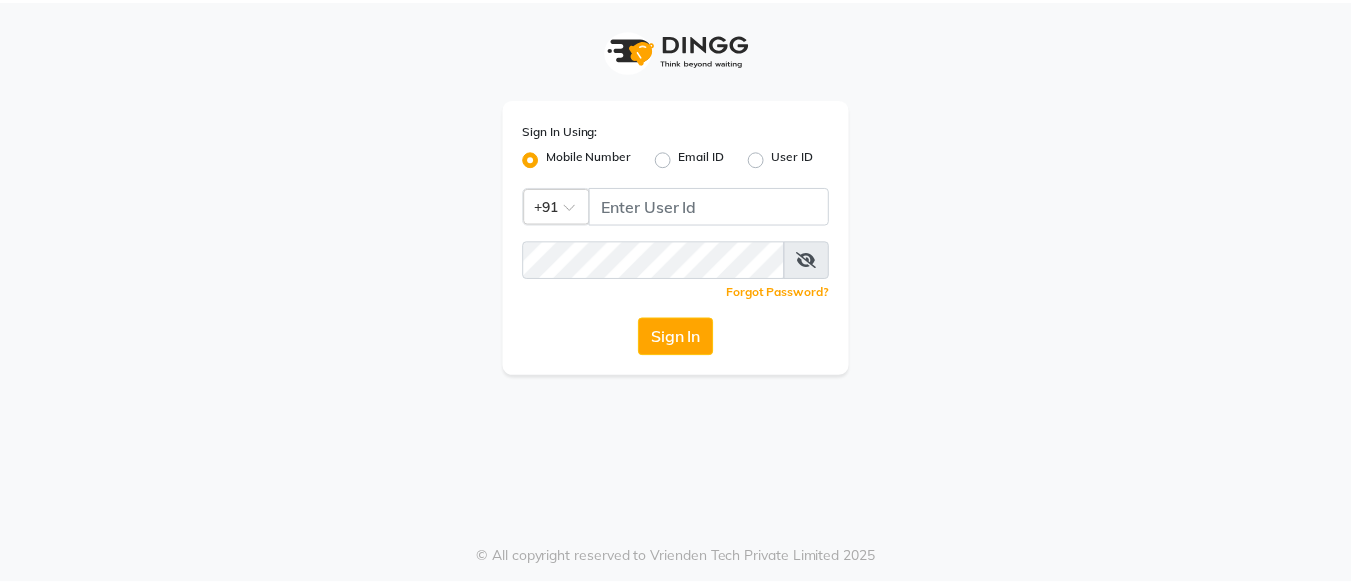 scroll, scrollTop: 0, scrollLeft: 0, axis: both 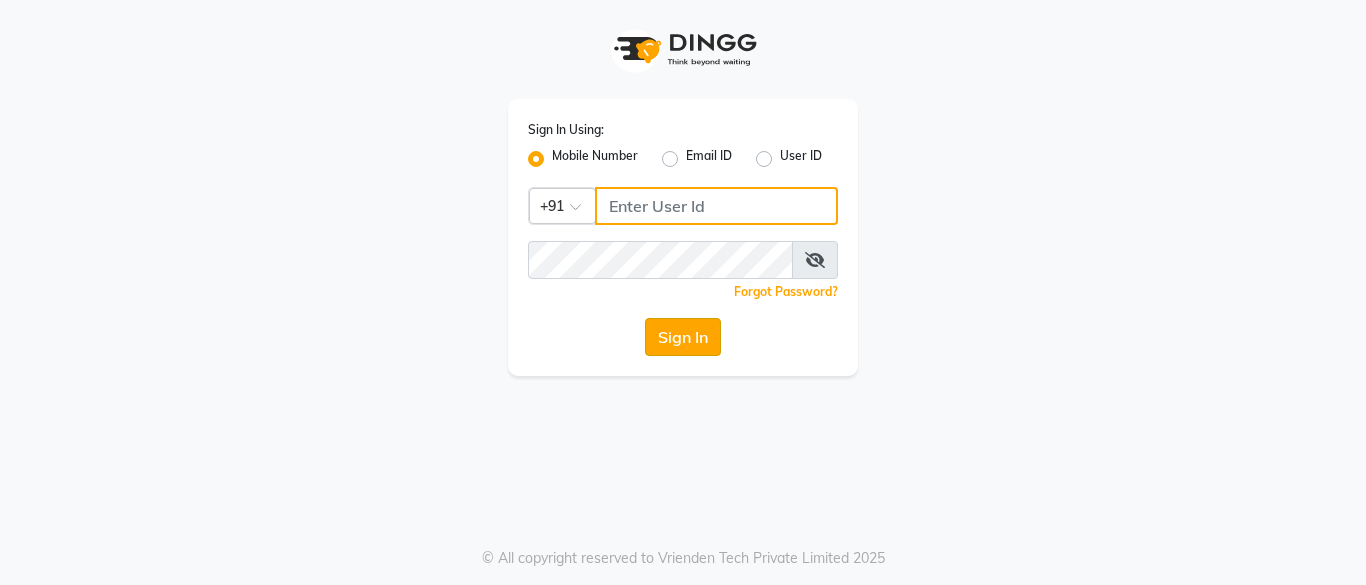 type on "9850267337" 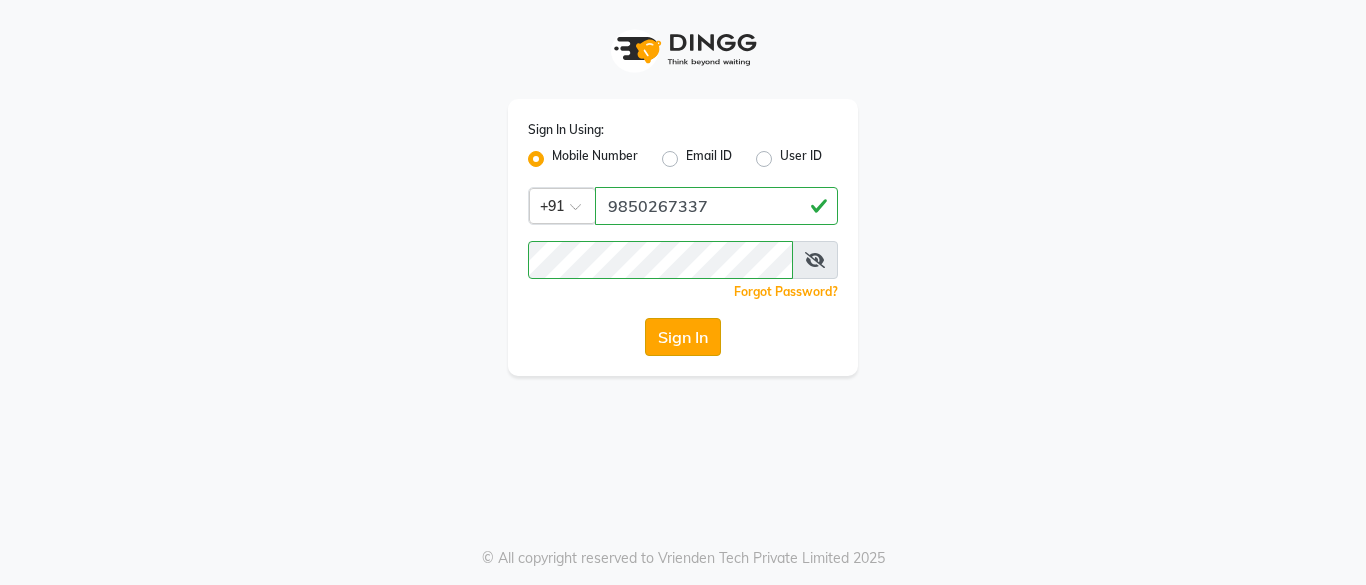 click on "Sign In" 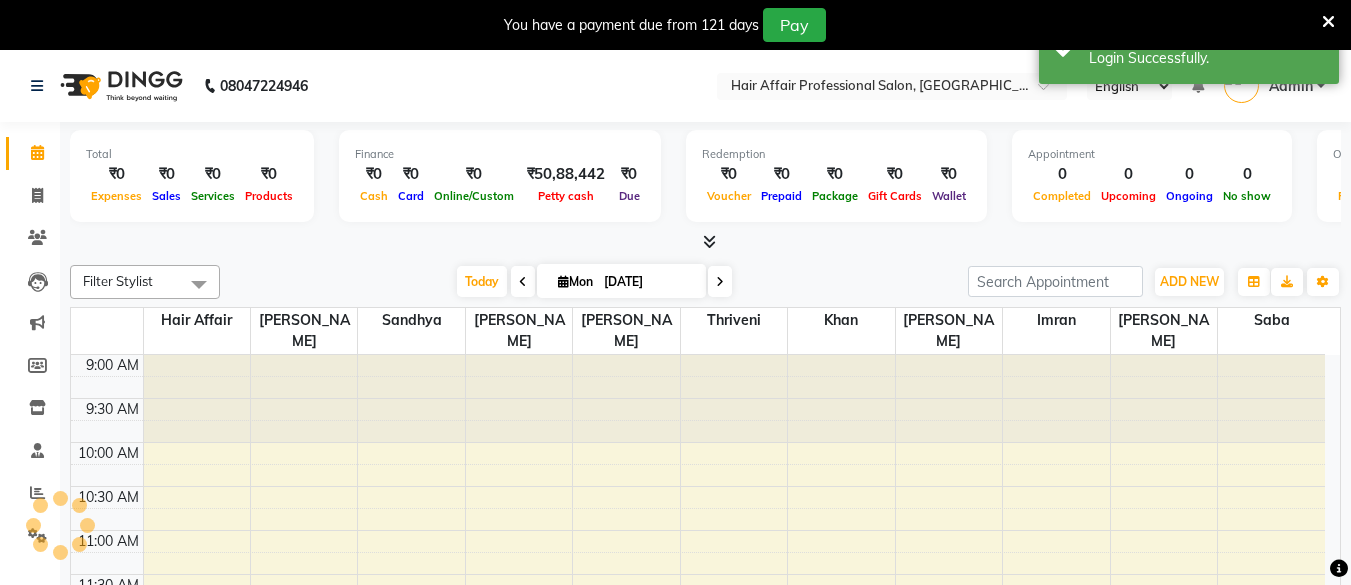 select on "en" 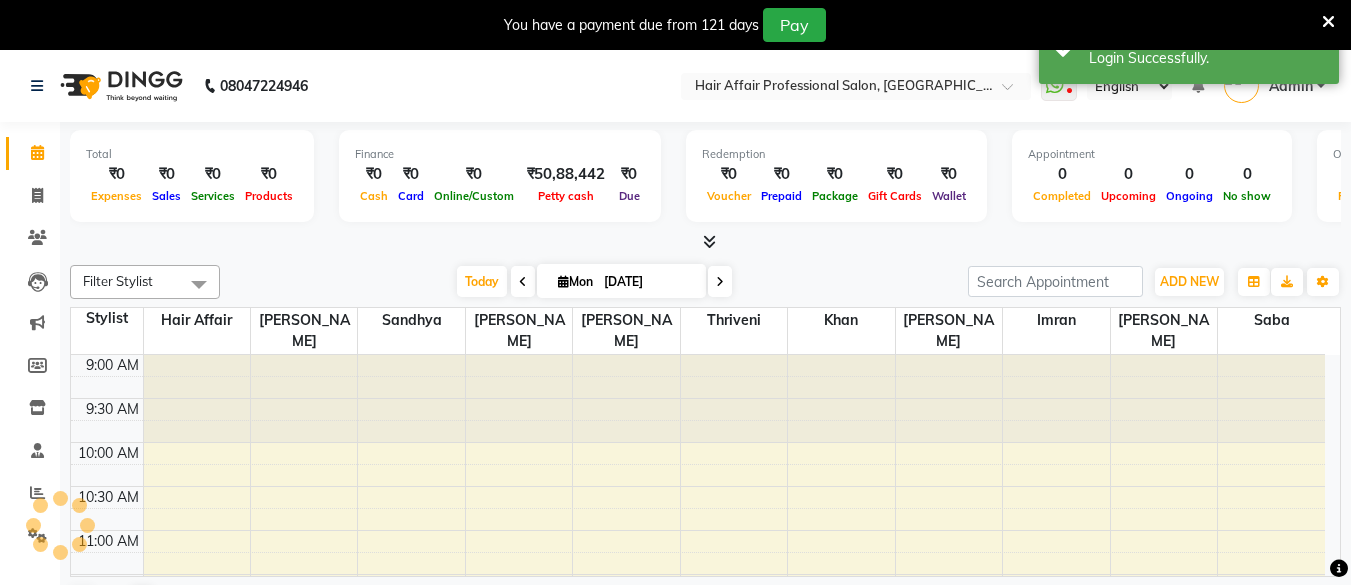 scroll, scrollTop: 0, scrollLeft: 0, axis: both 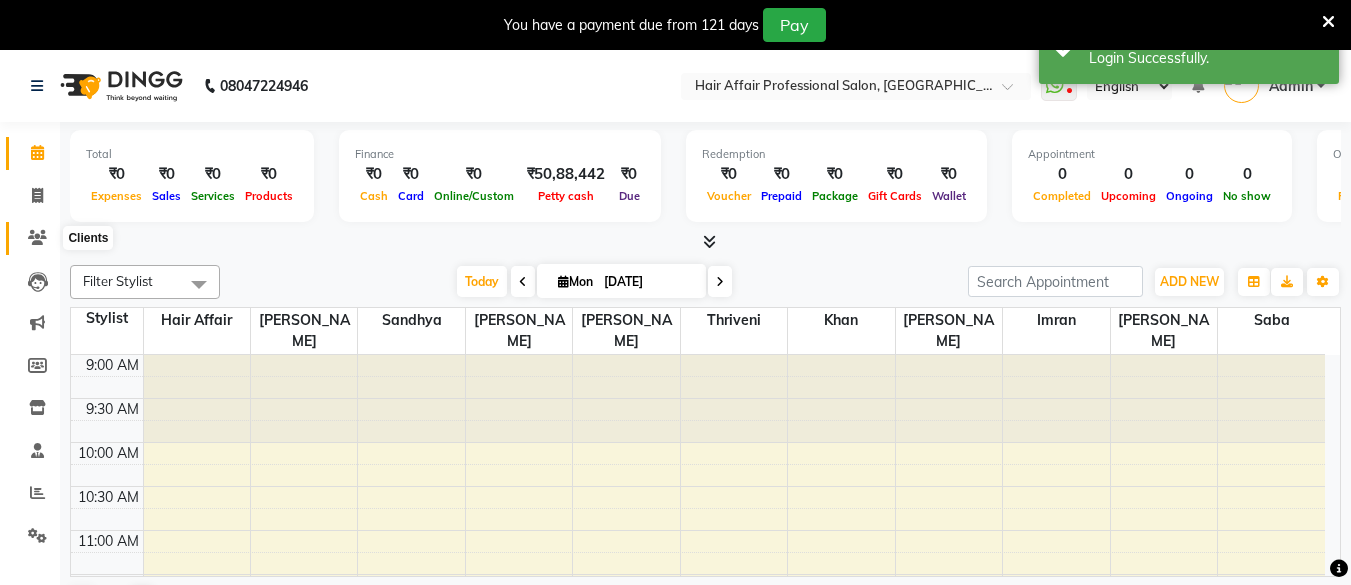 click 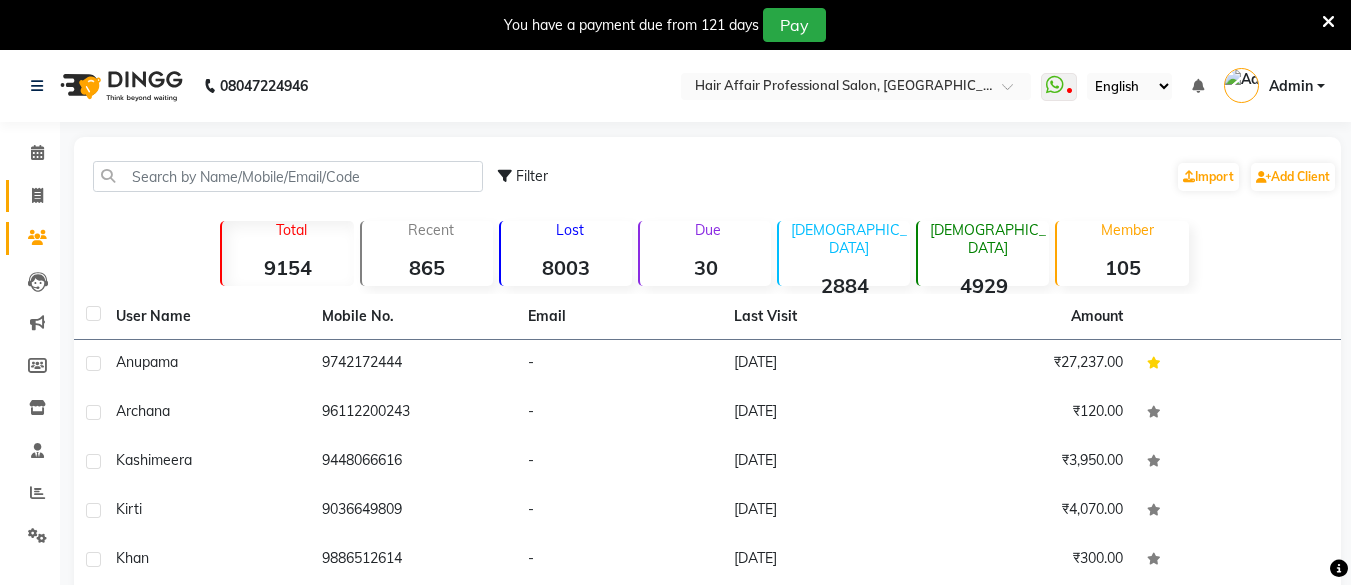 click on "Invoice" 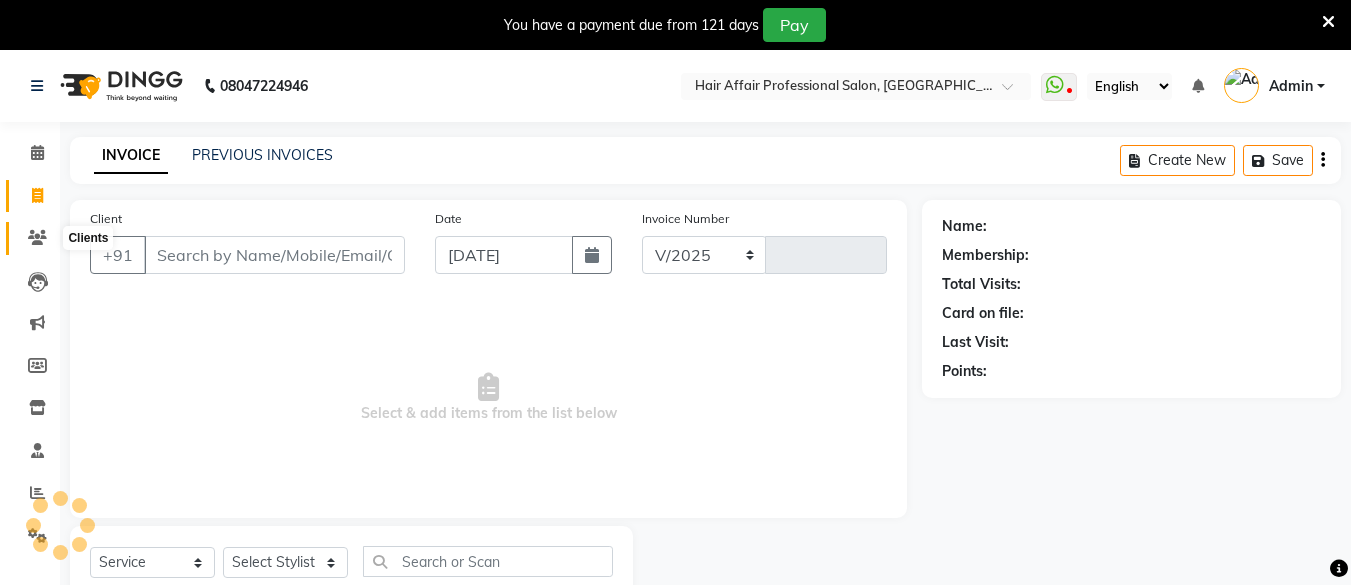 select on "657" 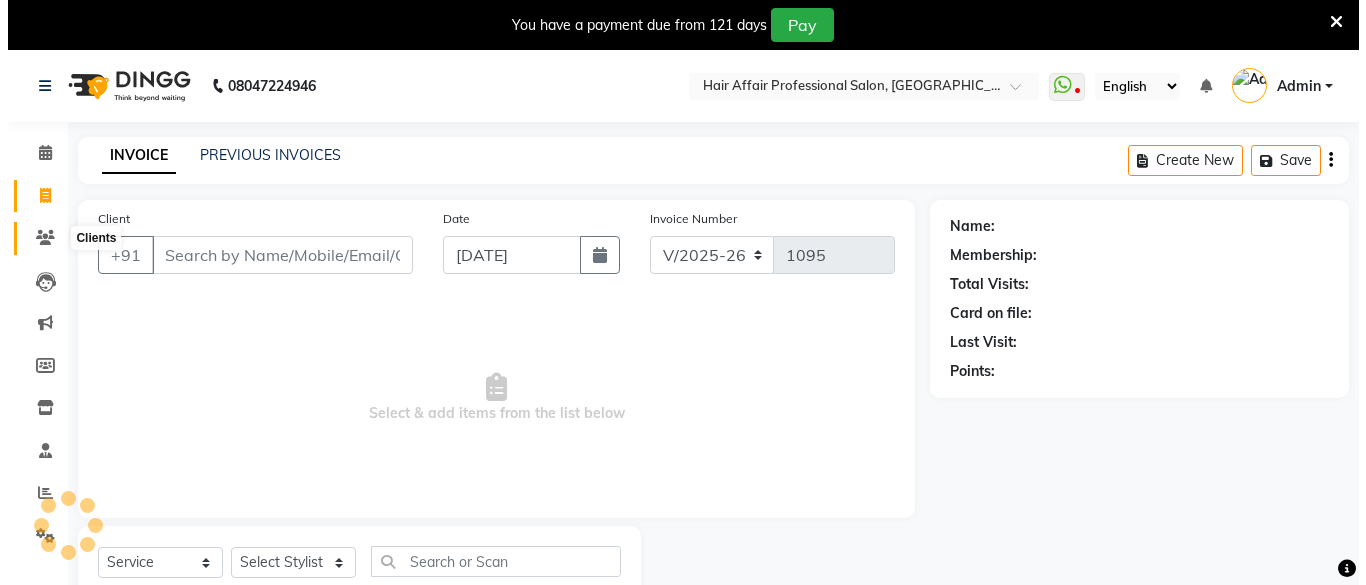scroll, scrollTop: 66, scrollLeft: 0, axis: vertical 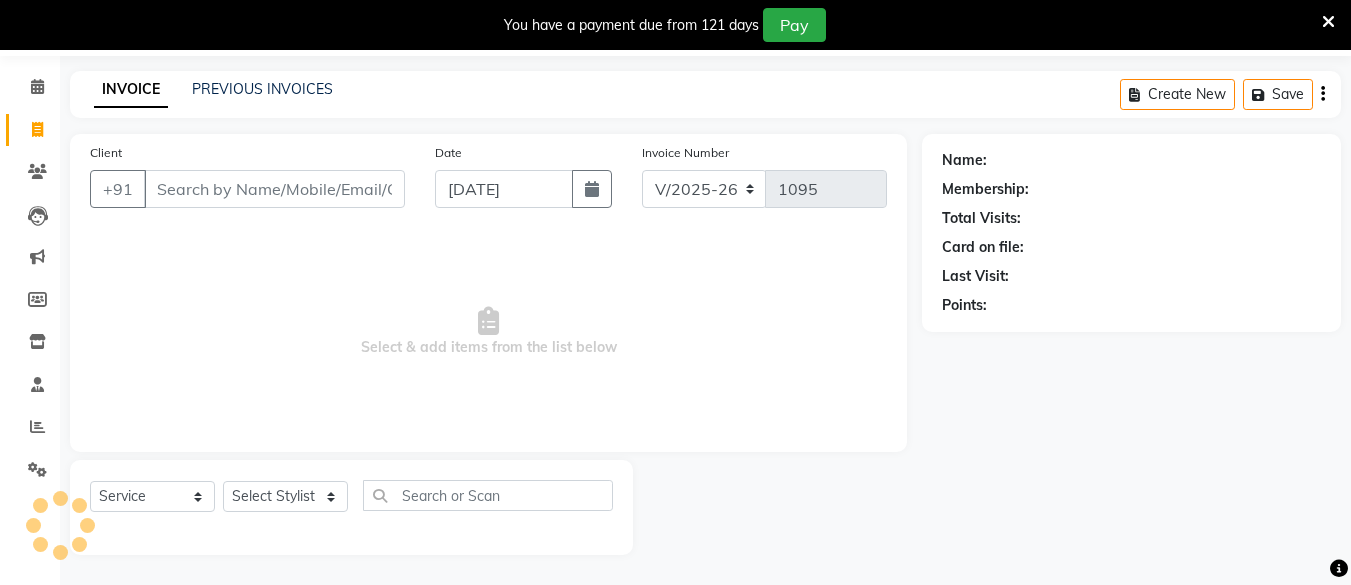 click on "Client" at bounding box center (274, 189) 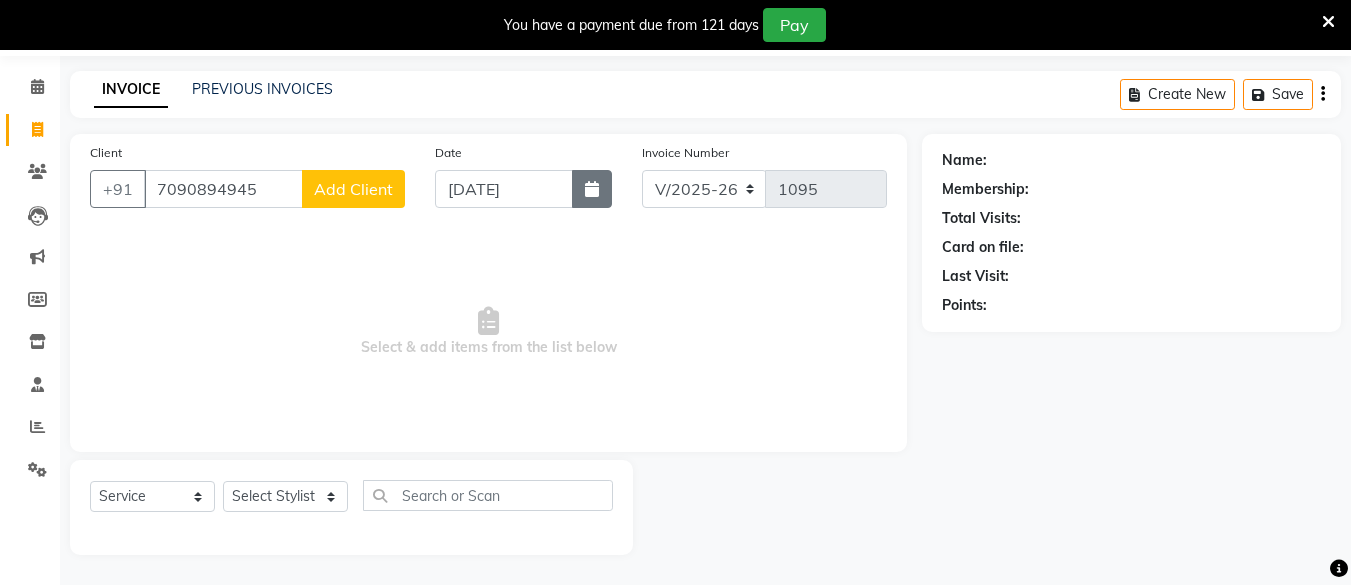 type on "7090894945" 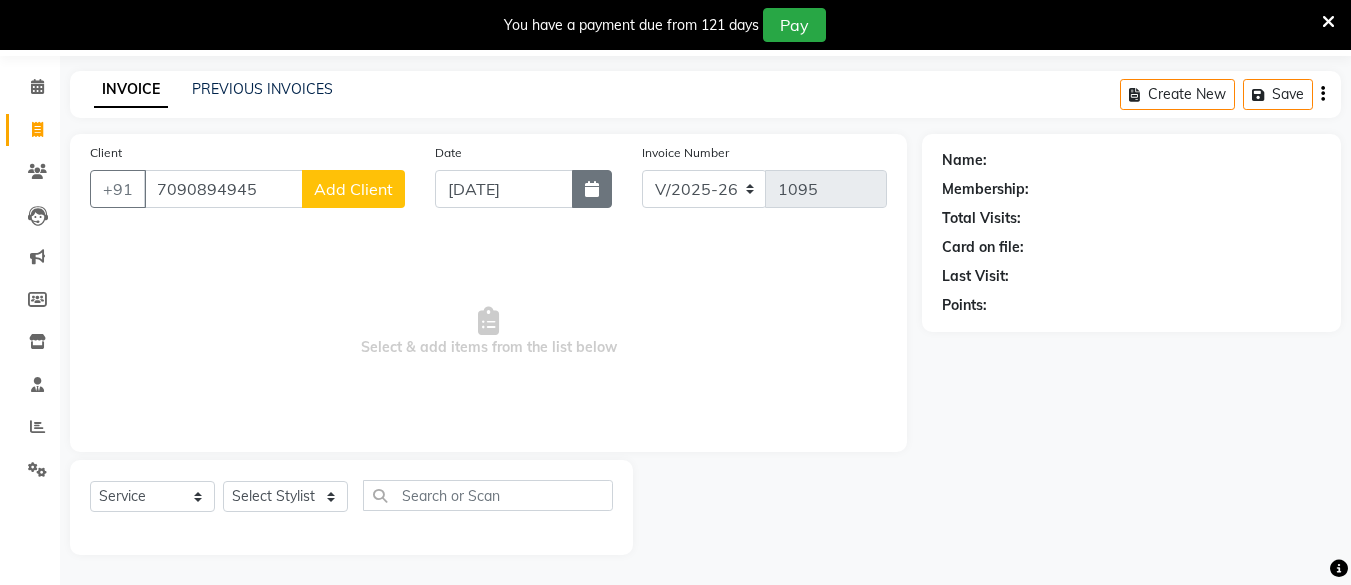 click 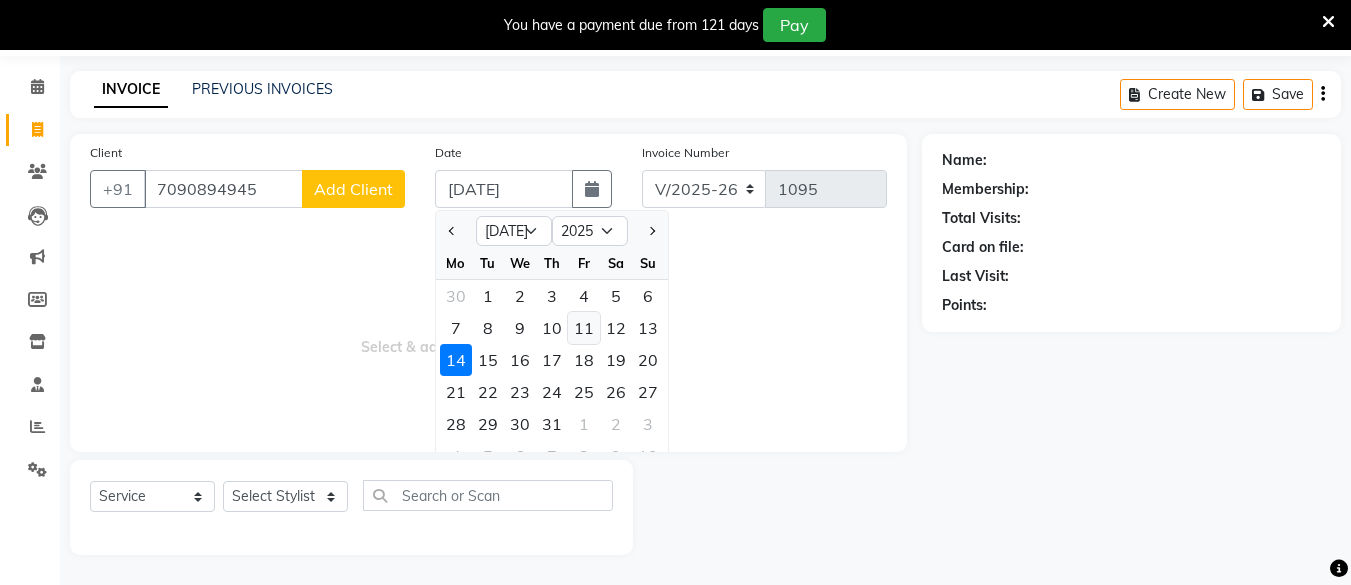 click on "11" 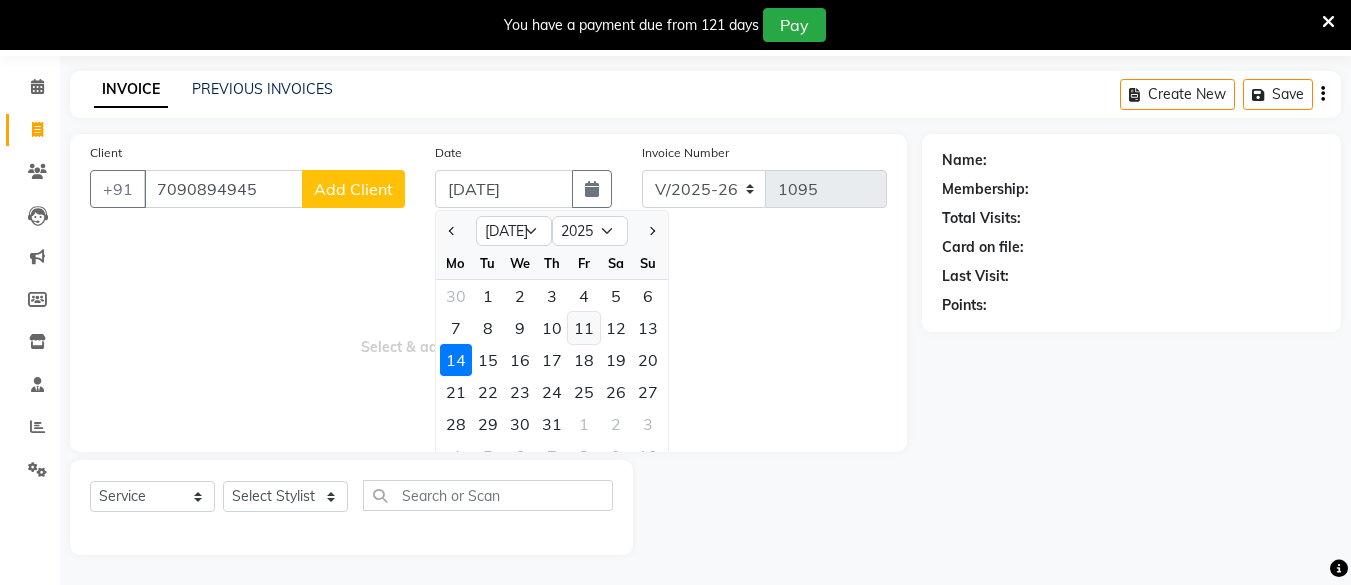 type on "[DATE]" 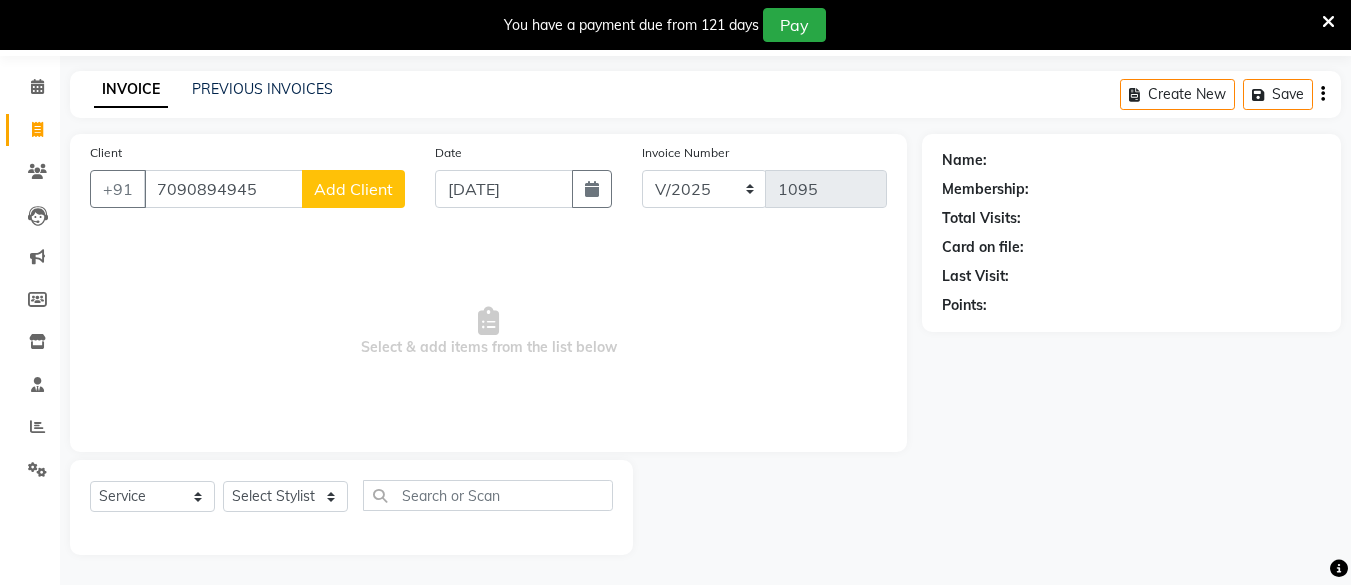click on "Add Client" 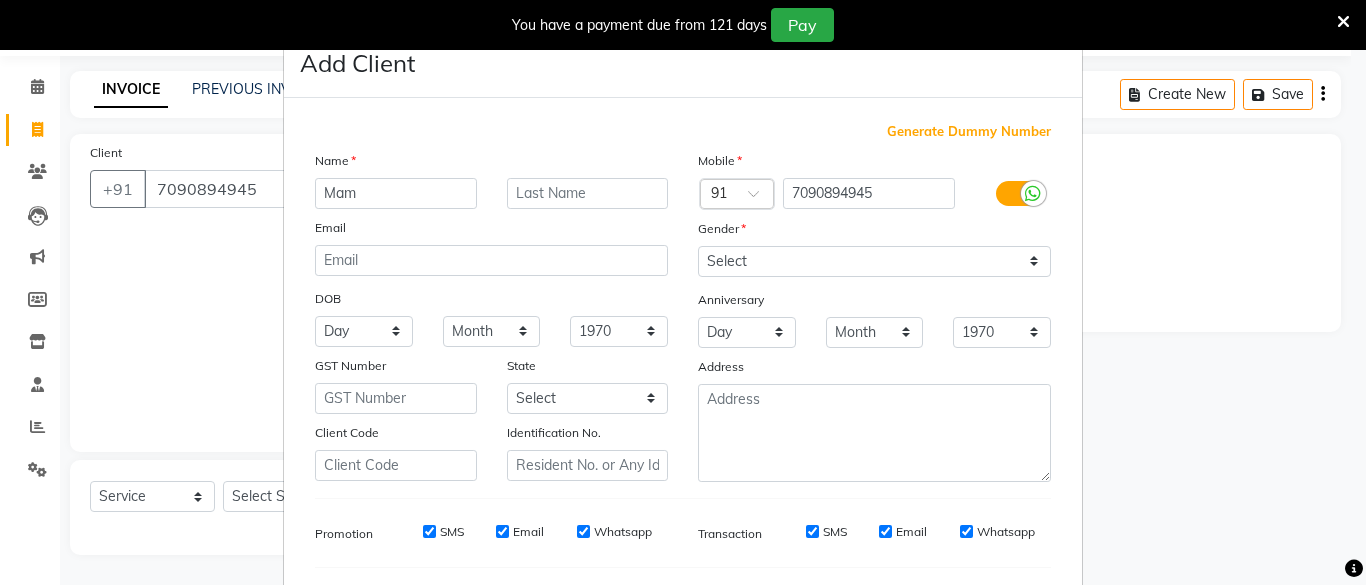 type on "Mam" 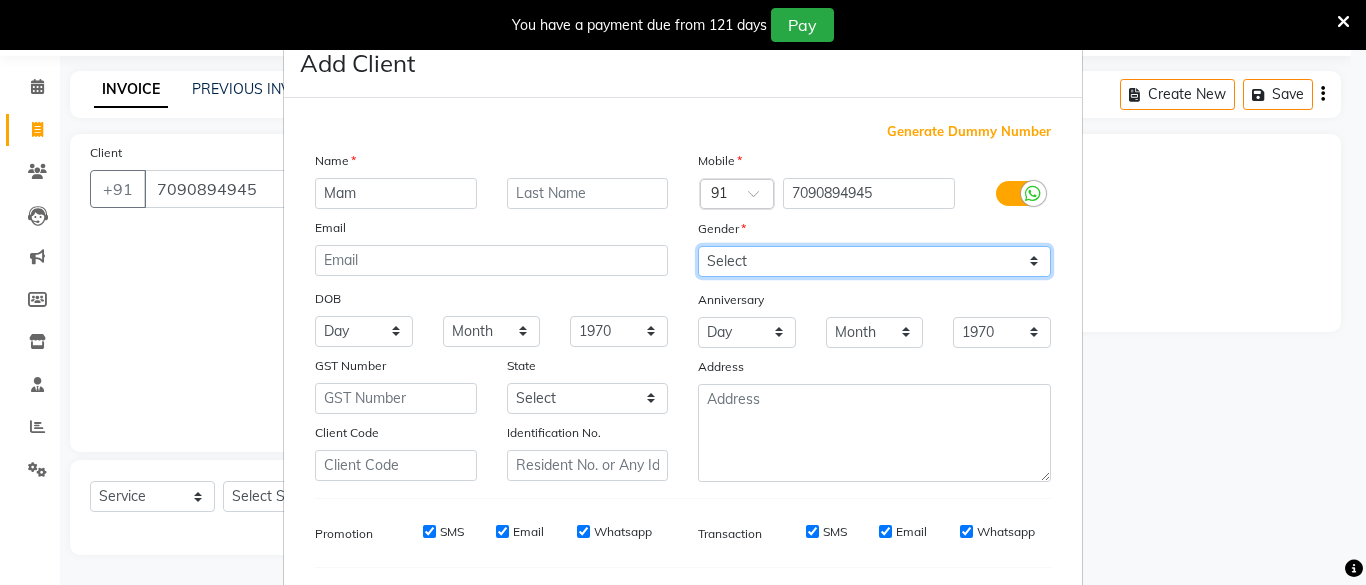 click on "Select [DEMOGRAPHIC_DATA] [DEMOGRAPHIC_DATA] Other Prefer Not To Say" at bounding box center [874, 261] 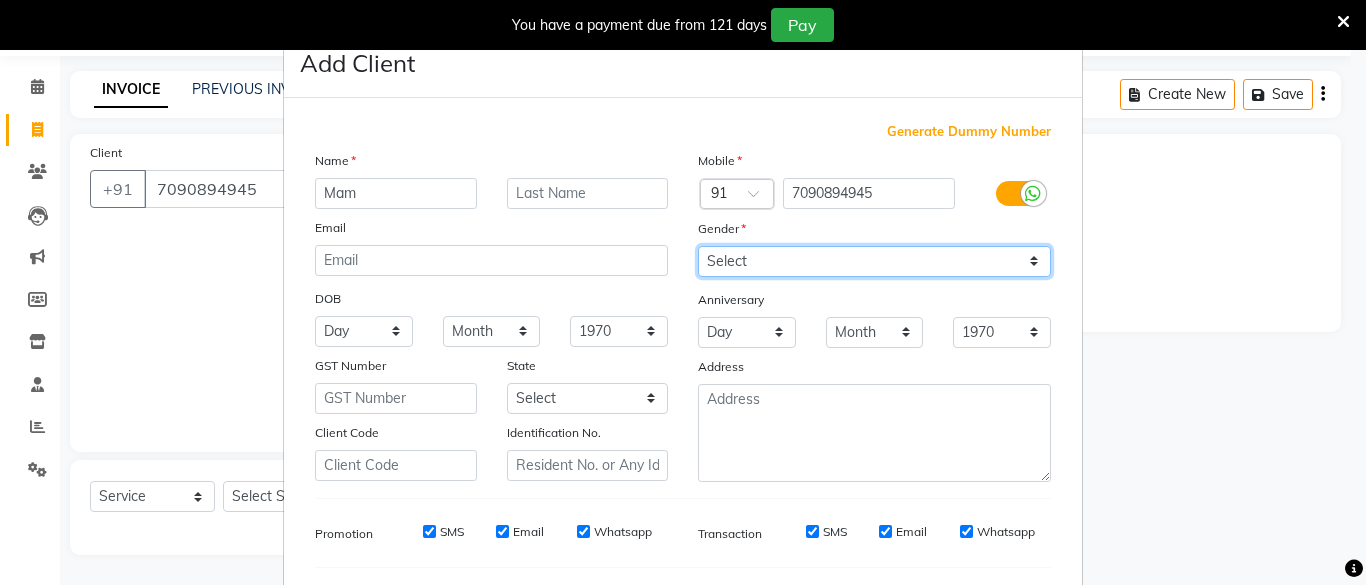 select on "[DEMOGRAPHIC_DATA]" 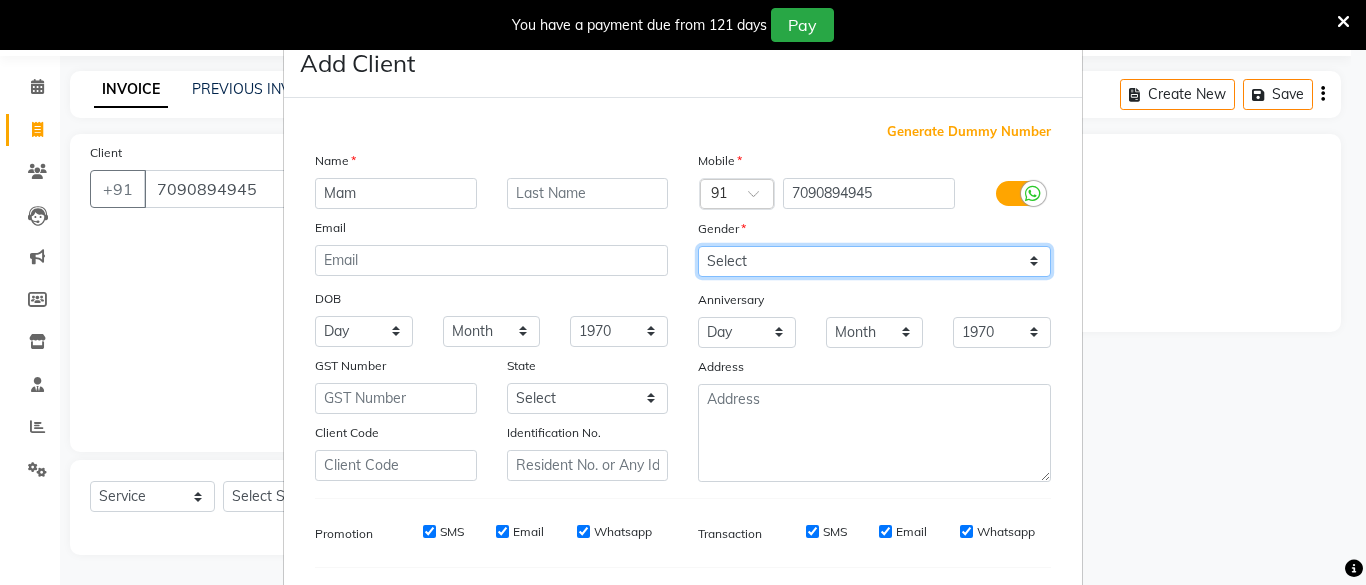click on "Select [DEMOGRAPHIC_DATA] [DEMOGRAPHIC_DATA] Other Prefer Not To Say" at bounding box center (874, 261) 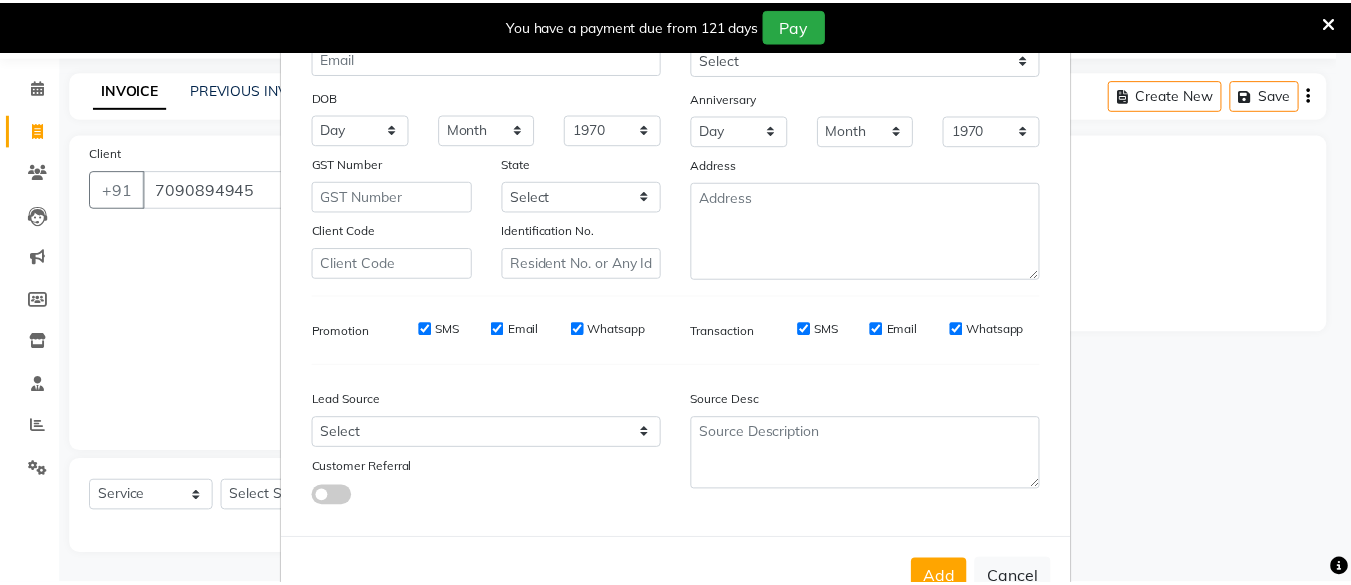 scroll, scrollTop: 264, scrollLeft: 0, axis: vertical 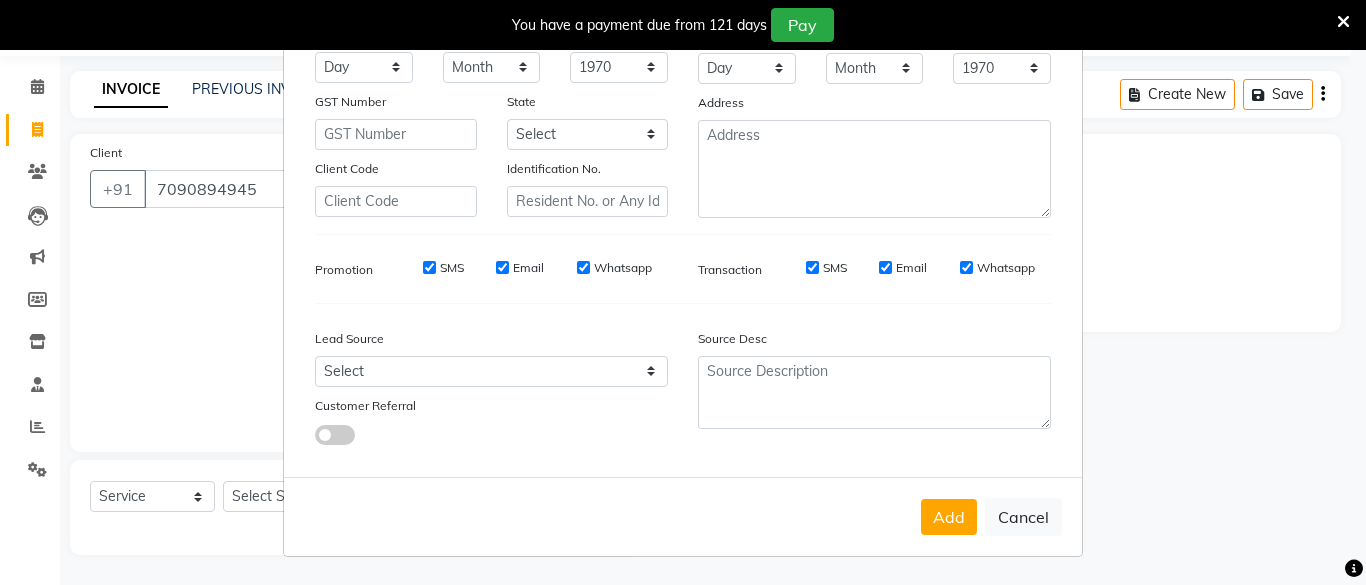 click on "Add   Cancel" at bounding box center [683, 516] 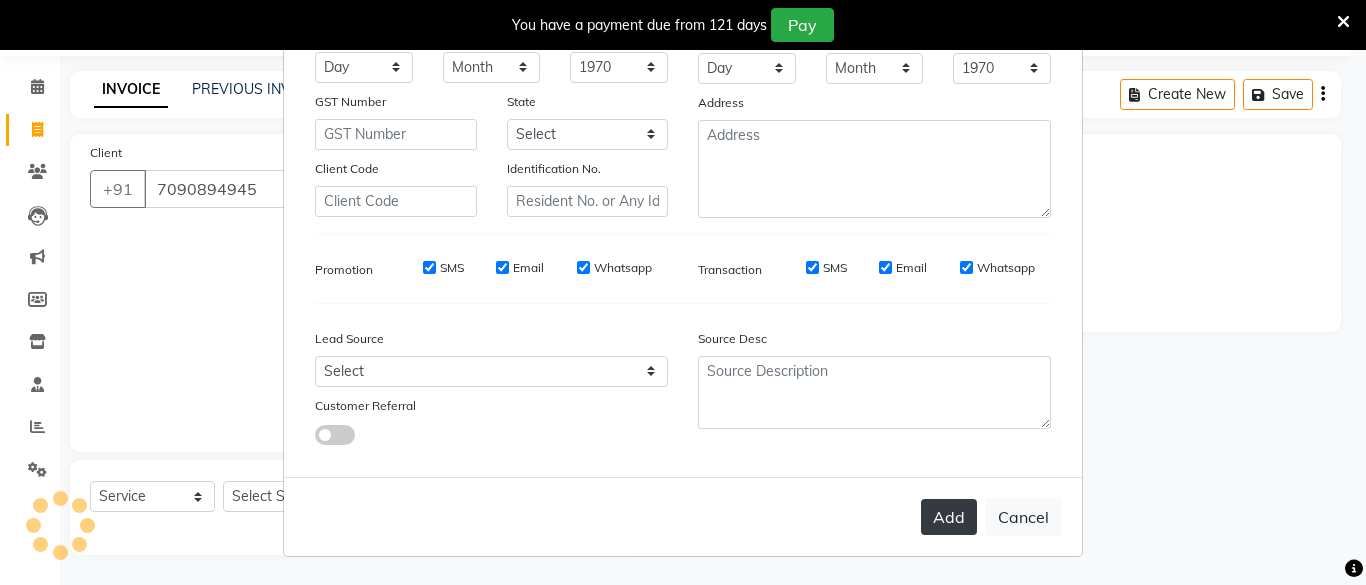 click on "Add" at bounding box center [949, 517] 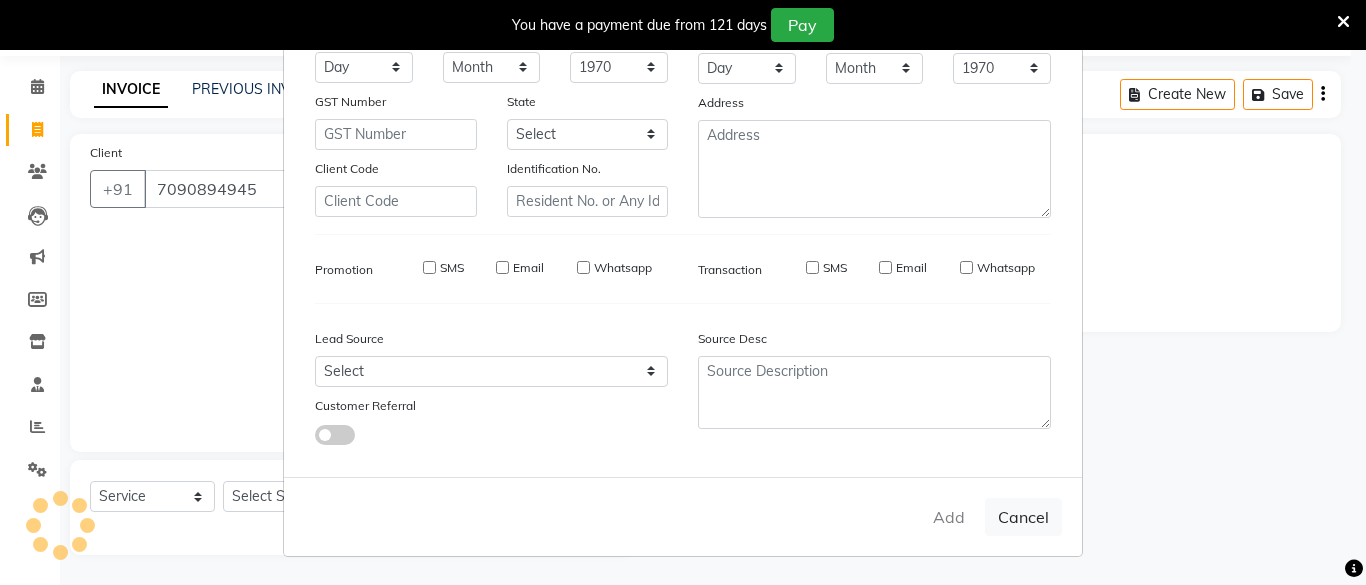 type 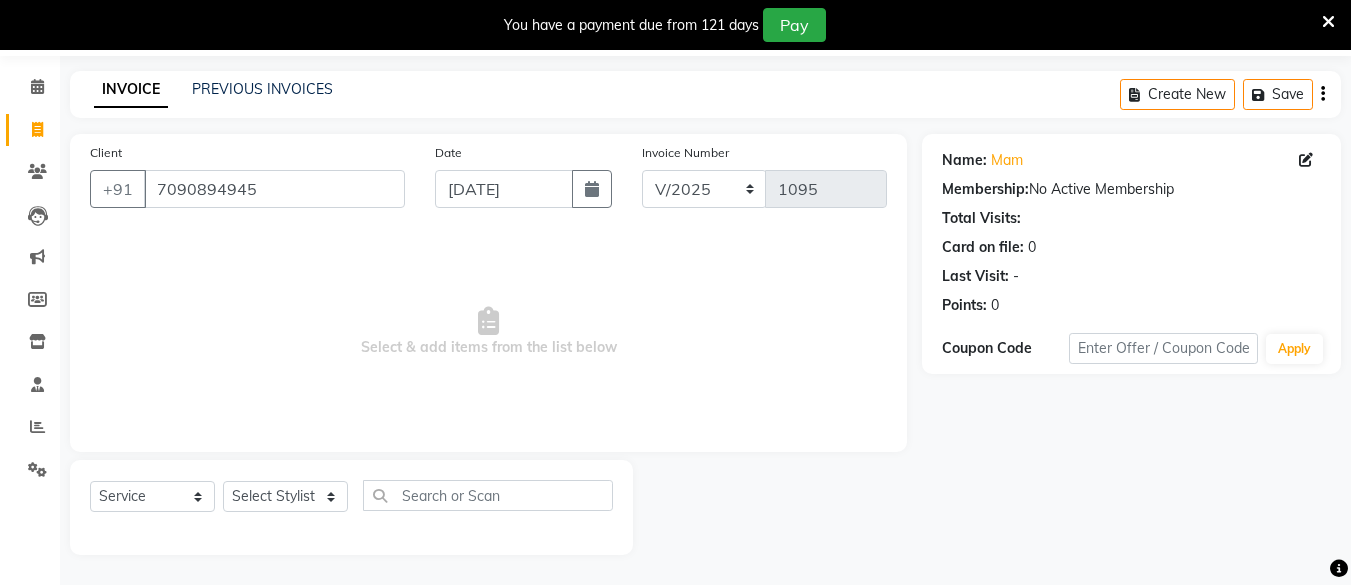 click on "Select  Service  Product  Membership  Package Voucher Prepaid Gift Card  Select Stylist [PERSON_NAME] Hair Affair [PERSON_NAME] [PERSON_NAME] [PERSON_NAME] [PERSON_NAME] [PERSON_NAME]" 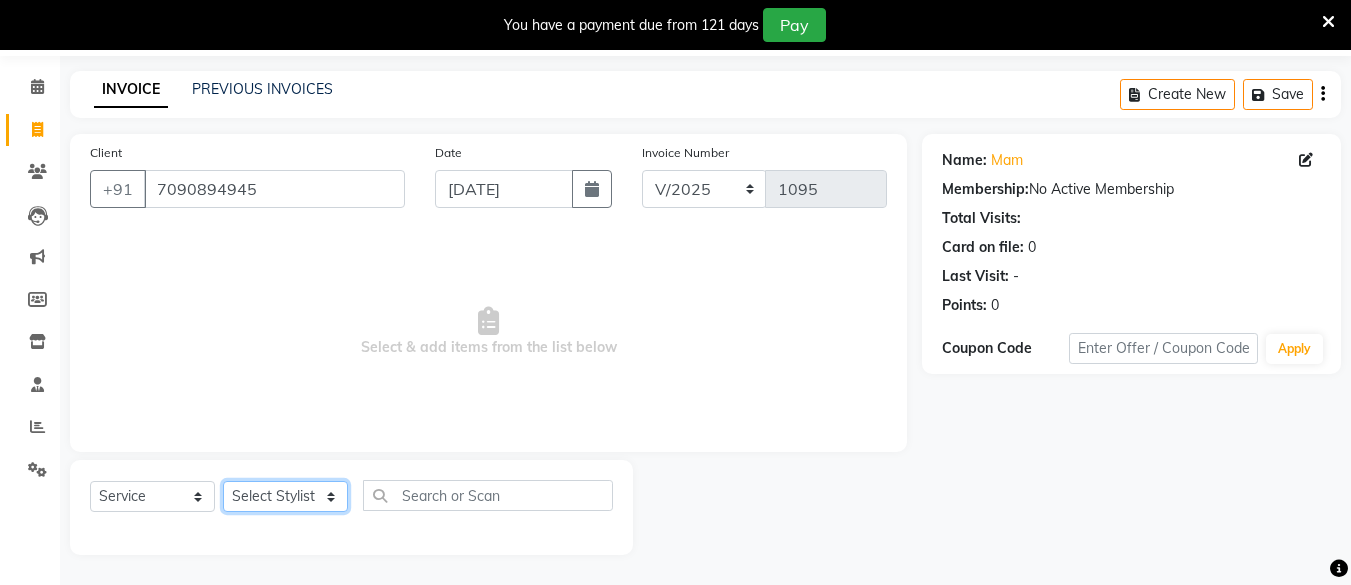 click on "Select Stylist [PERSON_NAME] Hair Affair [PERSON_NAME] [PERSON_NAME] [PERSON_NAME] sandhya [PERSON_NAME] [PERSON_NAME]" 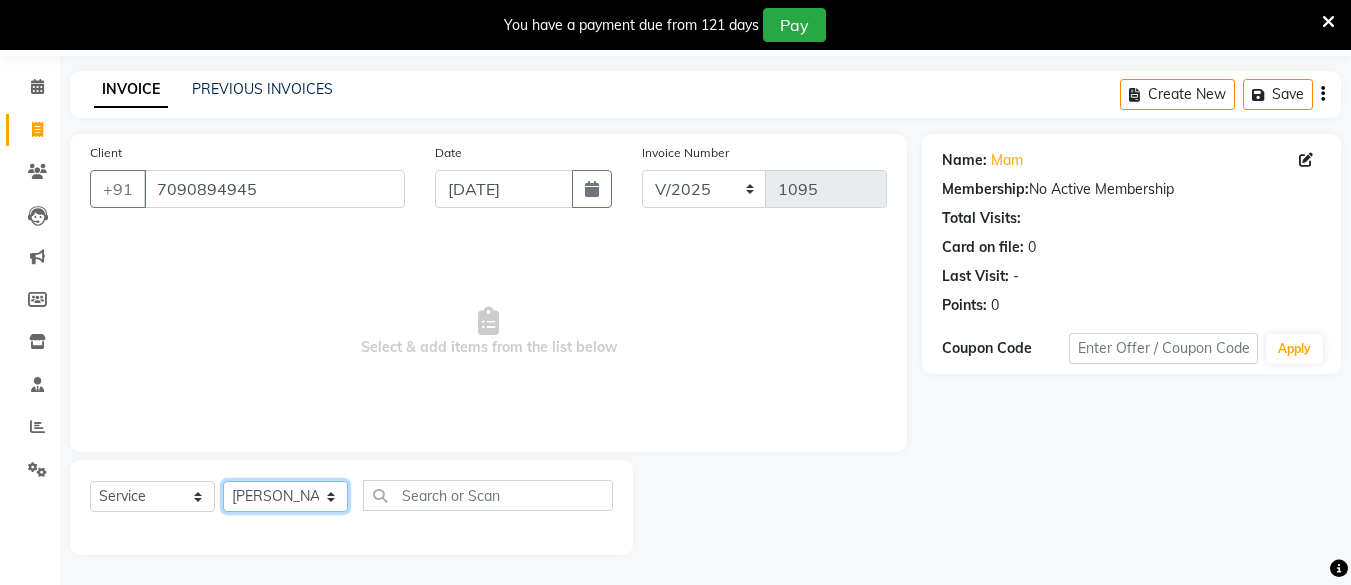 click on "Select Stylist [PERSON_NAME] Hair Affair [PERSON_NAME] [PERSON_NAME] [PERSON_NAME] sandhya [PERSON_NAME] [PERSON_NAME]" 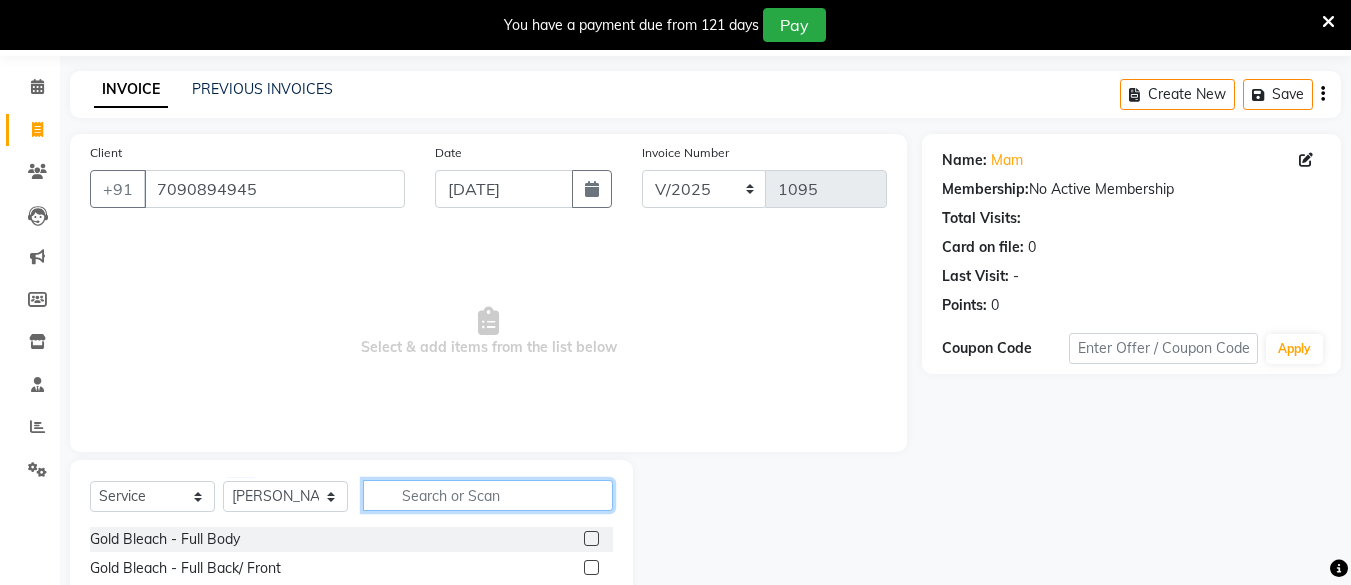 click 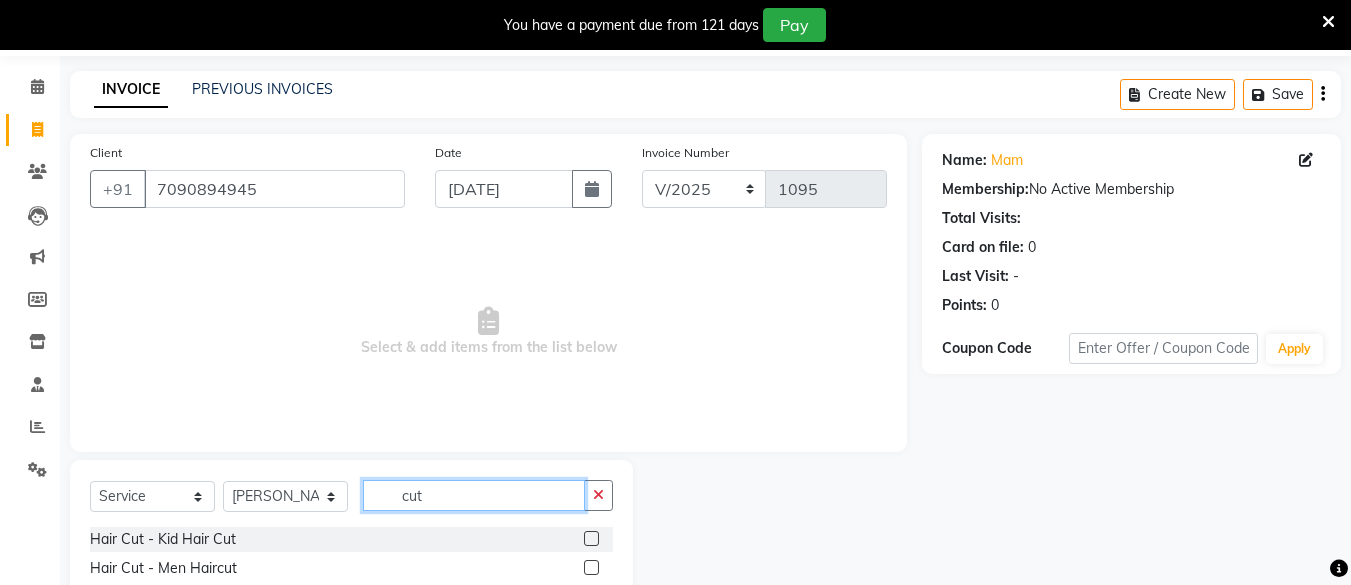 scroll, scrollTop: 153, scrollLeft: 0, axis: vertical 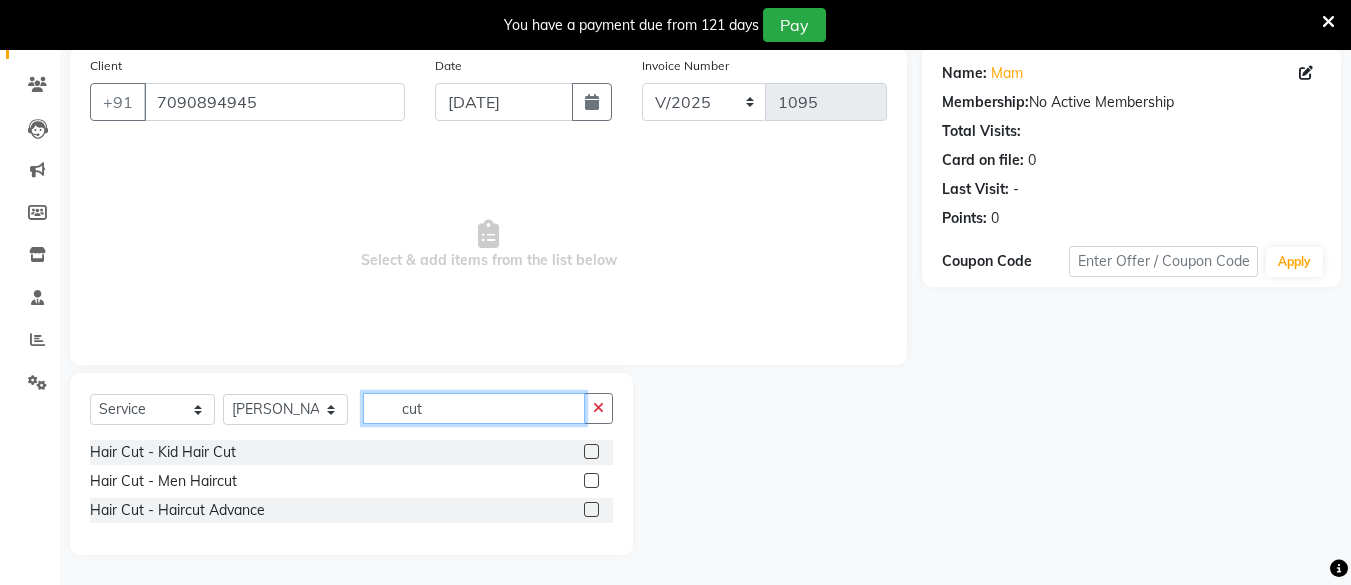 type on "cut" 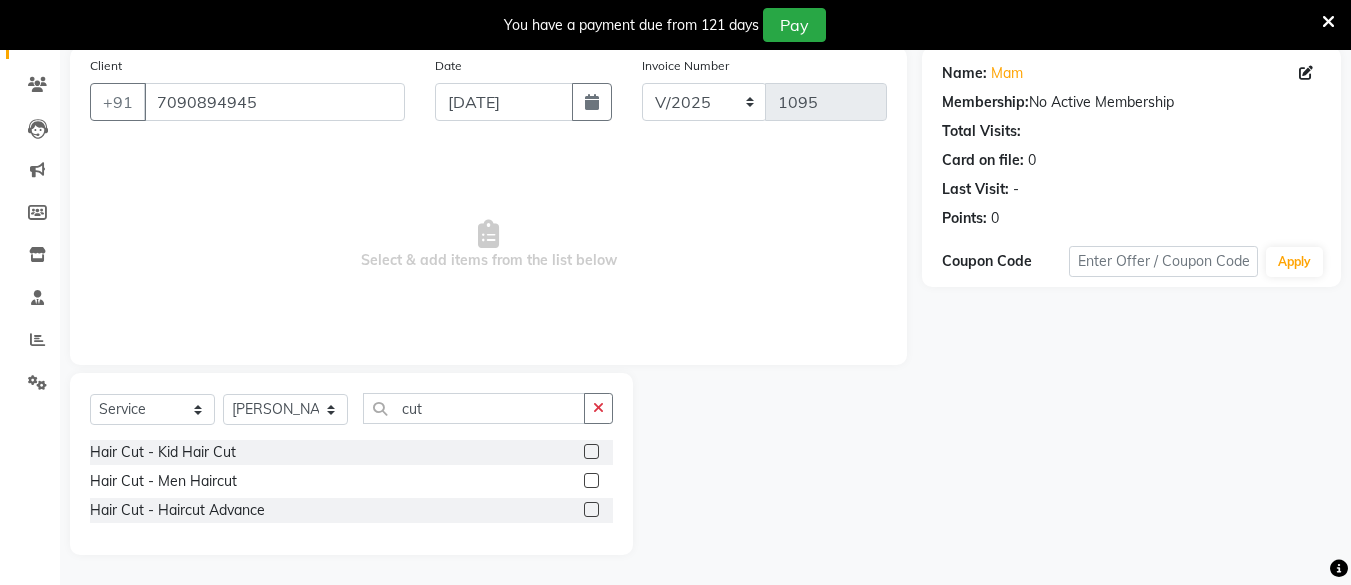 click 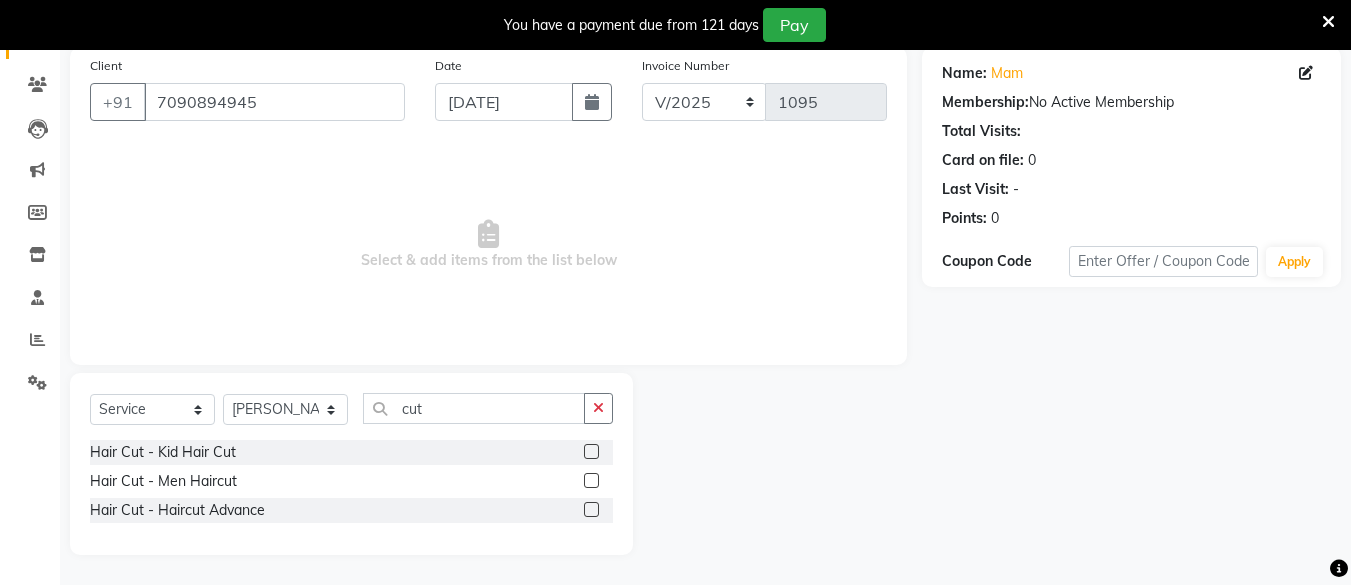 click 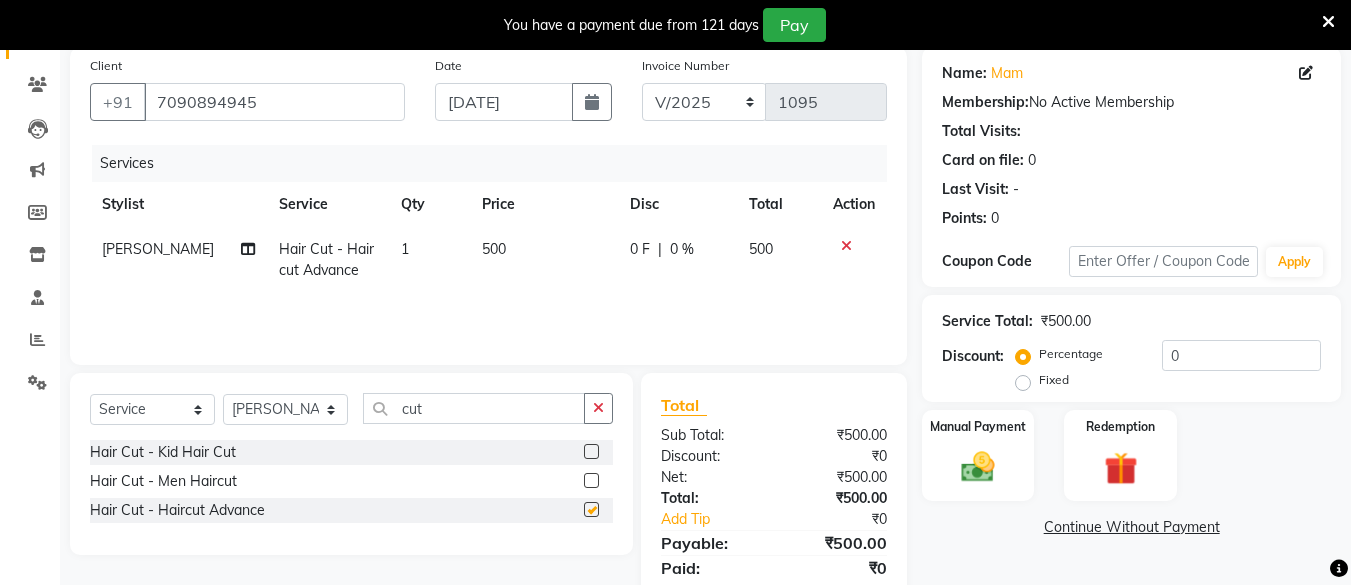 checkbox on "false" 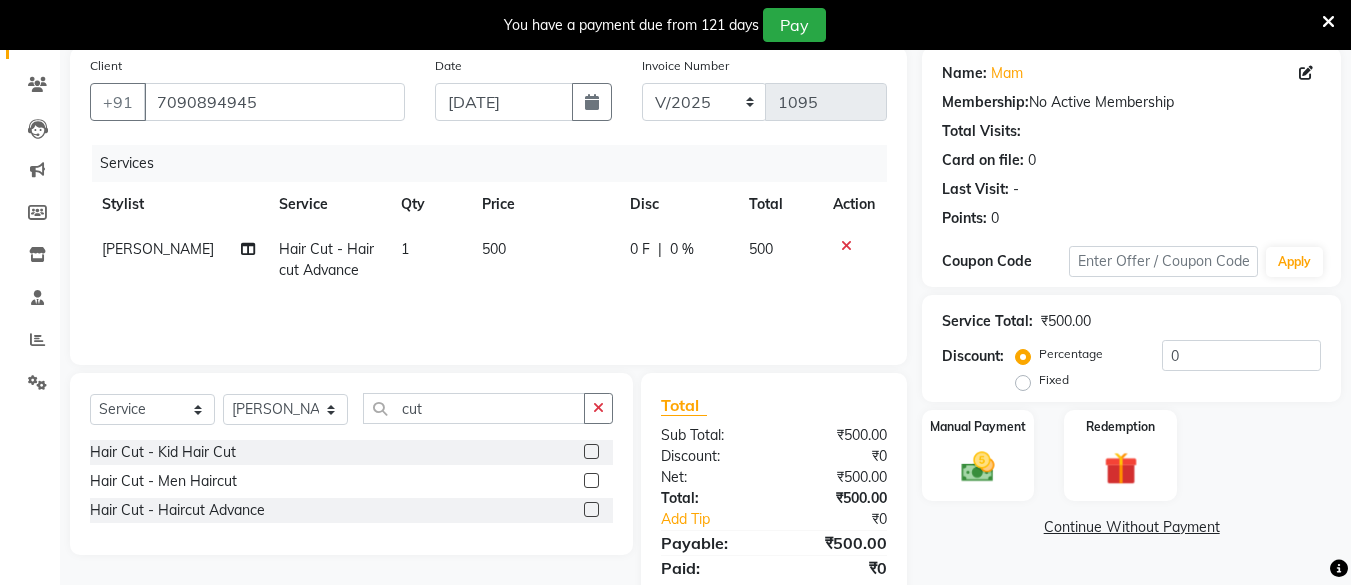 click on "500" 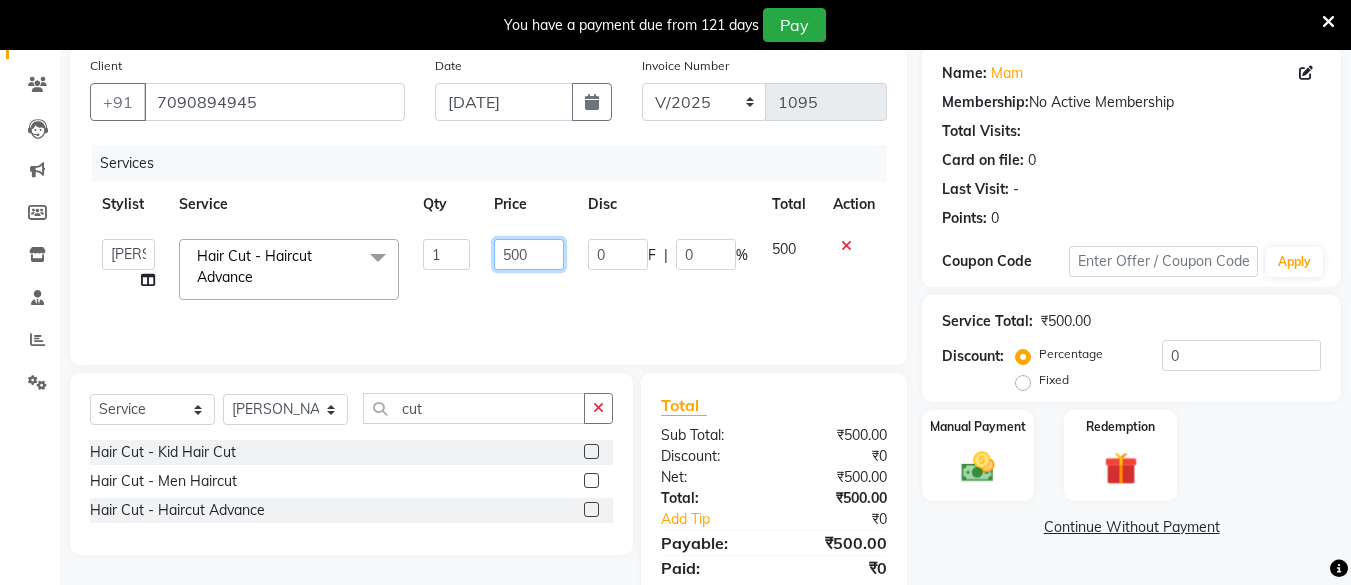 click on "500" 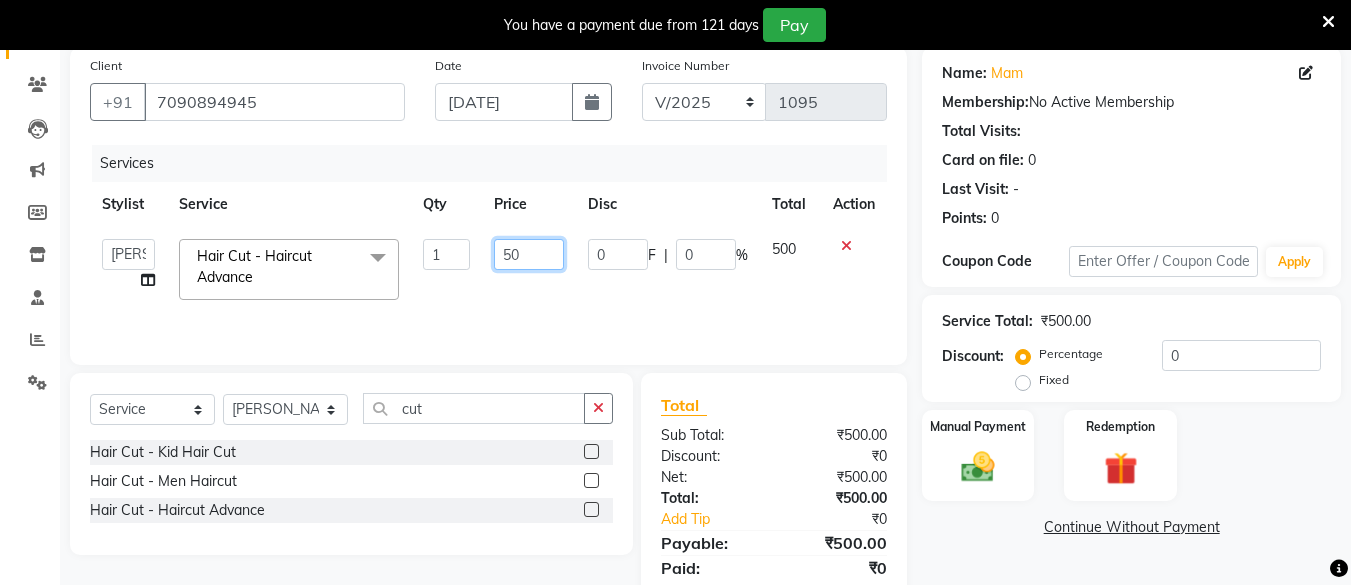 type on "5" 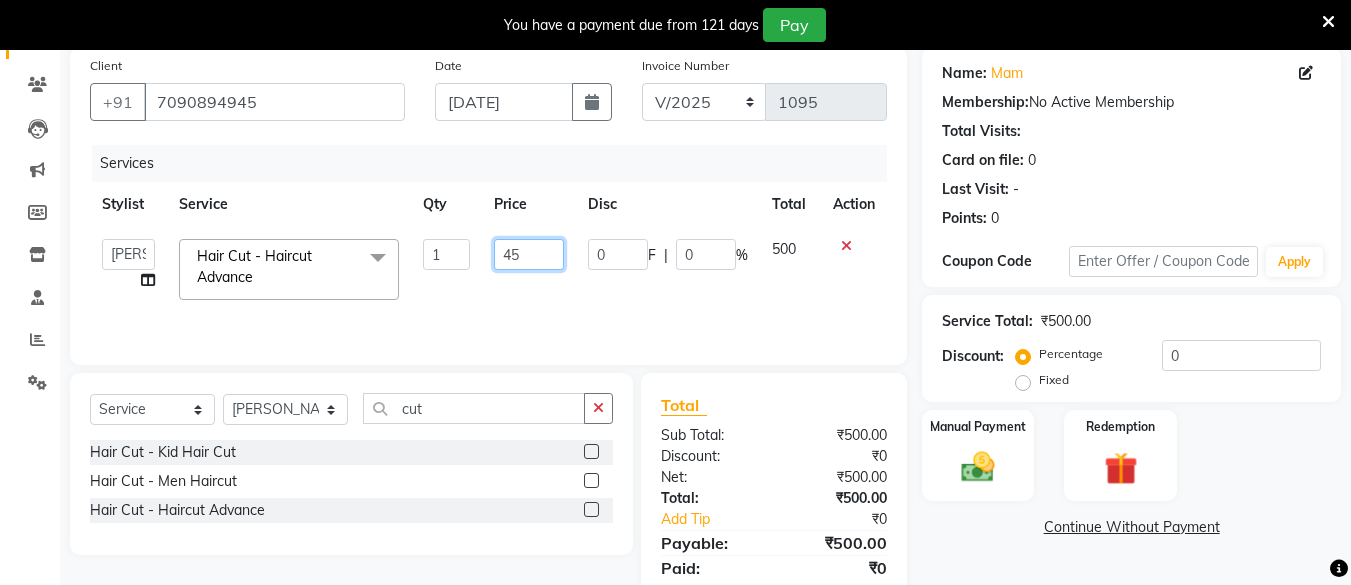 type on "450" 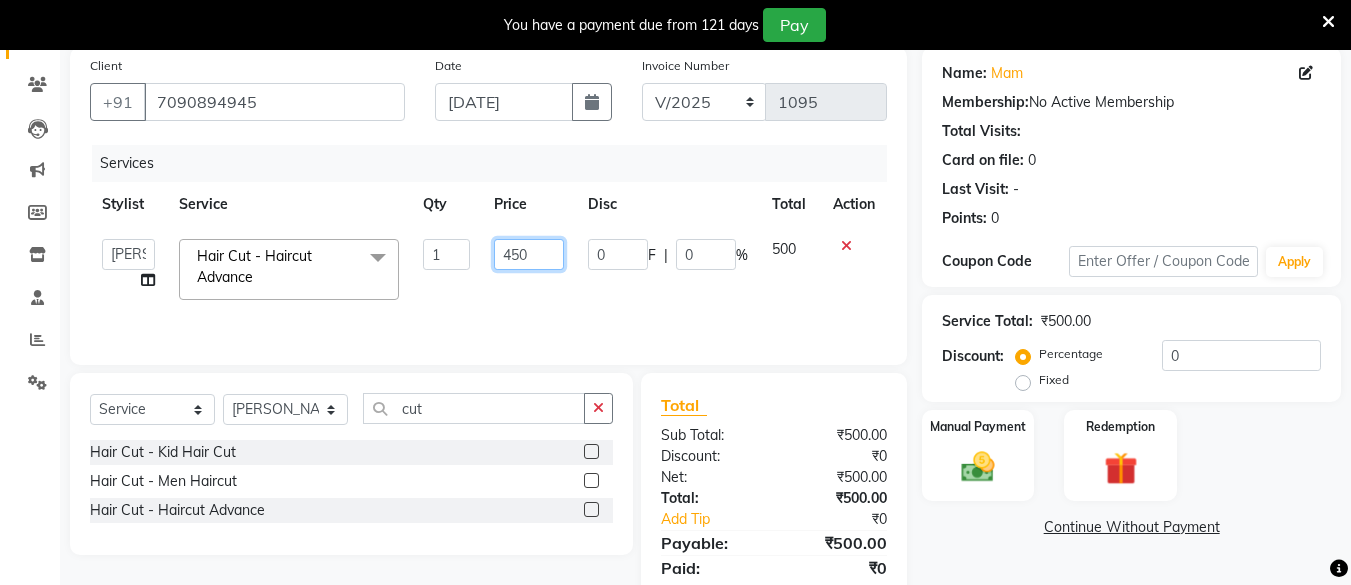 scroll, scrollTop: 223, scrollLeft: 0, axis: vertical 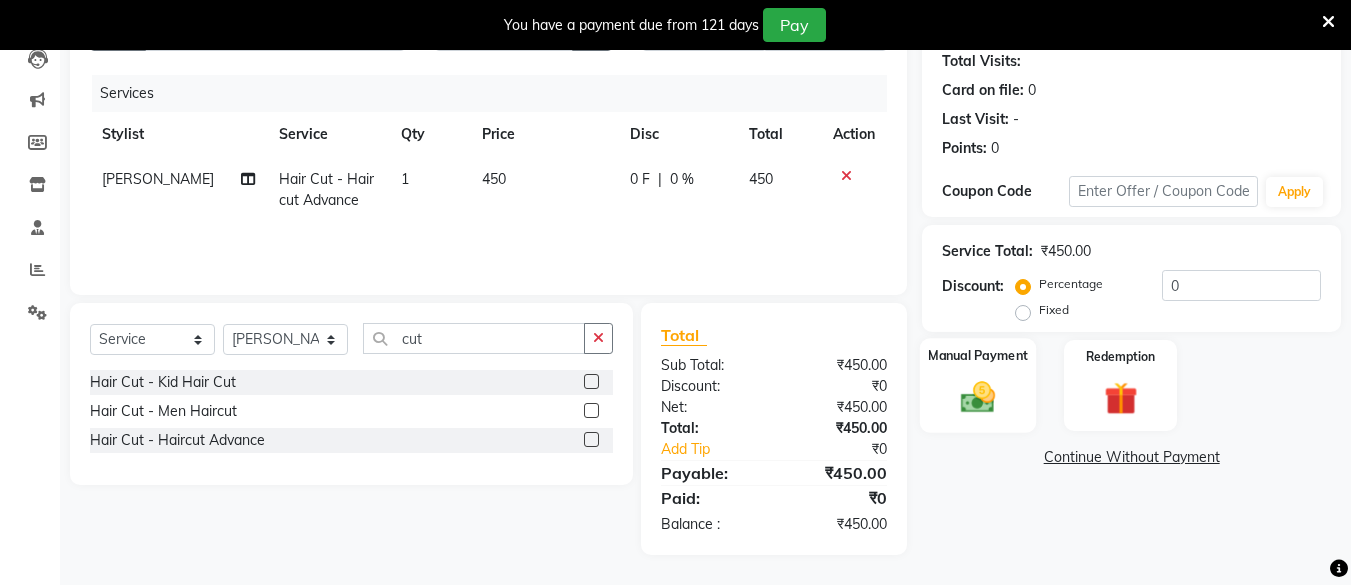 click 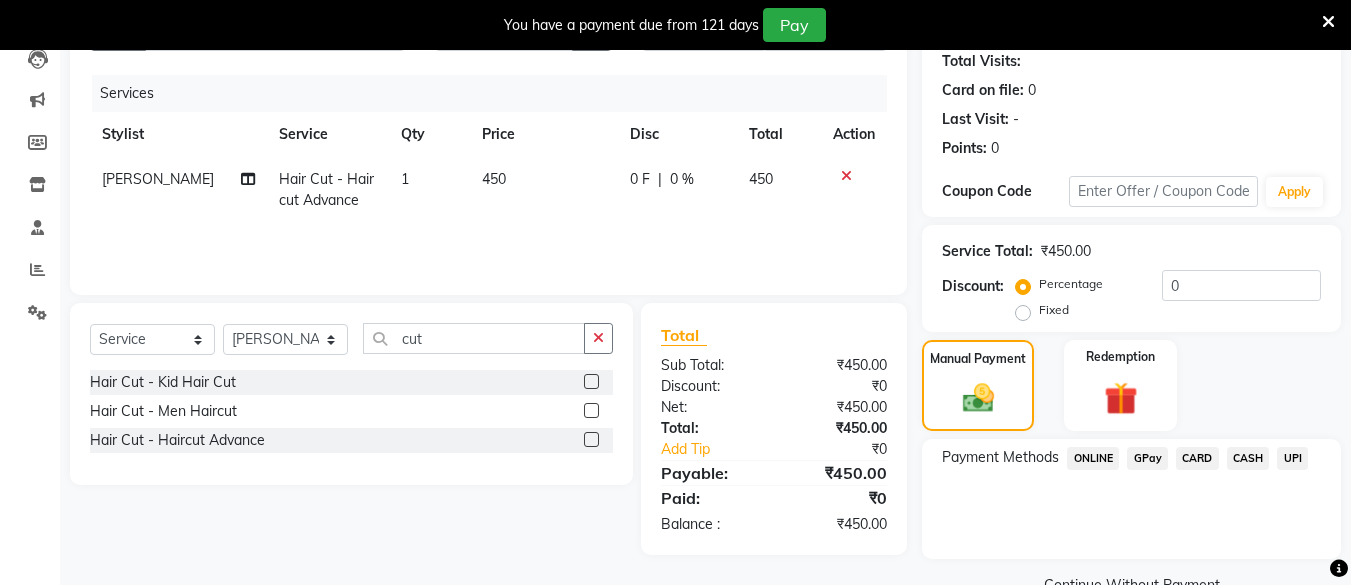 scroll, scrollTop: 268, scrollLeft: 0, axis: vertical 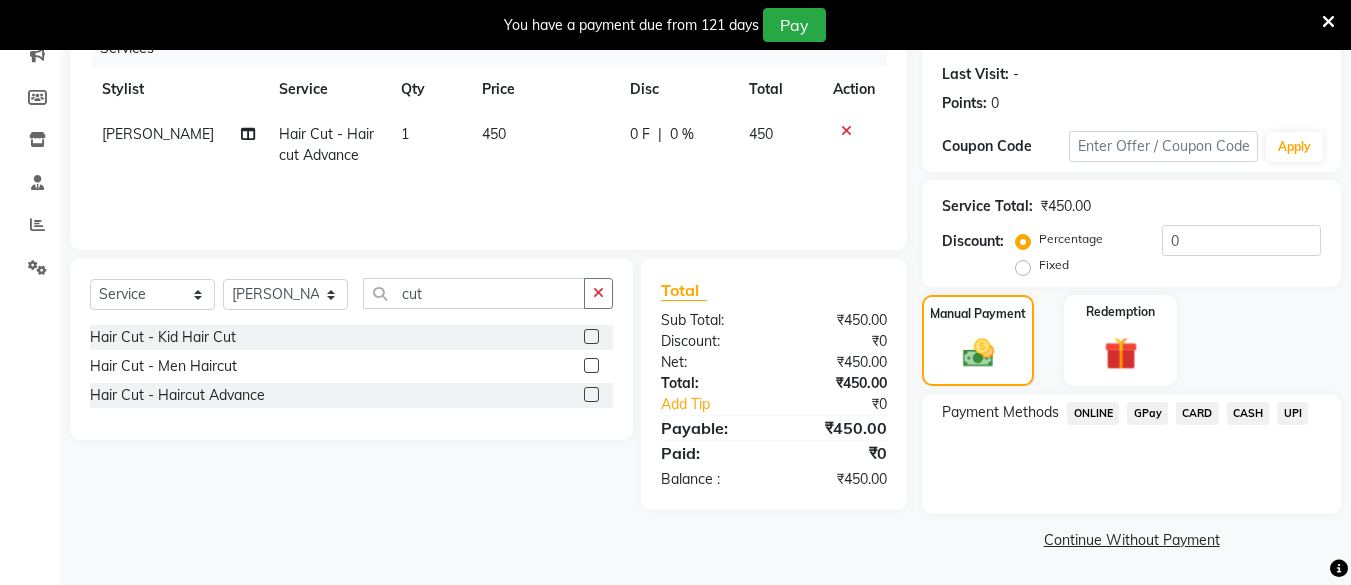 click on "CASH" 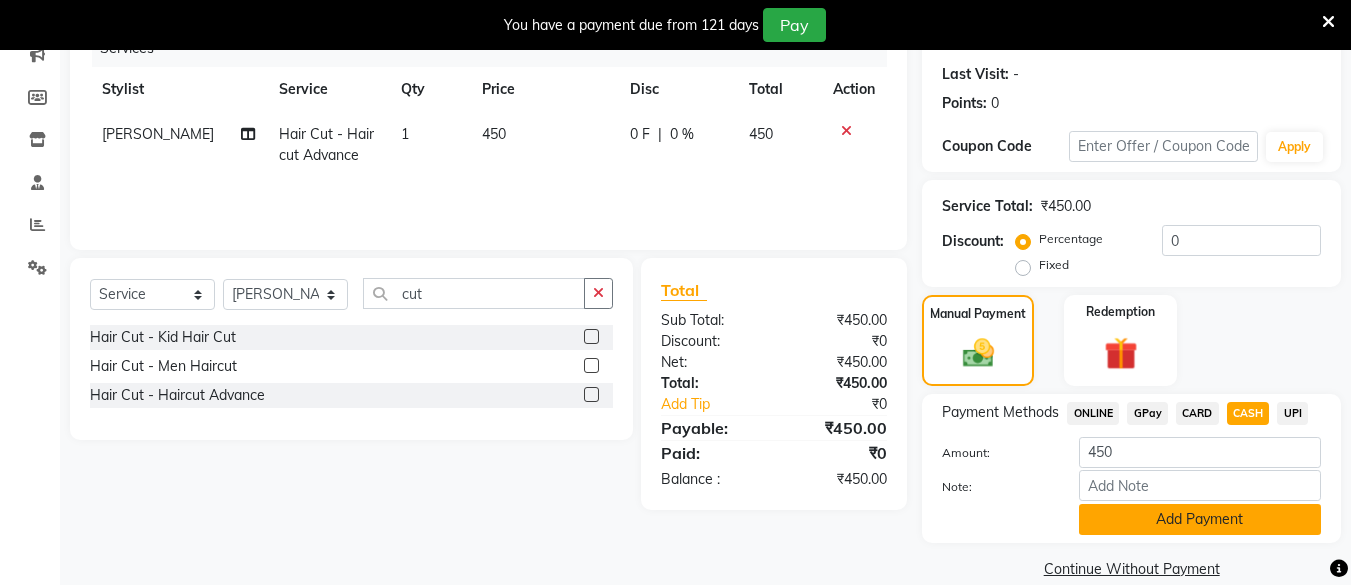 click on "Add Payment" 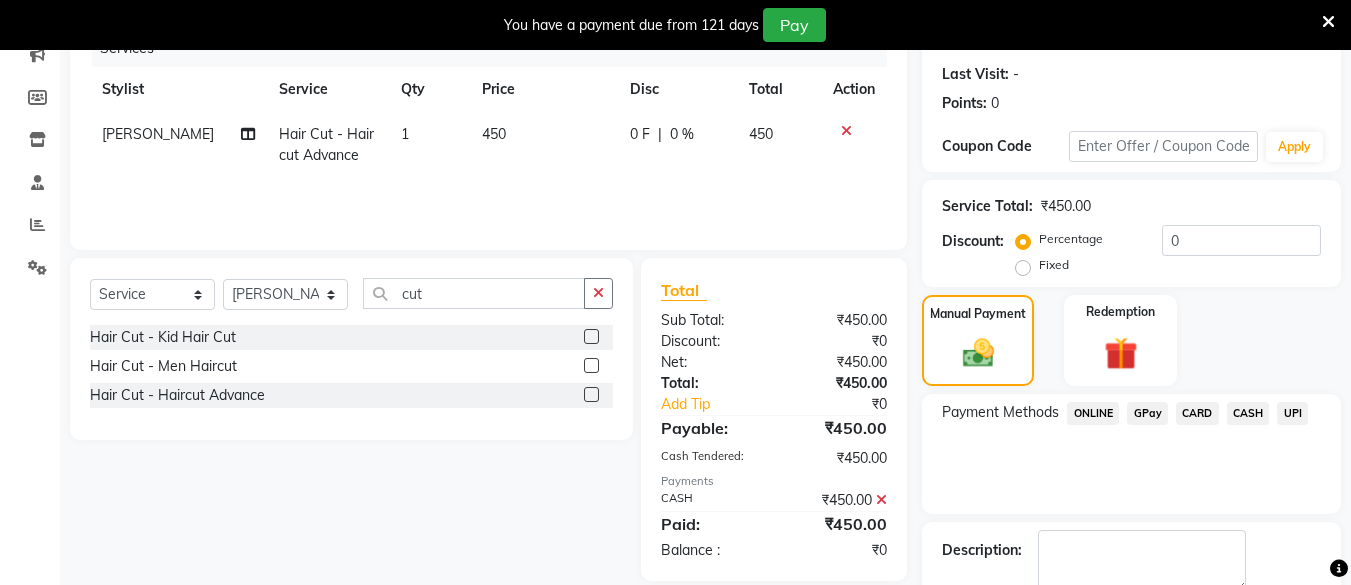 scroll, scrollTop: 381, scrollLeft: 0, axis: vertical 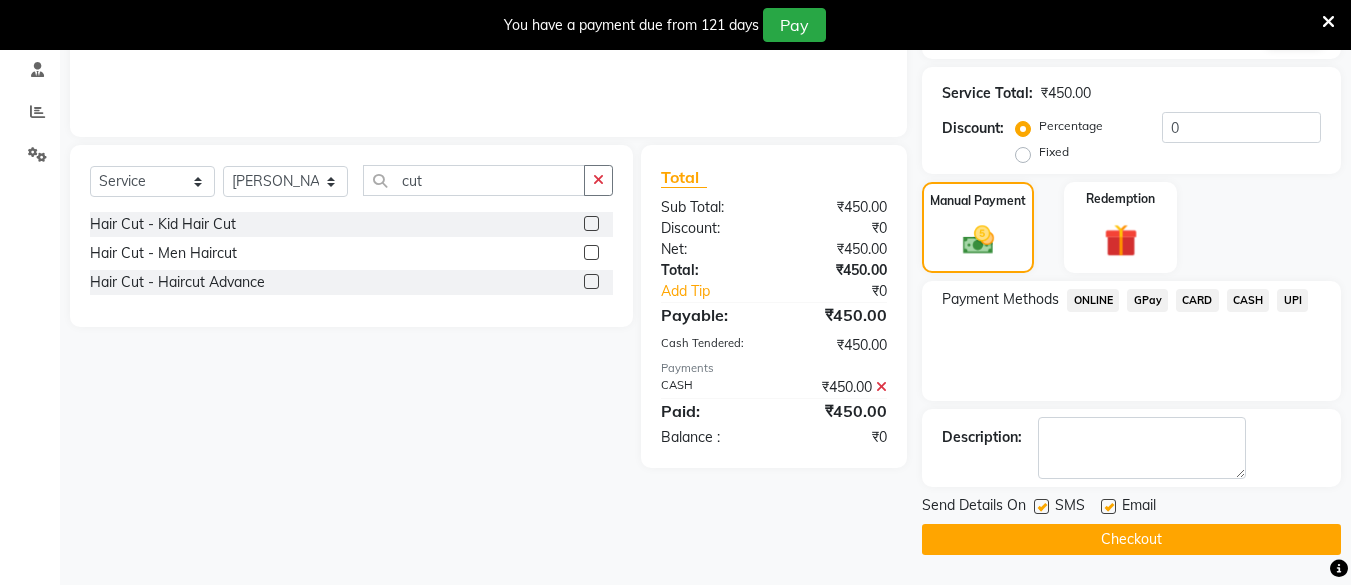 click on "Checkout" 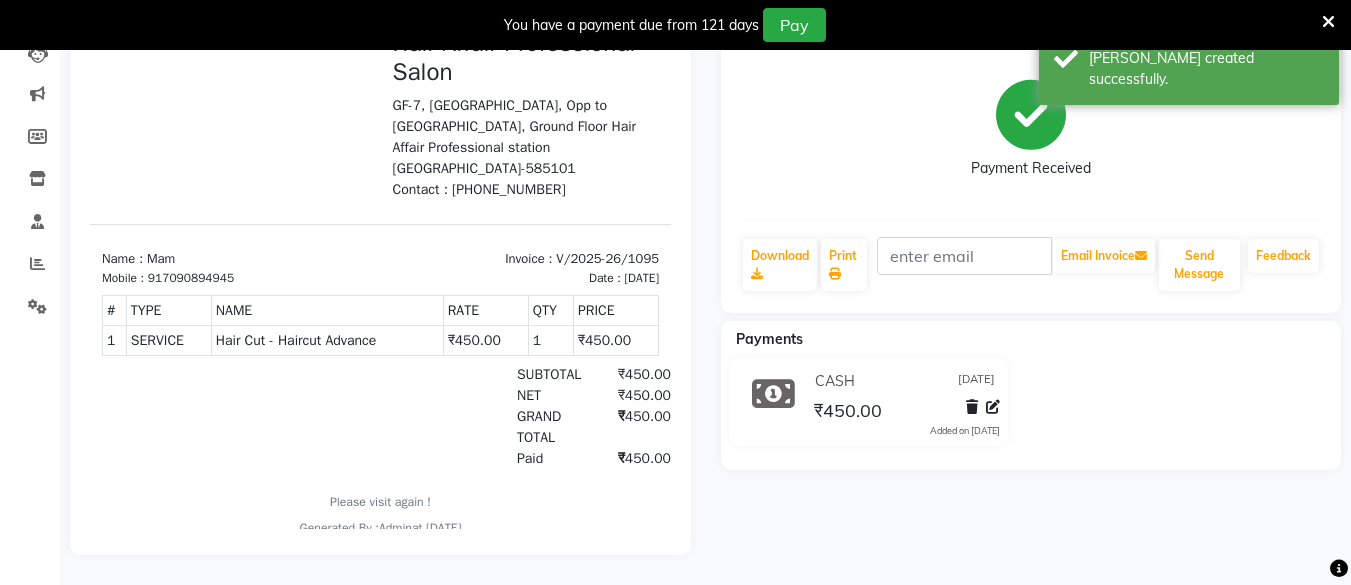 scroll, scrollTop: 0, scrollLeft: 0, axis: both 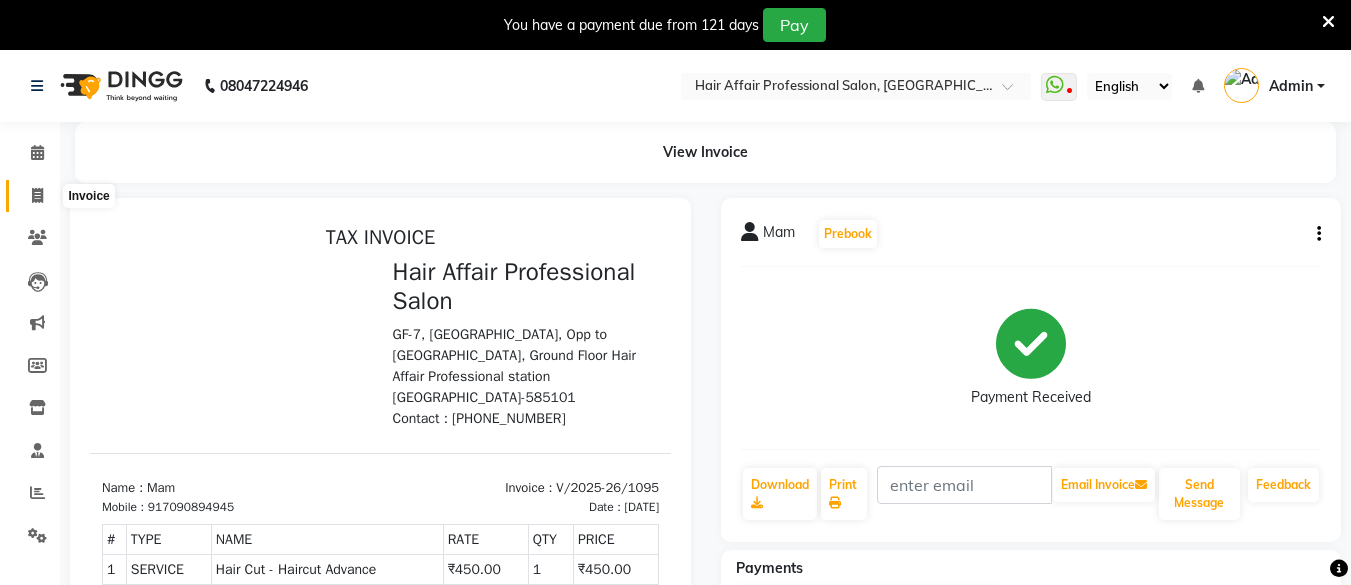 click 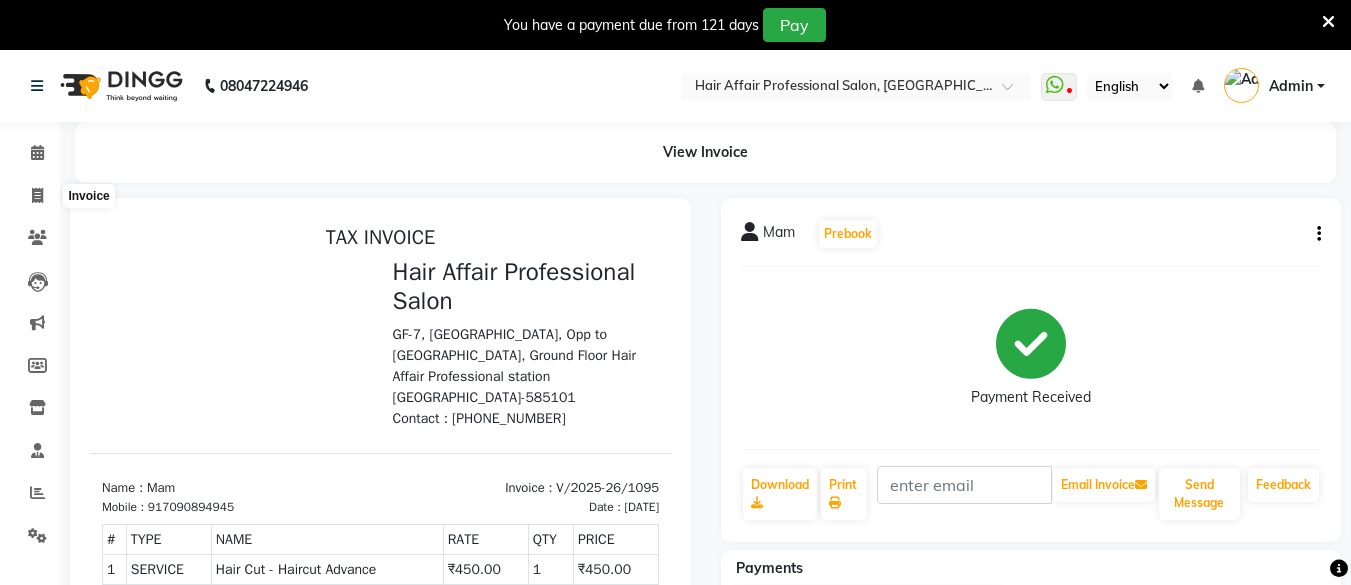 select on "service" 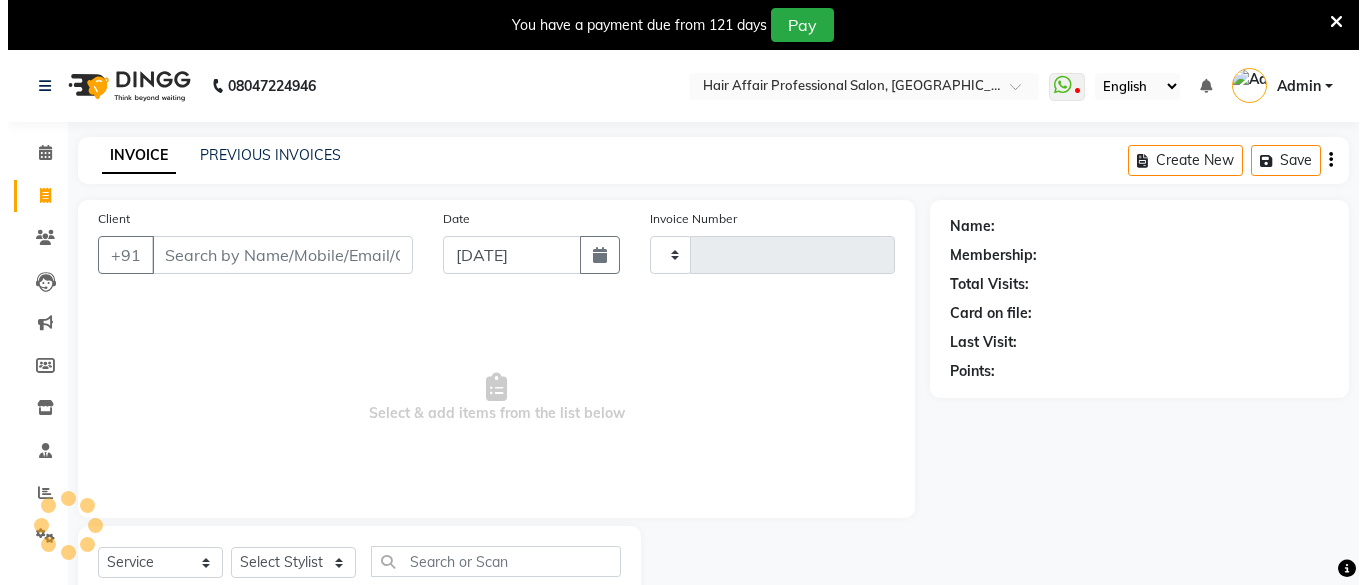 scroll, scrollTop: 66, scrollLeft: 0, axis: vertical 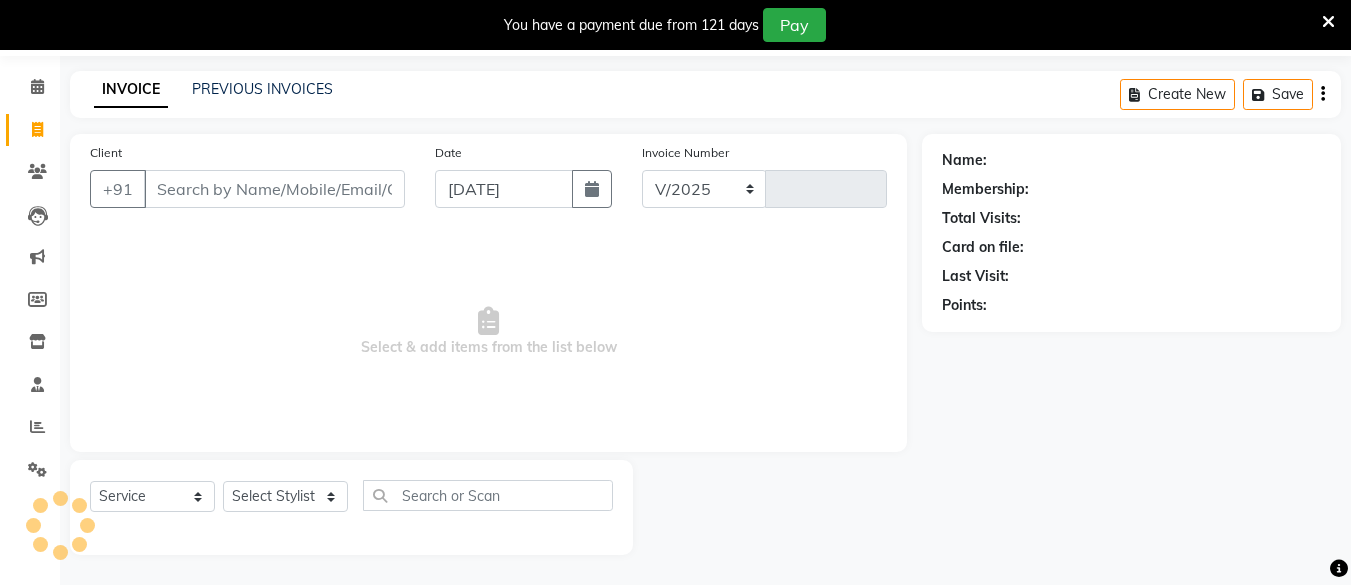 select on "657" 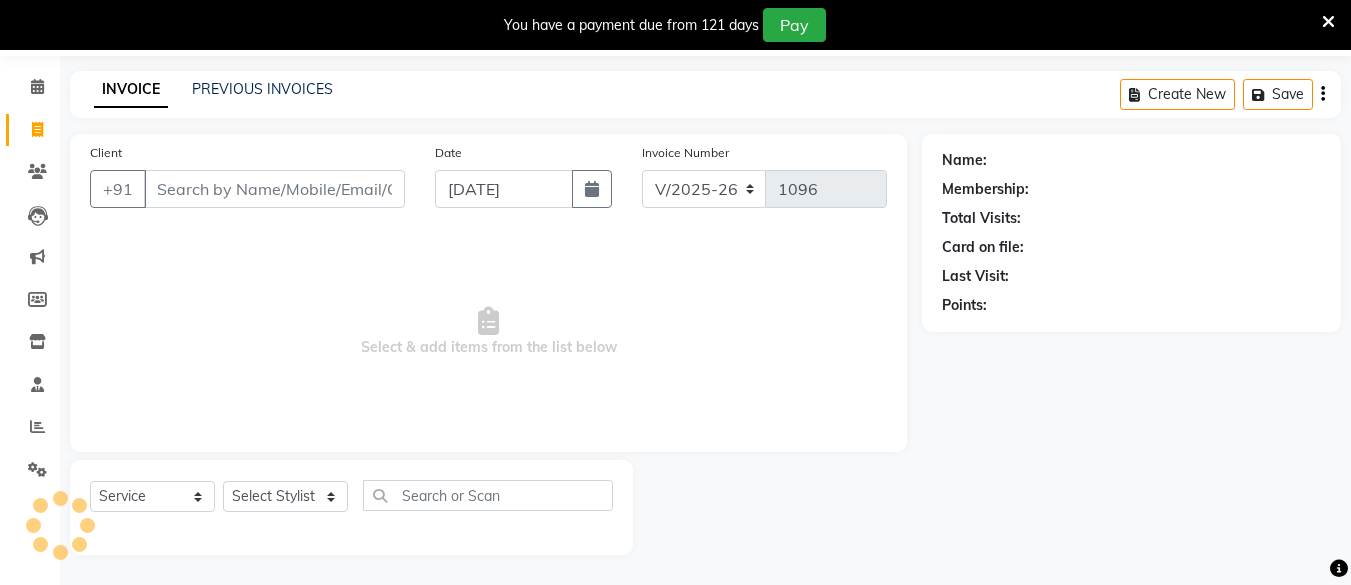 click on "Client" at bounding box center [274, 189] 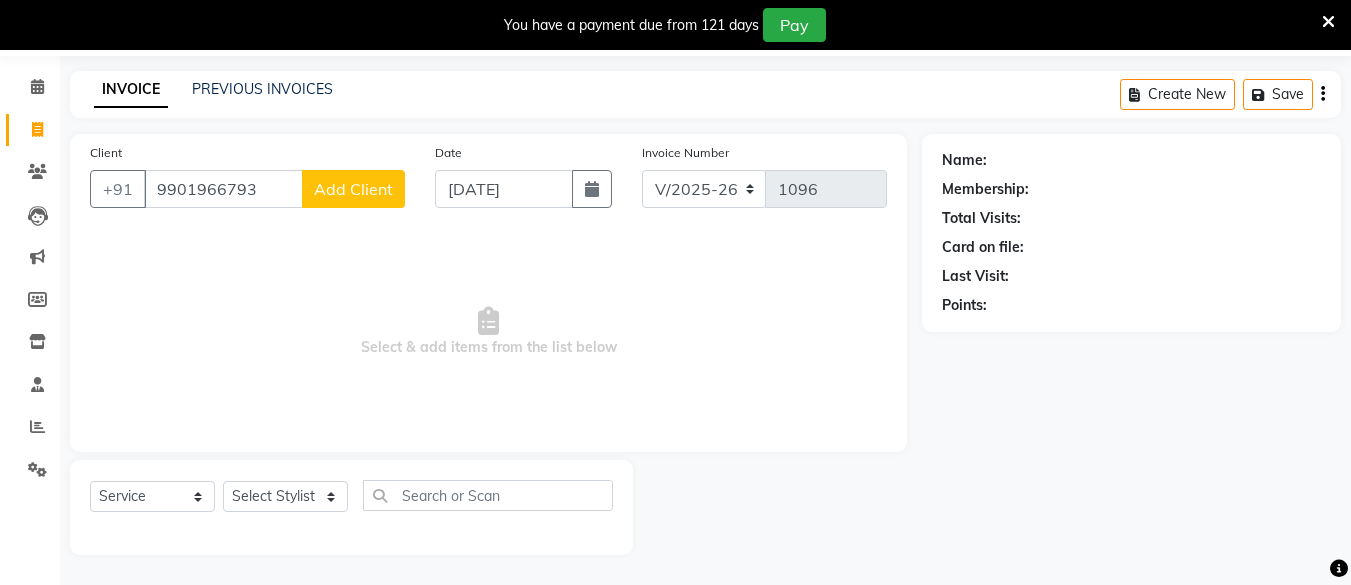 type on "9901966793" 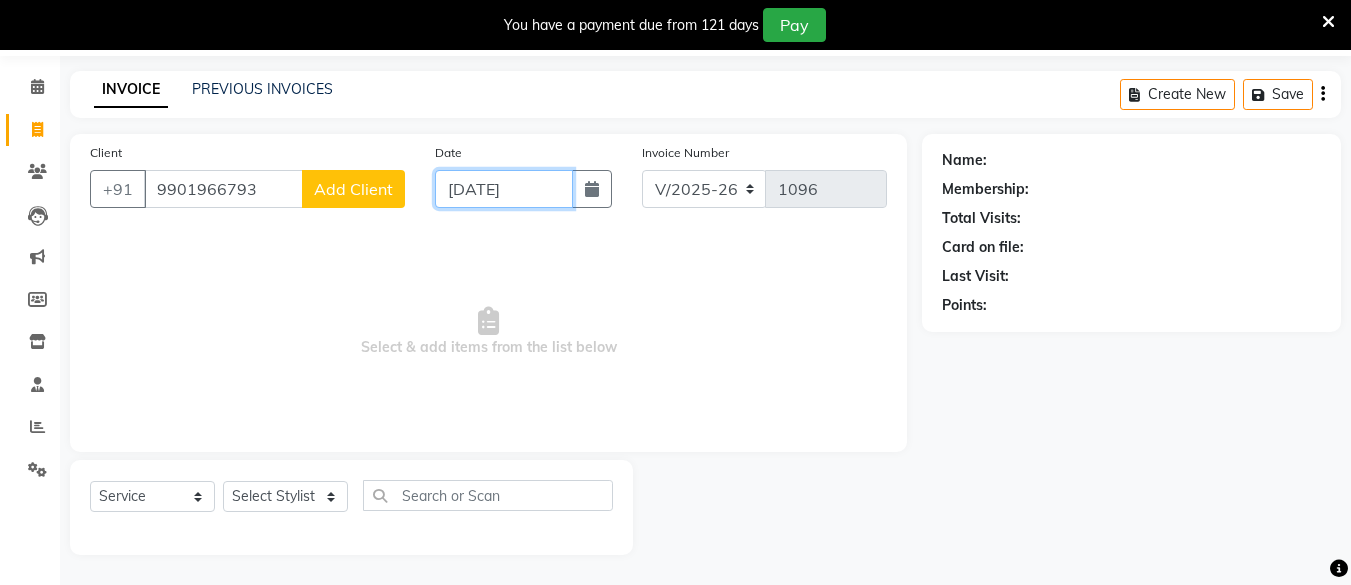 click on "[DATE]" 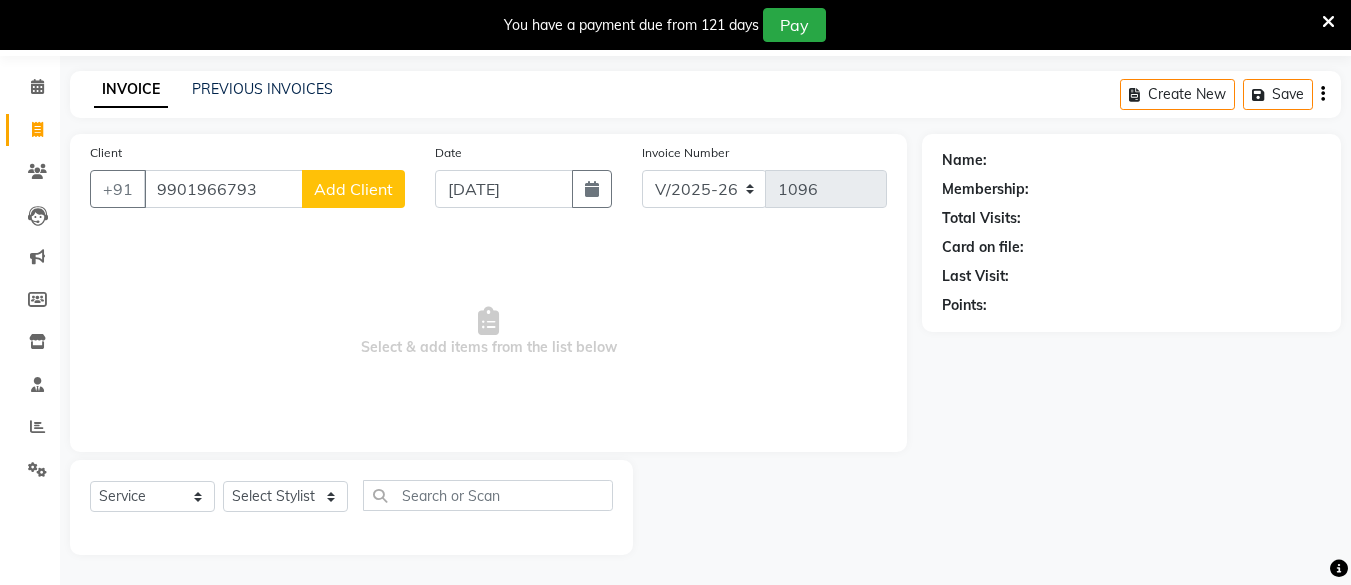 select on "7" 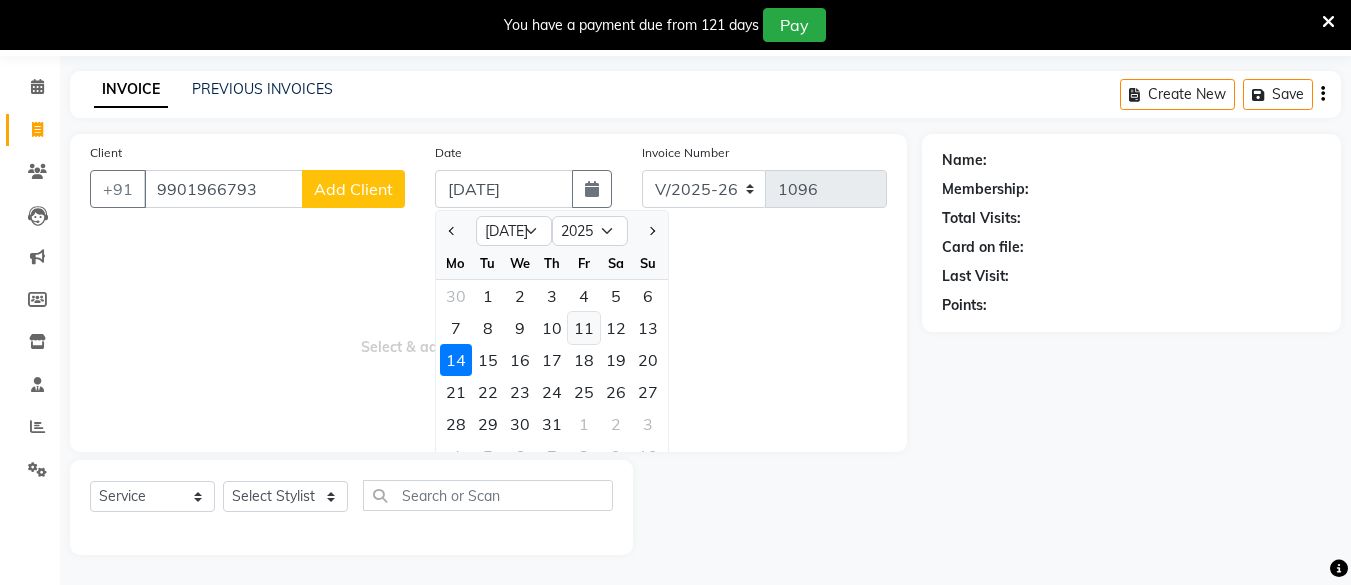 click on "11" 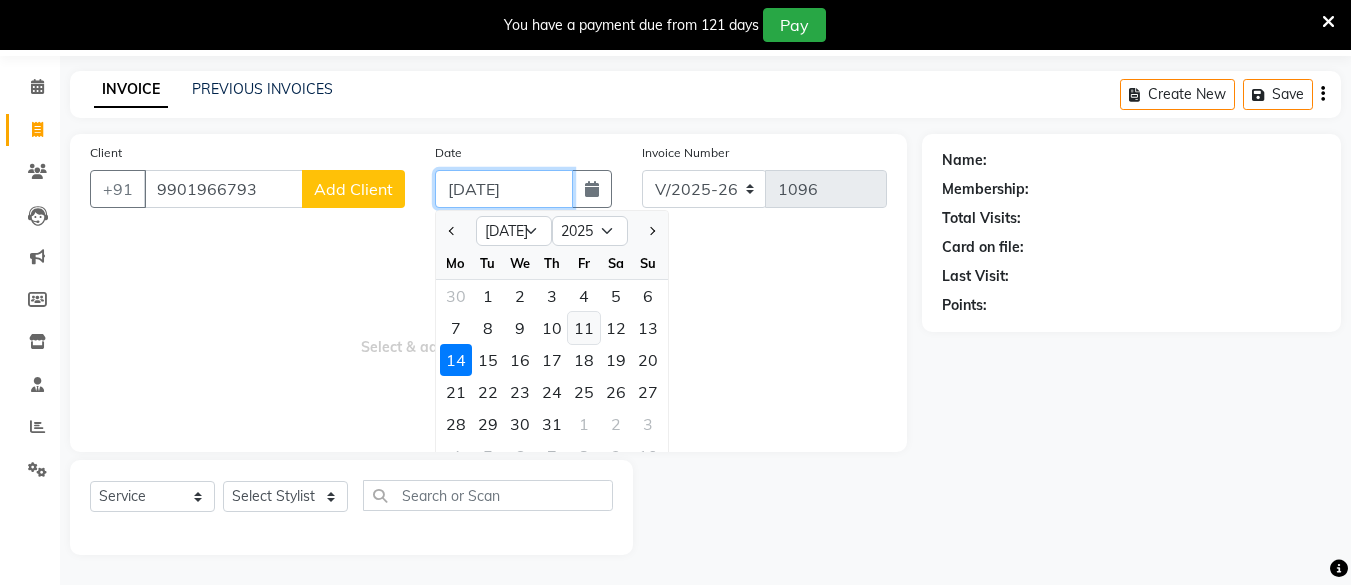 type on "[DATE]" 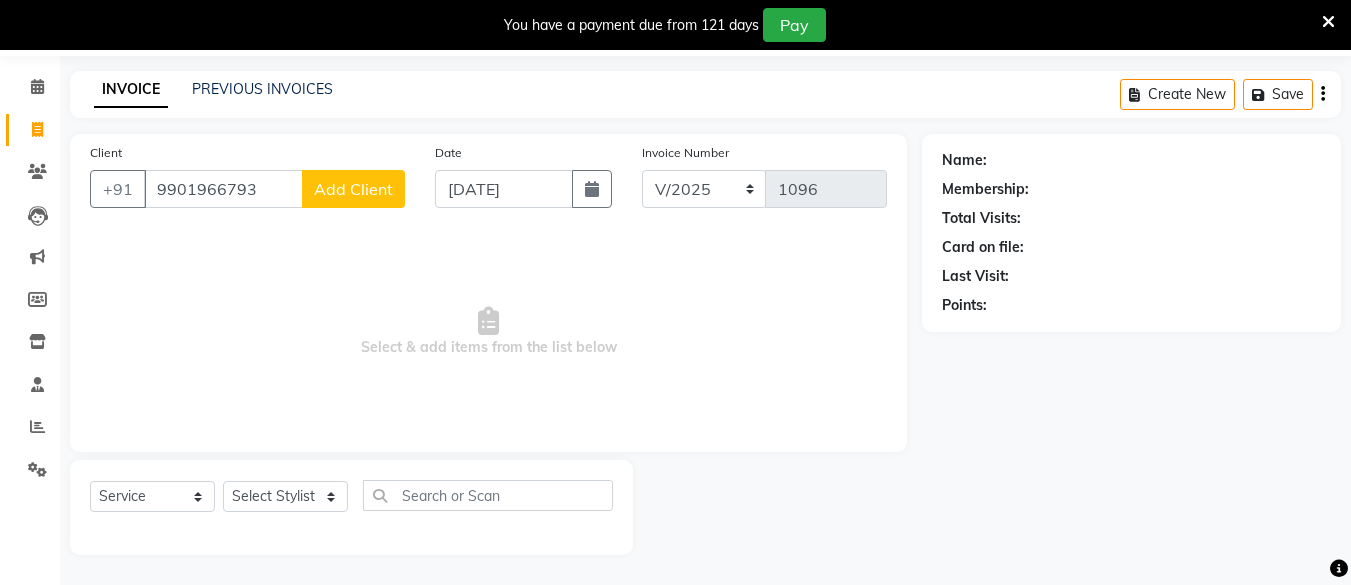 click on "Add Client" 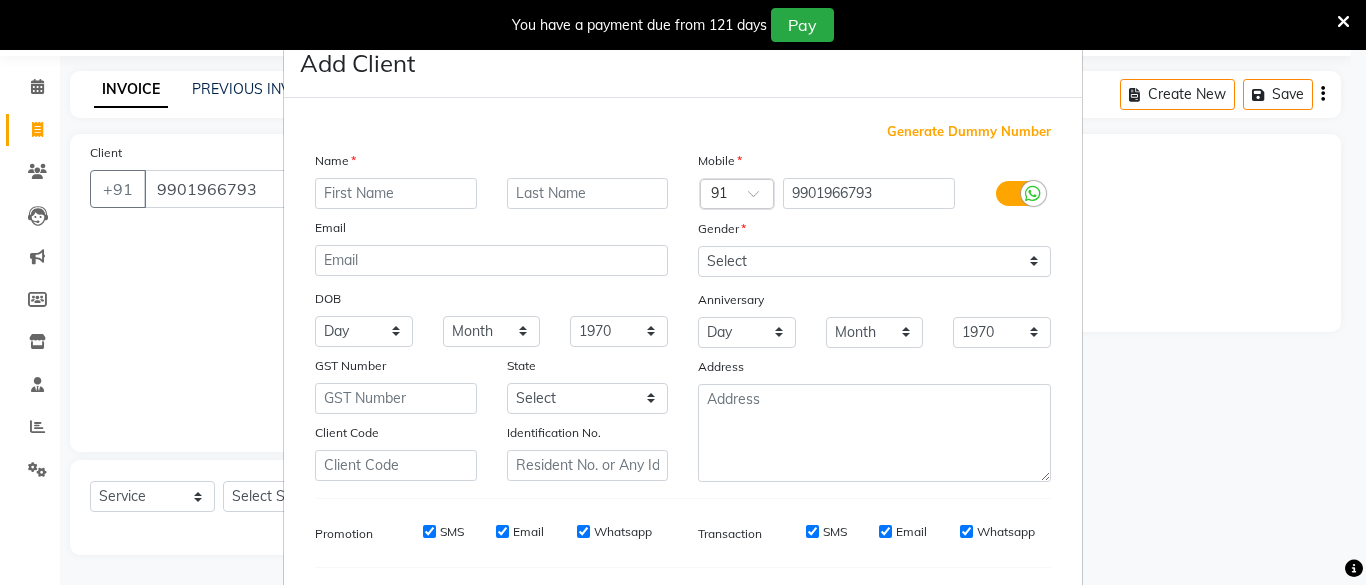 type on "N" 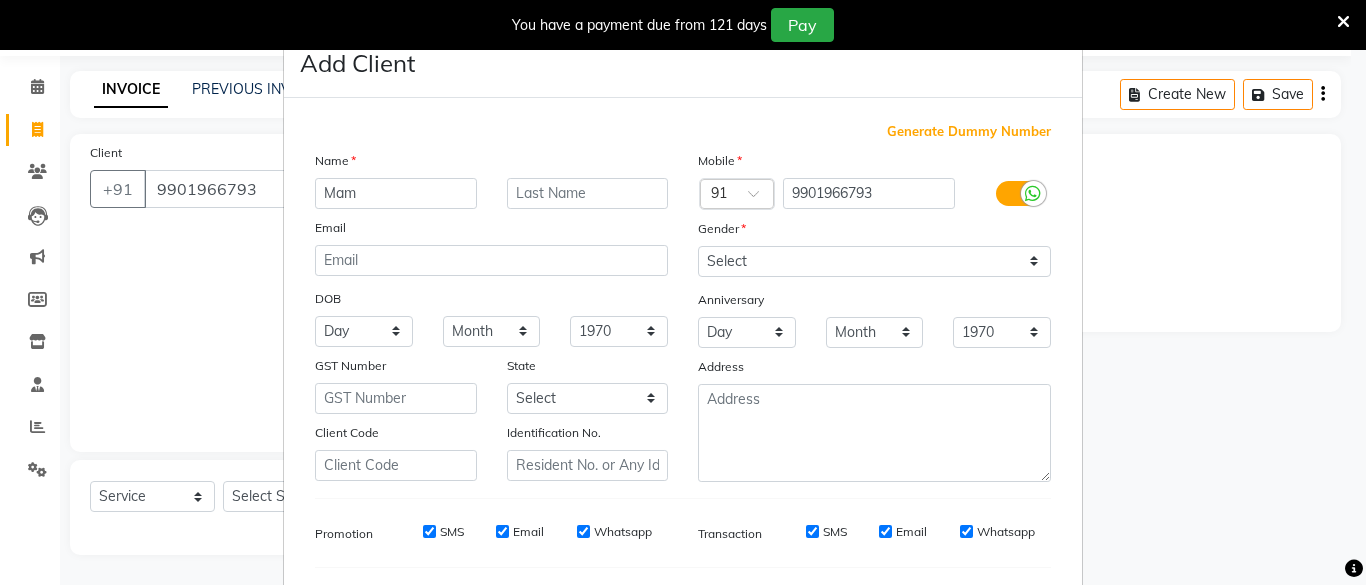 type on "Mam" 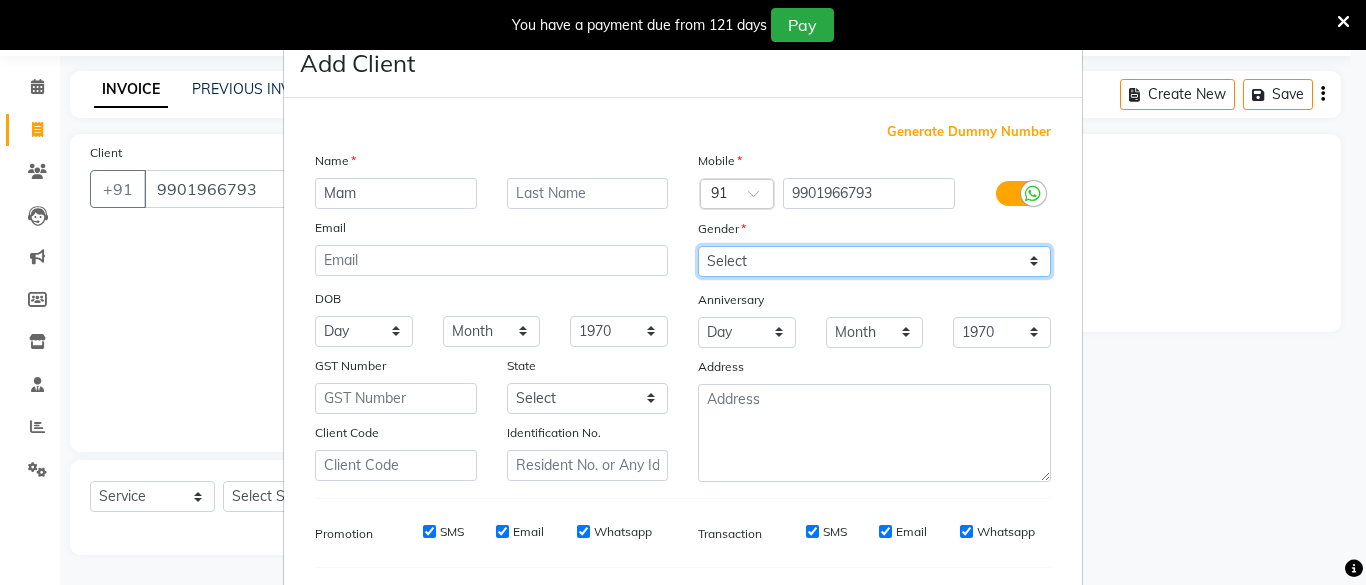 click on "Select [DEMOGRAPHIC_DATA] [DEMOGRAPHIC_DATA] Other Prefer Not To Say" at bounding box center (874, 261) 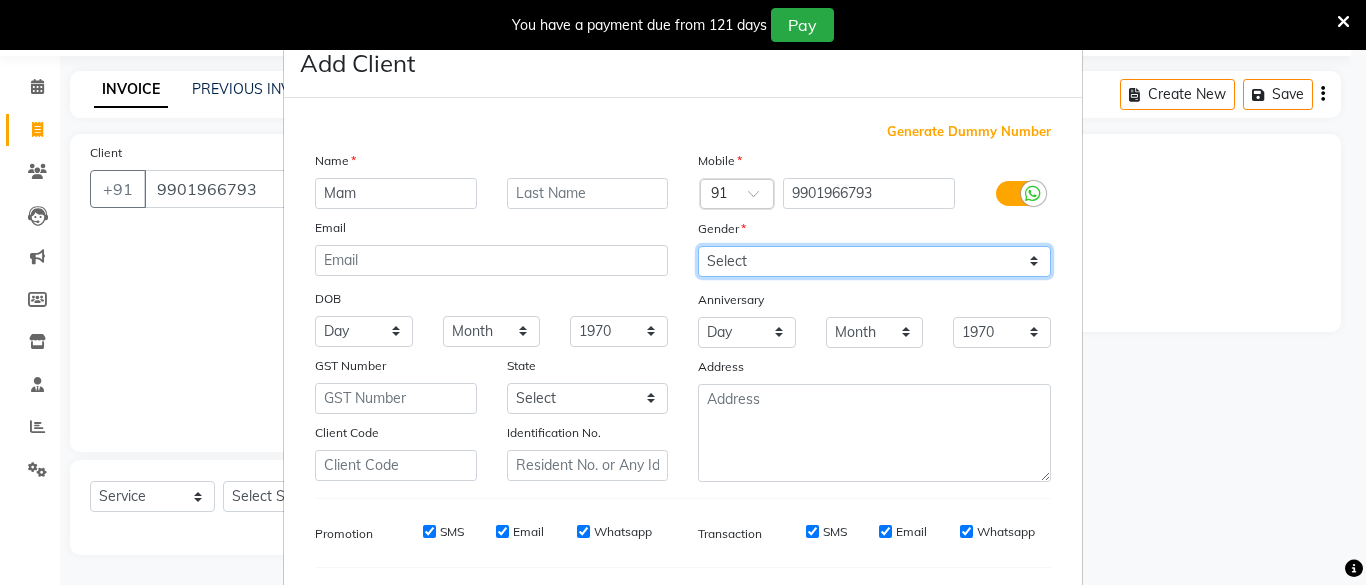 select on "[DEMOGRAPHIC_DATA]" 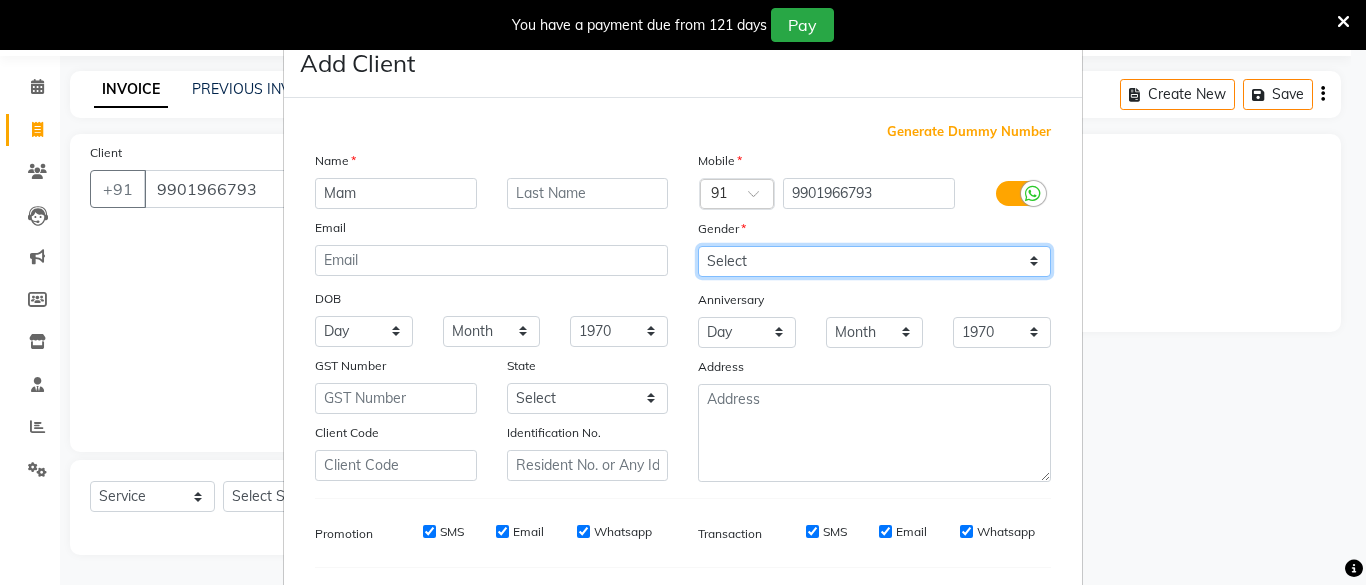 click on "Select [DEMOGRAPHIC_DATA] [DEMOGRAPHIC_DATA] Other Prefer Not To Say" at bounding box center [874, 261] 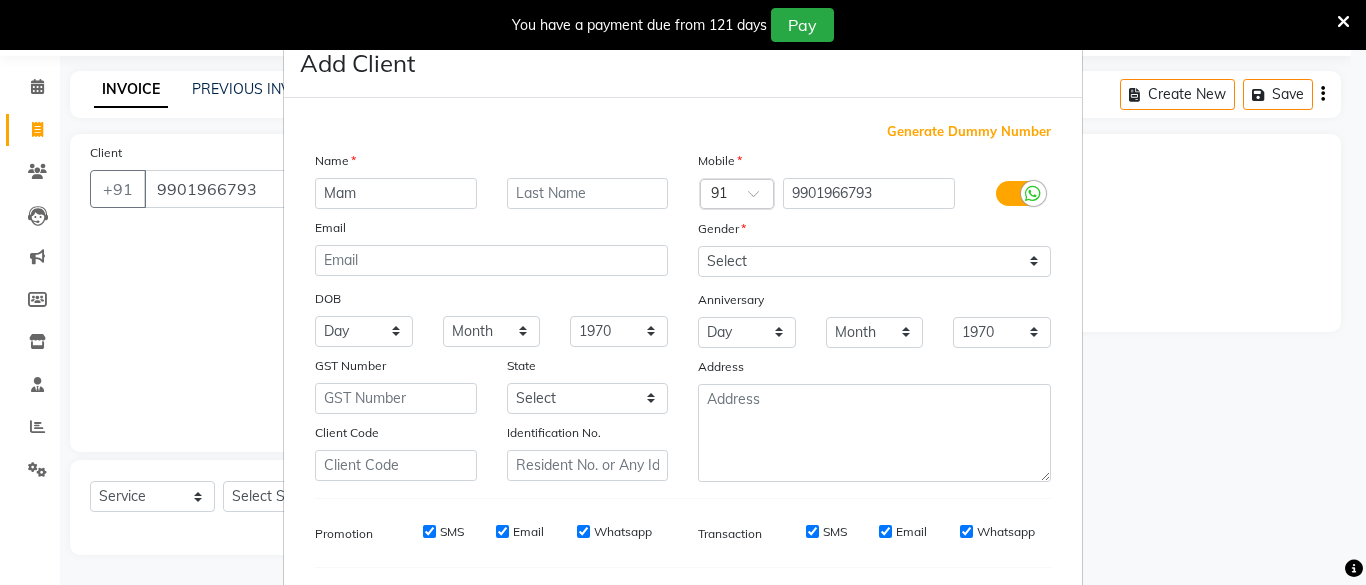 drag, startPoint x: 1365, startPoint y: 646, endPoint x: 1285, endPoint y: 532, distance: 139.26952 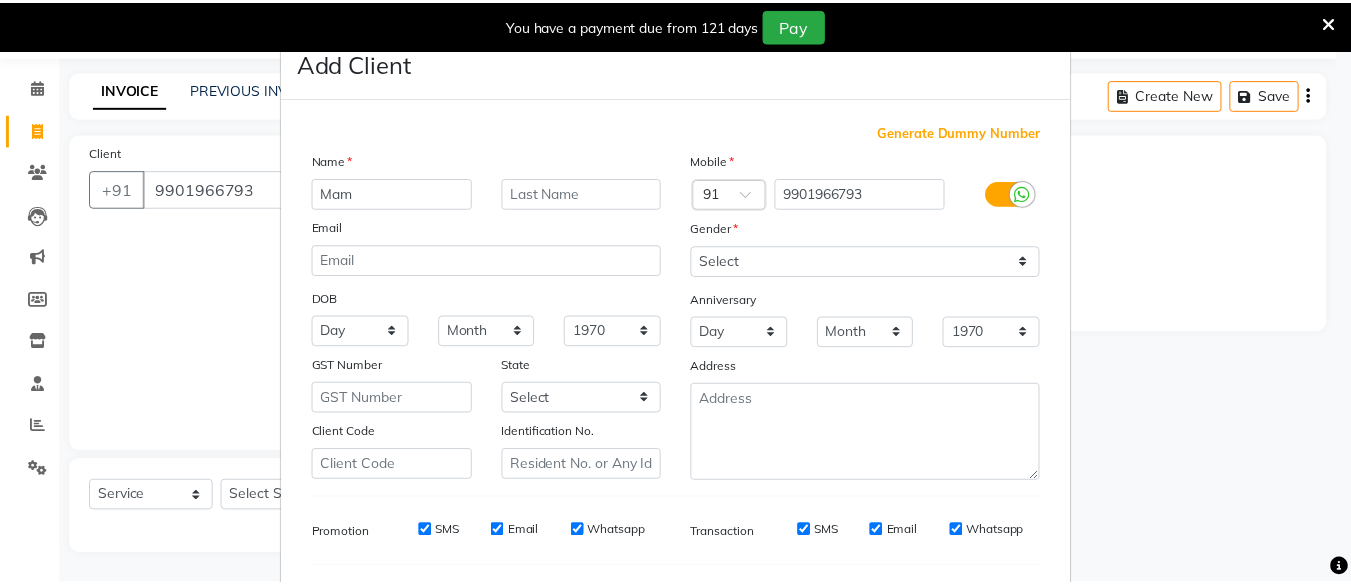 scroll, scrollTop: 264, scrollLeft: 0, axis: vertical 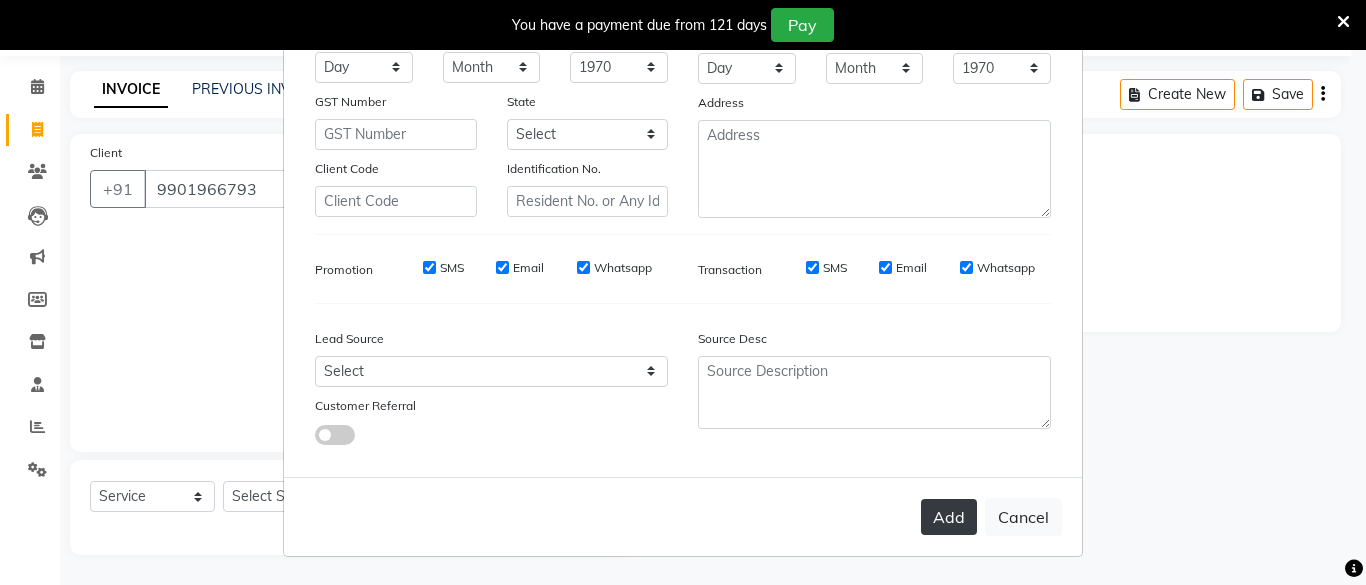 click on "Add" at bounding box center [949, 517] 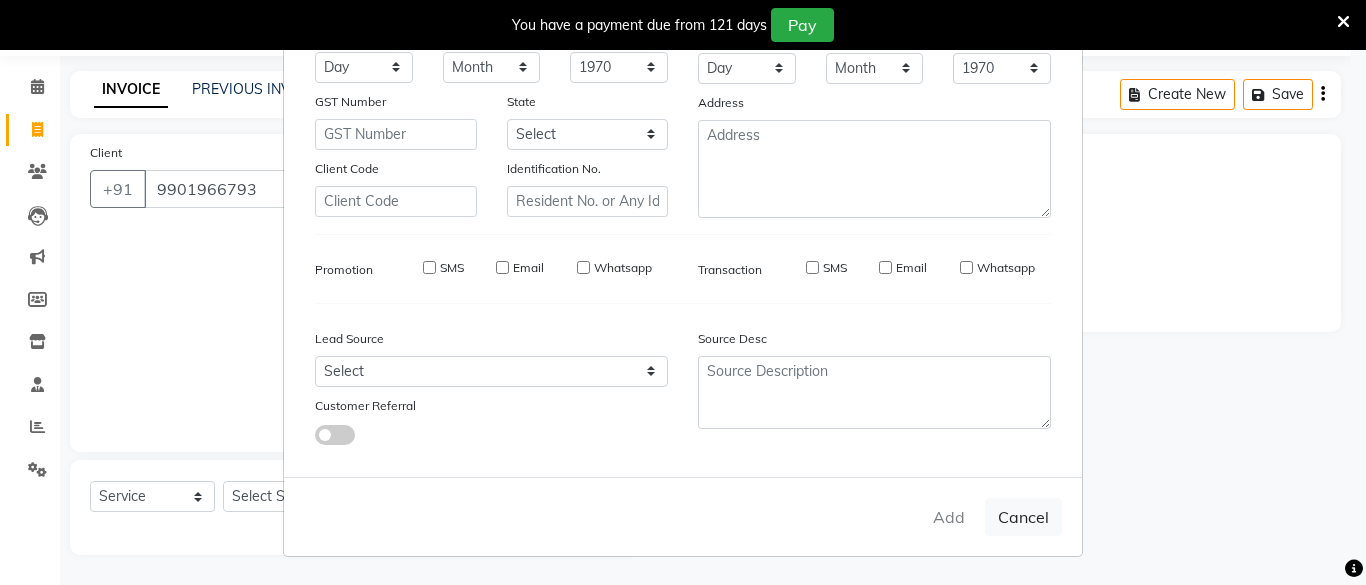 type 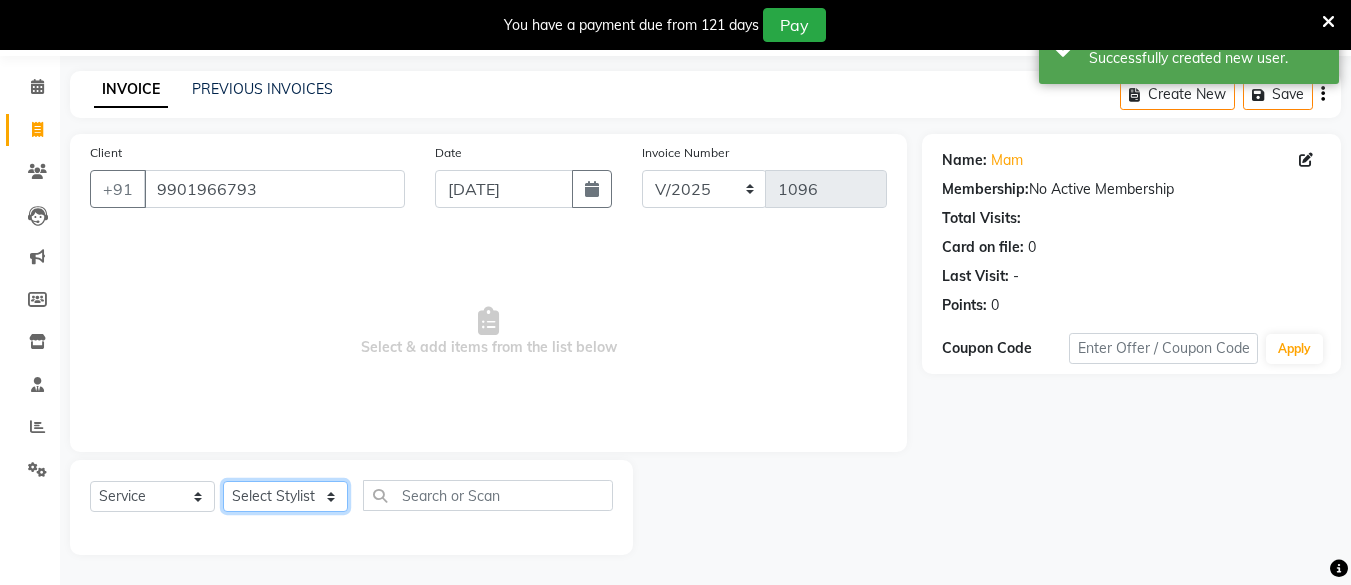 click on "Select Stylist [PERSON_NAME] Hair Affair [PERSON_NAME] [PERSON_NAME] [PERSON_NAME] sandhya [PERSON_NAME] [PERSON_NAME]" 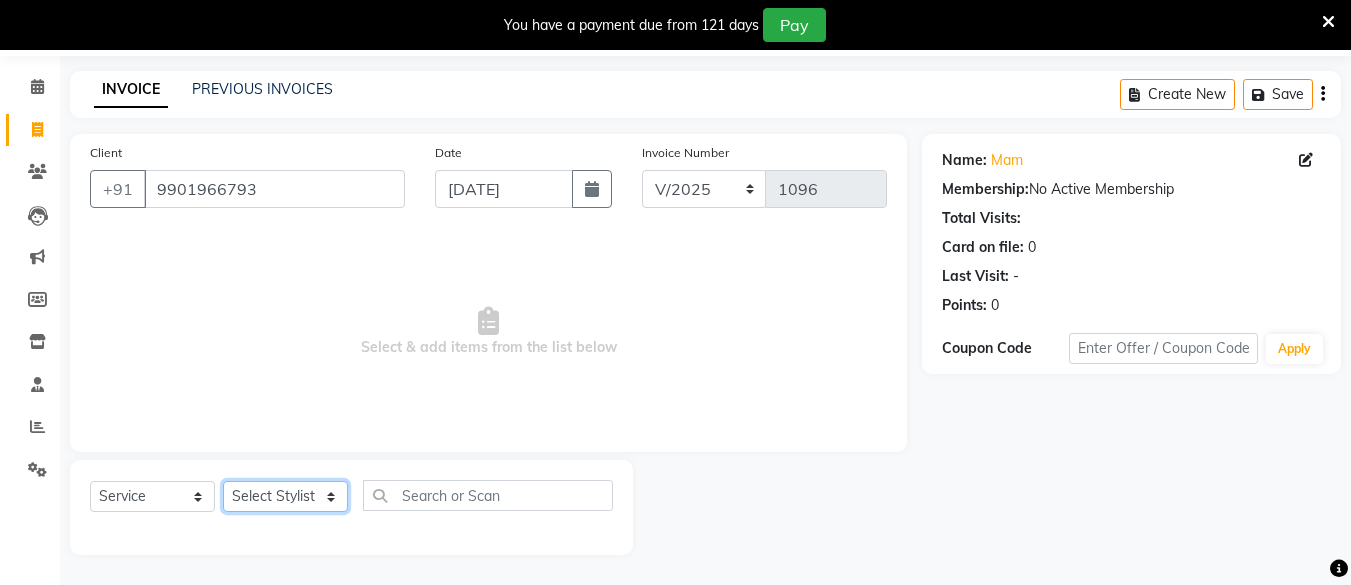 select on "83491" 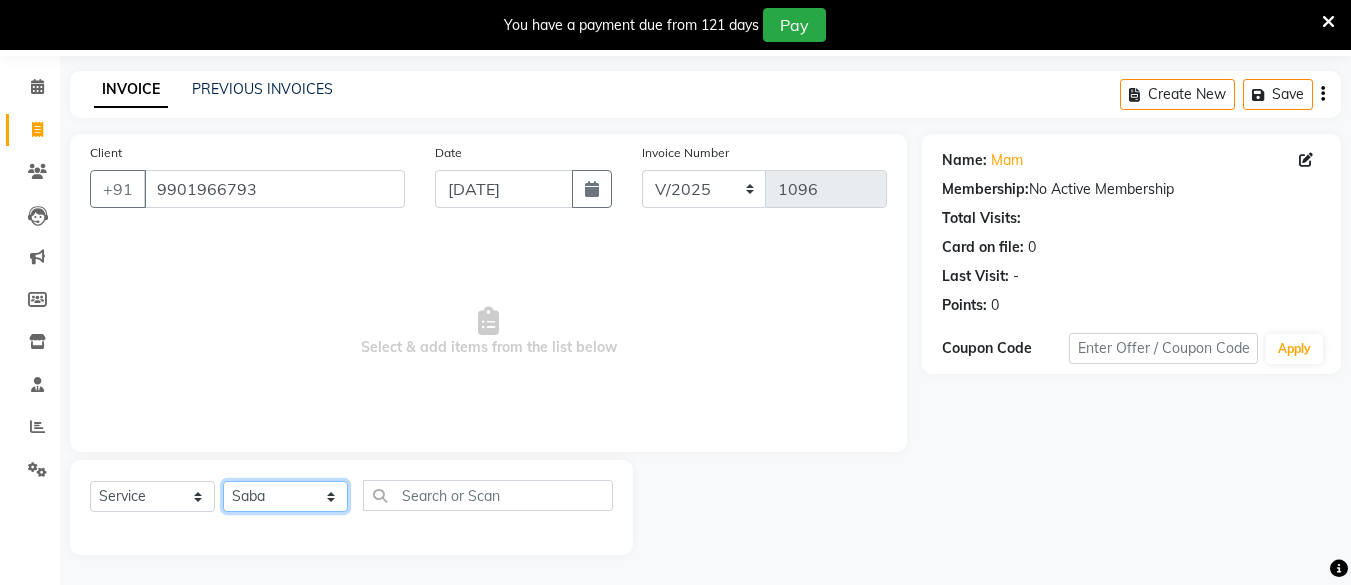 click on "Select Stylist [PERSON_NAME] Hair Affair [PERSON_NAME] [PERSON_NAME] [PERSON_NAME] sandhya [PERSON_NAME] [PERSON_NAME]" 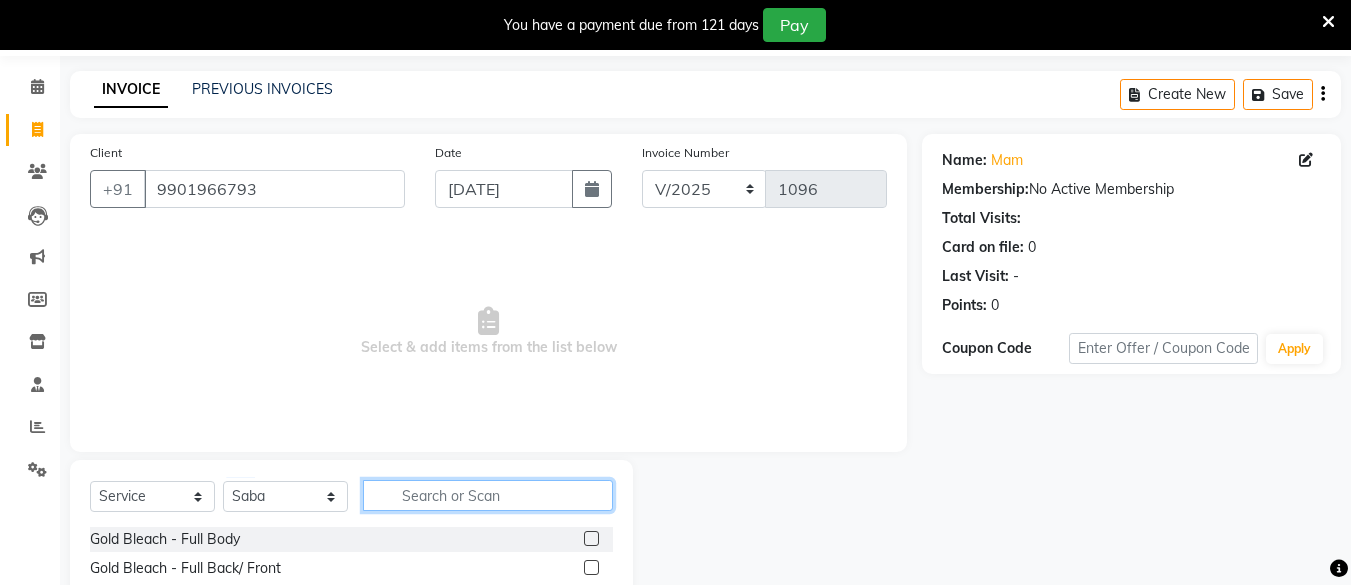 click 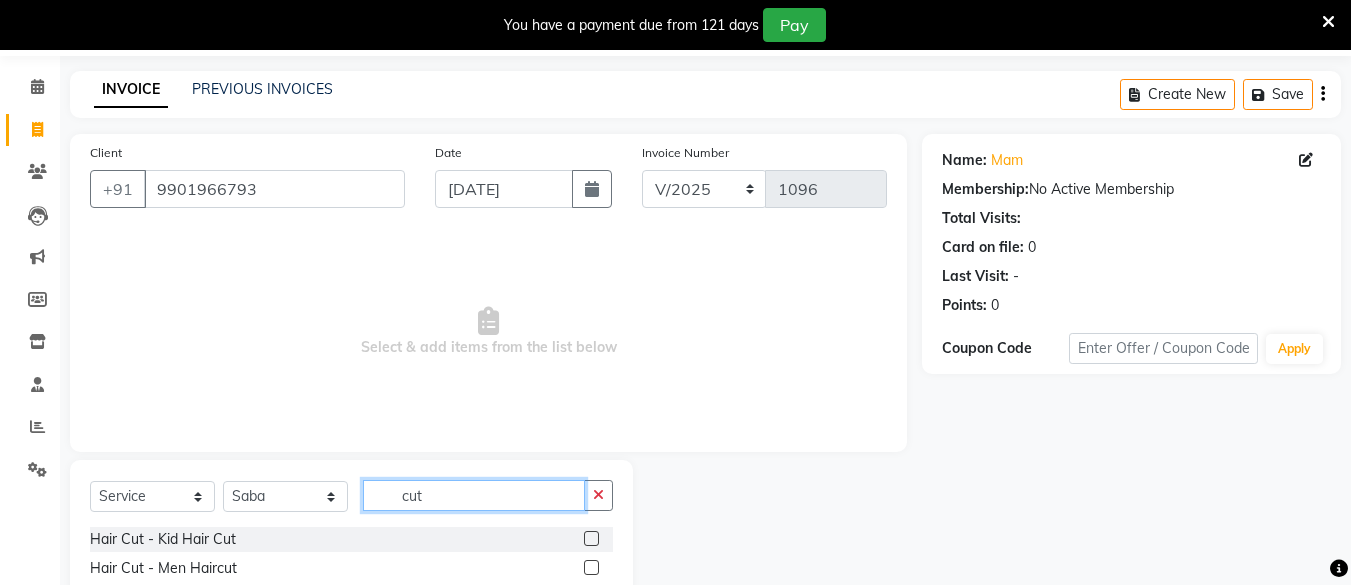 scroll, scrollTop: 153, scrollLeft: 0, axis: vertical 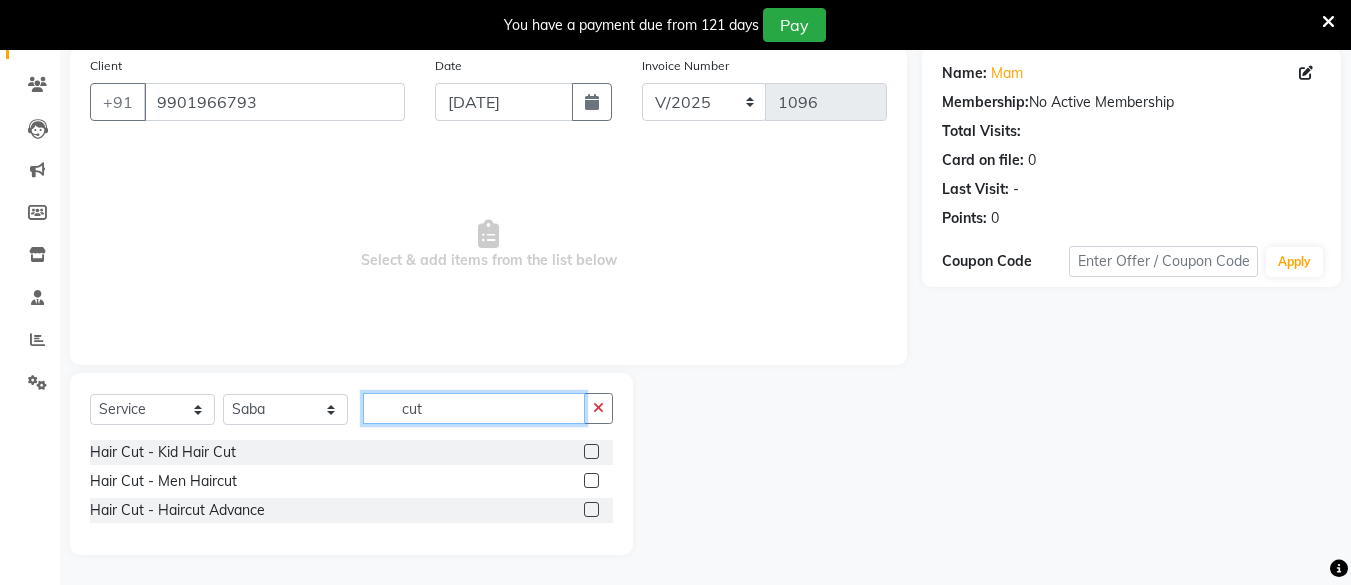 type on "cut" 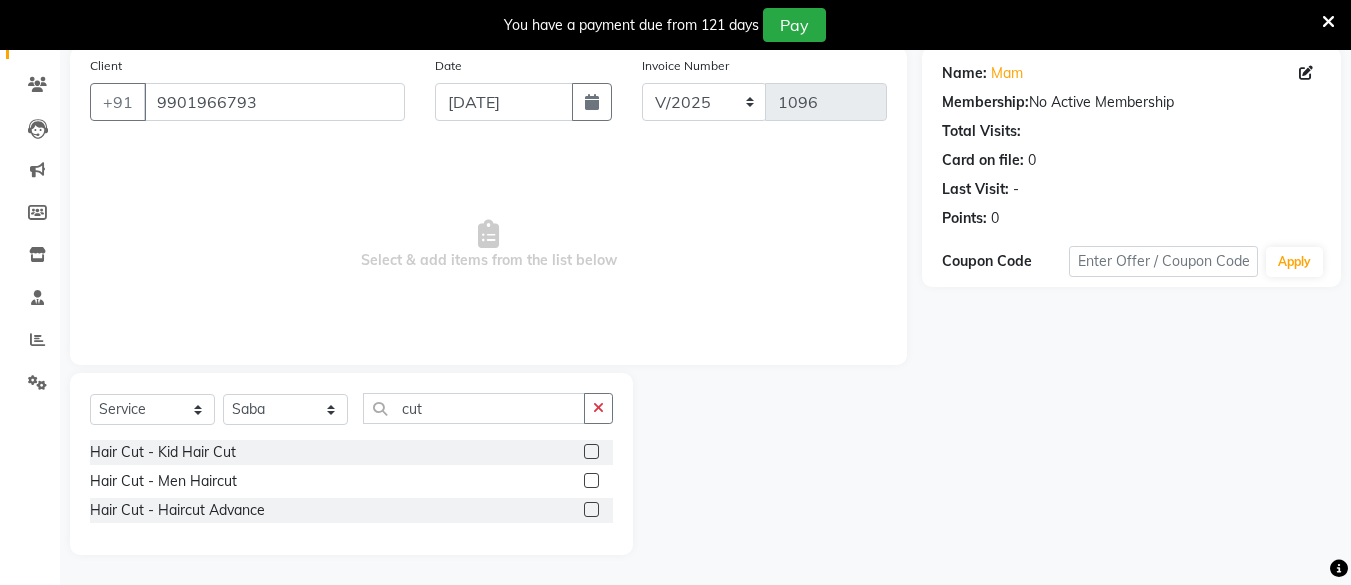 click 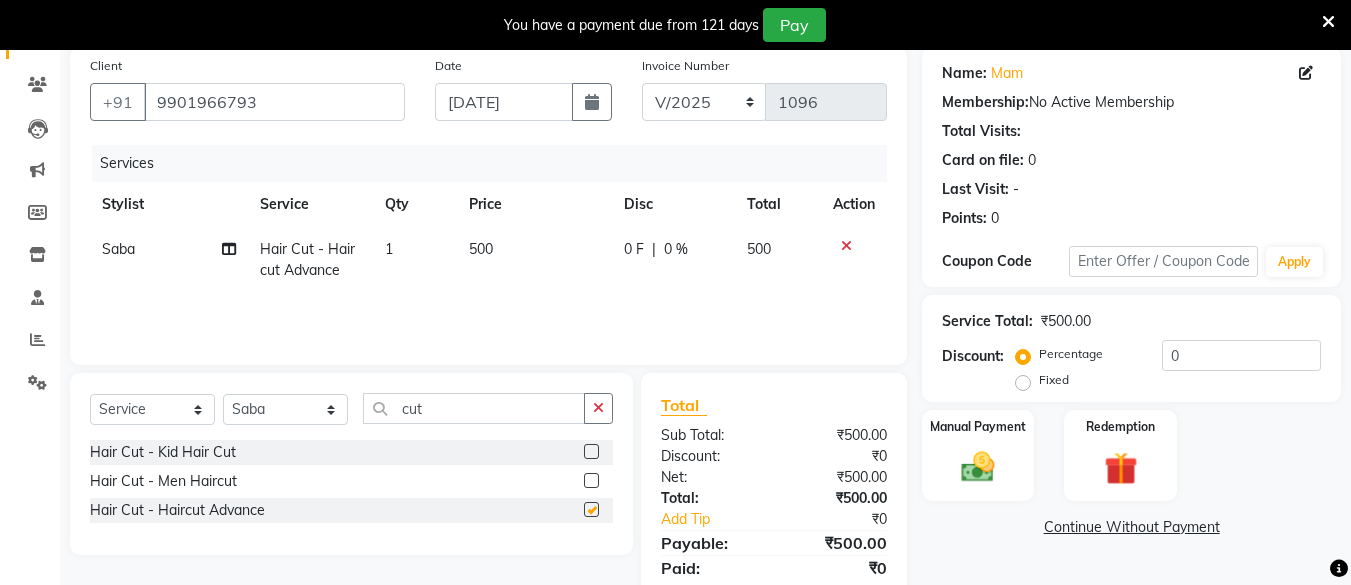 checkbox on "false" 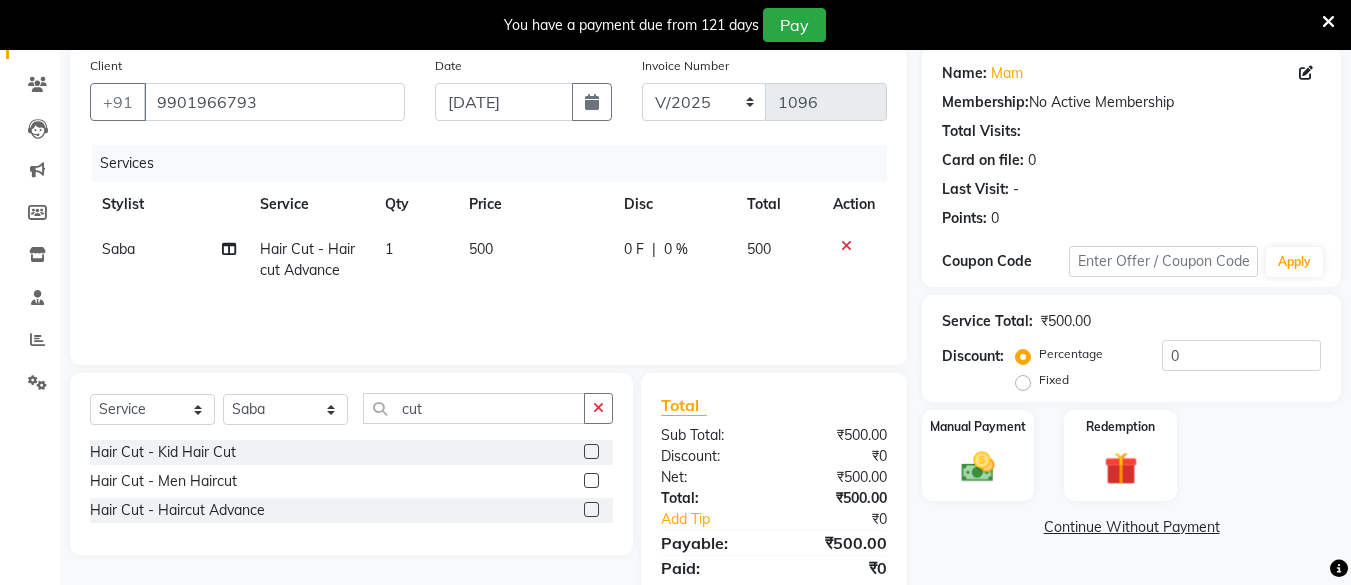 click on "500" 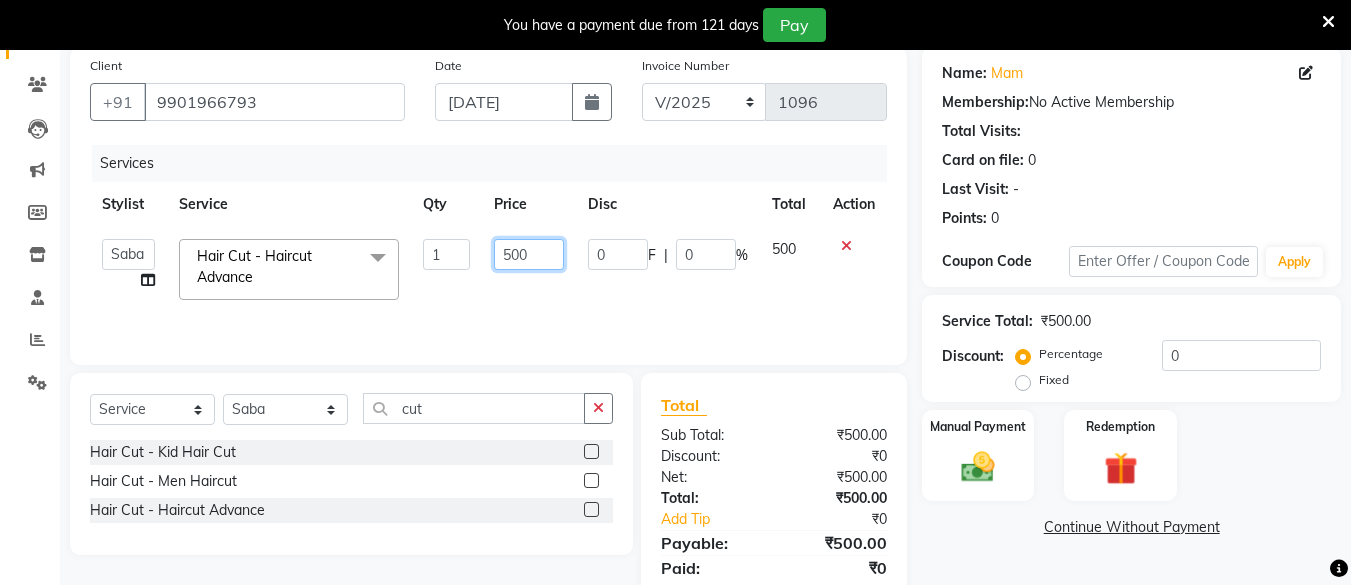 click on "500" 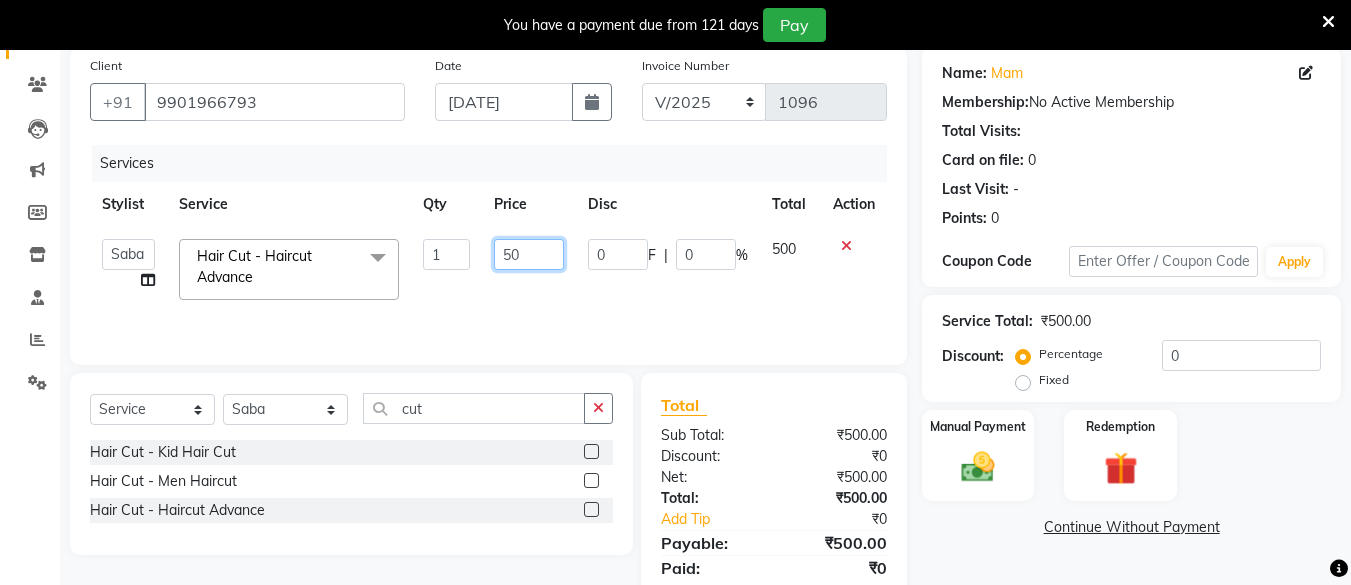 type on "5" 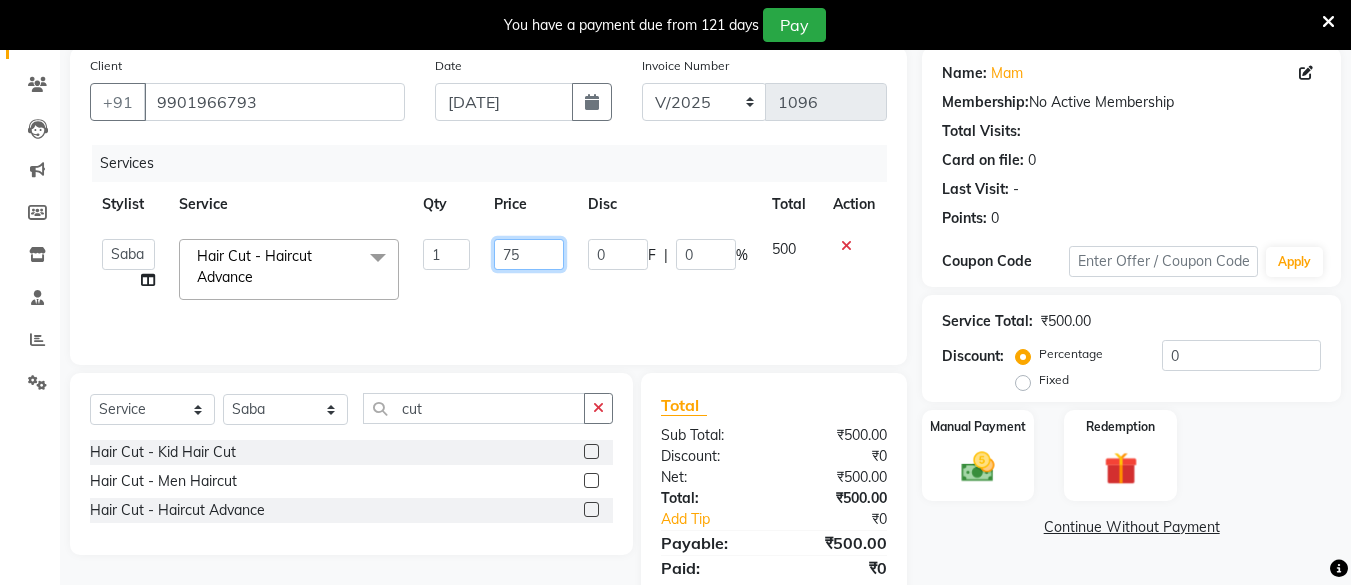 type on "750" 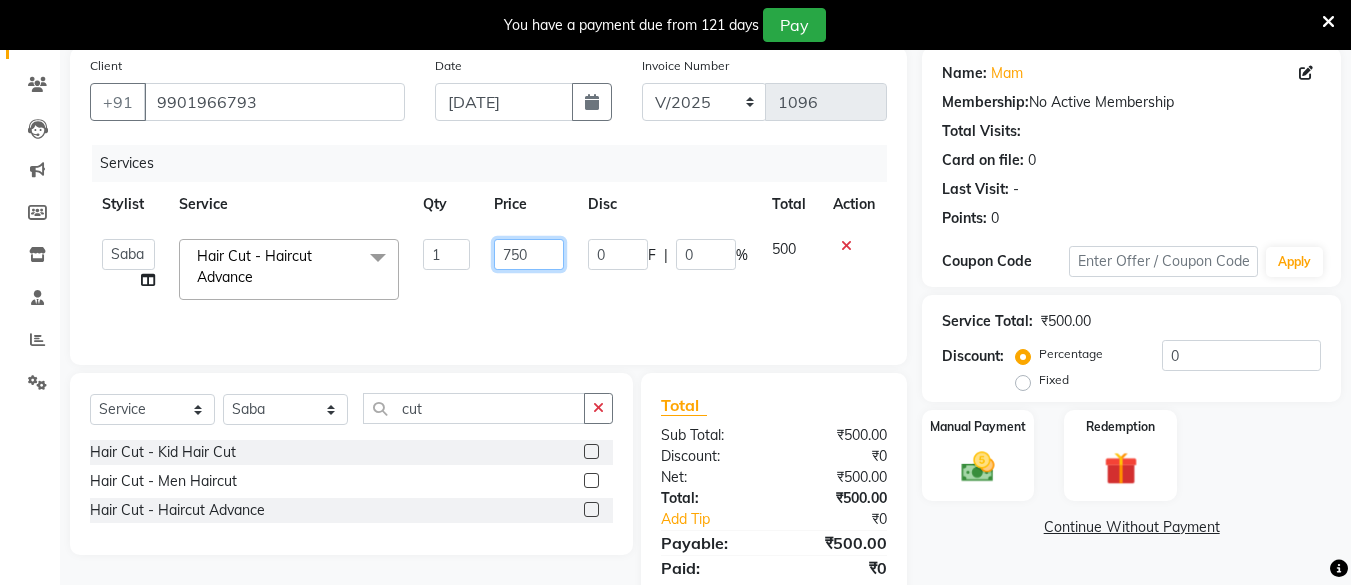 scroll, scrollTop: 223, scrollLeft: 0, axis: vertical 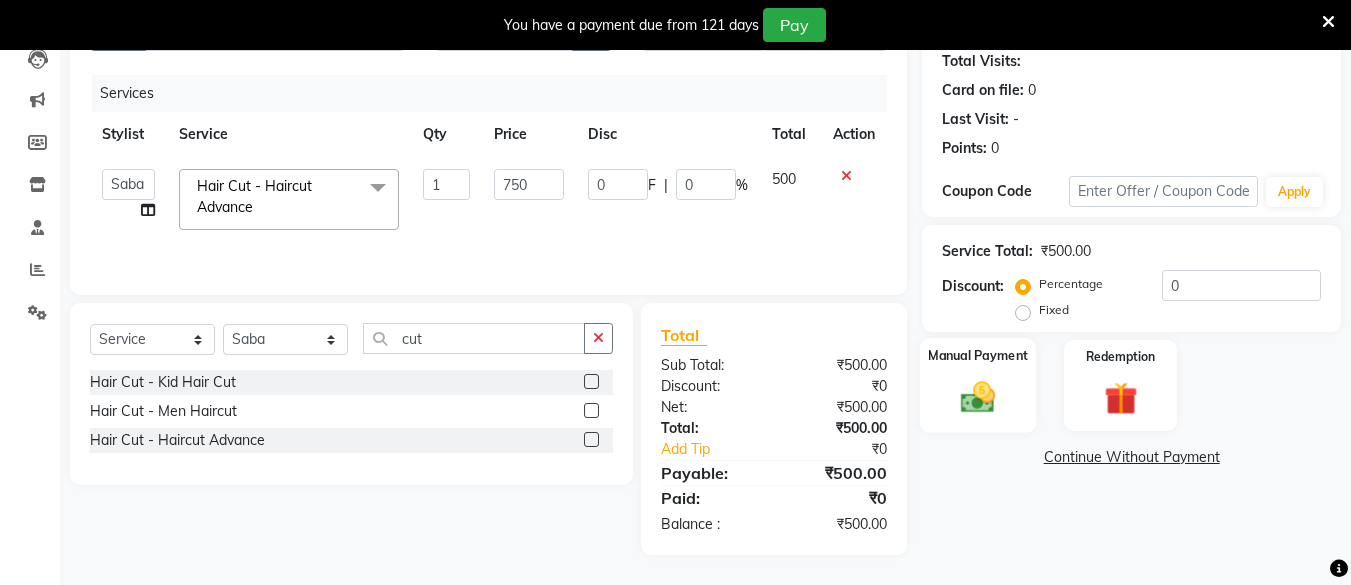 click 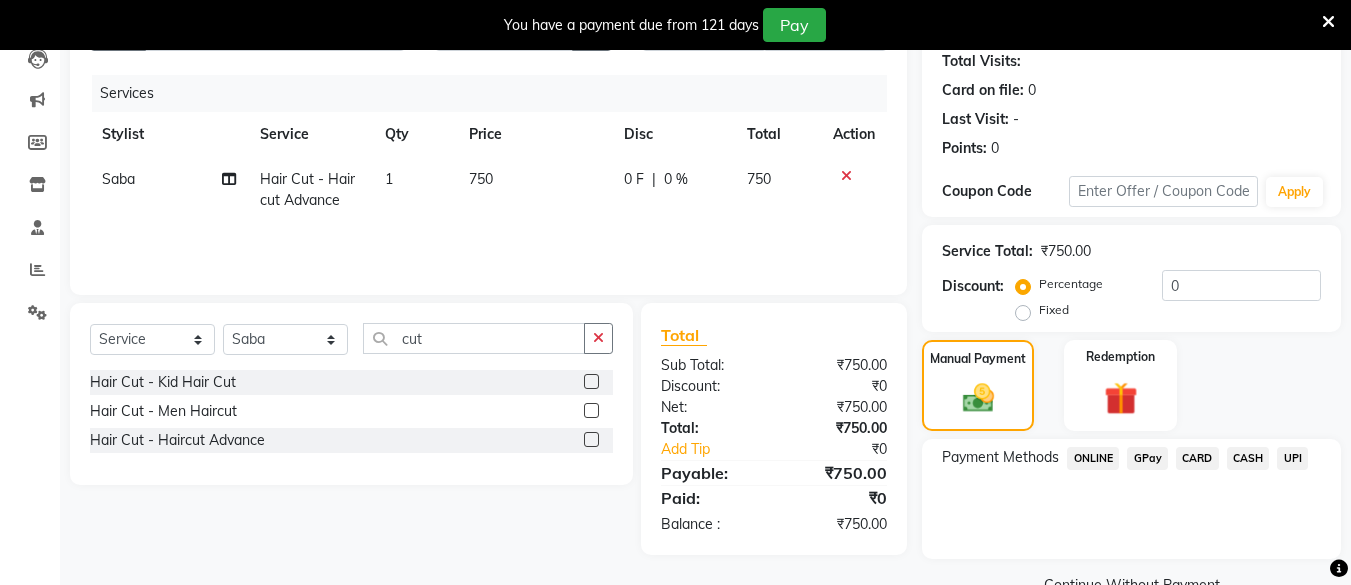 scroll, scrollTop: 268, scrollLeft: 0, axis: vertical 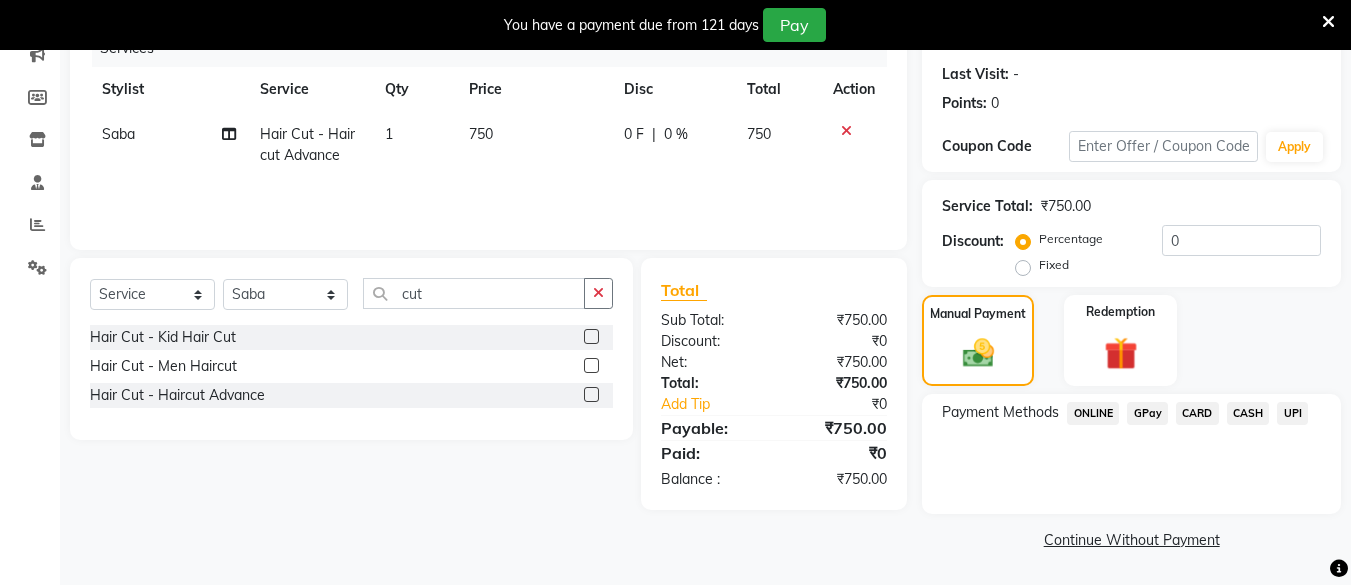 click on "Name: Mam  Membership:  No Active Membership  Total Visits:   Card on file:  0 Last Visit:   - Points:   0  Coupon Code Apply Service Total:  ₹750.00  Discount:  Percentage   Fixed  0 Manual Payment Redemption Payment Methods  ONLINE   GPay   CARD   CASH   UPI   Continue Without Payment" 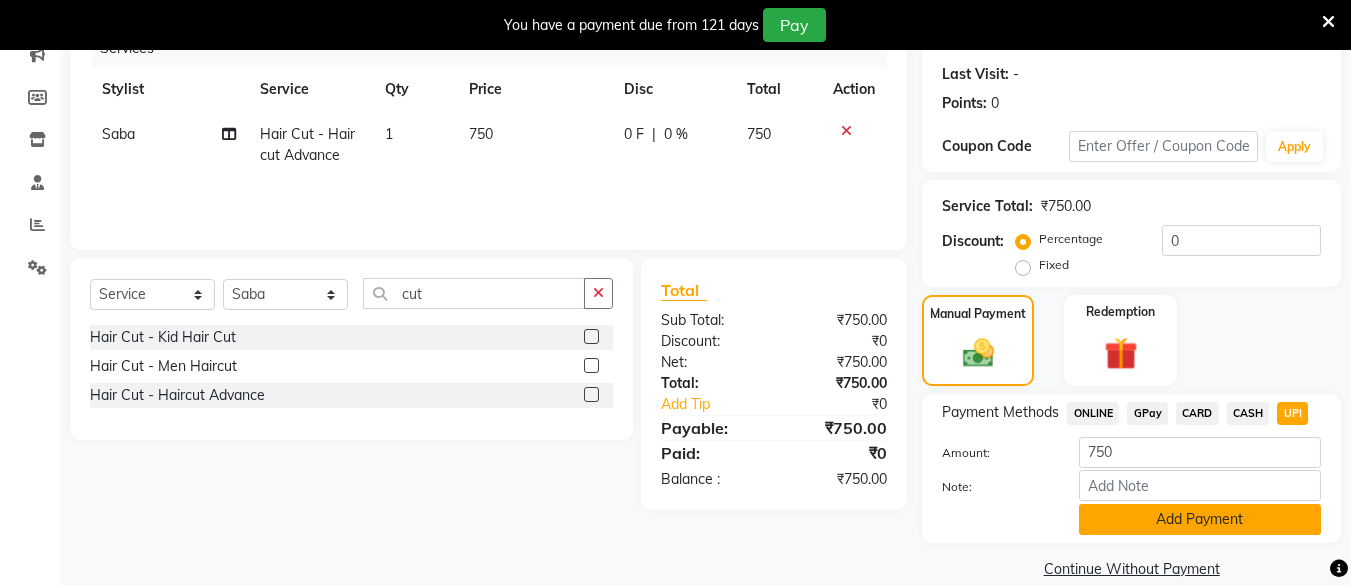 click on "Add Payment" 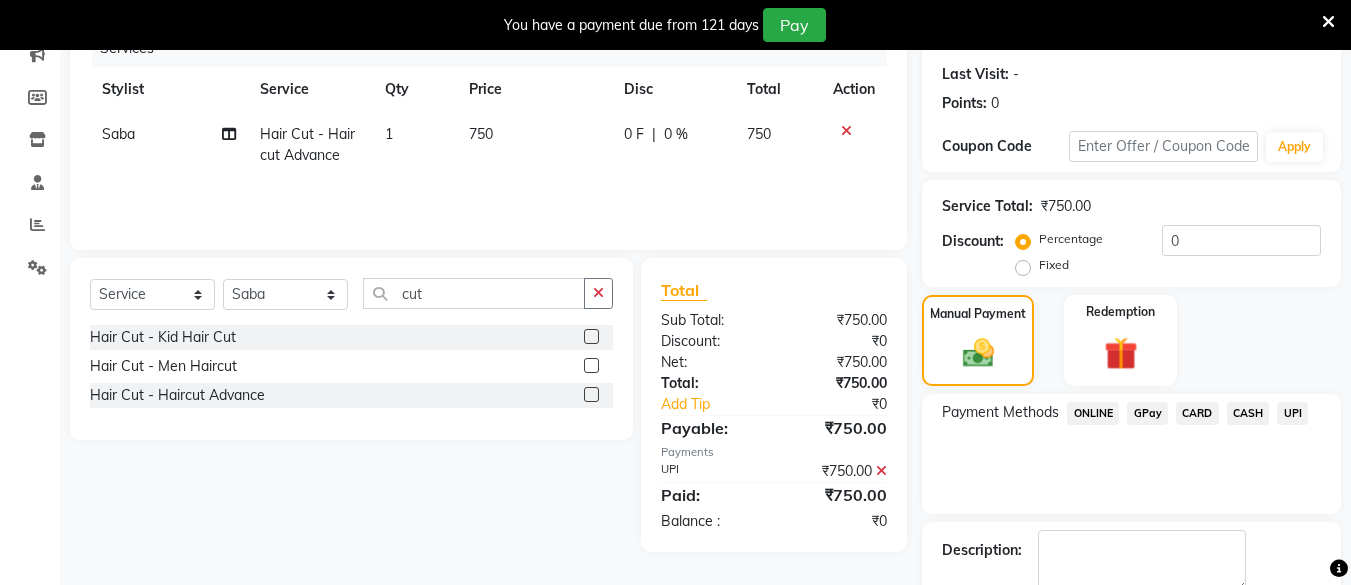 scroll, scrollTop: 381, scrollLeft: 0, axis: vertical 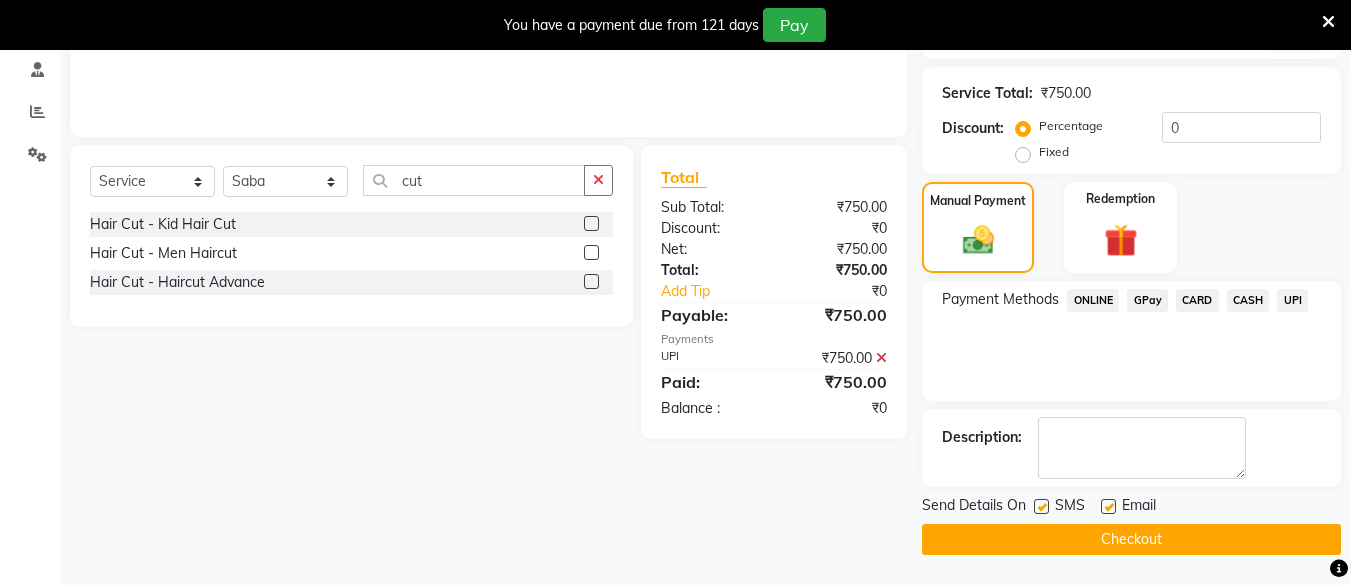 click on "INVOICE PREVIOUS INVOICES Create New   Save  Client [PHONE_NUMBER] Date [DATE] Invoice Number V/2025 V/[PHONE_NUMBER] Services Stylist Service Qty Price Disc Total Action Saba Hair Cut - Haircut Advance 1 750 0 F | 0 % 750 Select  Service  Product  Membership  Package Voucher Prepaid Gift Card  Select Stylist [PERSON_NAME] Hair Affair [PERSON_NAME] [PERSON_NAME] [PERSON_NAME] sandhya [PERSON_NAME] [PERSON_NAME] cut Hair Cut - Kid Hair Cut  Hair Cut - Men Haircut  Hair Cut - Haircut Advance  Total Sub Total: ₹750.00 Discount: ₹0 Net: ₹750.00 Total: ₹750.00 Add Tip ₹0 Payable: ₹750.00 Payments UPI ₹750.00  Paid: ₹750.00 Balance   : ₹0 Name: Mam  Membership:  No Active Membership  Total Visits:   Card on file:  0 Last Visit:   - Points:   0  Coupon Code Apply Service Total:  ₹750.00  Discount:  Percentage   Fixed  0 Manual Payment Redemption Payment Methods  ONLINE   GPay   CARD   CASH   UPI  Description:                  Send Details On SMS Email  Checkout" 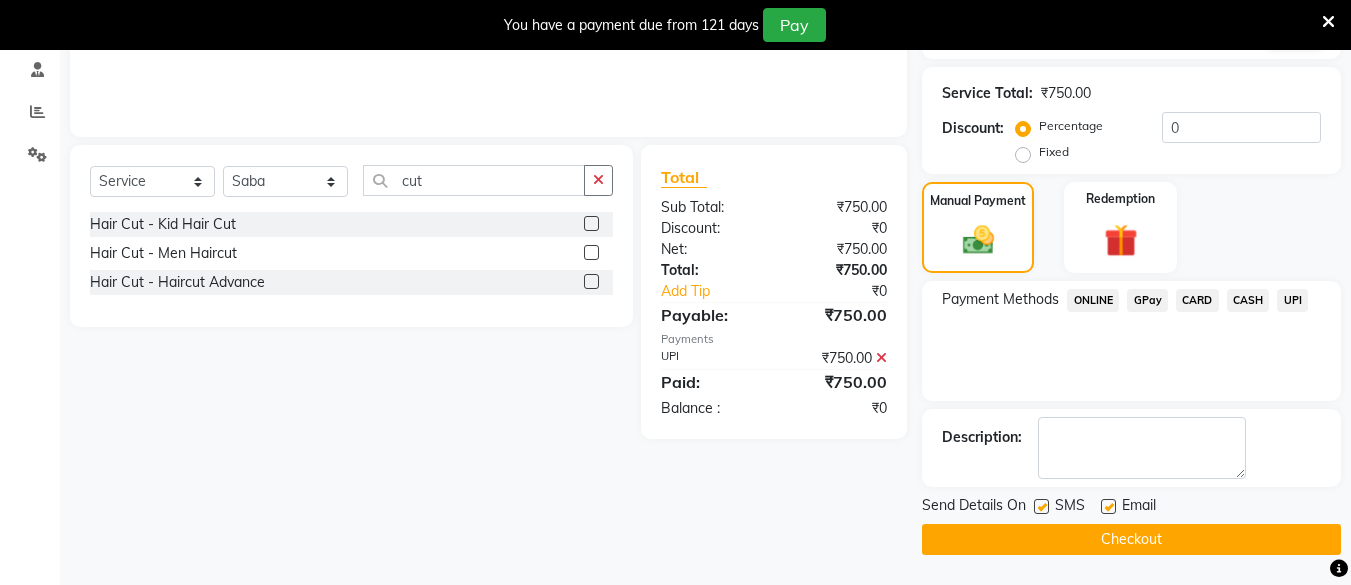 click on "Checkout" 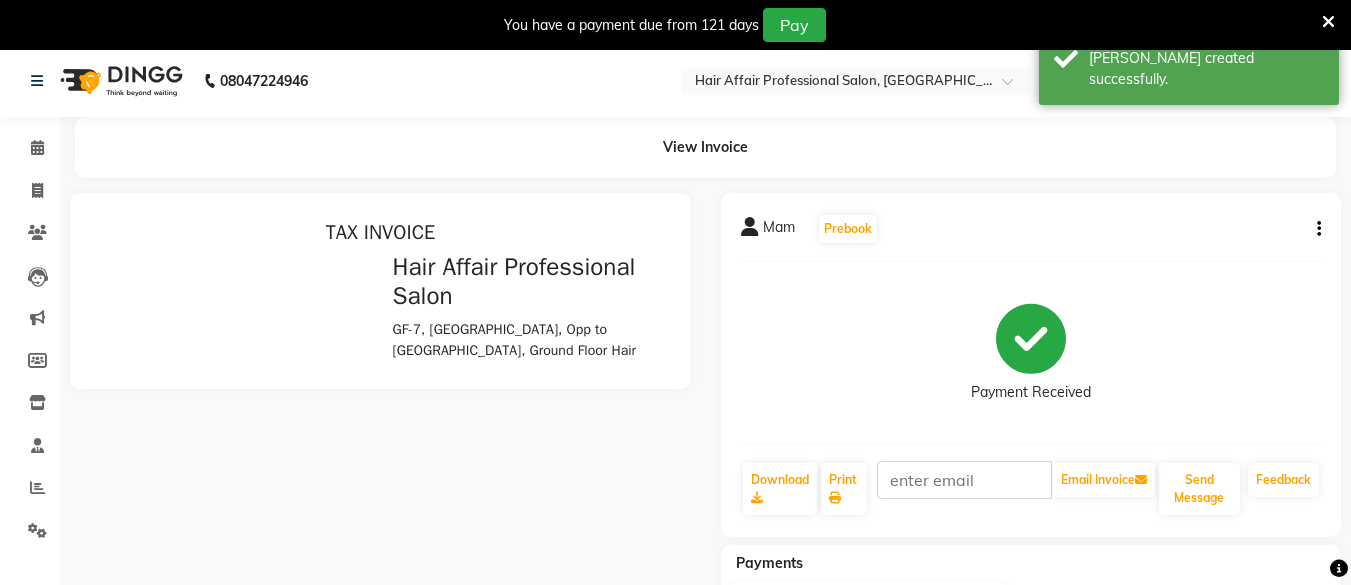 scroll, scrollTop: 0, scrollLeft: 0, axis: both 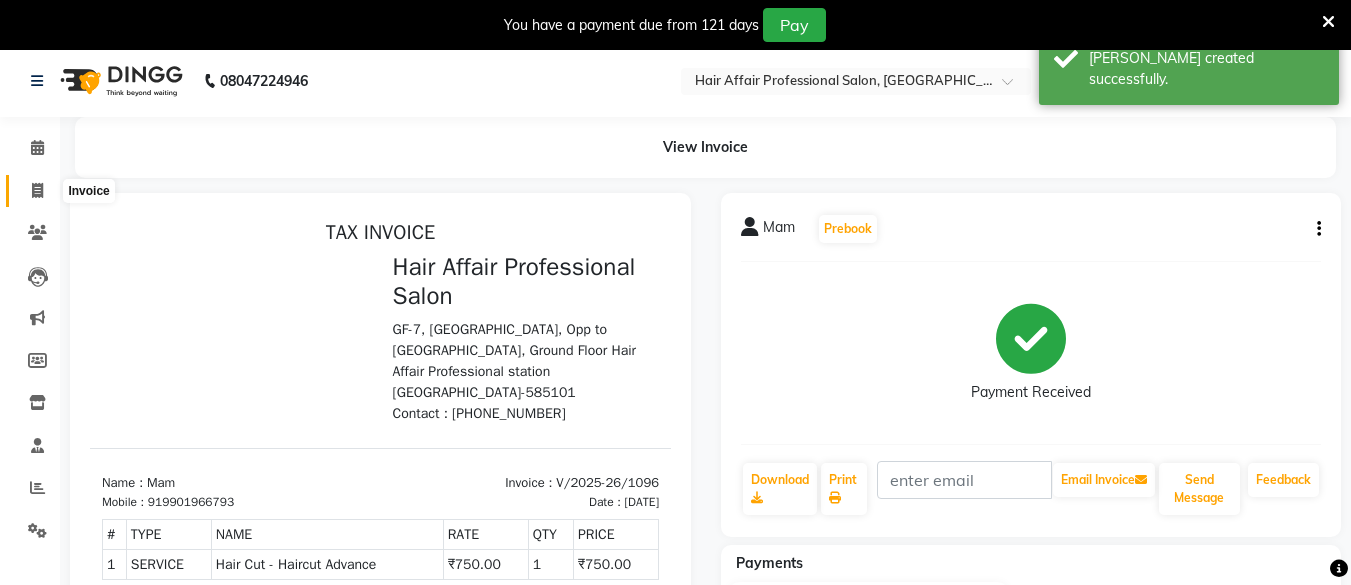 click 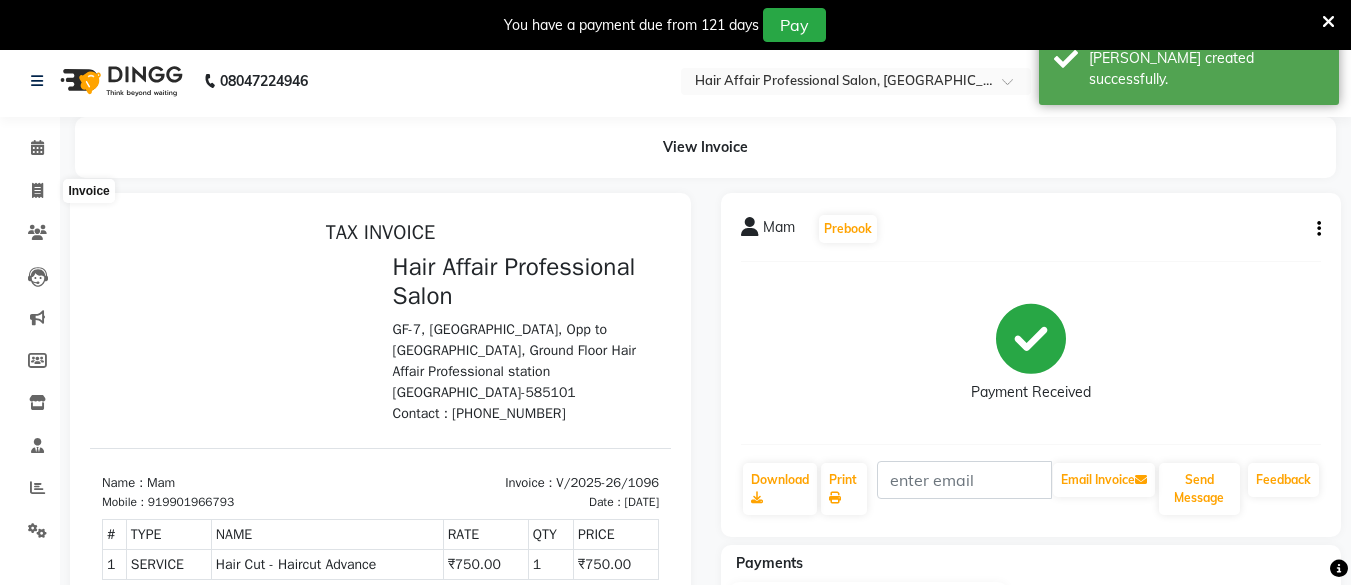 select on "service" 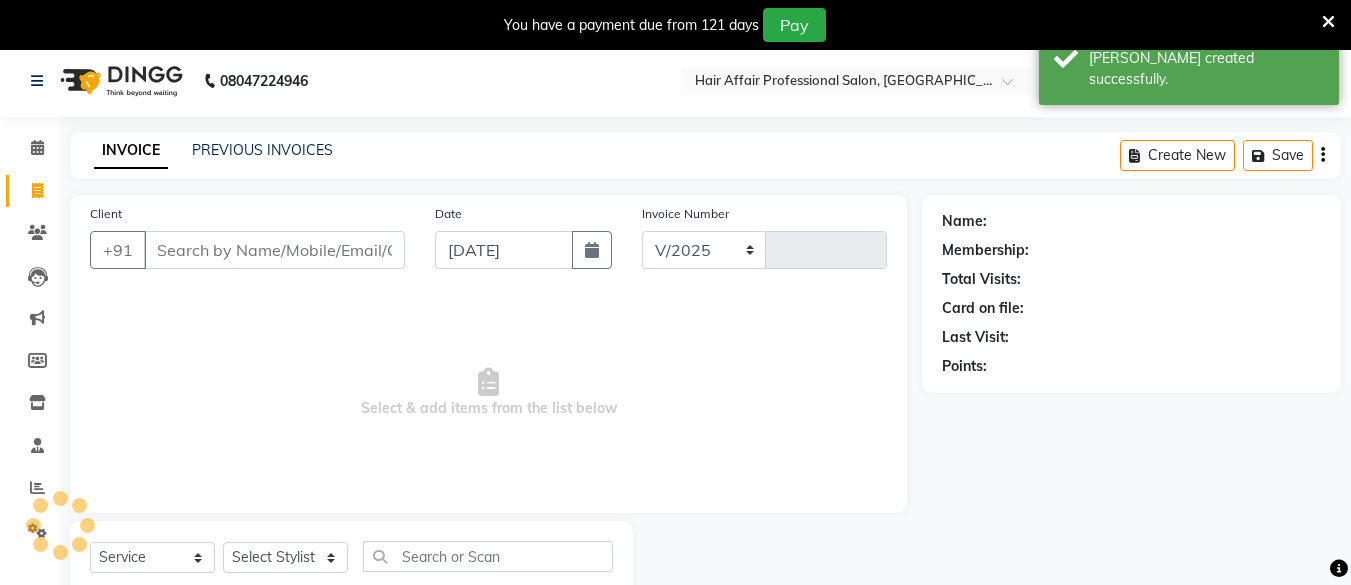 select on "657" 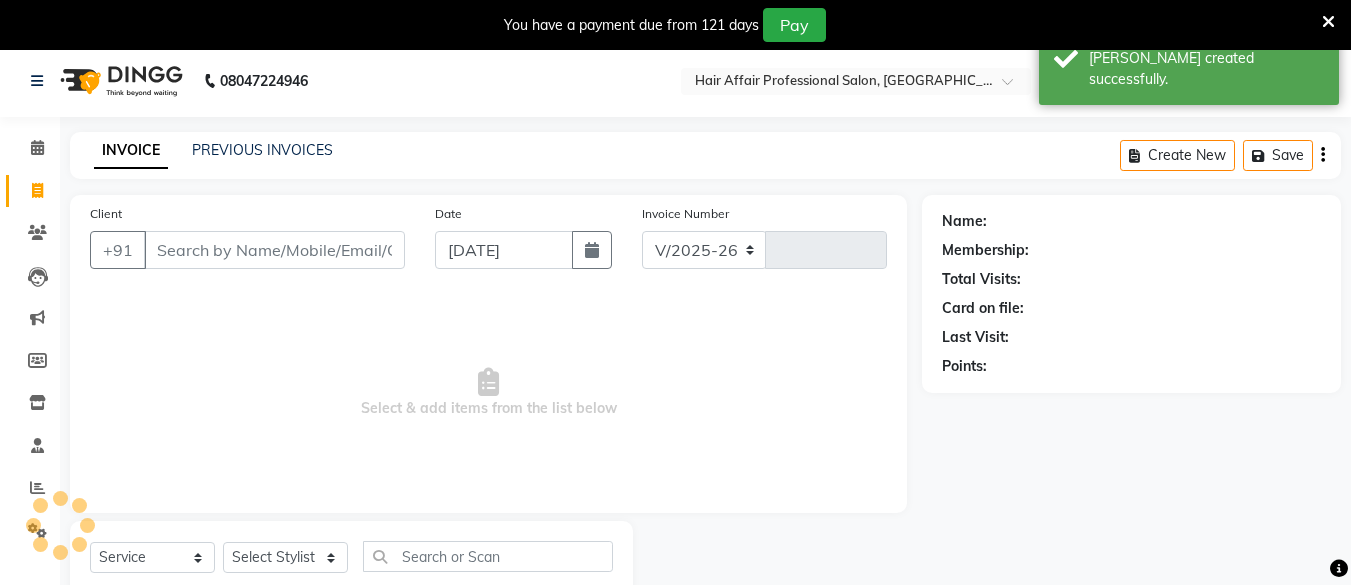 type on "1097" 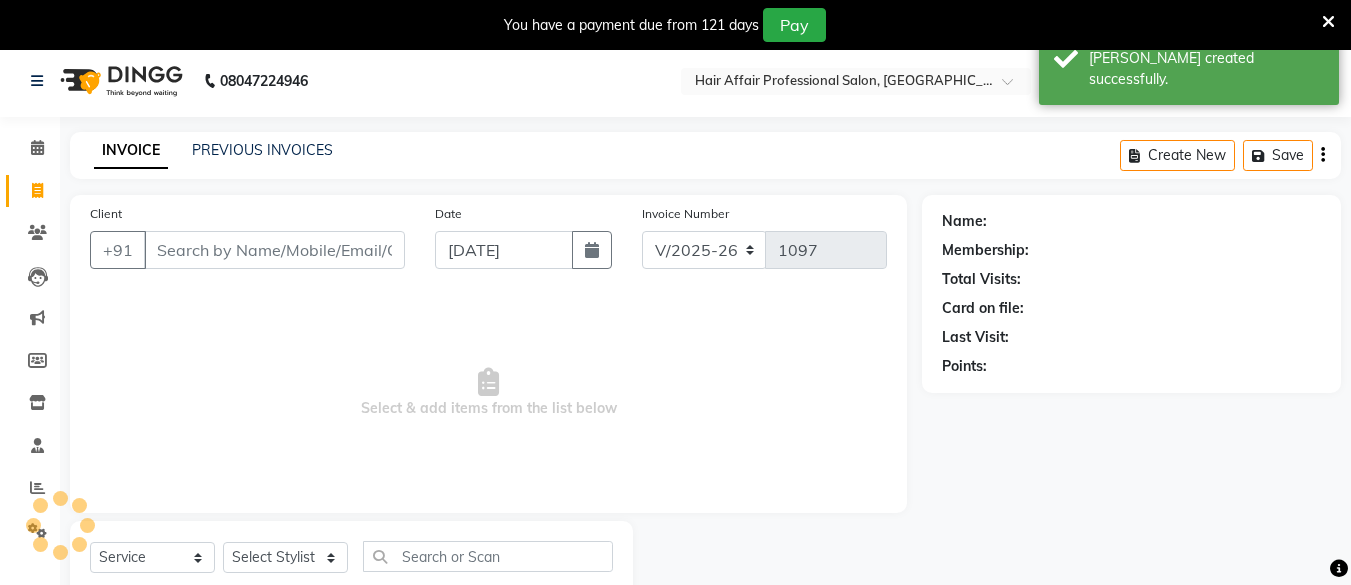 scroll, scrollTop: 66, scrollLeft: 0, axis: vertical 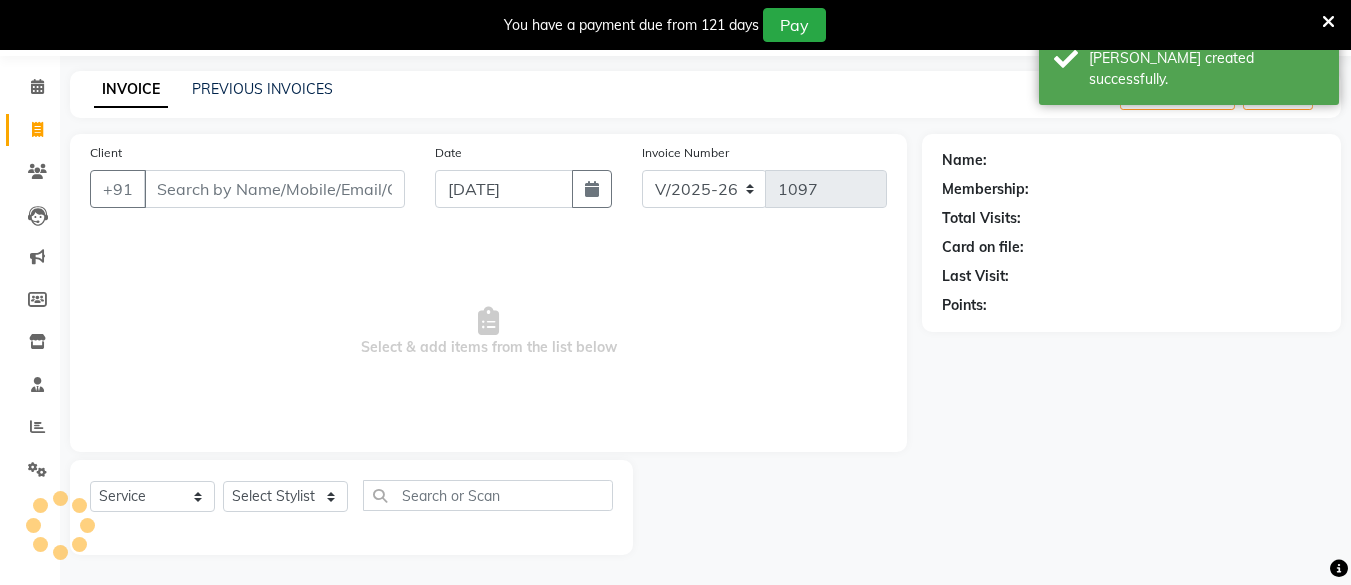 click on "Client" at bounding box center (274, 189) 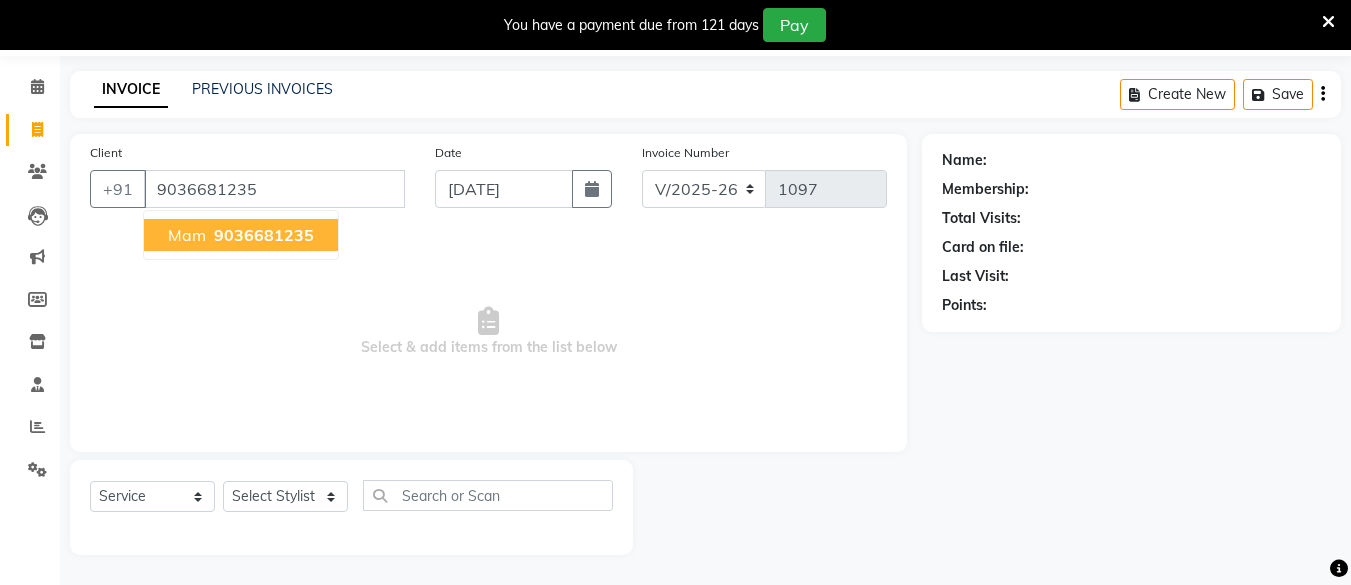 type on "9036681235" 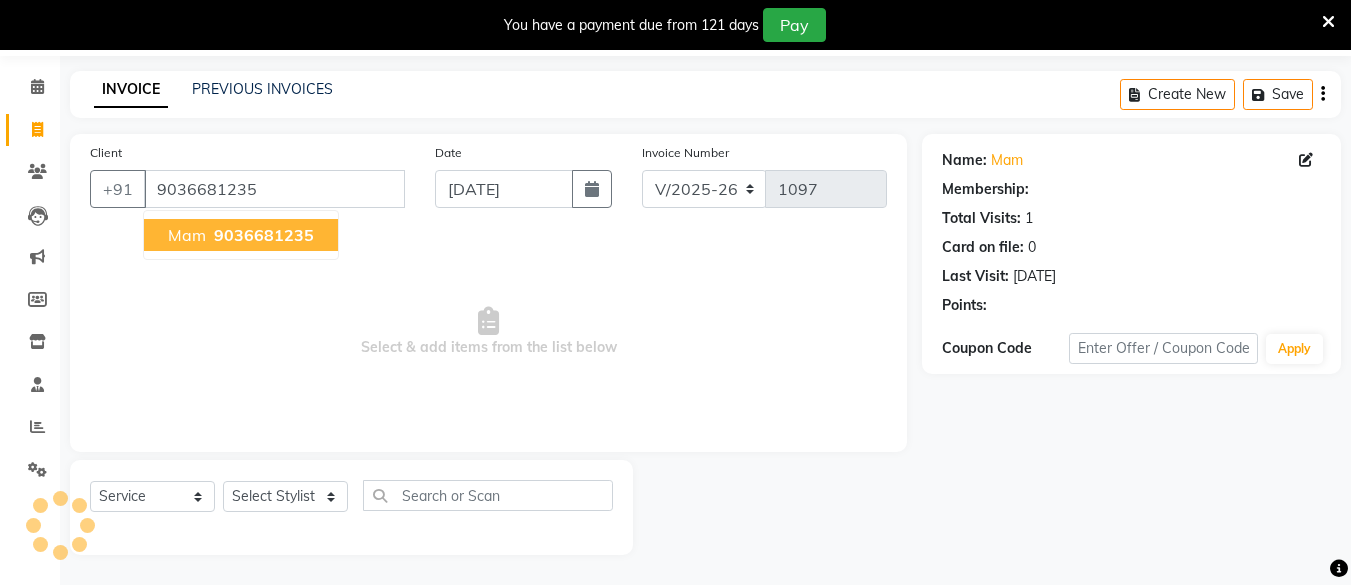 select on "1: Object" 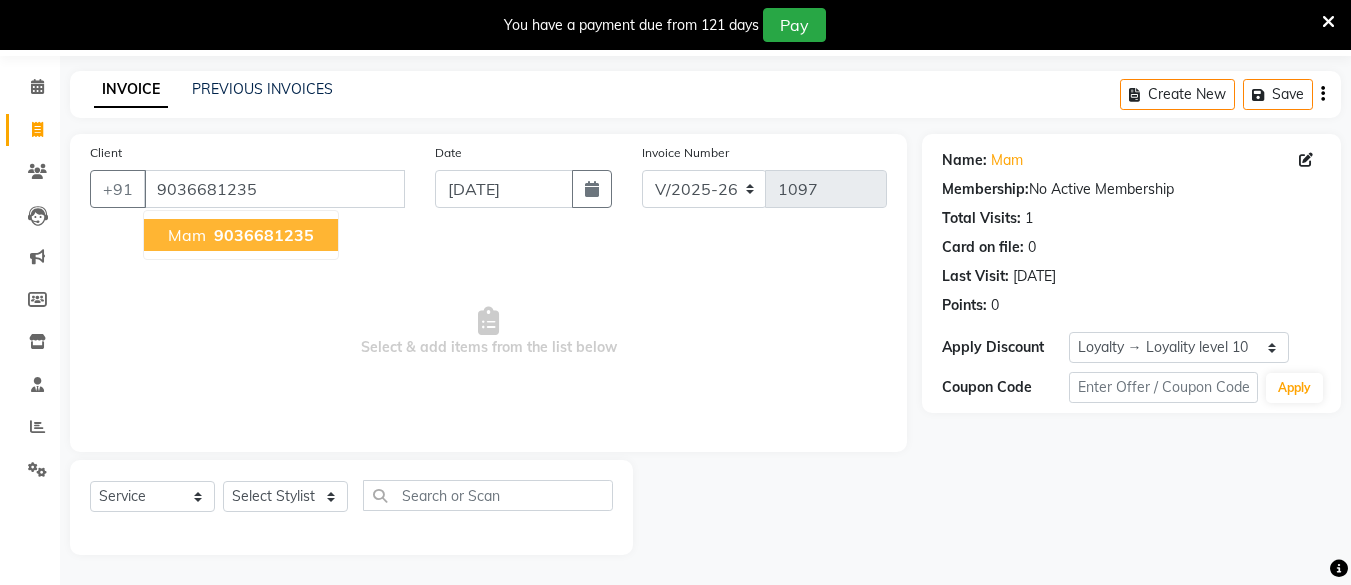 click on "Mam   9036681235" at bounding box center [241, 235] 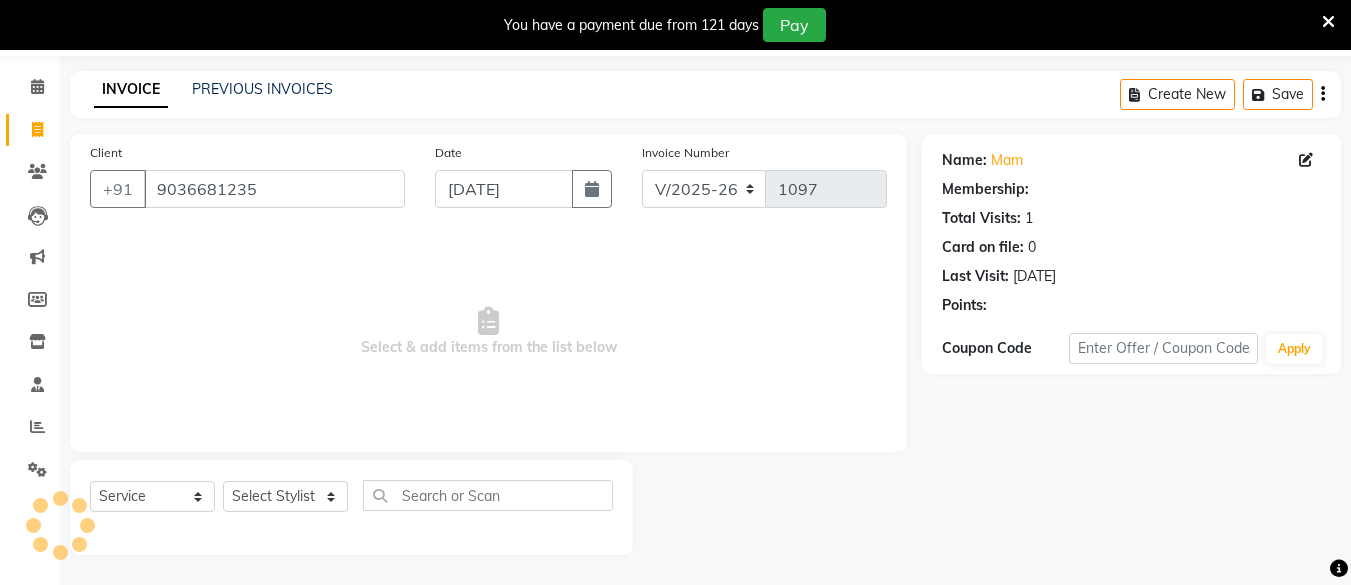 select on "1: Object" 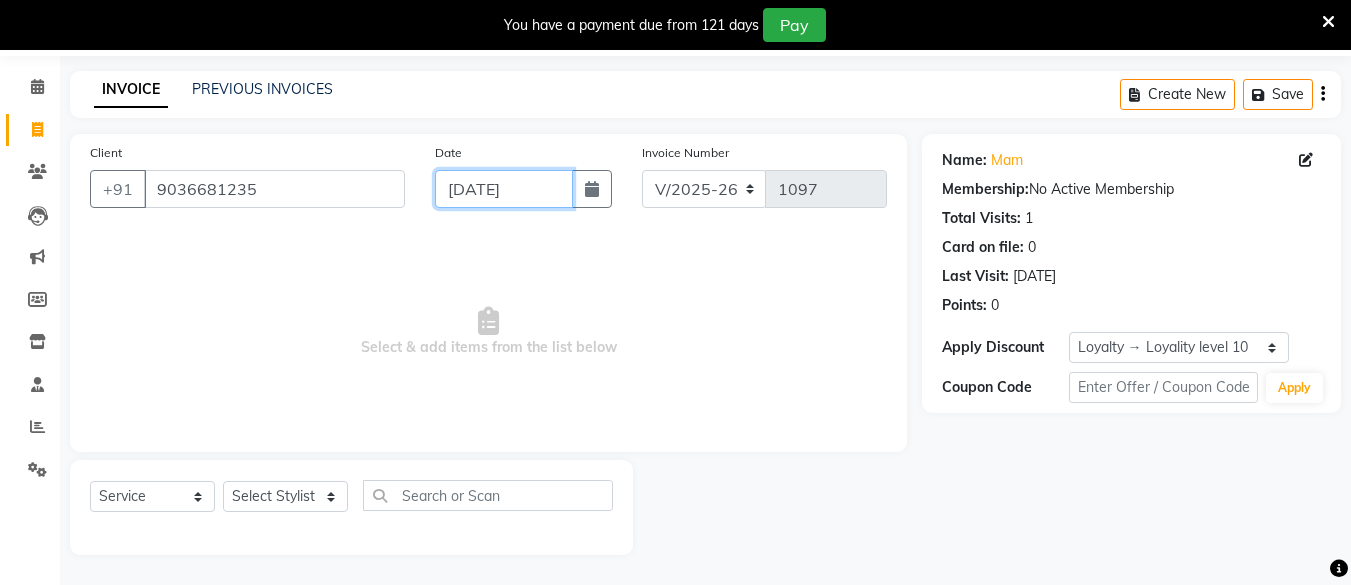 click on "[DATE]" 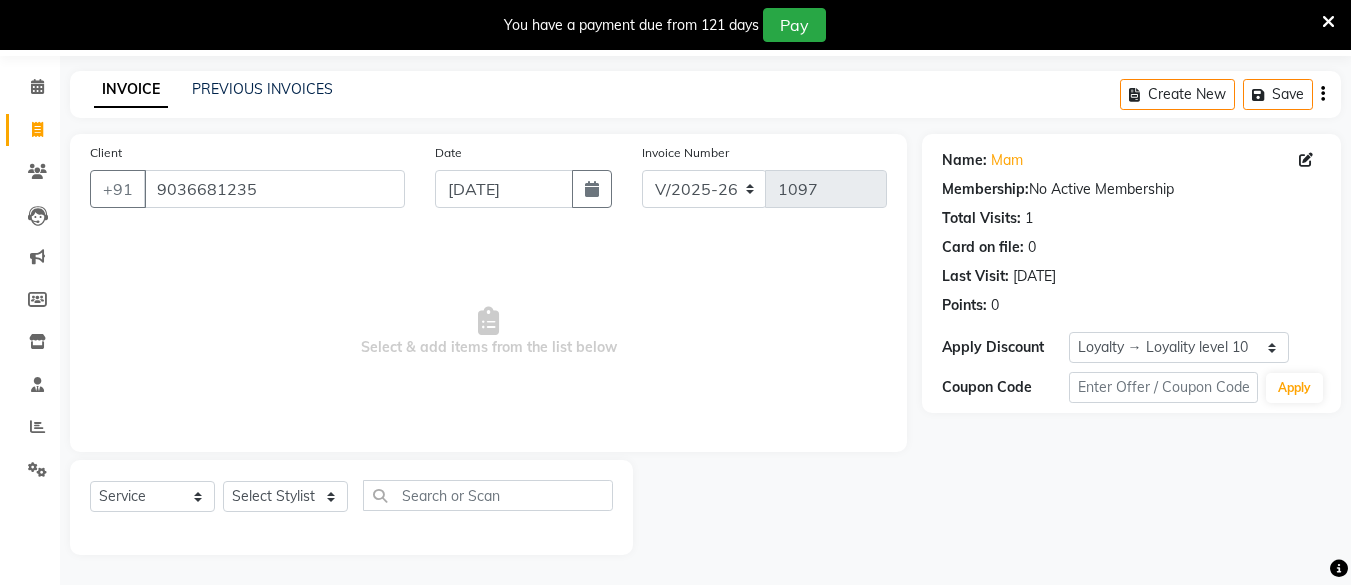 select on "7" 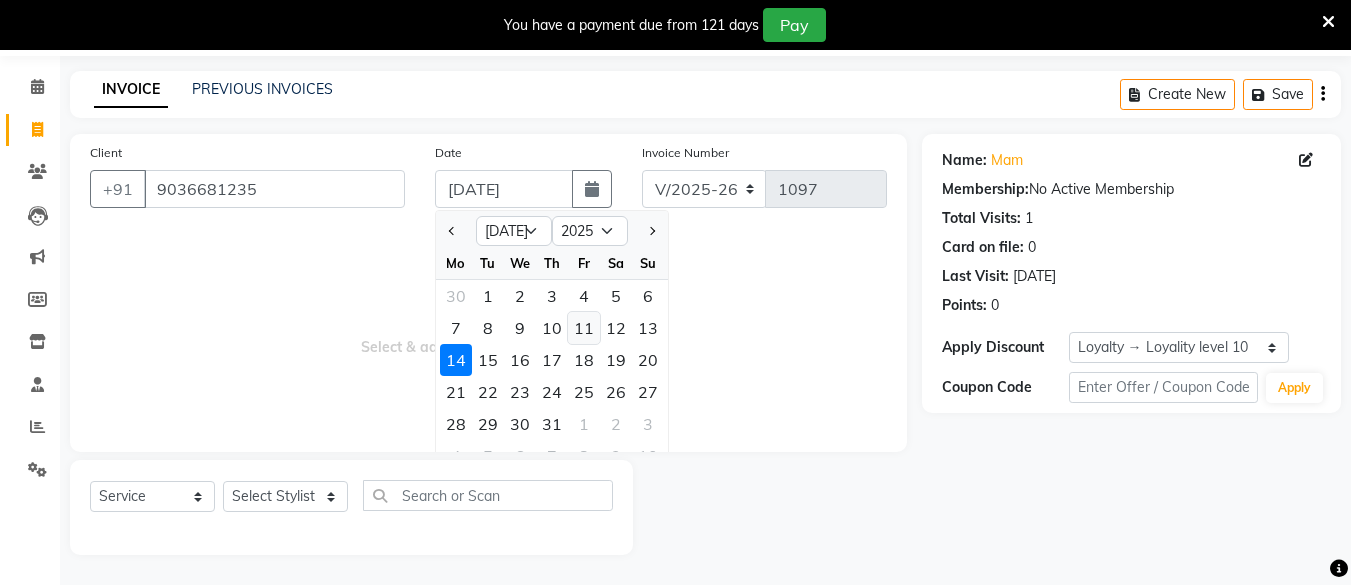 click on "11" 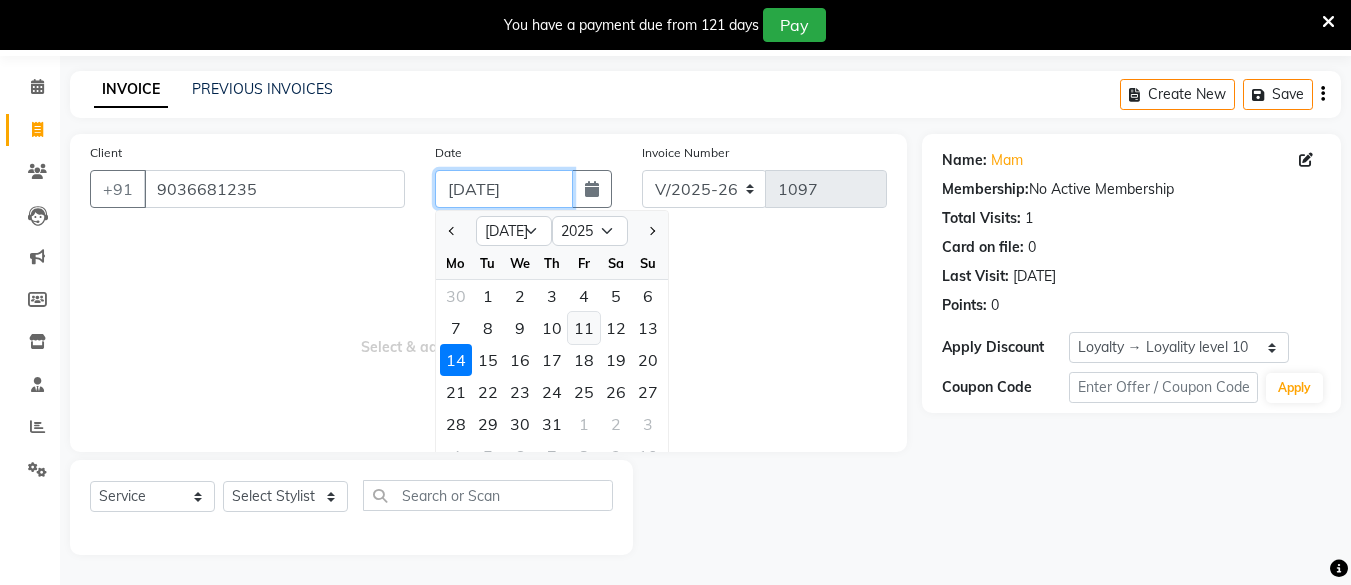 type on "[DATE]" 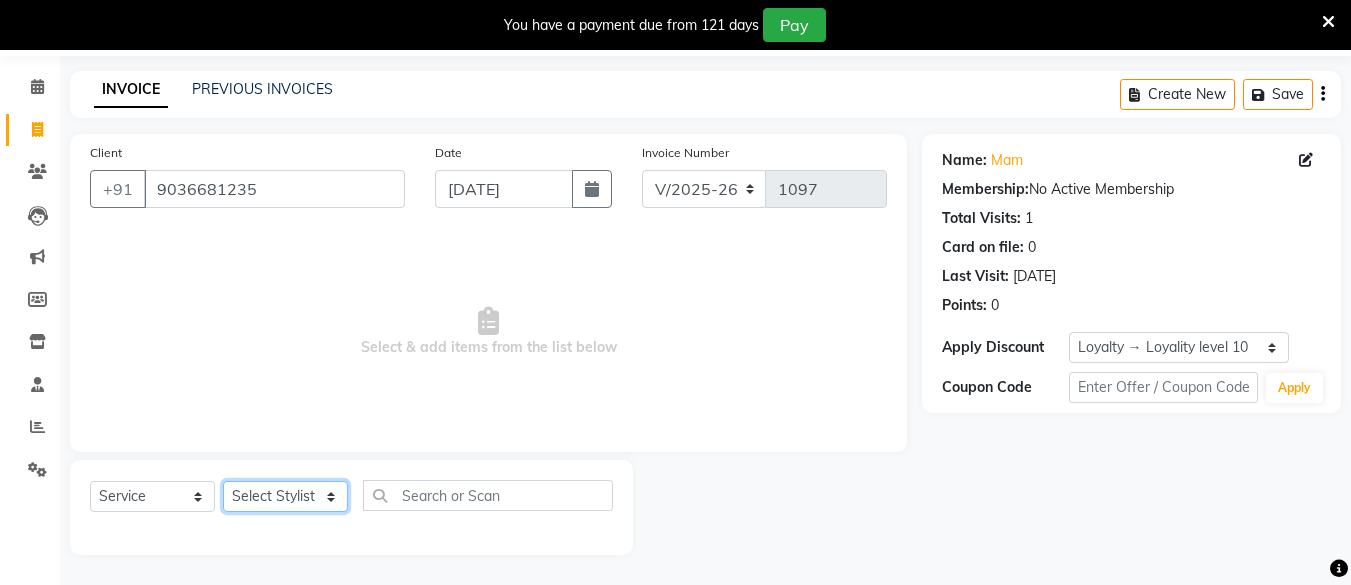 click on "Select Stylist [PERSON_NAME] Hair Affair [PERSON_NAME] [PERSON_NAME] [PERSON_NAME] sandhya [PERSON_NAME] [PERSON_NAME]" 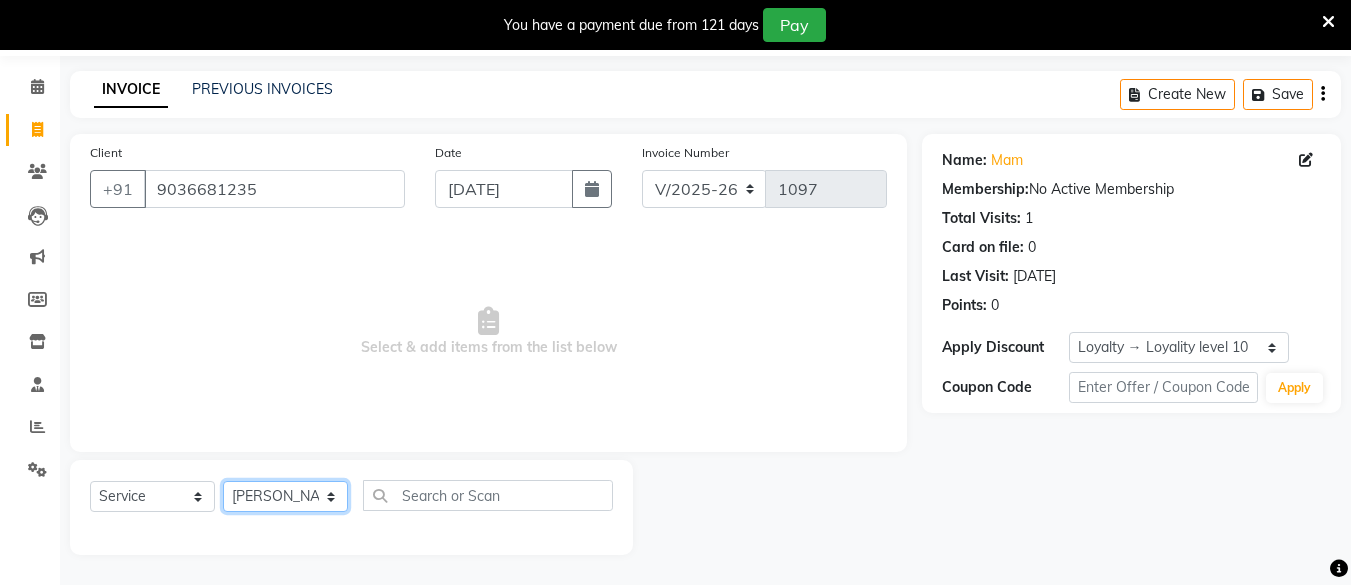 click on "Select Stylist [PERSON_NAME] Hair Affair [PERSON_NAME] [PERSON_NAME] [PERSON_NAME] sandhya [PERSON_NAME] [PERSON_NAME]" 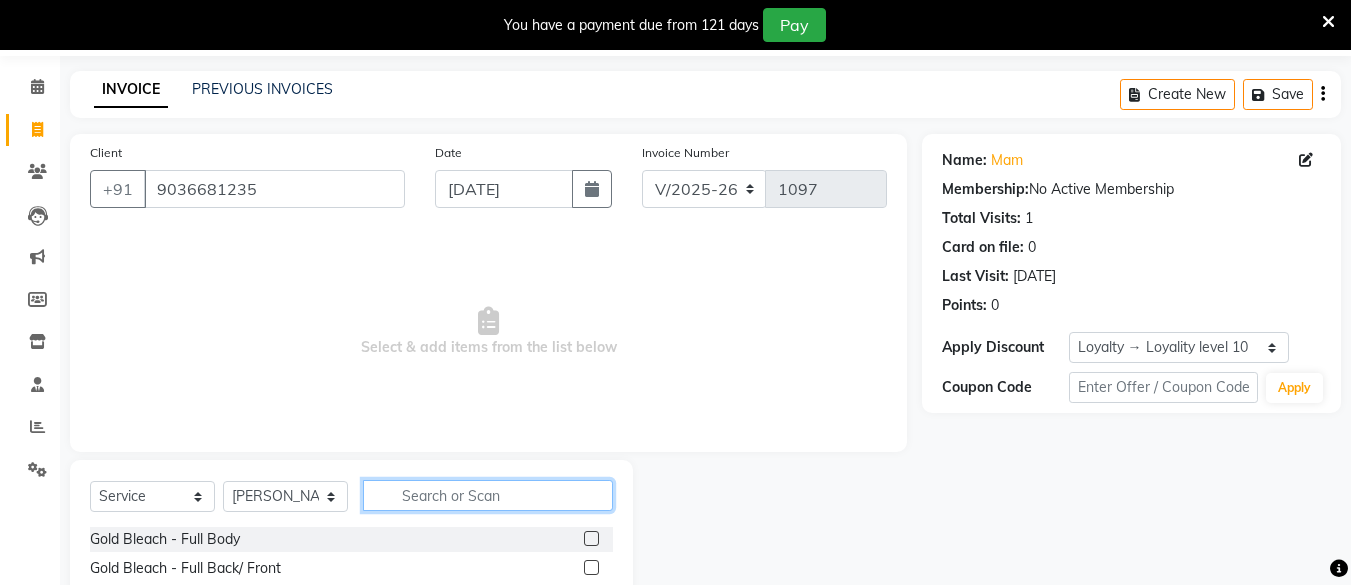 click 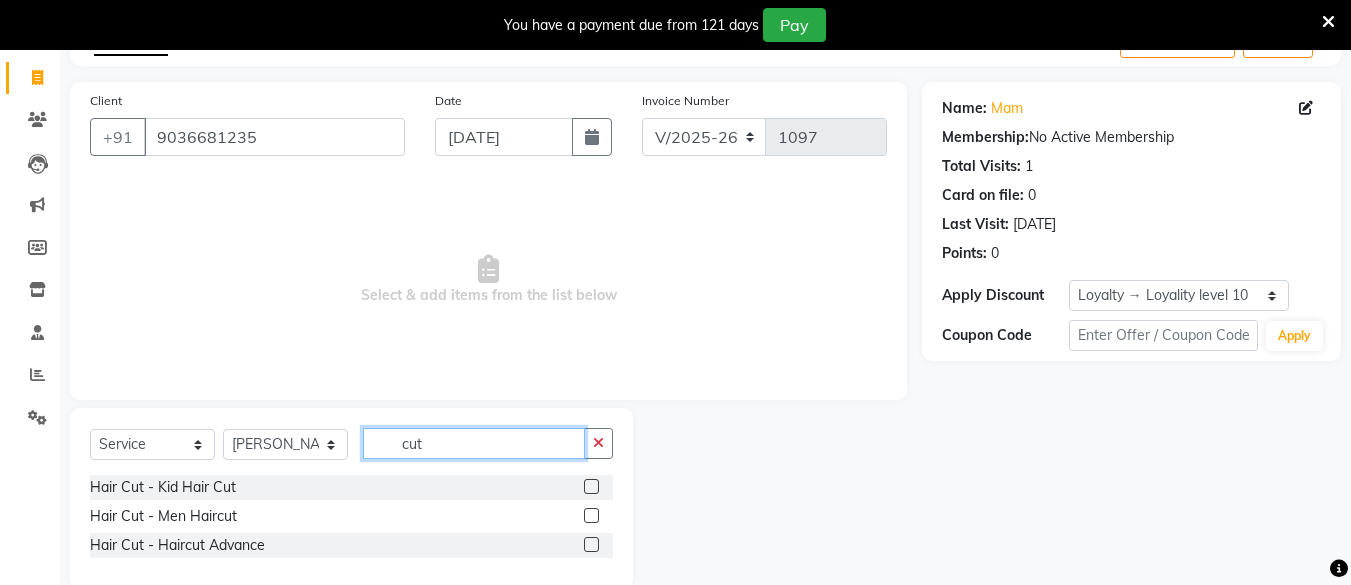 scroll, scrollTop: 153, scrollLeft: 0, axis: vertical 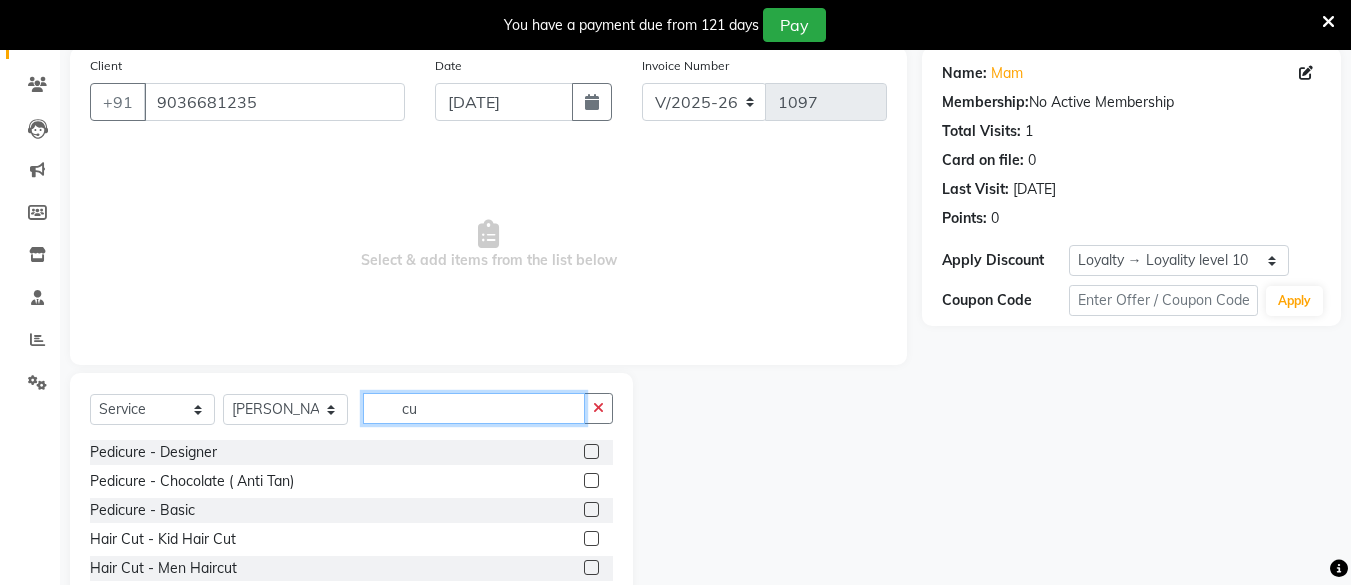 type on "c" 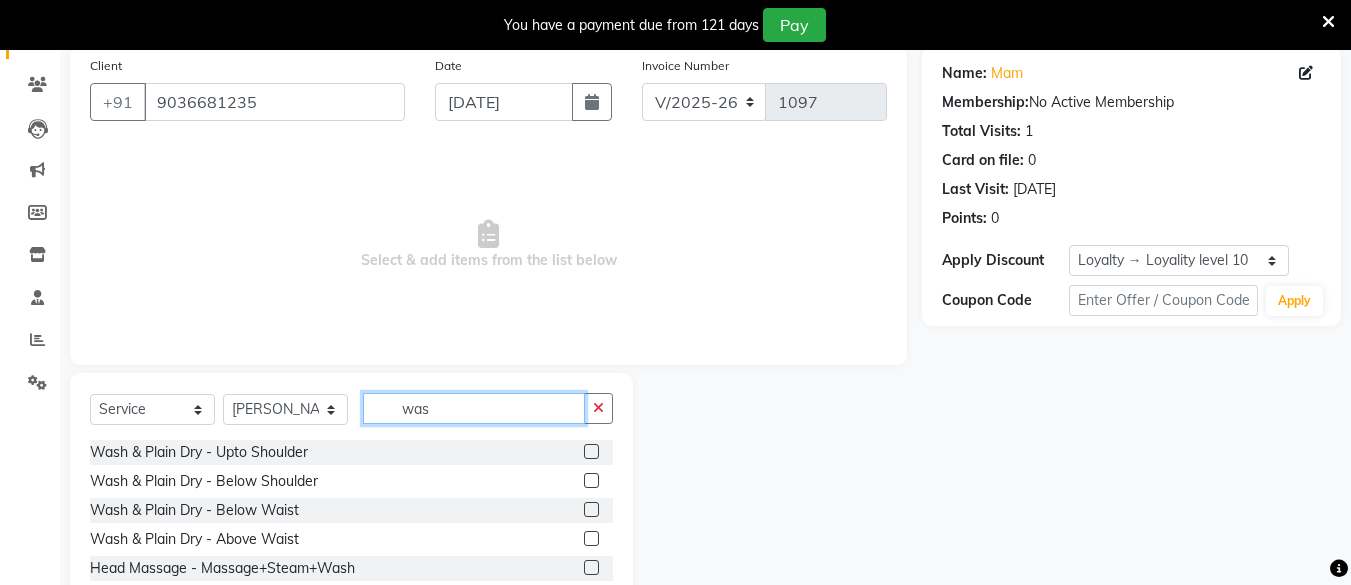 type on "was" 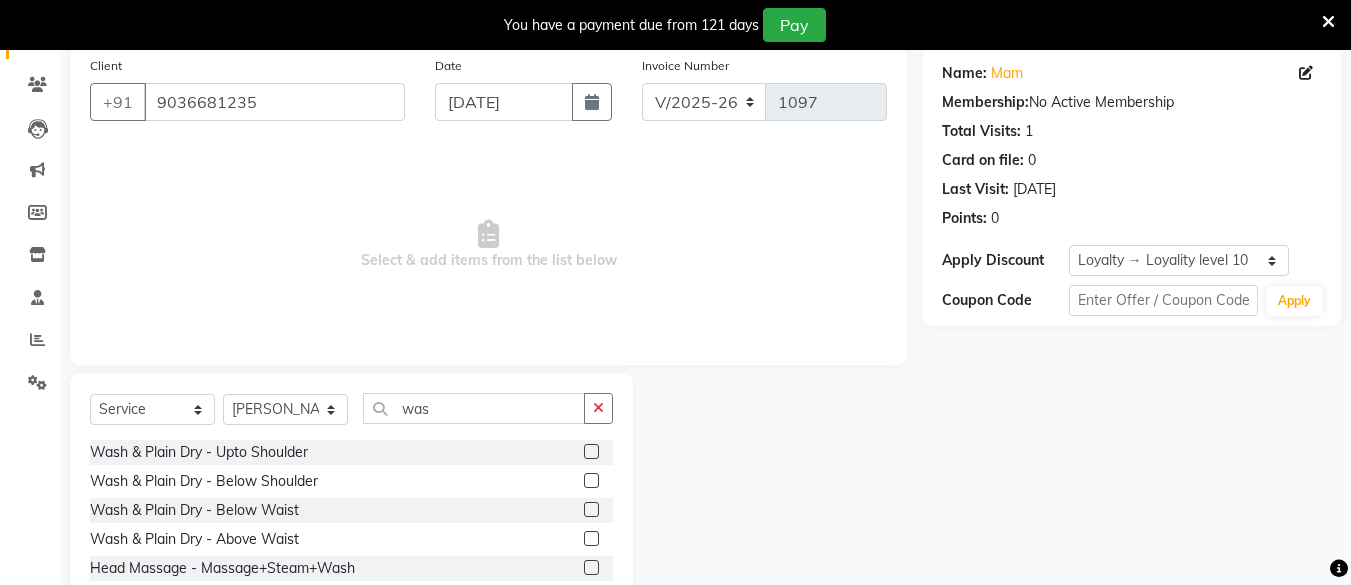 click 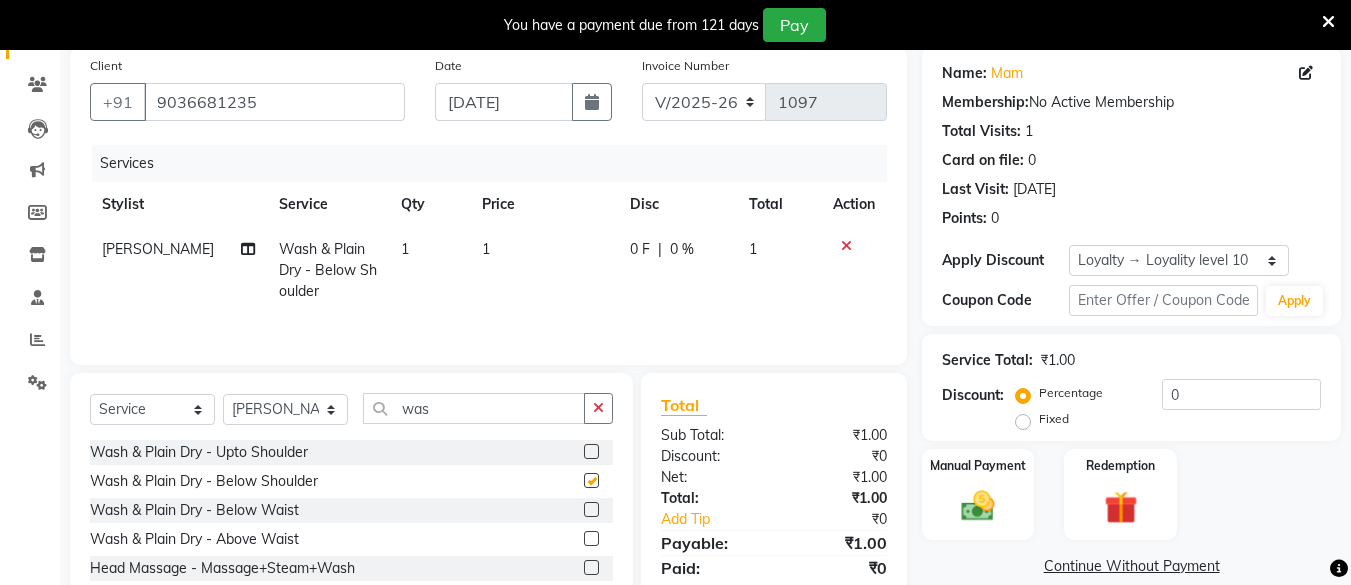 checkbox on "false" 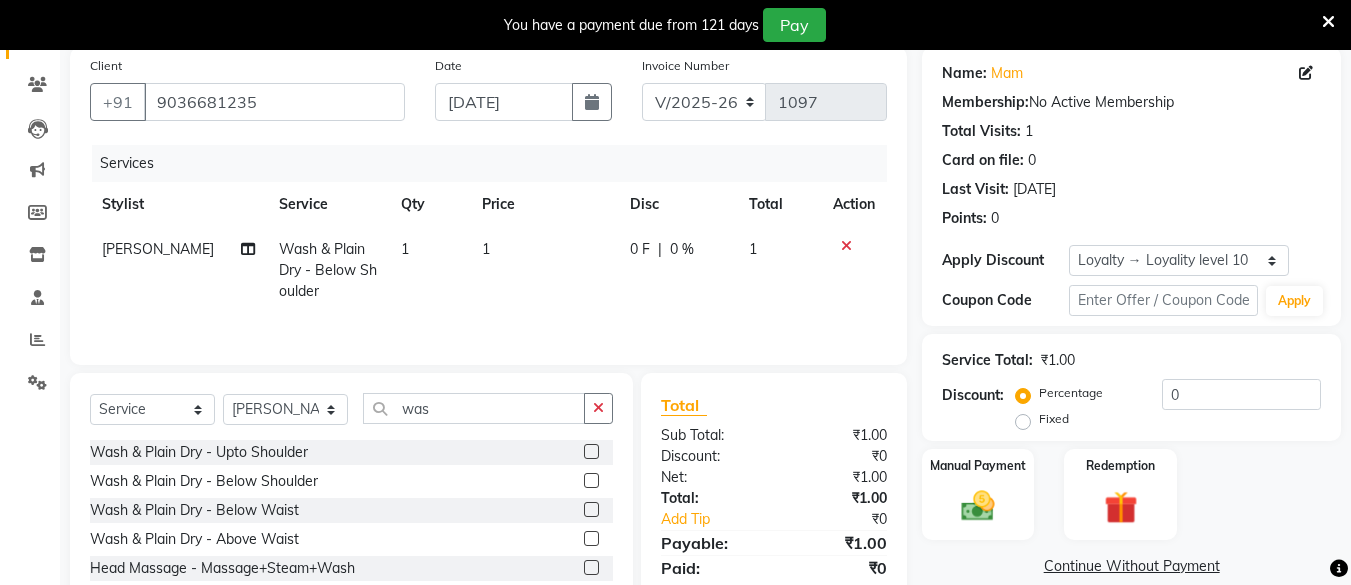 drag, startPoint x: 576, startPoint y: 448, endPoint x: 1002, endPoint y: 252, distance: 468.92642 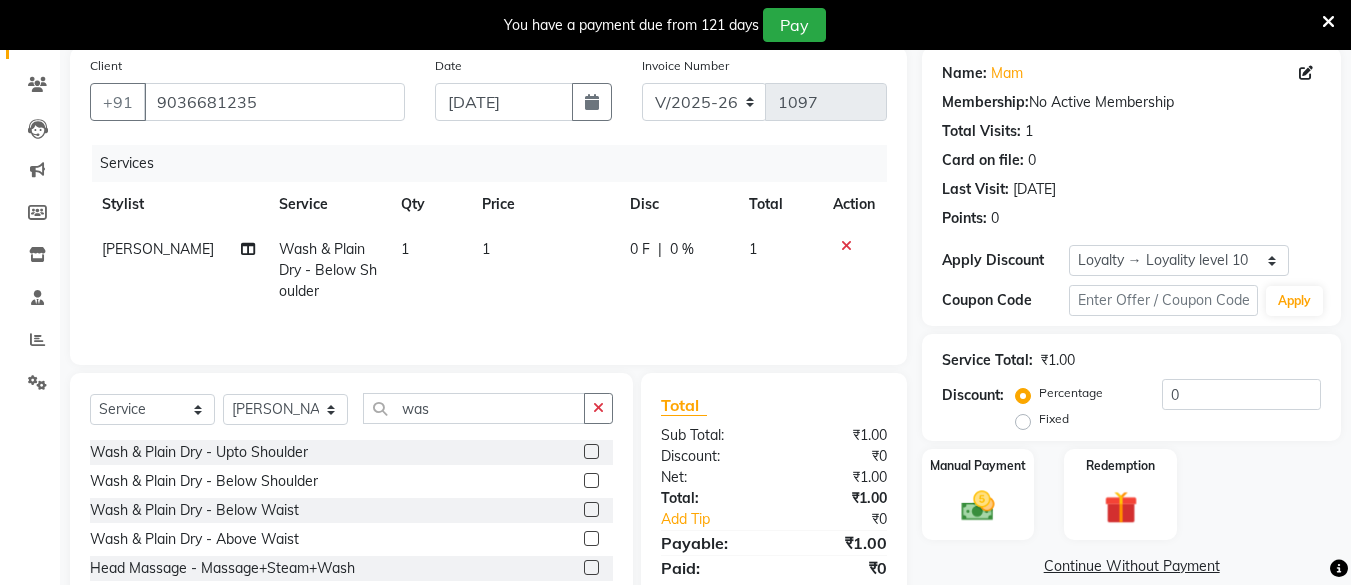 click 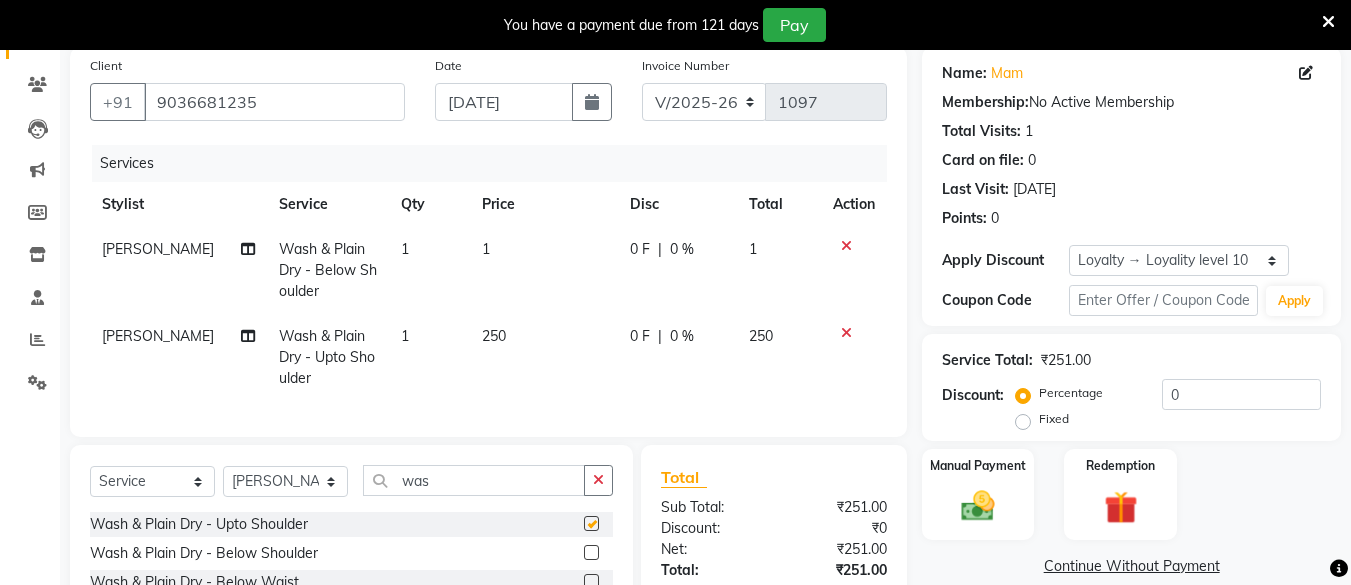checkbox on "false" 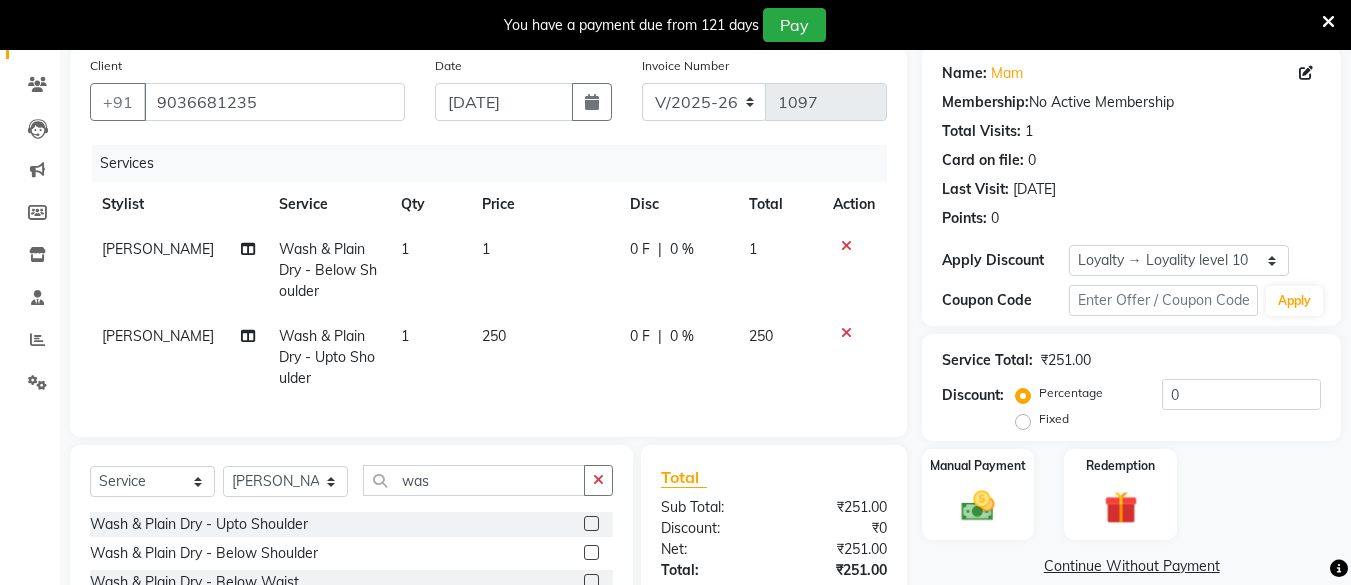 click 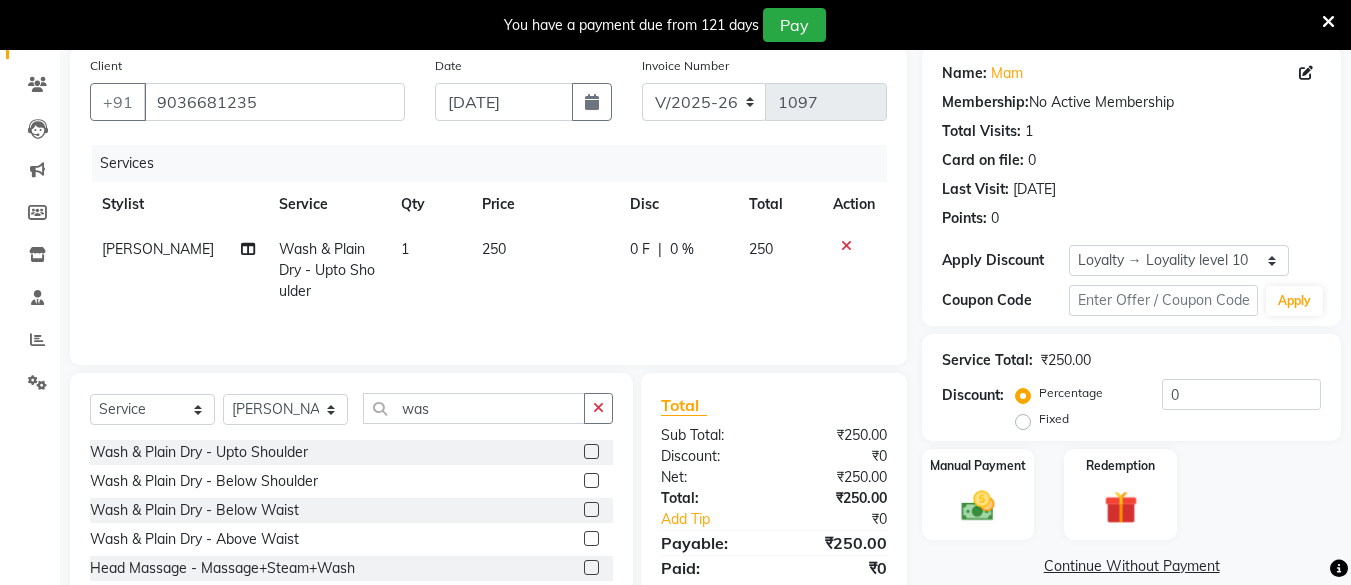 click on "250" 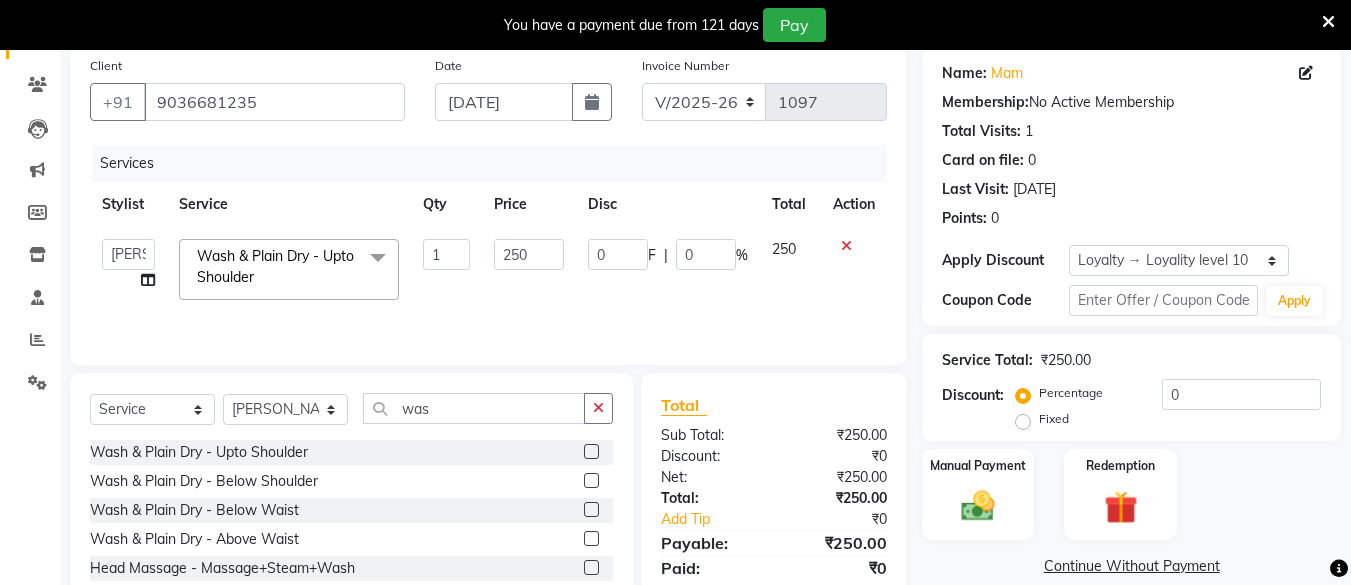 click on "250" 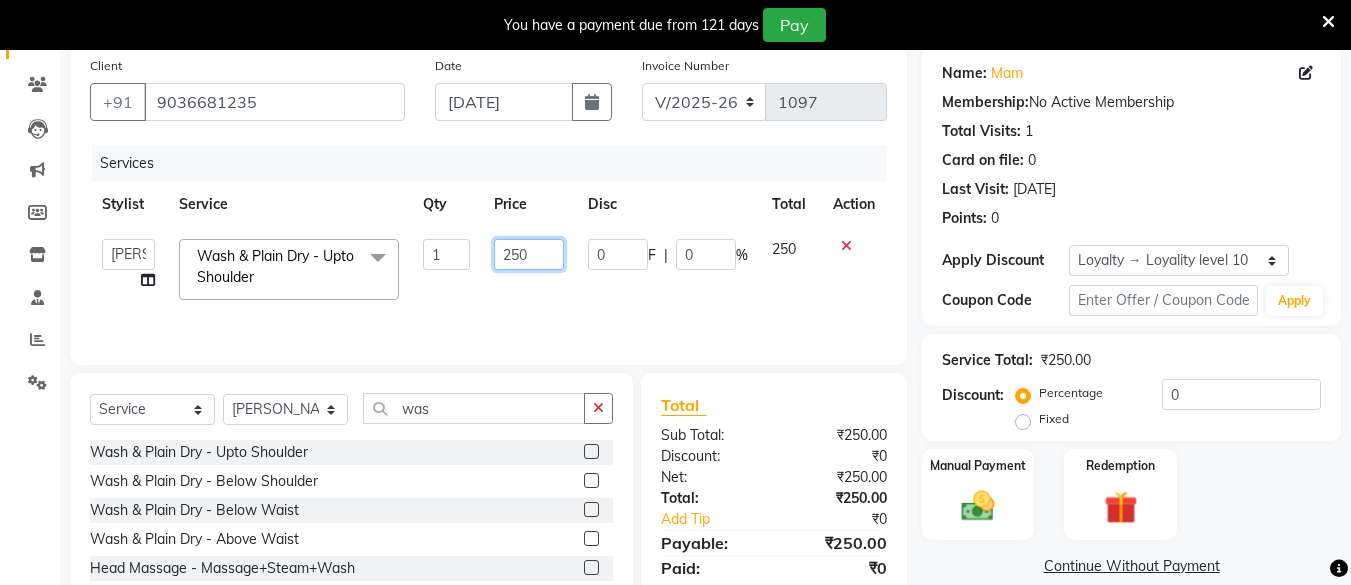 click on "250" 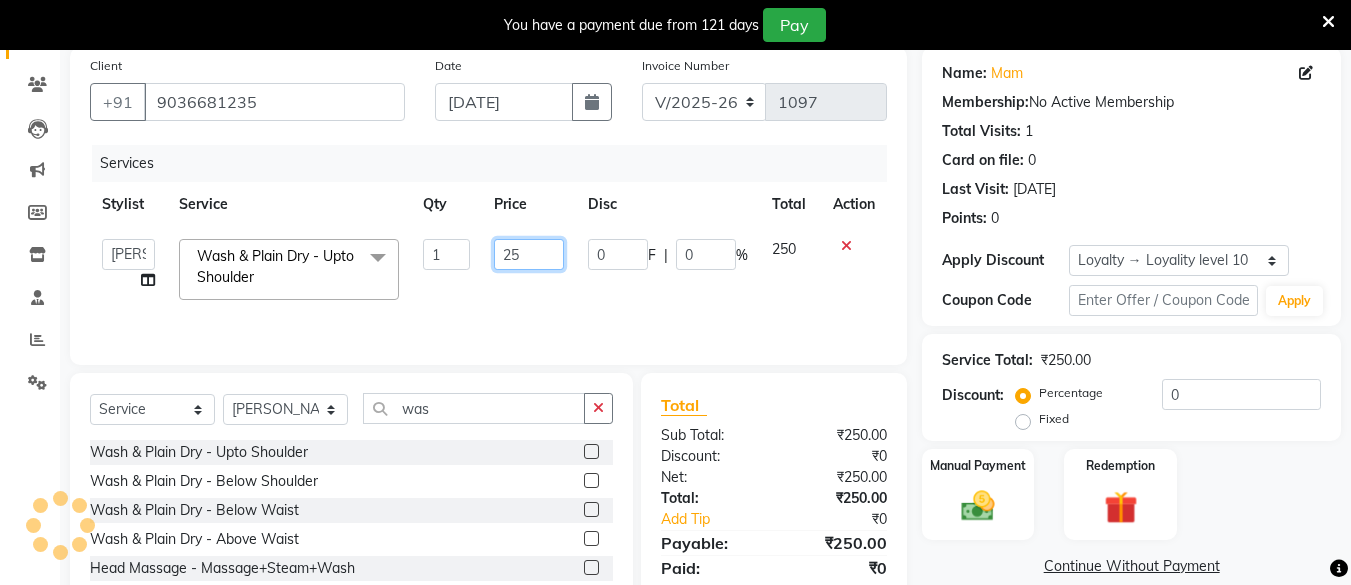 type on "2" 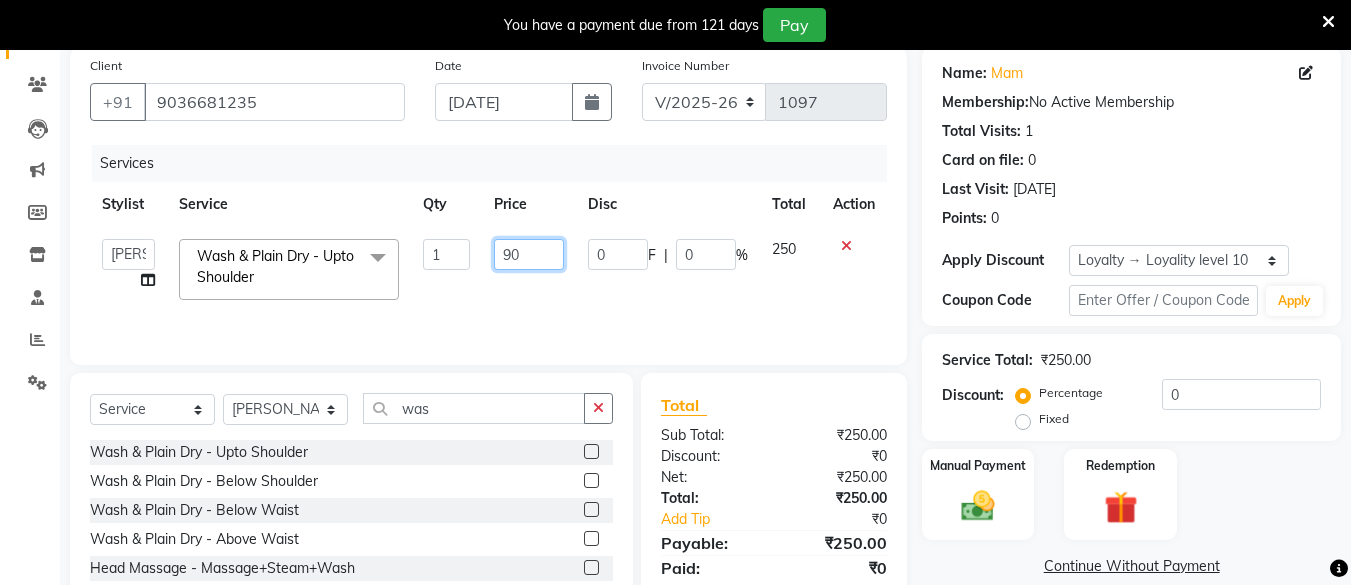 type on "900" 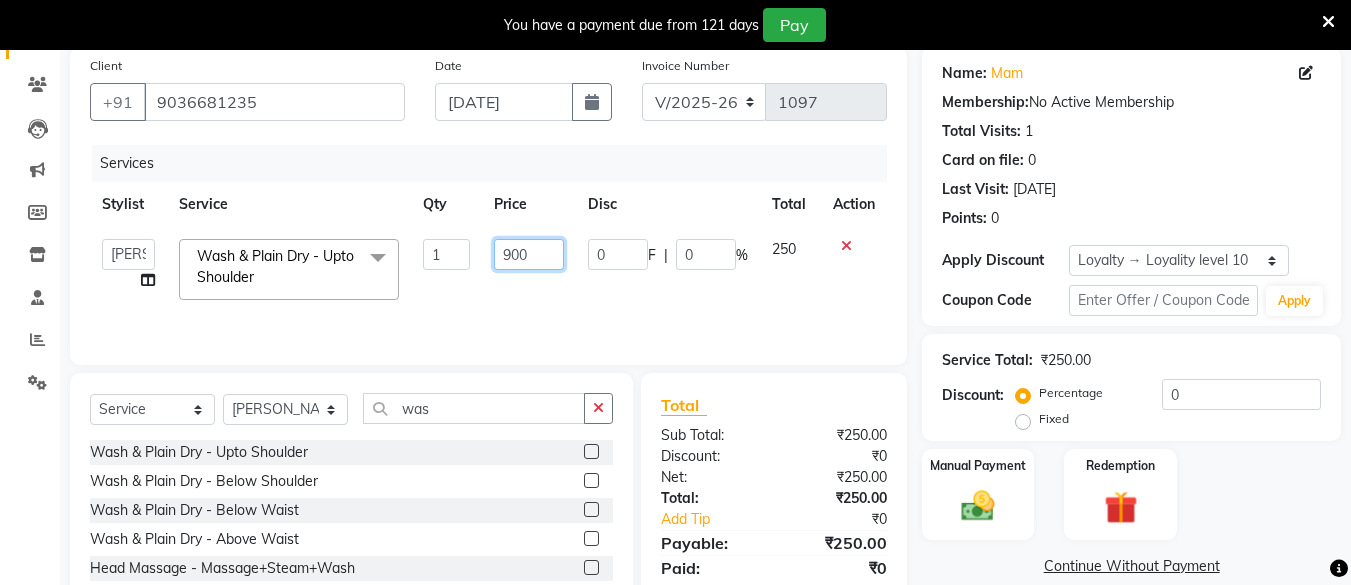 scroll, scrollTop: 266, scrollLeft: 0, axis: vertical 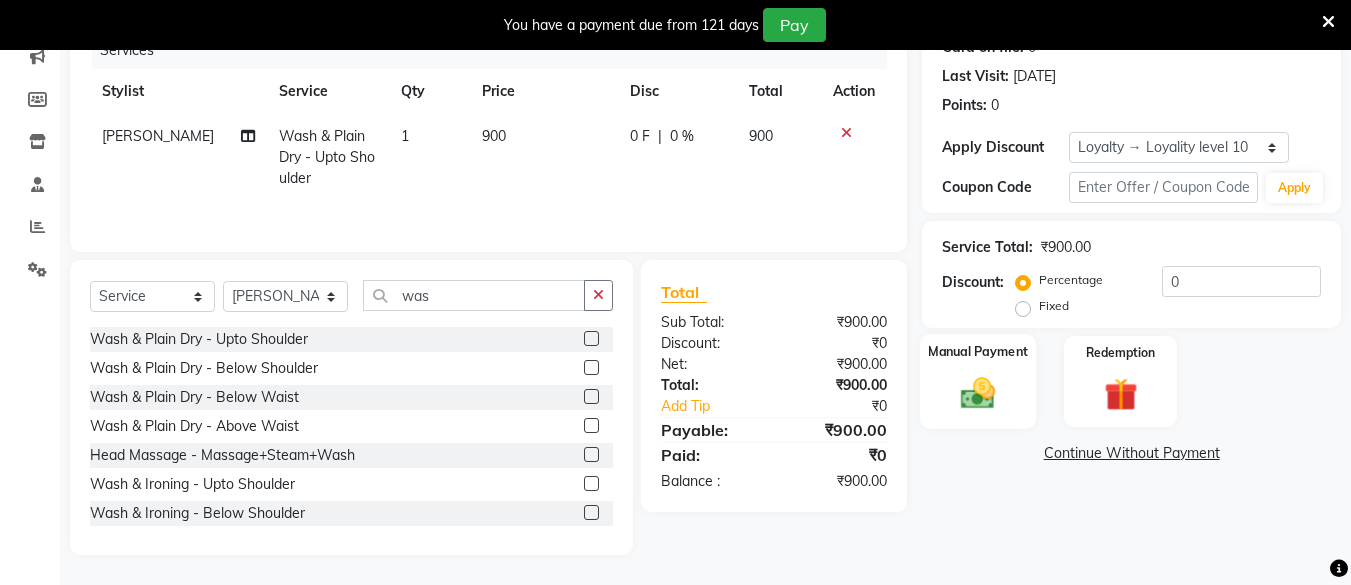 click 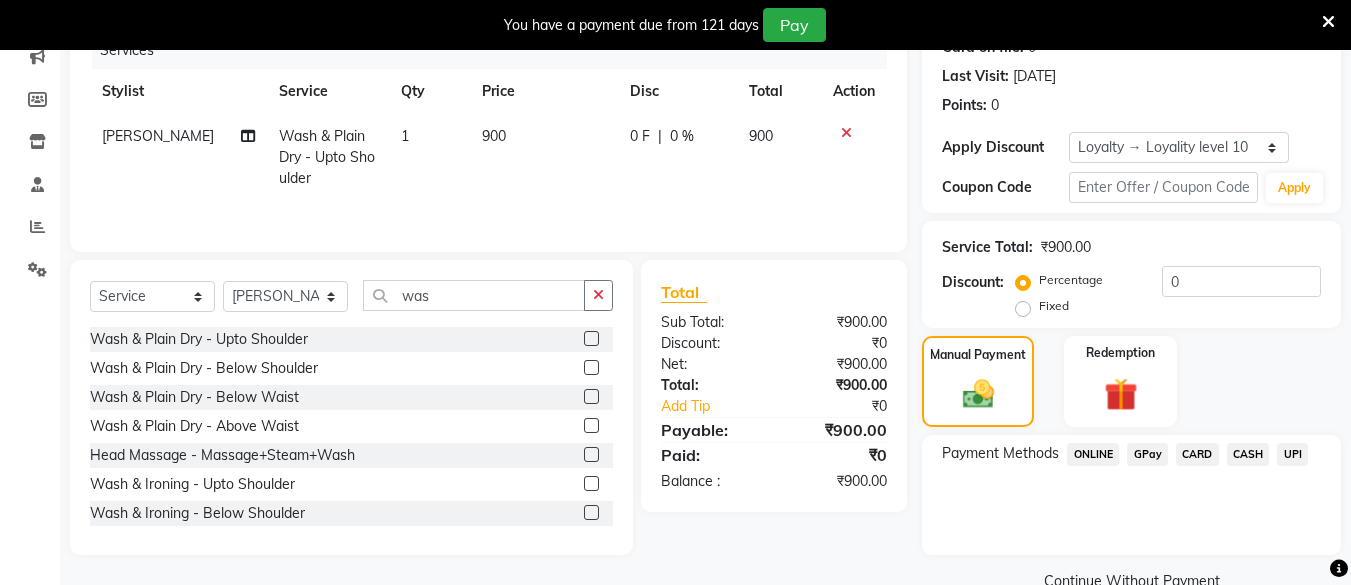 scroll, scrollTop: 307, scrollLeft: 0, axis: vertical 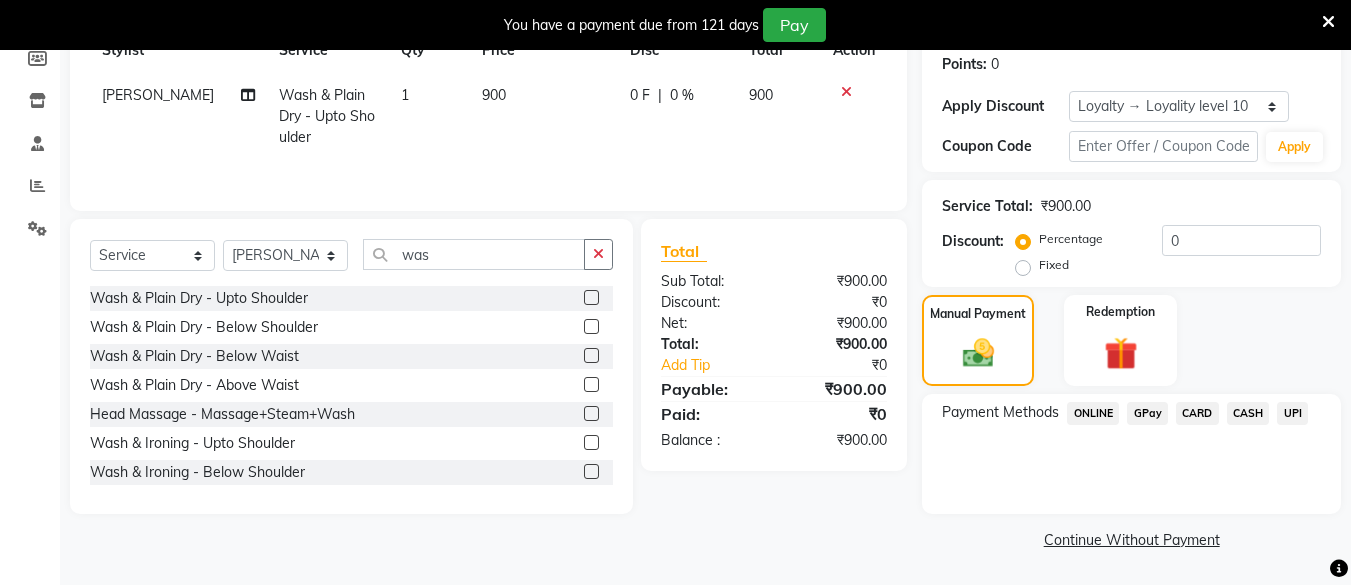 click on "CASH" 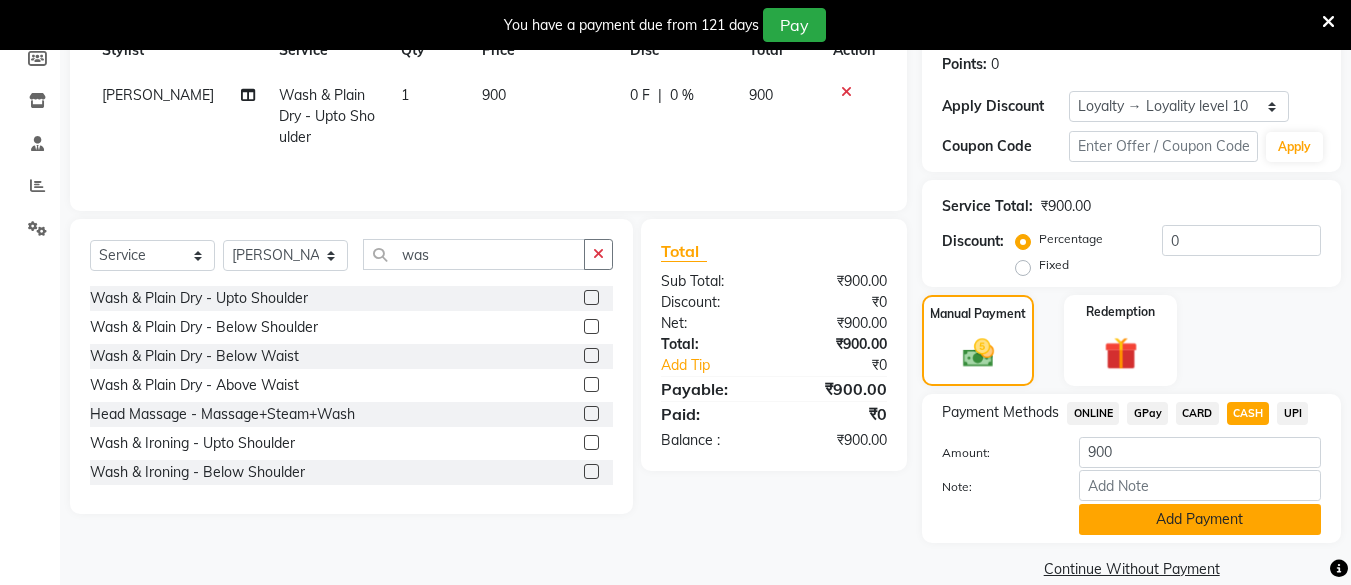 click on "Add Payment" 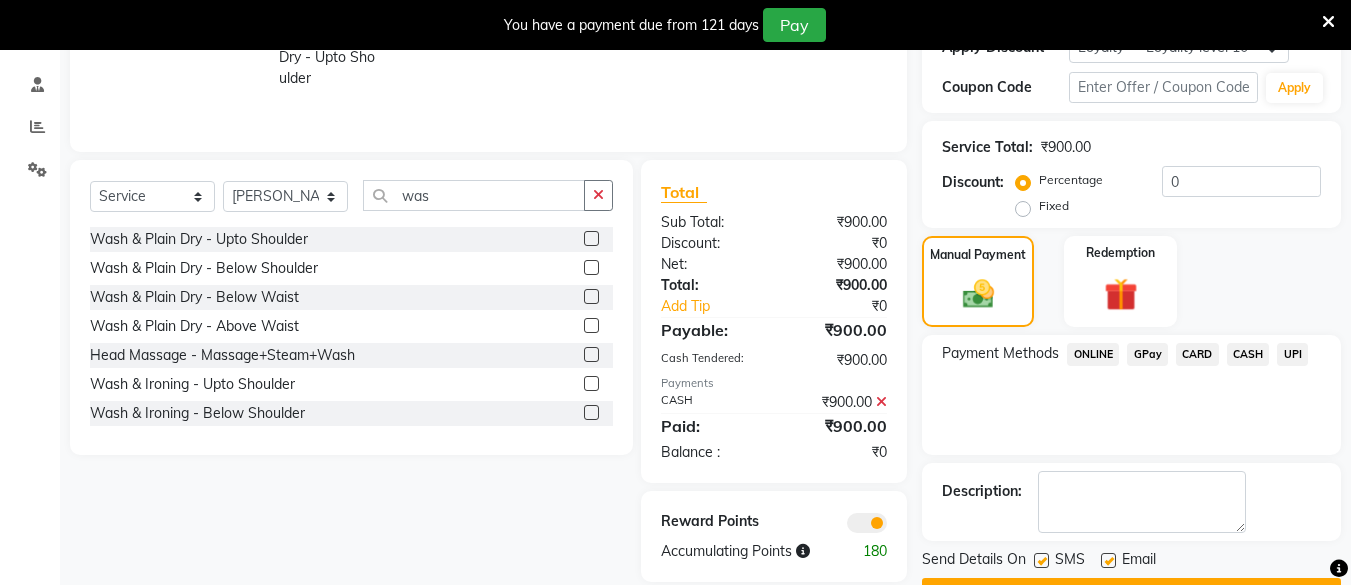 scroll, scrollTop: 420, scrollLeft: 0, axis: vertical 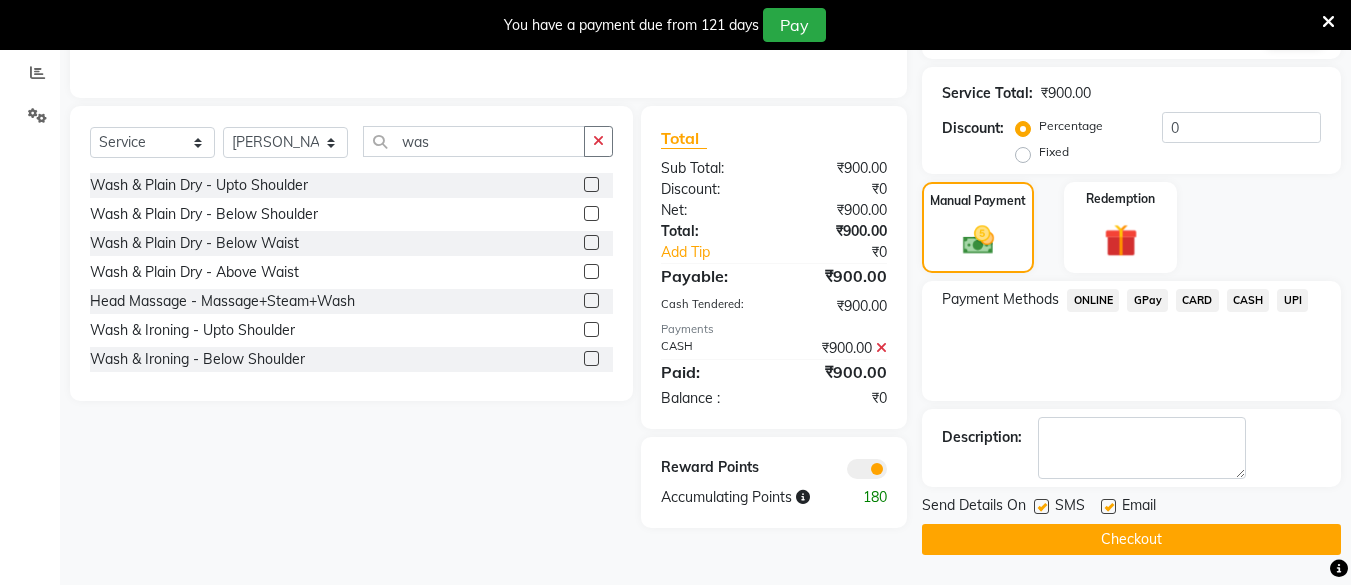 click on "Checkout" 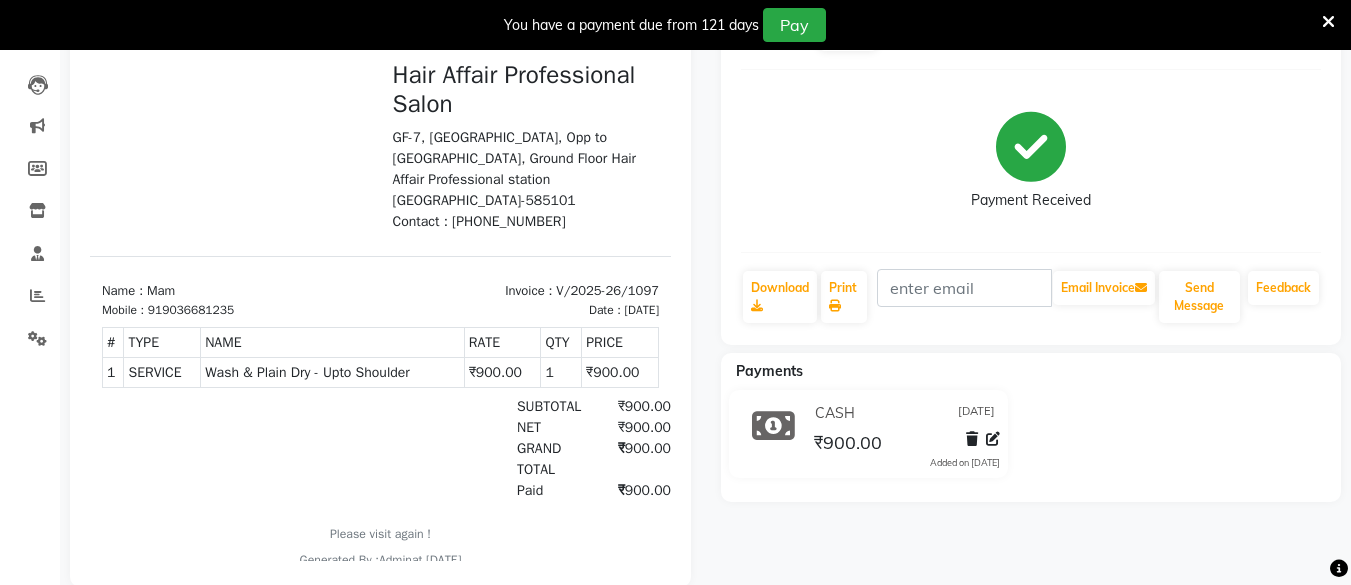 scroll, scrollTop: 0, scrollLeft: 0, axis: both 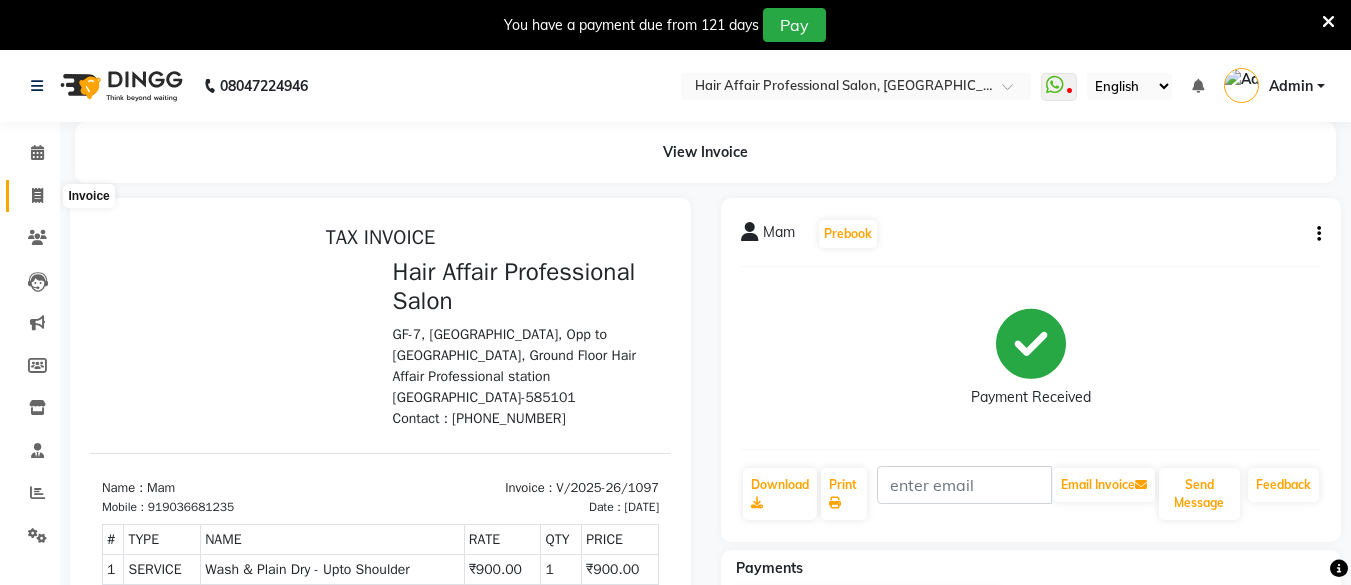 click 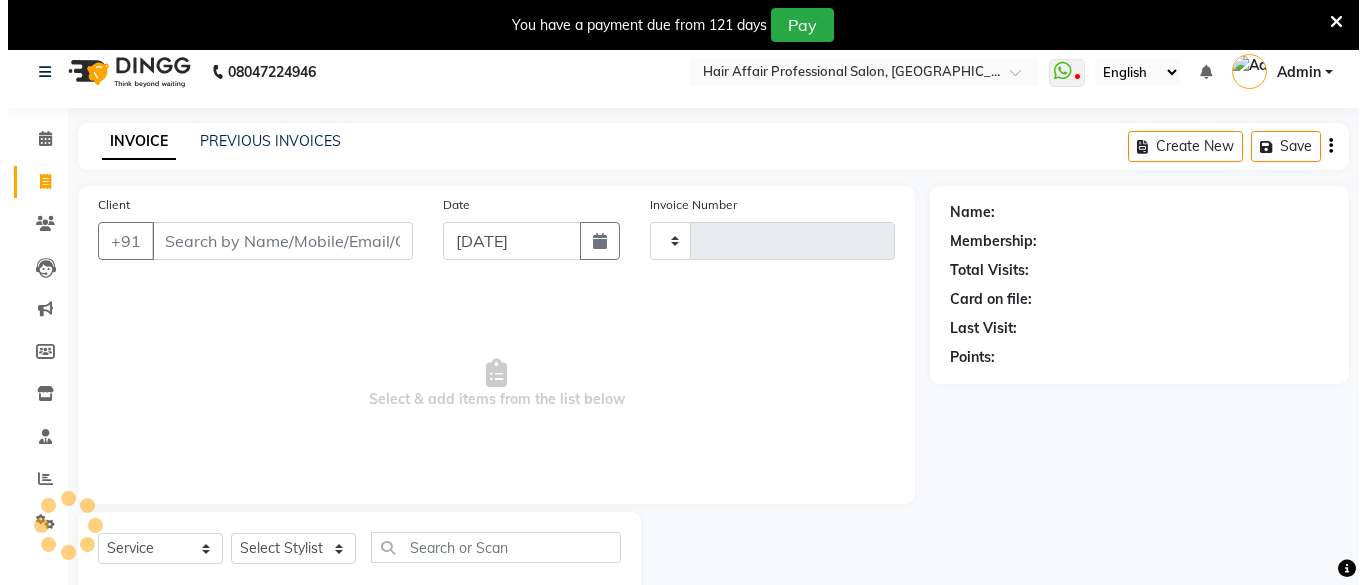 scroll, scrollTop: 66, scrollLeft: 0, axis: vertical 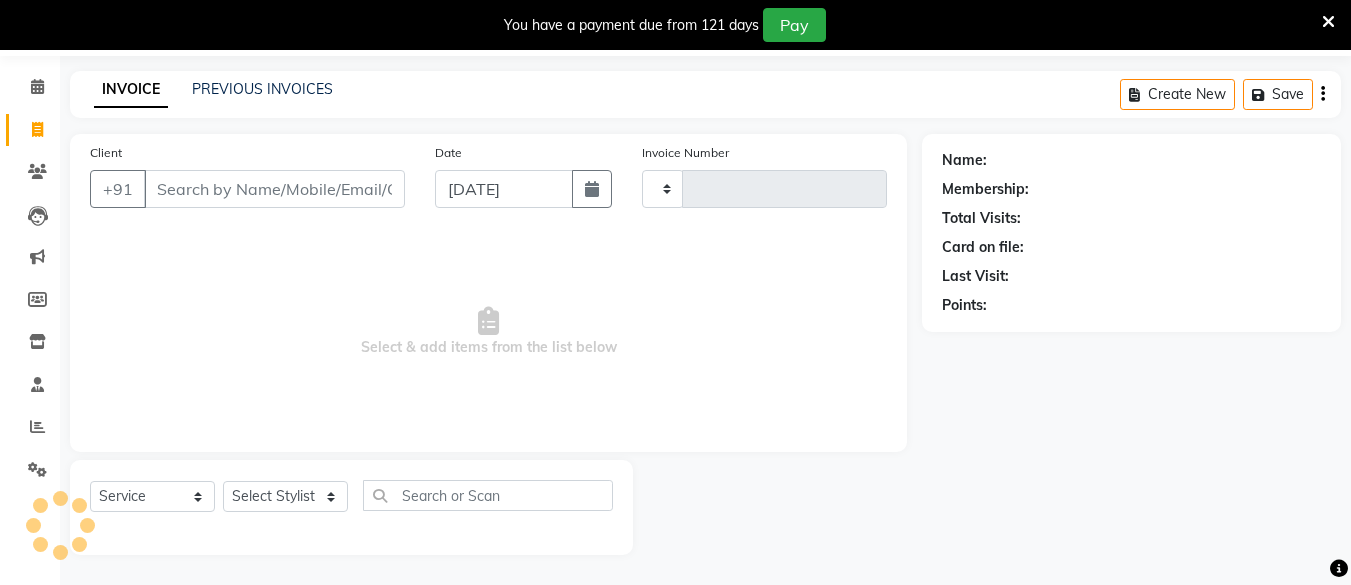 type on "1098" 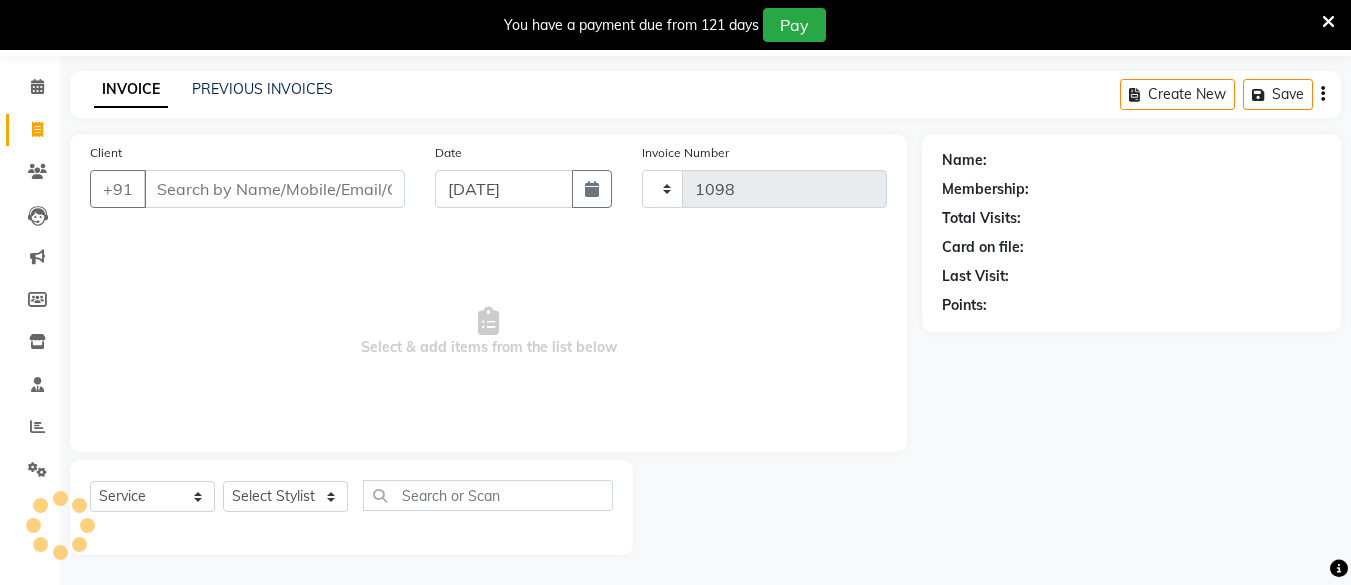 select on "657" 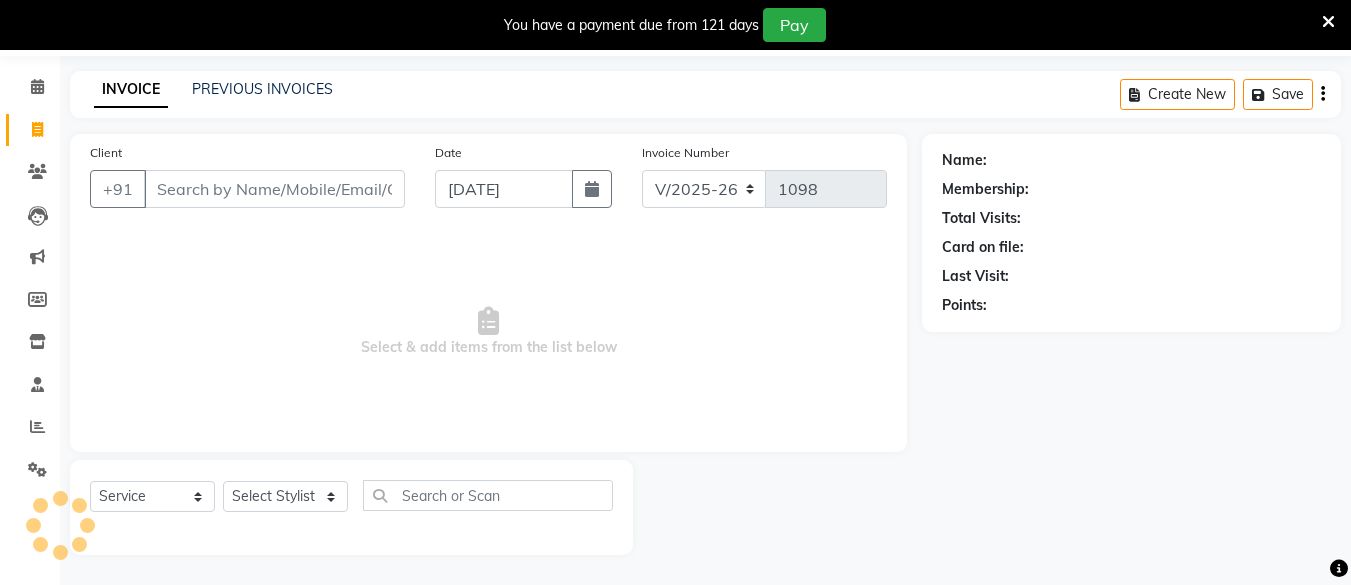 click on "Client +91" 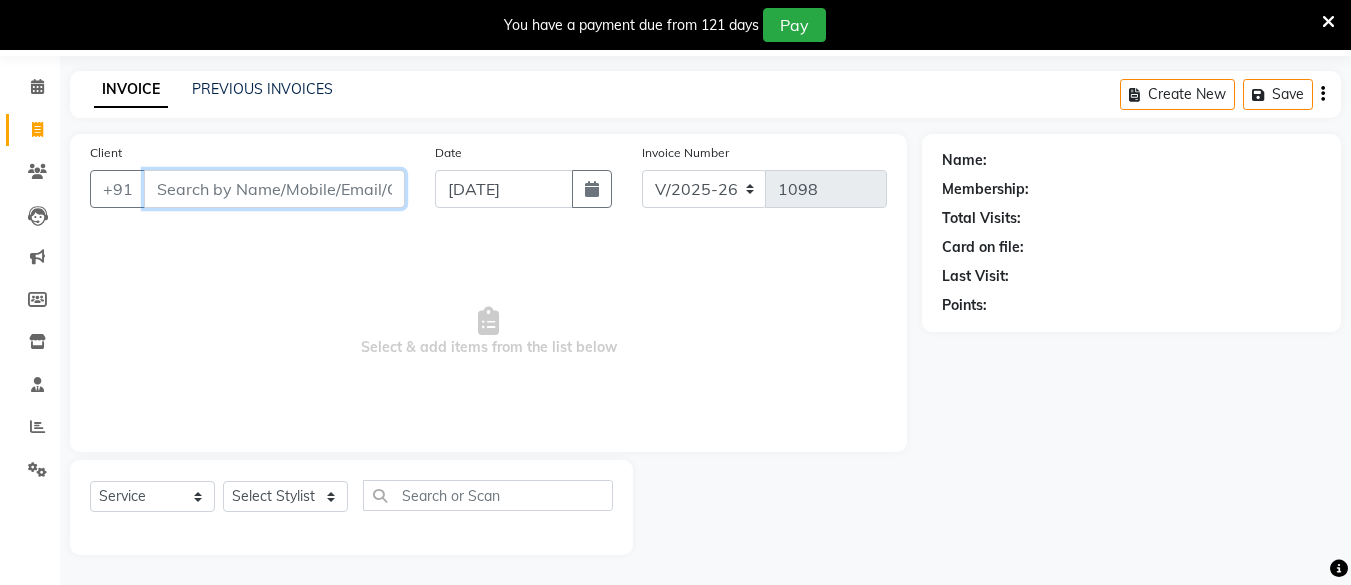 click on "Client" at bounding box center [274, 189] 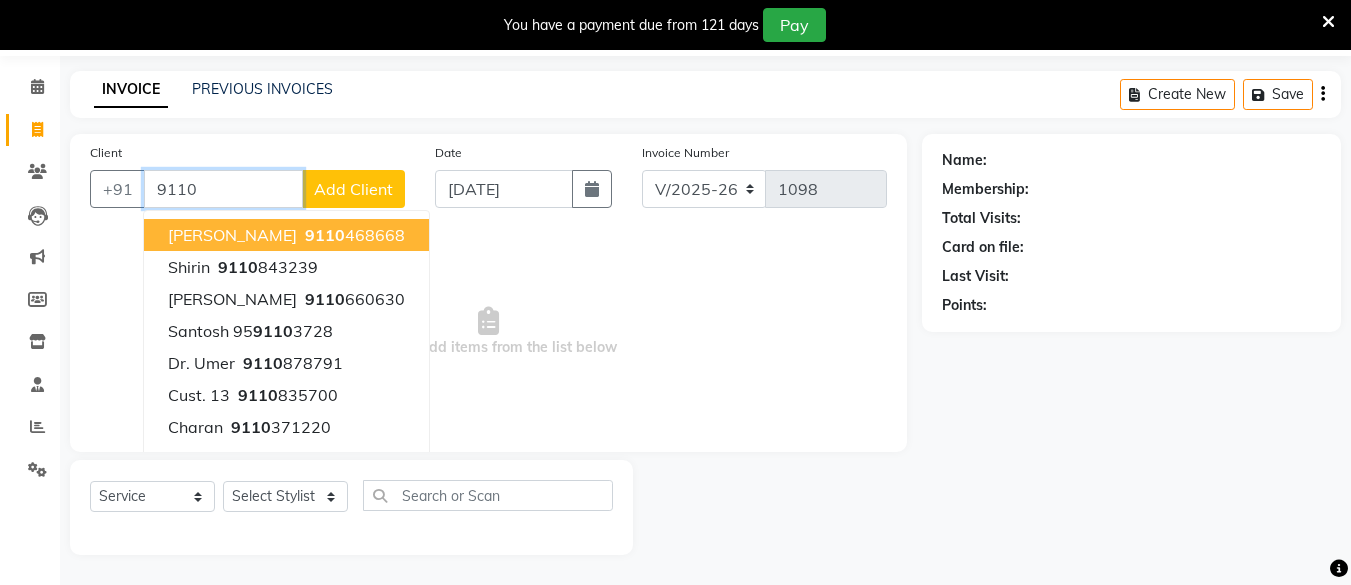type on "9110" 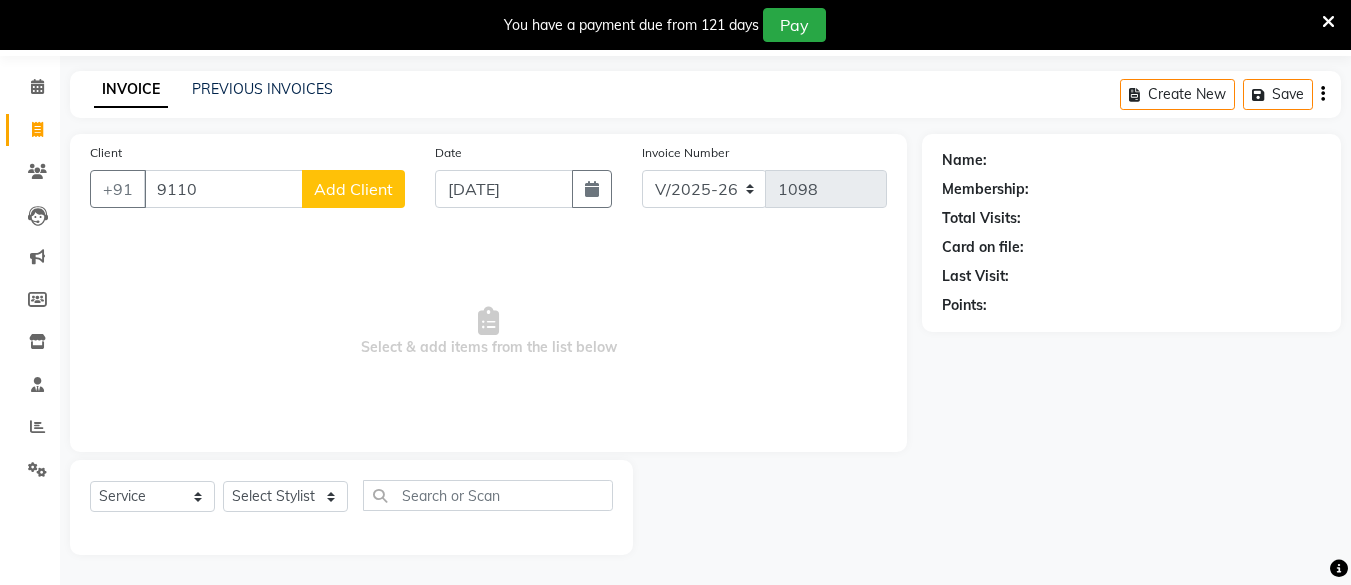 type 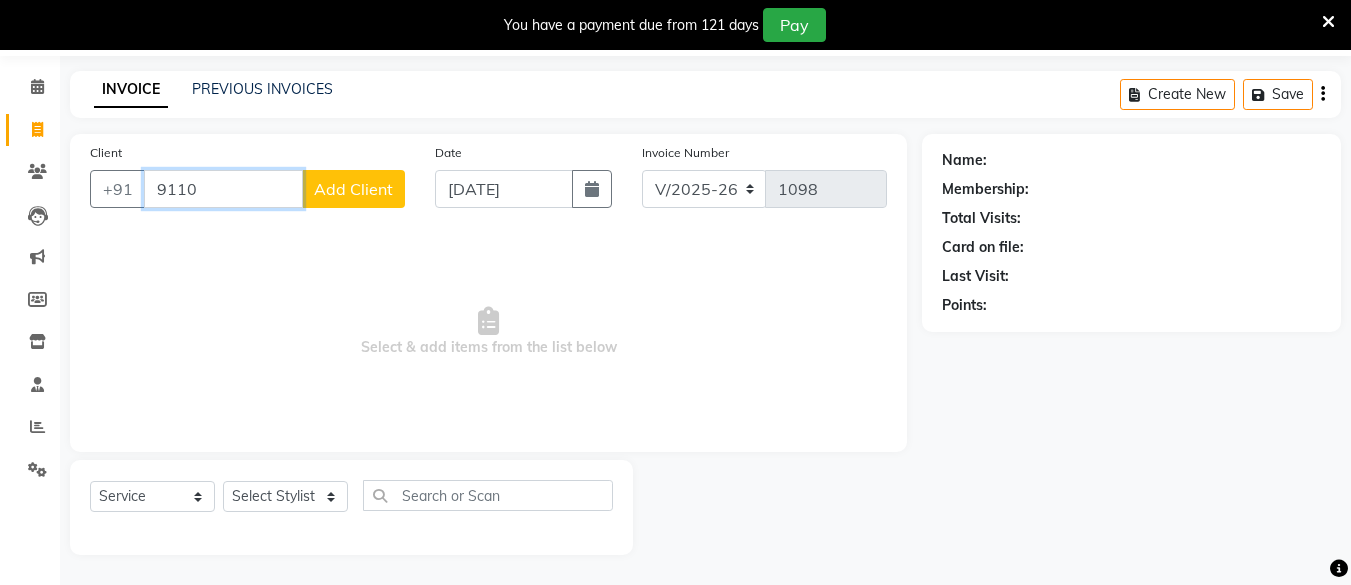 click on "9110" at bounding box center [223, 189] 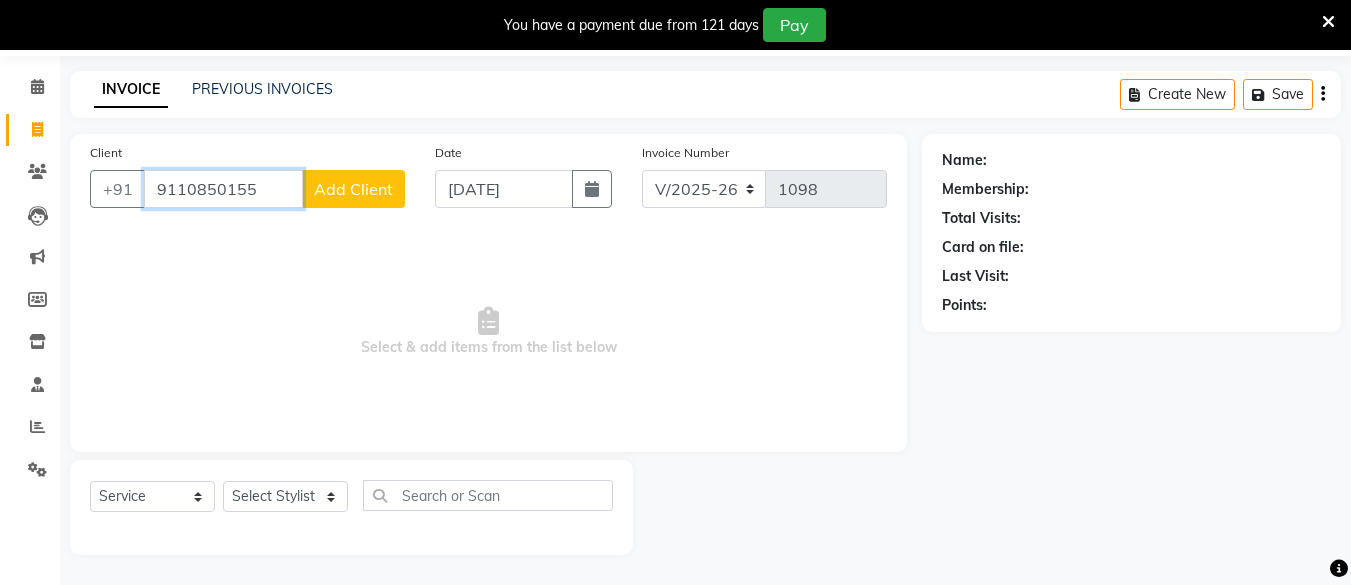 type on "9110850155" 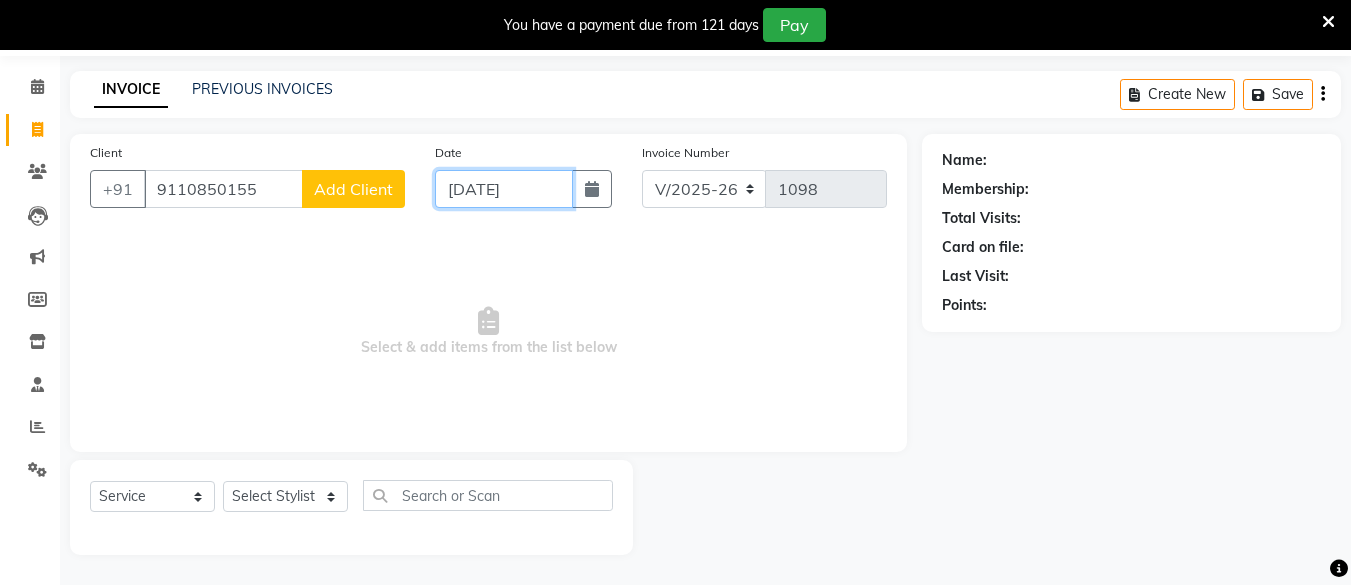 click on "[DATE]" 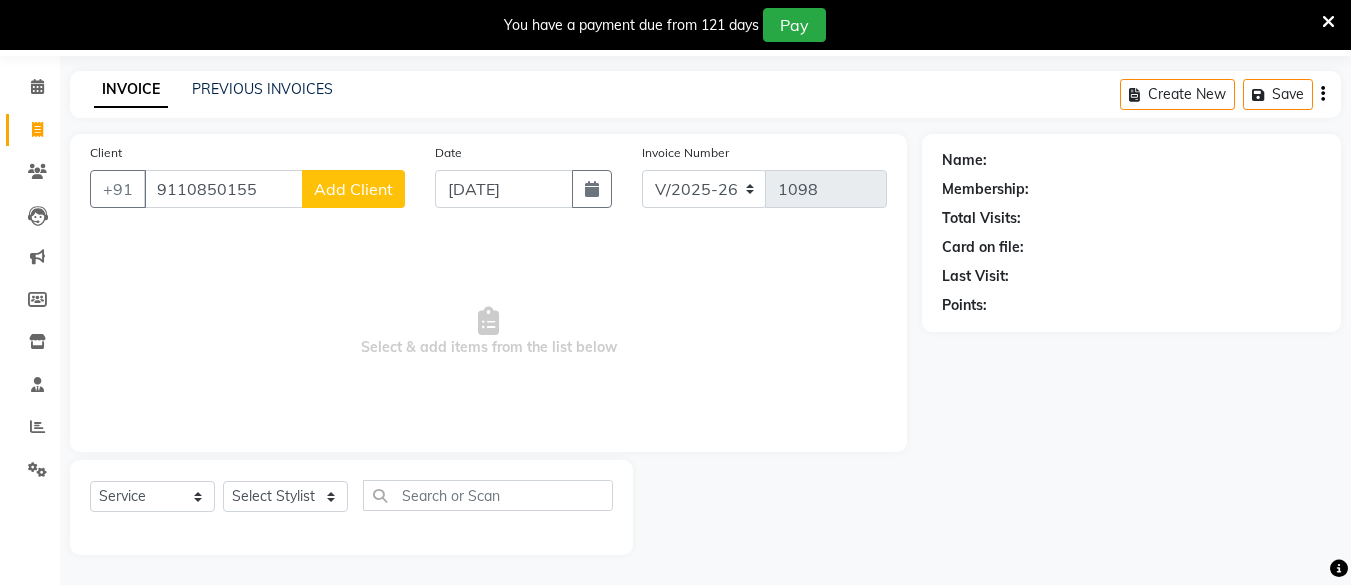 select on "7" 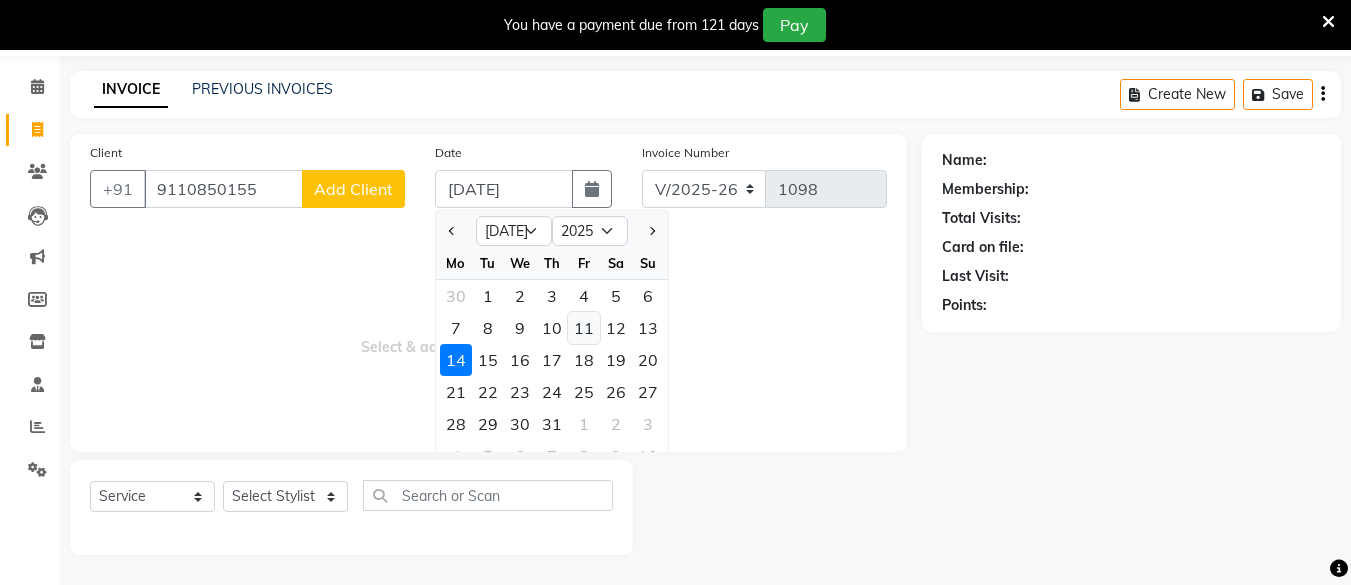 click on "11" 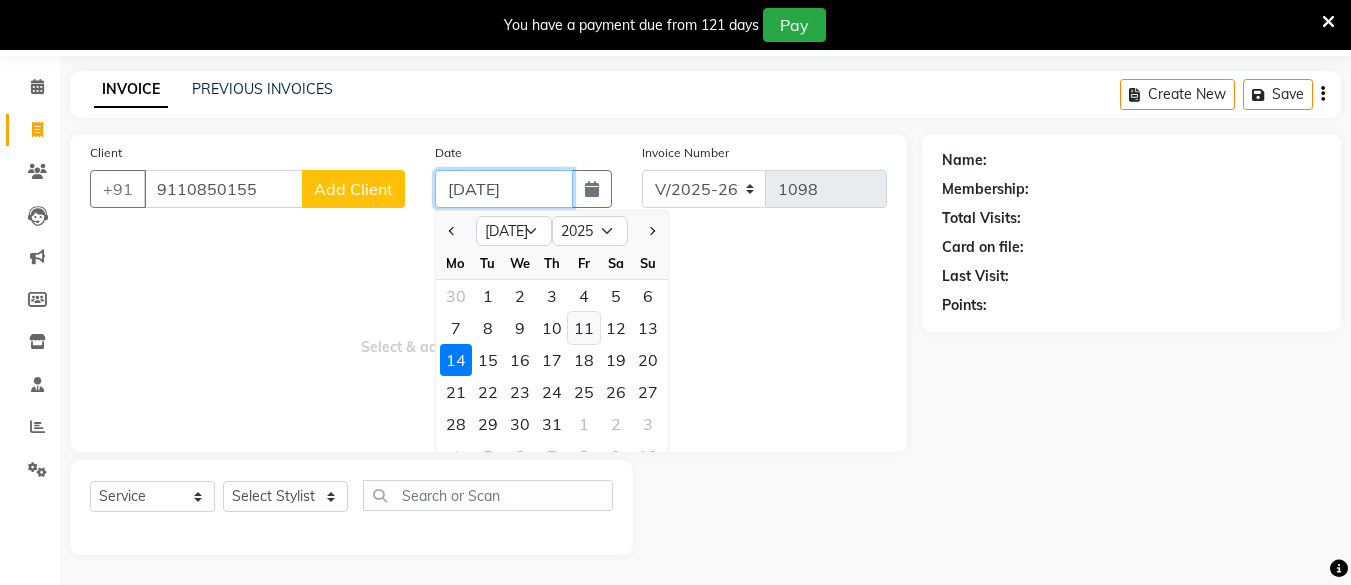type on "[DATE]" 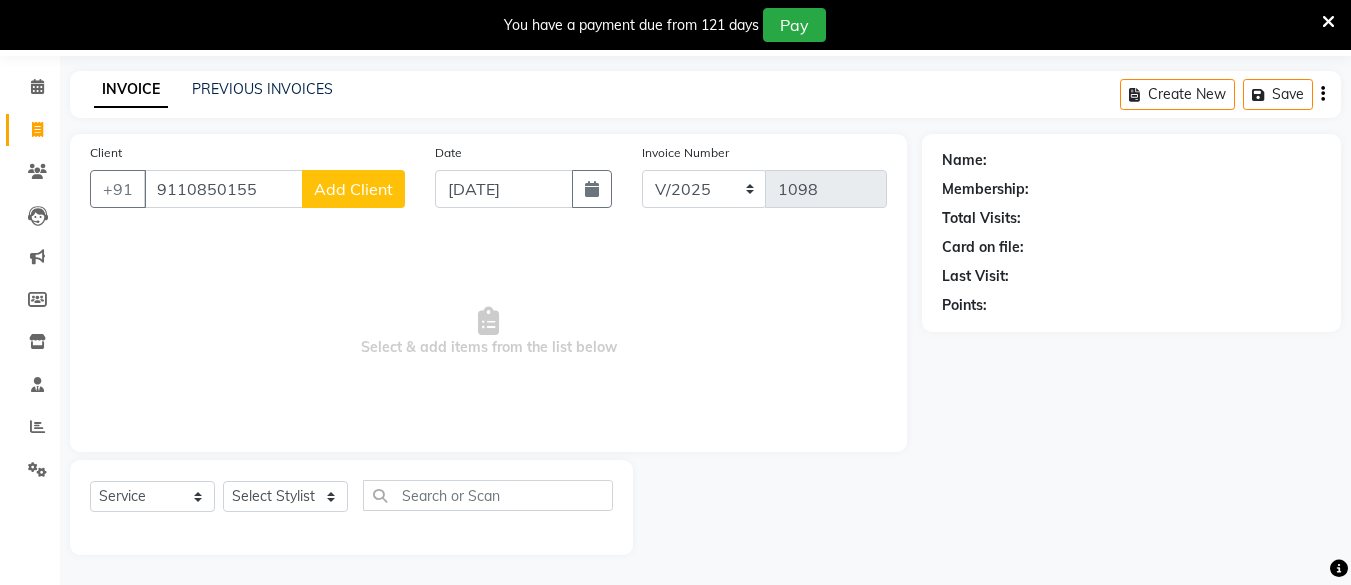 click on "Add Client" 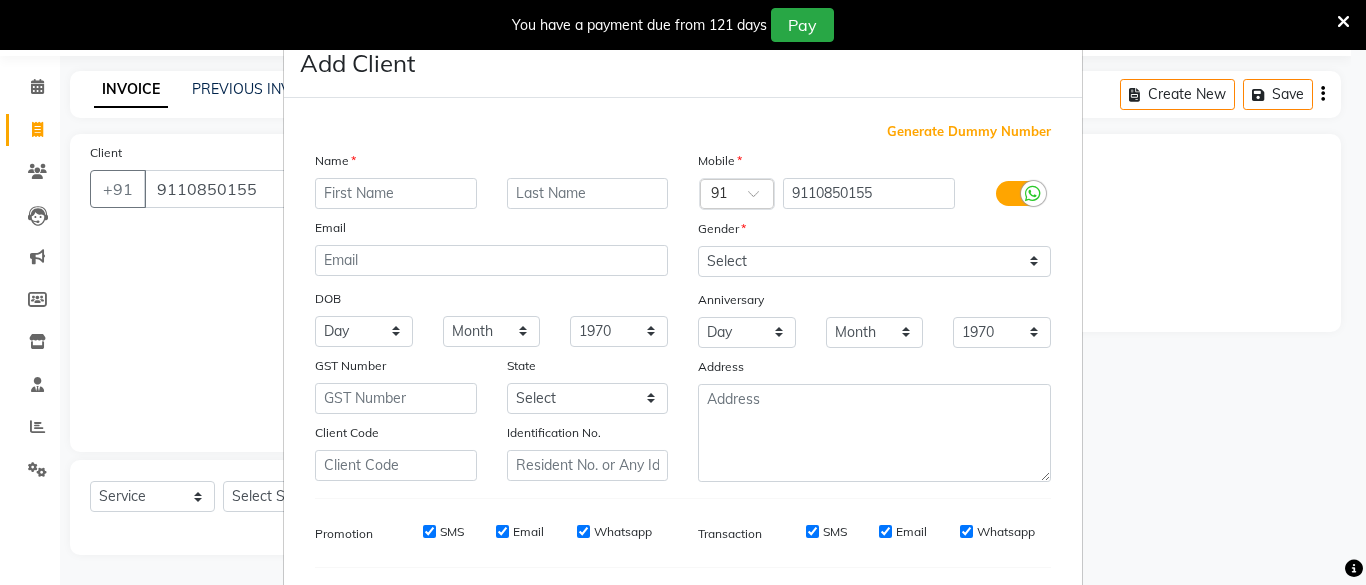 click at bounding box center (396, 193) 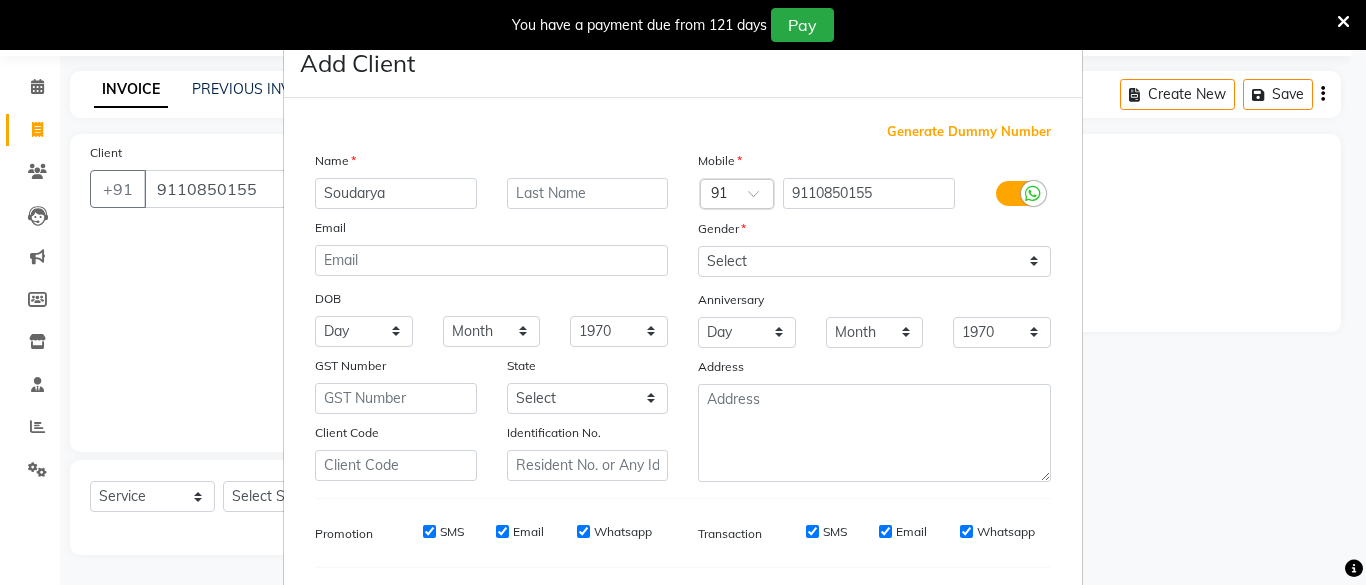 type on "Soudarya" 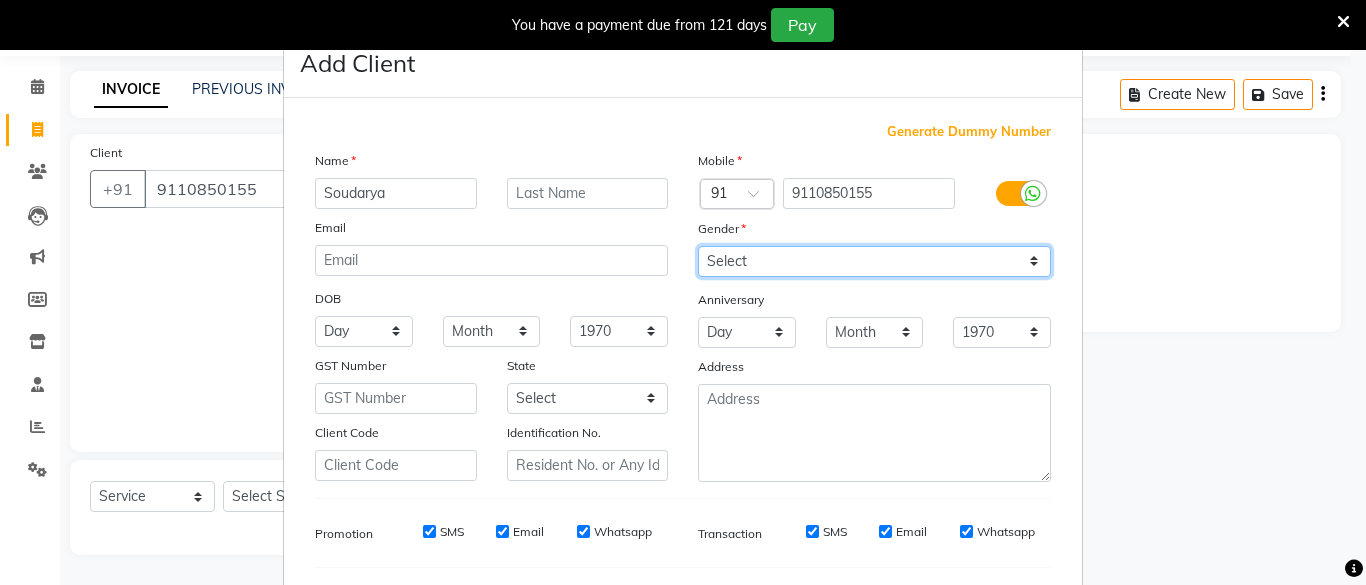 click on "Select [DEMOGRAPHIC_DATA] [DEMOGRAPHIC_DATA] Other Prefer Not To Say" at bounding box center [874, 261] 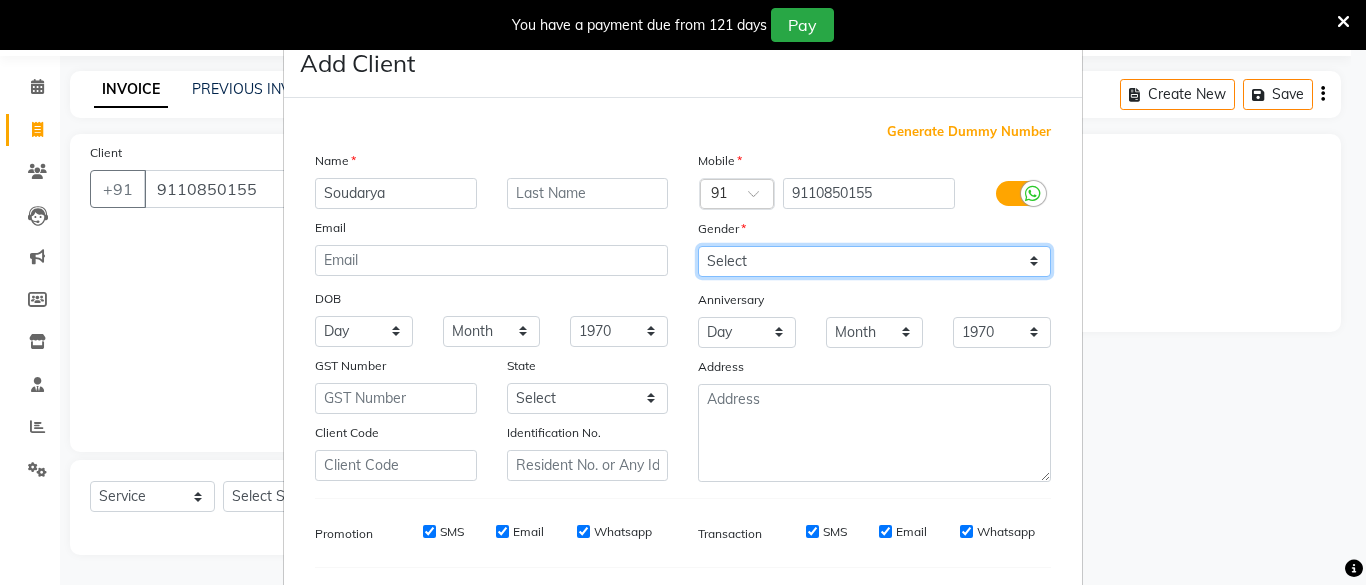 select on "[DEMOGRAPHIC_DATA]" 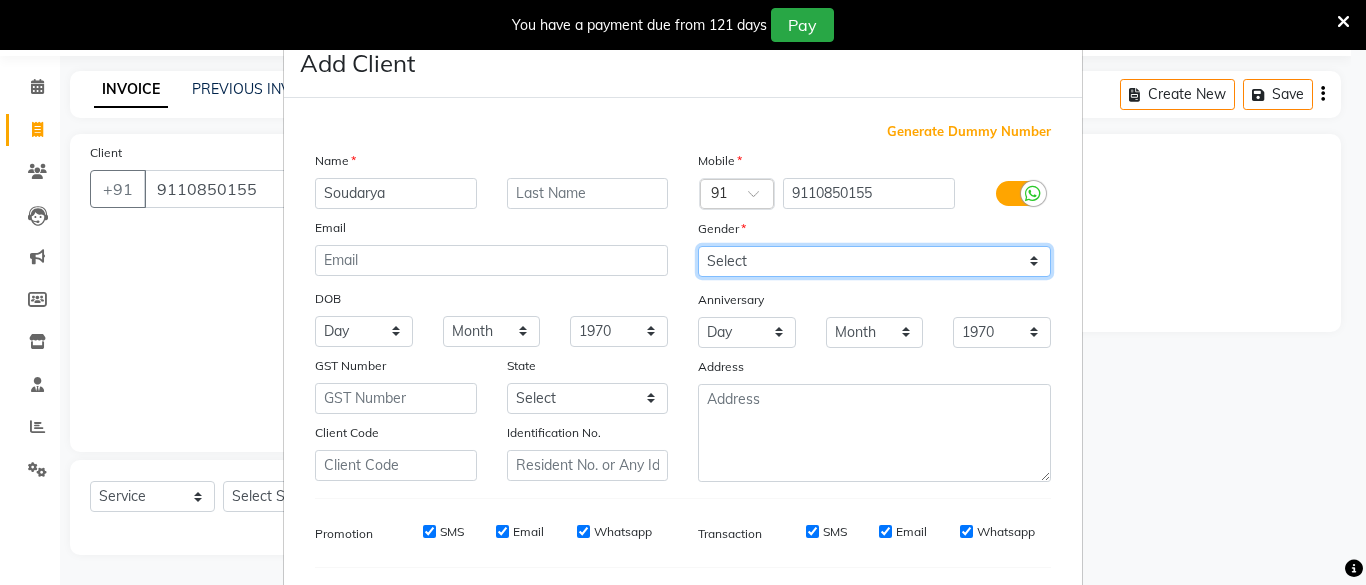 click on "Select [DEMOGRAPHIC_DATA] [DEMOGRAPHIC_DATA] Other Prefer Not To Say" at bounding box center (874, 261) 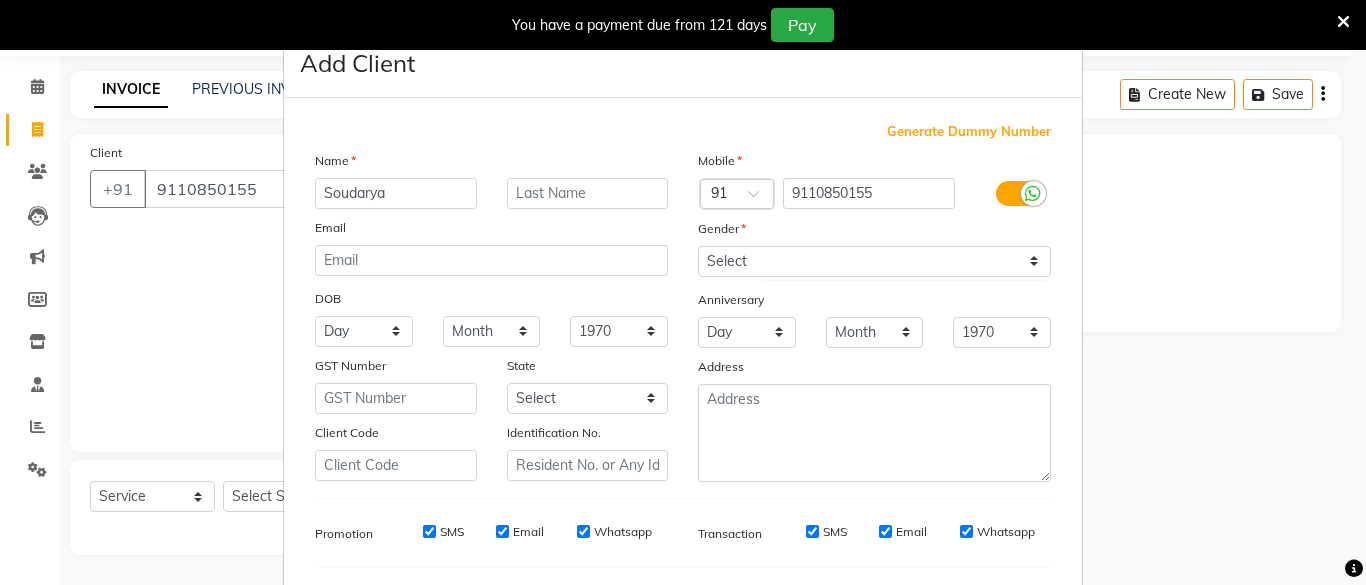 drag, startPoint x: 1232, startPoint y: 321, endPoint x: 1217, endPoint y: 354, distance: 36.249138 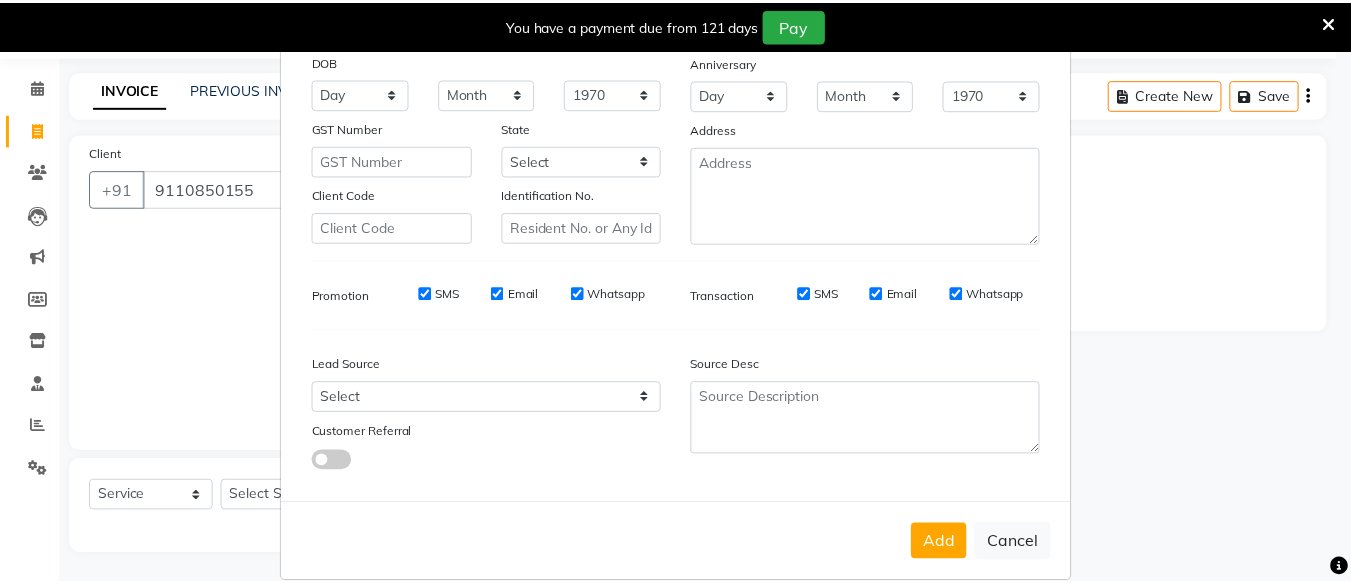 scroll, scrollTop: 264, scrollLeft: 0, axis: vertical 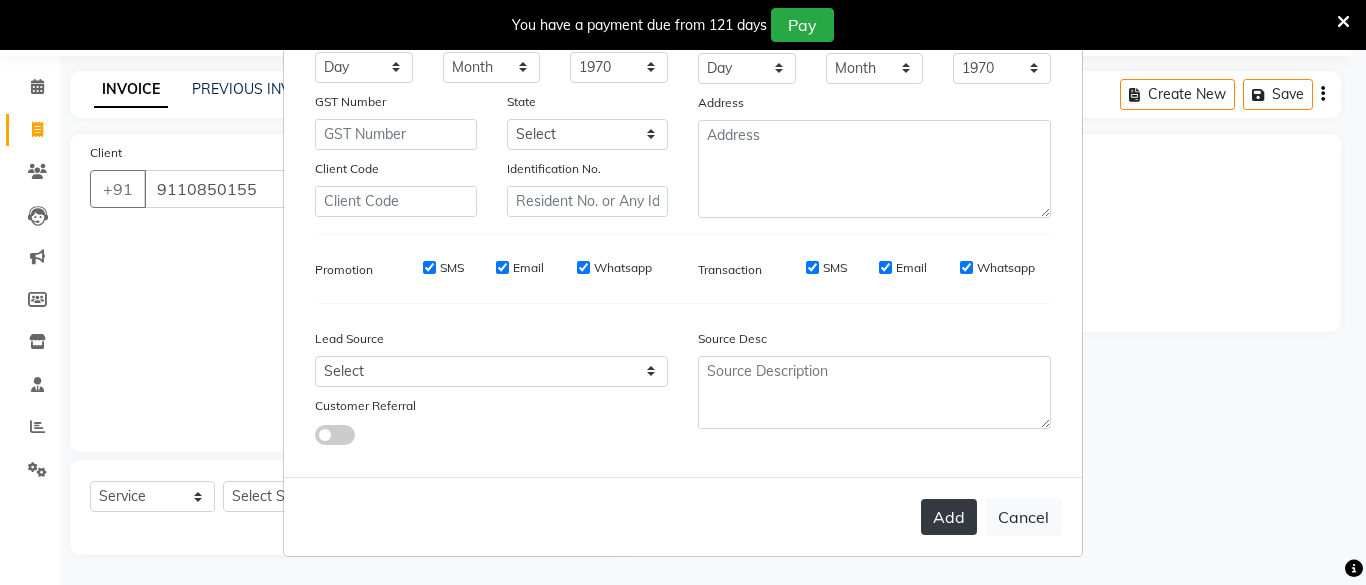 click on "Add" at bounding box center (949, 517) 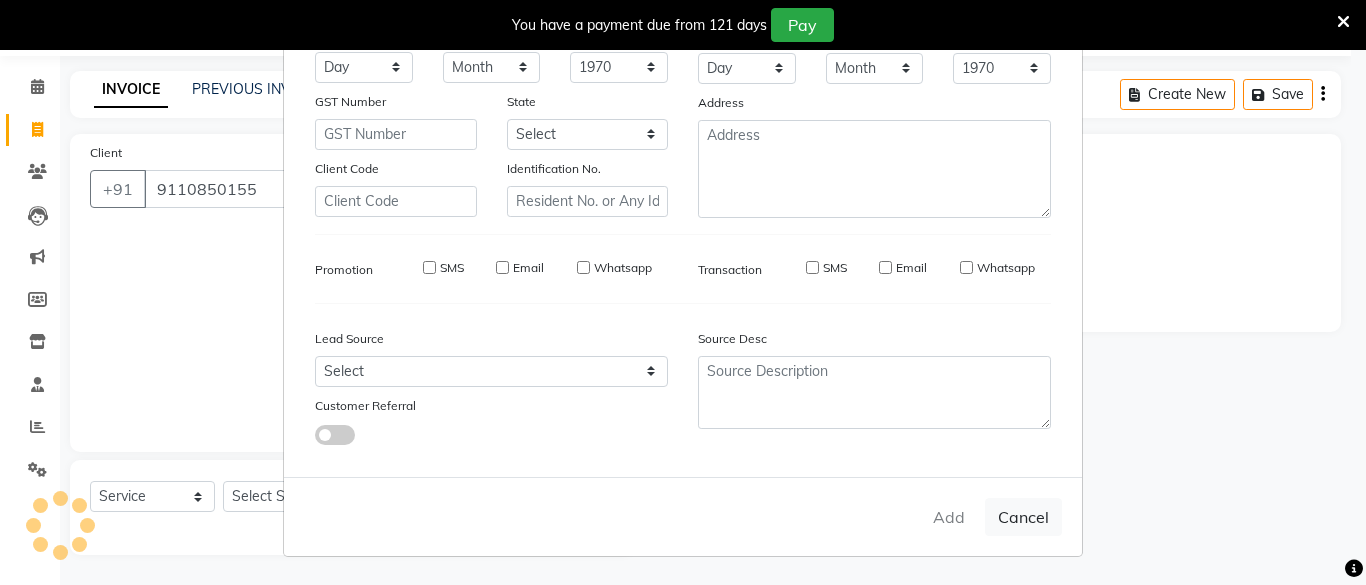 type 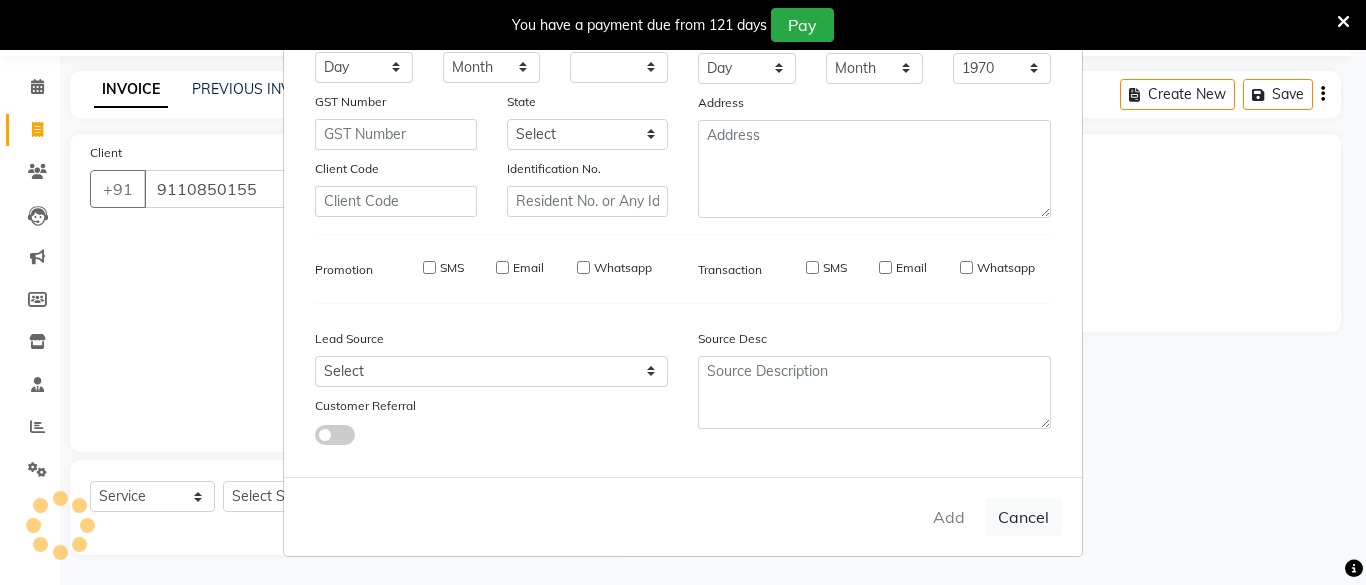 select 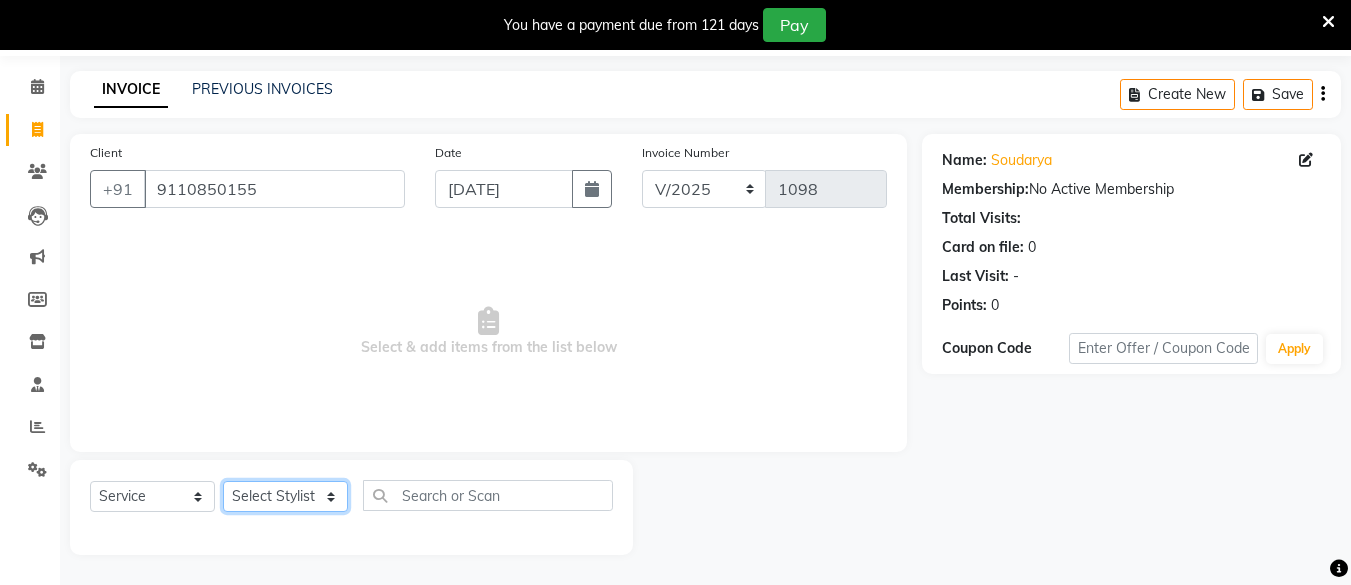click on "Select Stylist [PERSON_NAME] Hair Affair [PERSON_NAME] [PERSON_NAME] [PERSON_NAME] sandhya [PERSON_NAME] [PERSON_NAME]" 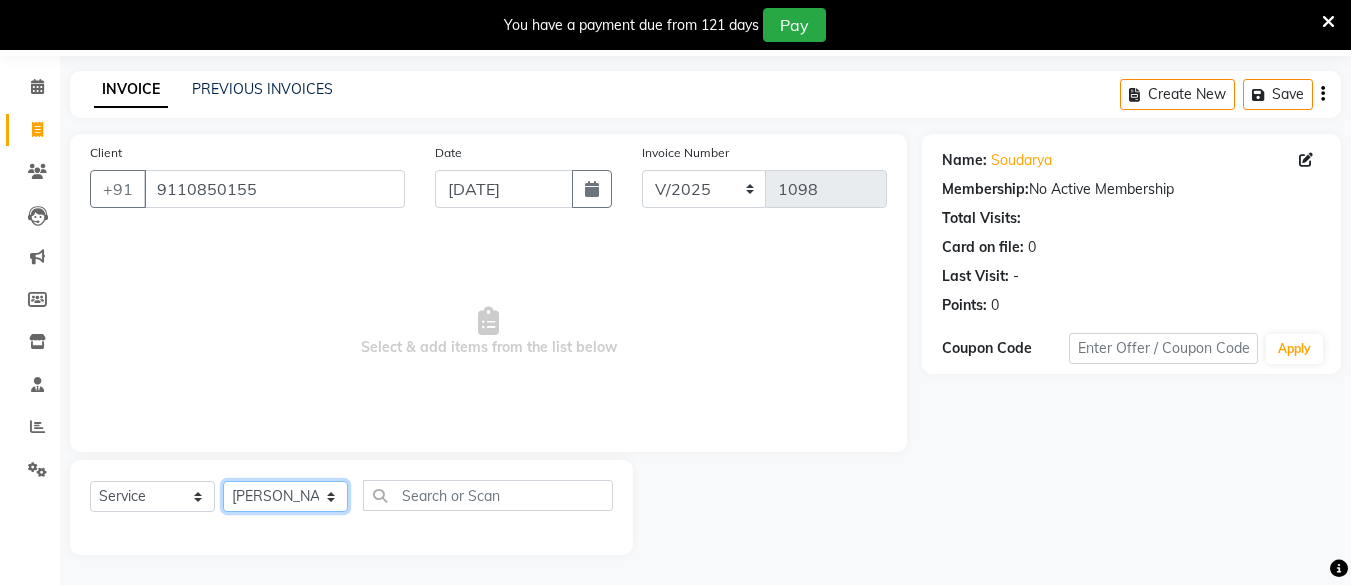 click on "Select Stylist [PERSON_NAME] Hair Affair [PERSON_NAME] [PERSON_NAME] [PERSON_NAME] sandhya [PERSON_NAME] [PERSON_NAME]" 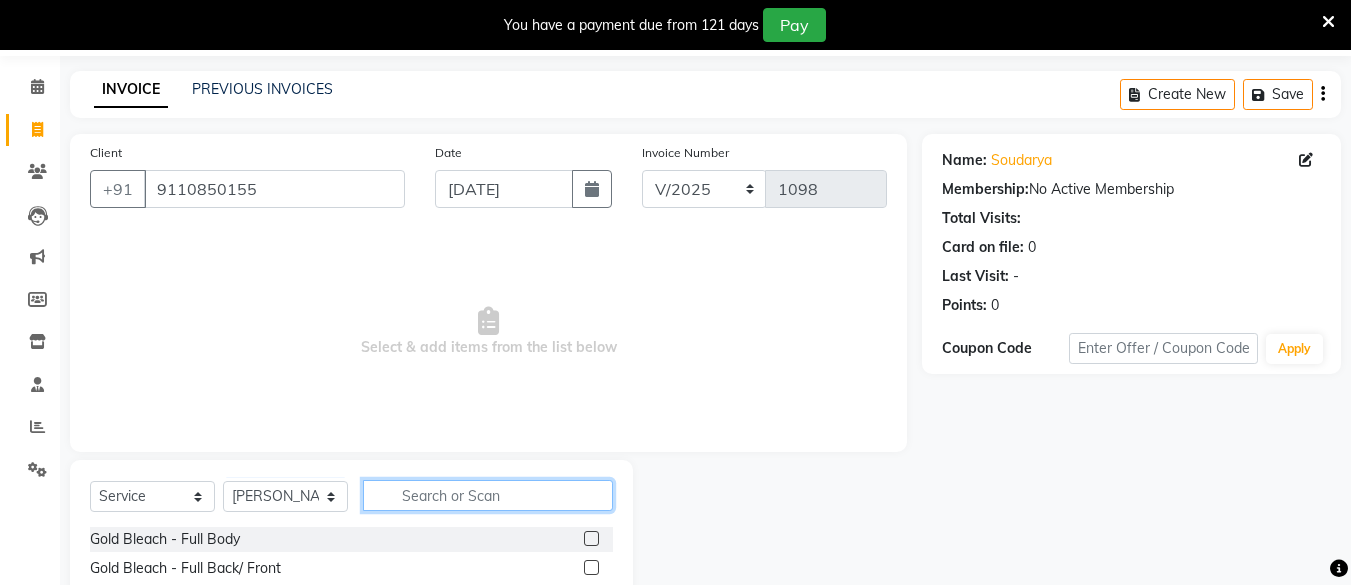 drag, startPoint x: 472, startPoint y: 480, endPoint x: 462, endPoint y: 509, distance: 30.675724 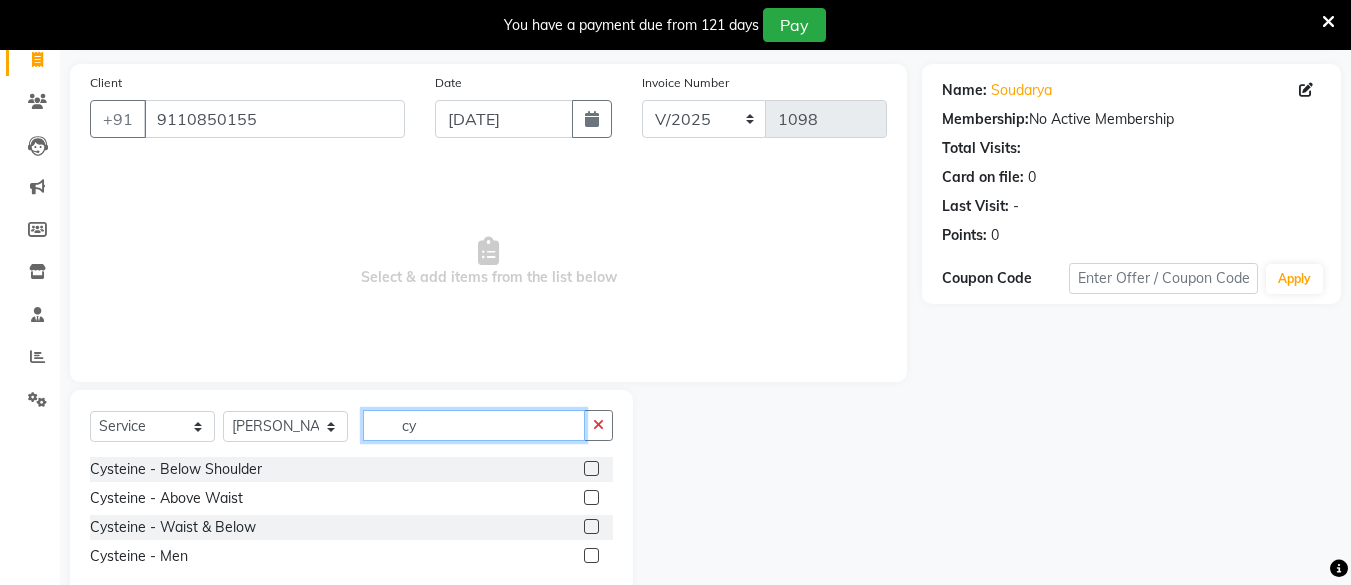 scroll, scrollTop: 182, scrollLeft: 0, axis: vertical 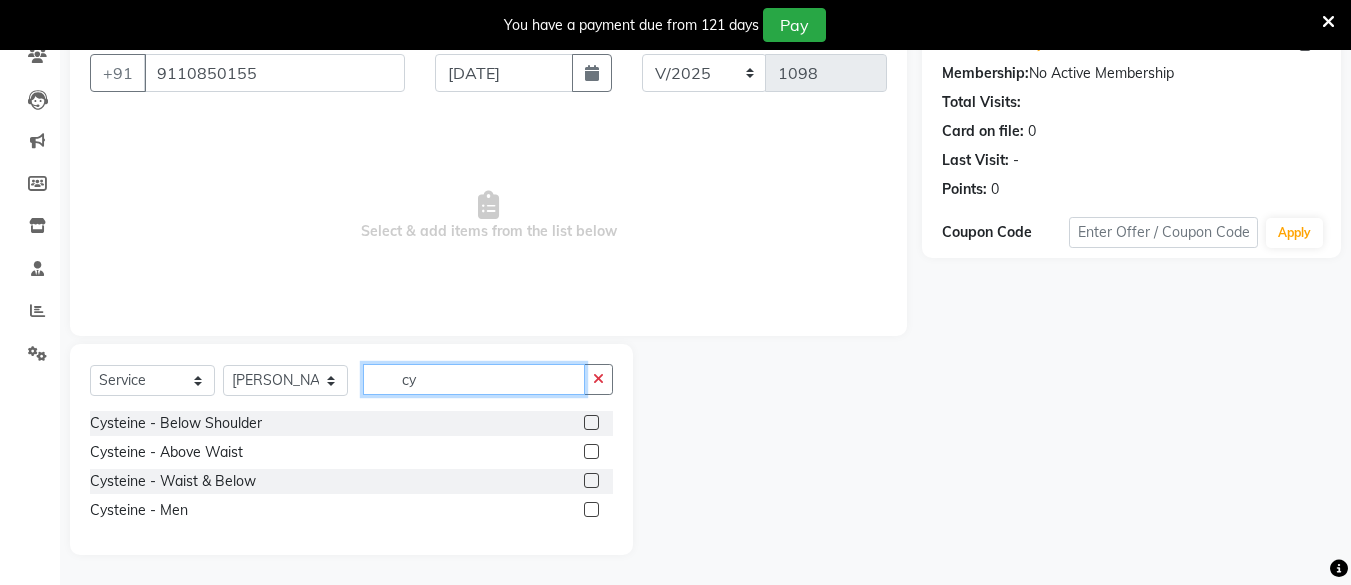 type on "cy" 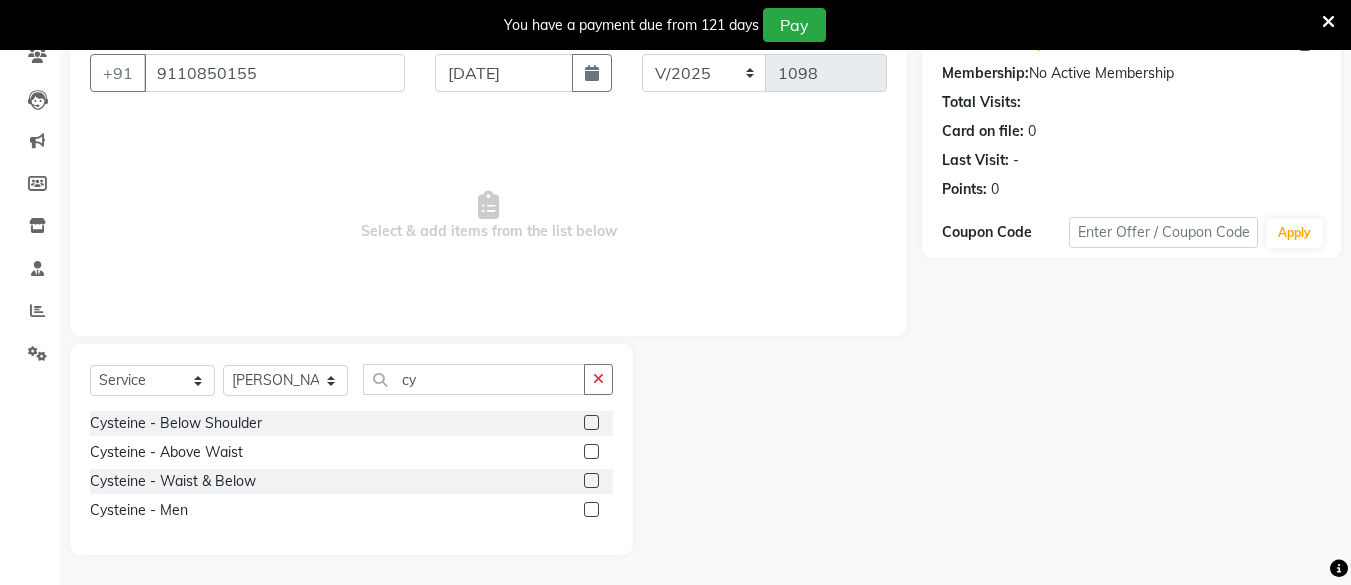 click 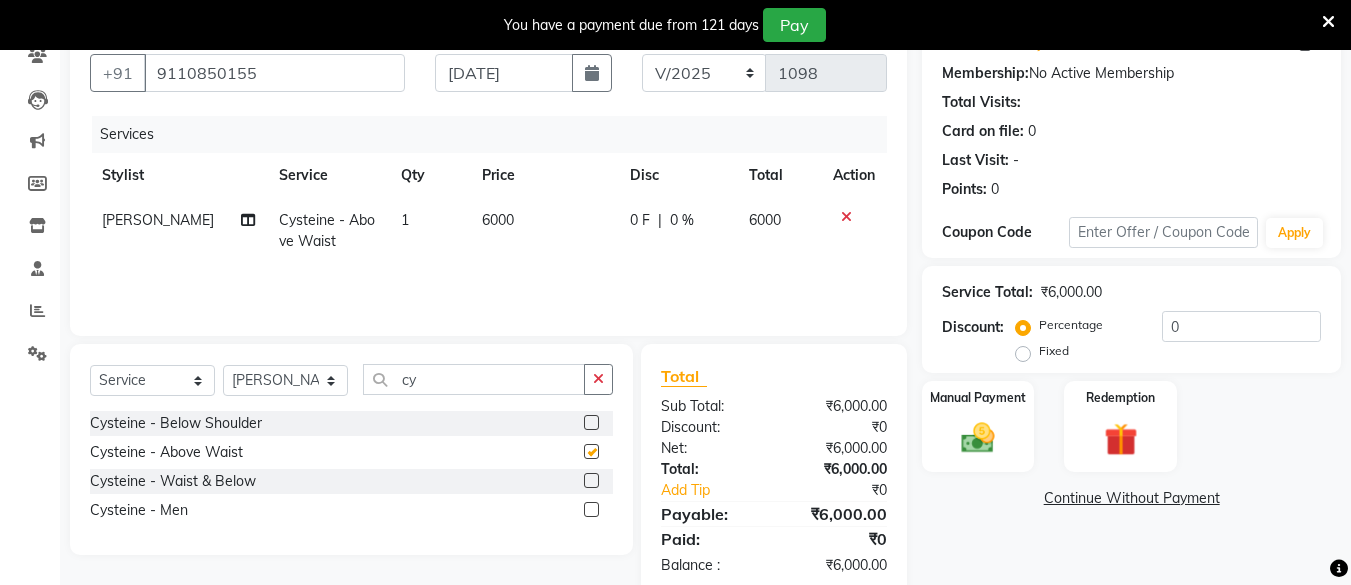 checkbox on "false" 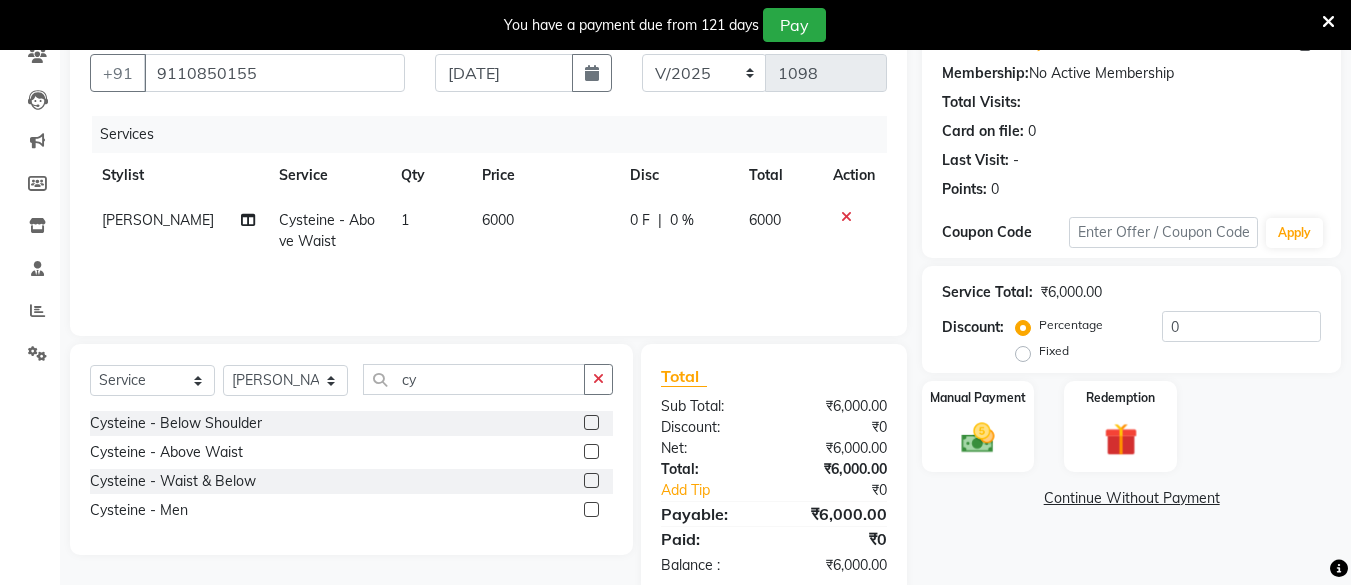 click on "6000" 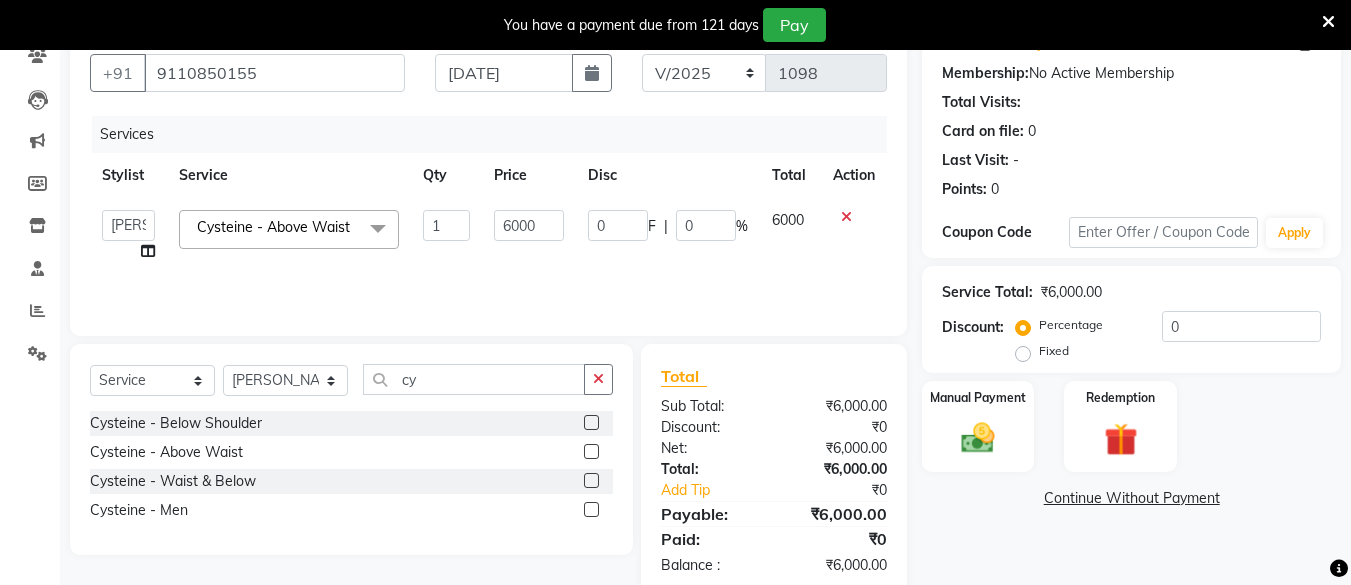 click on "6000" 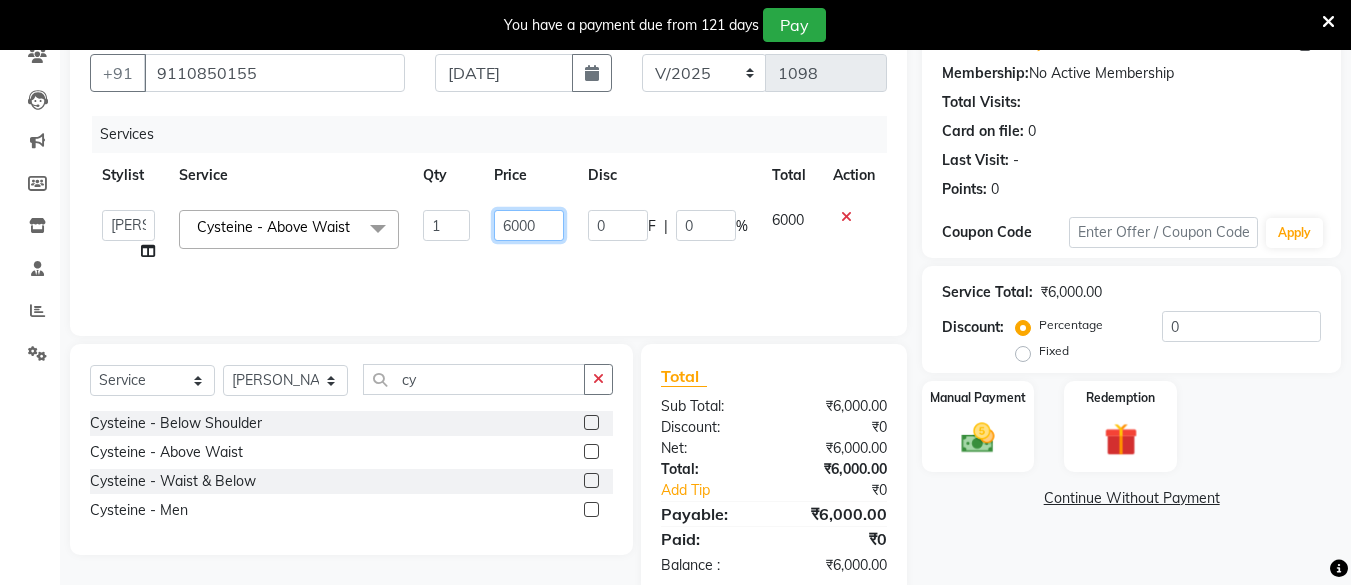 click on "6000" 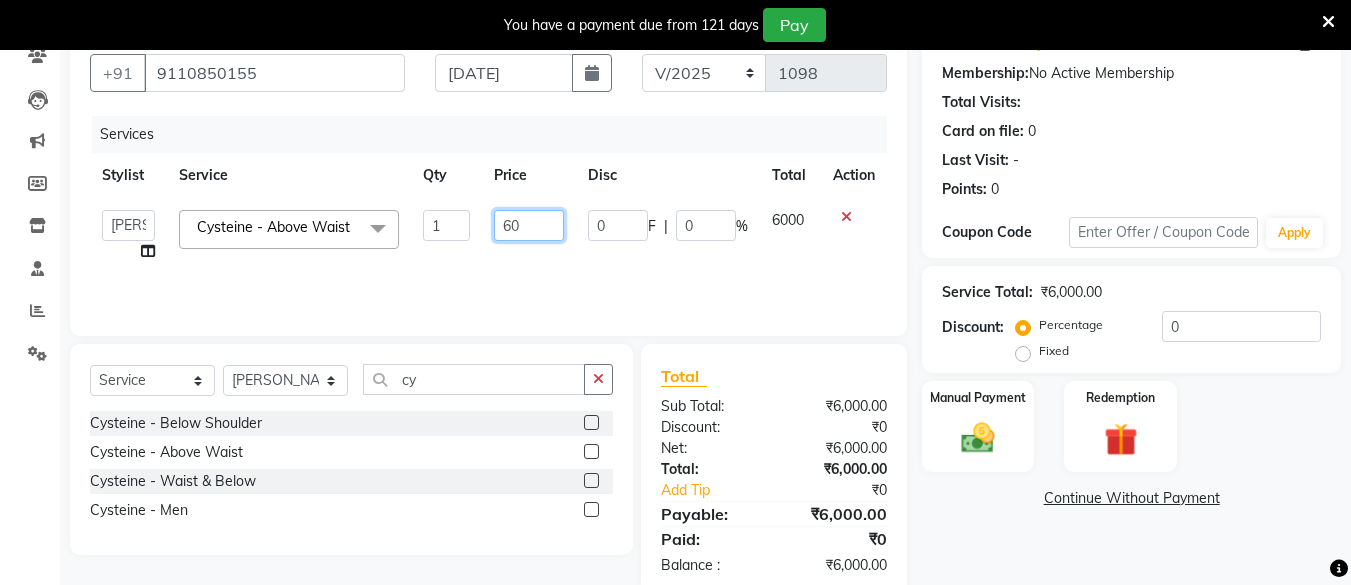 type on "6" 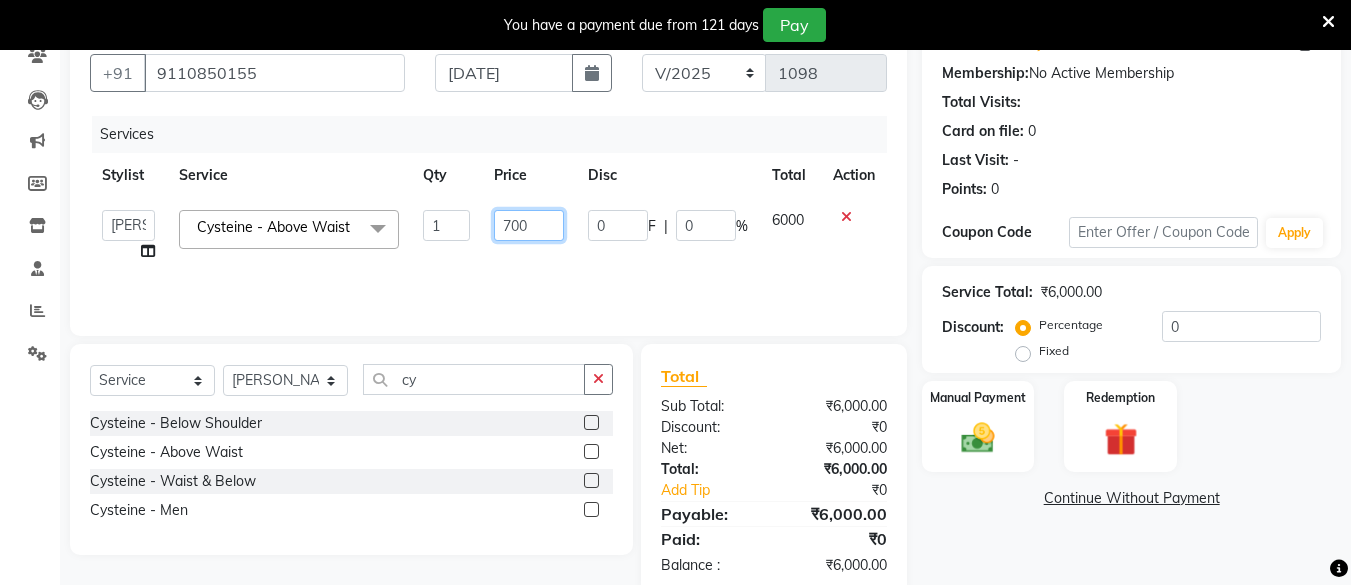 type on "7000" 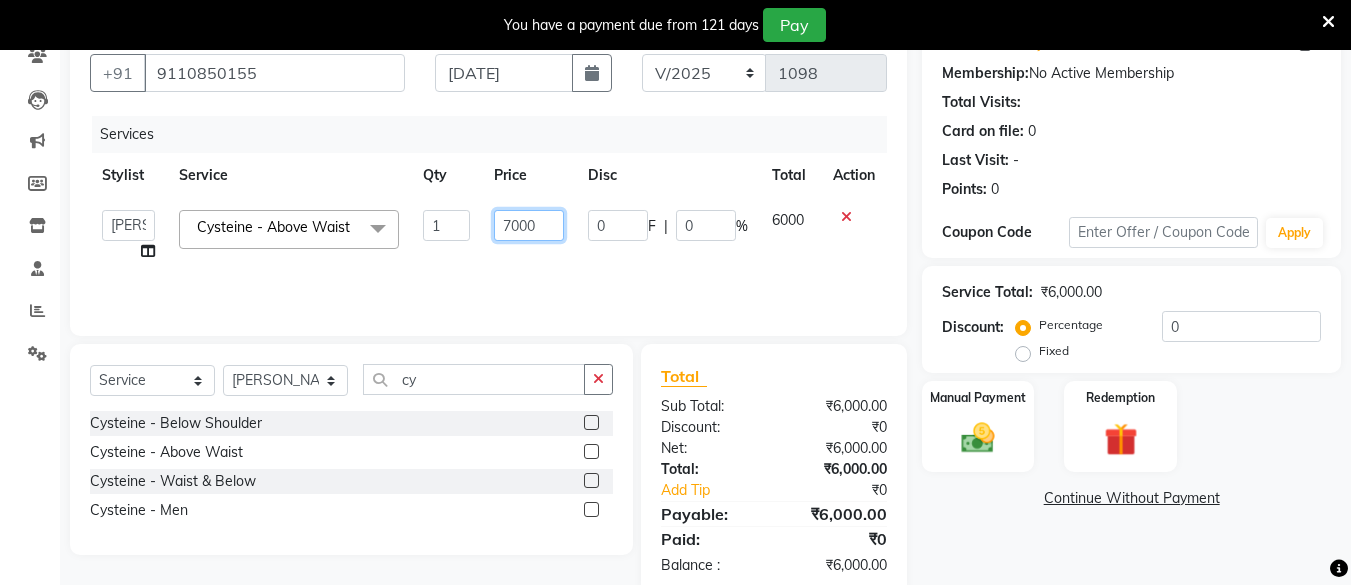 scroll, scrollTop: 223, scrollLeft: 0, axis: vertical 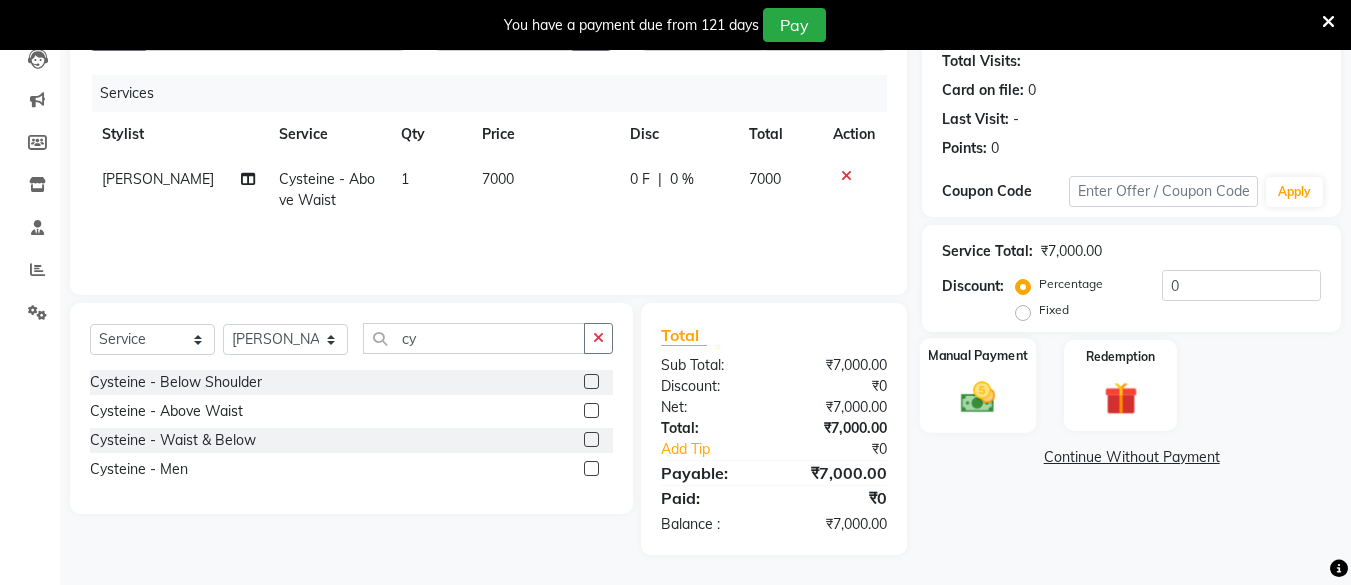 click on "Manual Payment" 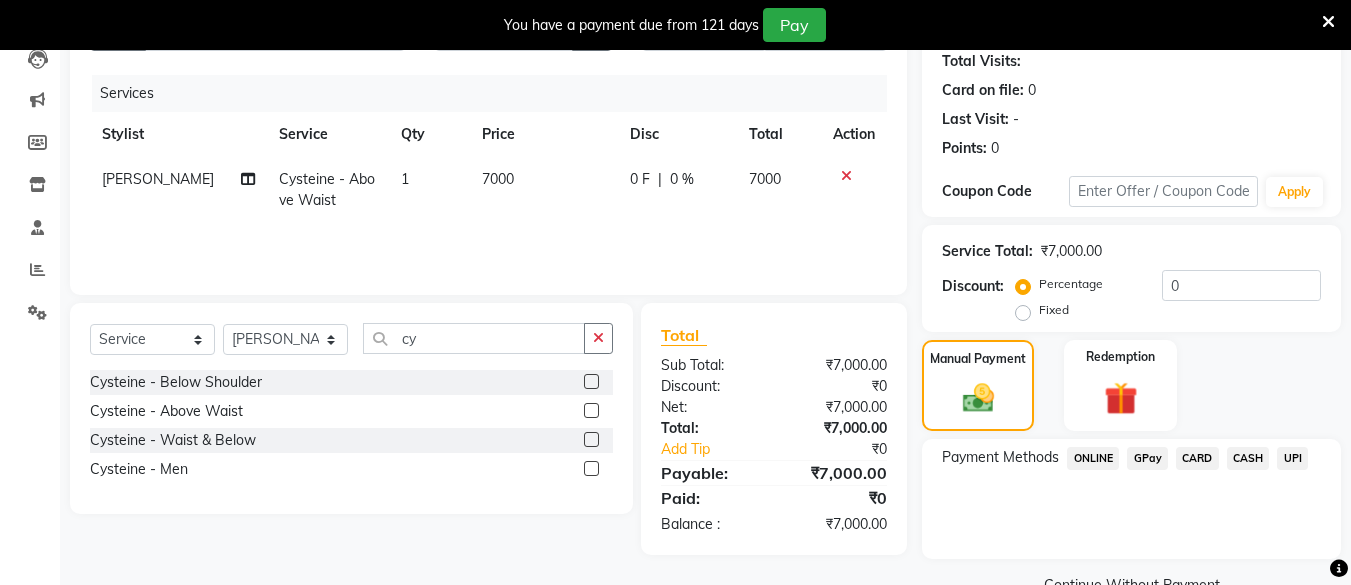 scroll, scrollTop: 268, scrollLeft: 0, axis: vertical 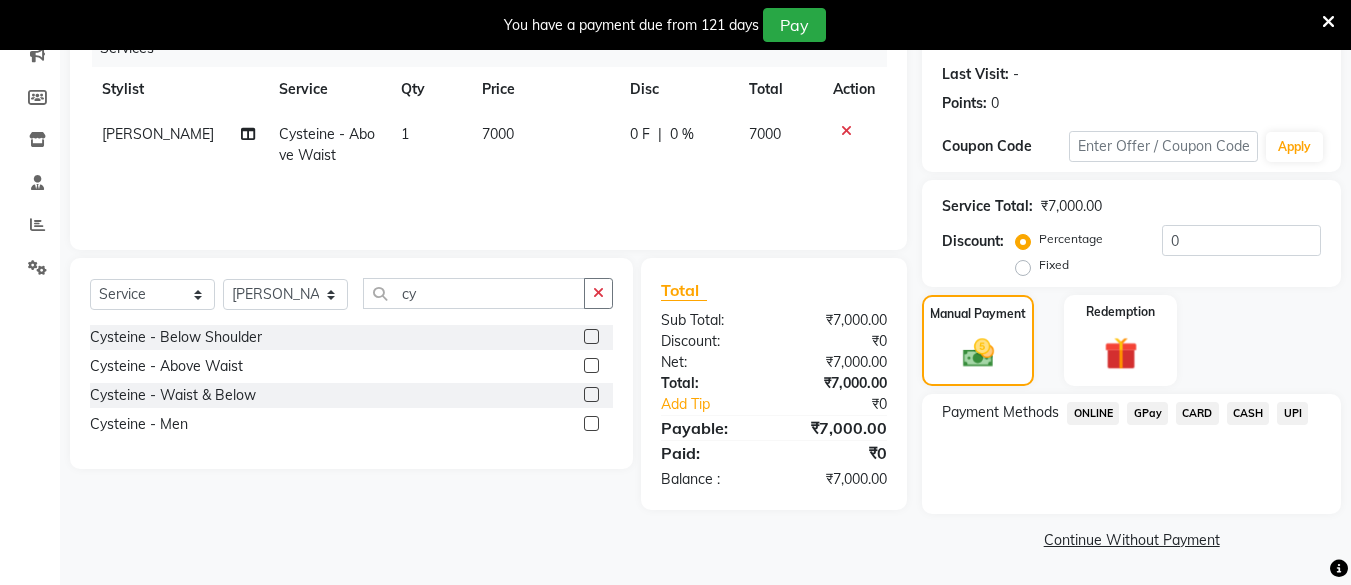 click on "CASH" 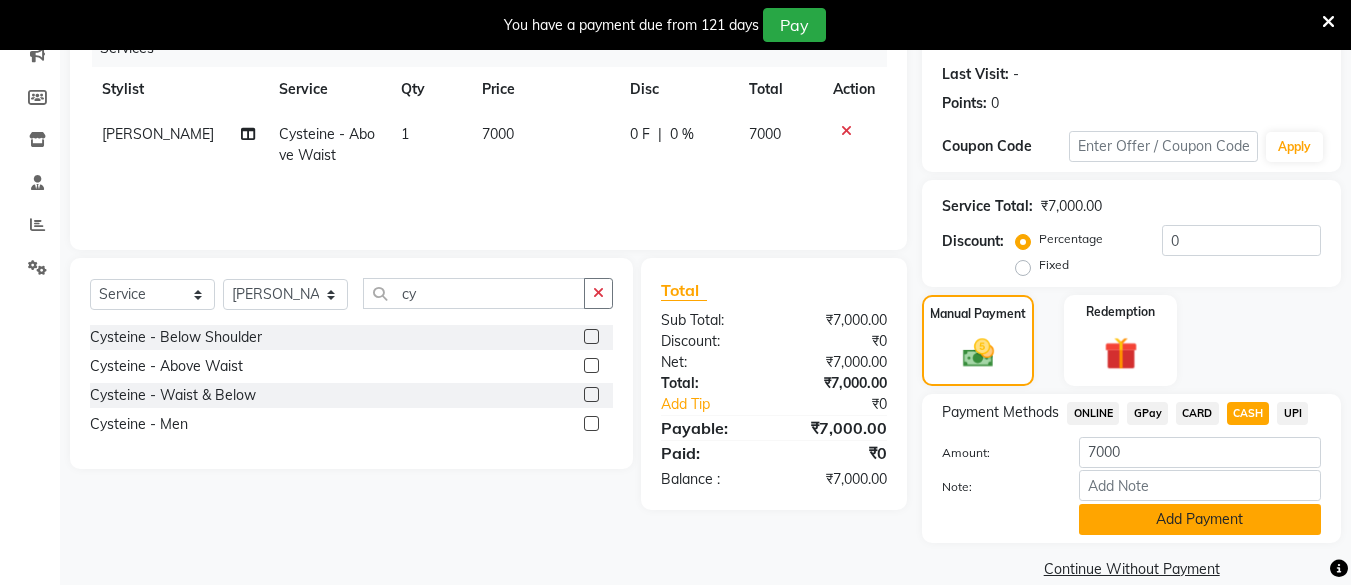click on "Add Payment" 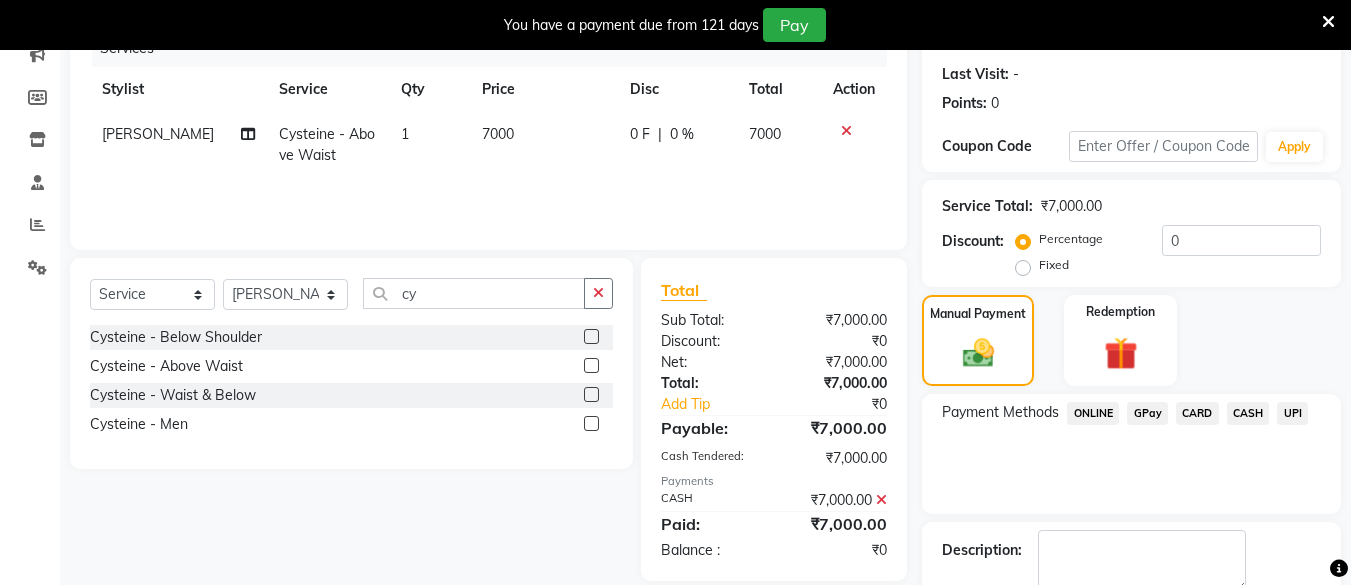 scroll, scrollTop: 381, scrollLeft: 0, axis: vertical 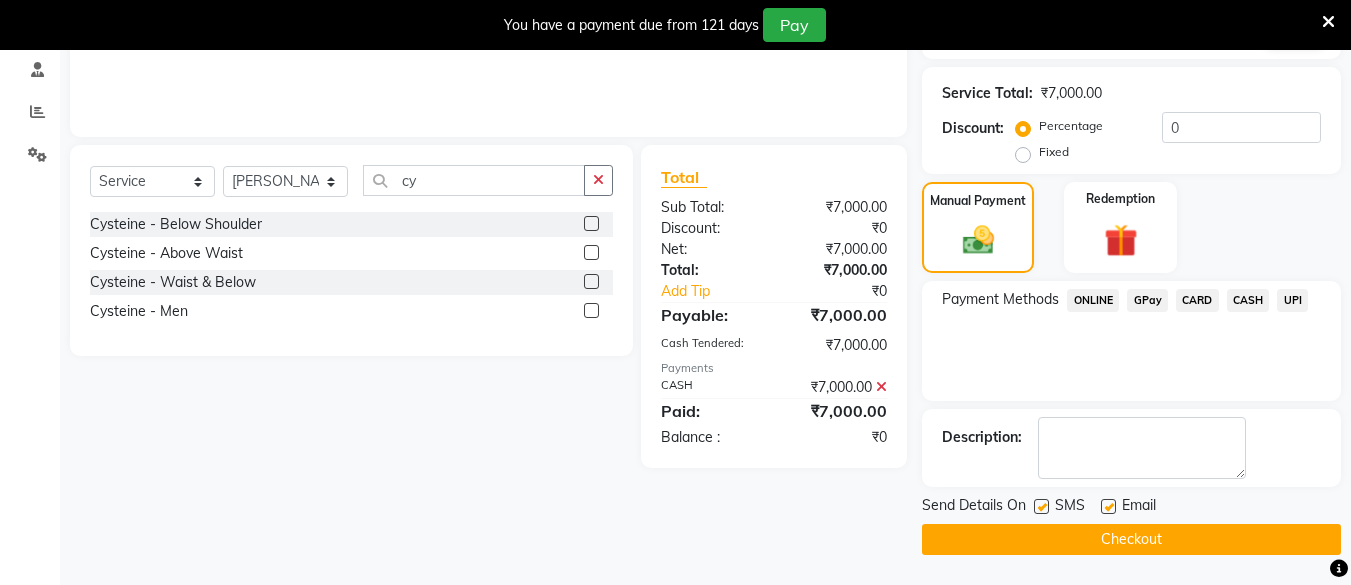 click on "Checkout" 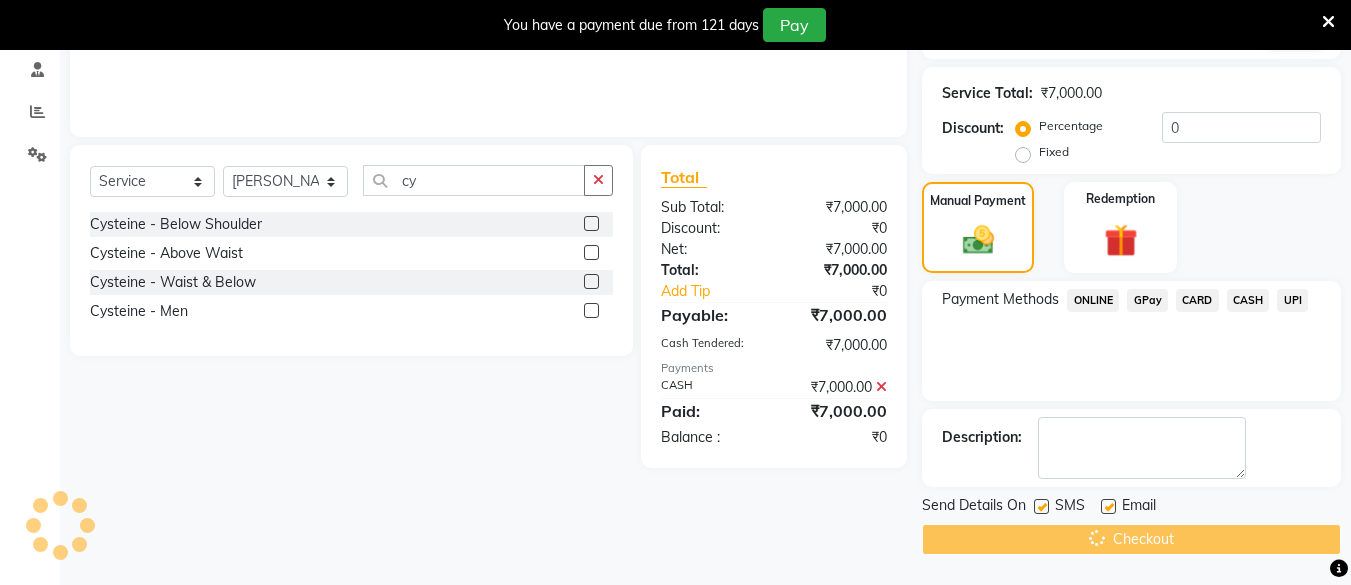 scroll, scrollTop: 0, scrollLeft: 0, axis: both 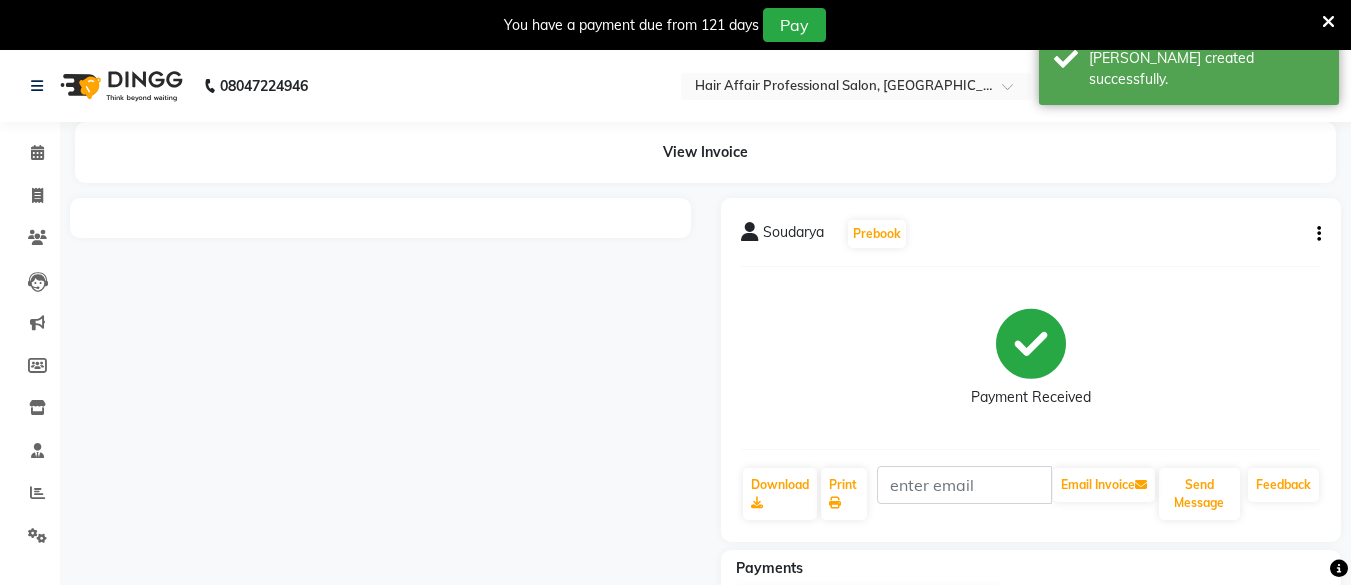 click on "Invoice" 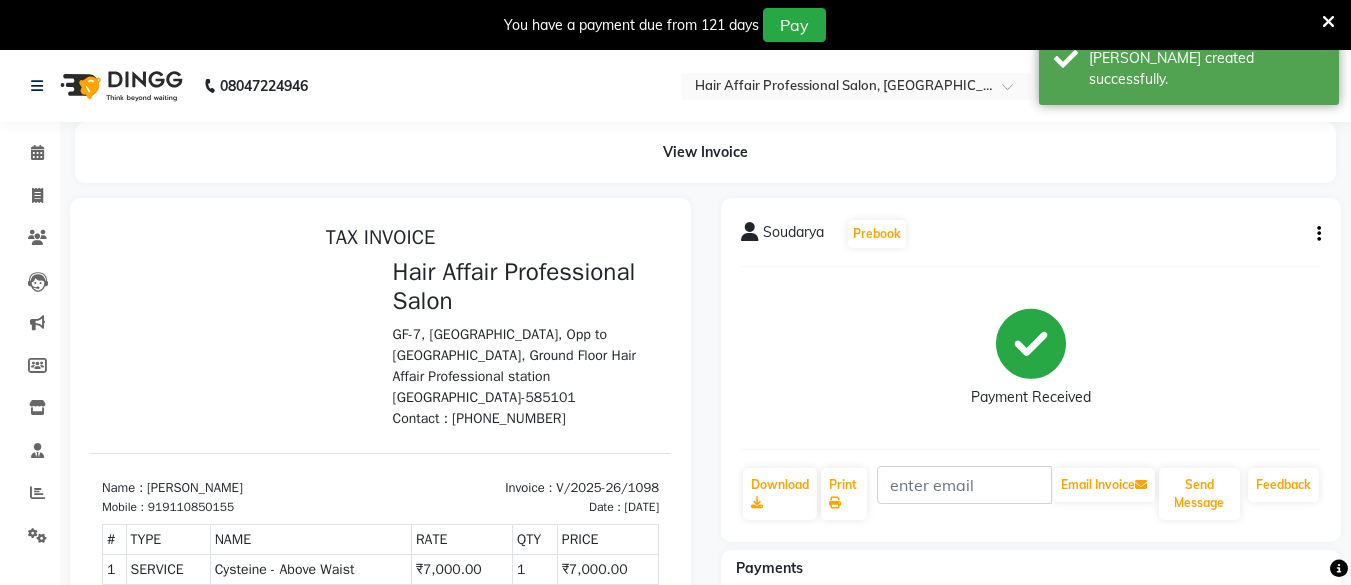 scroll, scrollTop: 0, scrollLeft: 0, axis: both 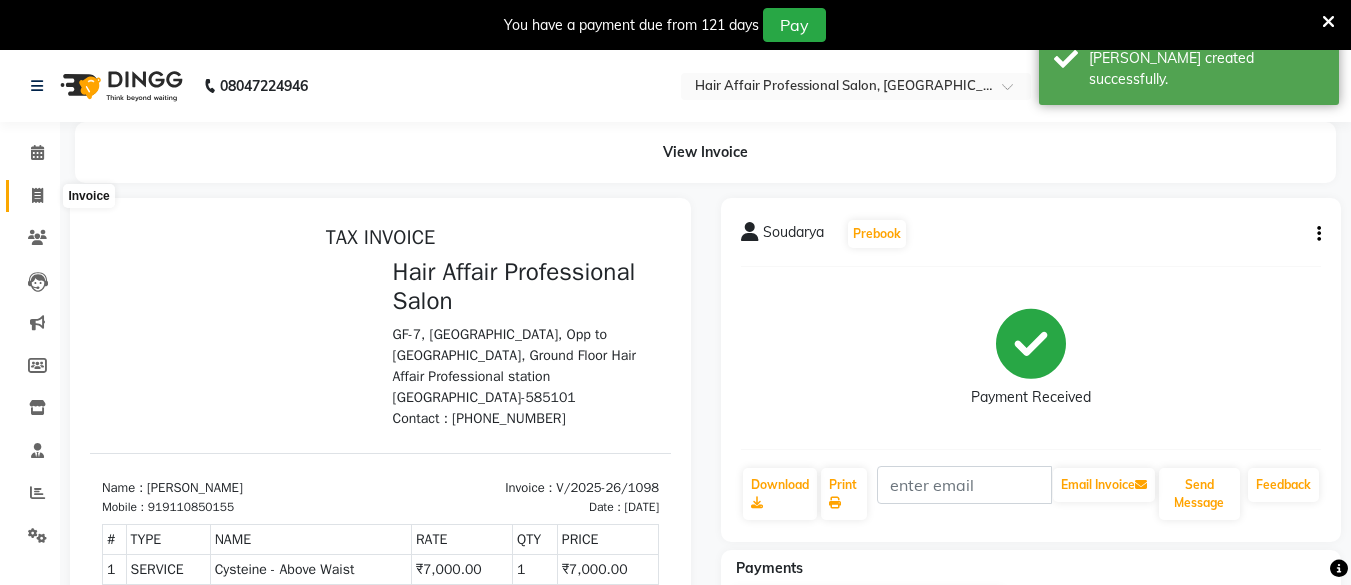 click 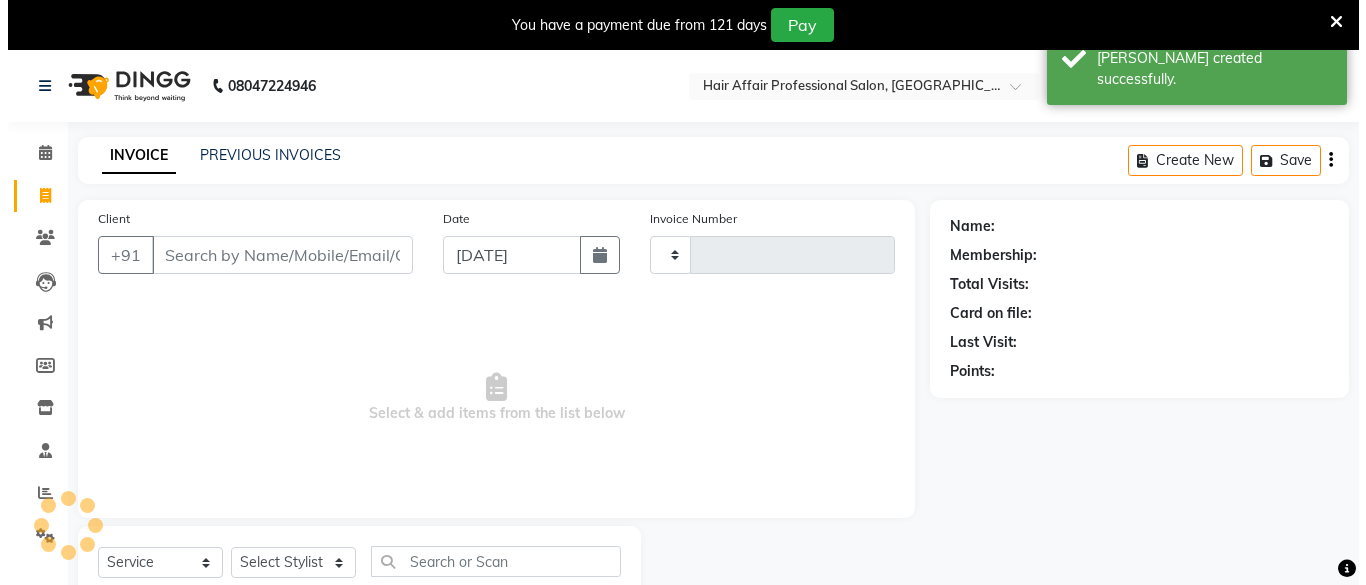 scroll, scrollTop: 66, scrollLeft: 0, axis: vertical 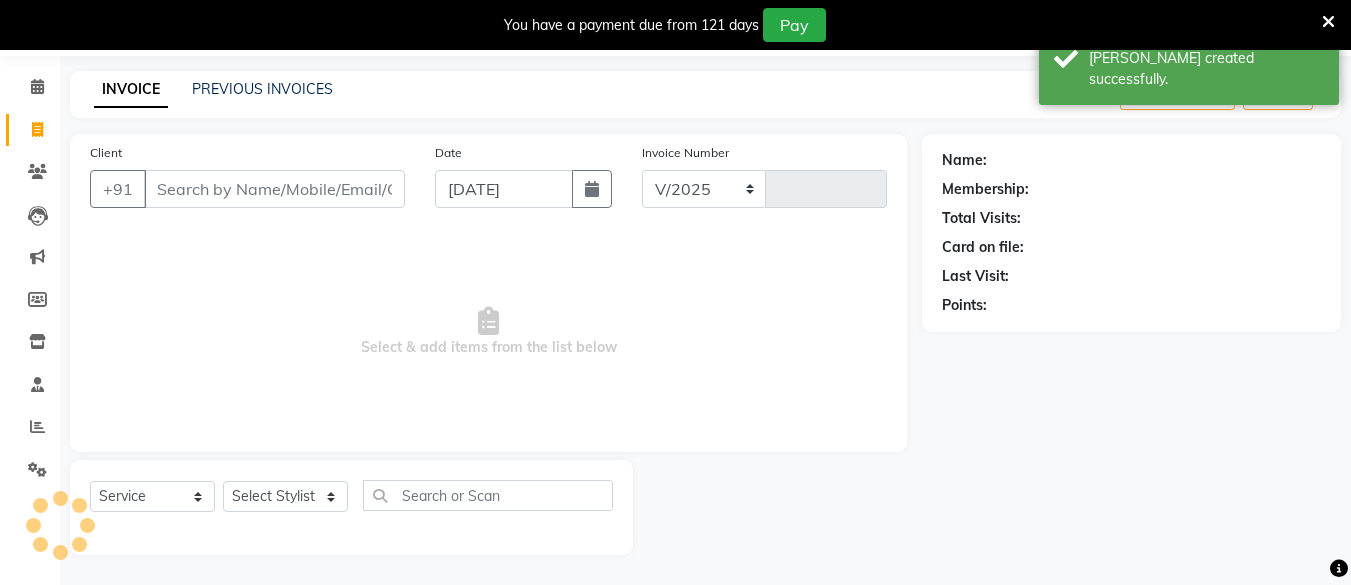 select on "657" 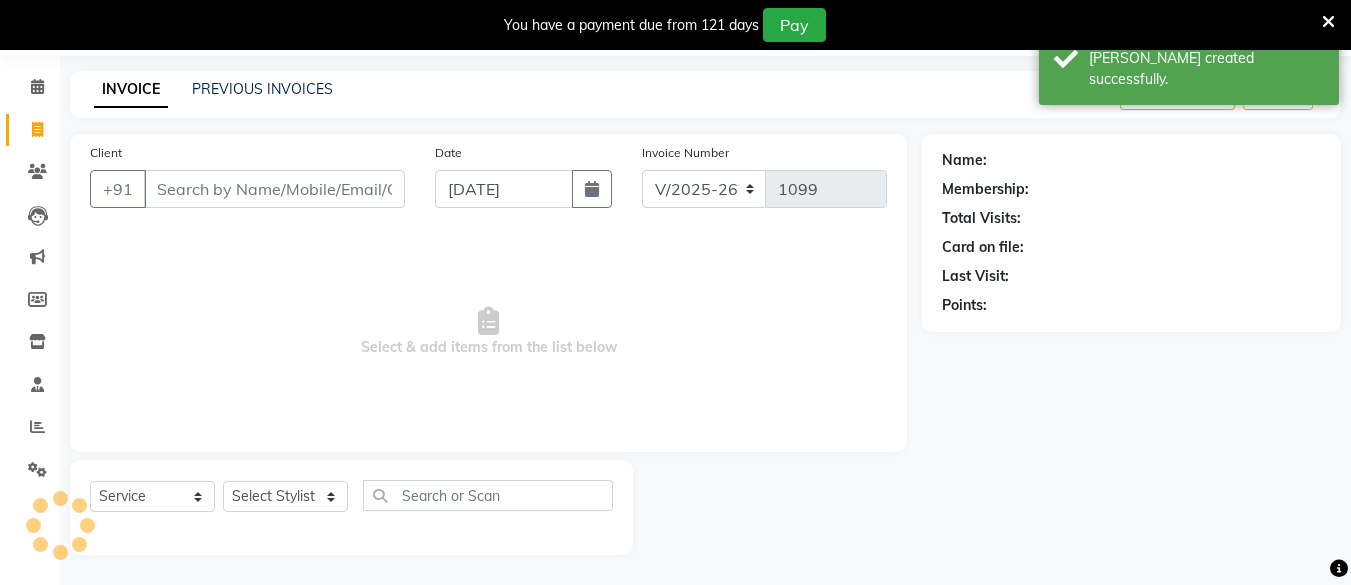 click on "Client" at bounding box center (274, 189) 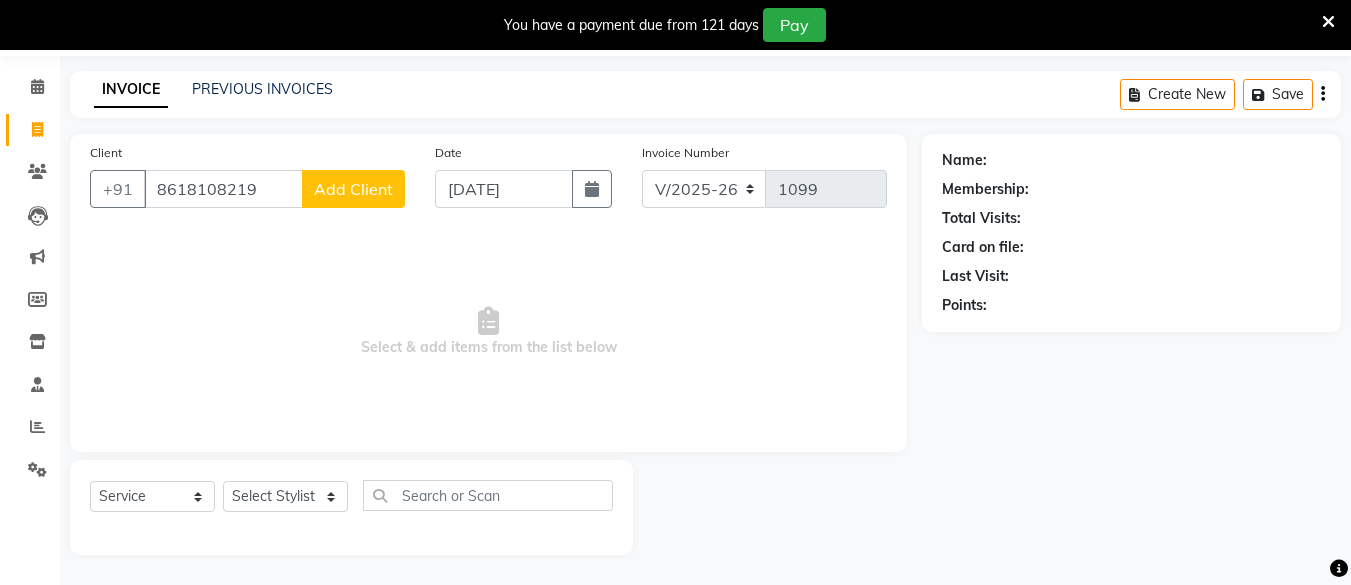 type on "8618108219" 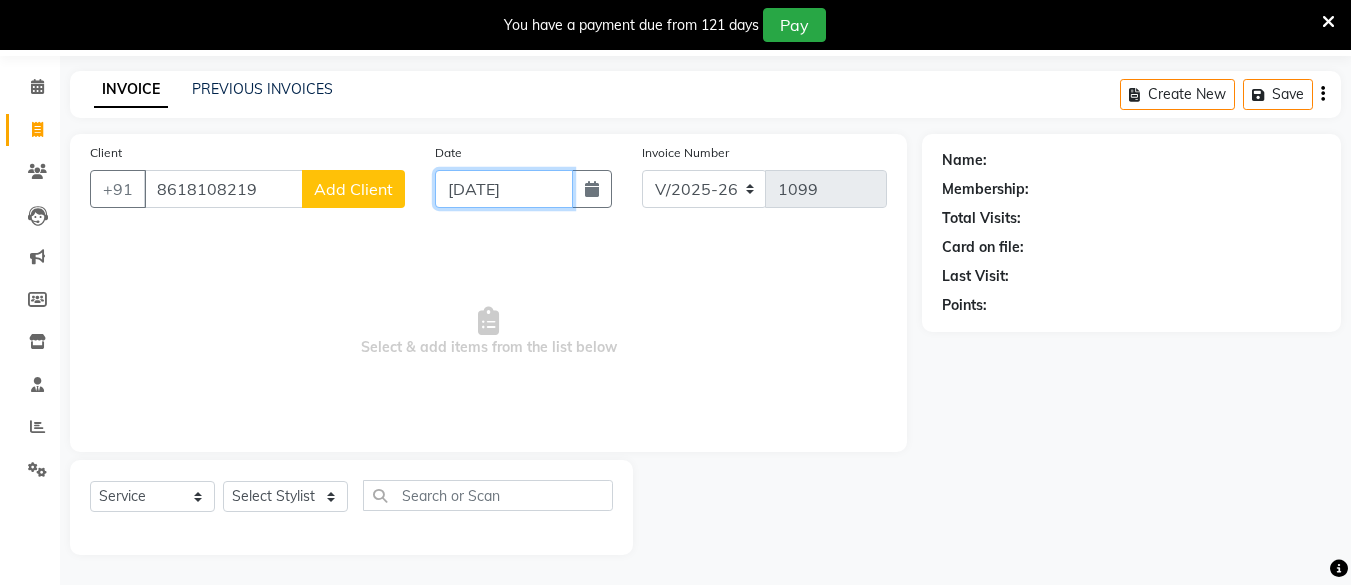 click on "[DATE]" 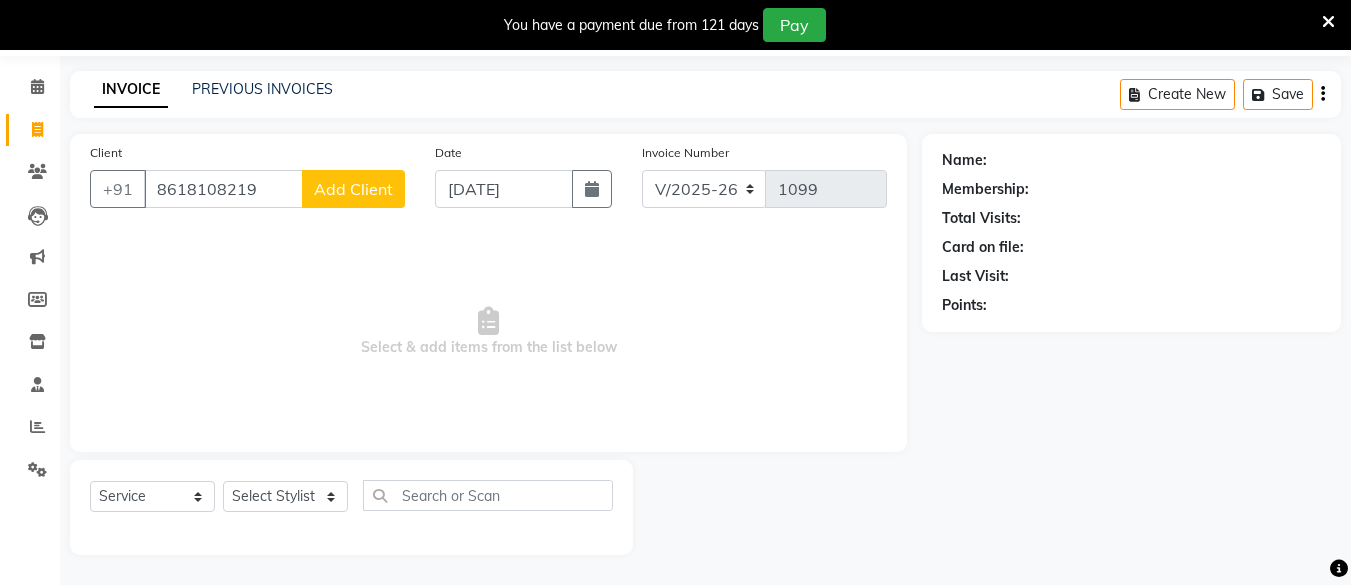 select on "7" 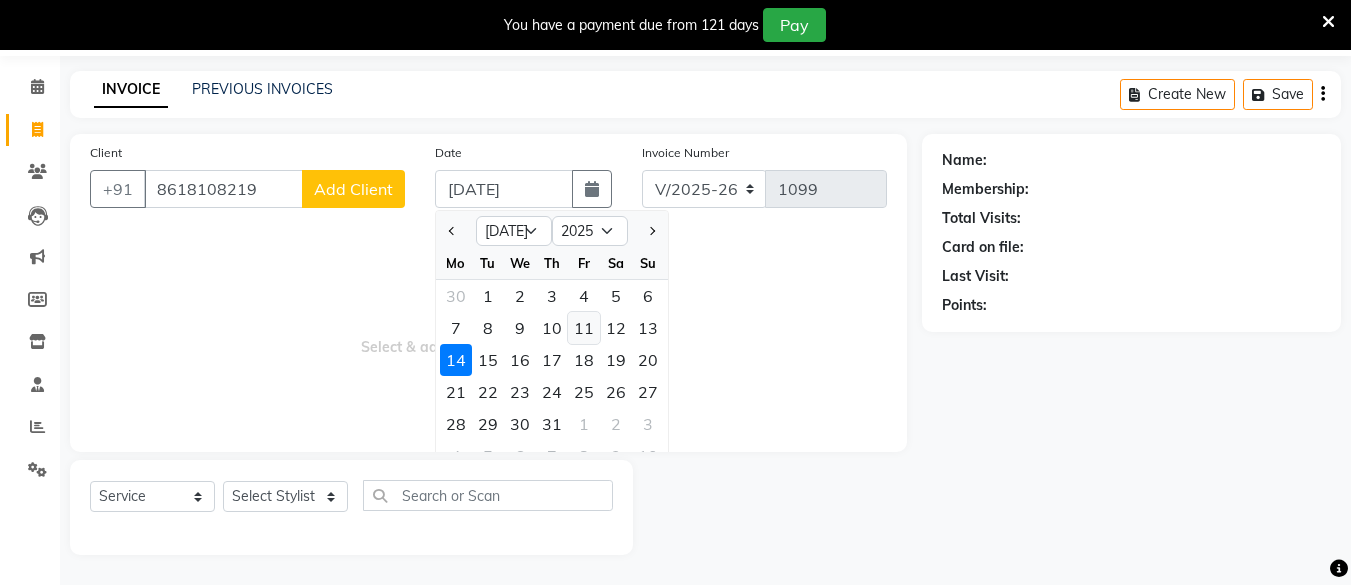 click on "11" 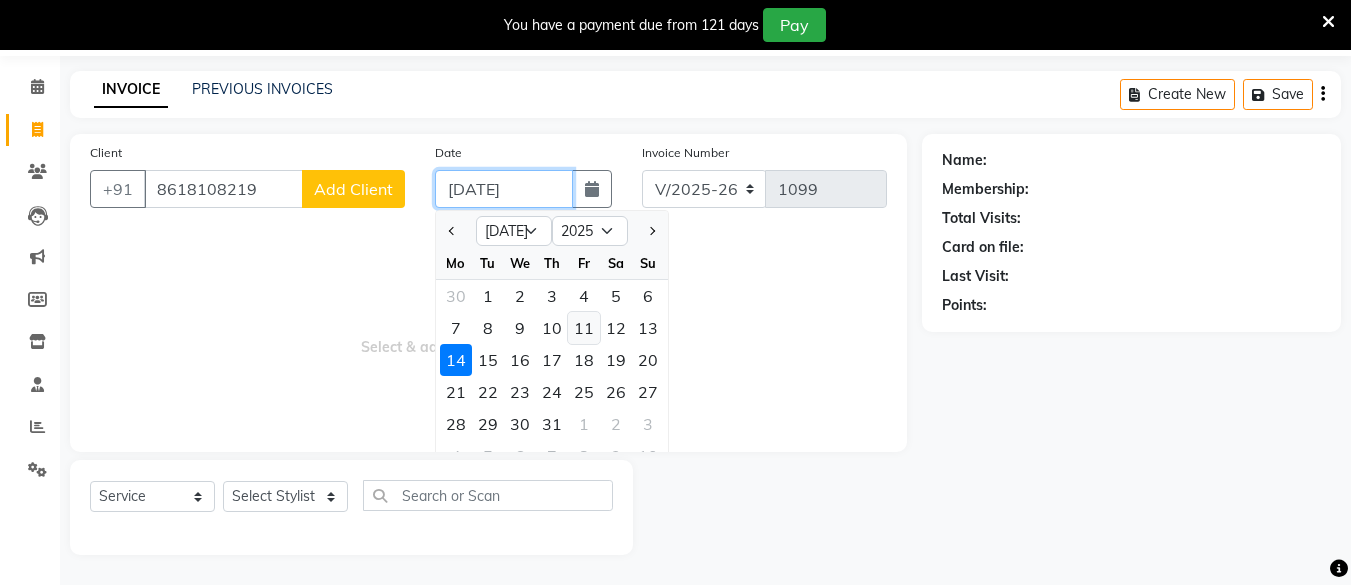 type on "[DATE]" 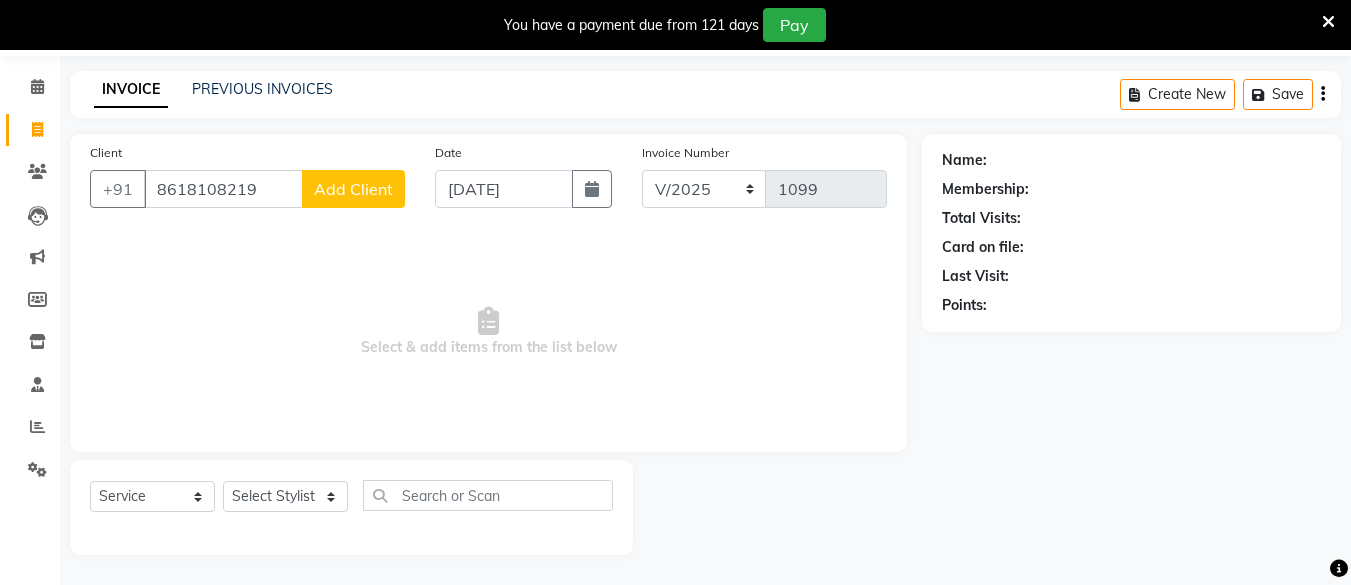 click on "Add Client" 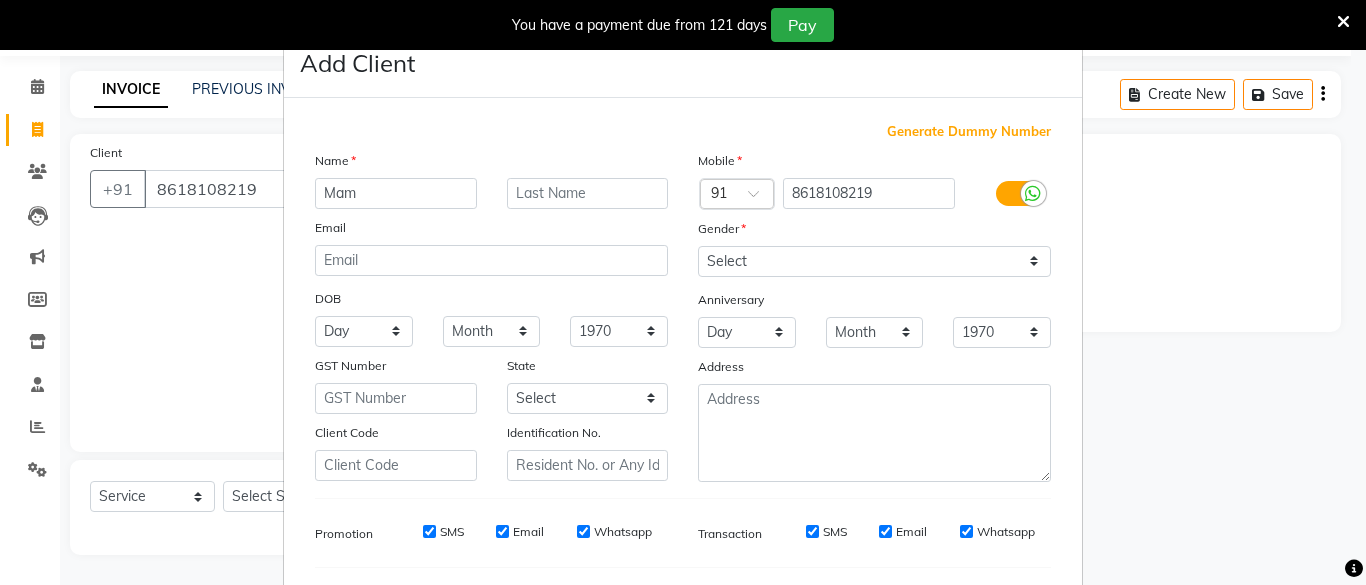 type on "Mam" 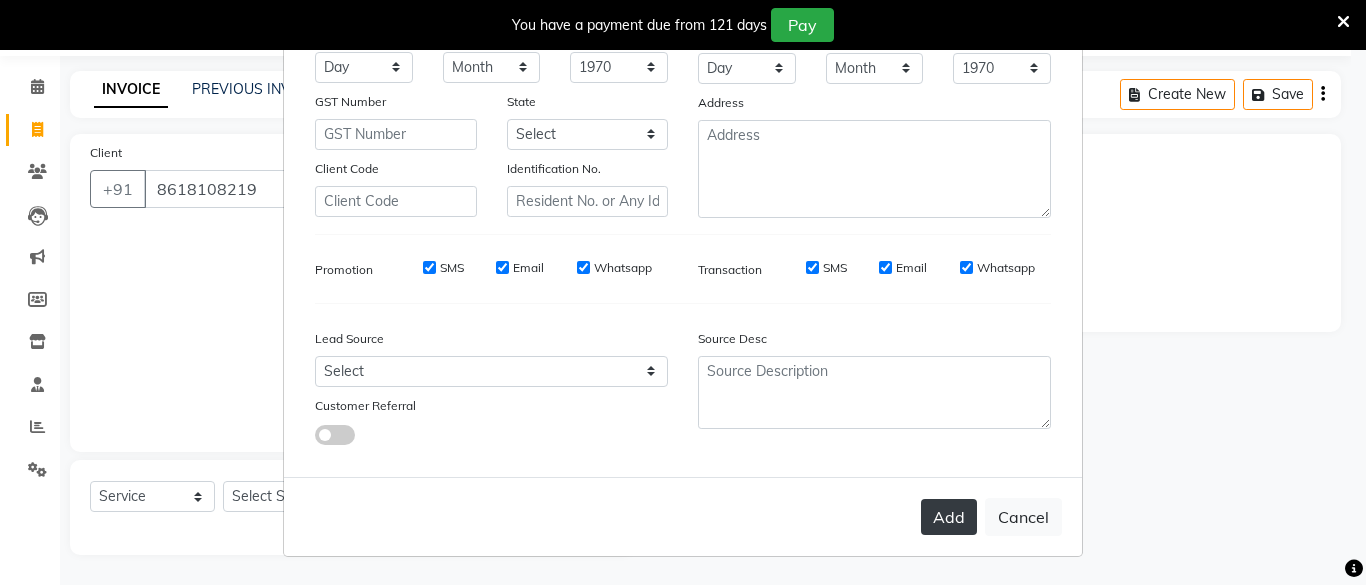 click on "Add" at bounding box center [949, 517] 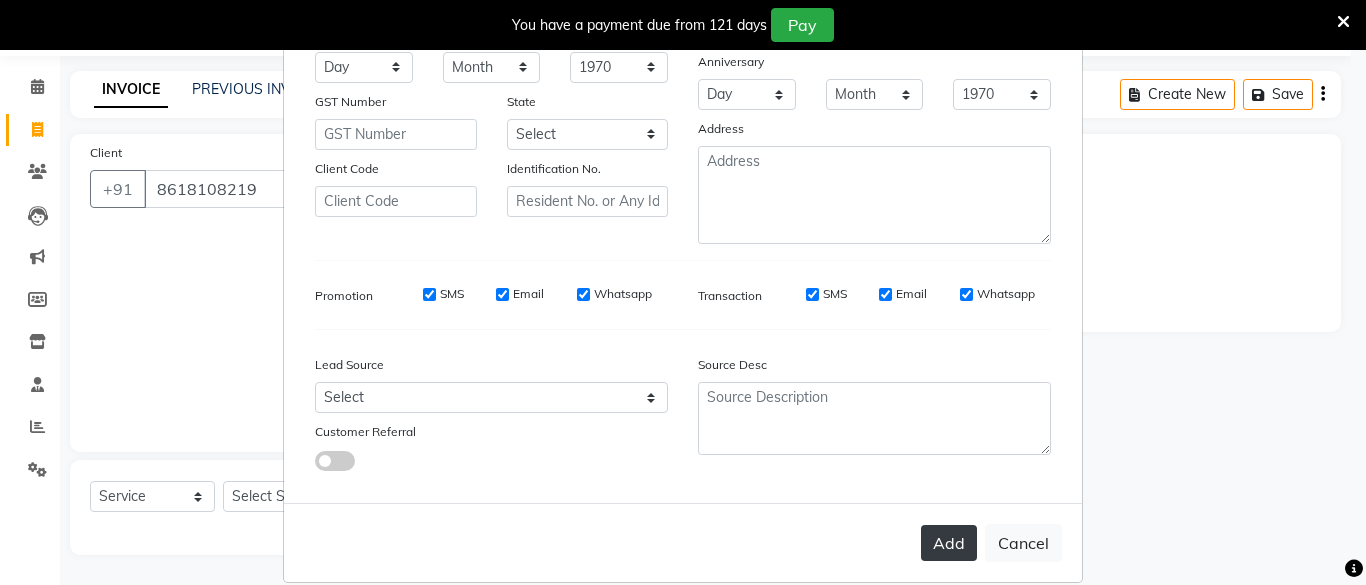 click on "Add" at bounding box center (949, 543) 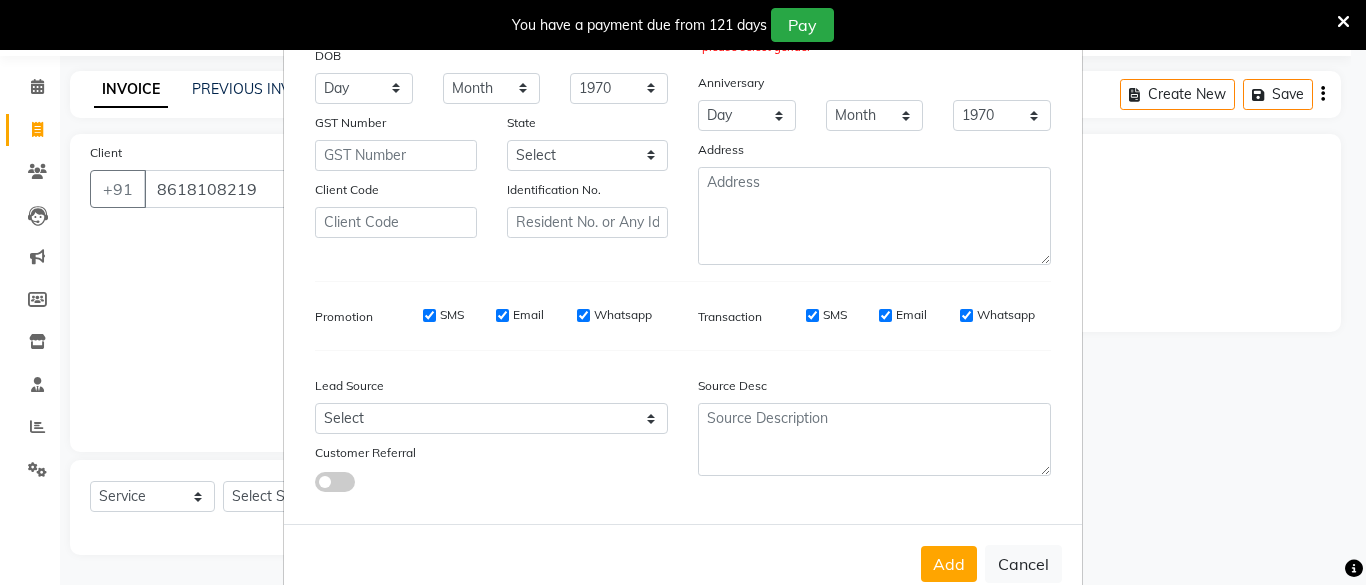 scroll, scrollTop: 106, scrollLeft: 0, axis: vertical 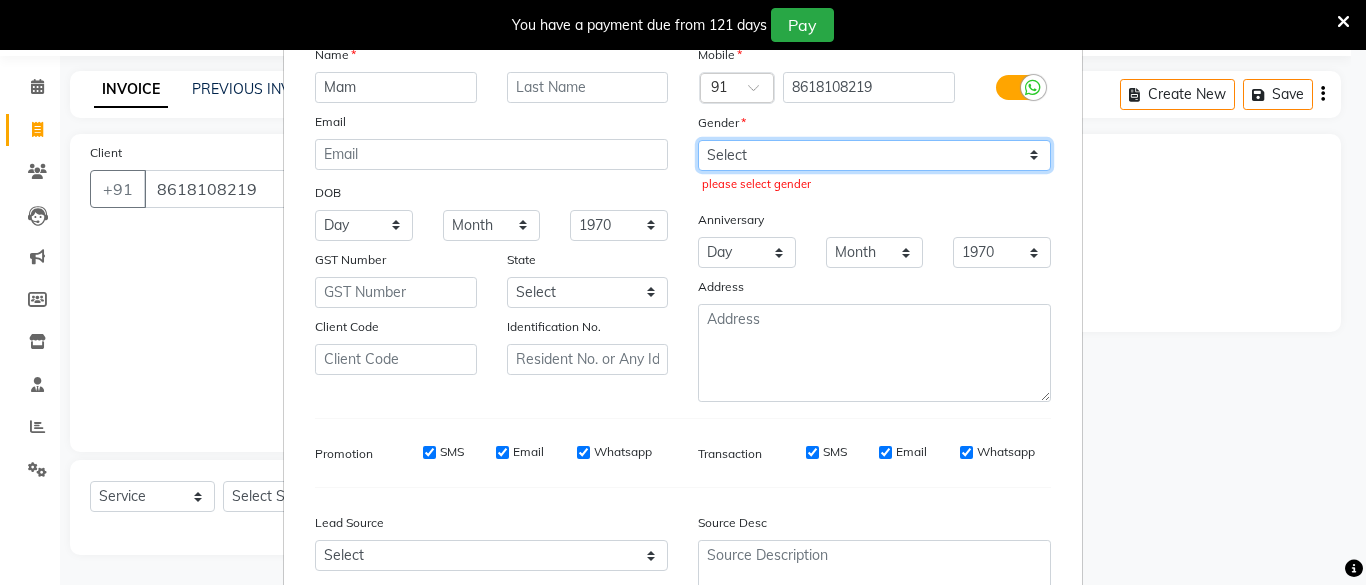 click on "Select [DEMOGRAPHIC_DATA] [DEMOGRAPHIC_DATA] Other Prefer Not To Say" at bounding box center (874, 155) 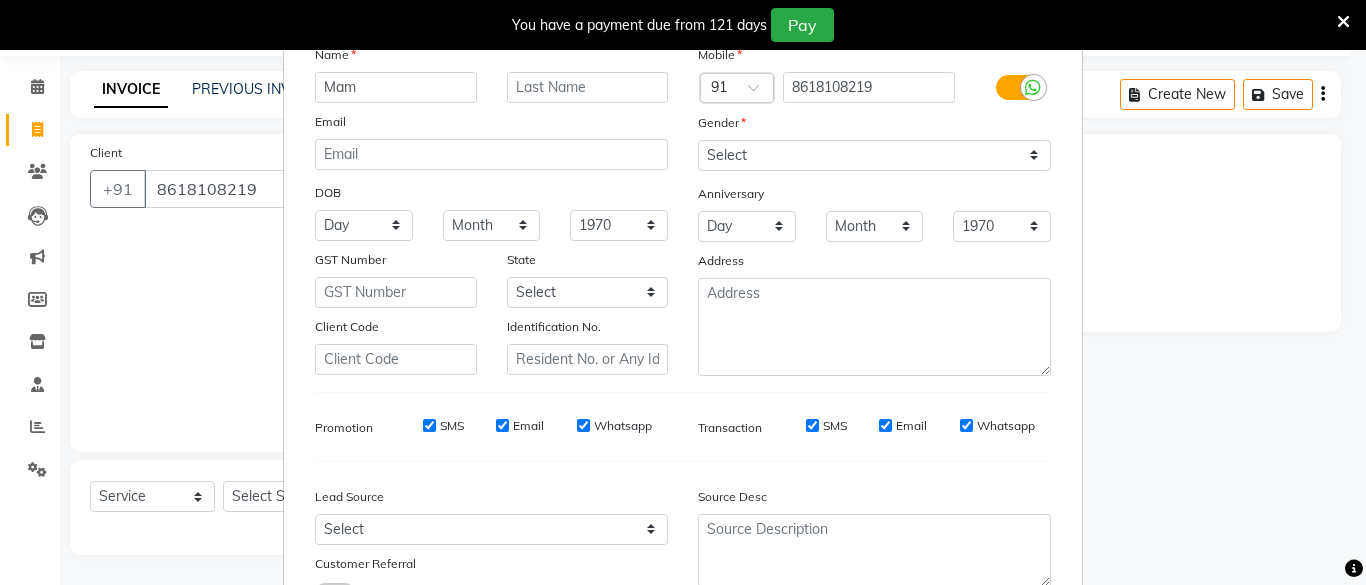 drag, startPoint x: 1307, startPoint y: 560, endPoint x: 1271, endPoint y: 566, distance: 36.496574 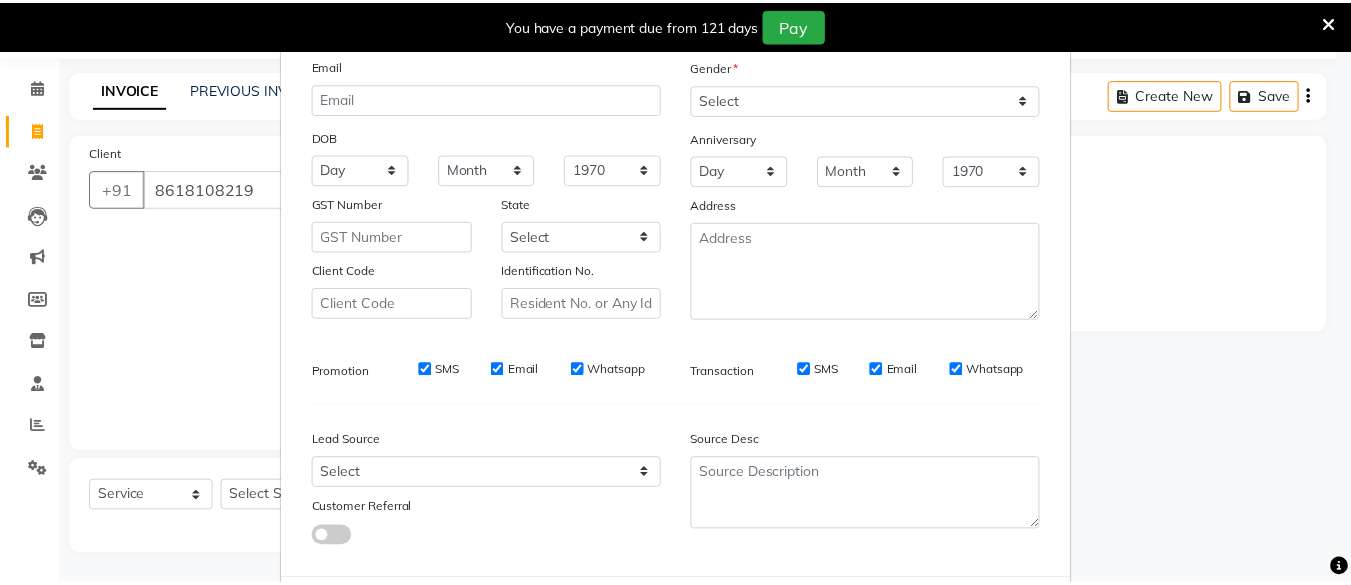 scroll, scrollTop: 264, scrollLeft: 0, axis: vertical 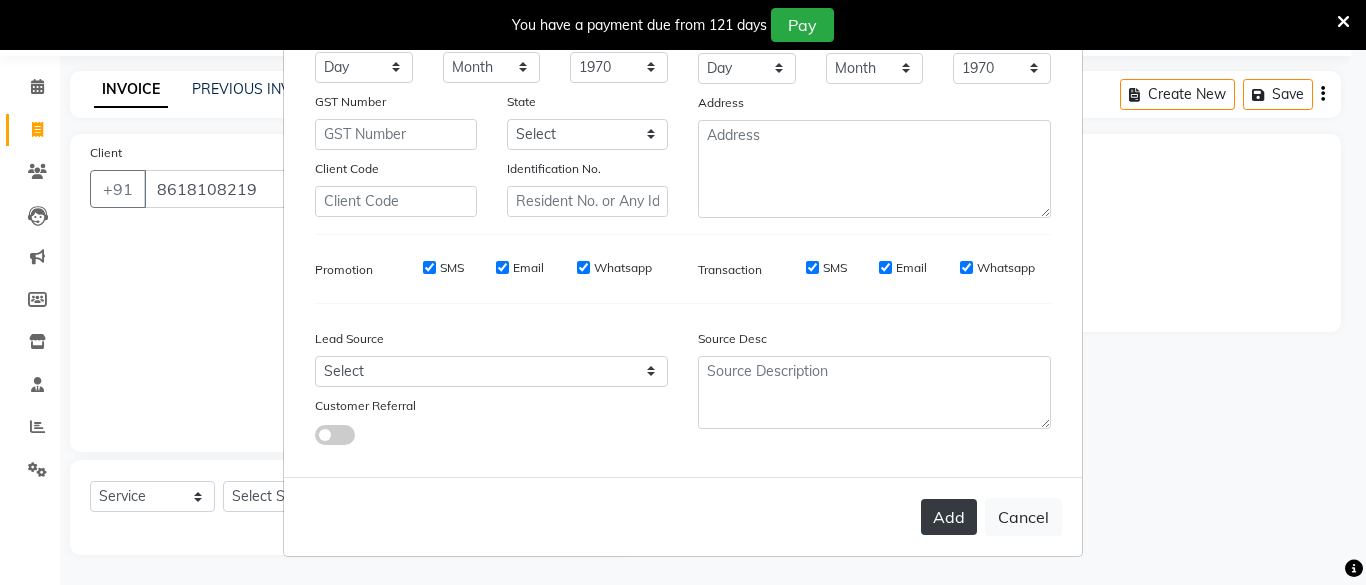 click on "Add" at bounding box center (949, 517) 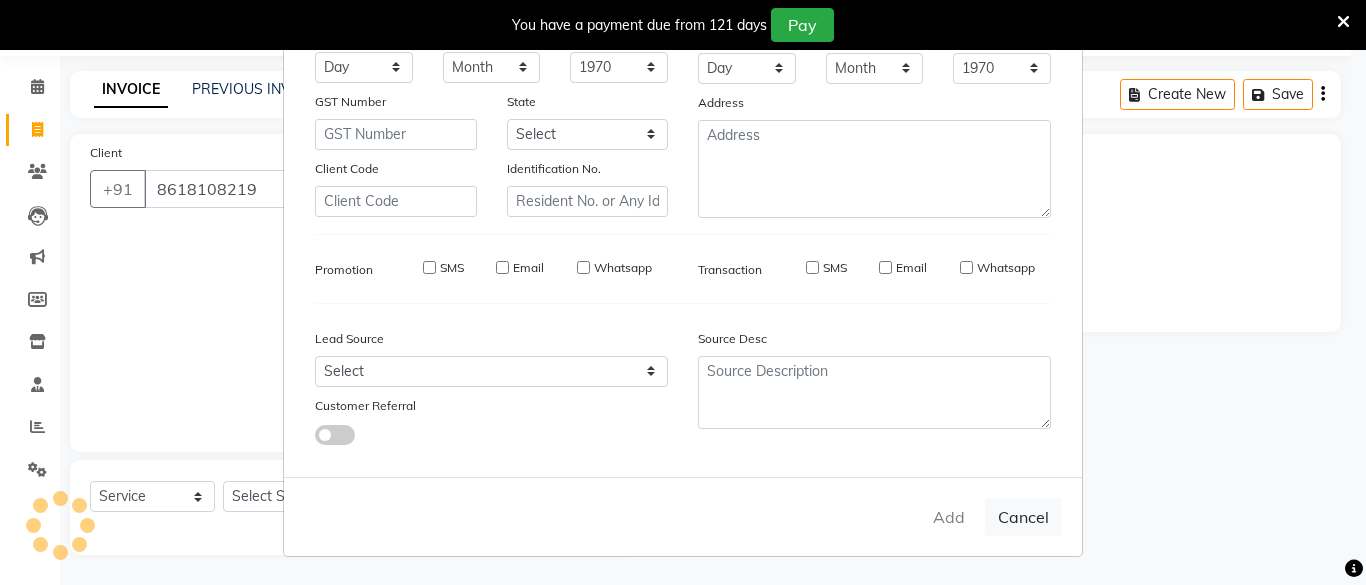 type 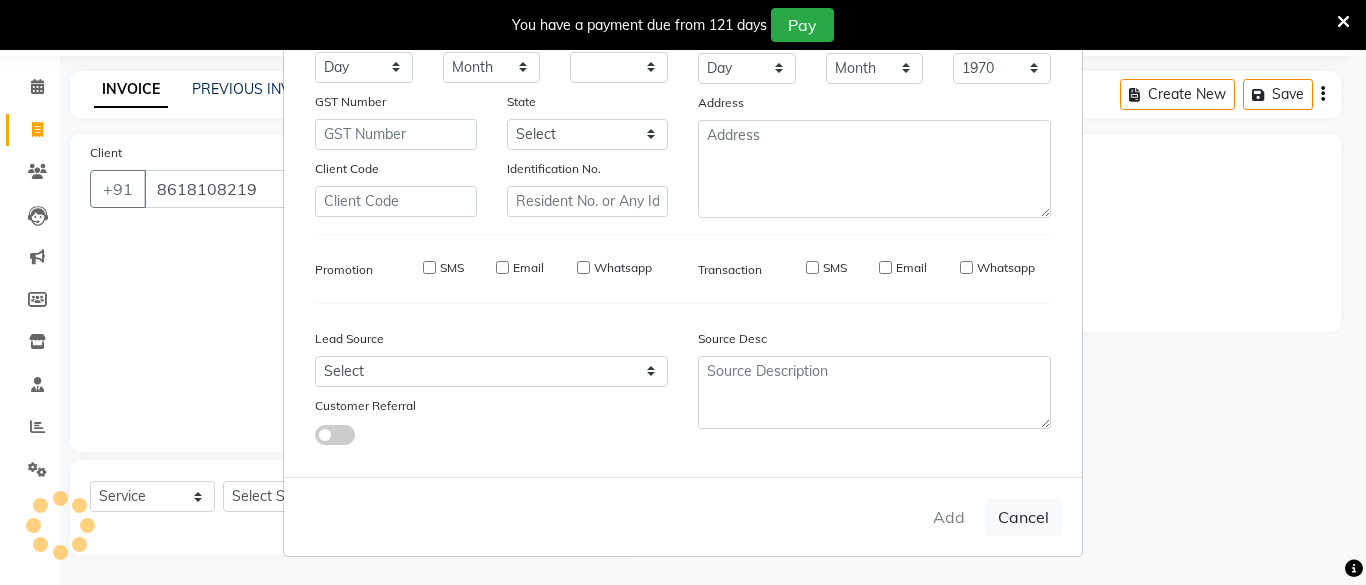 select 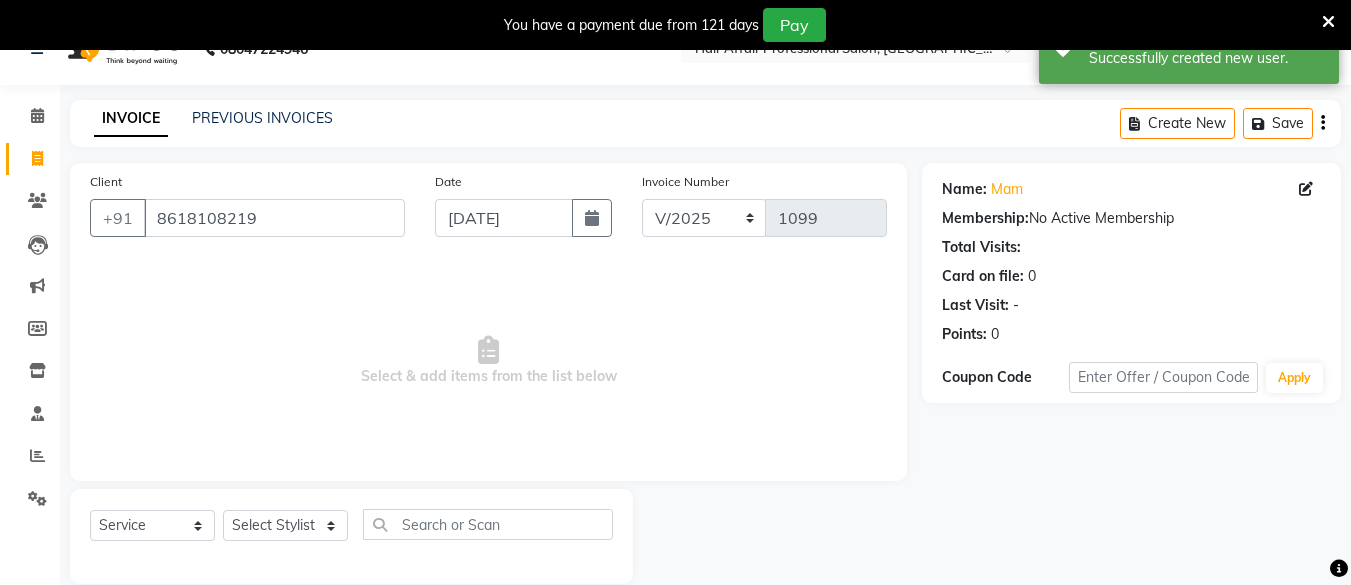scroll, scrollTop: 0, scrollLeft: 0, axis: both 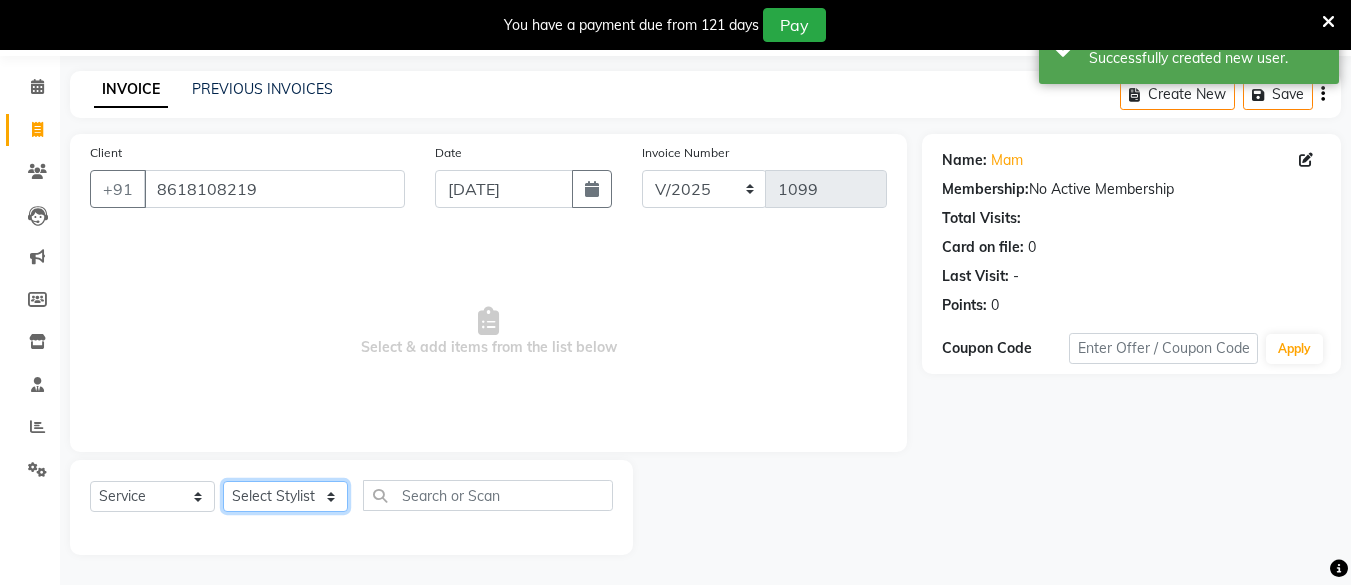 click on "Select Stylist [PERSON_NAME] Hair Affair [PERSON_NAME] [PERSON_NAME] [PERSON_NAME] sandhya [PERSON_NAME] [PERSON_NAME]" 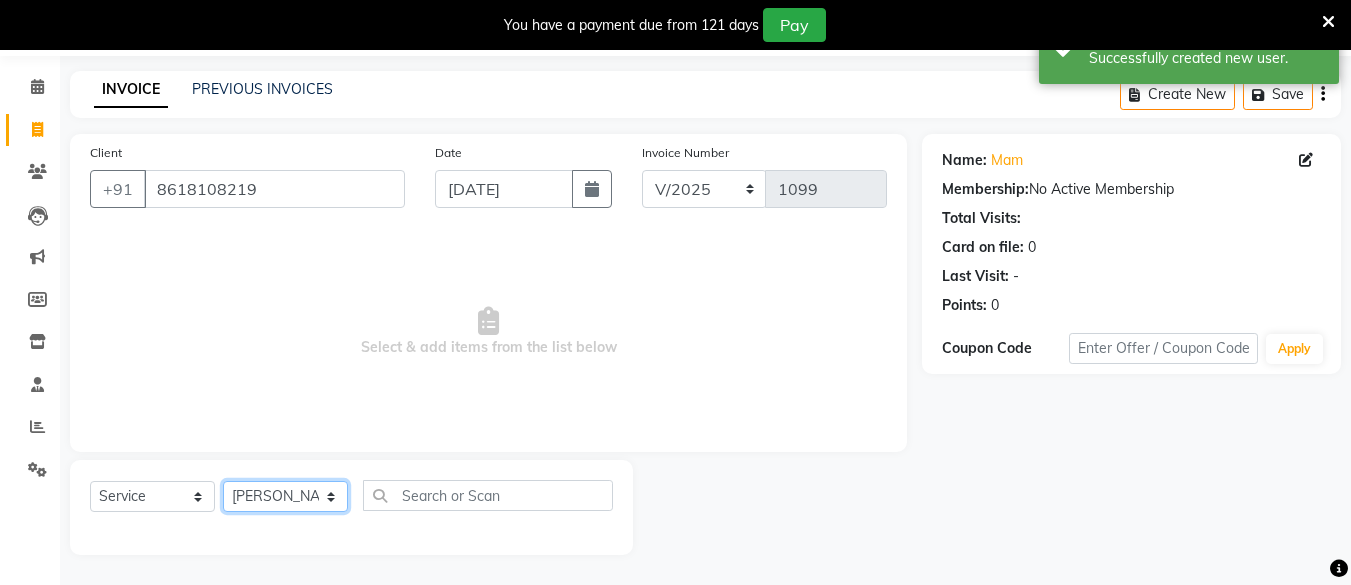 click on "Select Stylist [PERSON_NAME] Hair Affair [PERSON_NAME] [PERSON_NAME] [PERSON_NAME] sandhya [PERSON_NAME] [PERSON_NAME]" 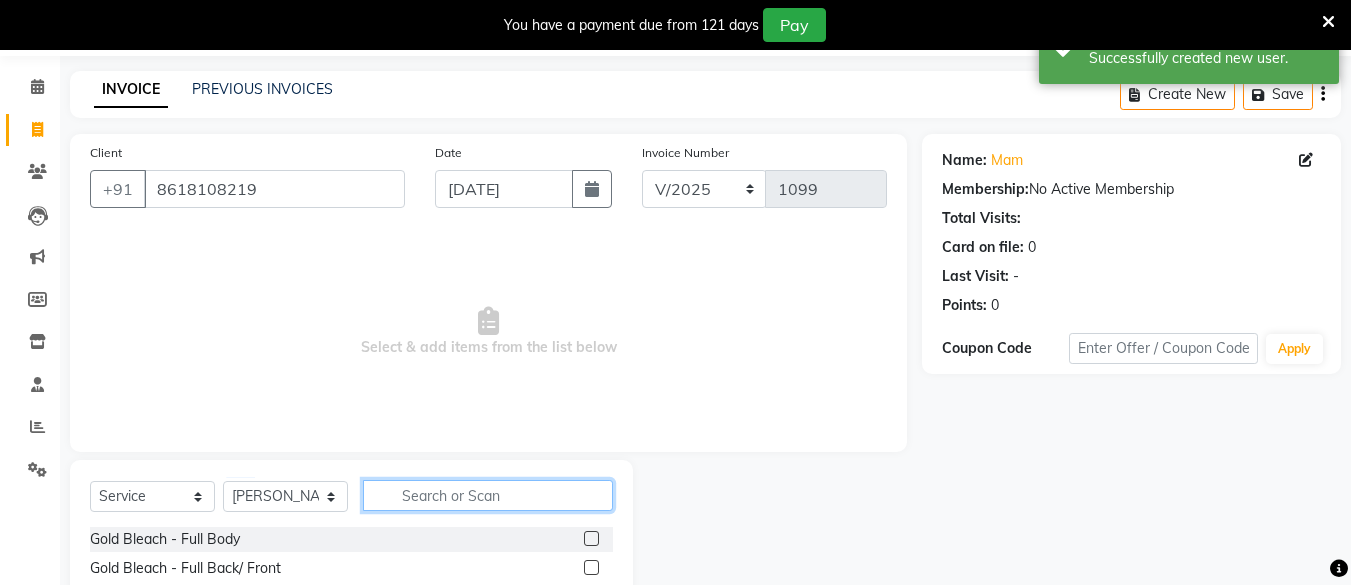 click 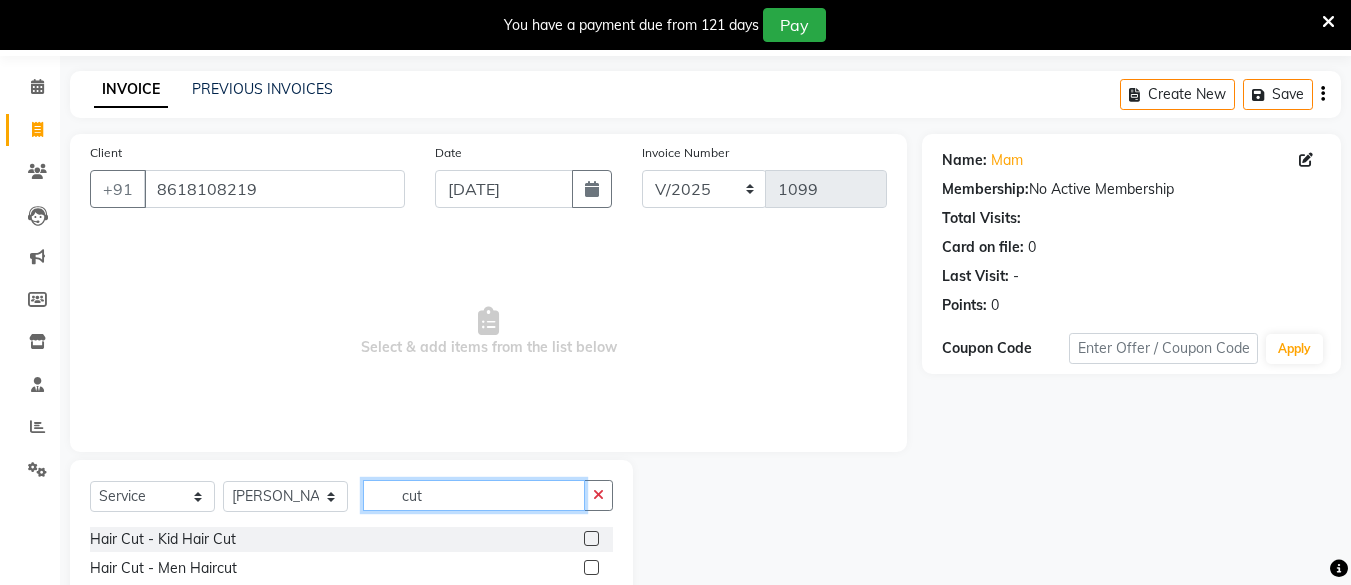 scroll, scrollTop: 153, scrollLeft: 0, axis: vertical 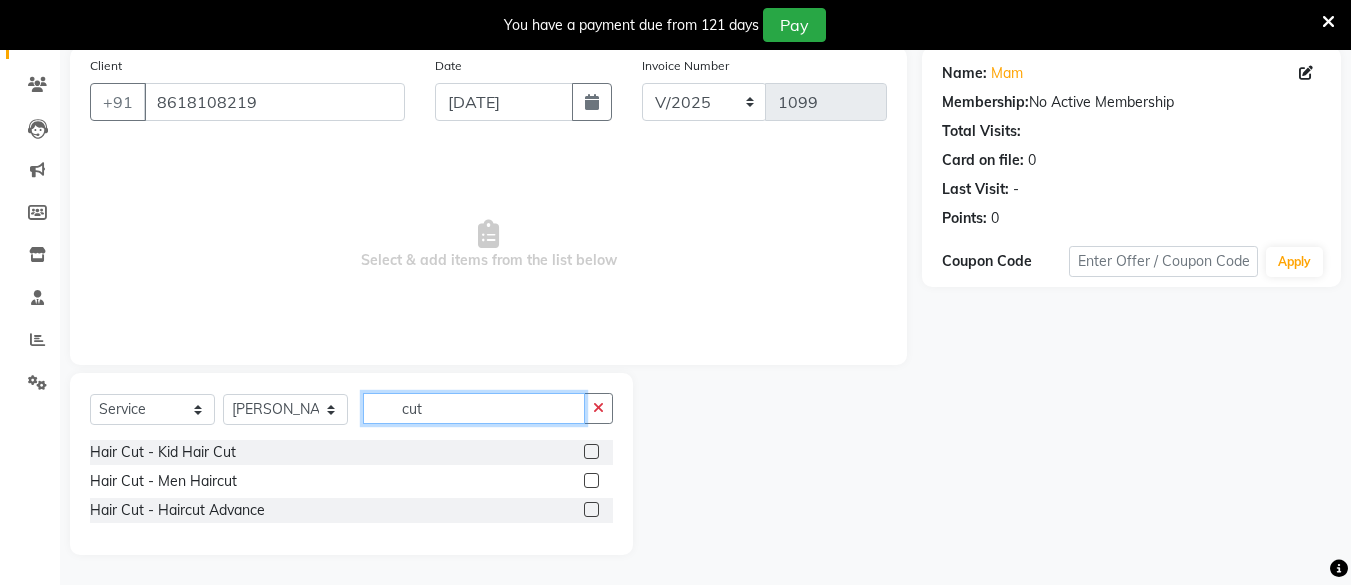 type on "cut" 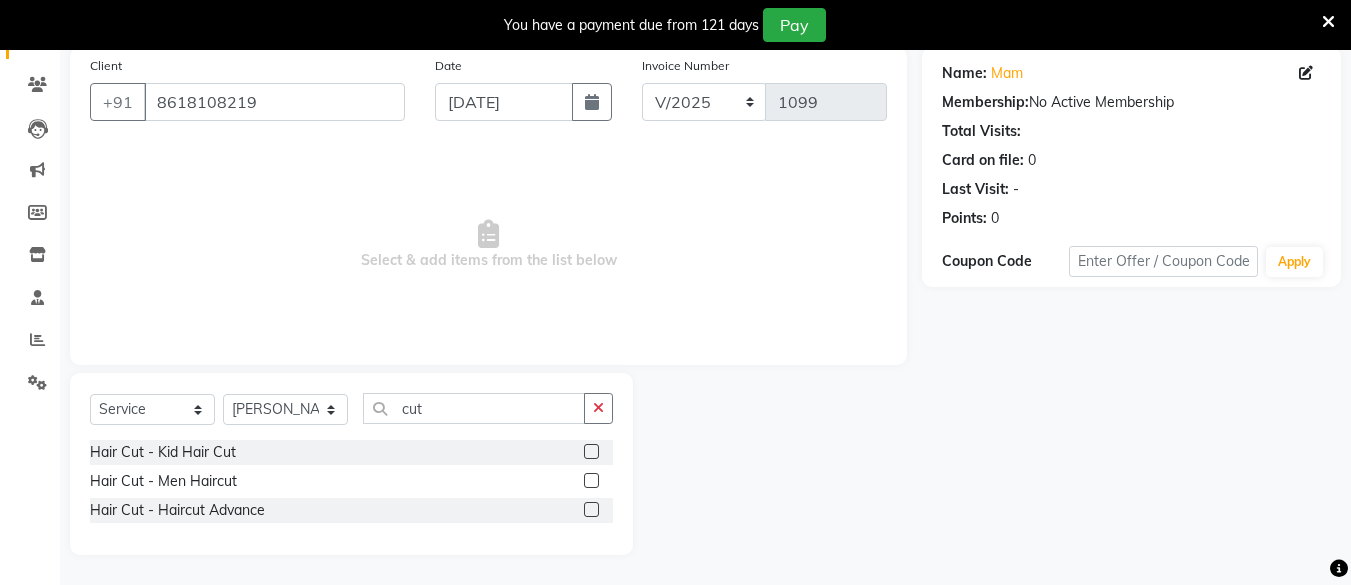 click 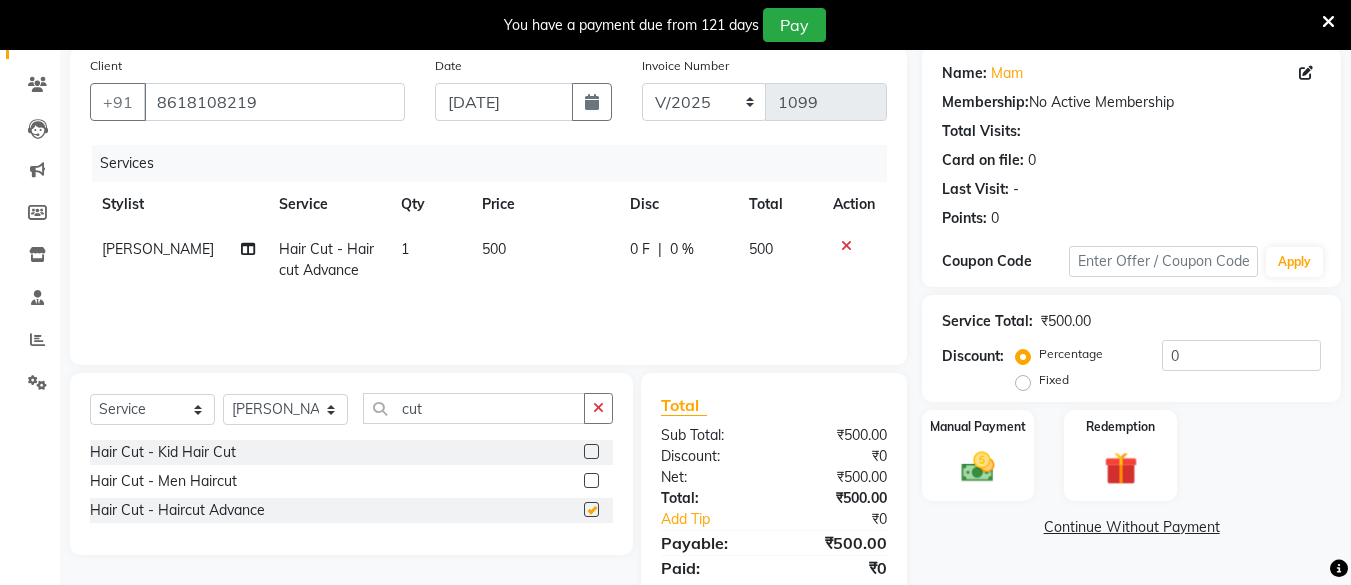 checkbox on "false" 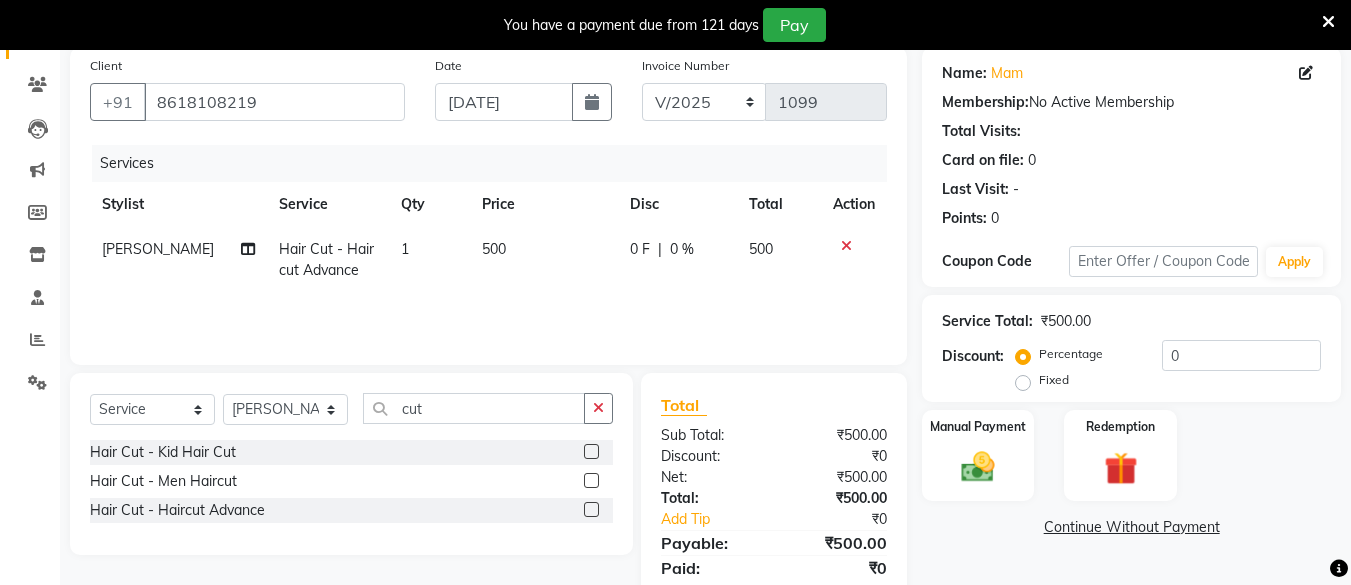 click on "500" 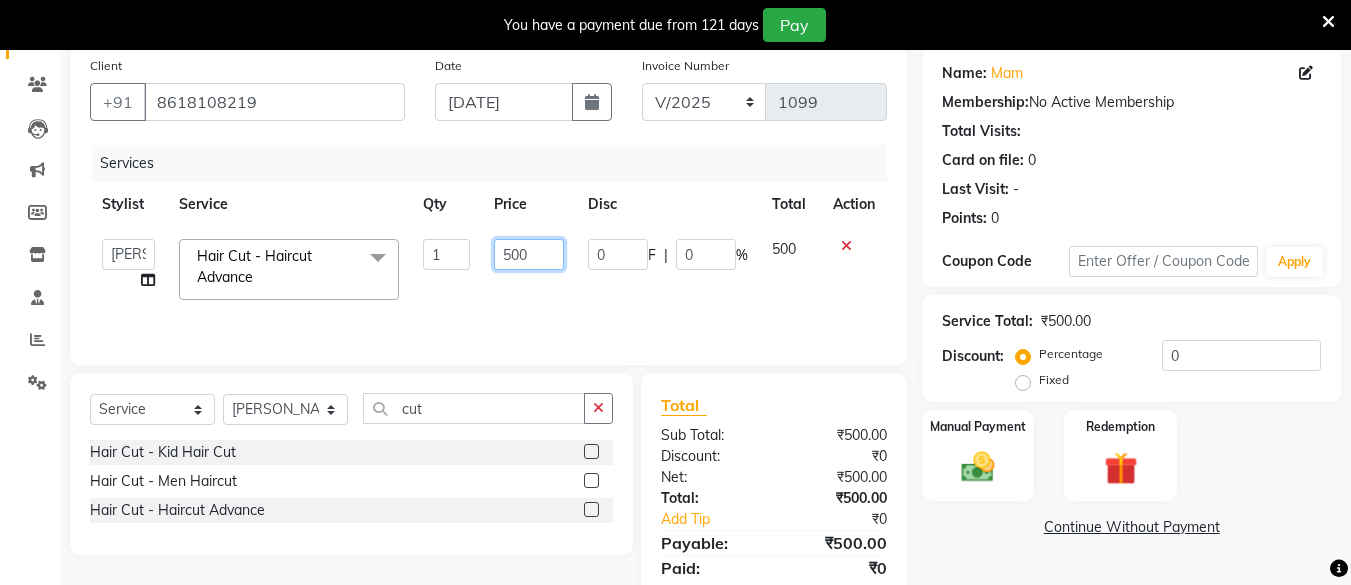 click on "500" 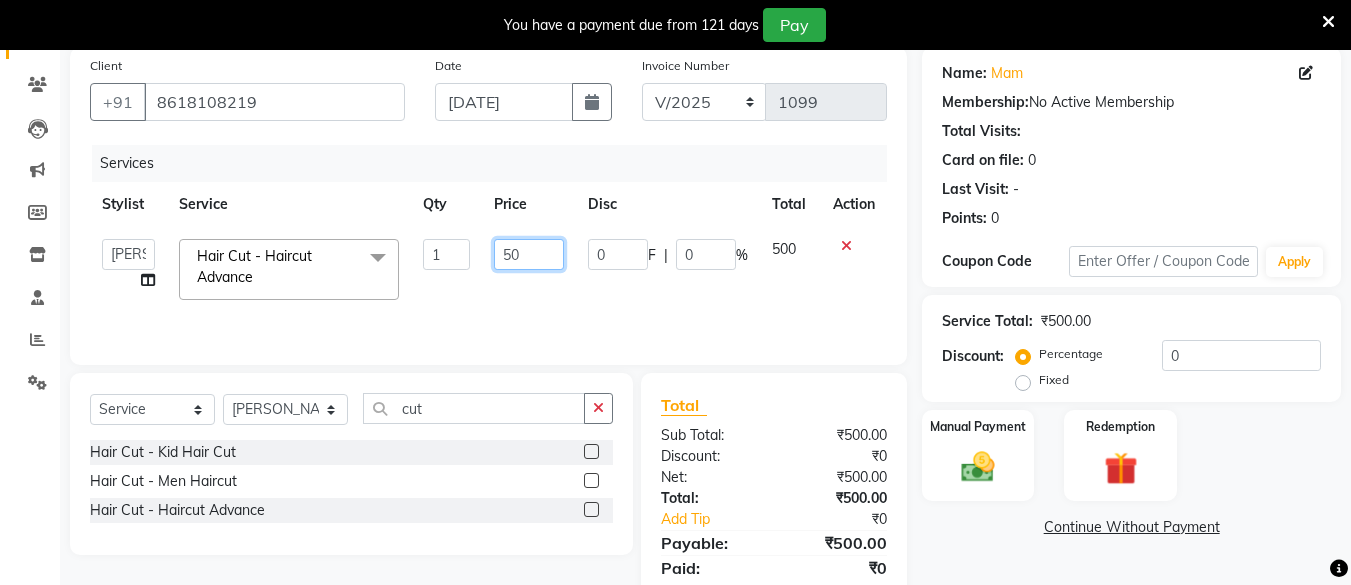 type on "5" 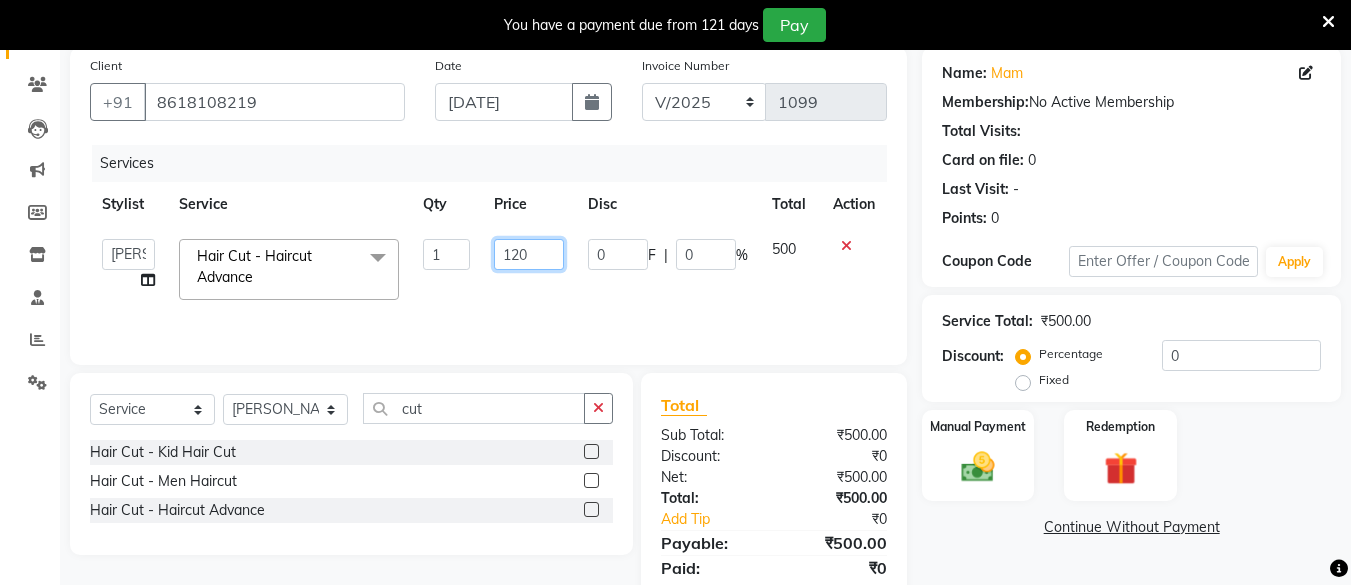 type on "1200" 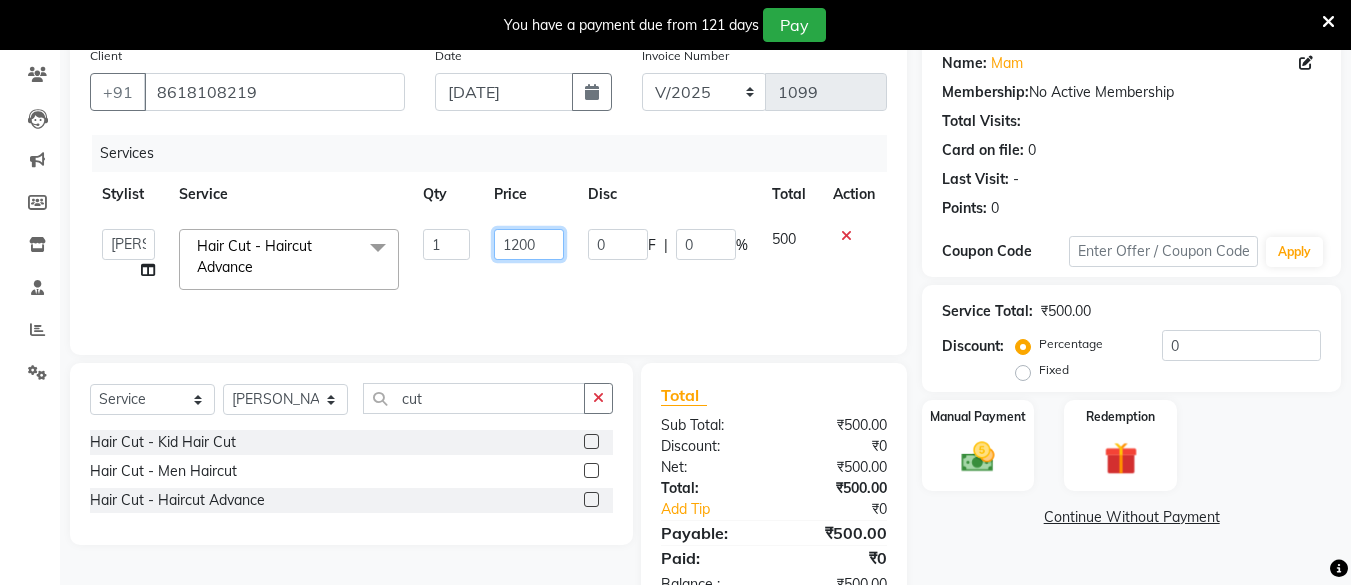 scroll, scrollTop: 223, scrollLeft: 0, axis: vertical 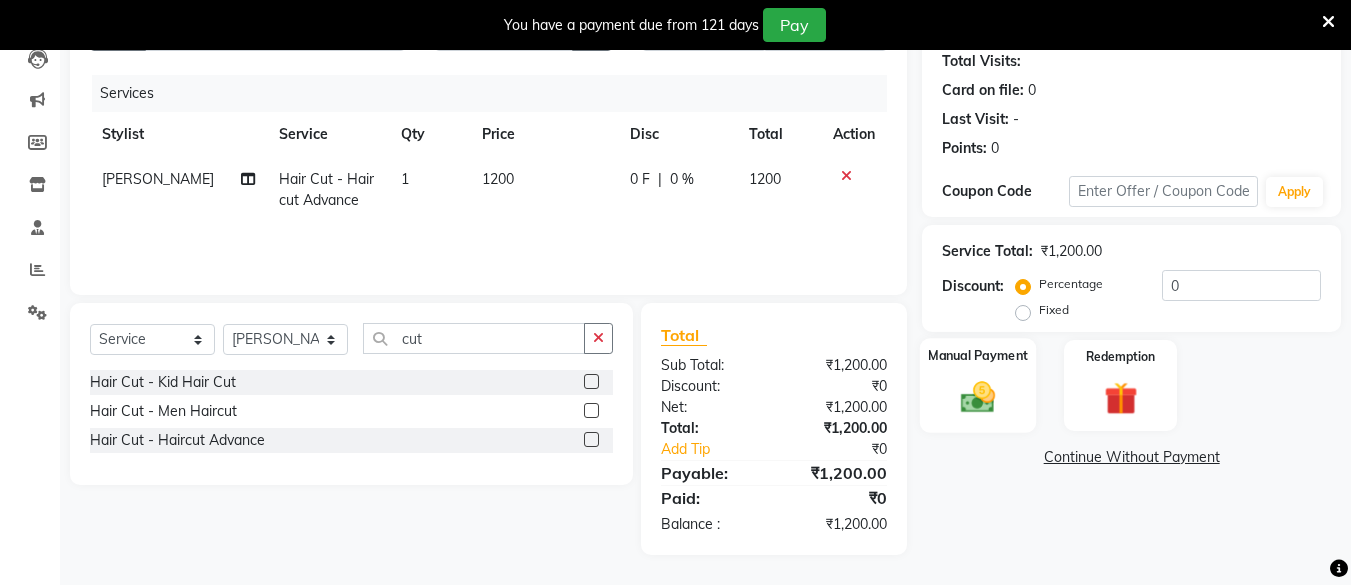 click on "Manual Payment" 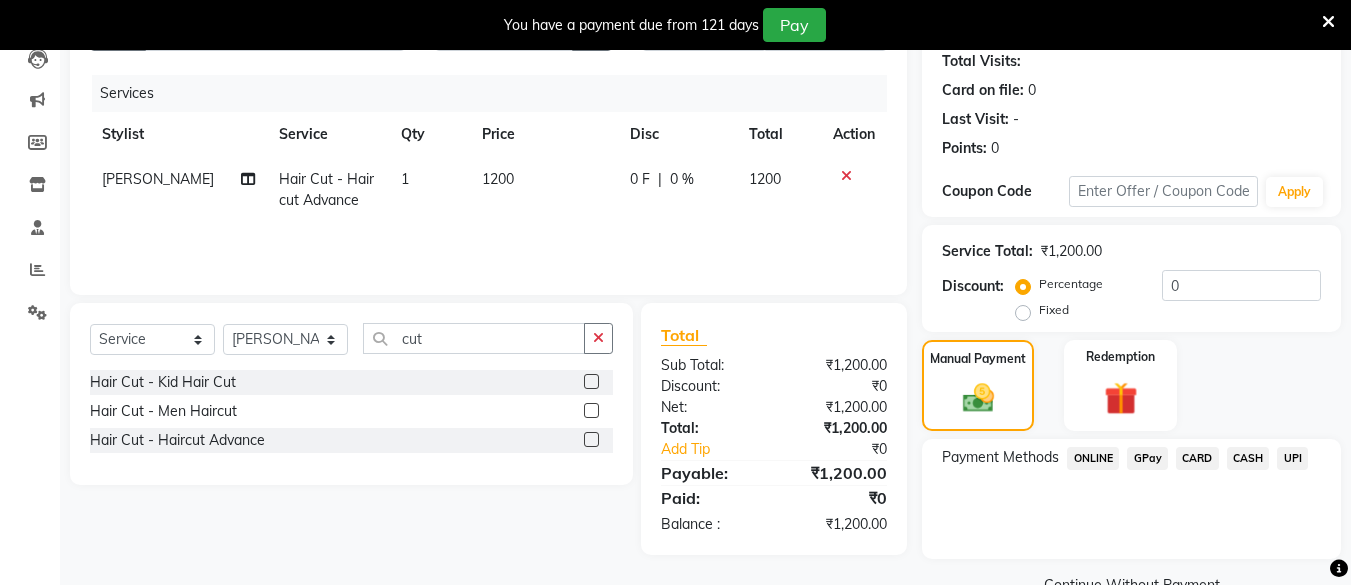scroll, scrollTop: 268, scrollLeft: 0, axis: vertical 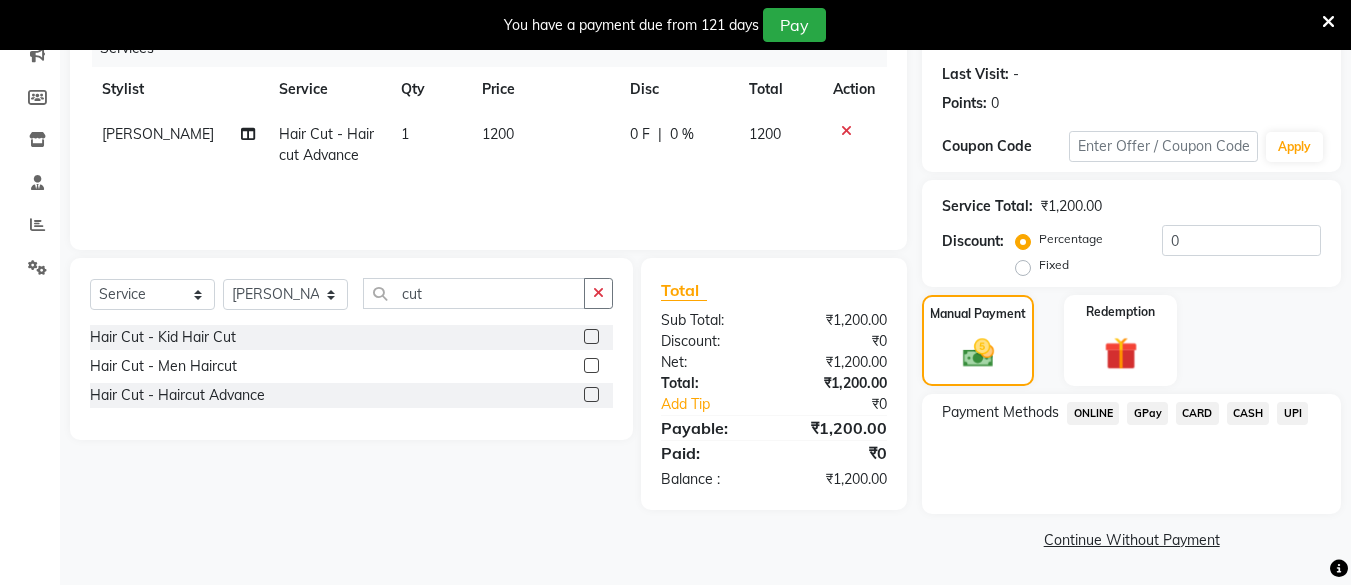 drag, startPoint x: 1295, startPoint y: 419, endPoint x: 1337, endPoint y: 646, distance: 230.85277 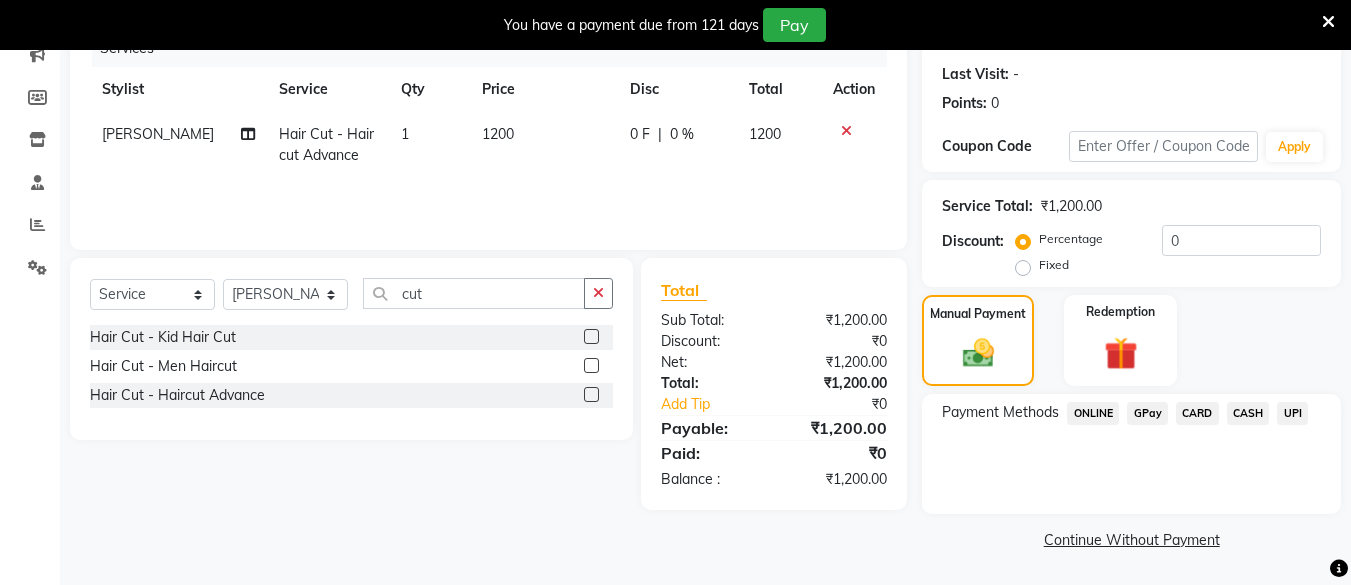 click on "UPI" 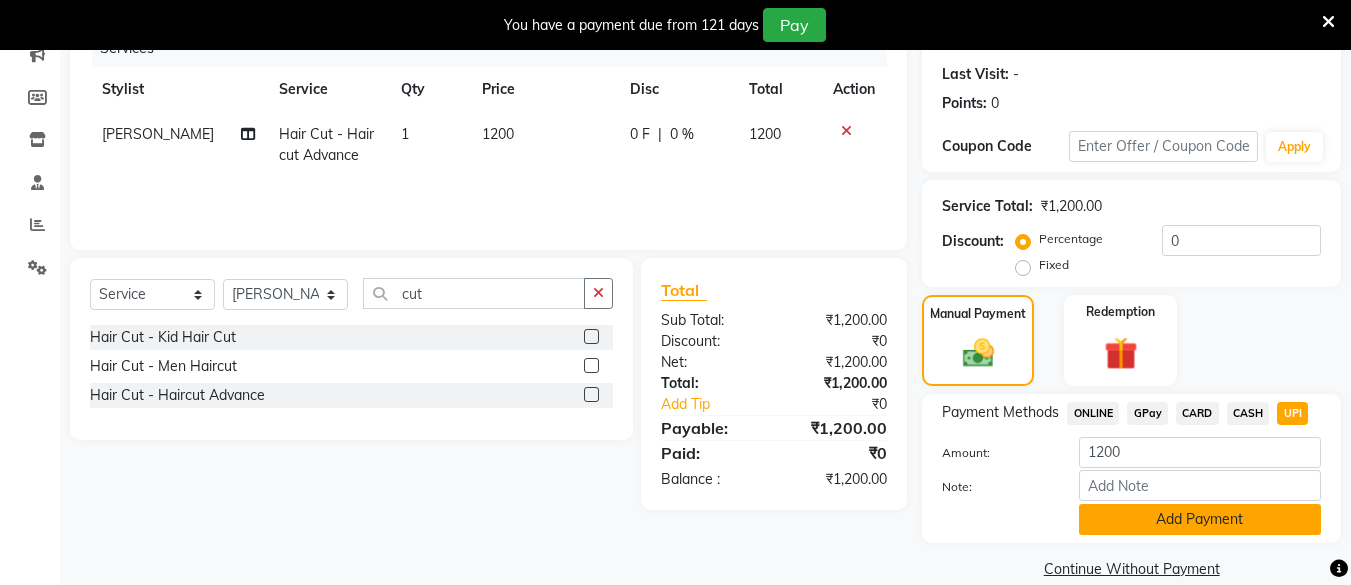 click on "Add Payment" 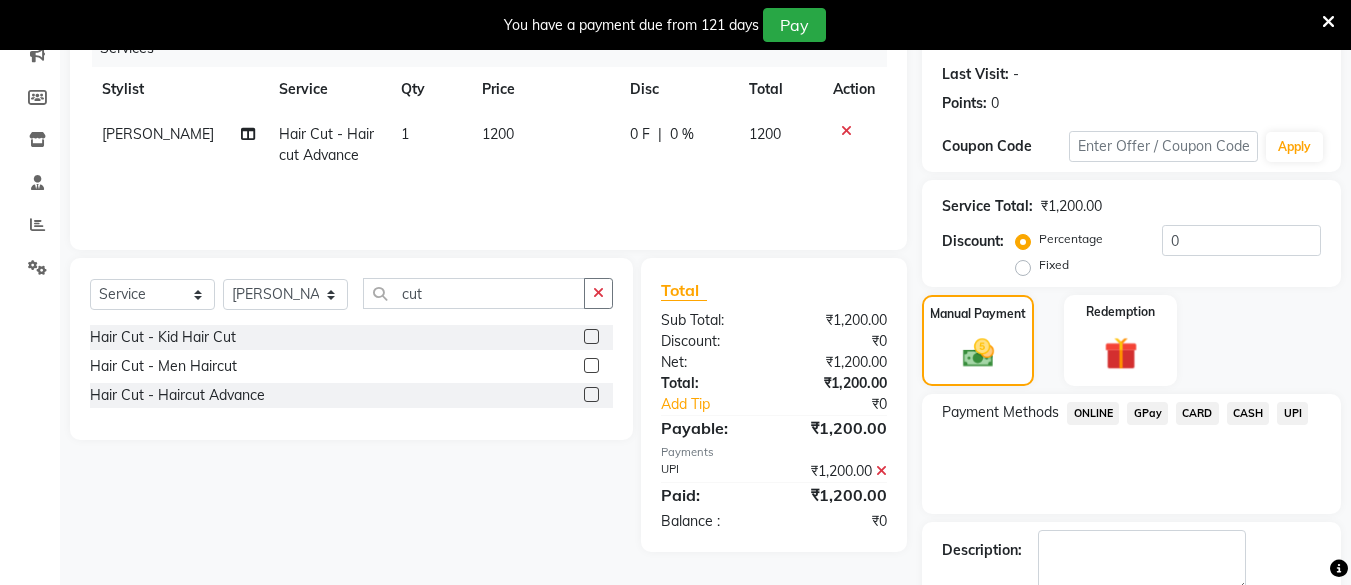 scroll, scrollTop: 381, scrollLeft: 0, axis: vertical 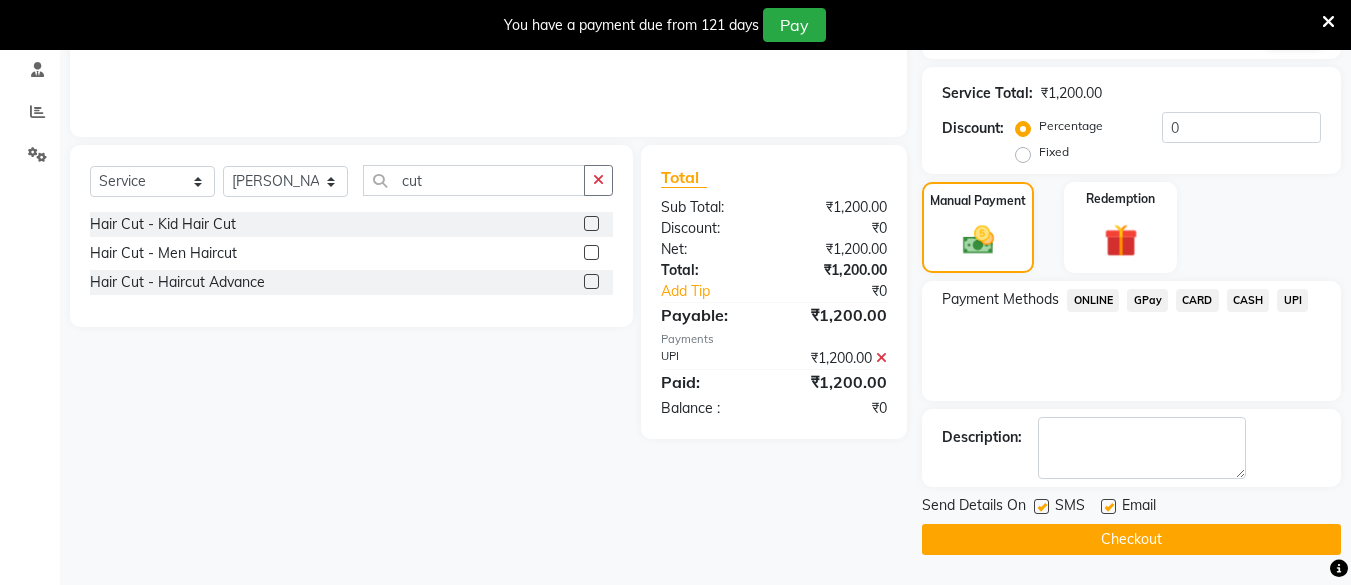 click on "Checkout" 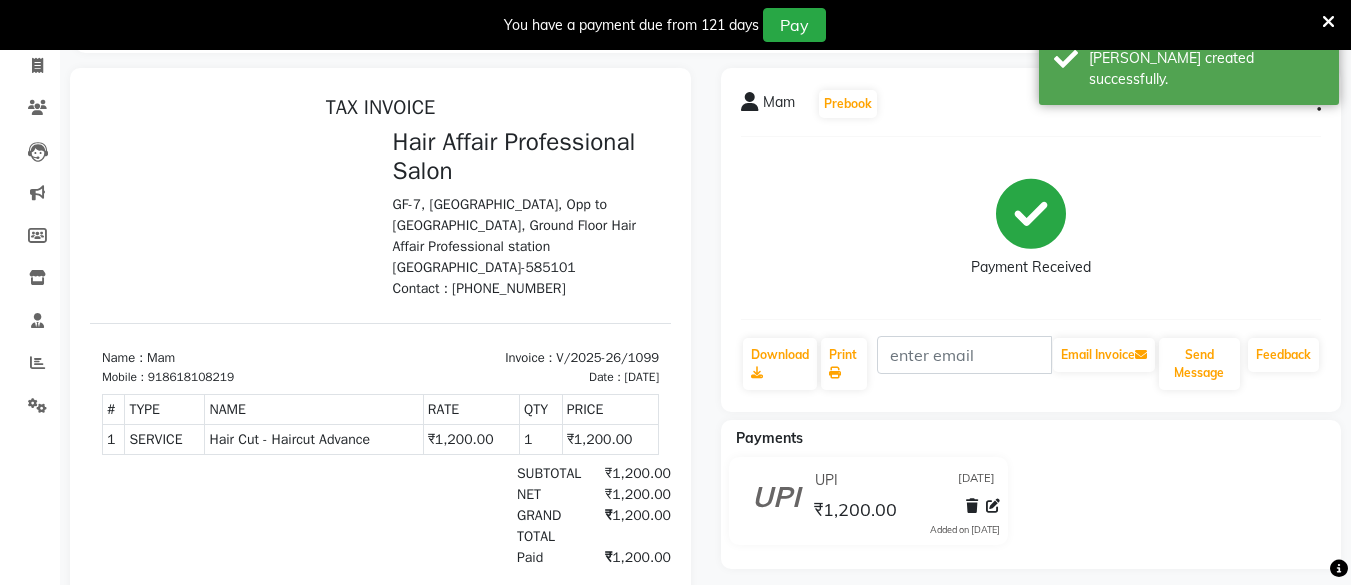 scroll, scrollTop: 0, scrollLeft: 0, axis: both 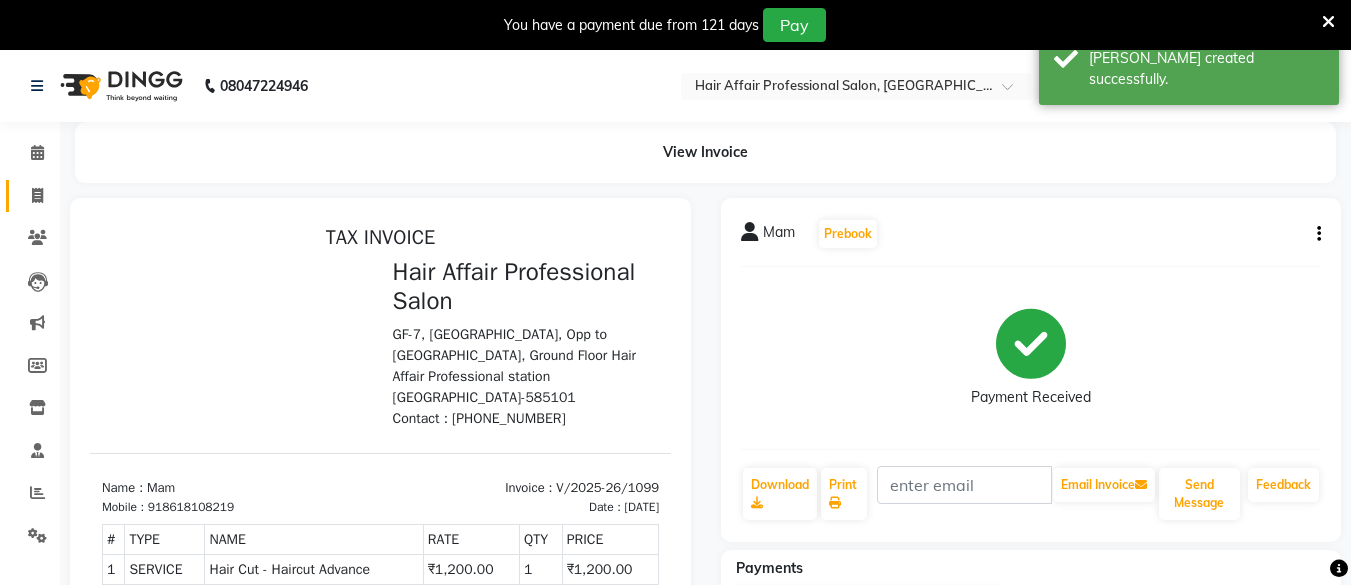 click on "Invoice" 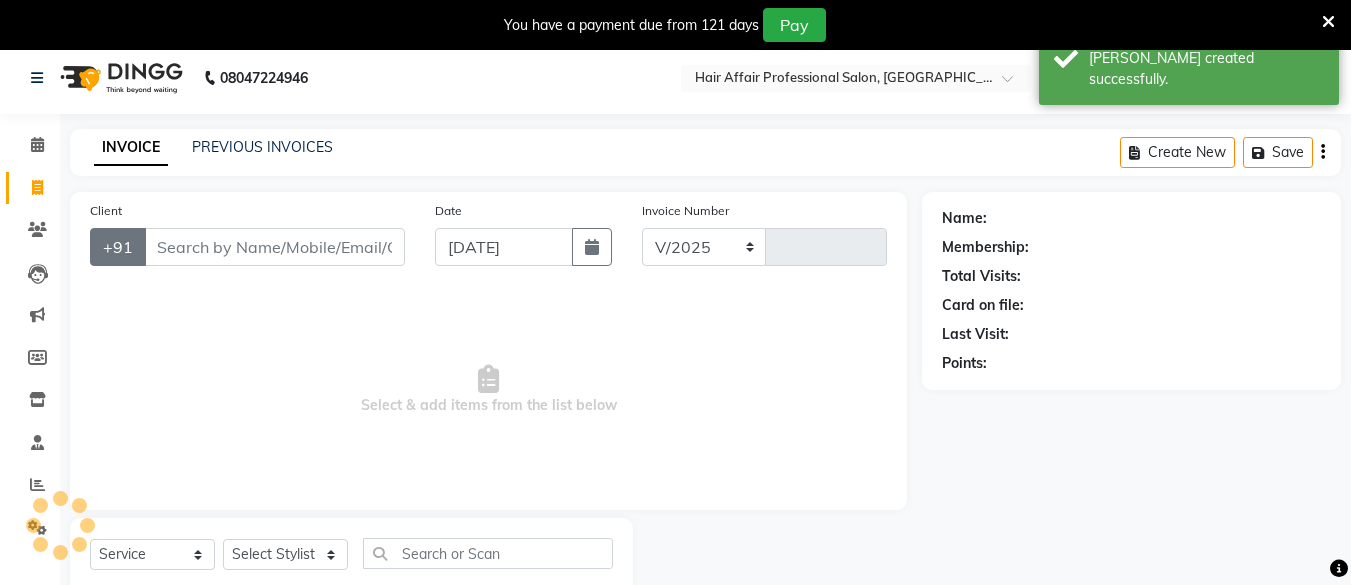 select on "657" 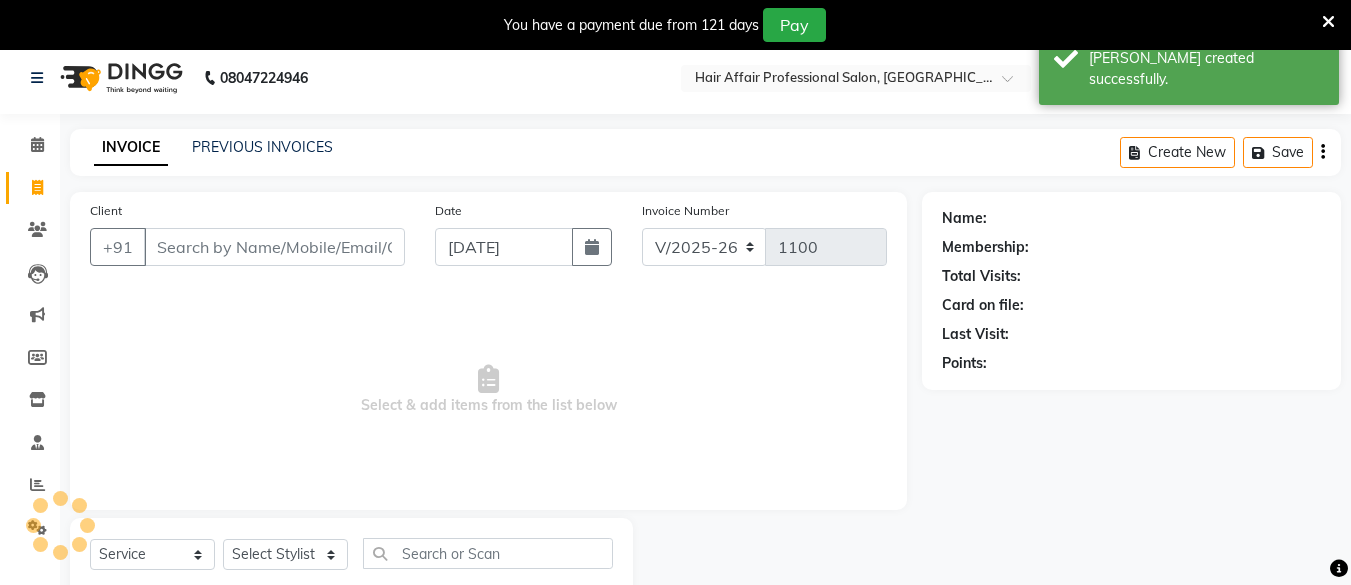 scroll, scrollTop: 66, scrollLeft: 0, axis: vertical 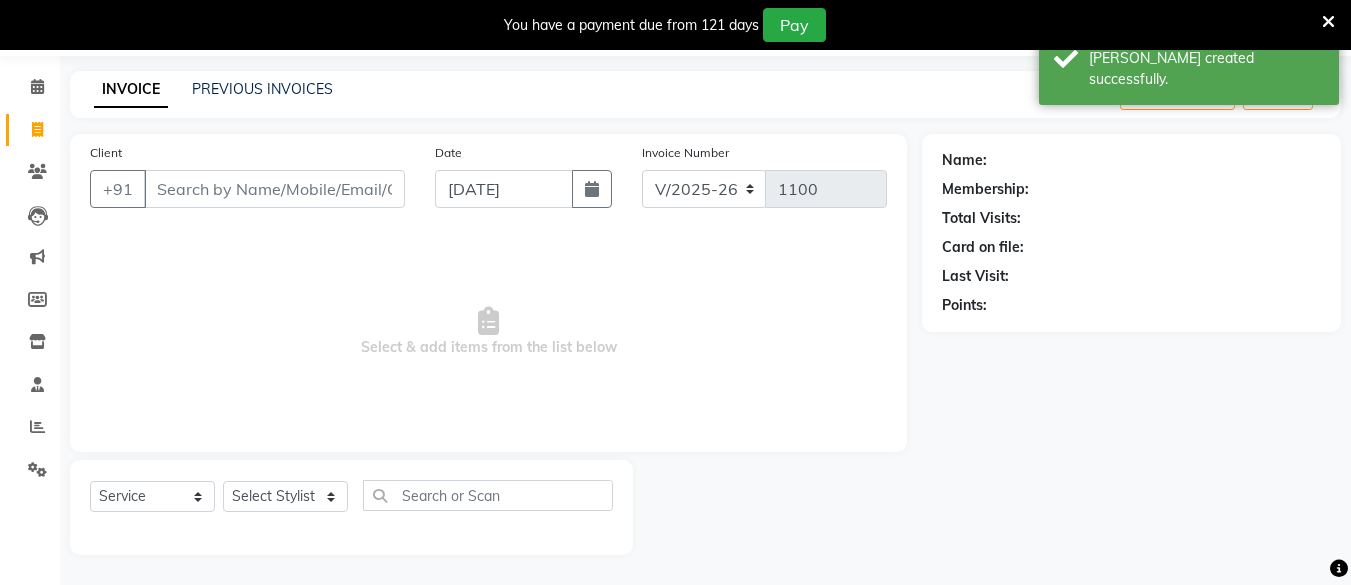 click on "Client" at bounding box center (274, 189) 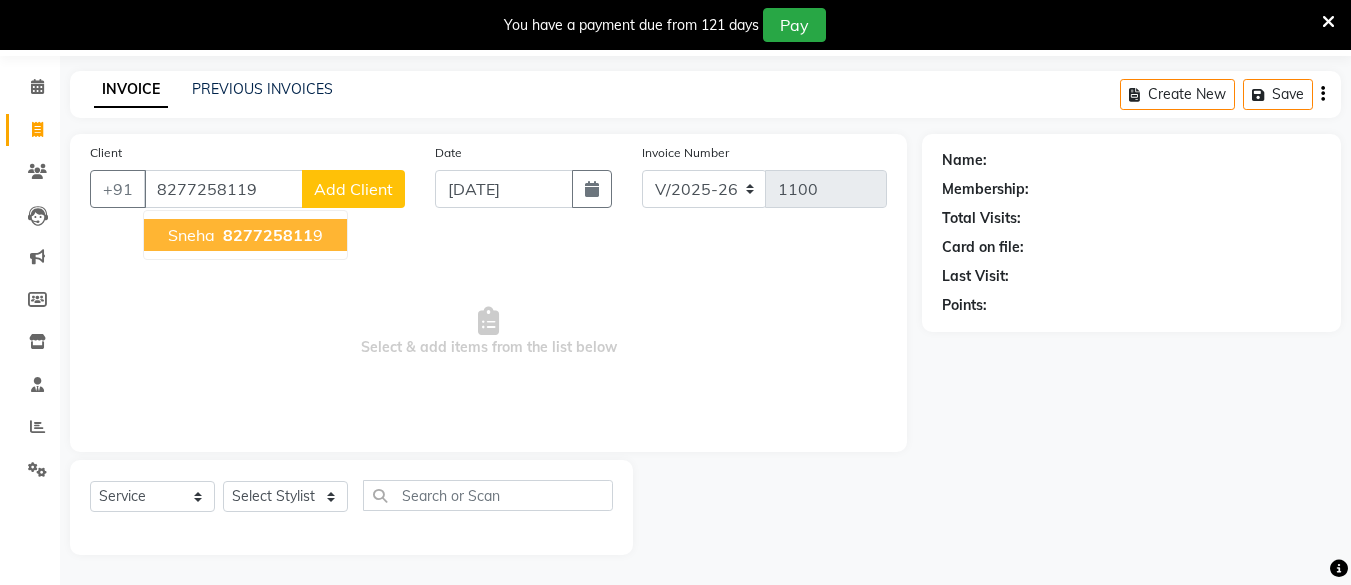 type on "8277258119" 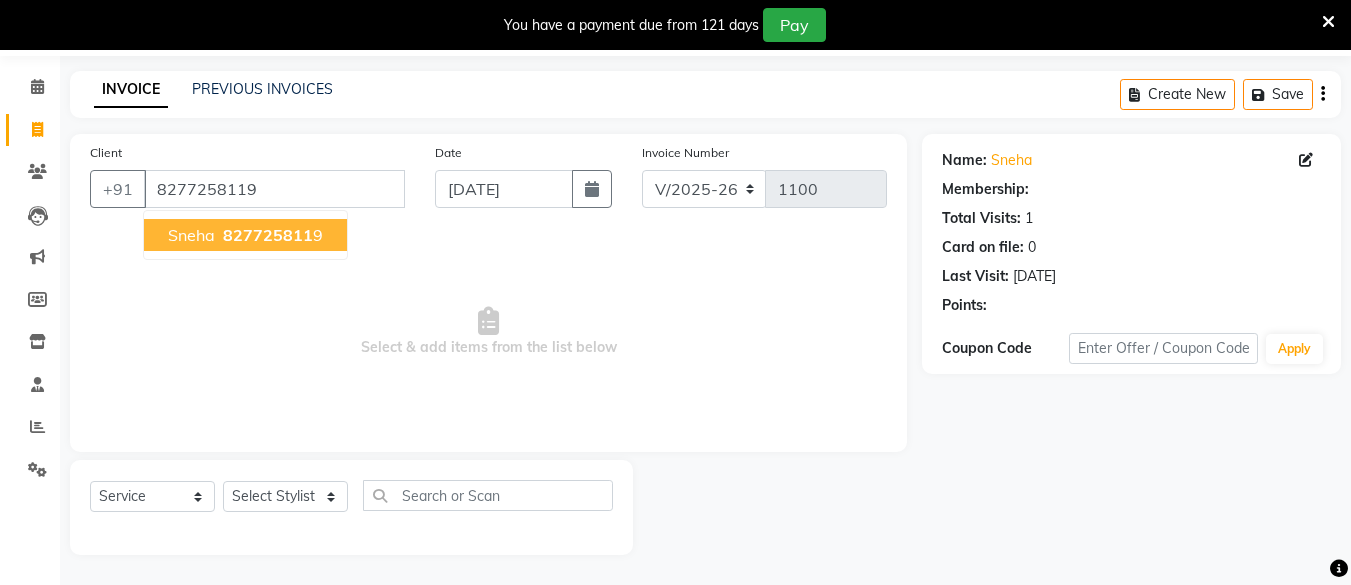 select on "1: Object" 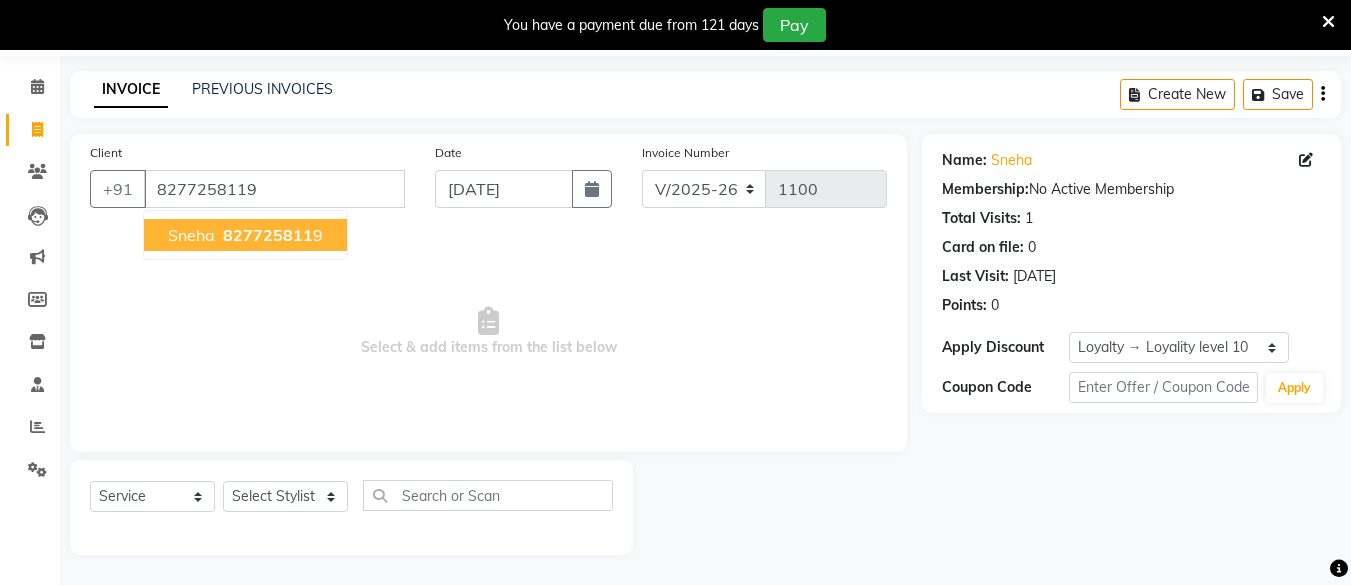 drag, startPoint x: 209, startPoint y: 215, endPoint x: 222, endPoint y: 246, distance: 33.61547 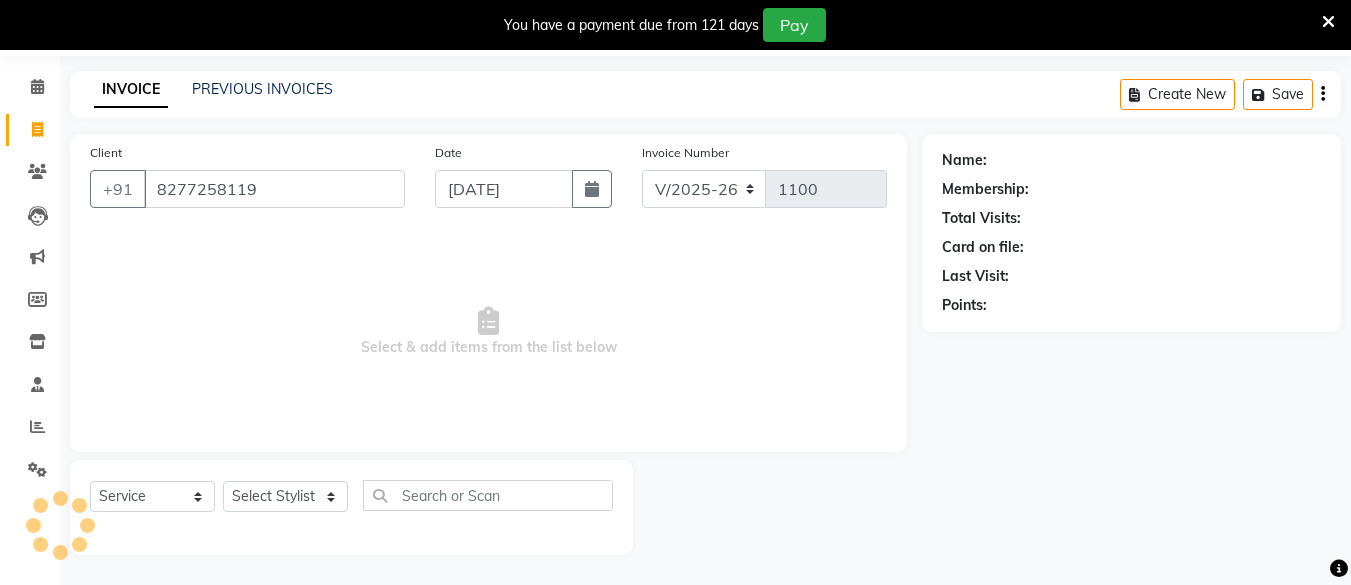 select on "1: Object" 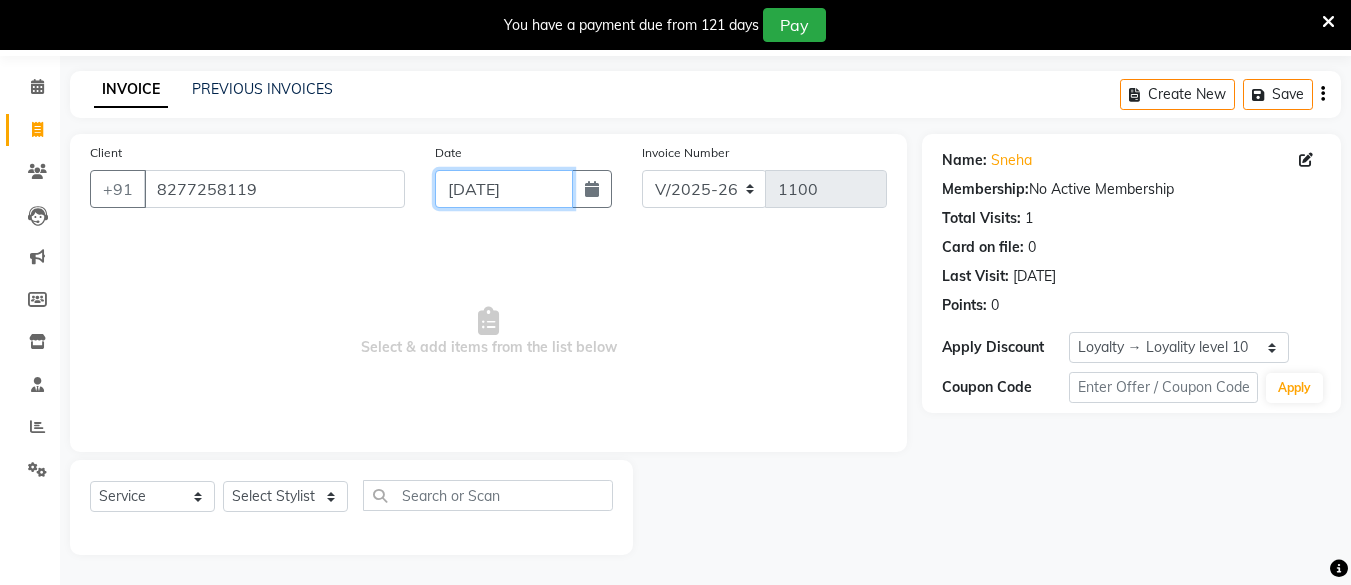 click on "[DATE]" 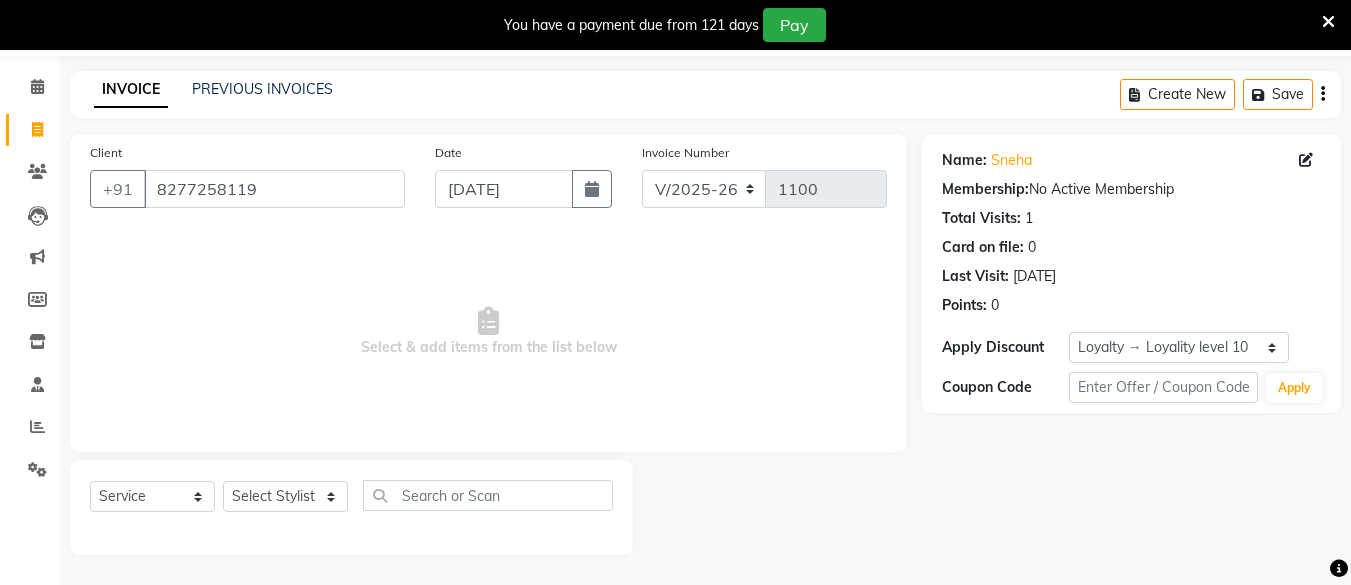 select on "7" 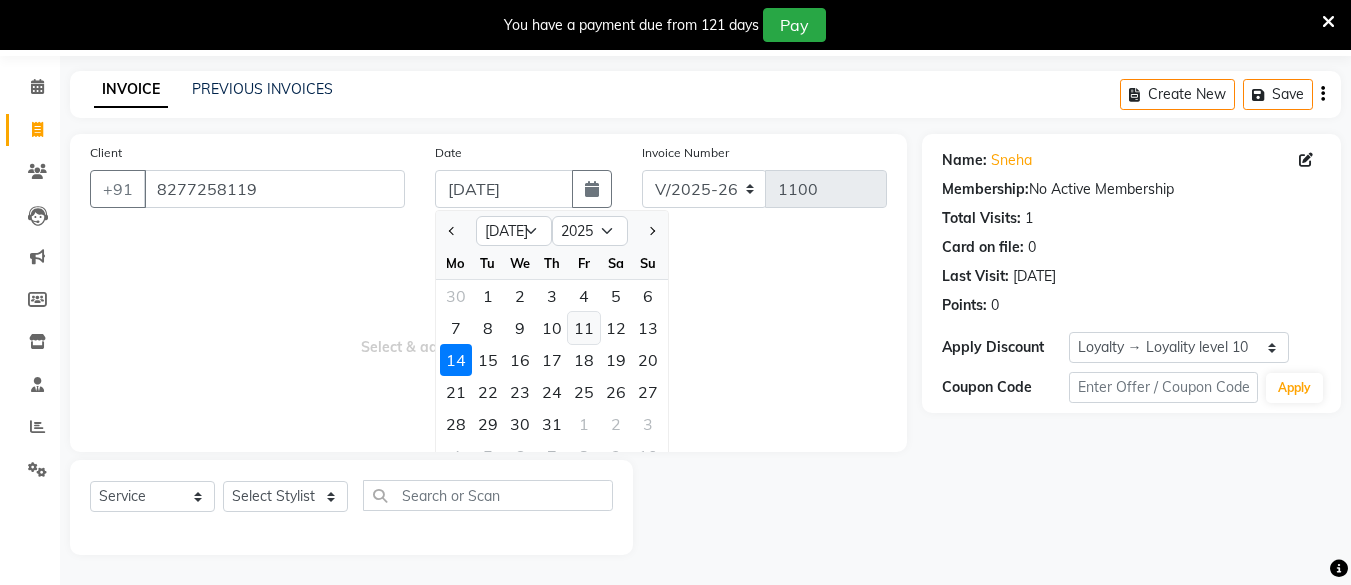click on "11" 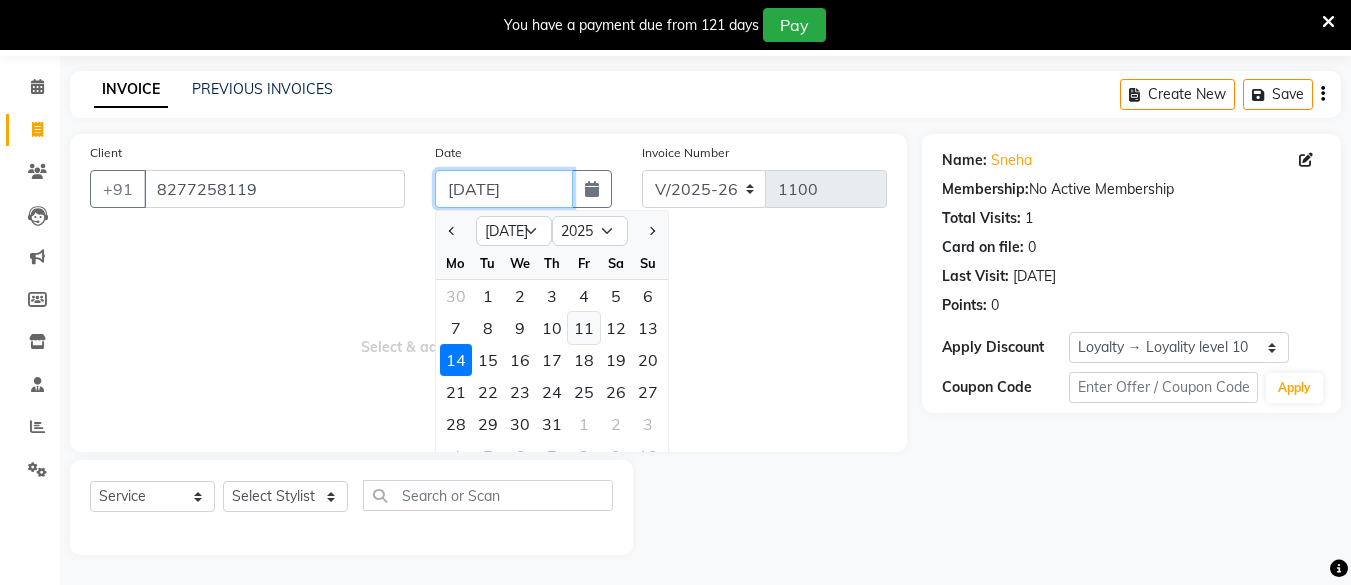 type on "[DATE]" 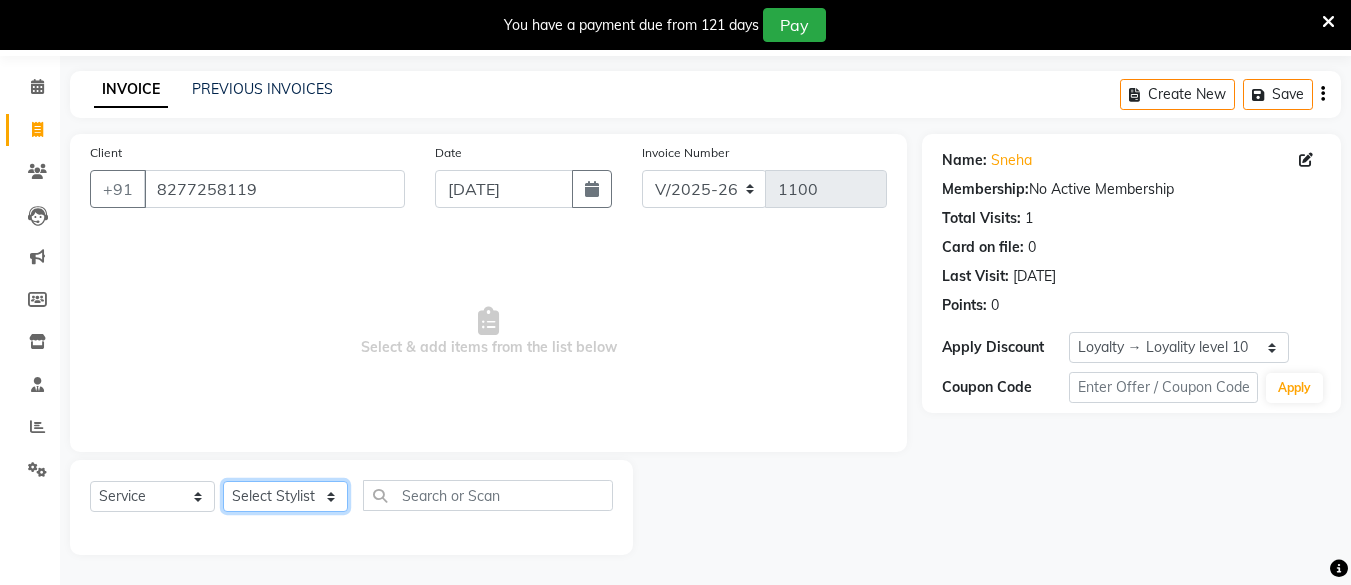 click on "Select Stylist [PERSON_NAME] Hair Affair [PERSON_NAME] [PERSON_NAME] [PERSON_NAME] sandhya [PERSON_NAME] [PERSON_NAME]" 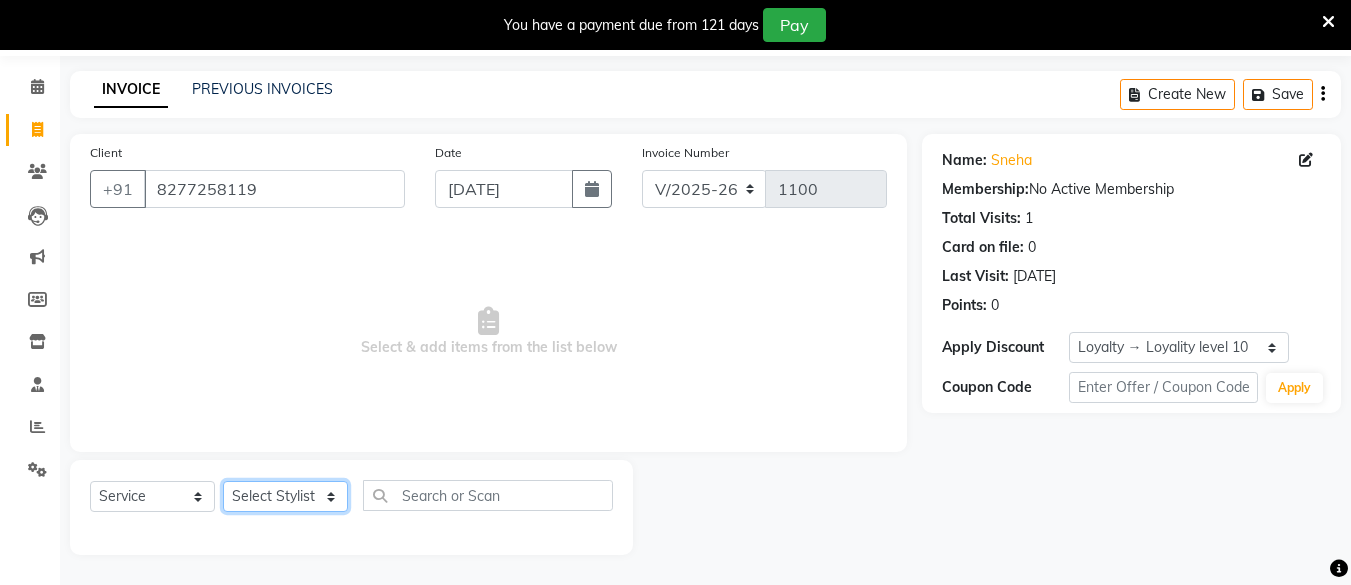 select on "68094" 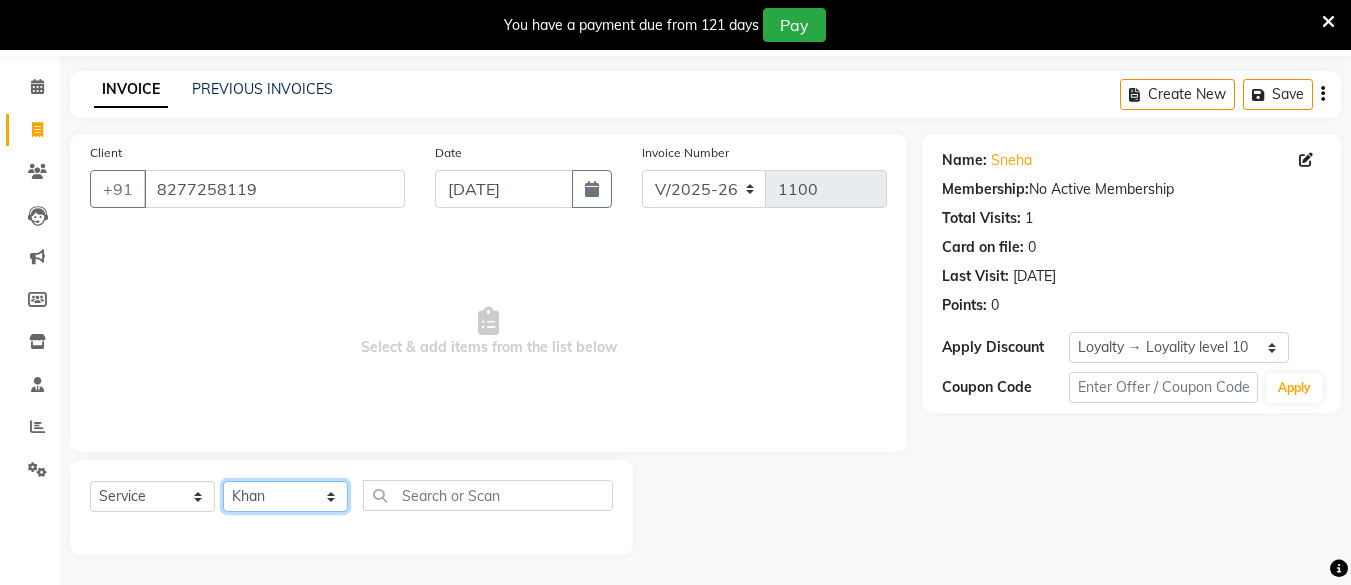 click on "Select Stylist [PERSON_NAME] Hair Affair [PERSON_NAME] [PERSON_NAME] [PERSON_NAME] sandhya [PERSON_NAME] [PERSON_NAME]" 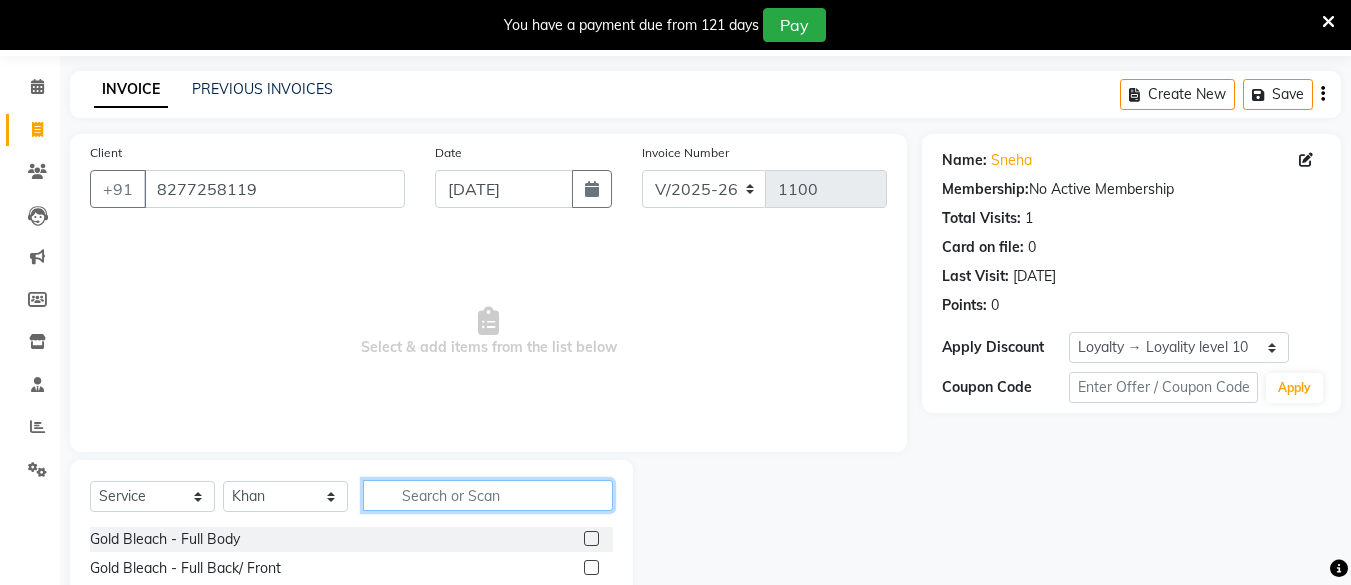 click 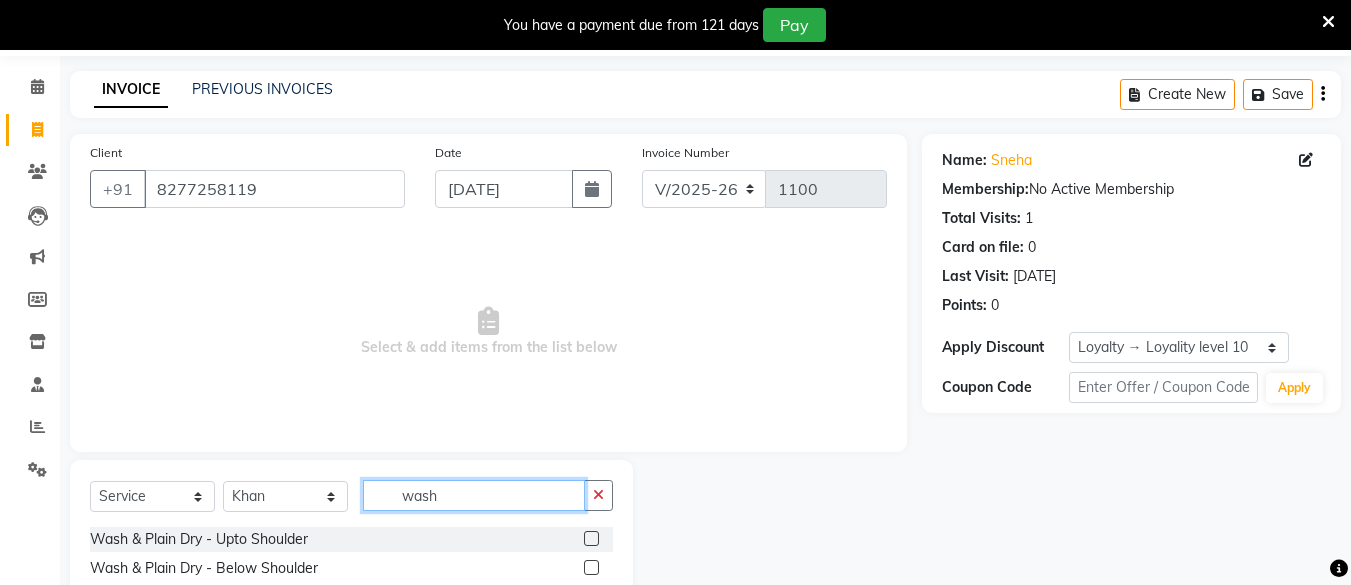 type on "wash" 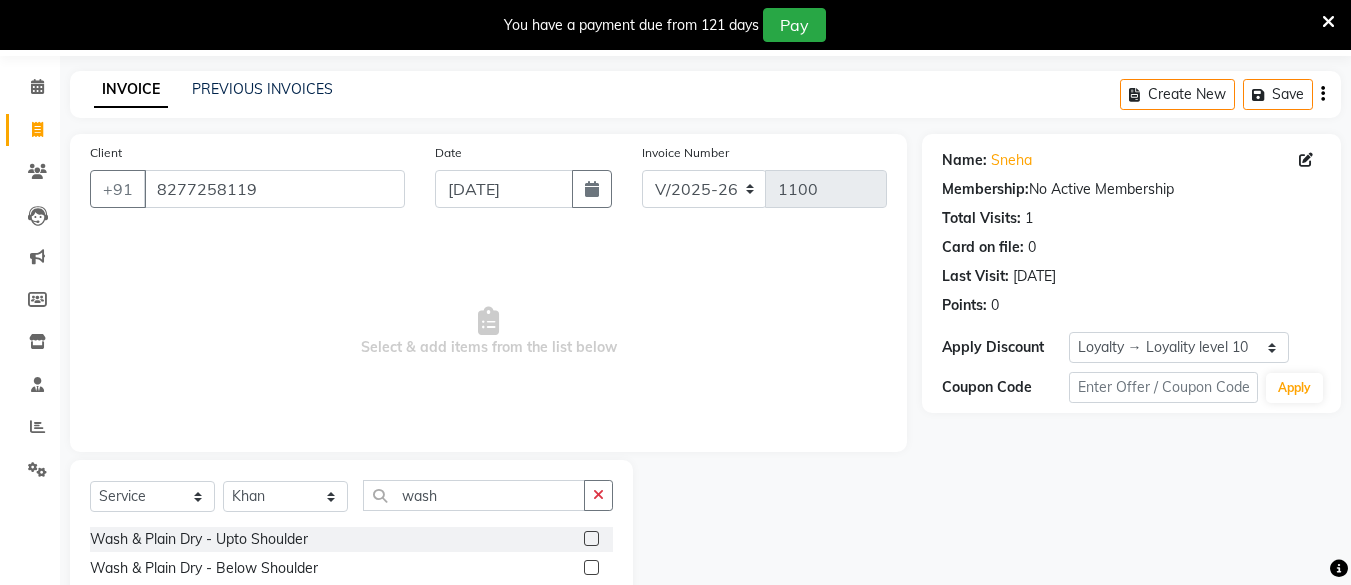 click 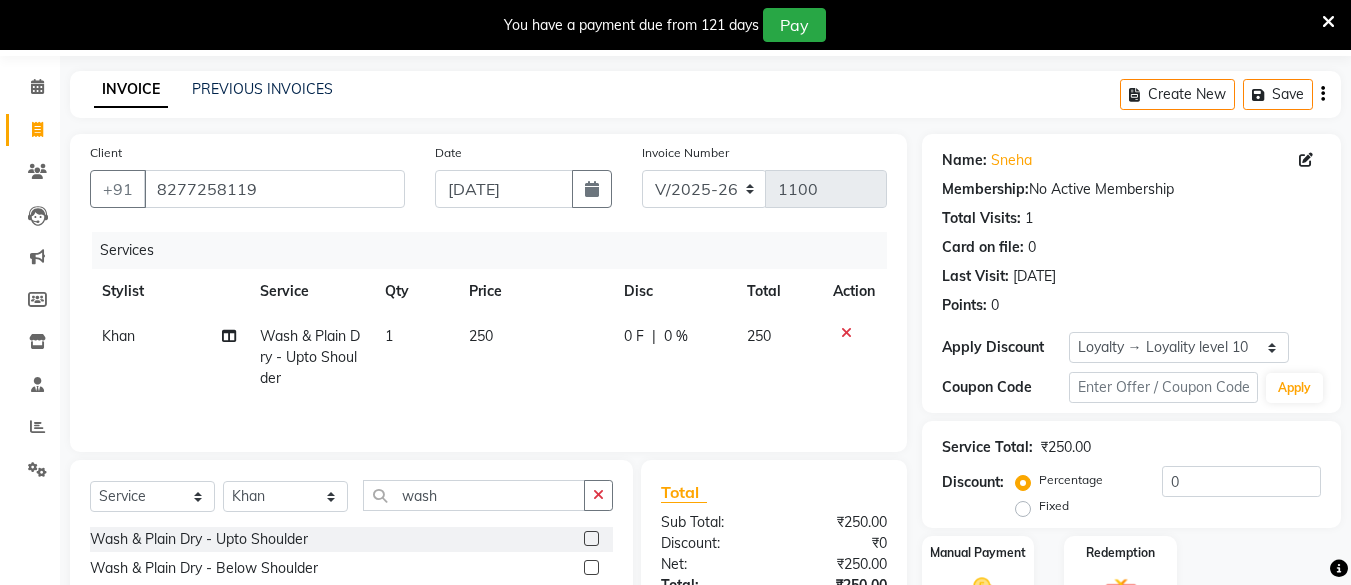 checkbox on "false" 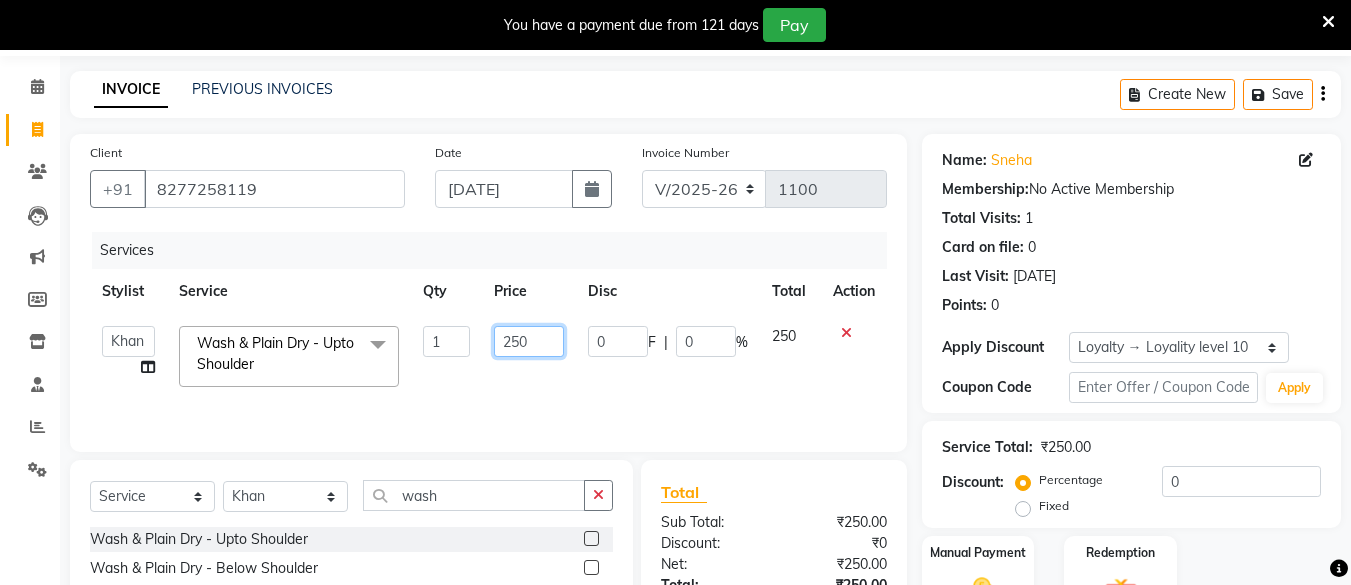 click on "250" 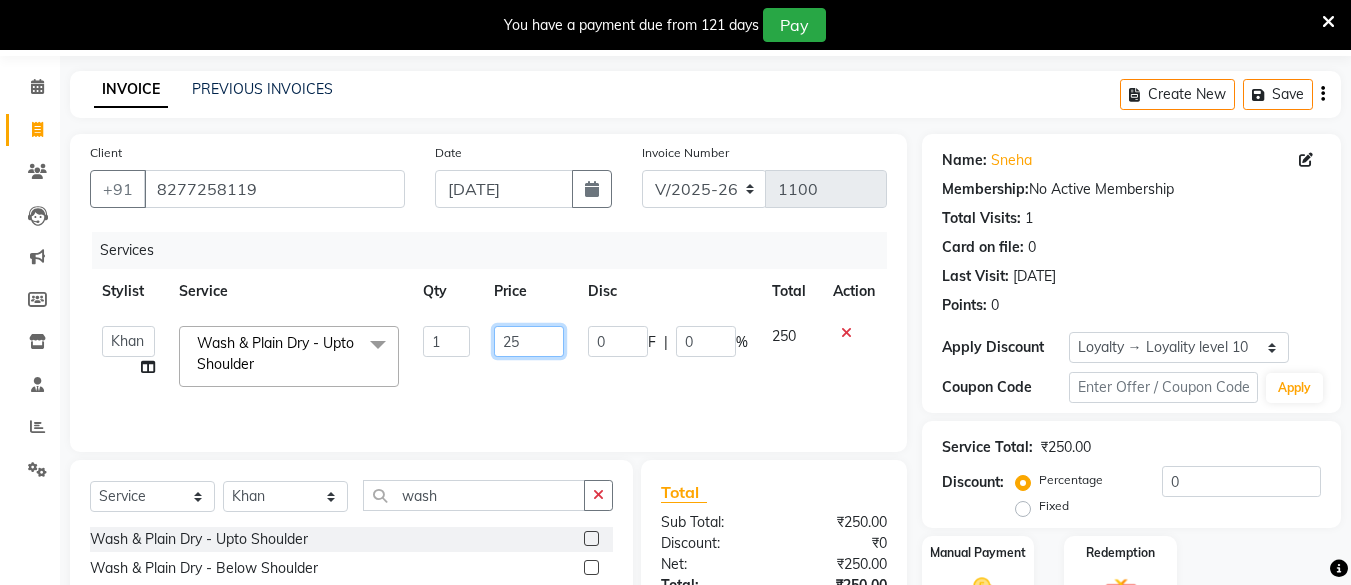type on "2" 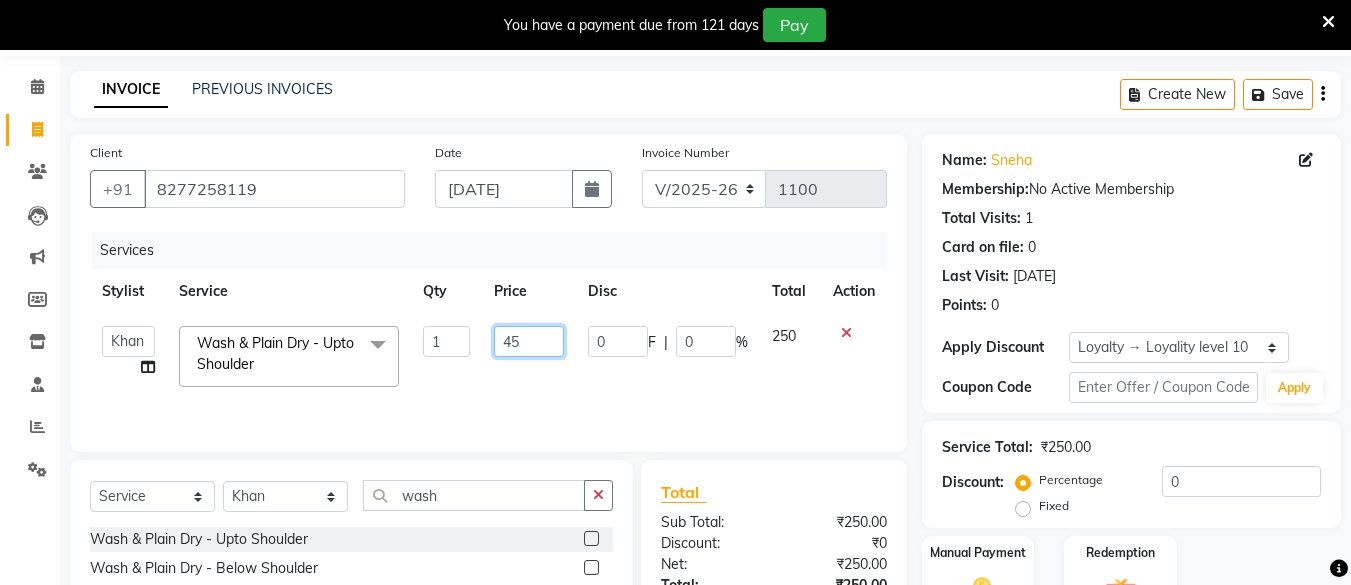 type on "450" 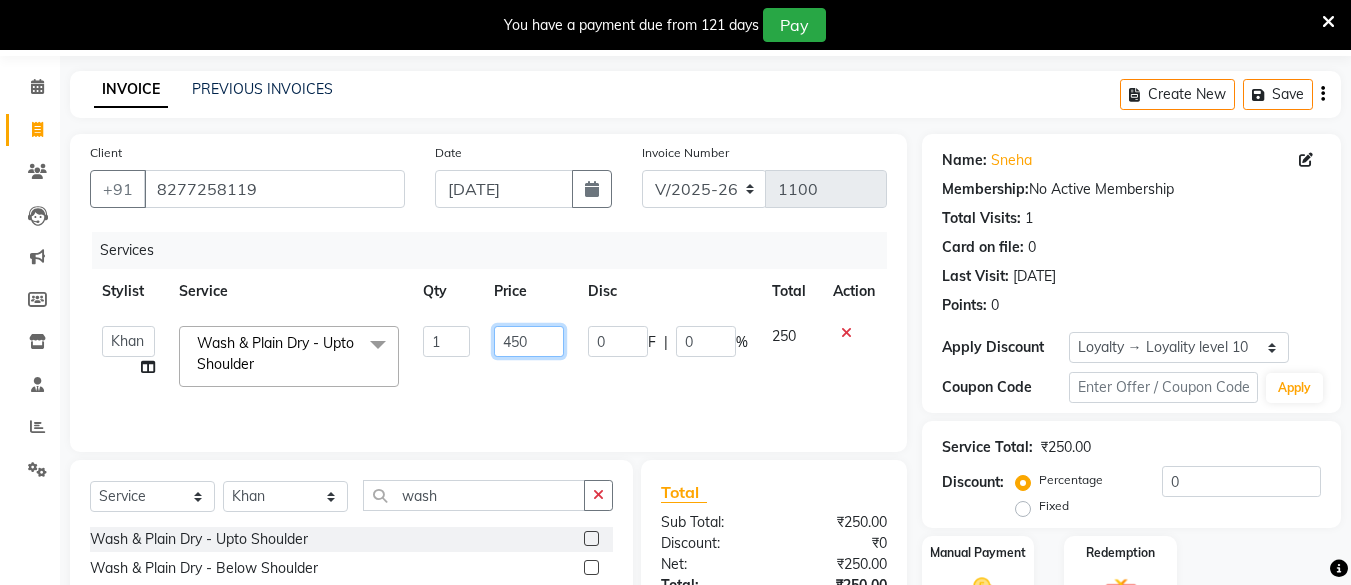 scroll, scrollTop: 266, scrollLeft: 0, axis: vertical 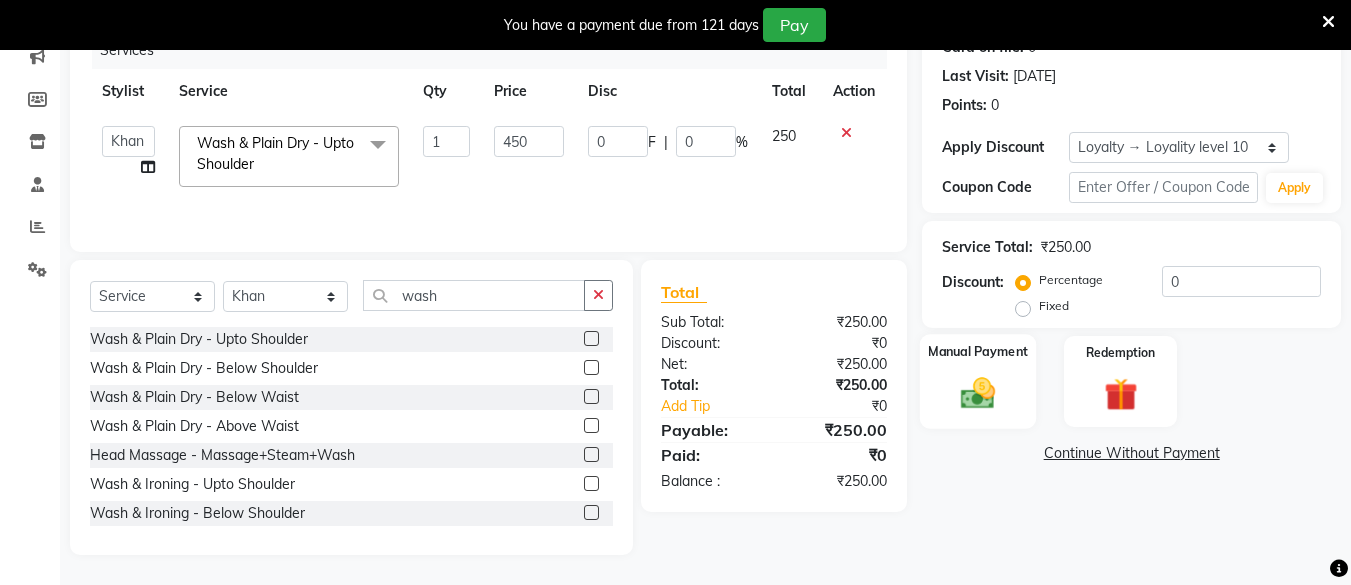 click on "Manual Payment" 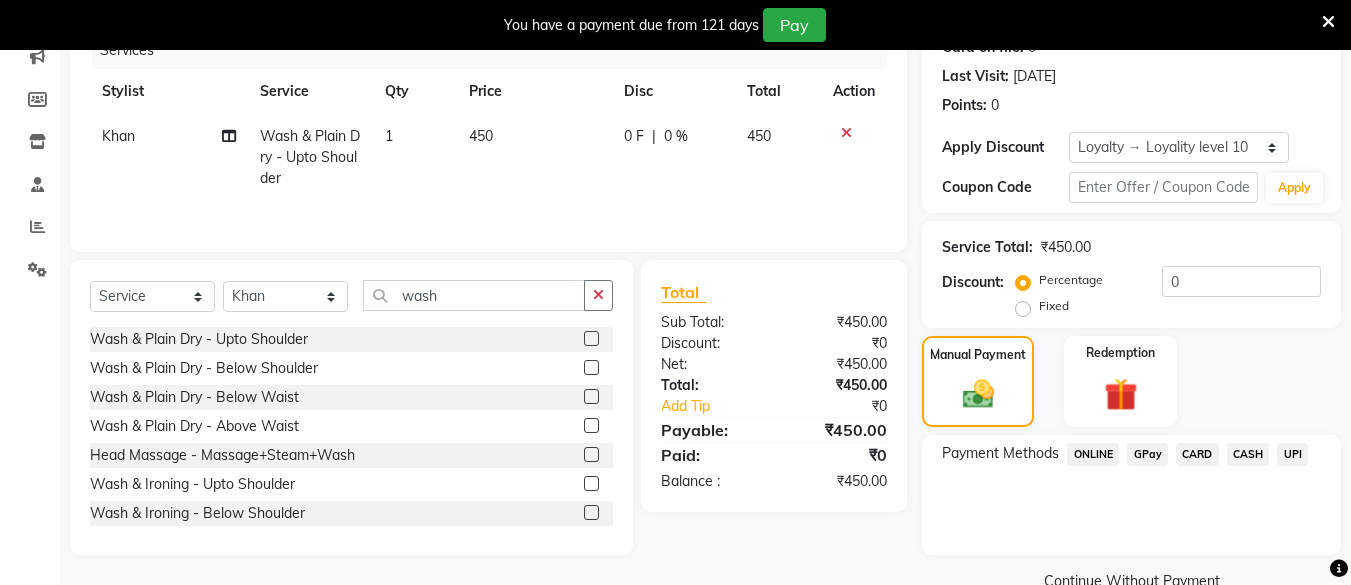 scroll, scrollTop: 307, scrollLeft: 0, axis: vertical 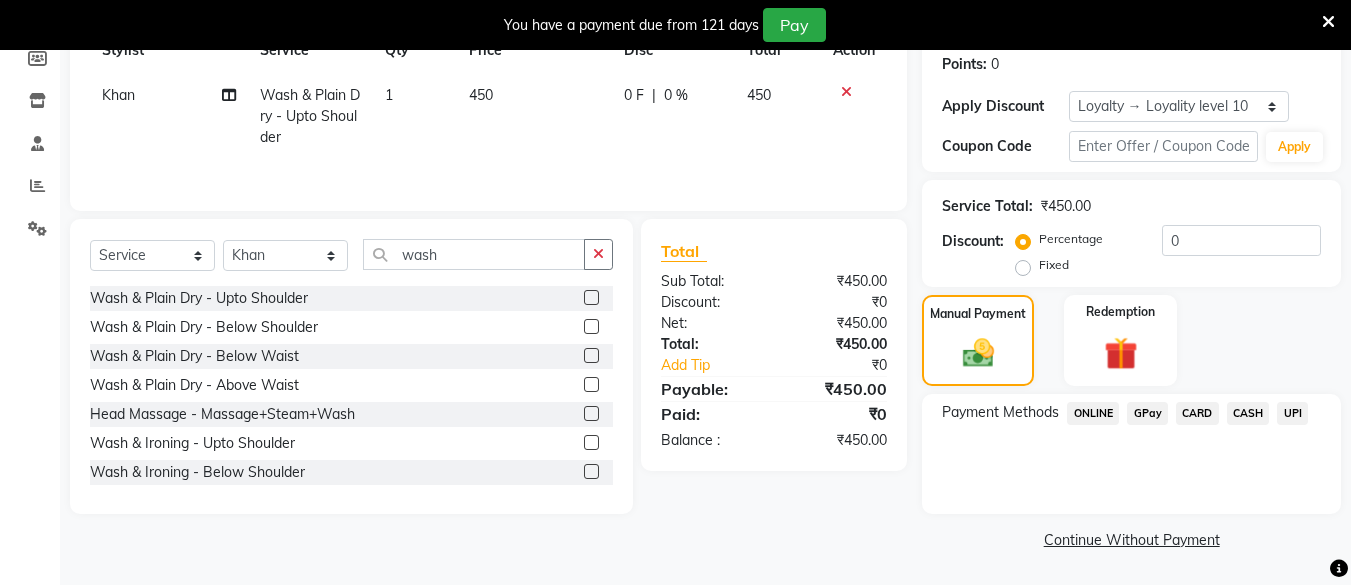 click on "Payment Methods  ONLINE   GPay   CARD   CASH   UPI" 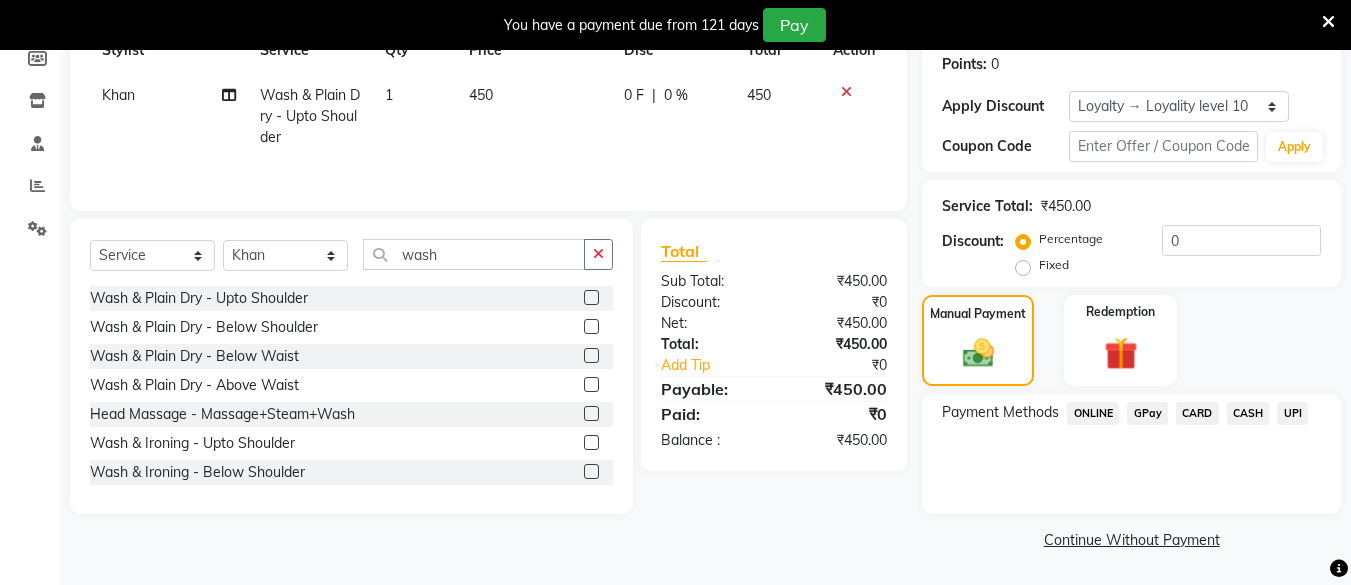 click on "CASH" 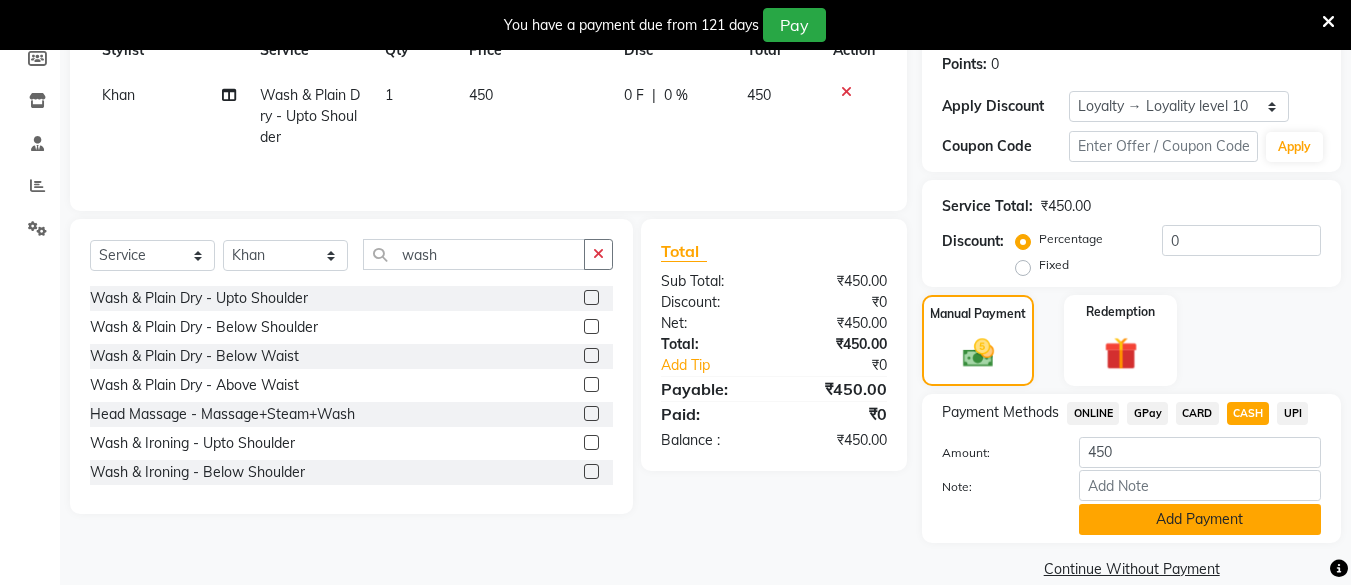 click on "Add Payment" 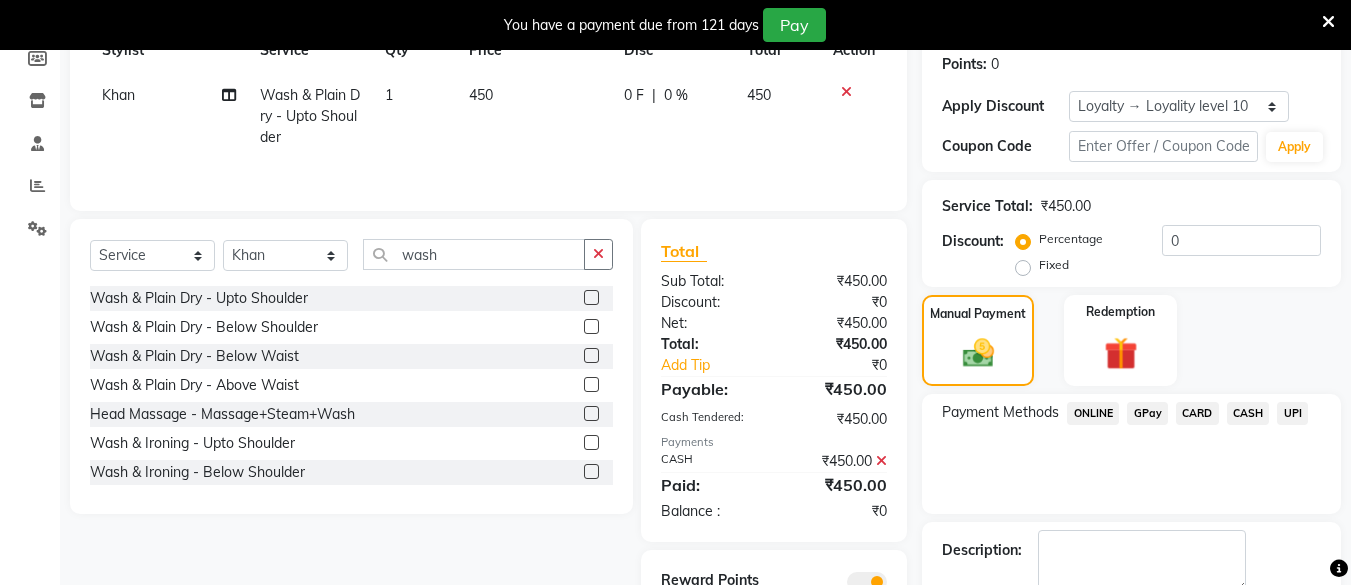 scroll, scrollTop: 420, scrollLeft: 0, axis: vertical 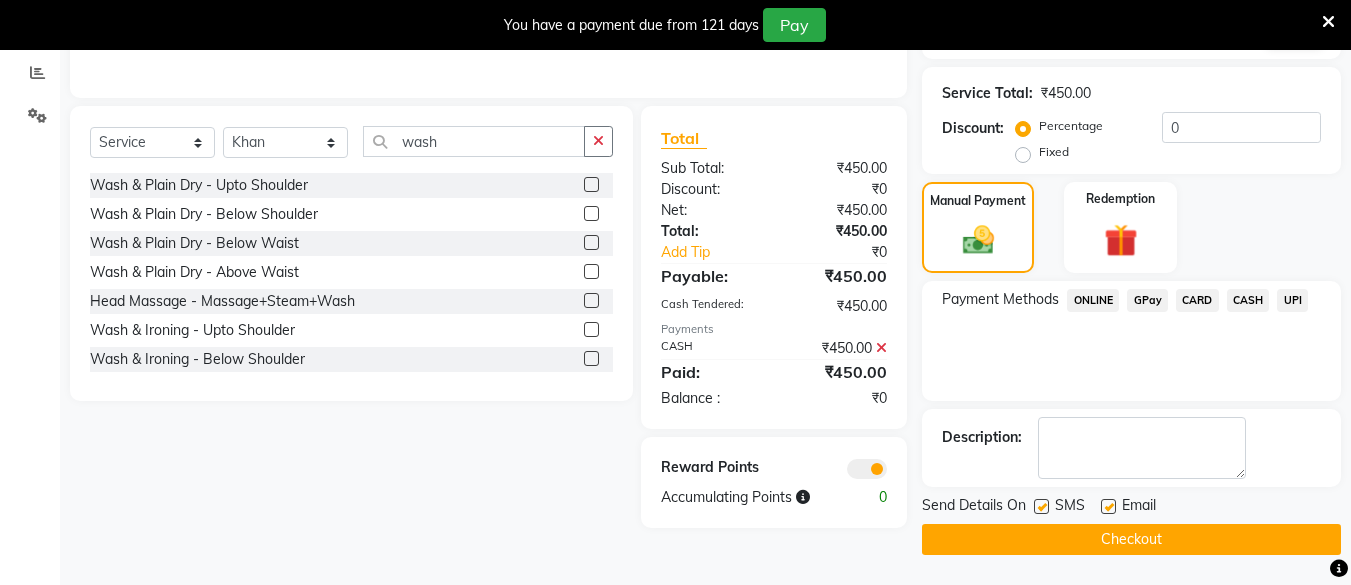 click on "Checkout" 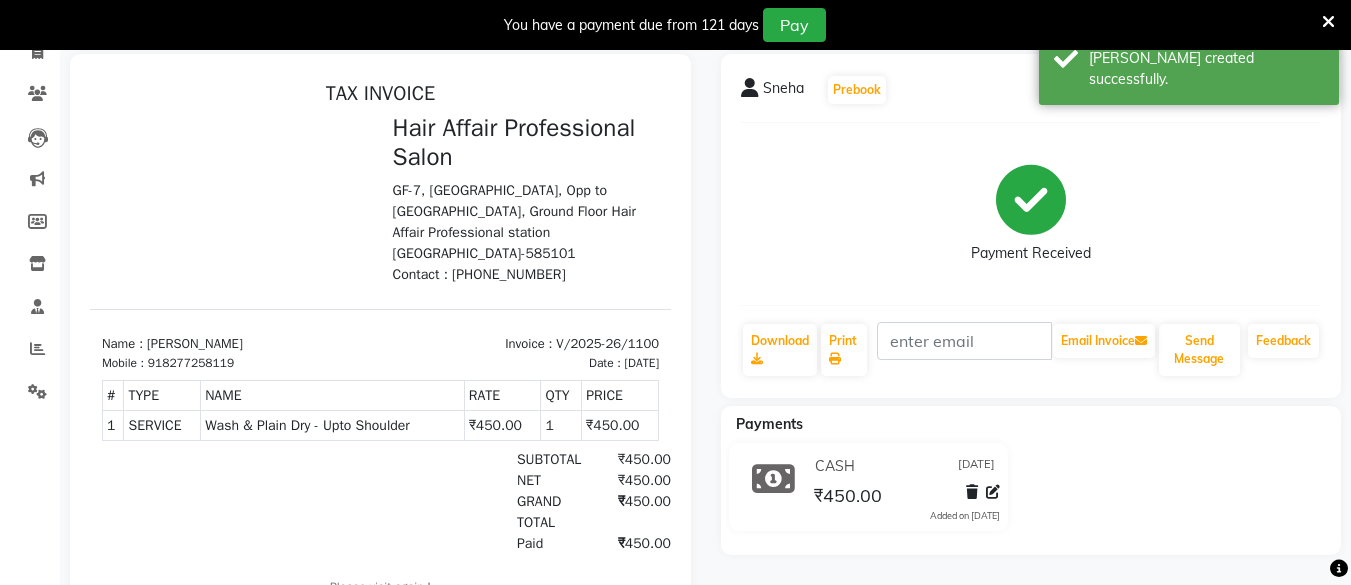scroll, scrollTop: 0, scrollLeft: 0, axis: both 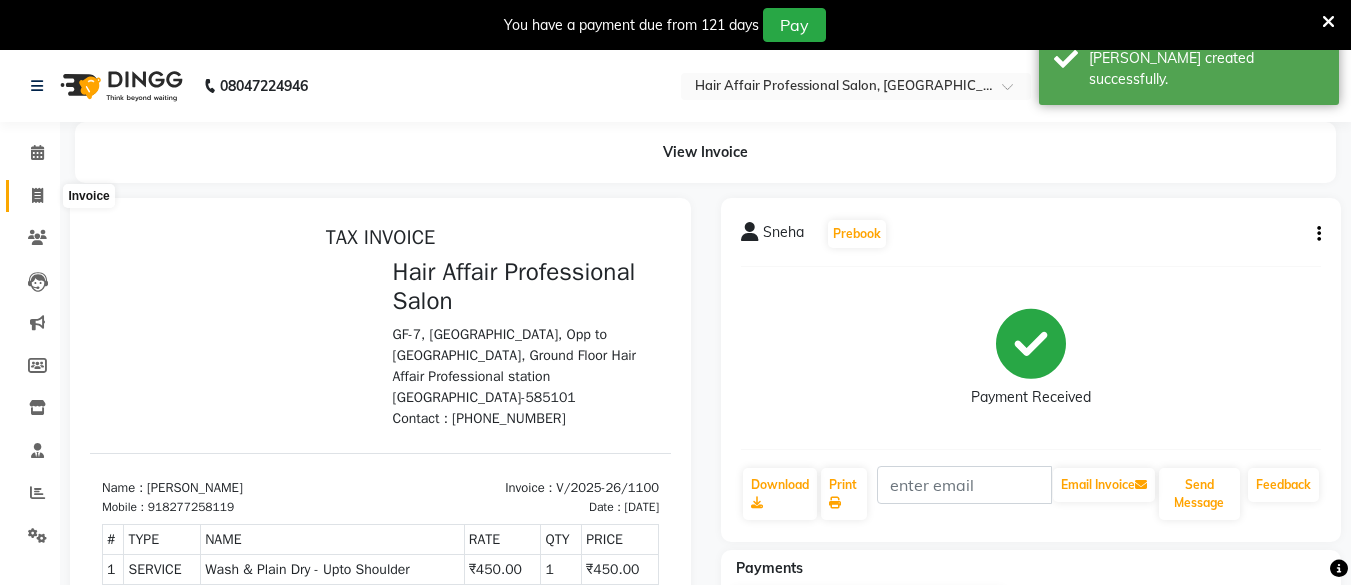 click 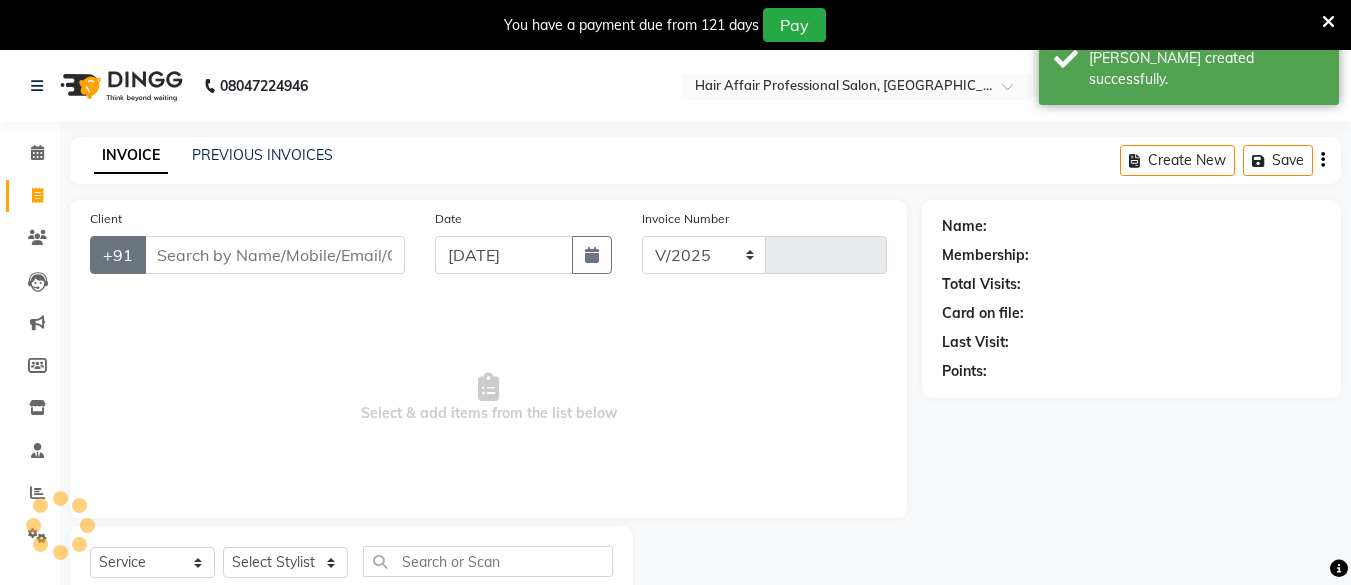 select on "657" 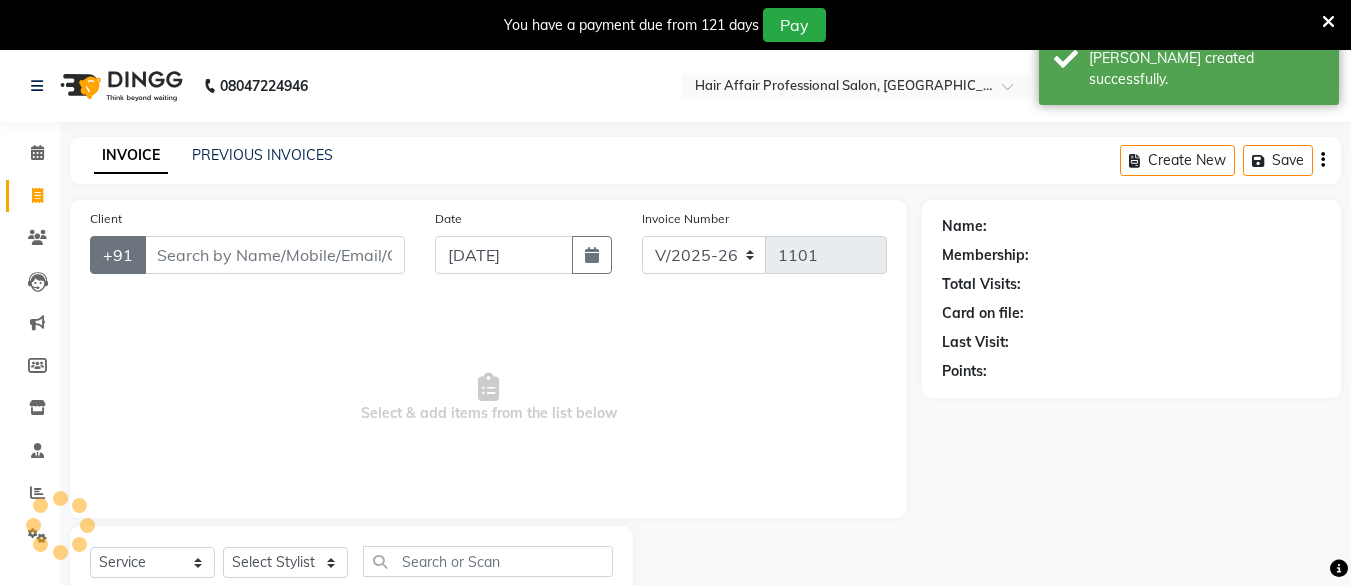 scroll, scrollTop: 66, scrollLeft: 0, axis: vertical 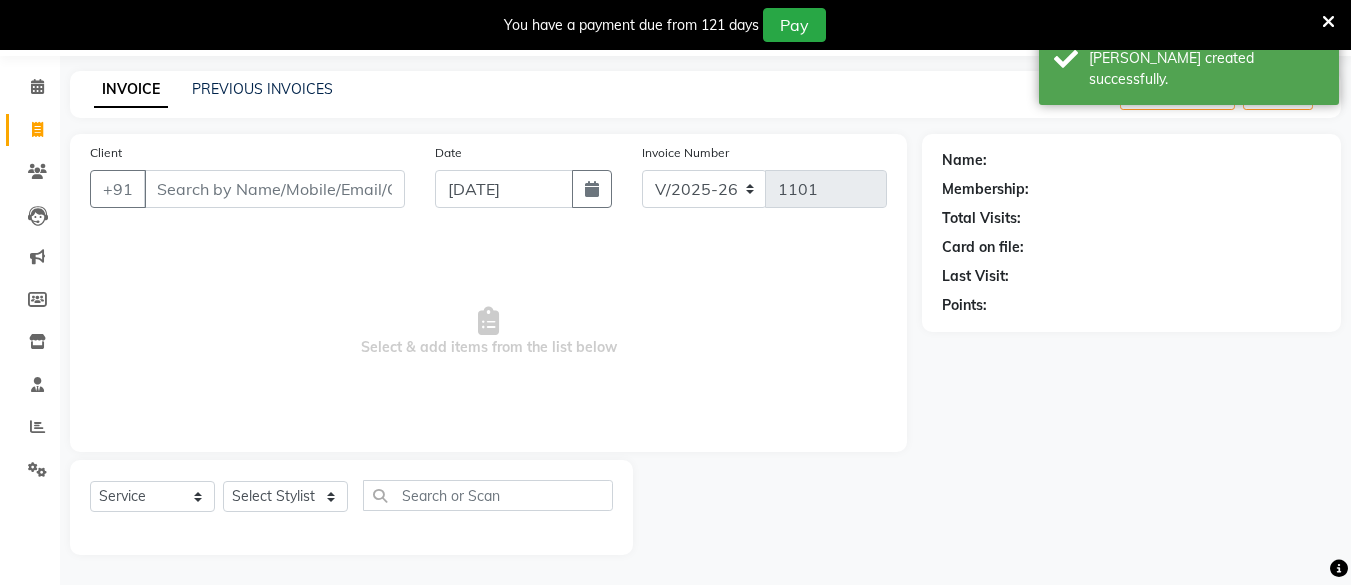 click on "Client" at bounding box center (274, 189) 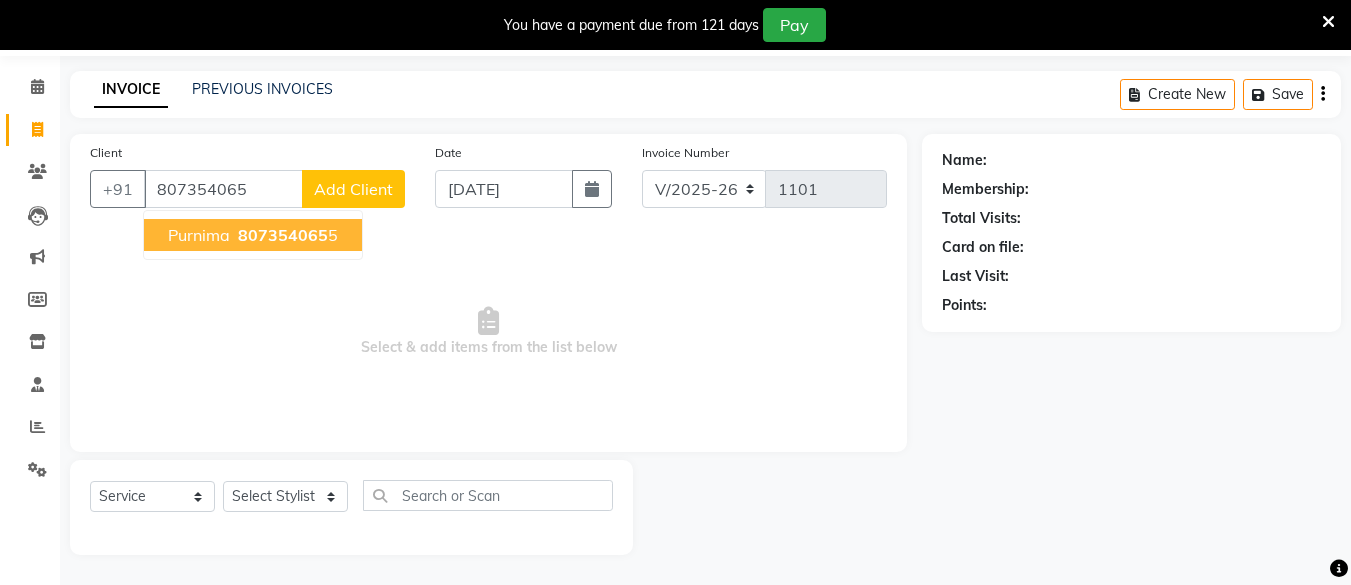 click on "purnima" at bounding box center [199, 235] 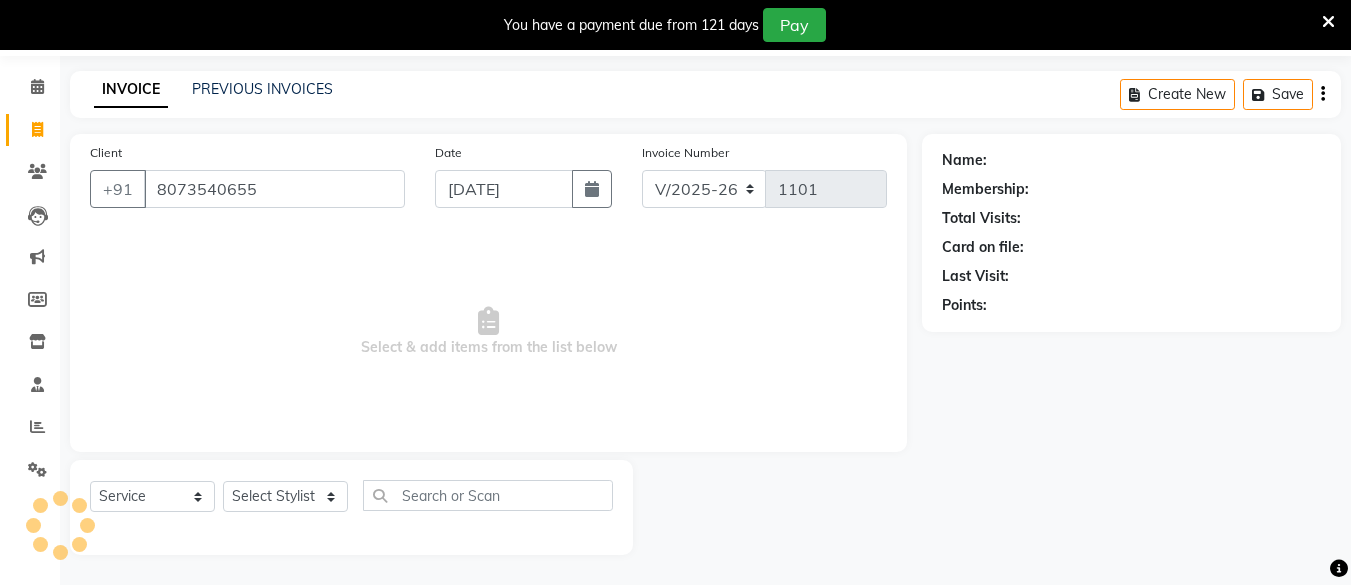 type on "8073540655" 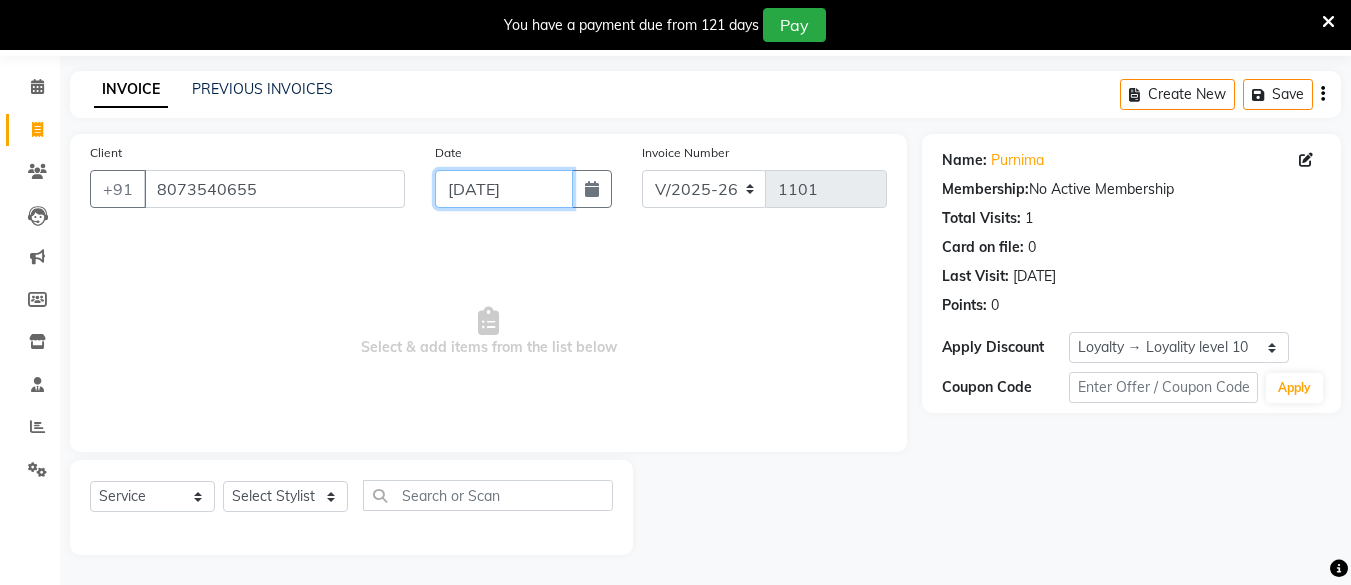 click on "[DATE]" 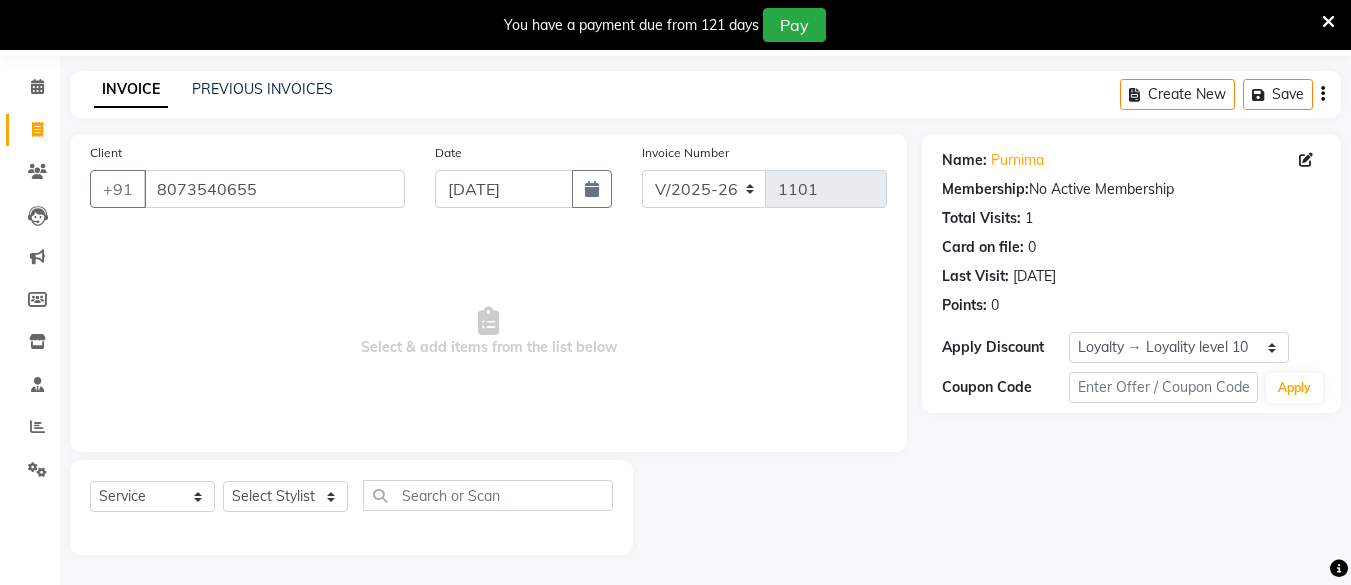 select on "7" 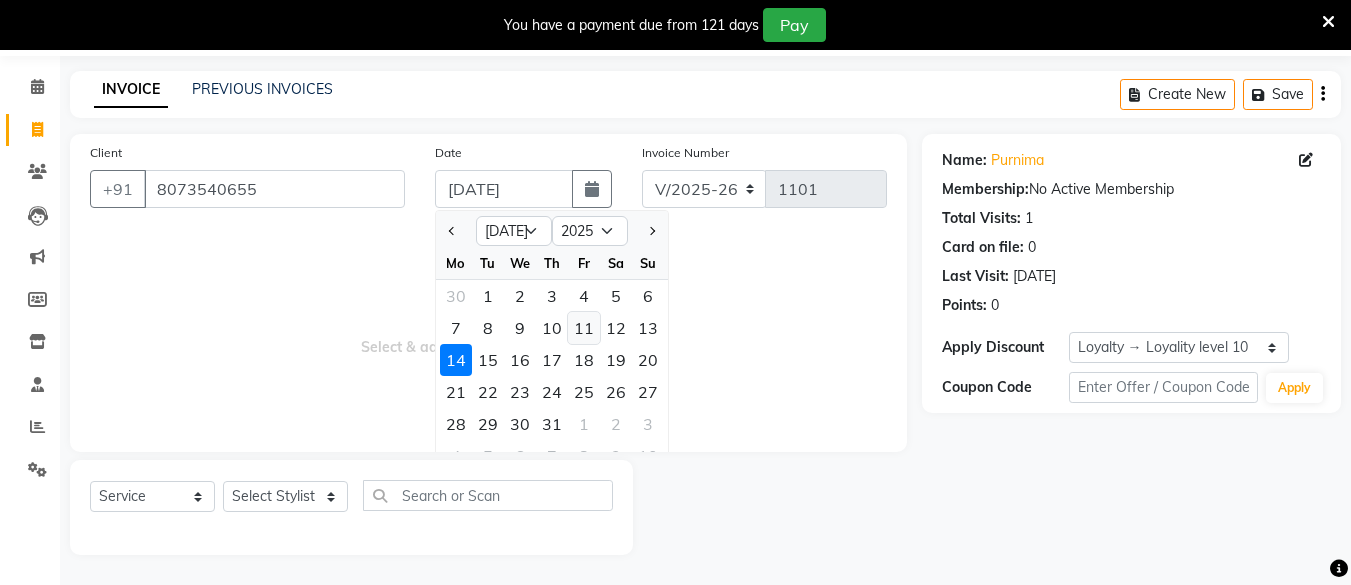 click on "11" 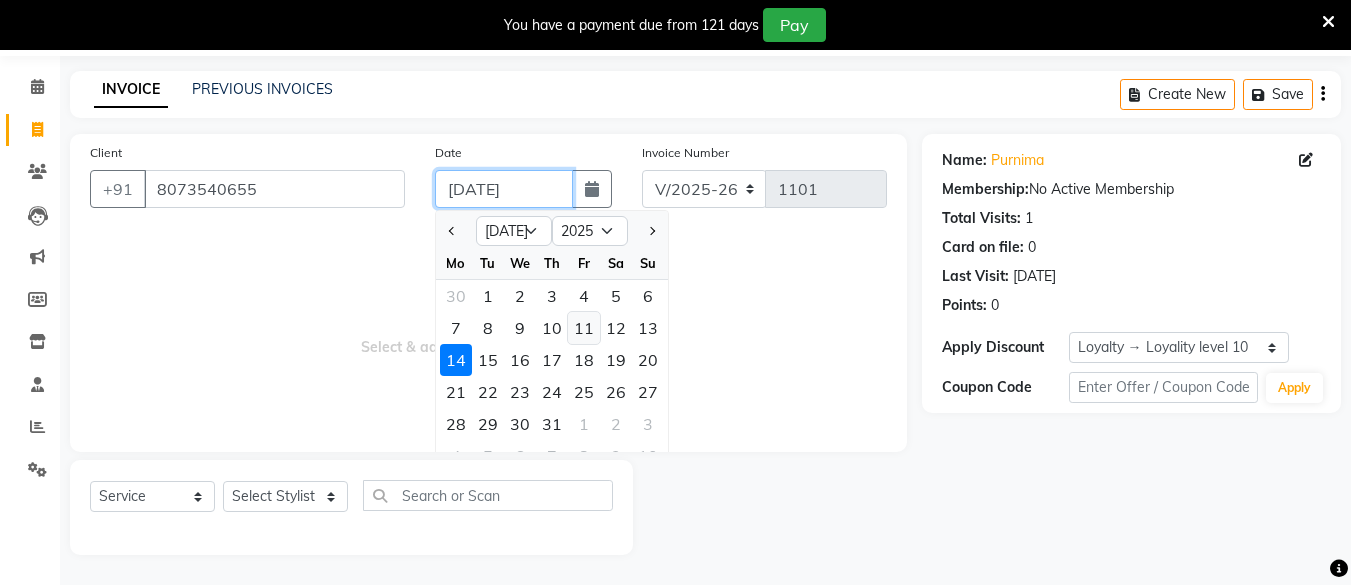type on "[DATE]" 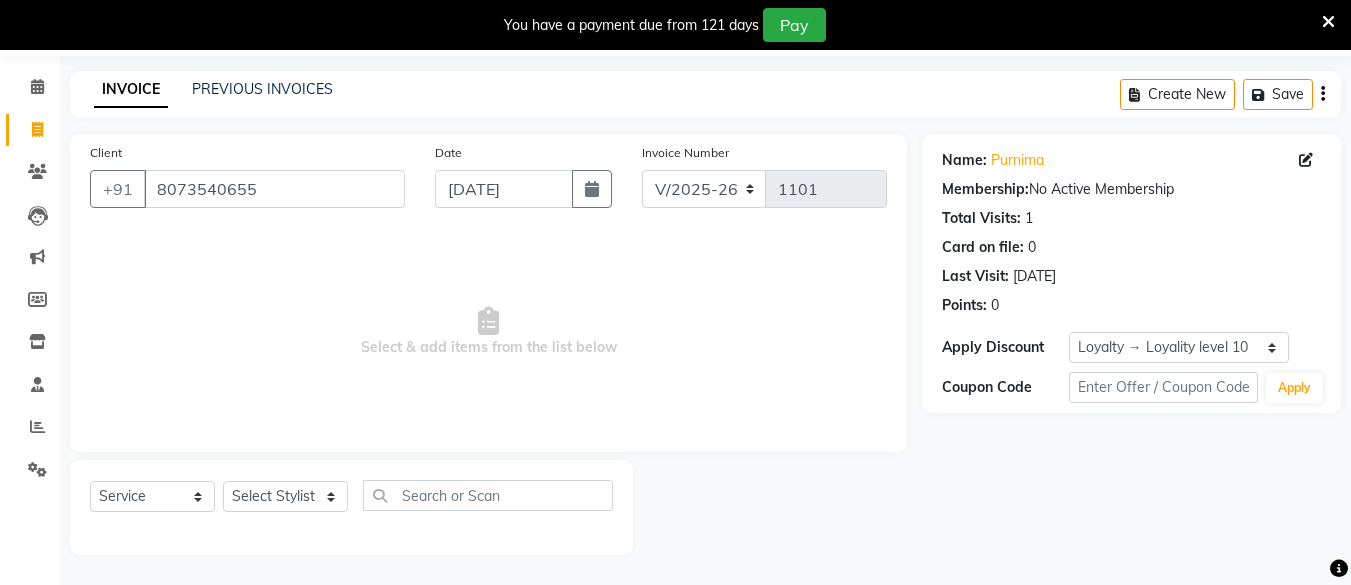 click on "Select  Service  Product  Membership  Package Voucher Prepaid Gift Card  Select Stylist [PERSON_NAME] Hair Affair [PERSON_NAME] [PERSON_NAME] [PERSON_NAME] [PERSON_NAME] [PERSON_NAME]" 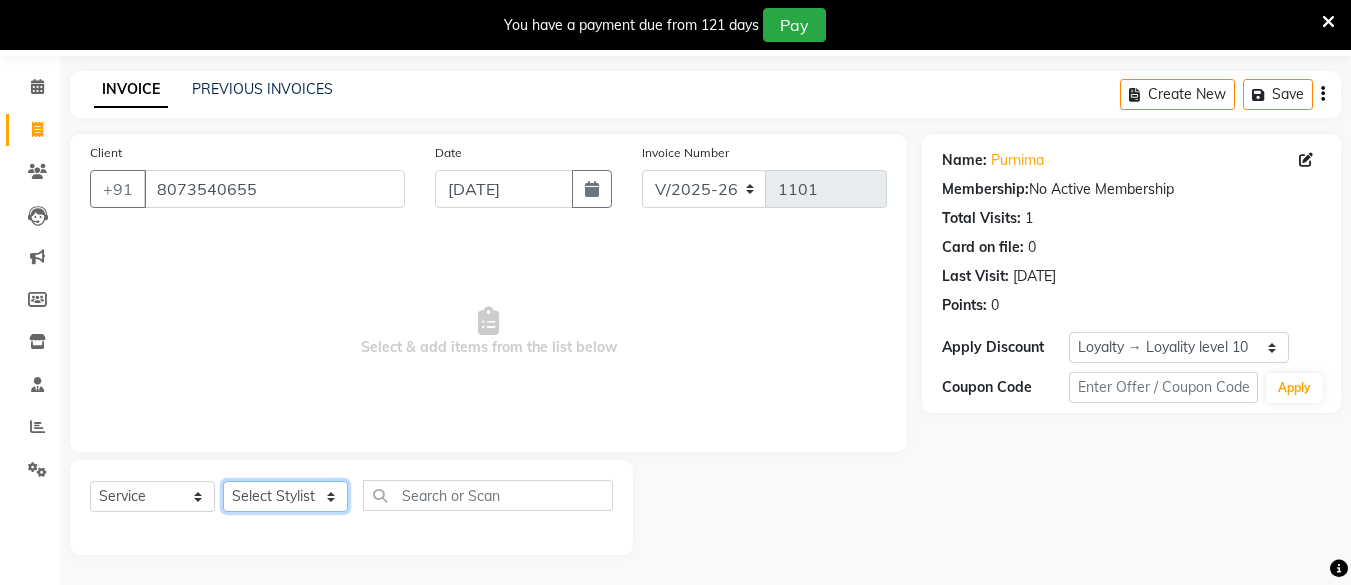 click on "Select Stylist [PERSON_NAME] Hair Affair [PERSON_NAME] [PERSON_NAME] [PERSON_NAME] sandhya [PERSON_NAME] [PERSON_NAME]" 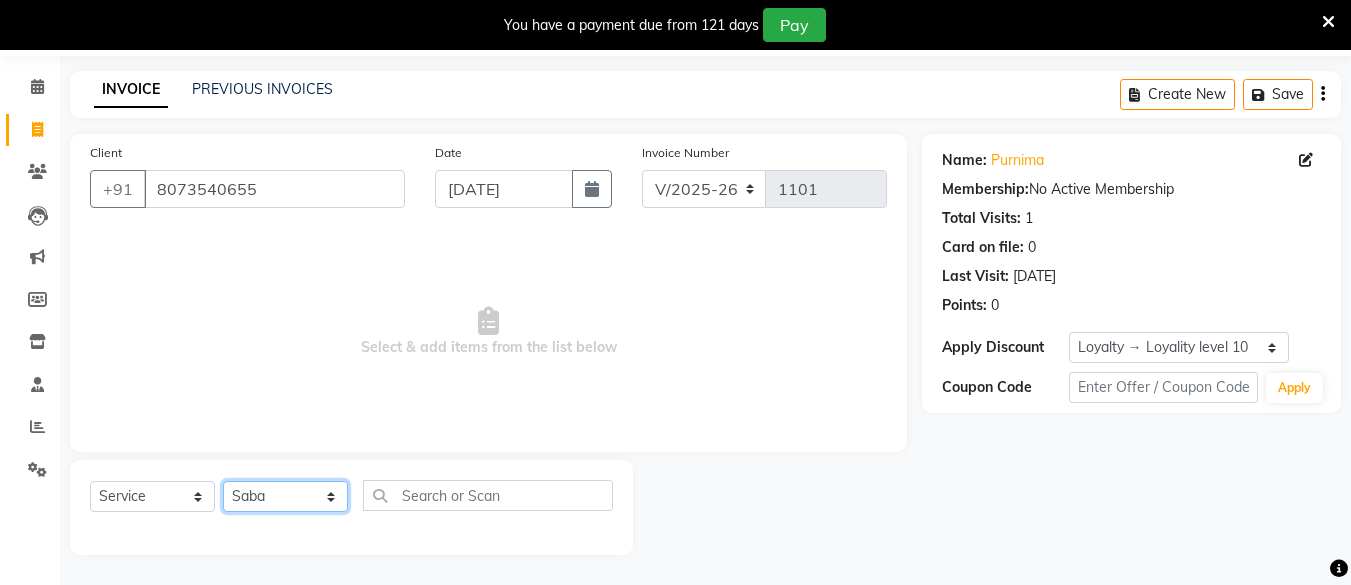 click on "Select Stylist [PERSON_NAME] Hair Affair [PERSON_NAME] [PERSON_NAME] [PERSON_NAME] sandhya [PERSON_NAME] [PERSON_NAME]" 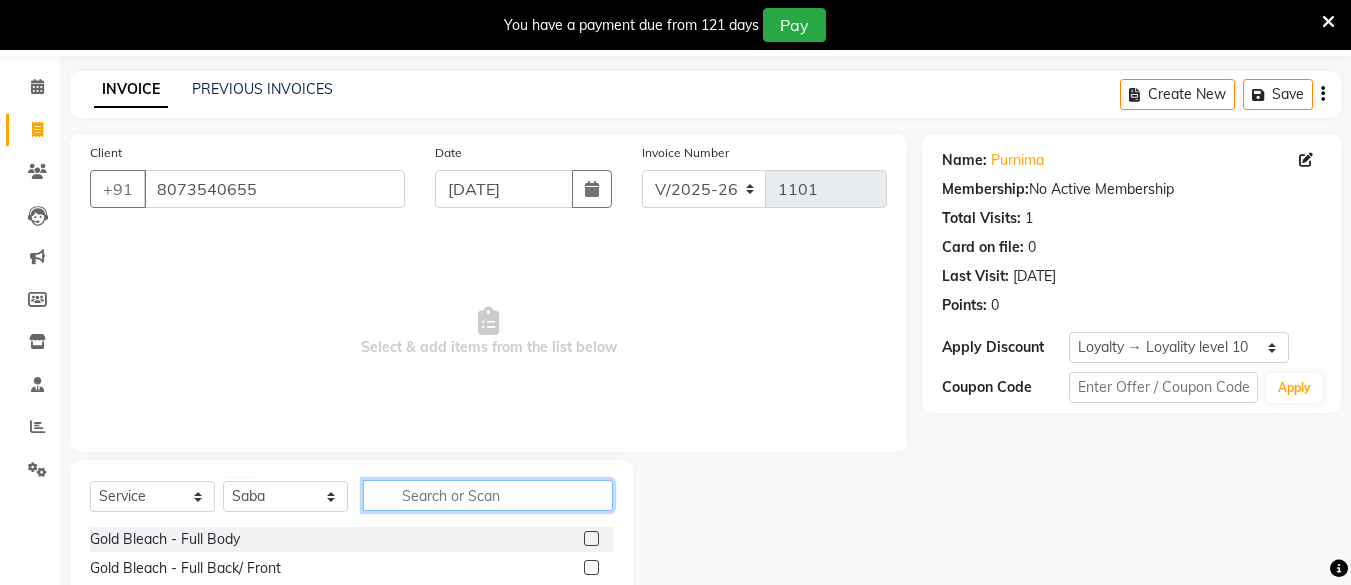 click 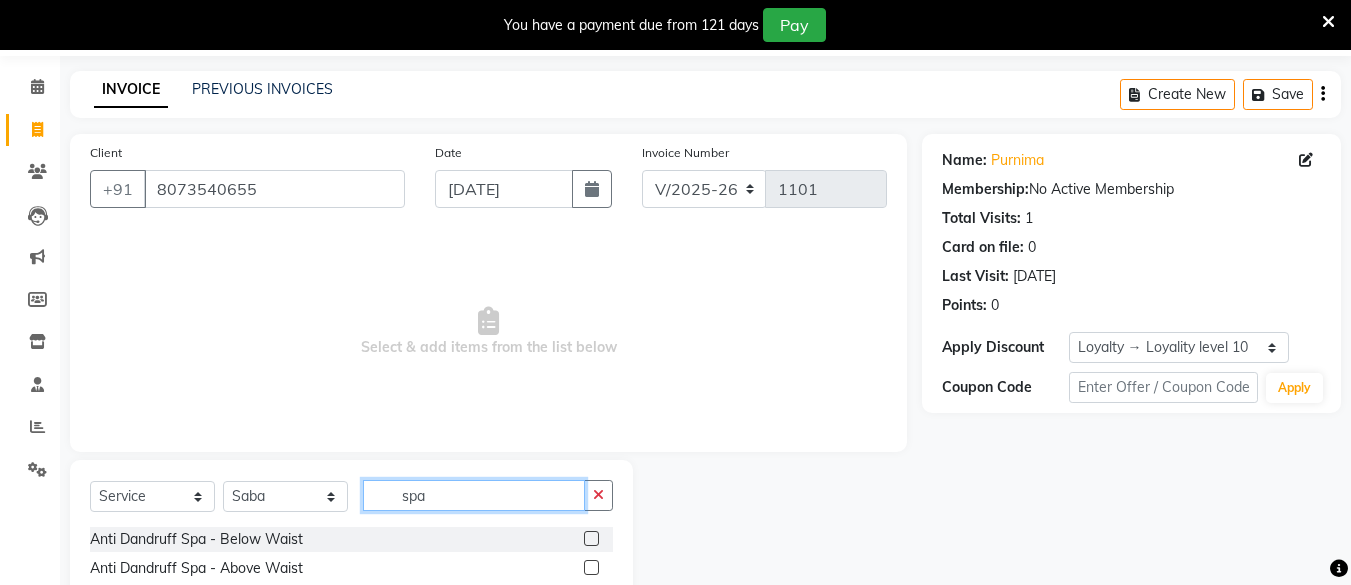 type on "spa" 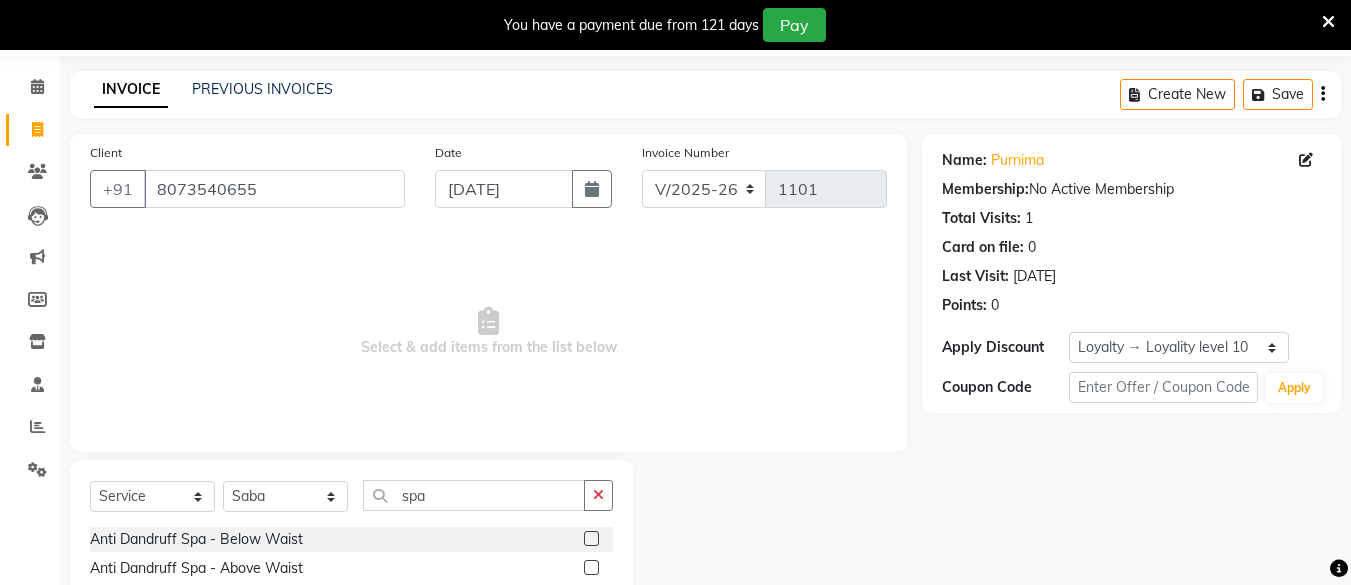 click 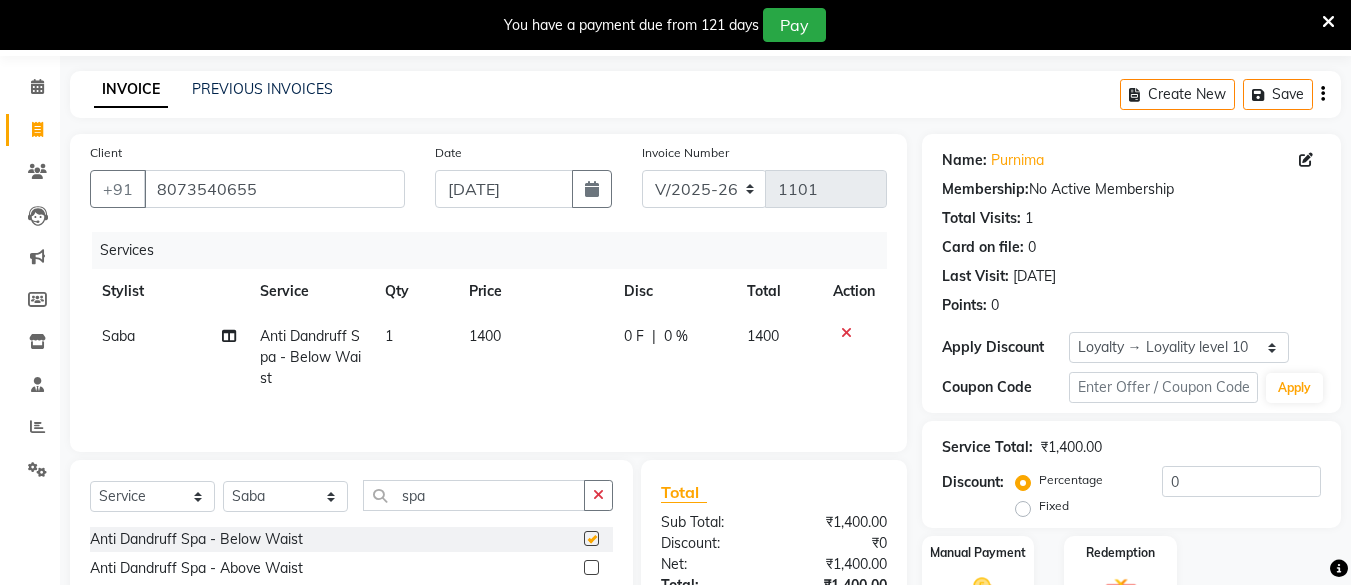 checkbox on "false" 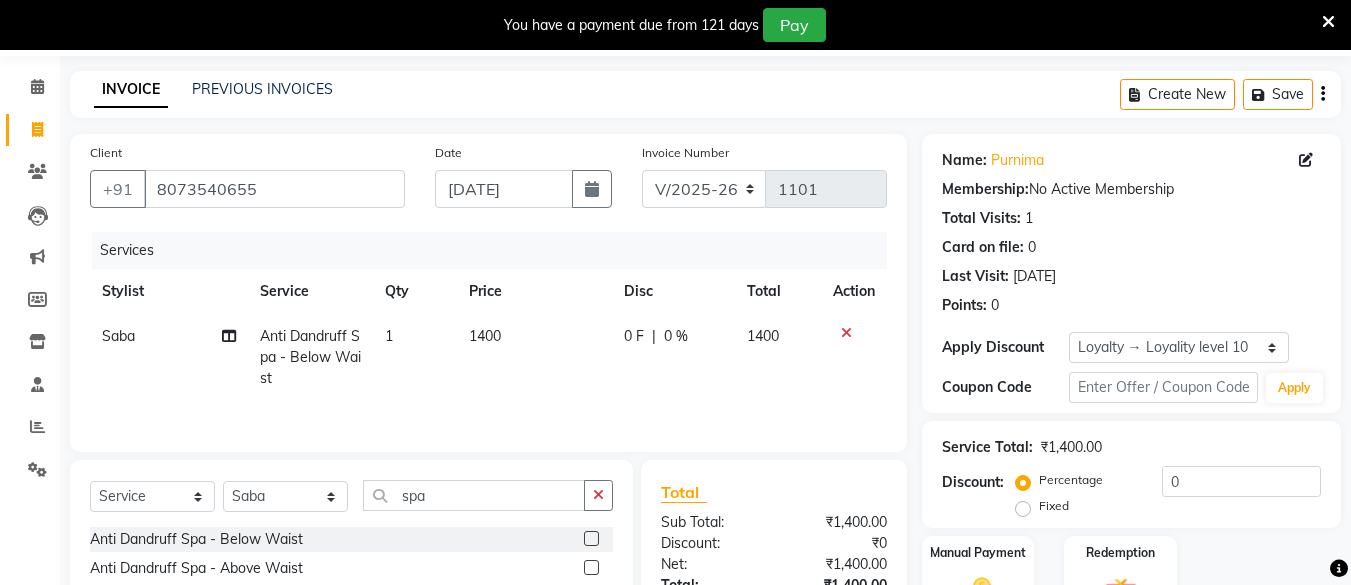 click on "1400" 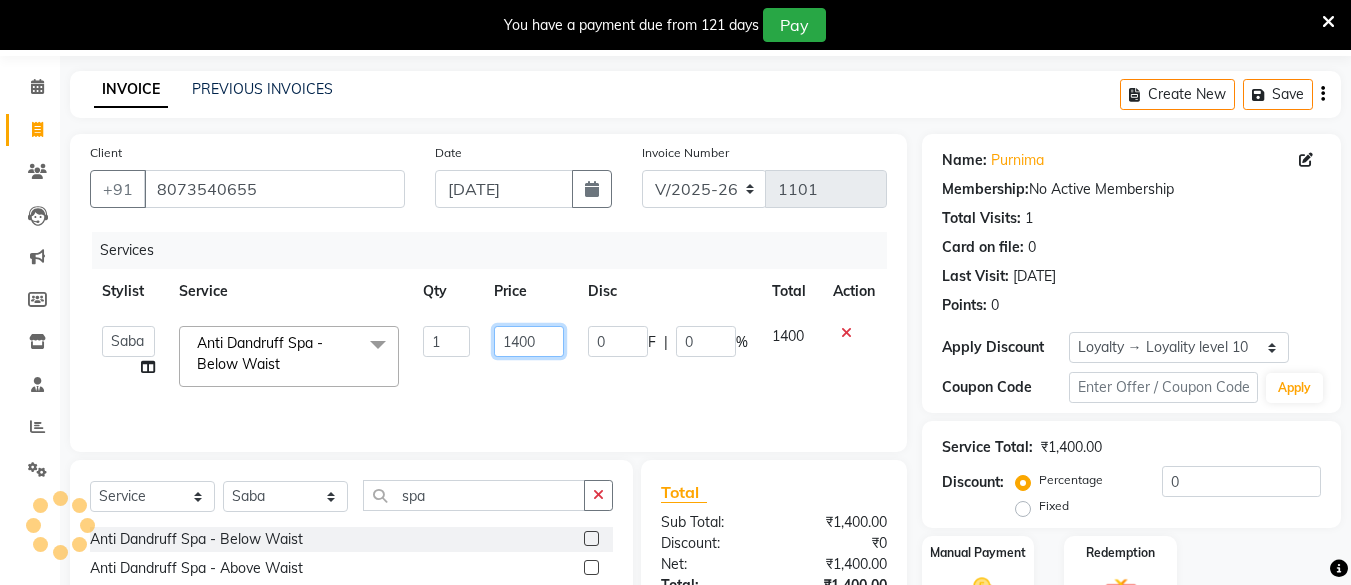click on "1400" 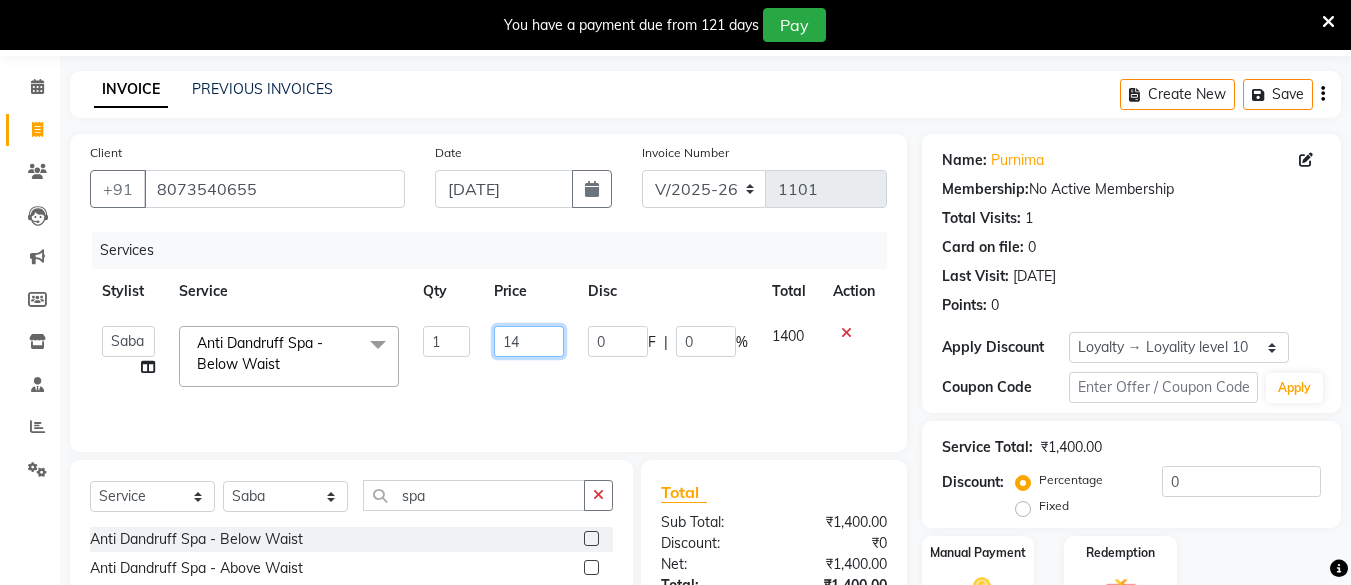 type on "1" 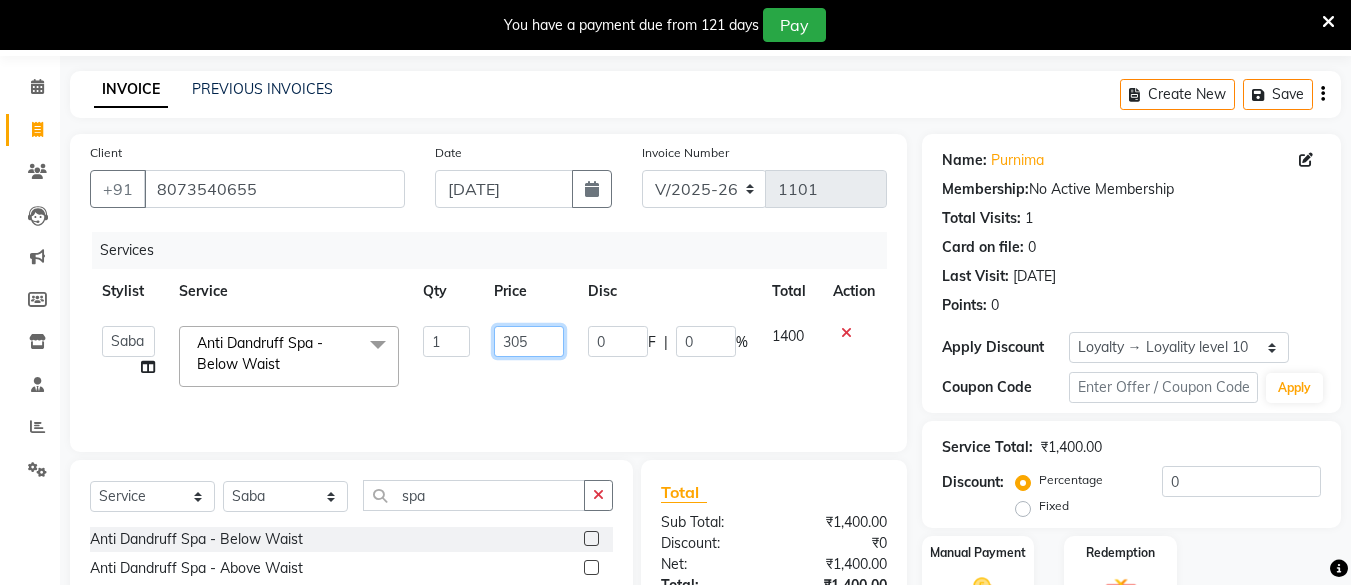 type on "3050" 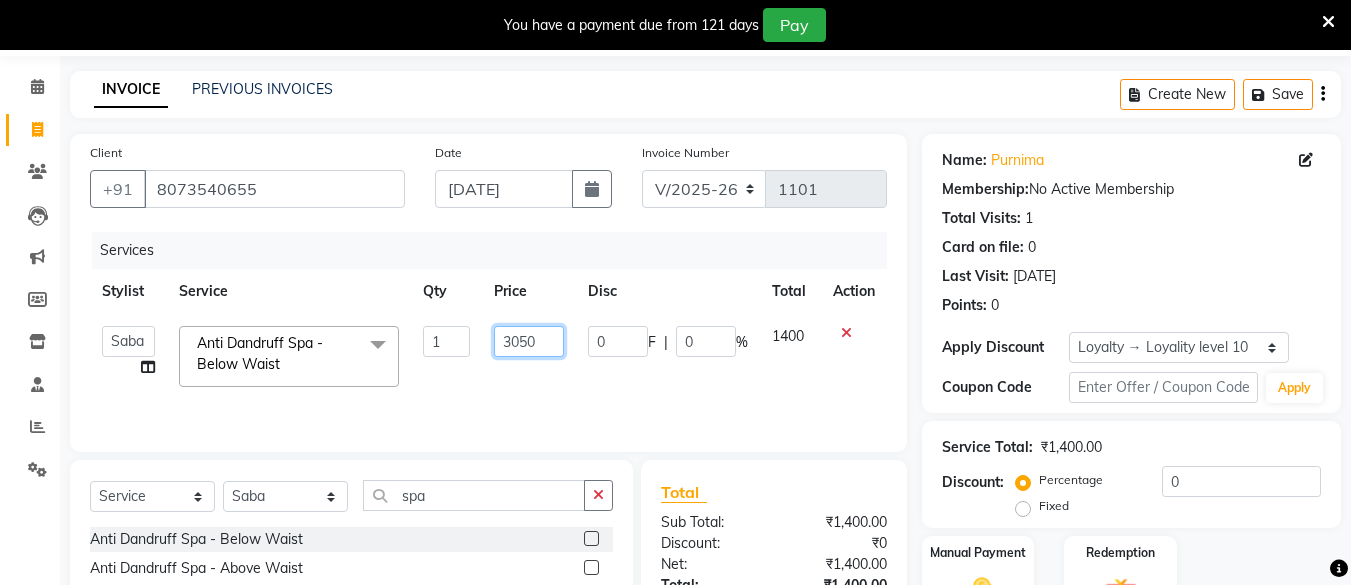 scroll, scrollTop: 266, scrollLeft: 0, axis: vertical 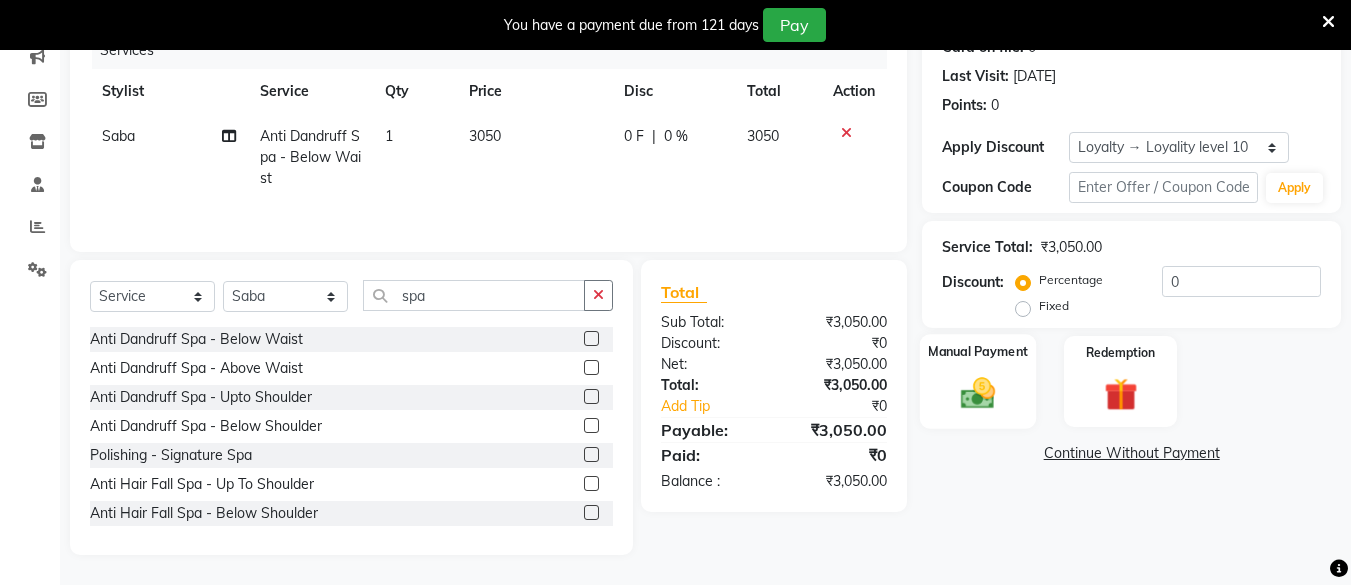 click 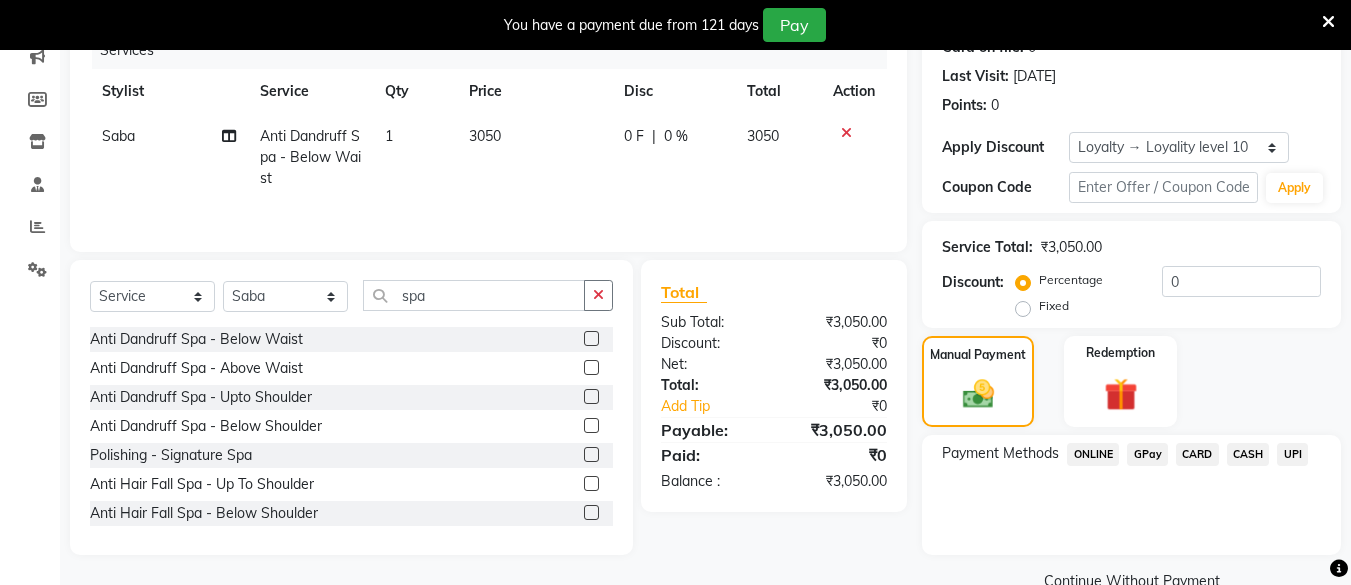 click on "UPI" 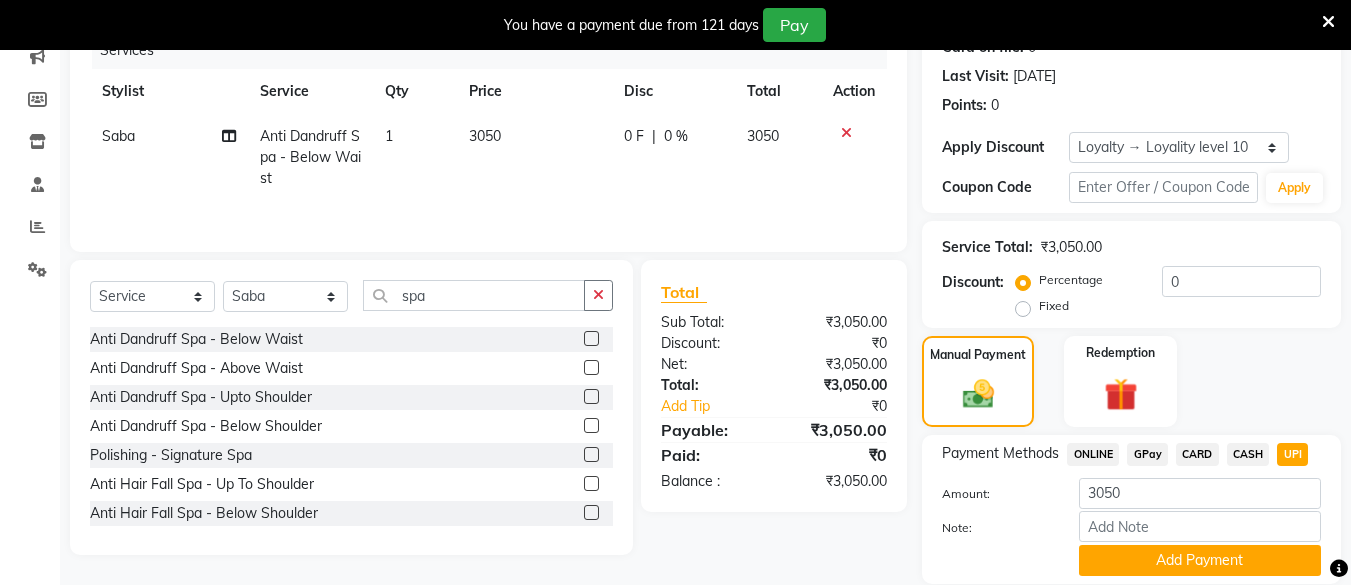 scroll, scrollTop: 336, scrollLeft: 0, axis: vertical 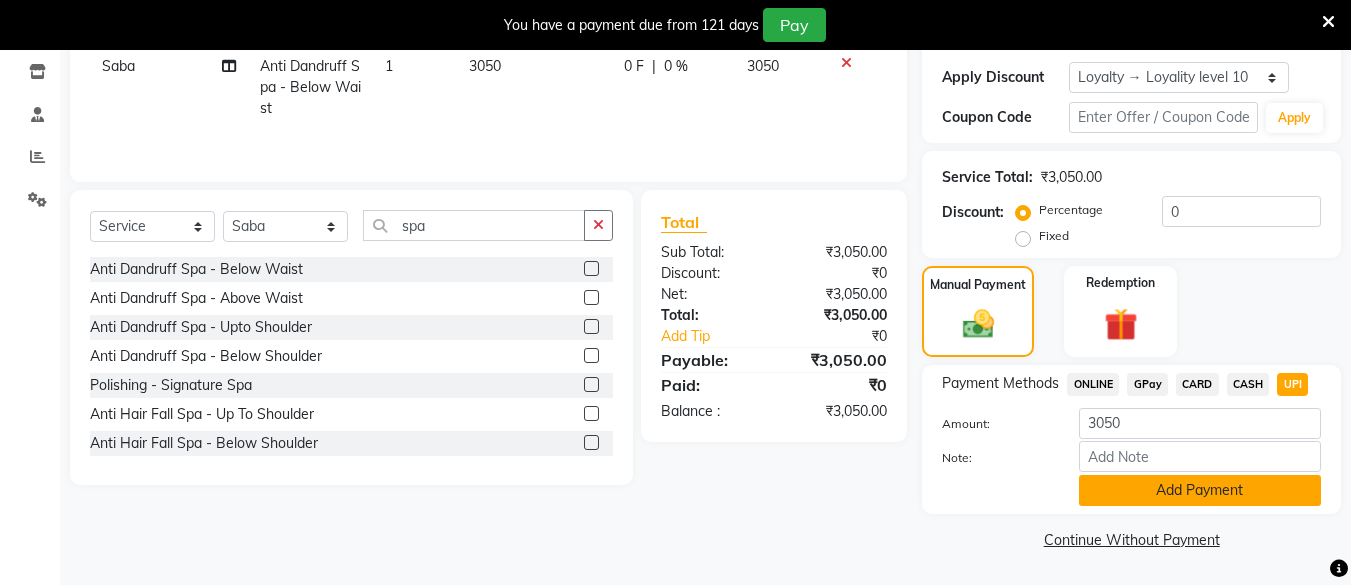click on "Add Payment" 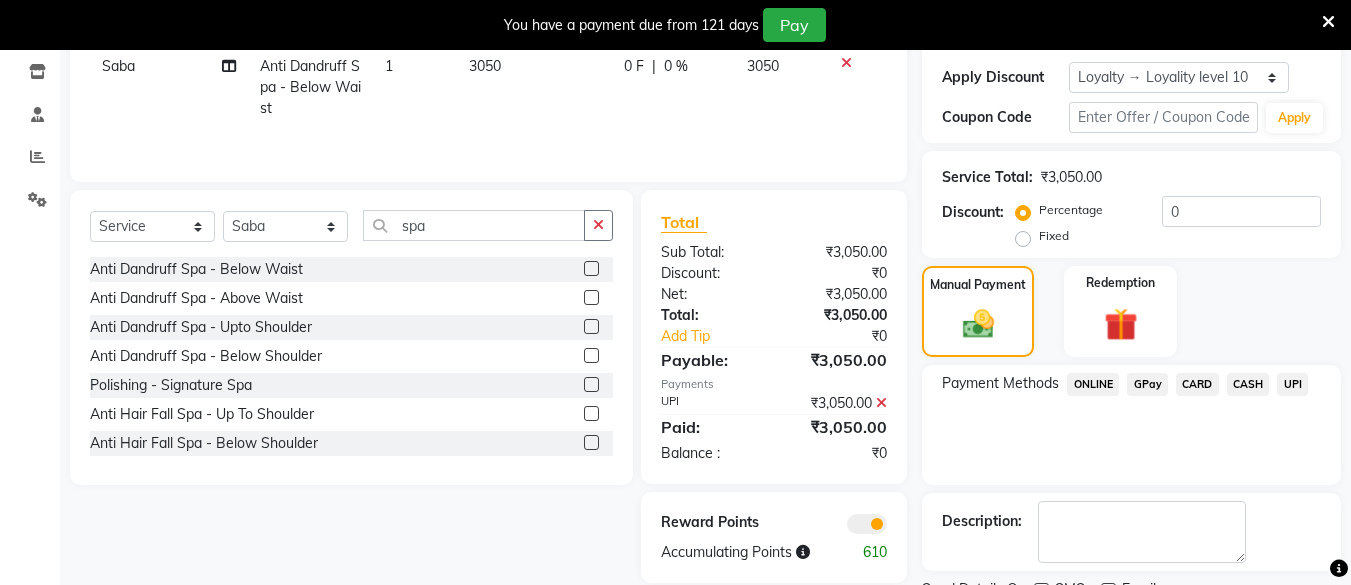 scroll, scrollTop: 420, scrollLeft: 0, axis: vertical 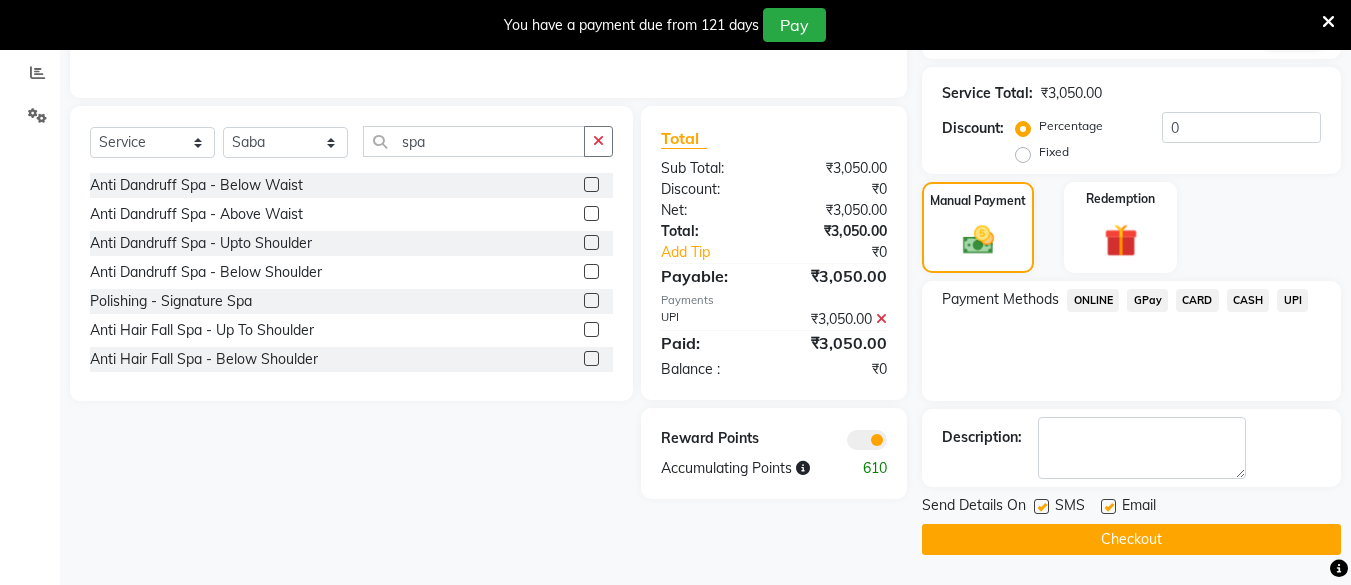 click on "Checkout" 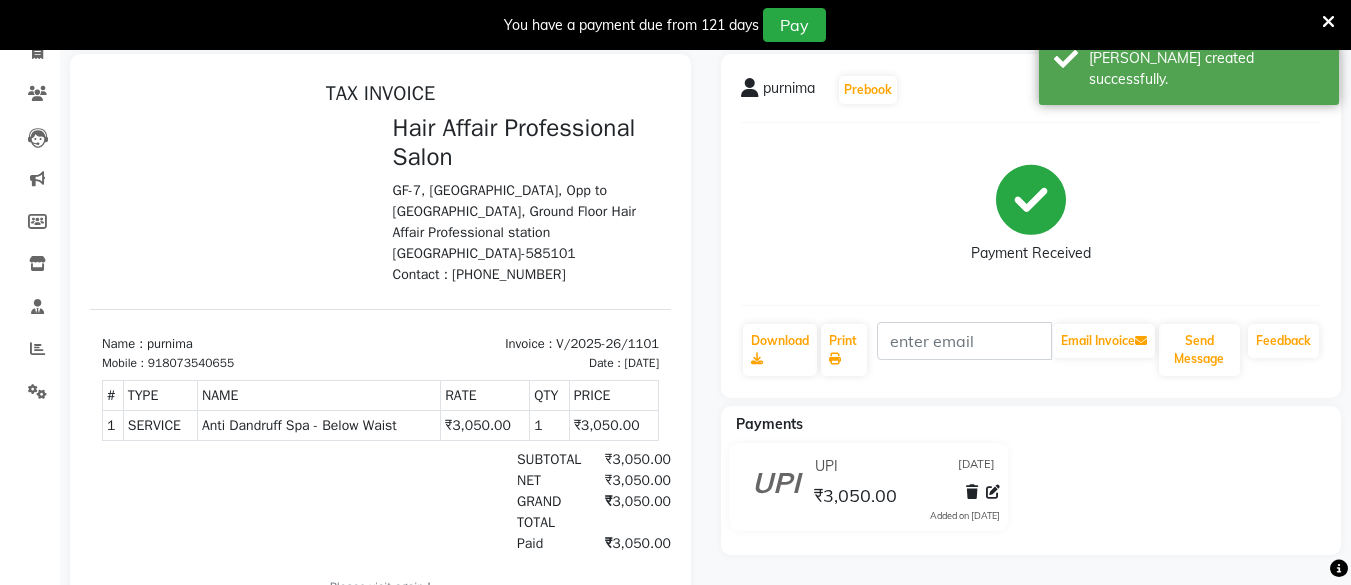 scroll, scrollTop: 0, scrollLeft: 0, axis: both 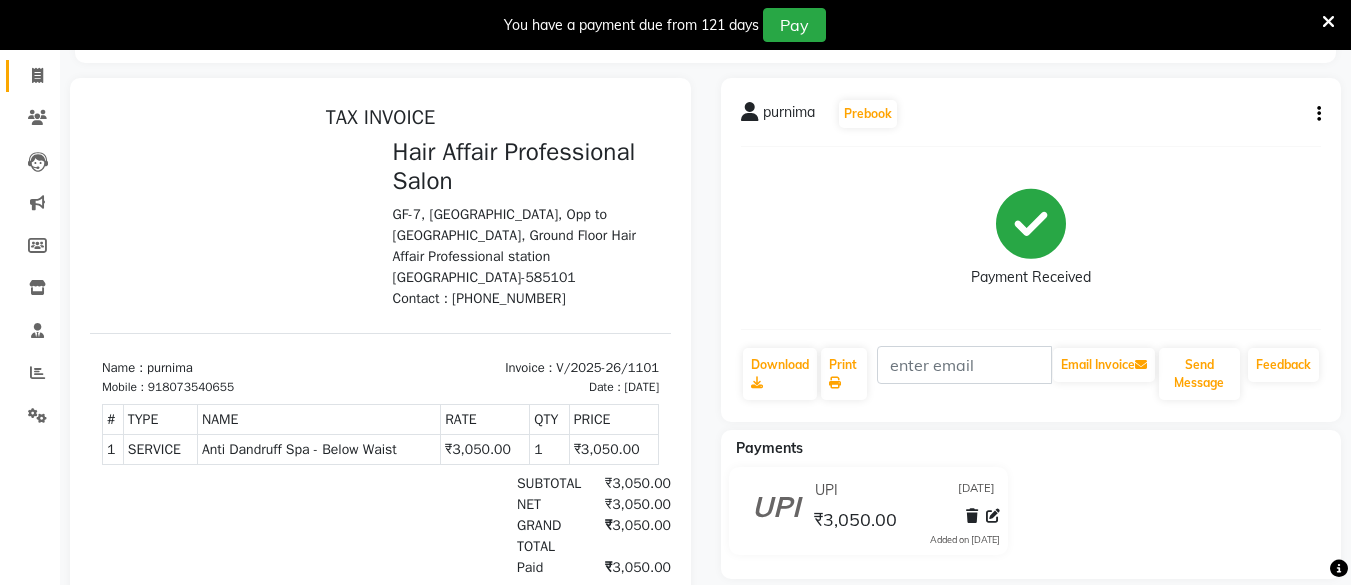 click on "Invoice" 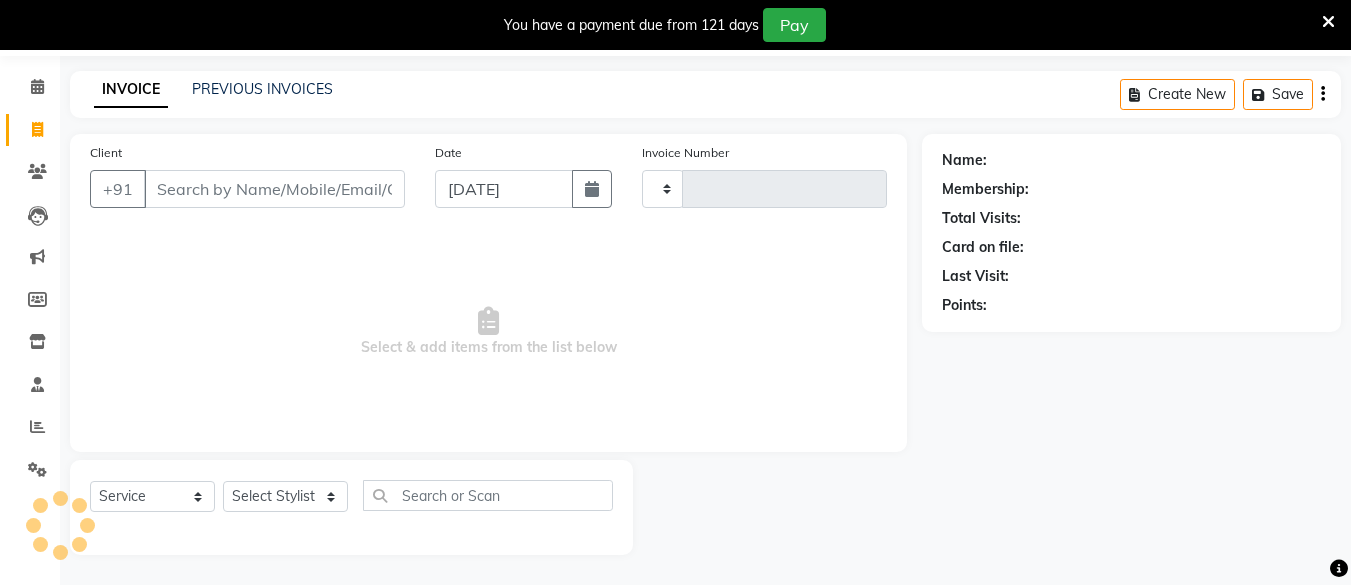 scroll, scrollTop: 66, scrollLeft: 0, axis: vertical 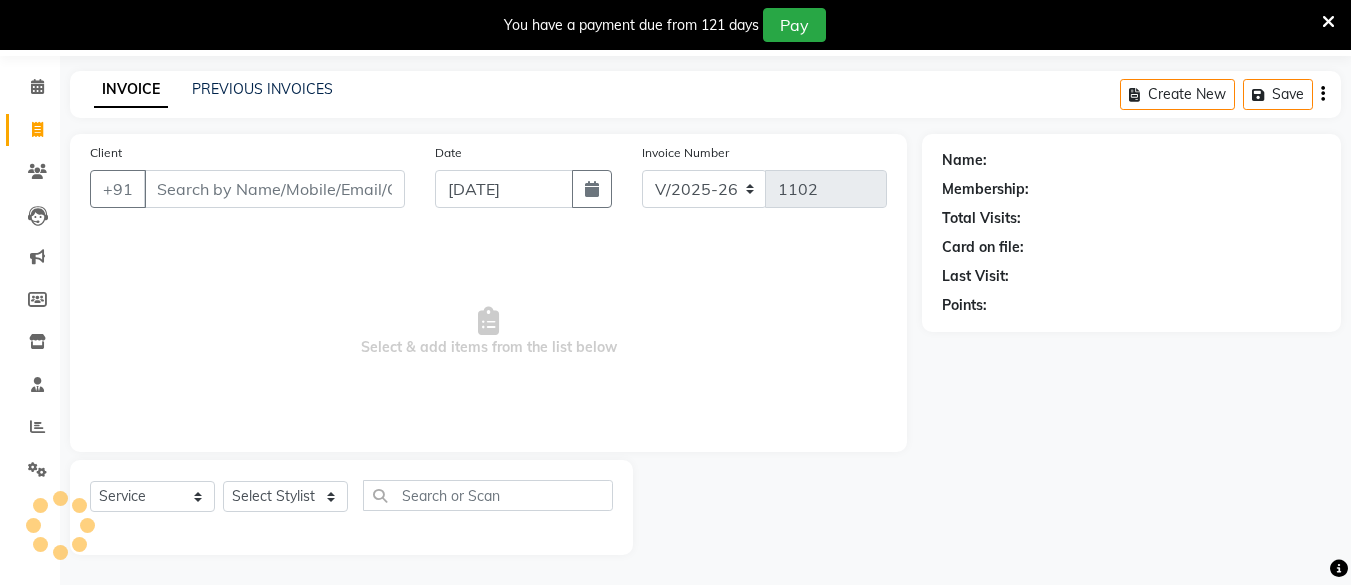 click on "Client" at bounding box center [274, 189] 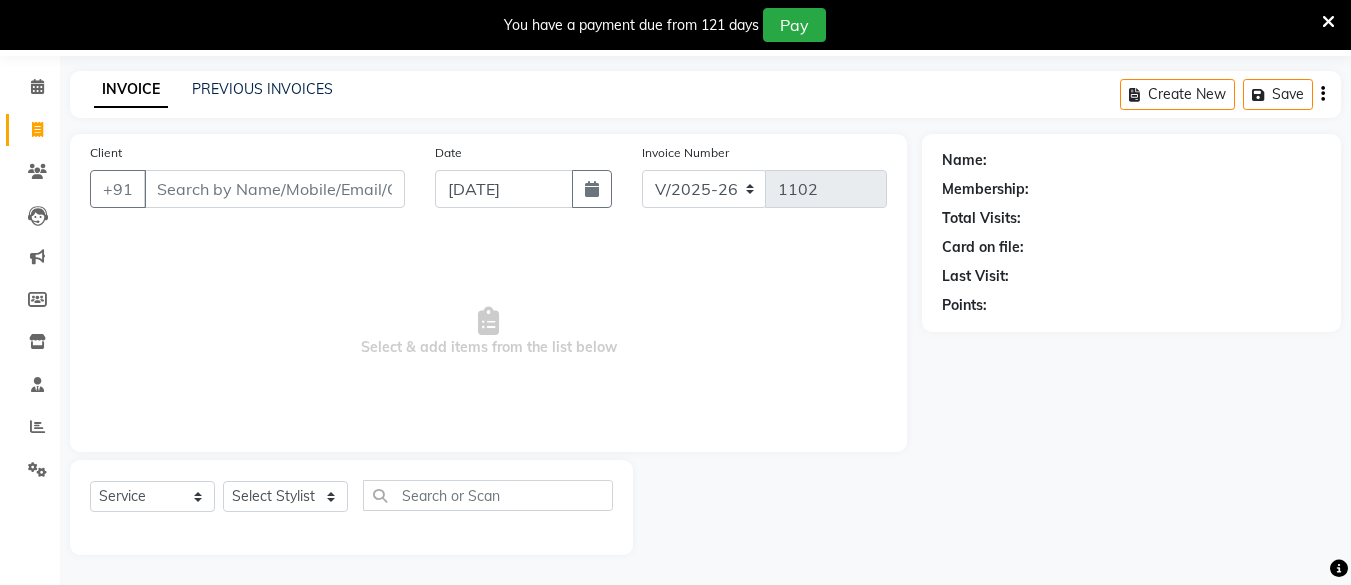 drag, startPoint x: 171, startPoint y: 178, endPoint x: 0, endPoint y: 423, distance: 298.77417 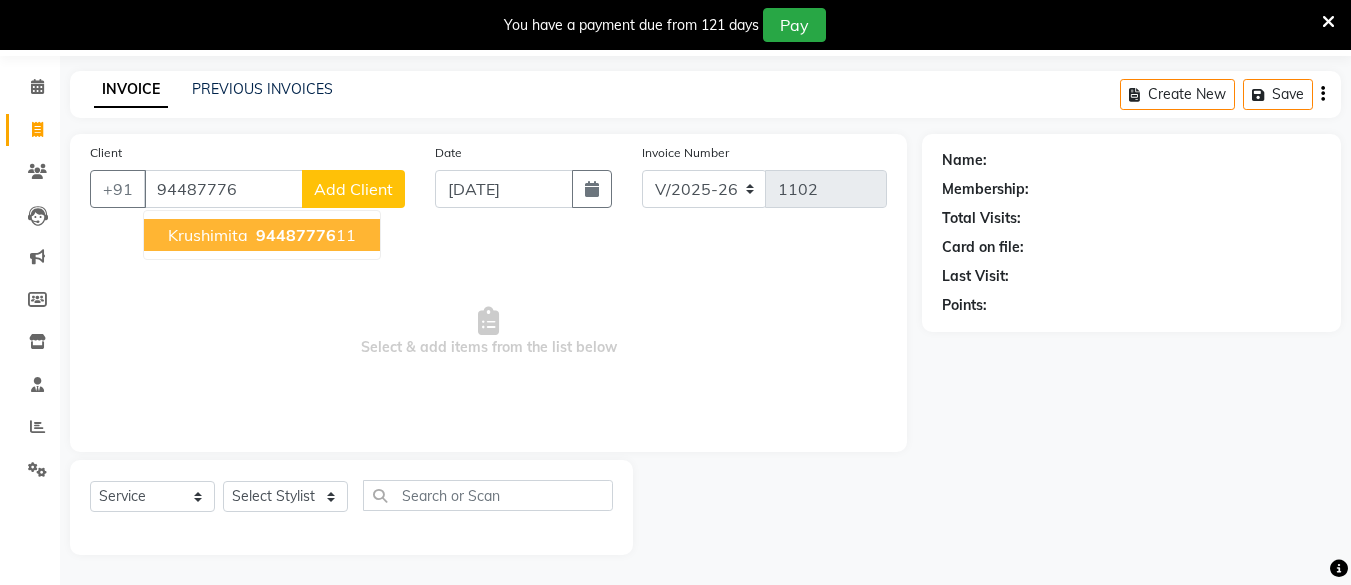scroll, scrollTop: 66, scrollLeft: 0, axis: vertical 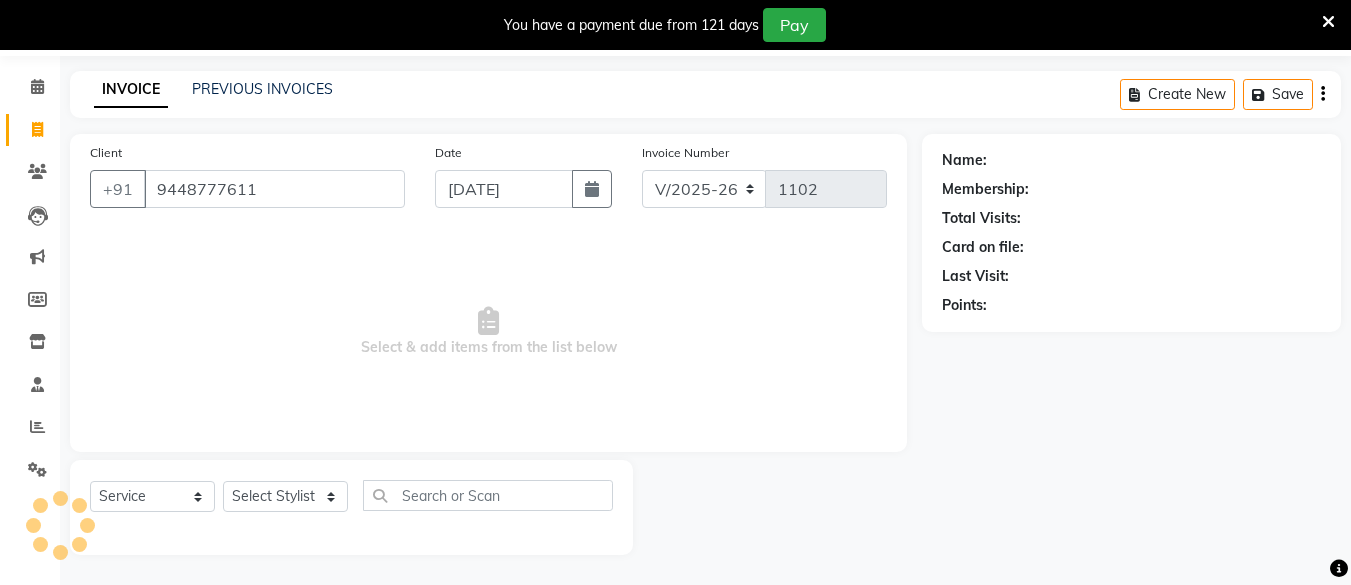 type on "9448777611" 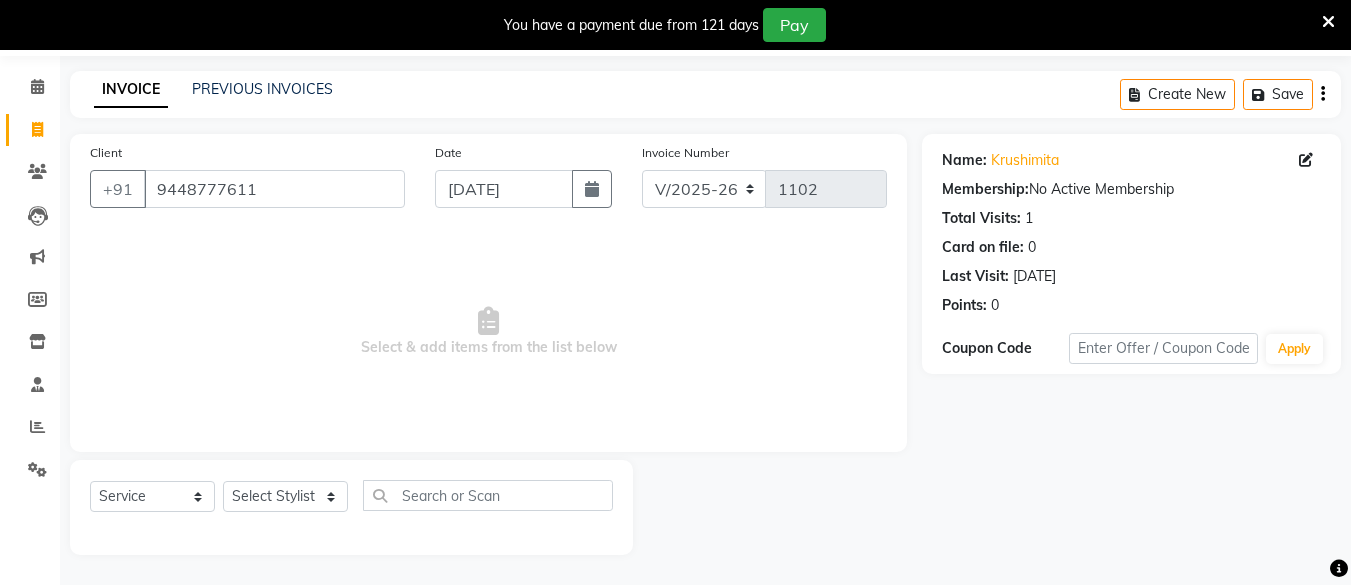click on "Date [DATE]" 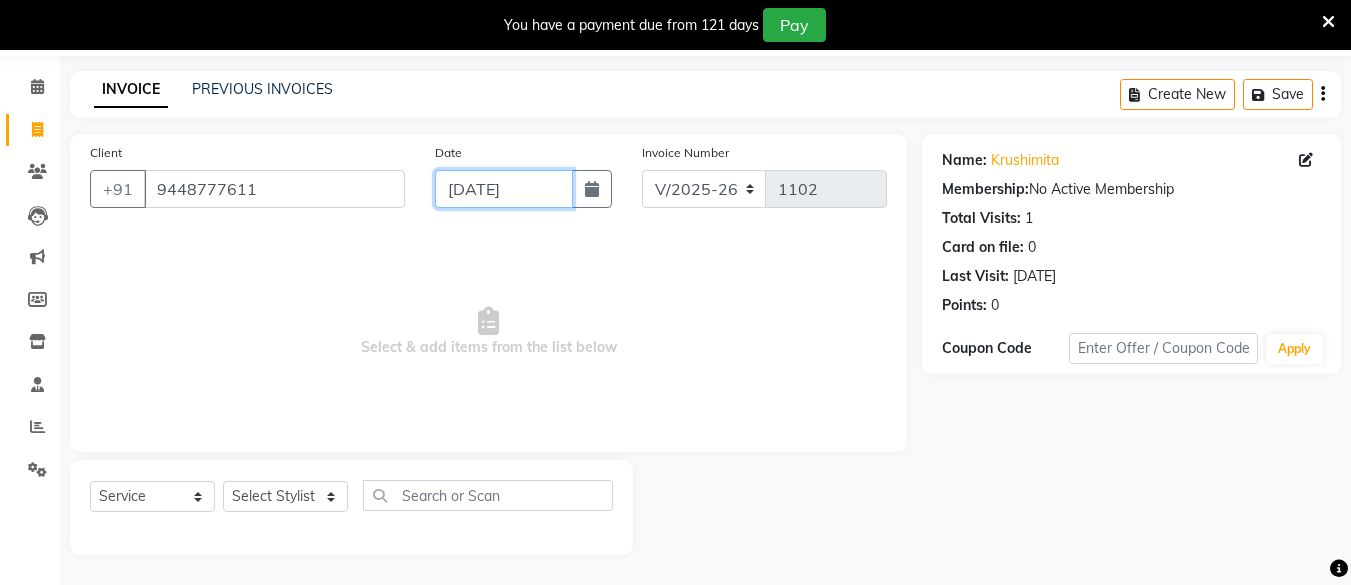 click on "[DATE]" 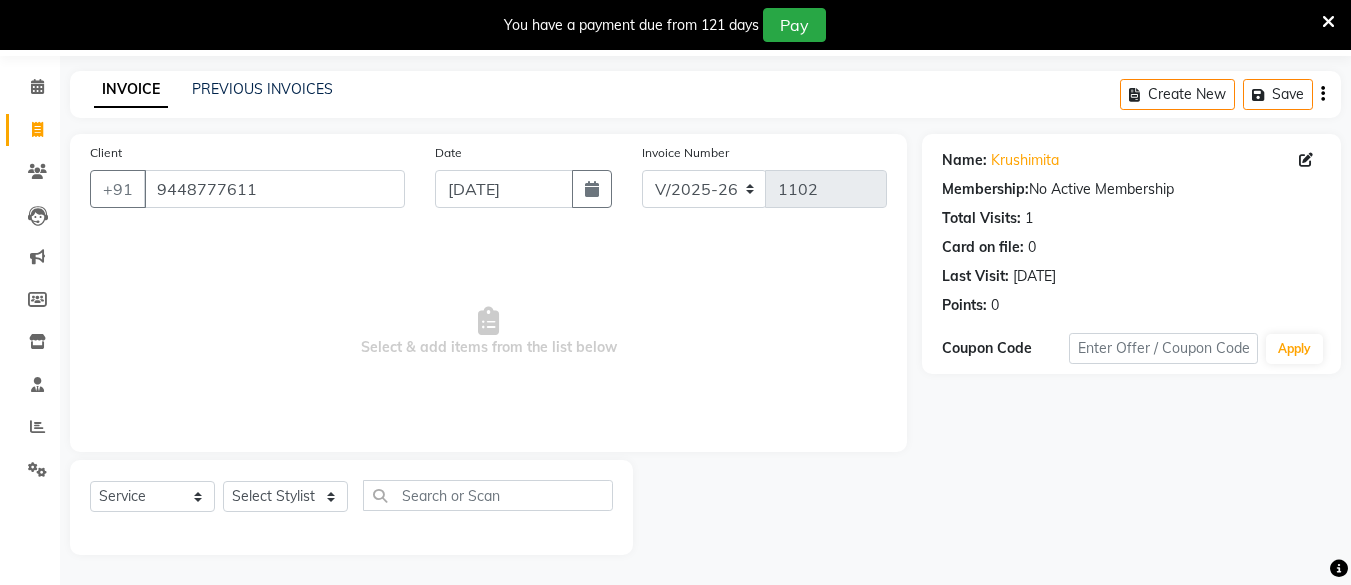 select on "7" 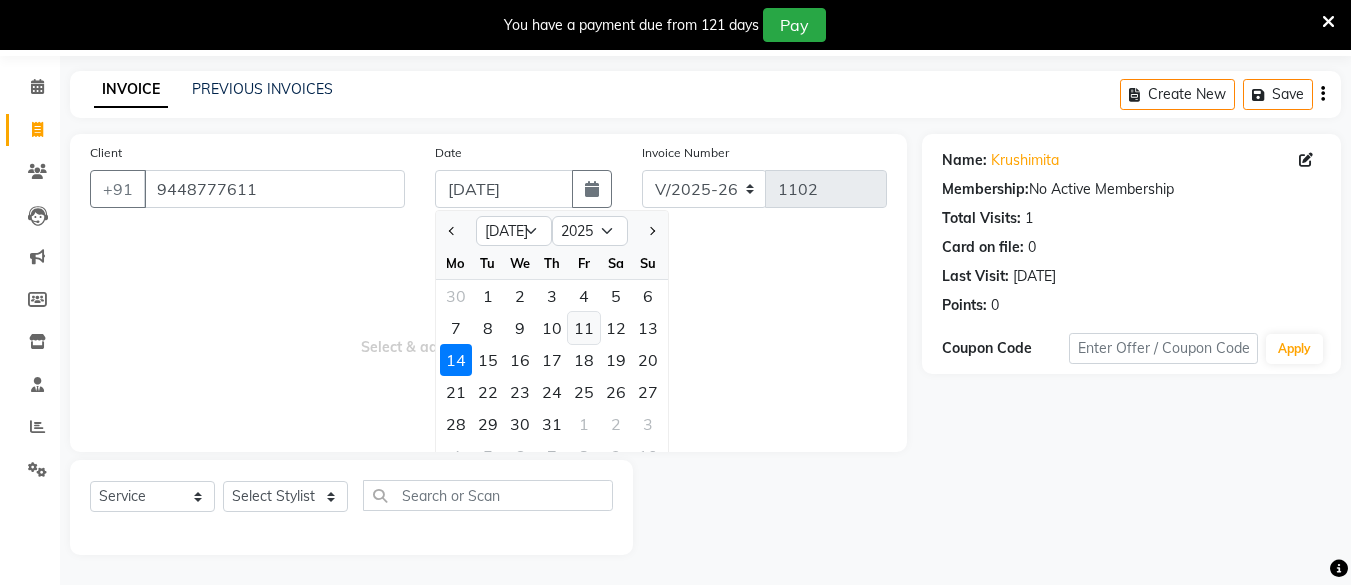 click on "11" 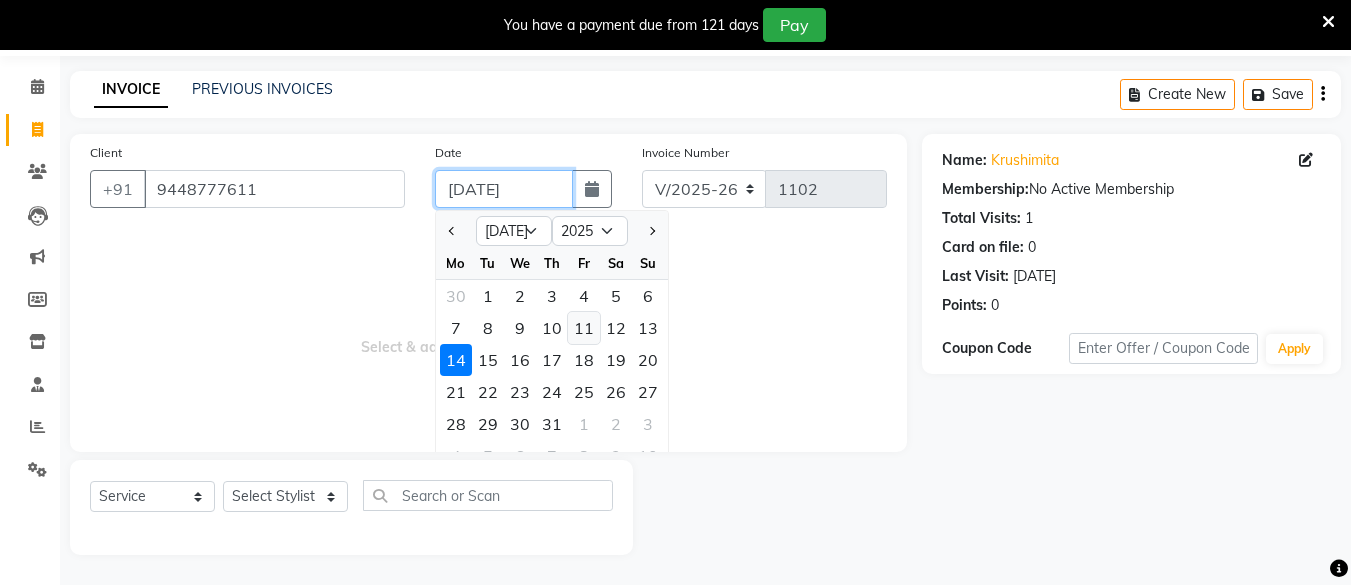 type on "[DATE]" 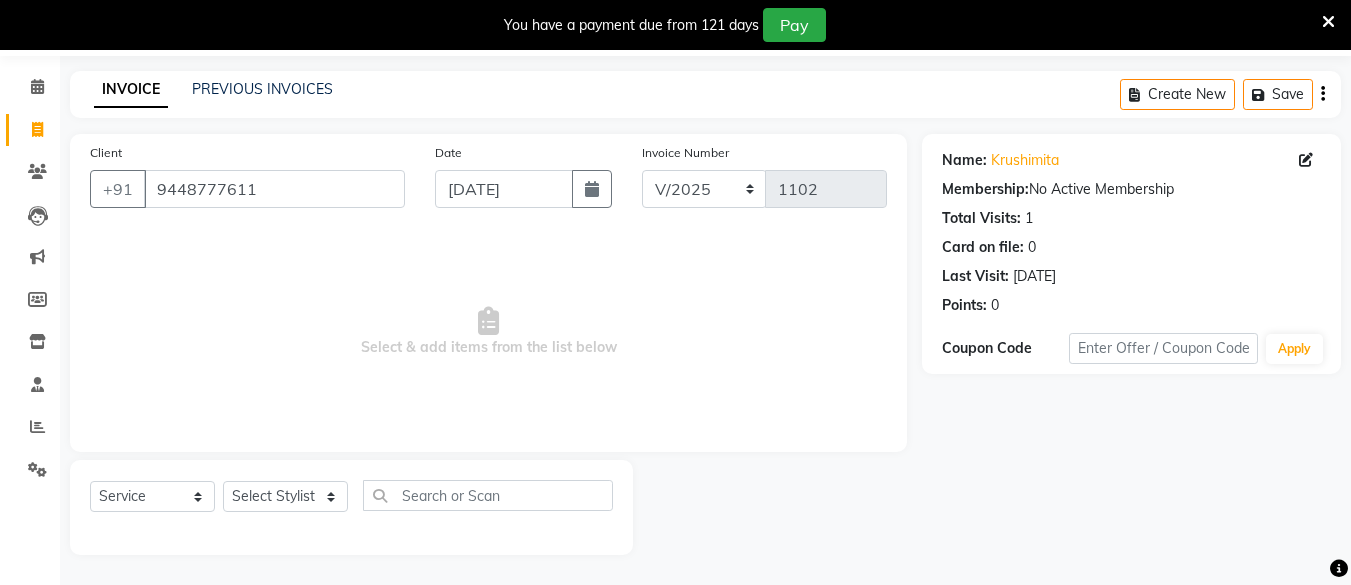 click on "Select  Service  Product  Membership  Package Voucher Prepaid Gift Card  Select Stylist [PERSON_NAME] Hair Affair [PERSON_NAME] [PERSON_NAME] [PERSON_NAME] [PERSON_NAME] [PERSON_NAME]" 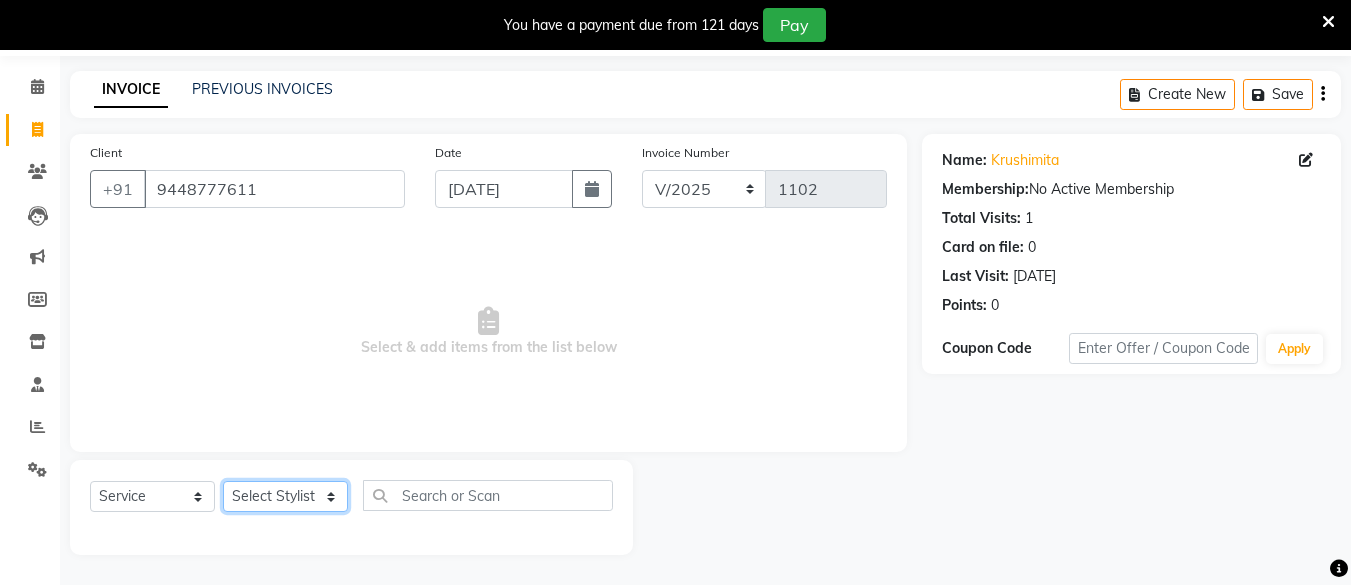 click on "Select Stylist [PERSON_NAME] Hair Affair [PERSON_NAME] [PERSON_NAME] [PERSON_NAME] sandhya [PERSON_NAME] [PERSON_NAME]" 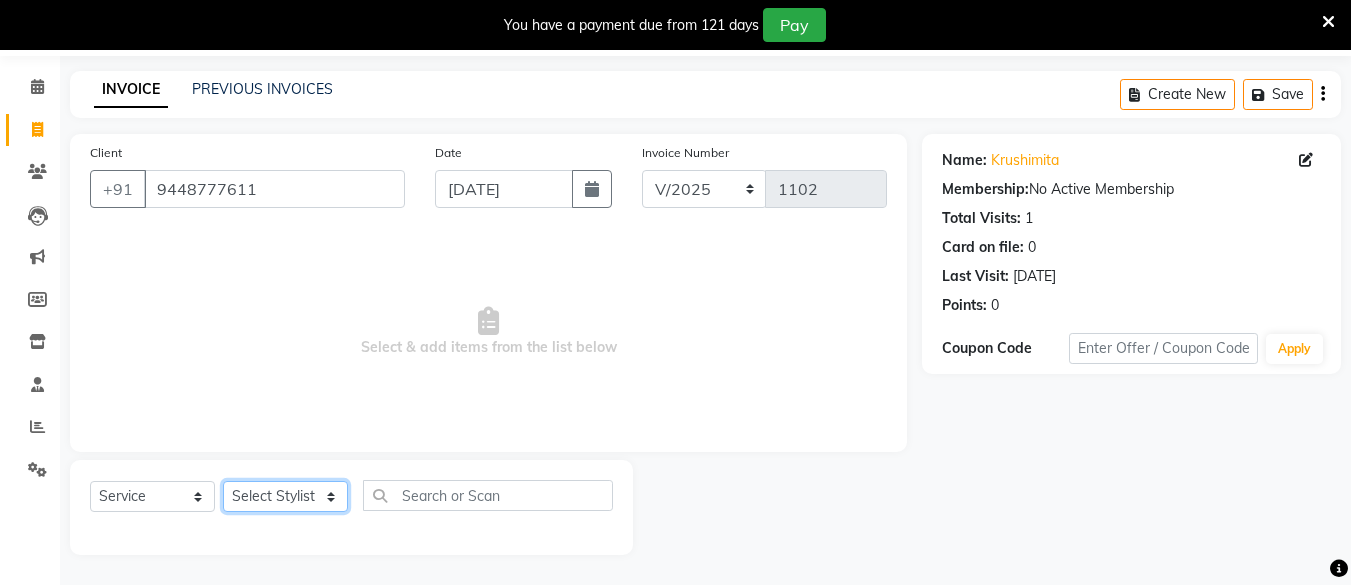 select on "57355" 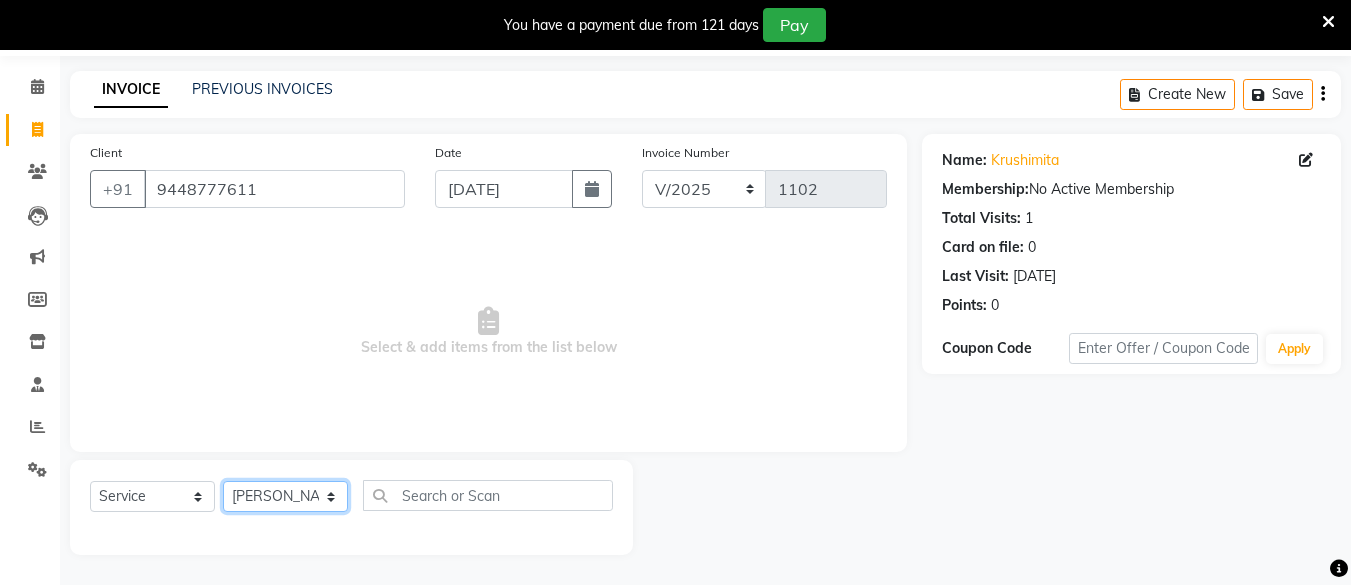 click on "Select Stylist [PERSON_NAME] Hair Affair [PERSON_NAME] [PERSON_NAME] [PERSON_NAME] sandhya [PERSON_NAME] [PERSON_NAME]" 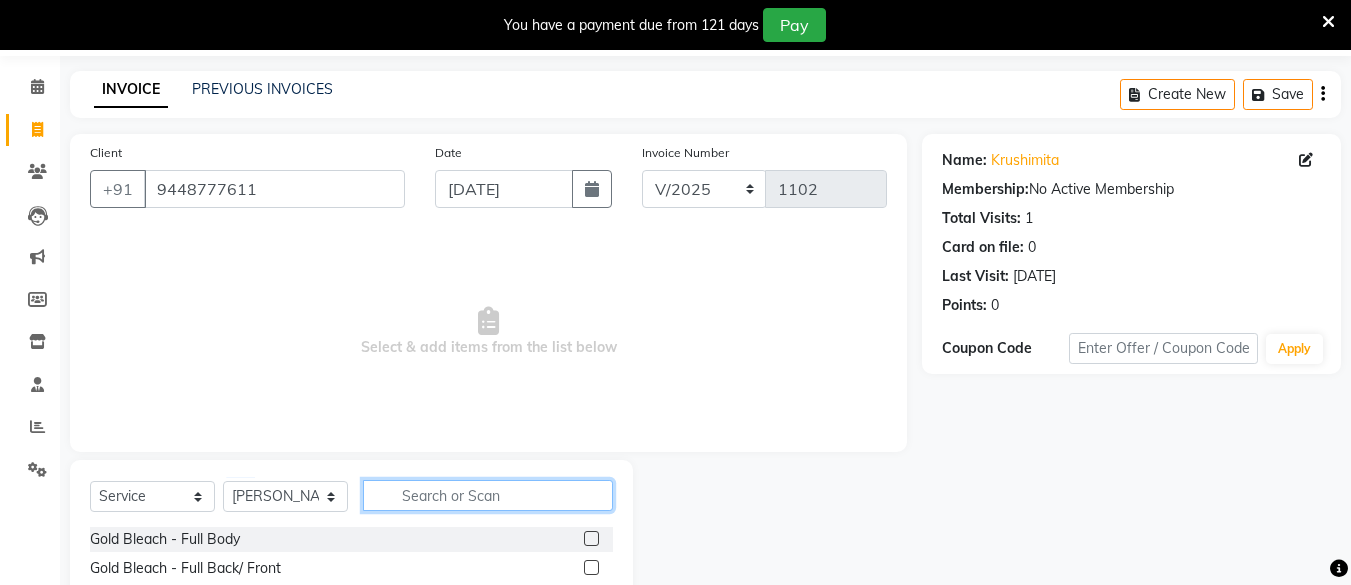 click 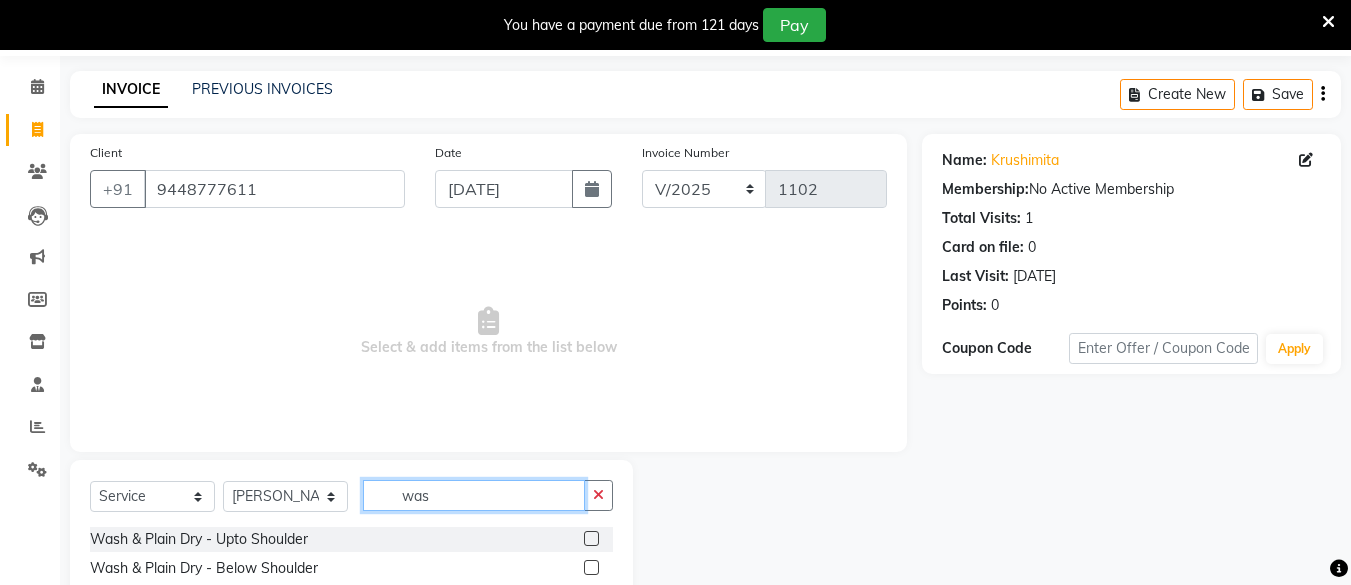 type on "was" 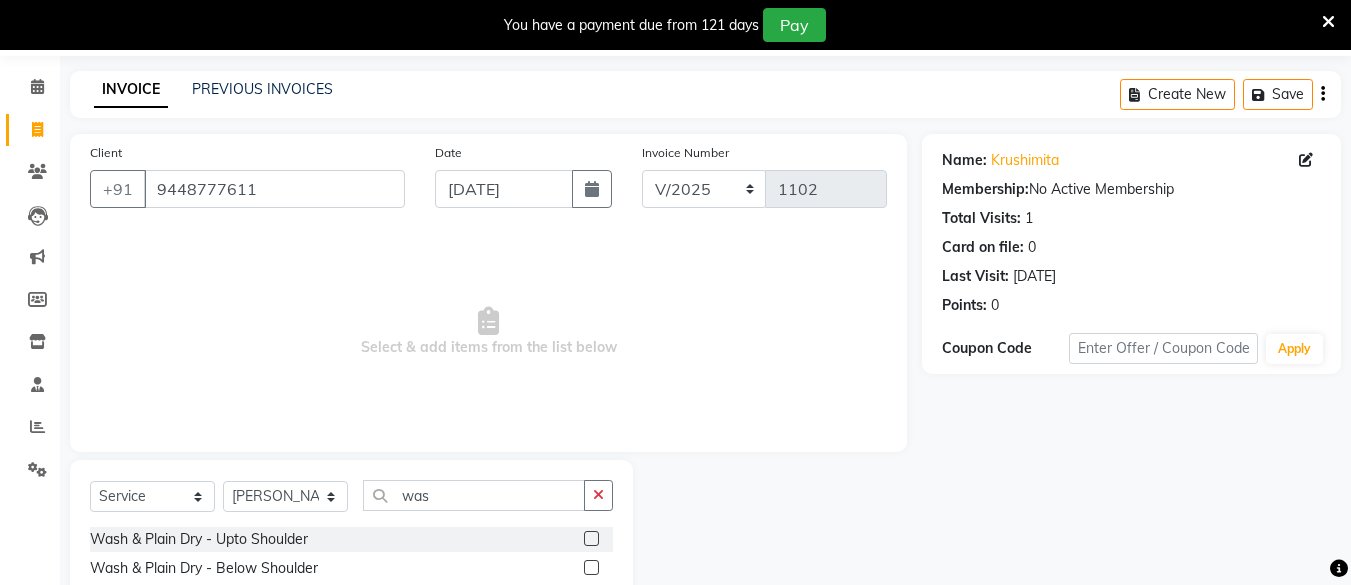 click 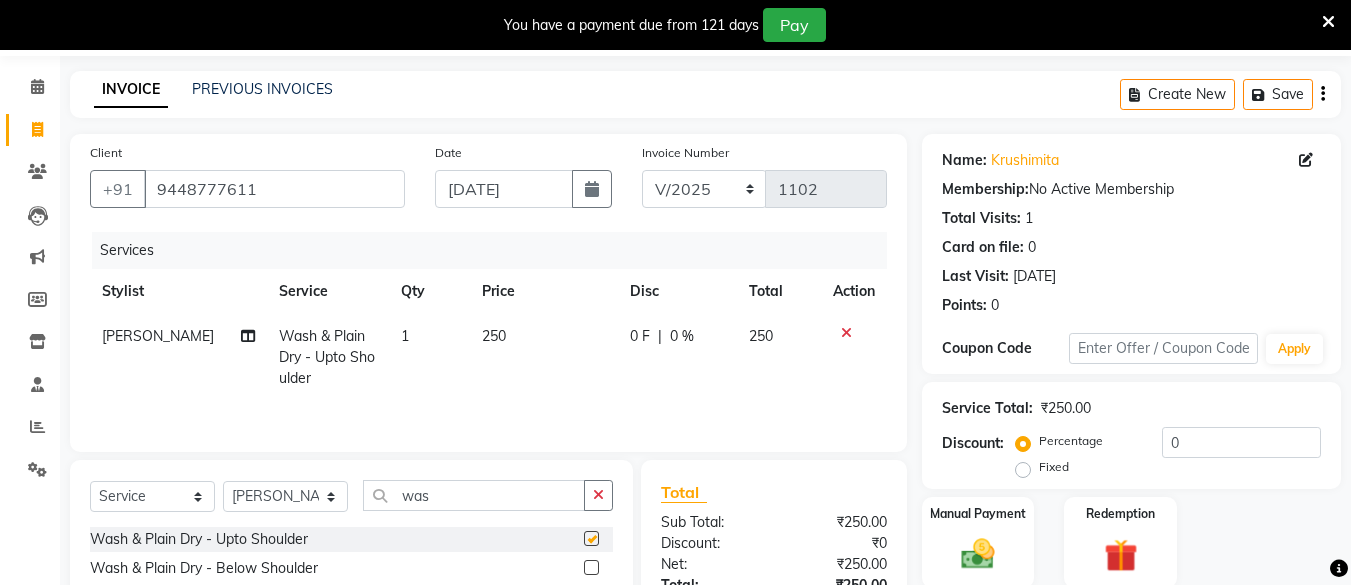checkbox on "false" 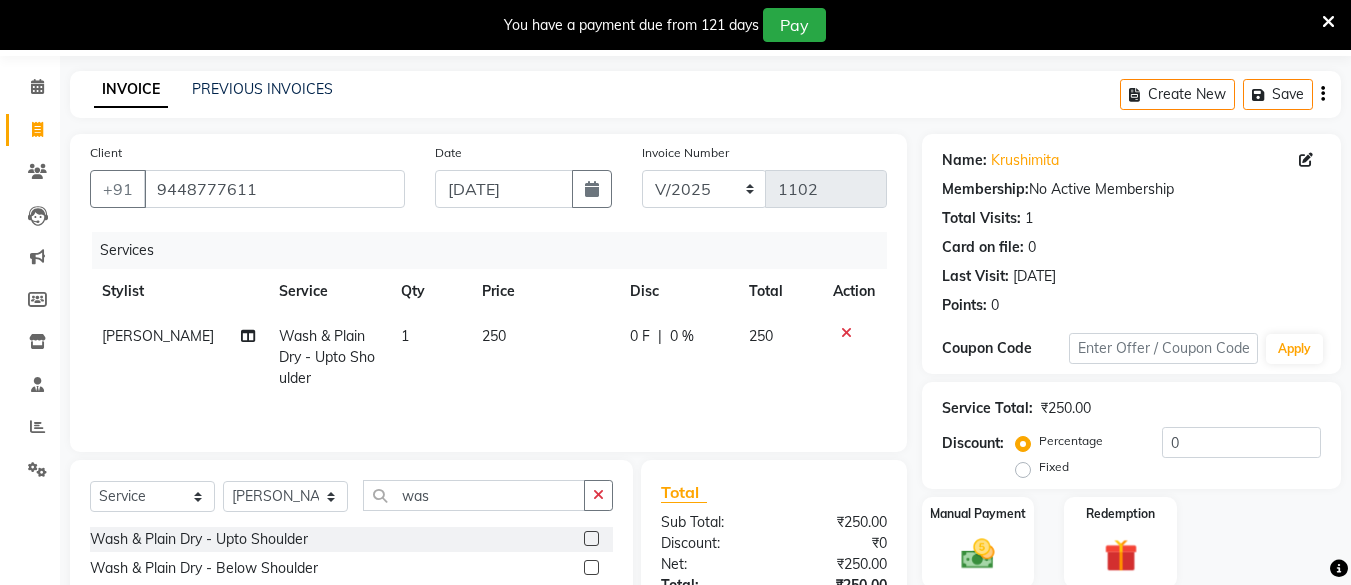 click on "250" 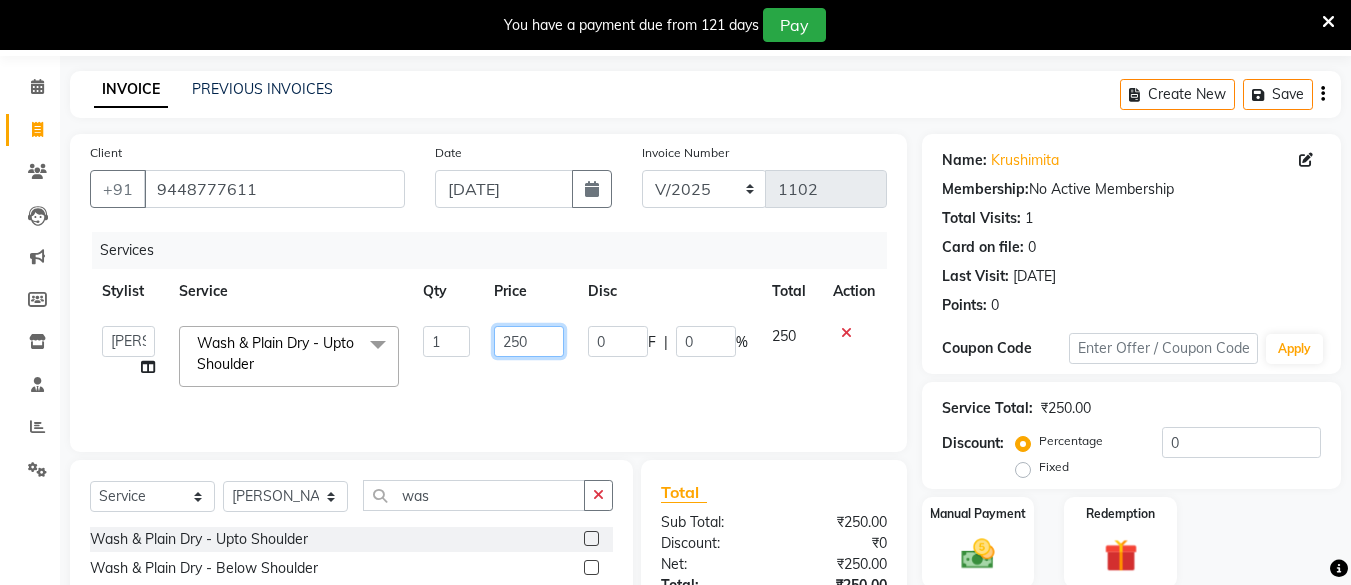 click on "250" 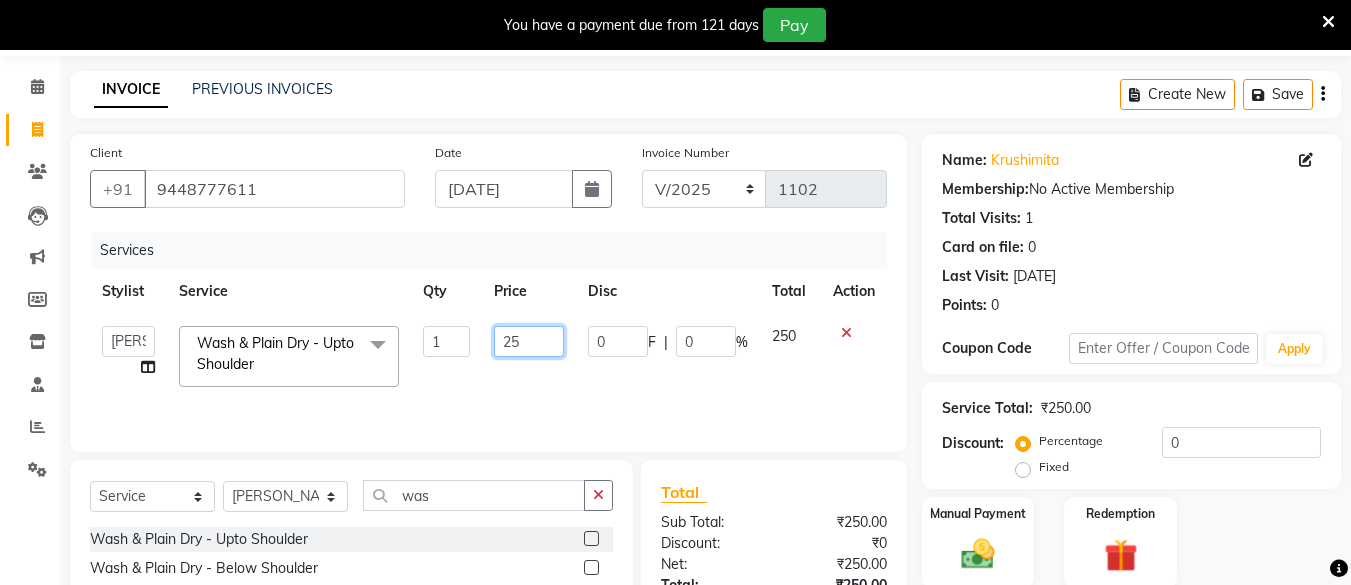 type on "2" 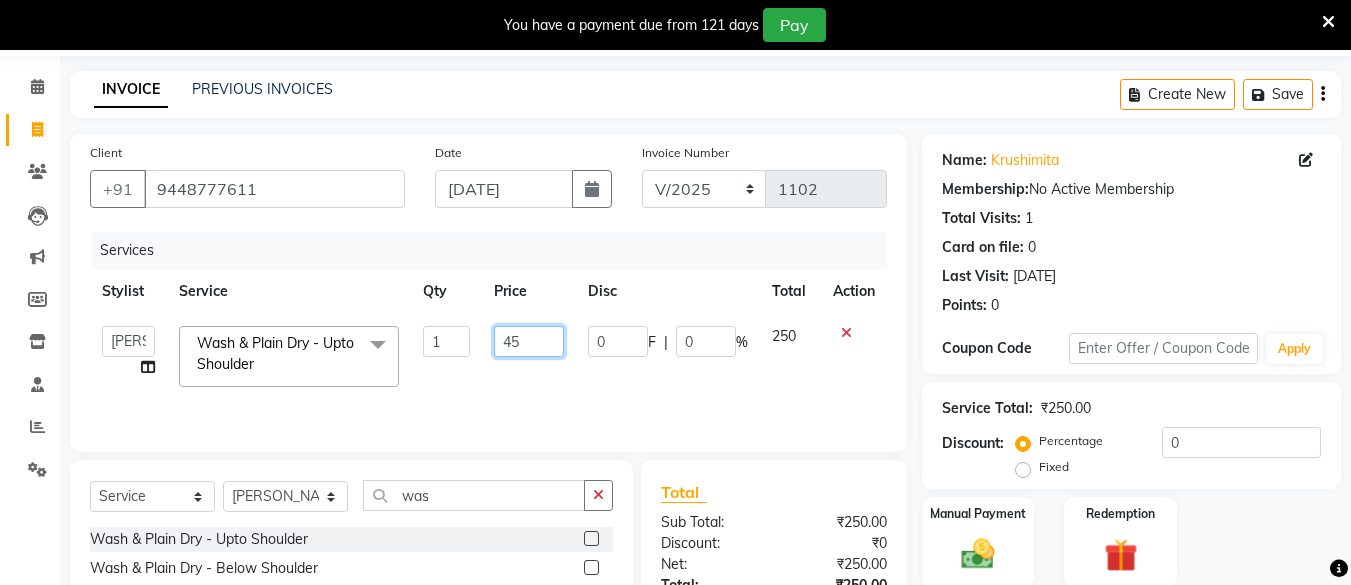 type on "450" 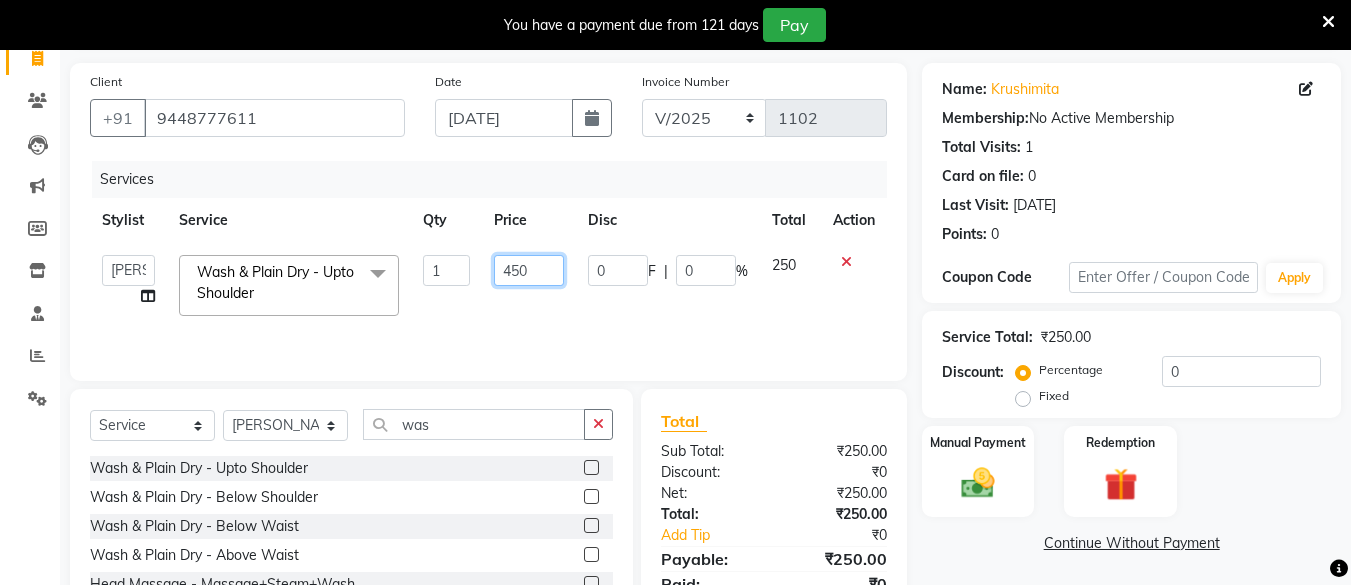 scroll, scrollTop: 266, scrollLeft: 0, axis: vertical 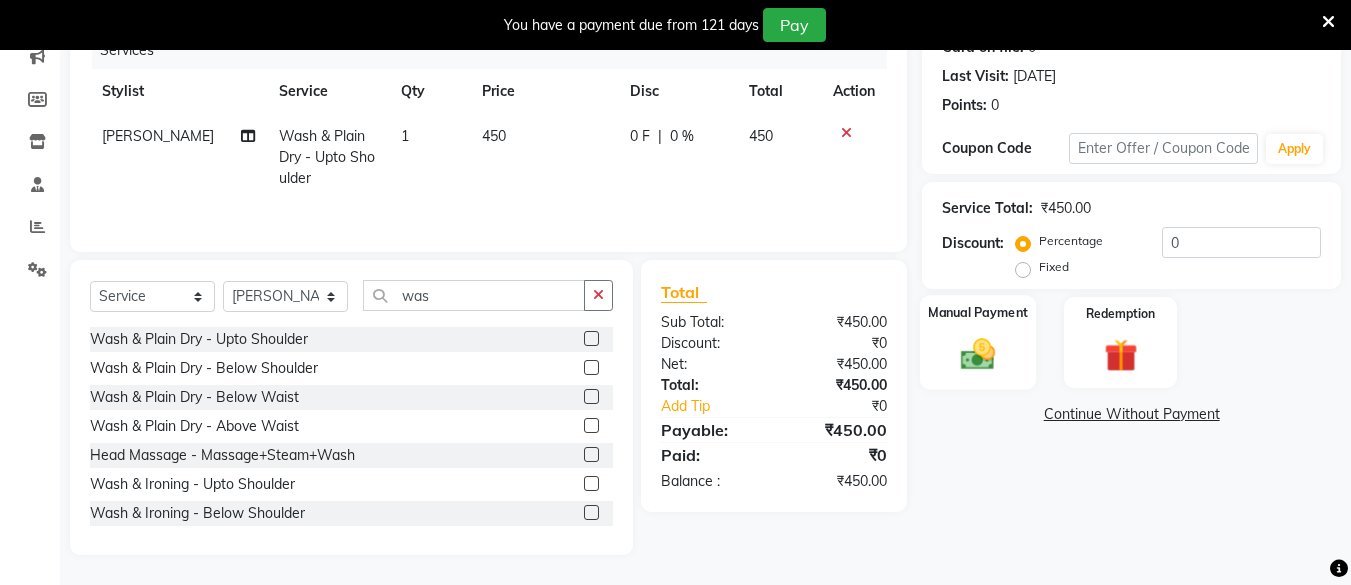 click 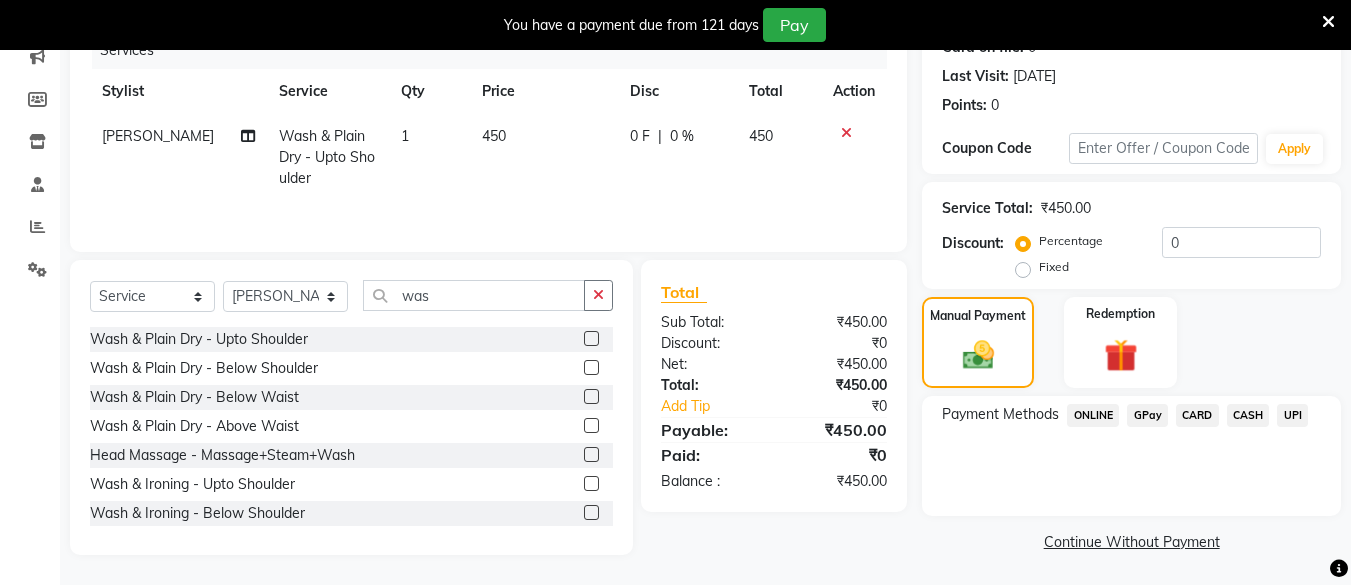 scroll, scrollTop: 268, scrollLeft: 0, axis: vertical 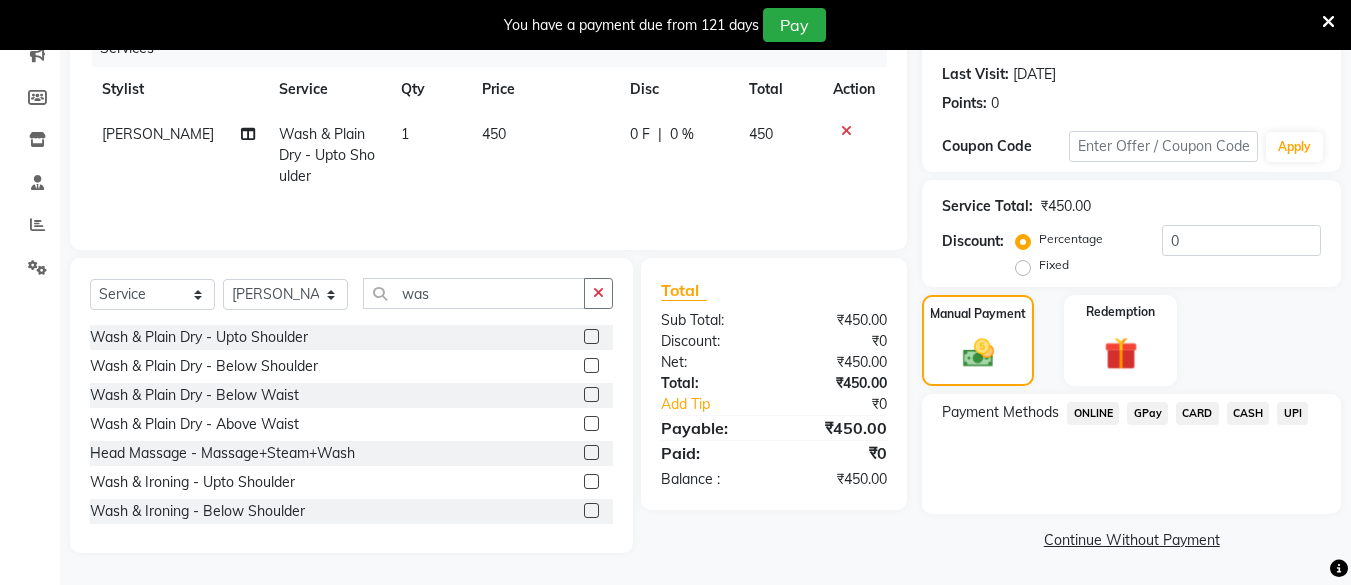 click on "UPI" 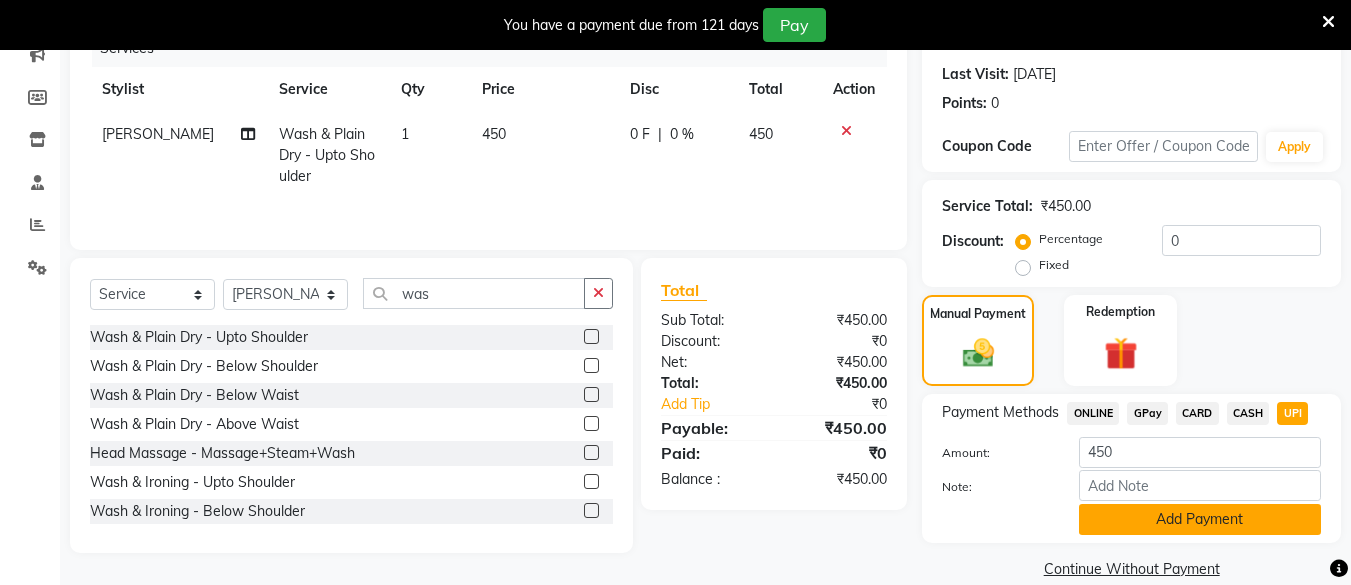 click on "Add Payment" 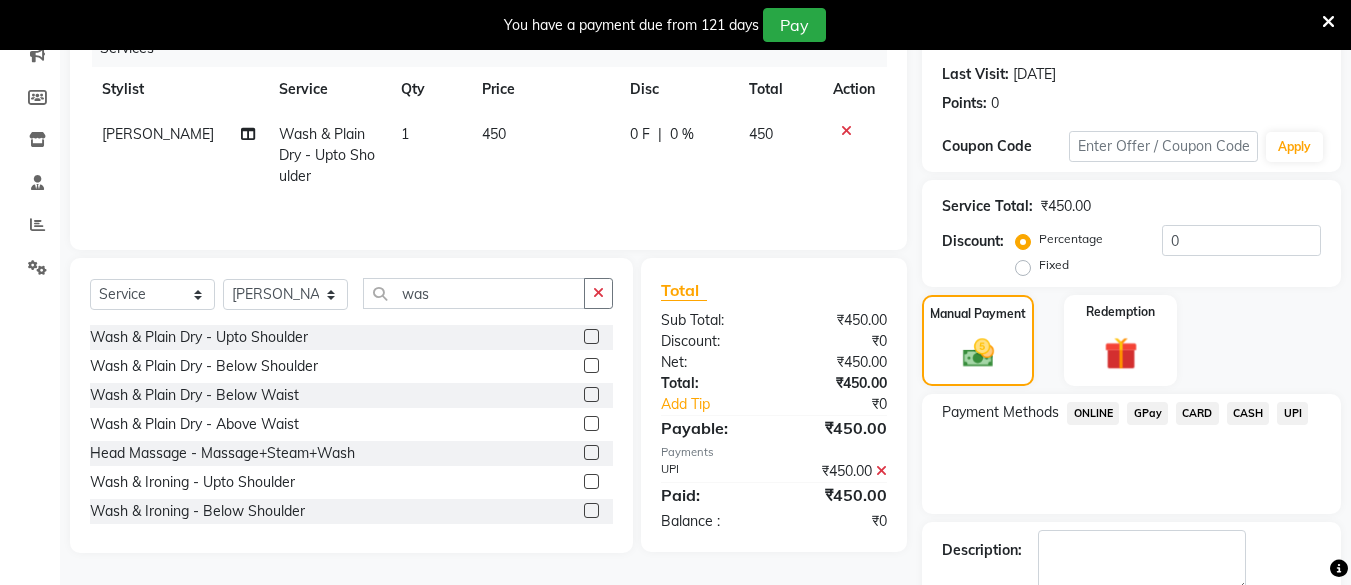 scroll, scrollTop: 381, scrollLeft: 0, axis: vertical 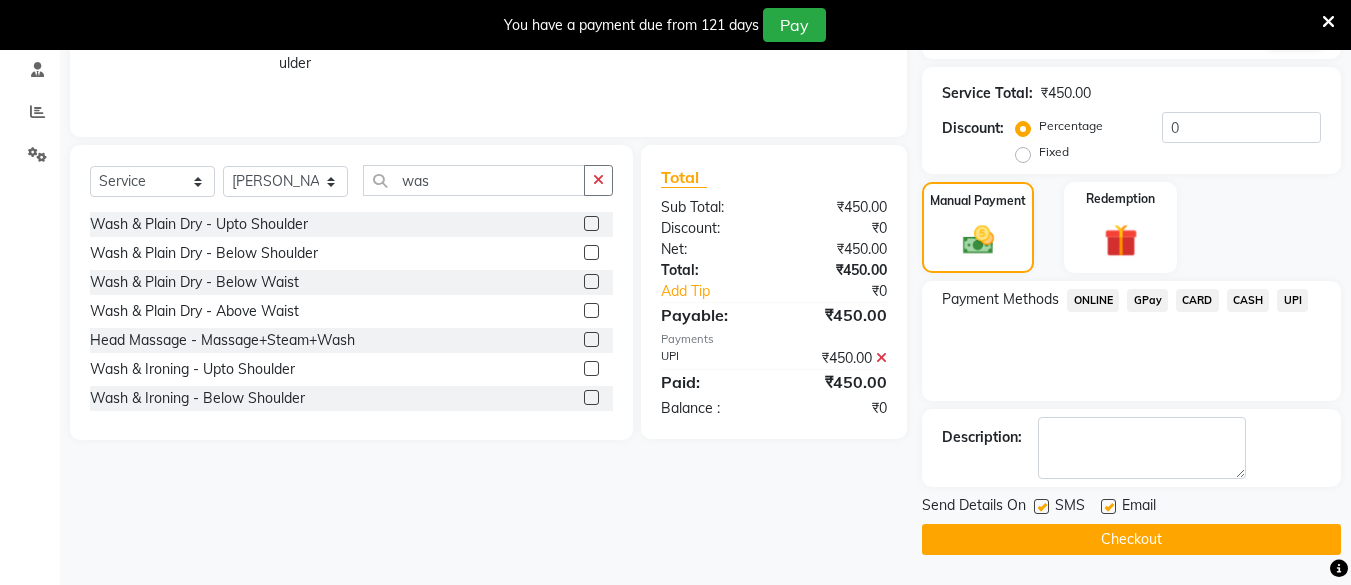 click on "Checkout" 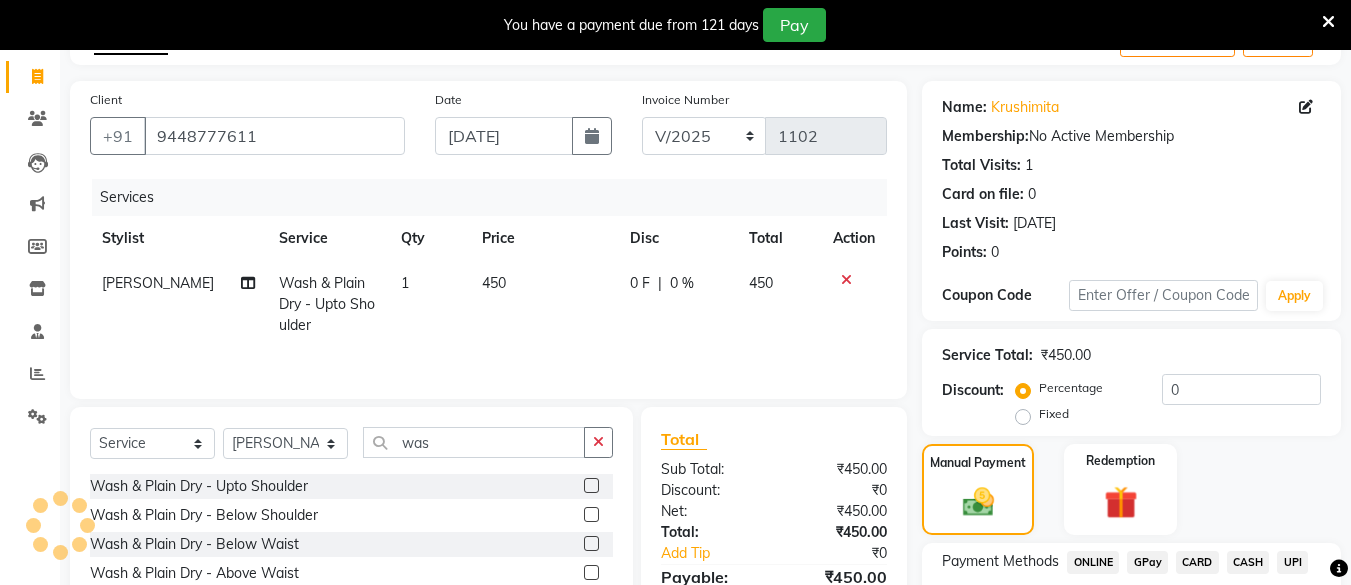 scroll, scrollTop: 0, scrollLeft: 0, axis: both 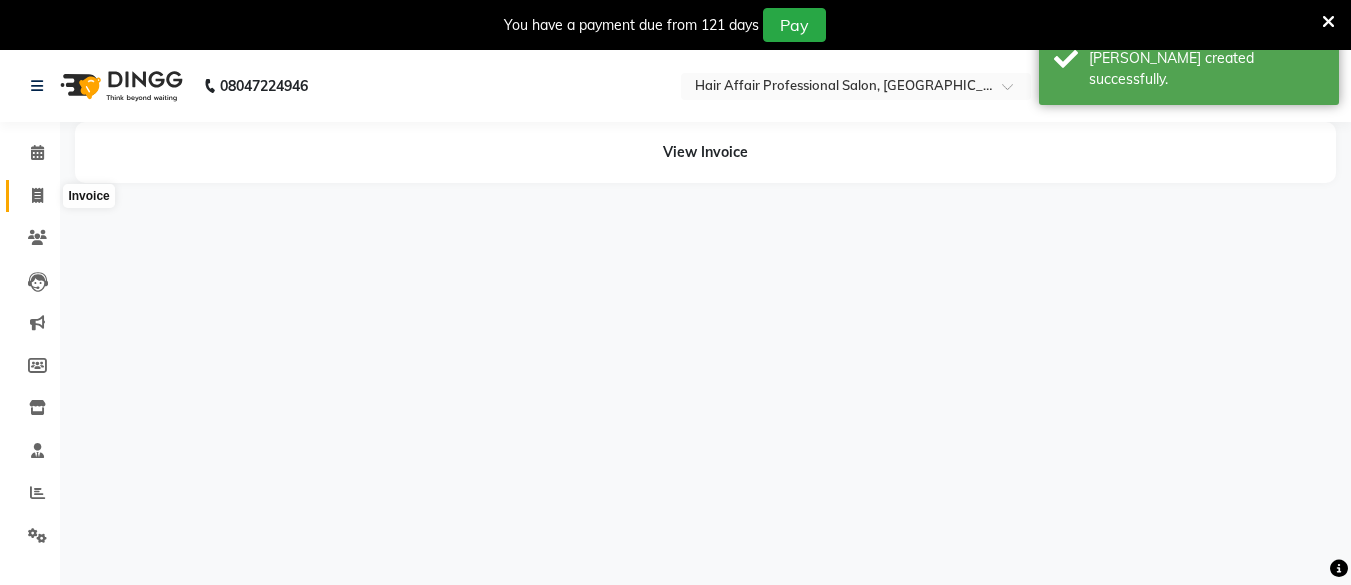 click 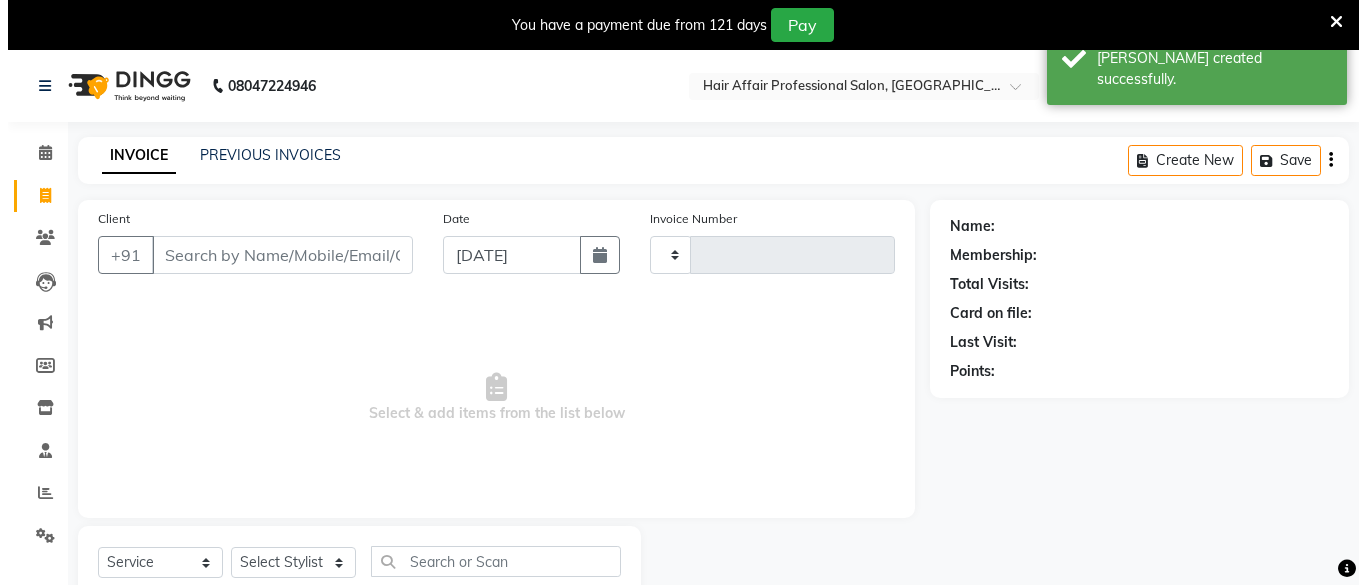 scroll, scrollTop: 66, scrollLeft: 0, axis: vertical 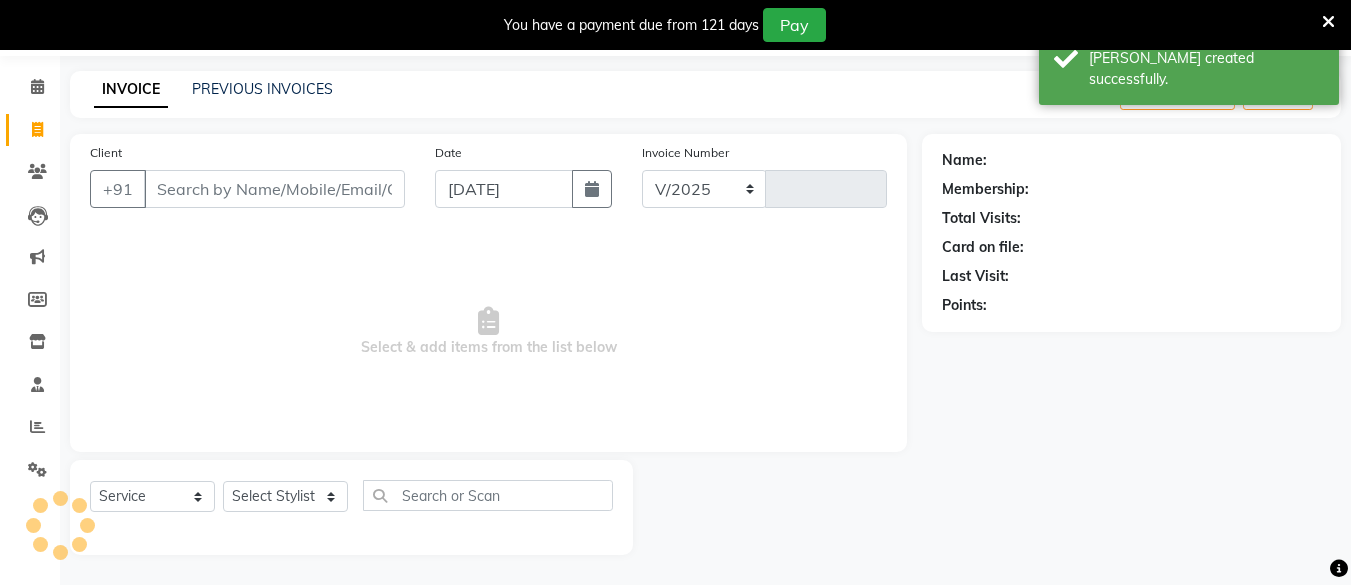 select on "657" 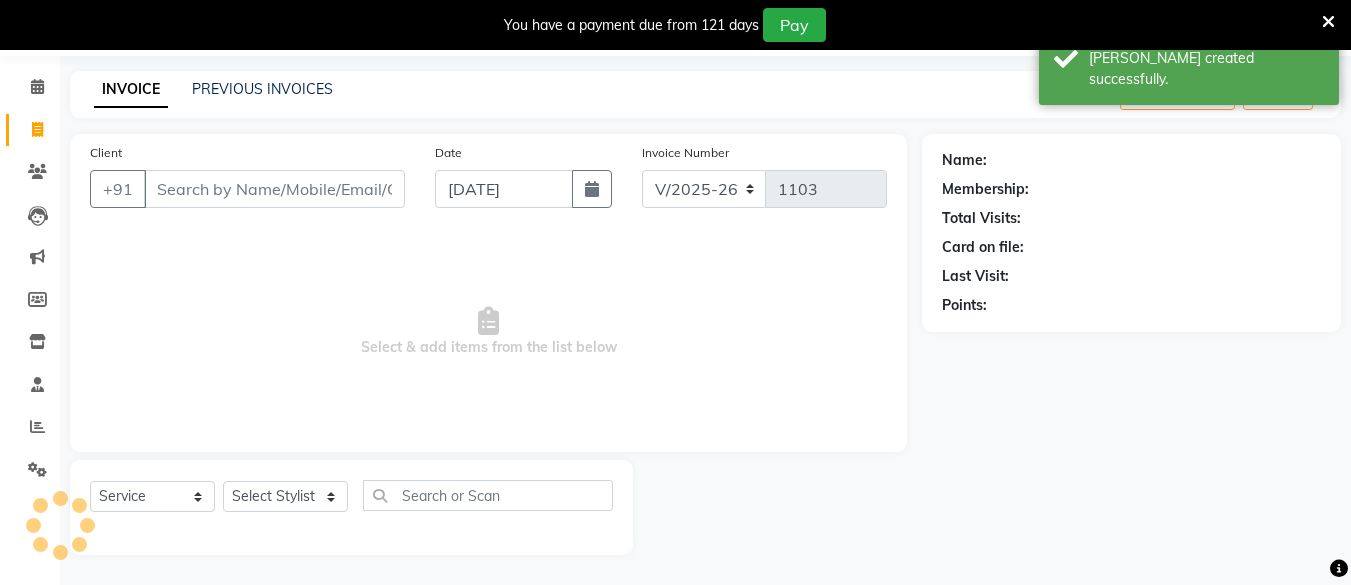 click on "Client" at bounding box center (274, 189) 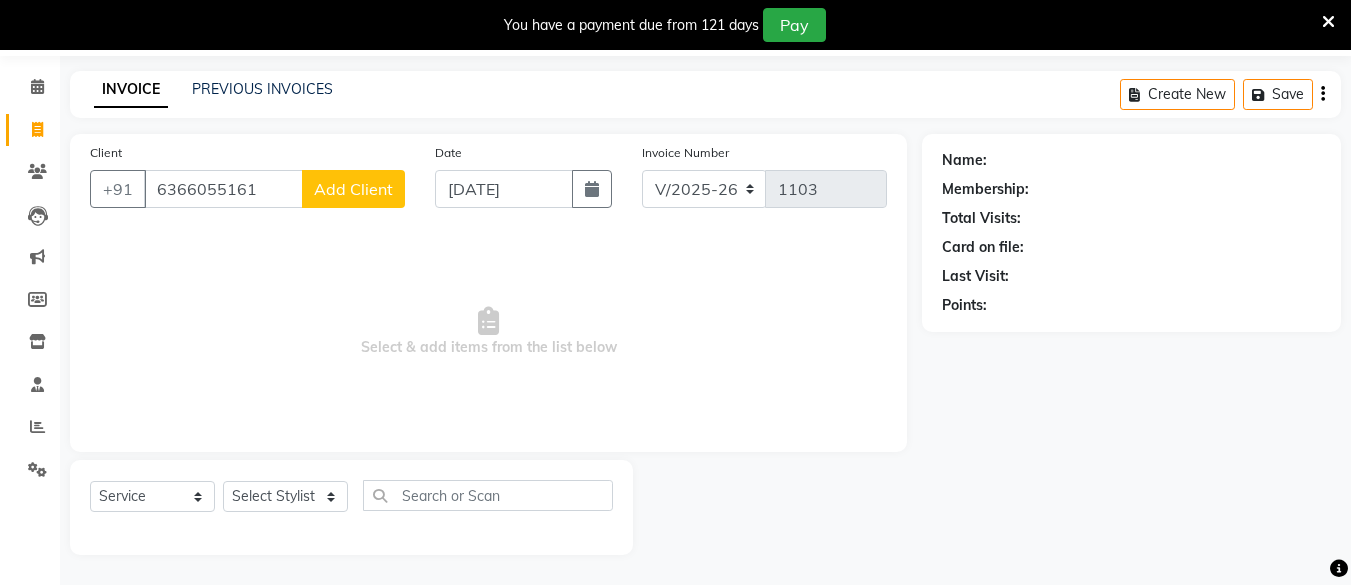 type on "6366055161" 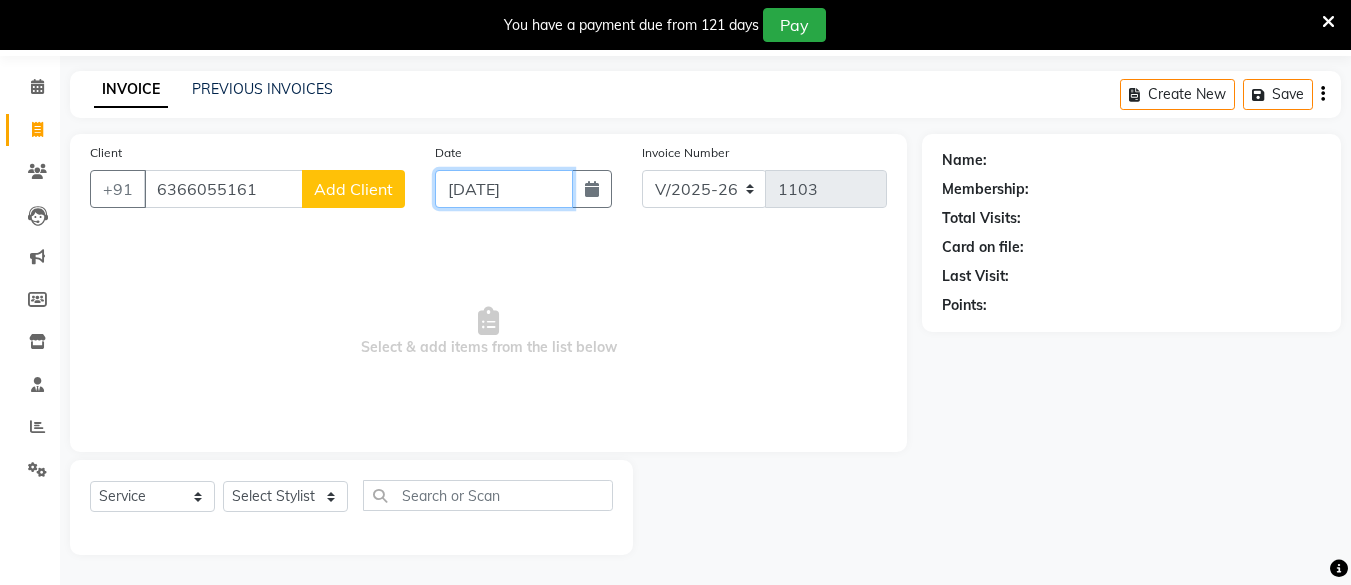click on "[DATE]" 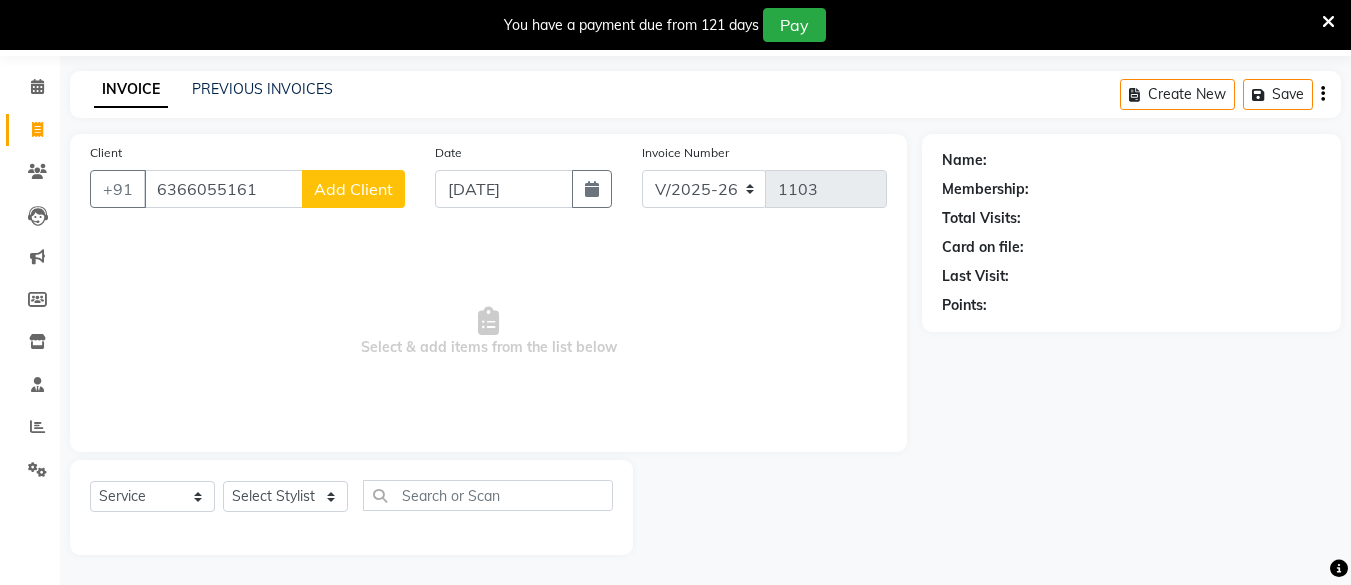 select on "7" 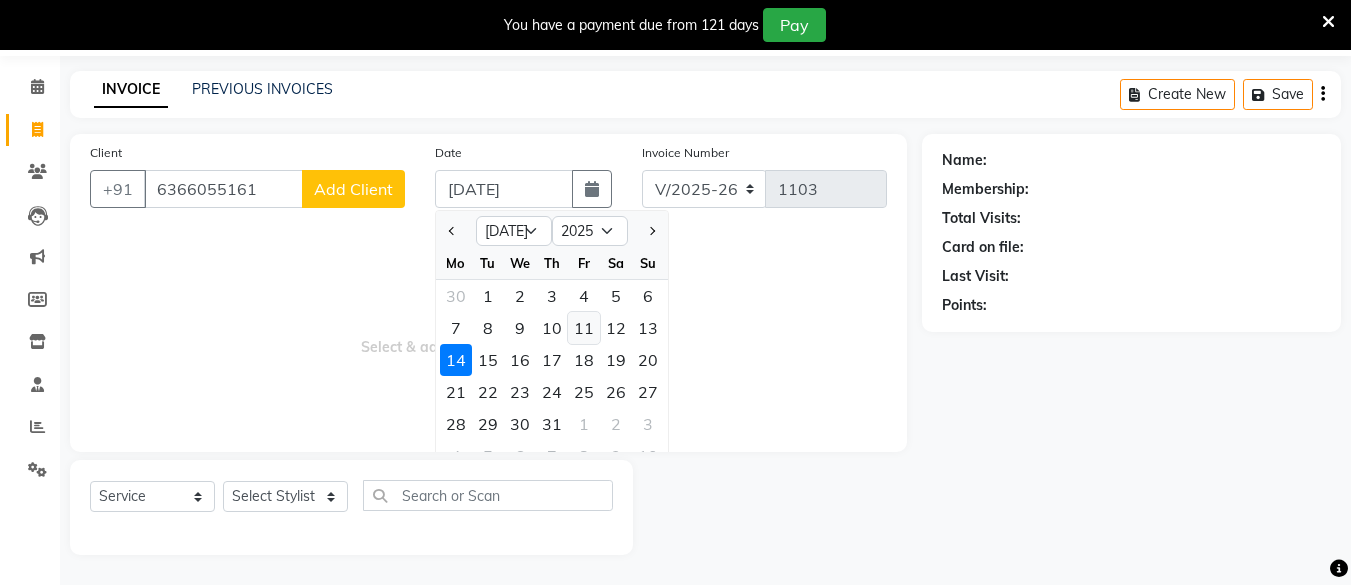 click on "11" 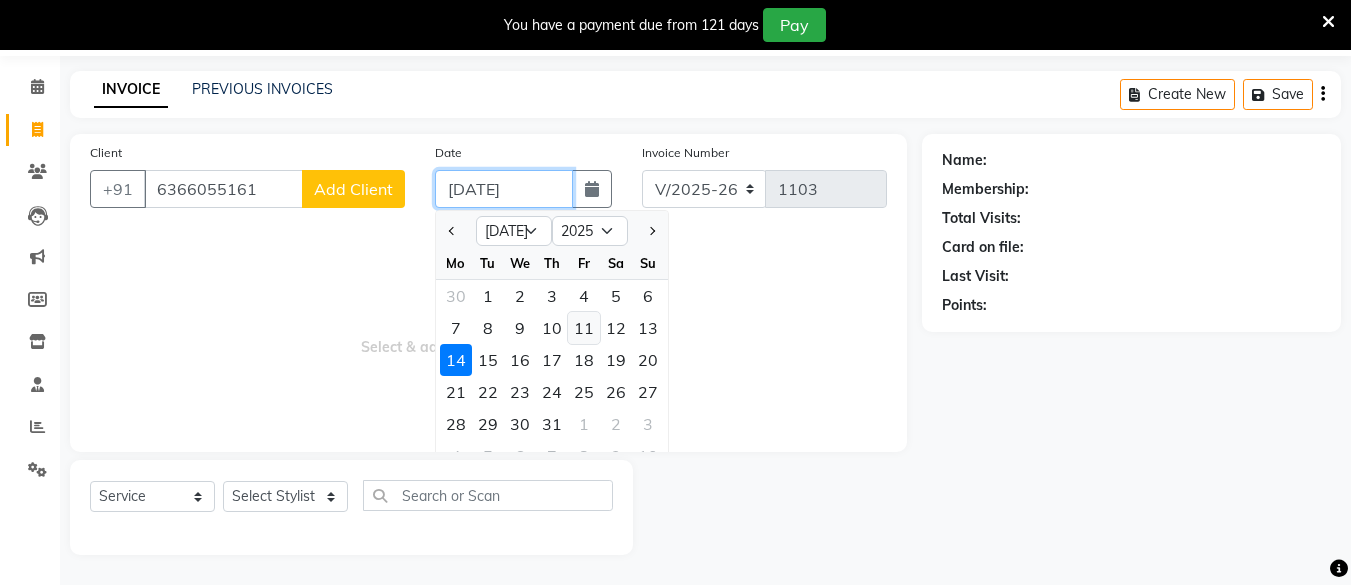 type on "[DATE]" 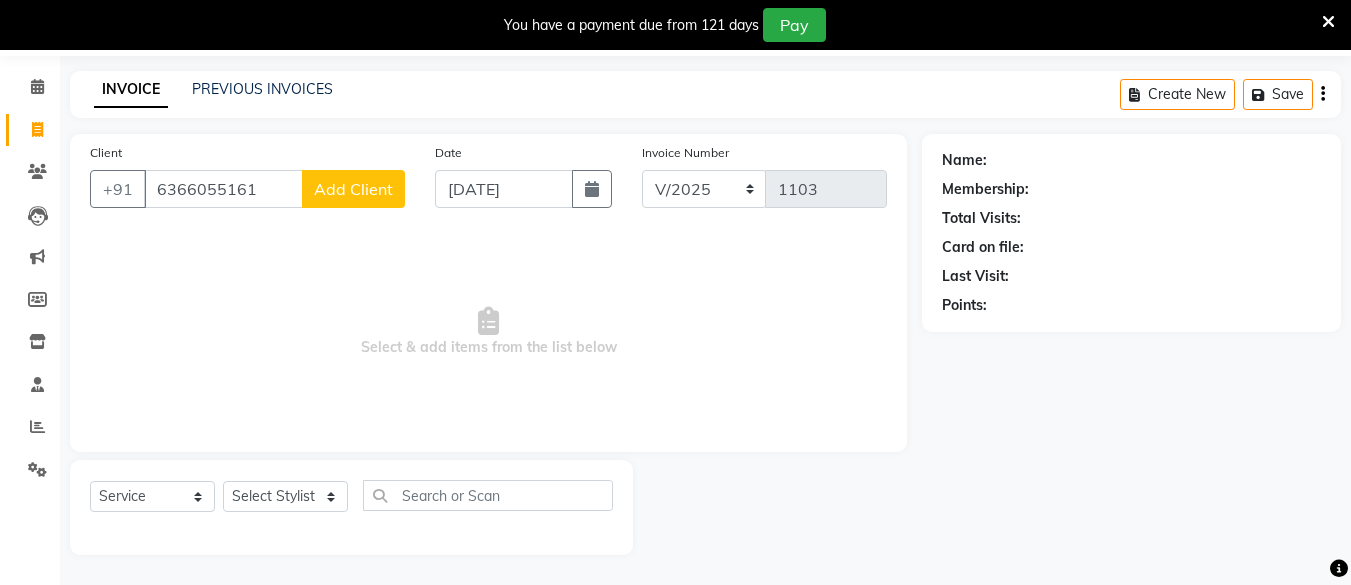click on "Add Client" 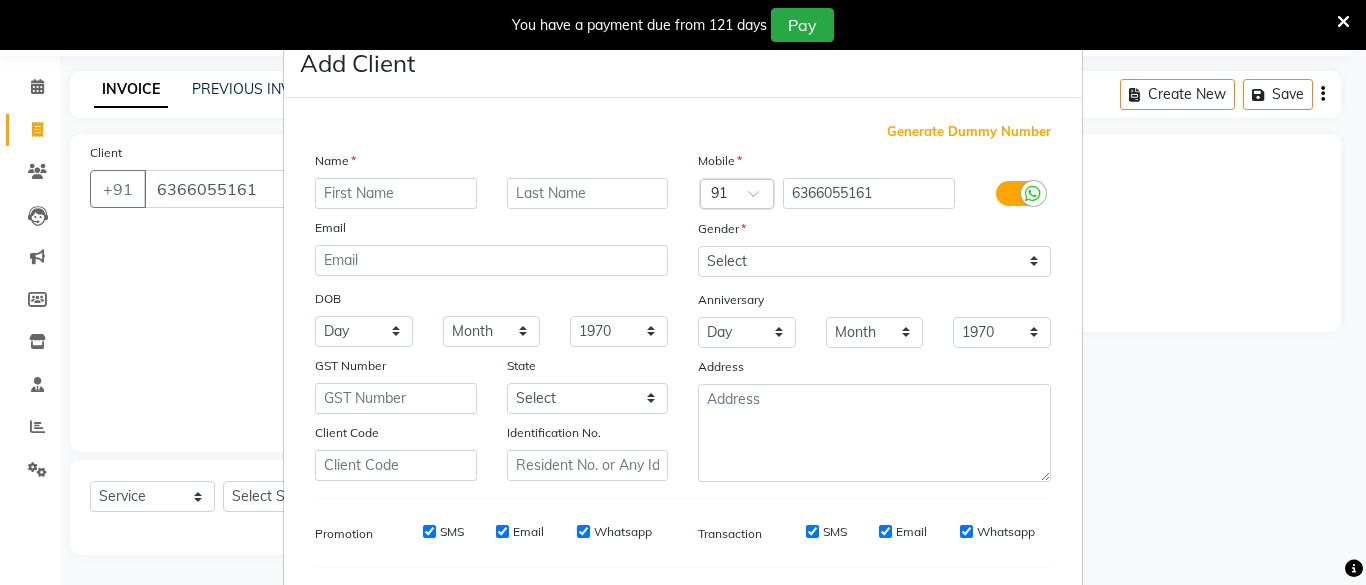 click on "Name" at bounding box center [491, 164] 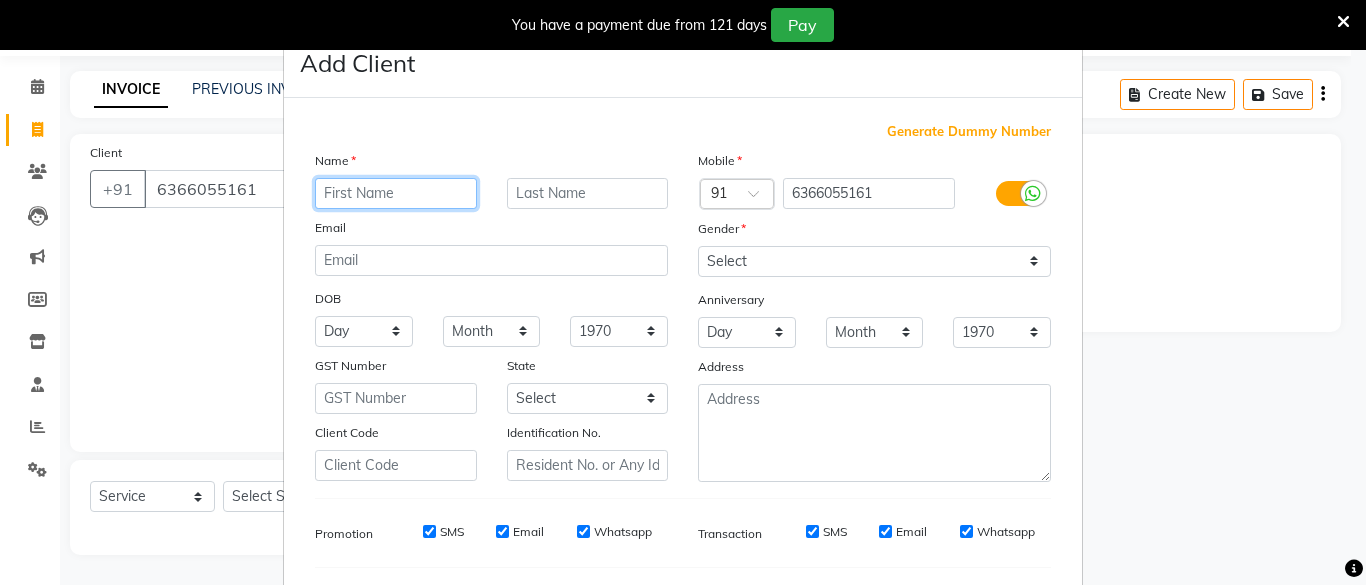 click at bounding box center [396, 193] 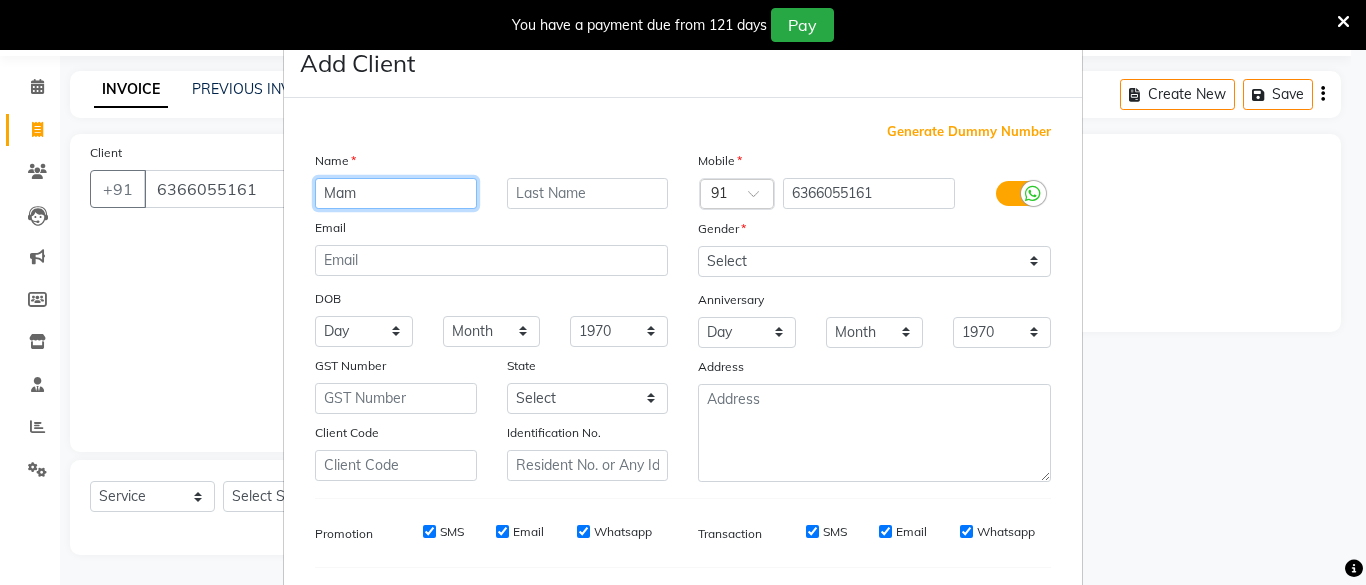 type on "Mam" 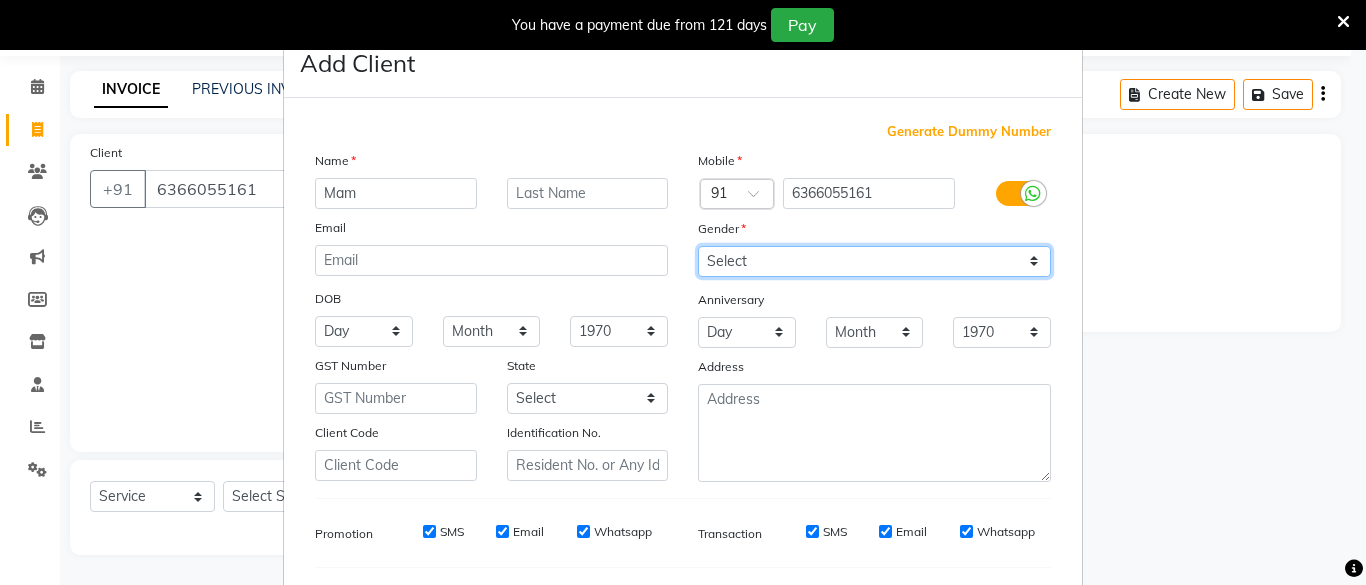 click on "Select [DEMOGRAPHIC_DATA] [DEMOGRAPHIC_DATA] Other Prefer Not To Say" at bounding box center (874, 261) 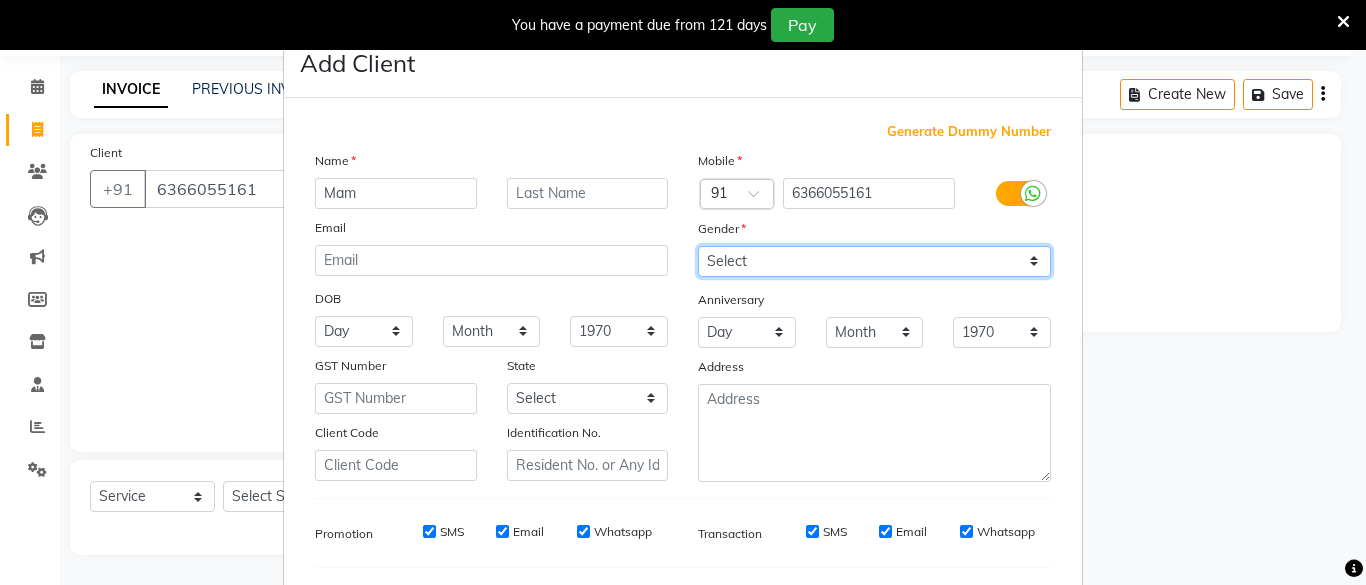 select on "[DEMOGRAPHIC_DATA]" 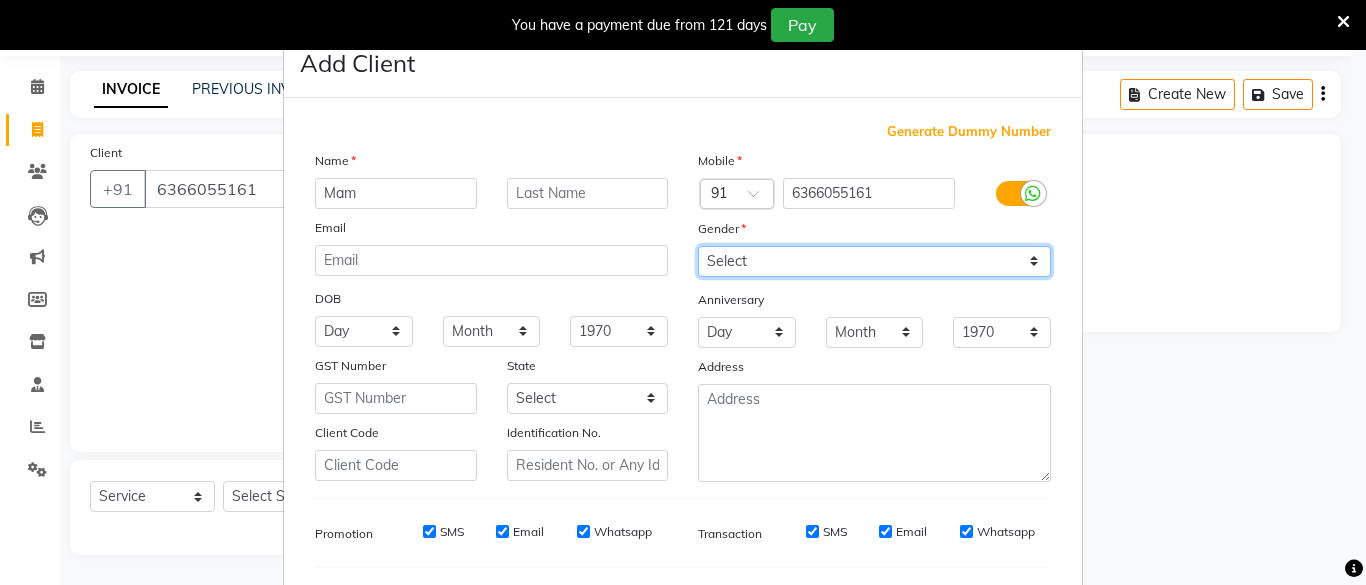 click on "Select [DEMOGRAPHIC_DATA] [DEMOGRAPHIC_DATA] Other Prefer Not To Say" at bounding box center (874, 261) 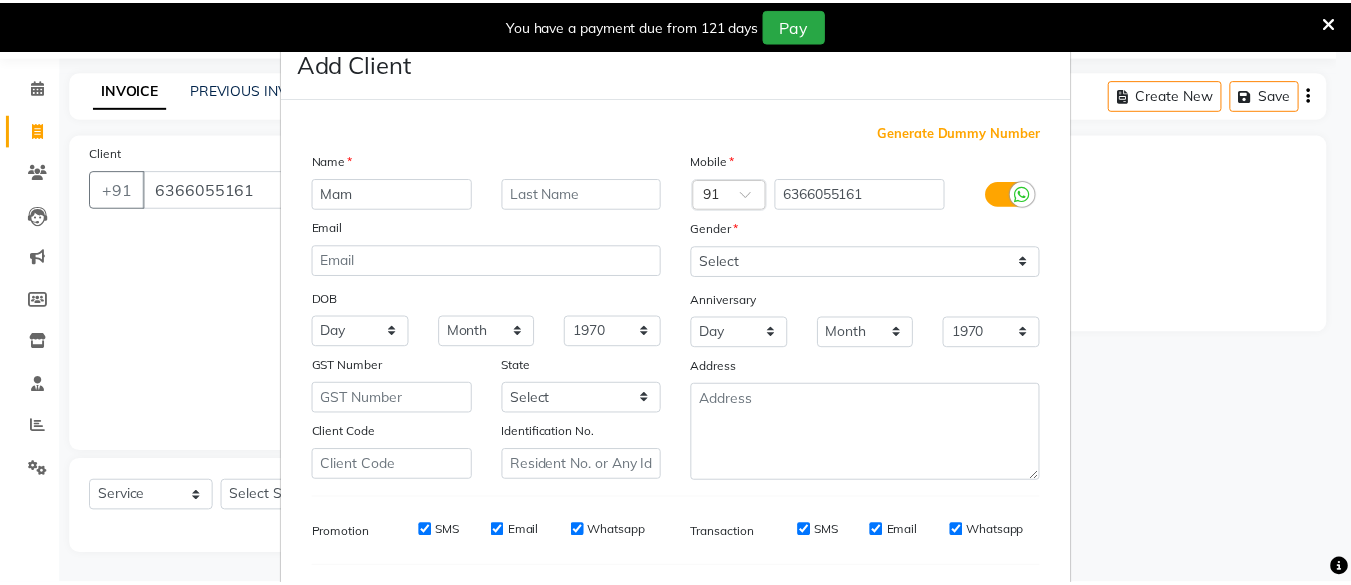 scroll, scrollTop: 264, scrollLeft: 0, axis: vertical 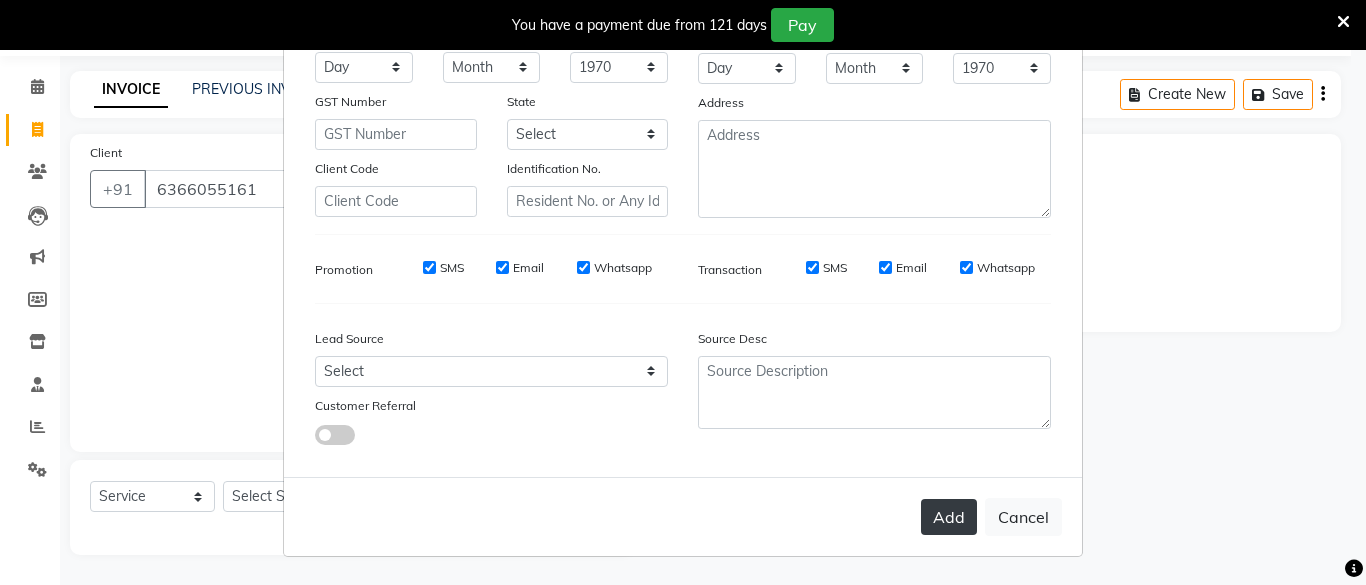 click on "Add" at bounding box center [949, 517] 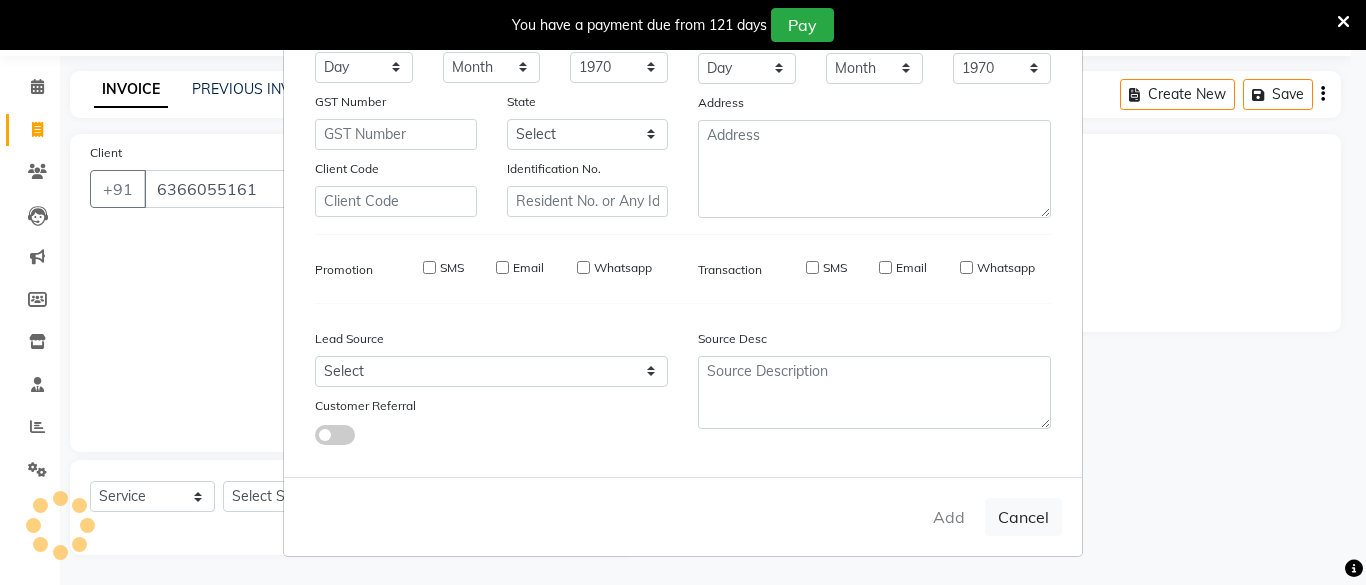 type 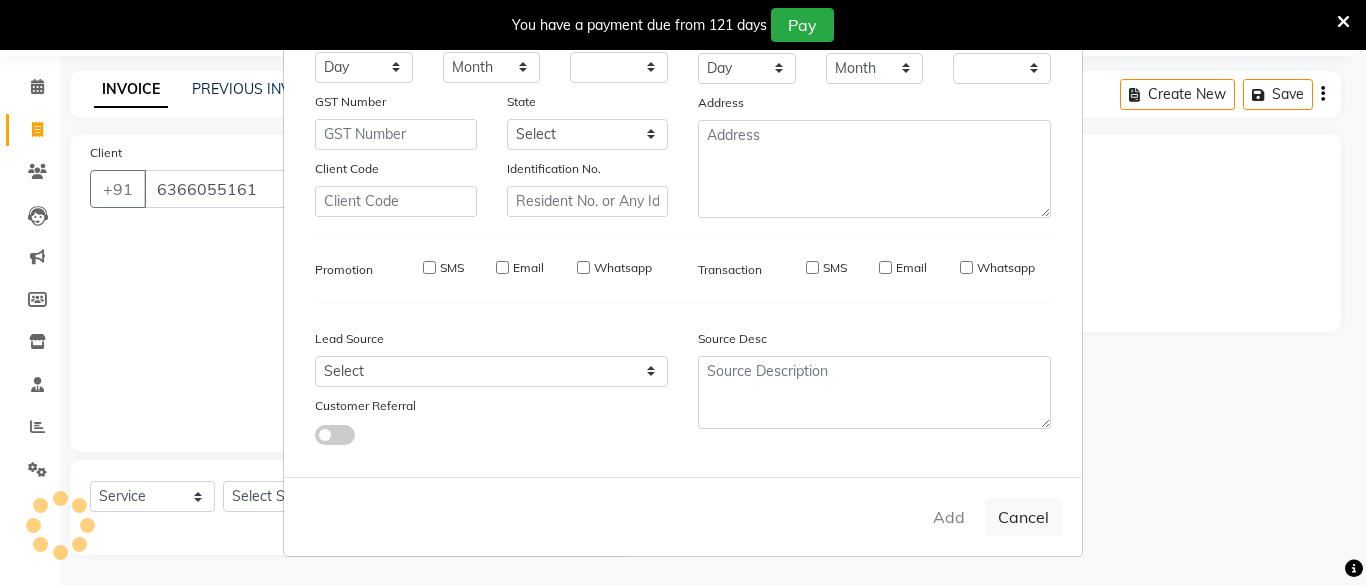 checkbox on "false" 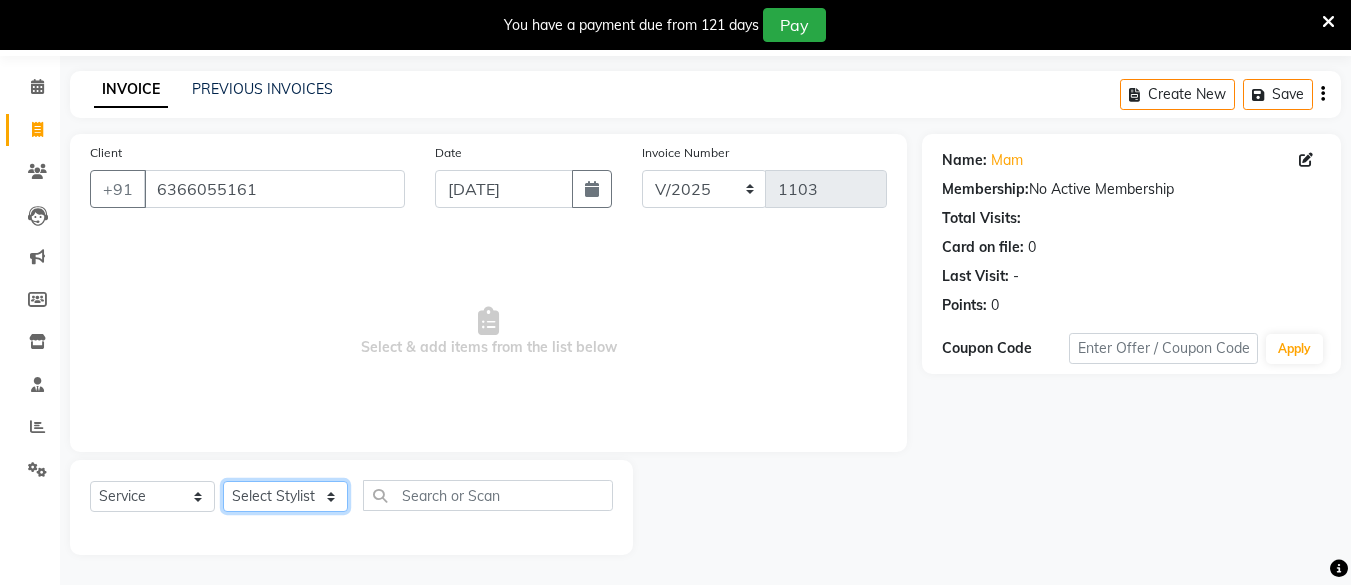click on "Select Stylist [PERSON_NAME] Hair Affair [PERSON_NAME] [PERSON_NAME] [PERSON_NAME] sandhya [PERSON_NAME] [PERSON_NAME]" 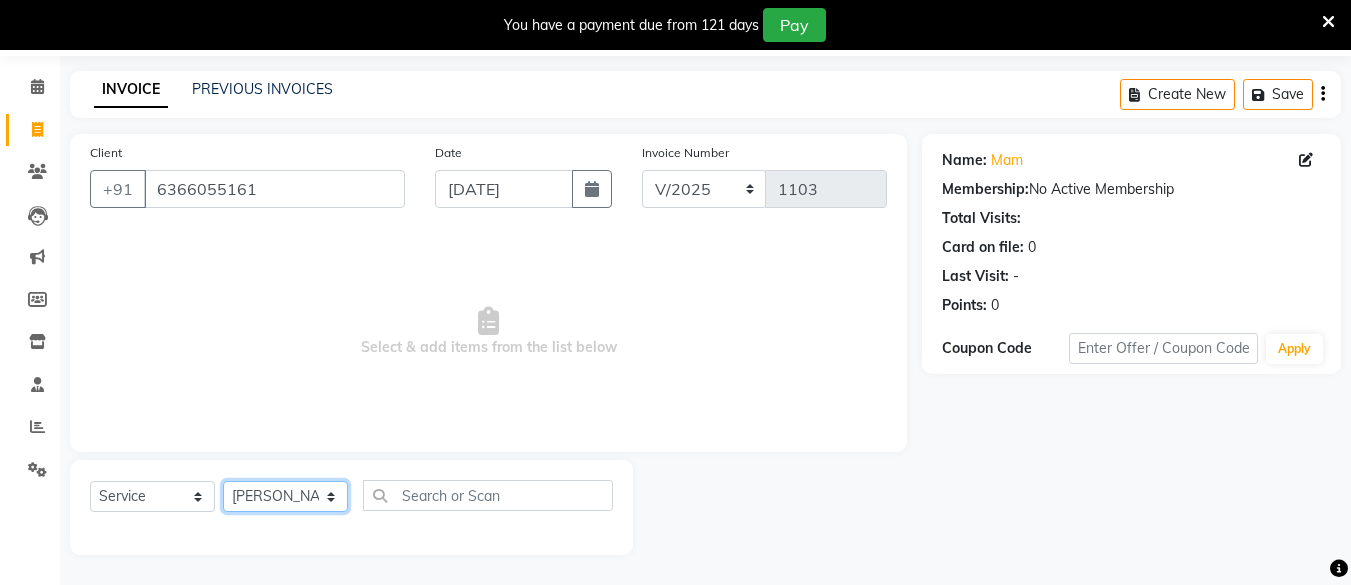click on "Select Stylist [PERSON_NAME] Hair Affair [PERSON_NAME] [PERSON_NAME] [PERSON_NAME] sandhya [PERSON_NAME] [PERSON_NAME]" 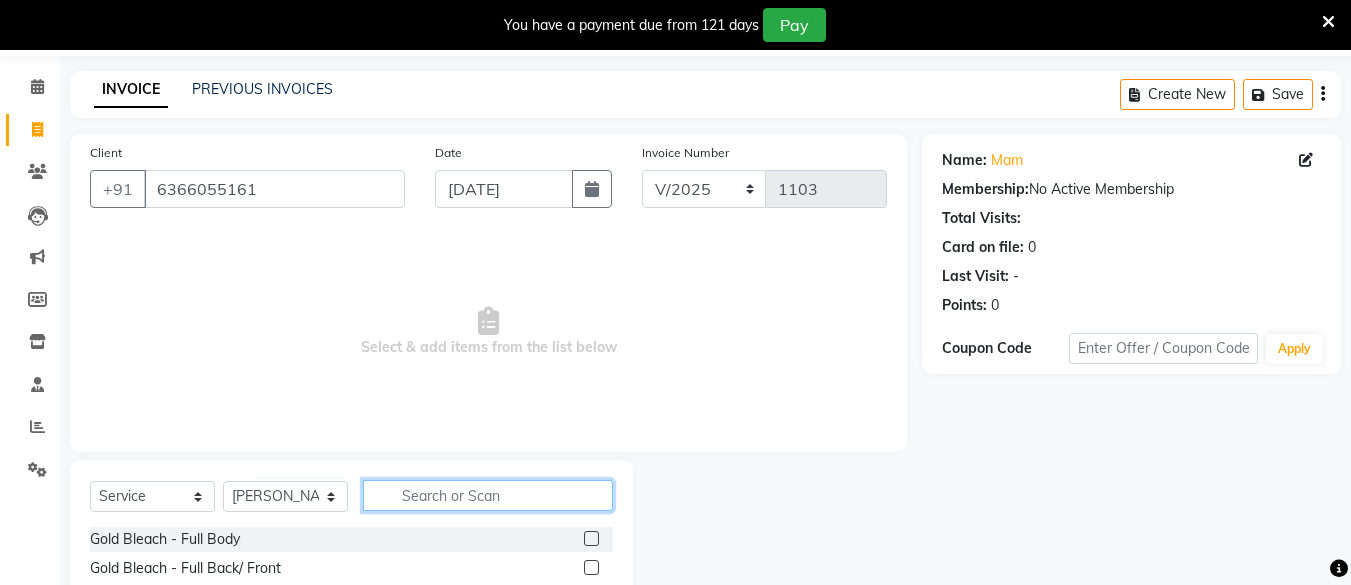 click 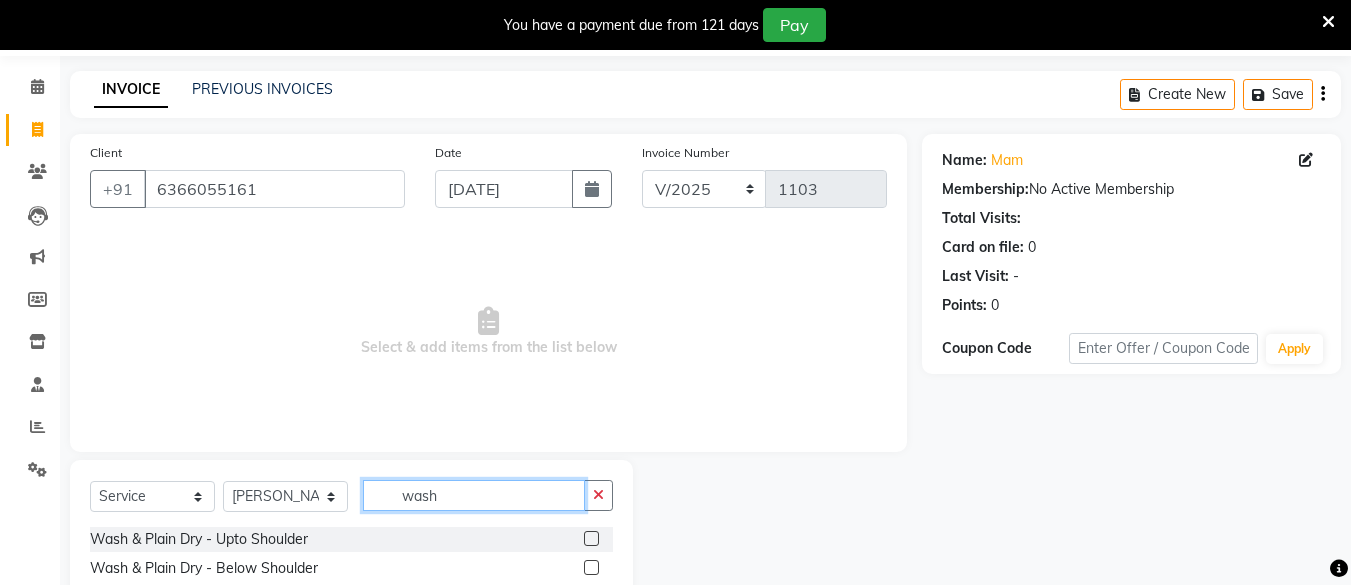 scroll, scrollTop: 266, scrollLeft: 0, axis: vertical 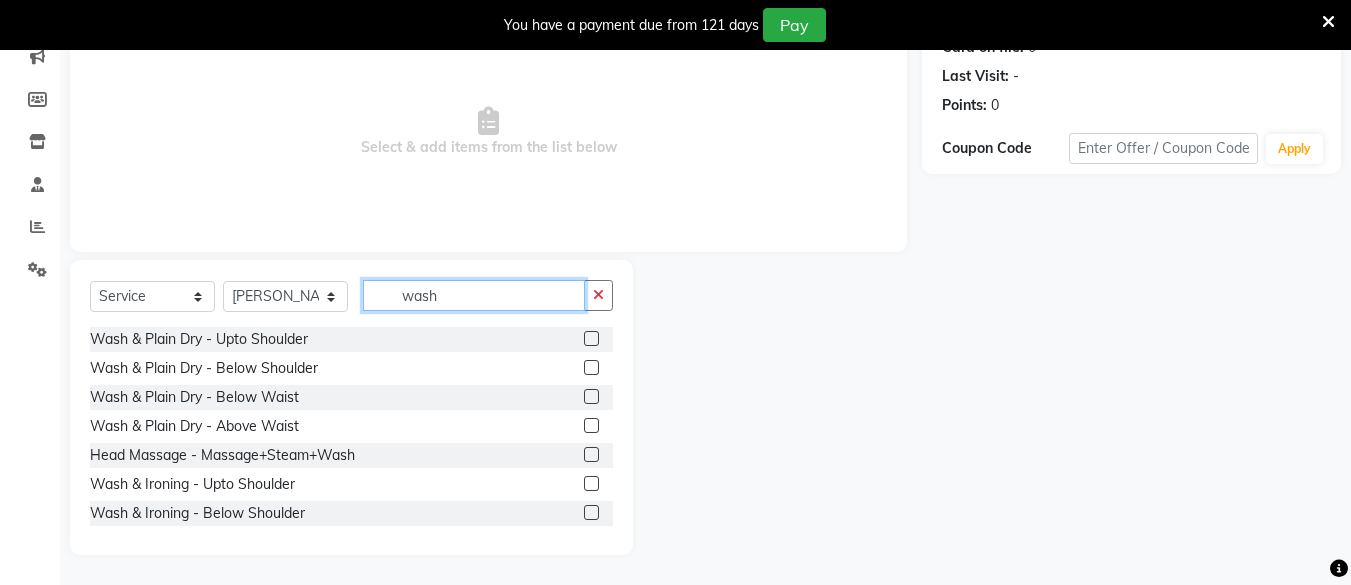 type on "wash" 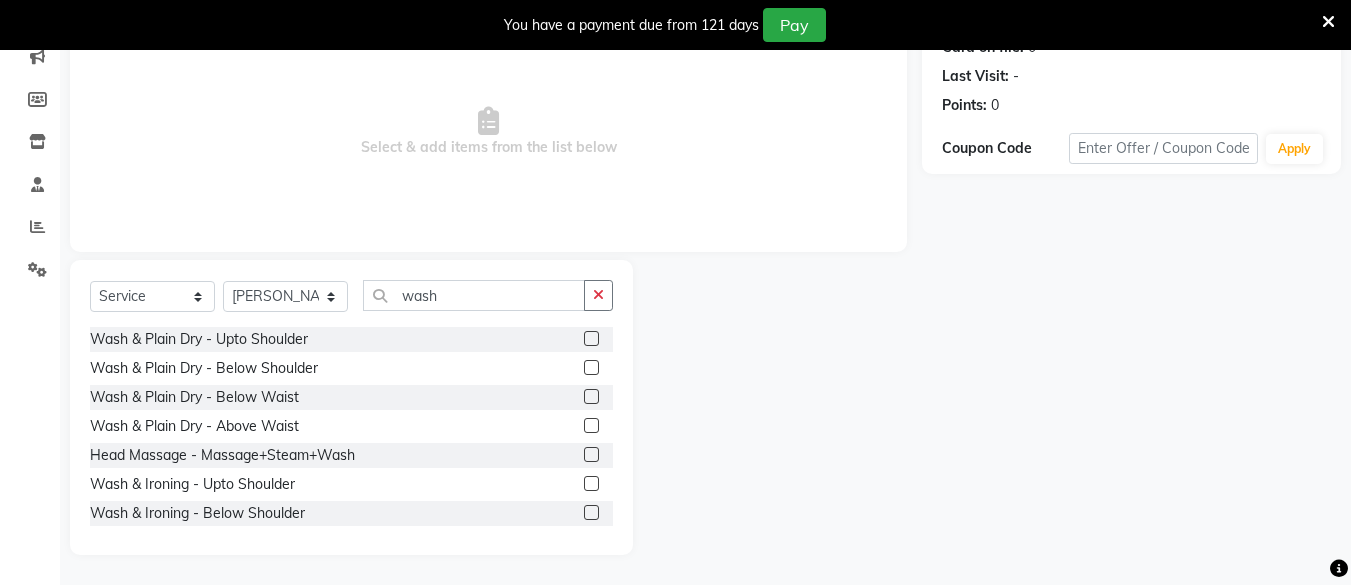 click 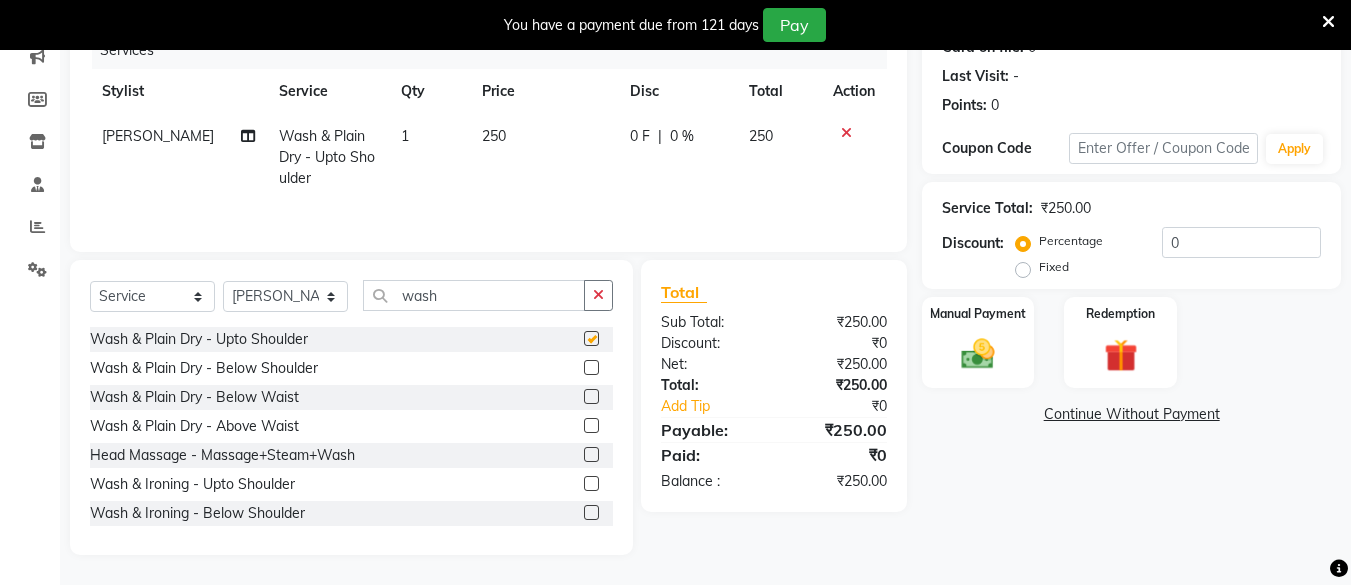 type 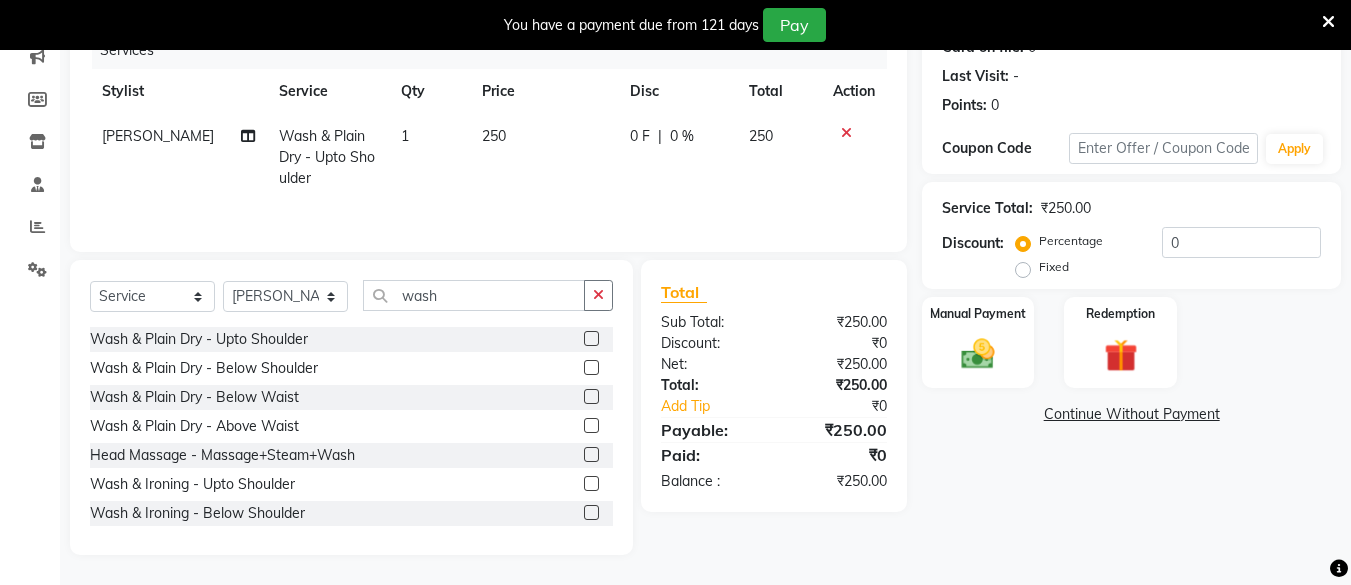 click on "250" 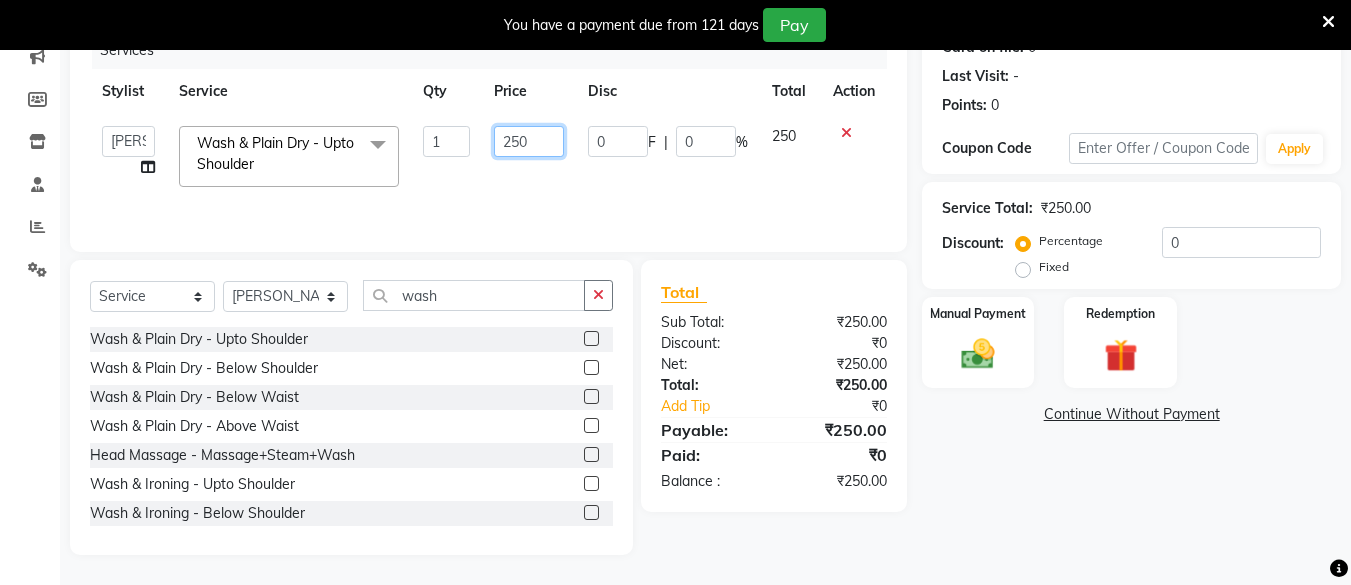 click on "250" 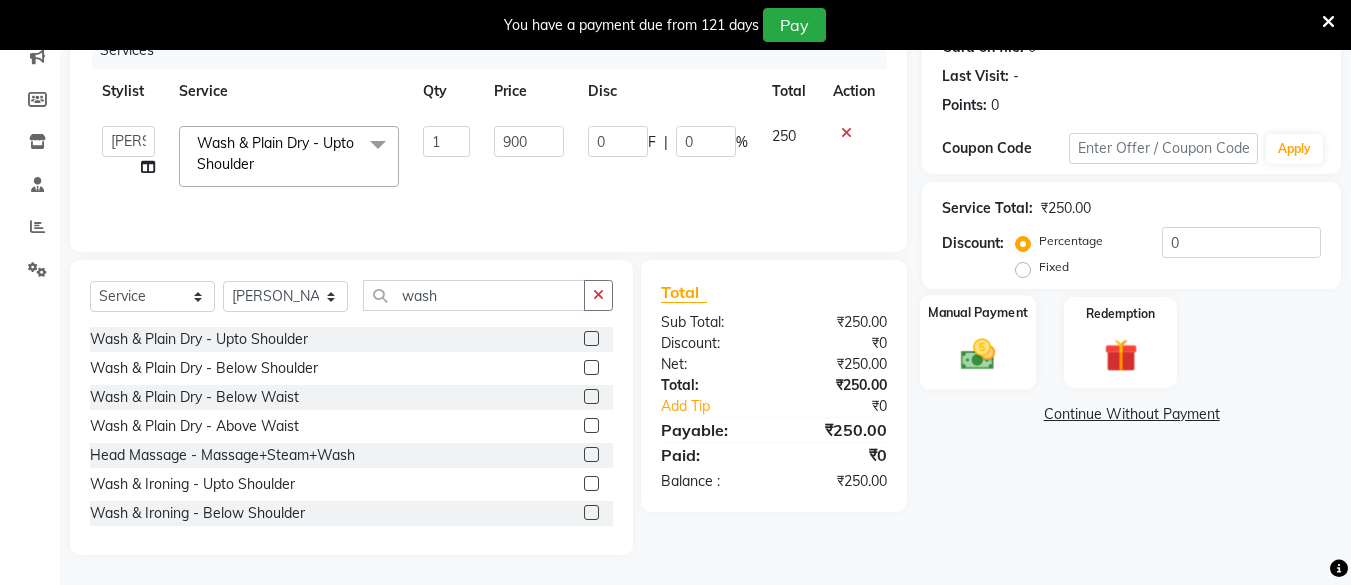 click 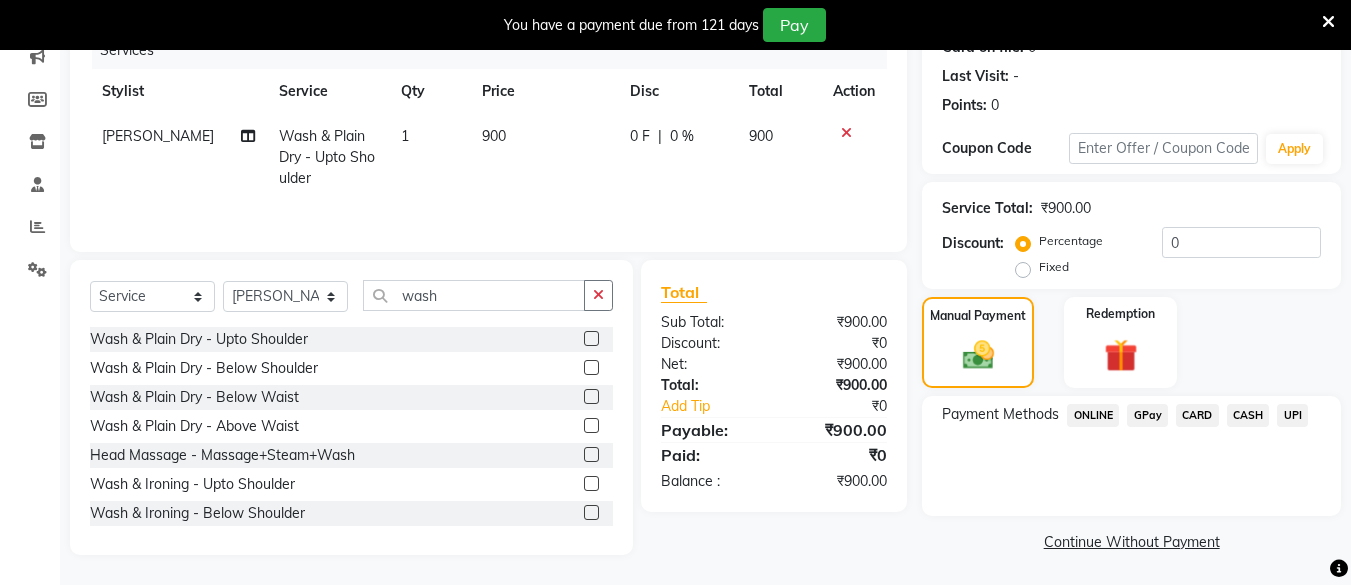 scroll, scrollTop: 268, scrollLeft: 0, axis: vertical 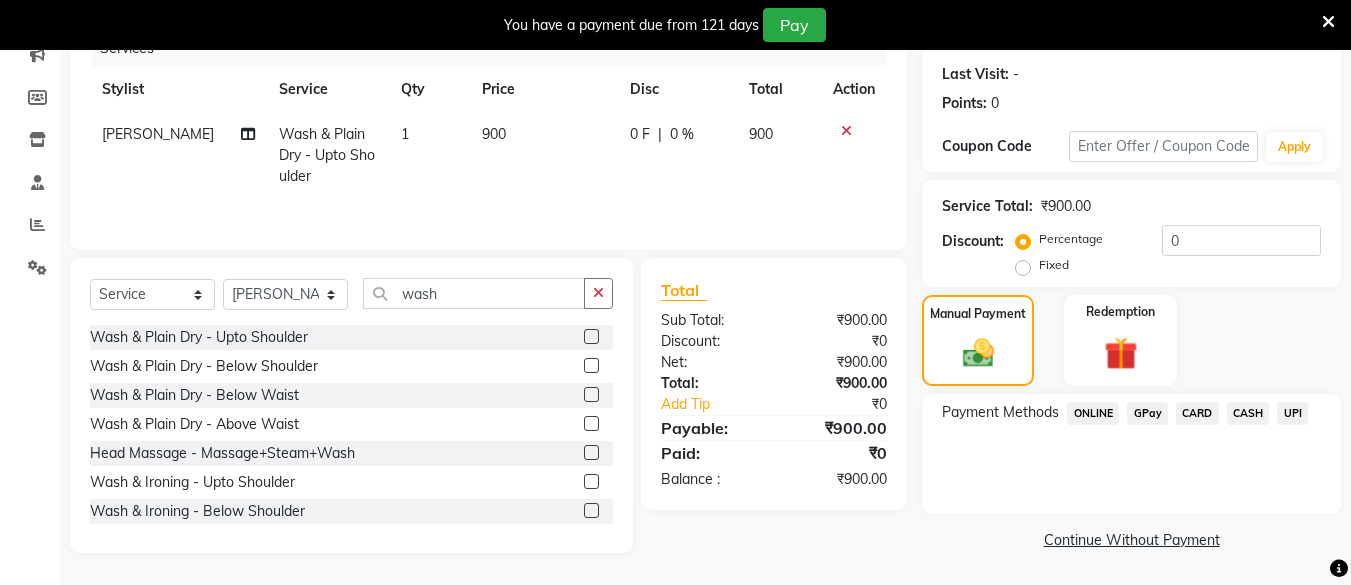 click on "UPI" 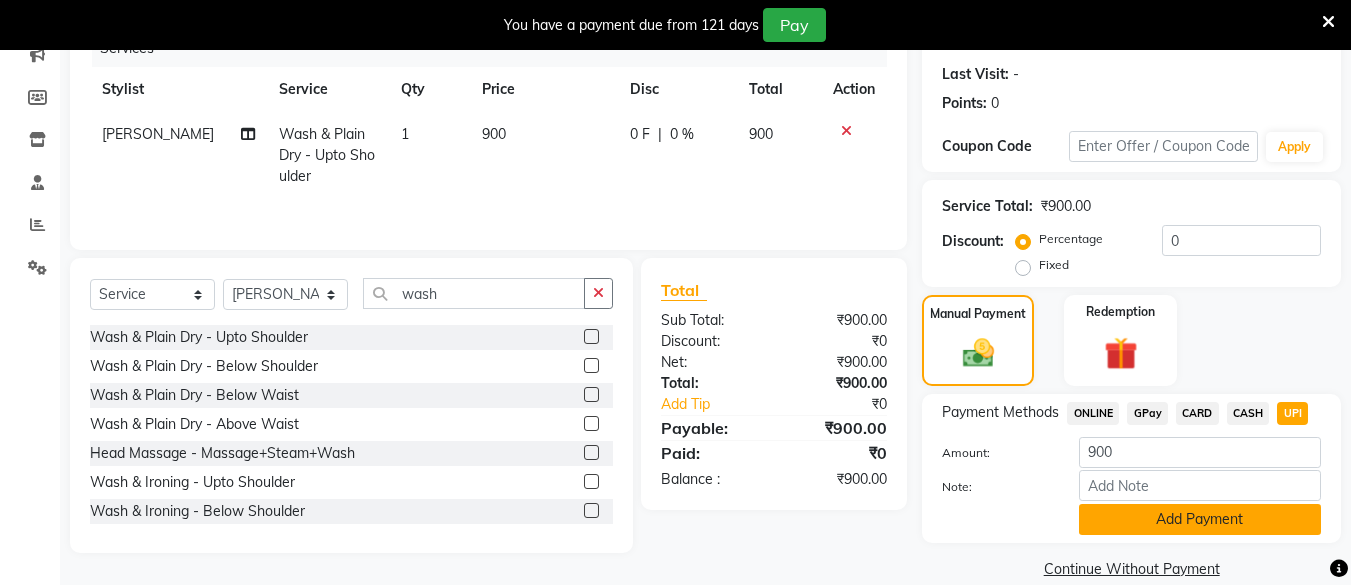 click on "Add Payment" 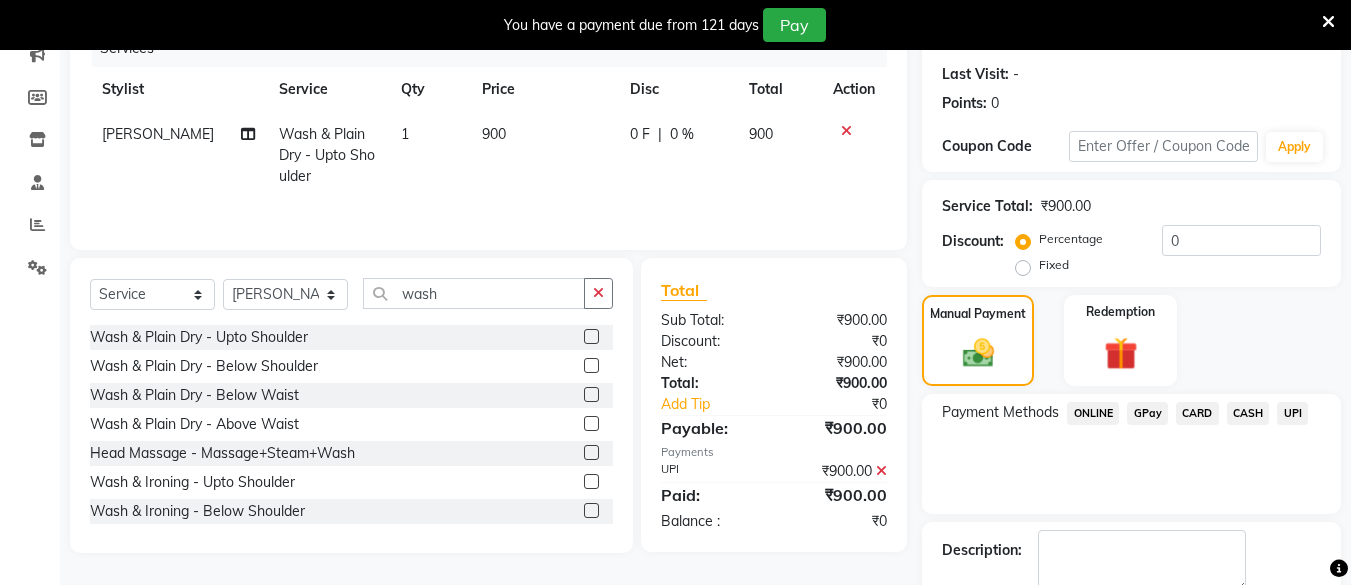 scroll, scrollTop: 381, scrollLeft: 0, axis: vertical 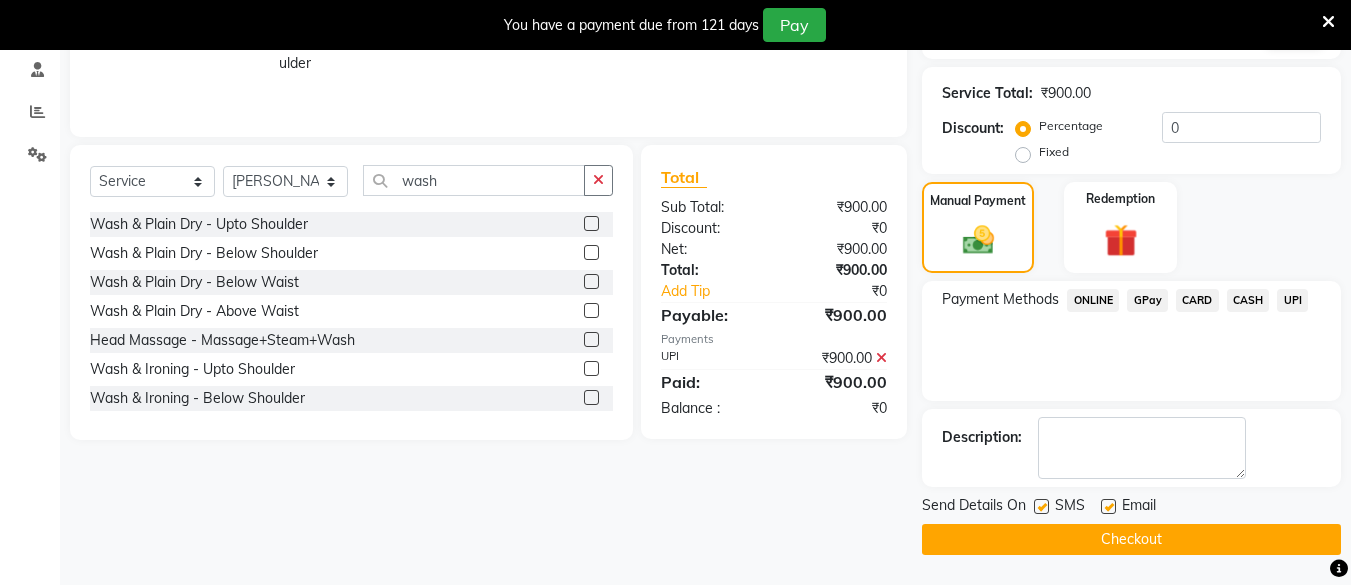click on "Checkout" 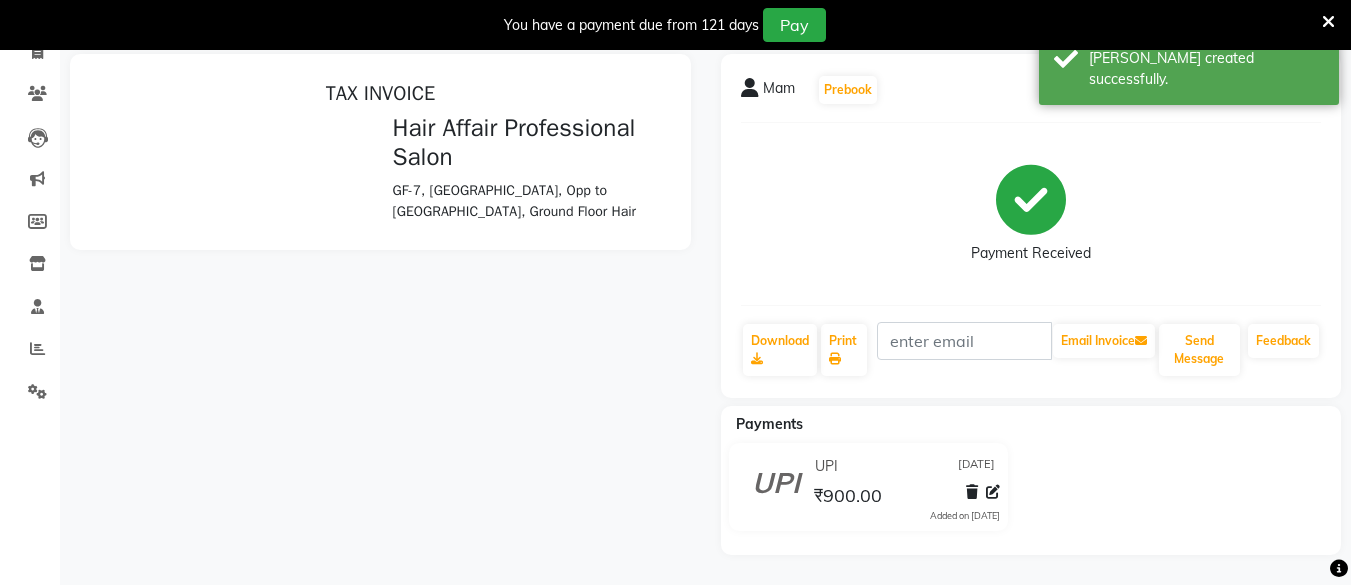 scroll, scrollTop: 244, scrollLeft: 0, axis: vertical 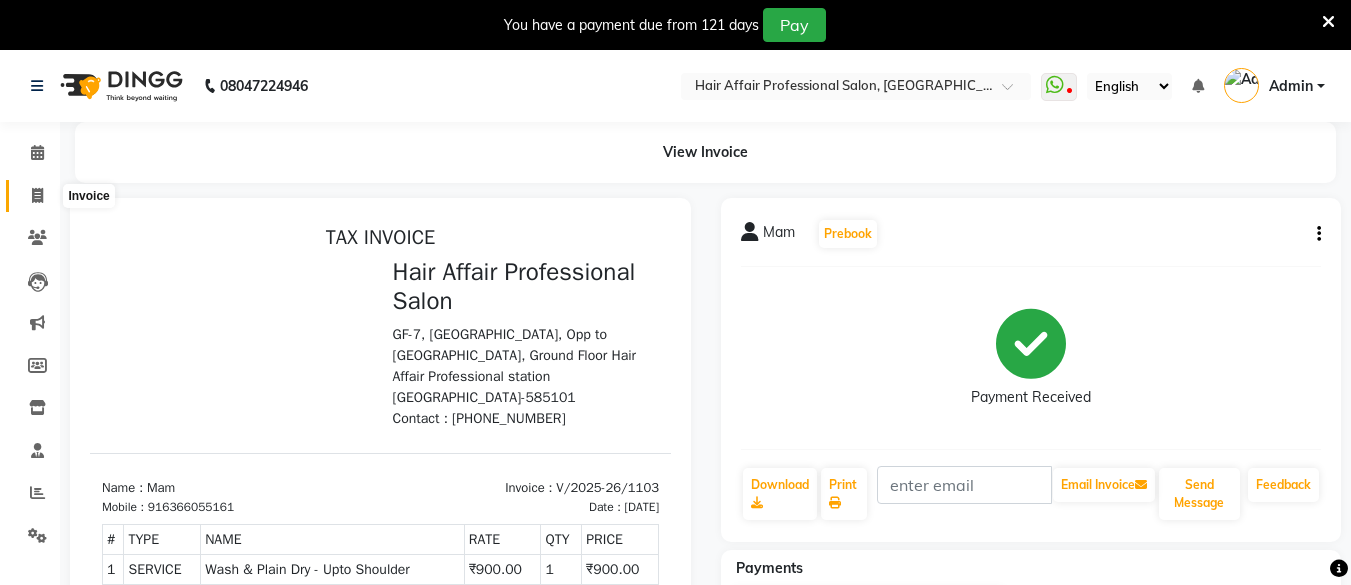 click 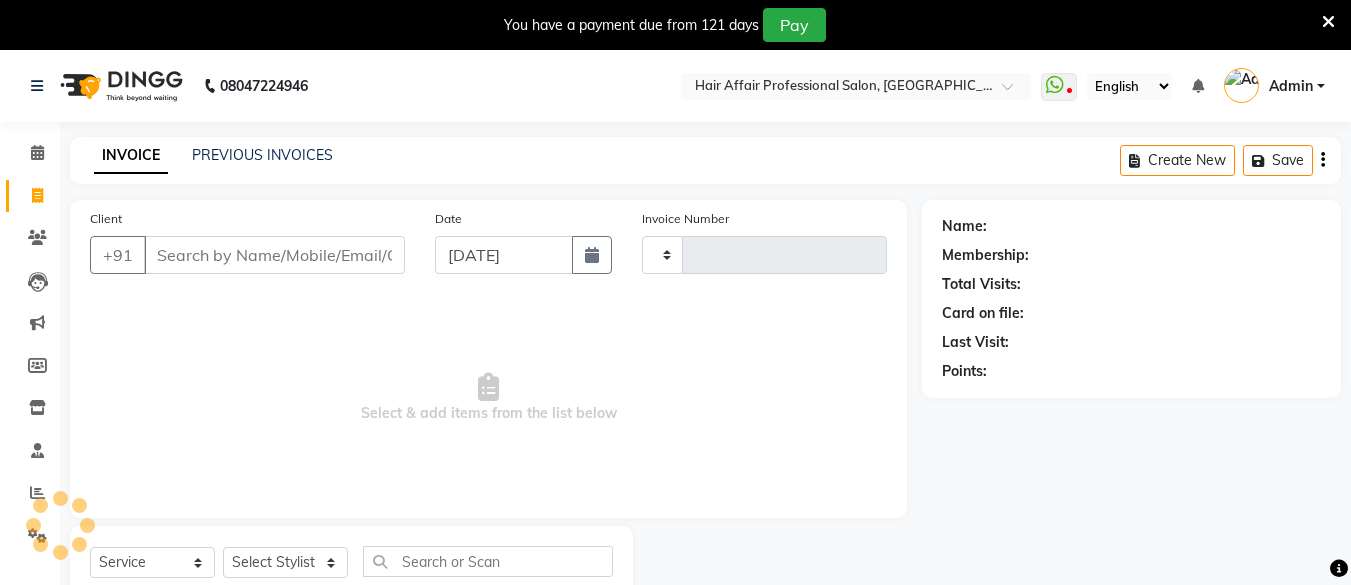 scroll, scrollTop: 66, scrollLeft: 0, axis: vertical 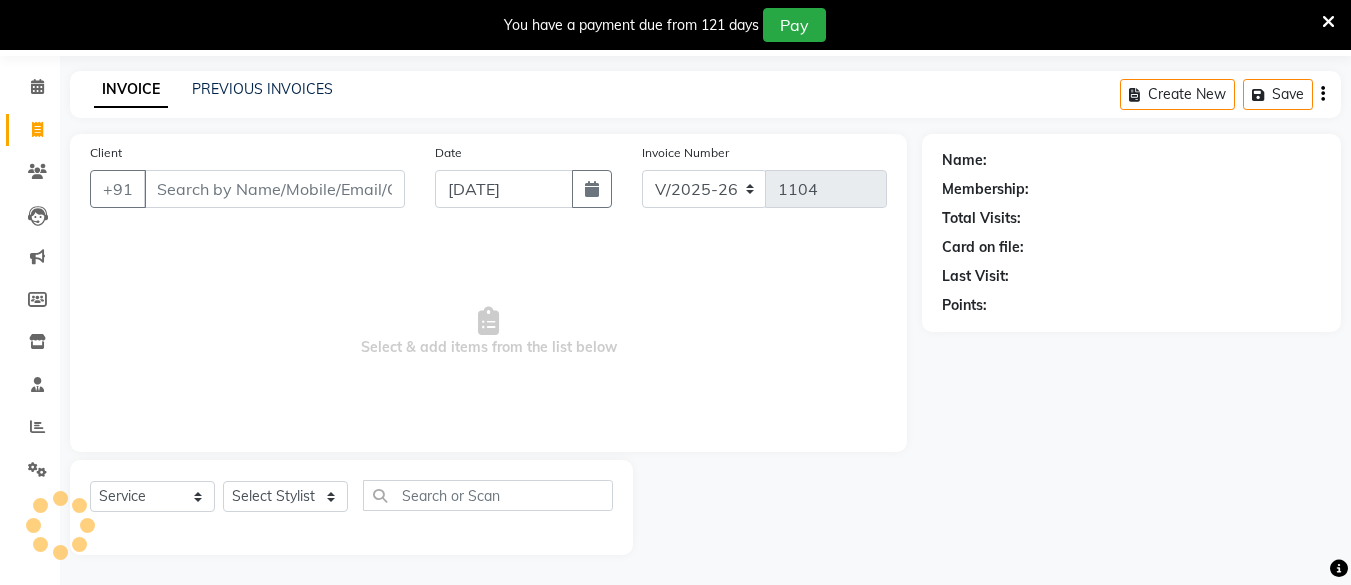 click on "Client" at bounding box center (274, 189) 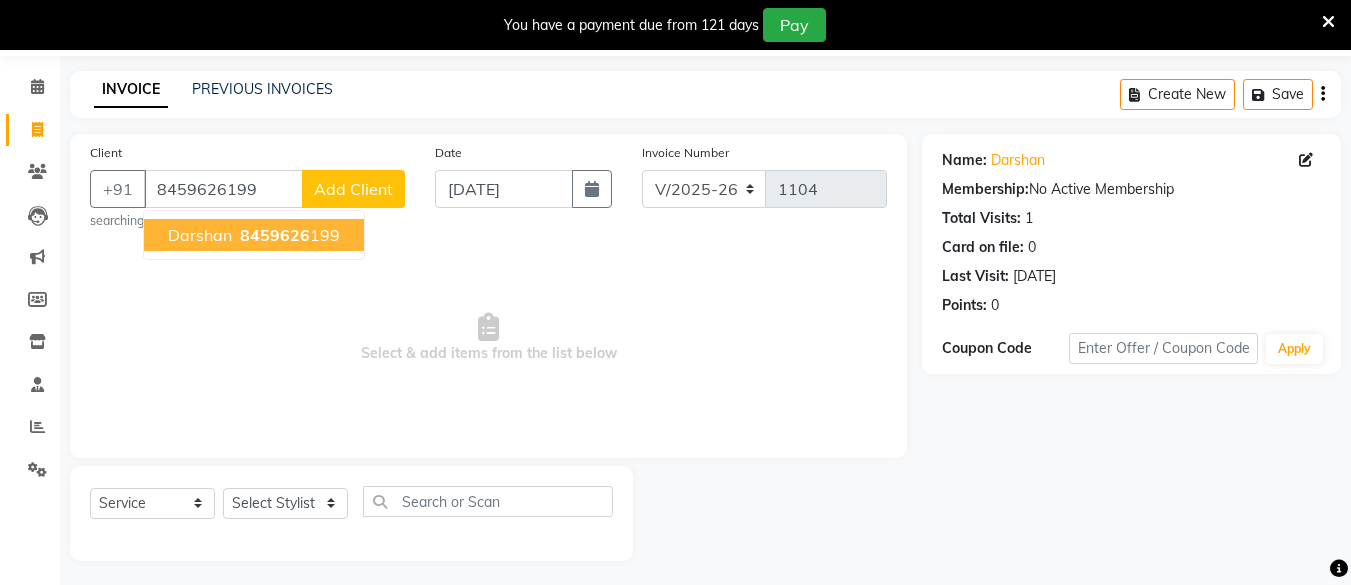 click on "Darshan" at bounding box center (200, 235) 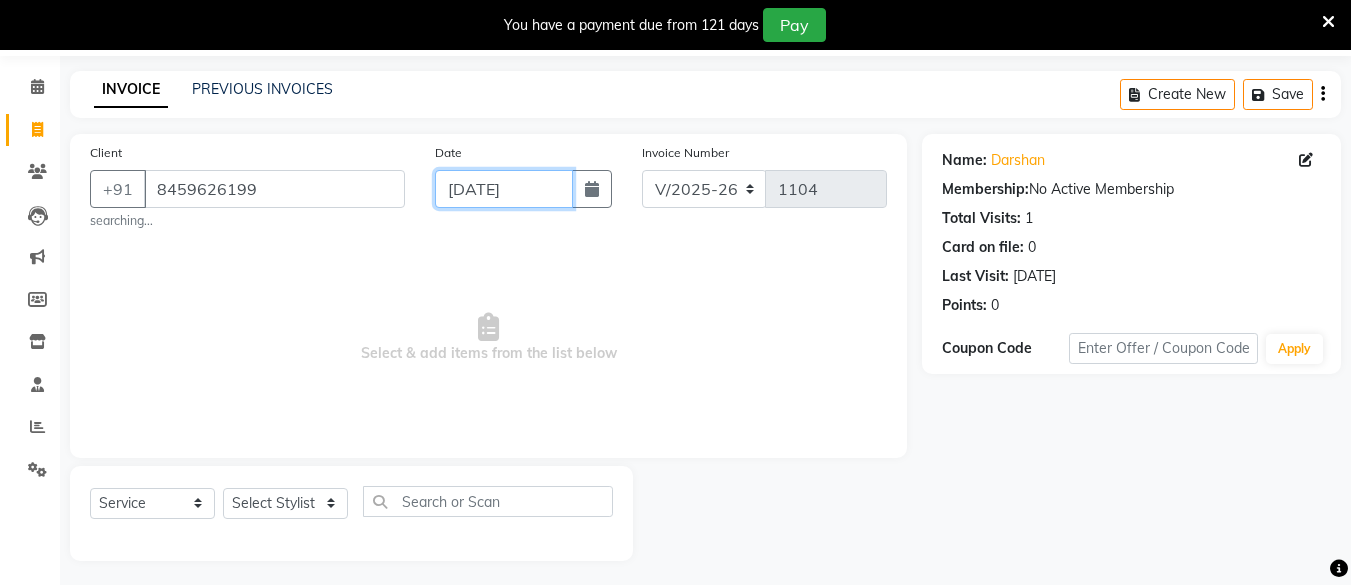 click on "[DATE]" 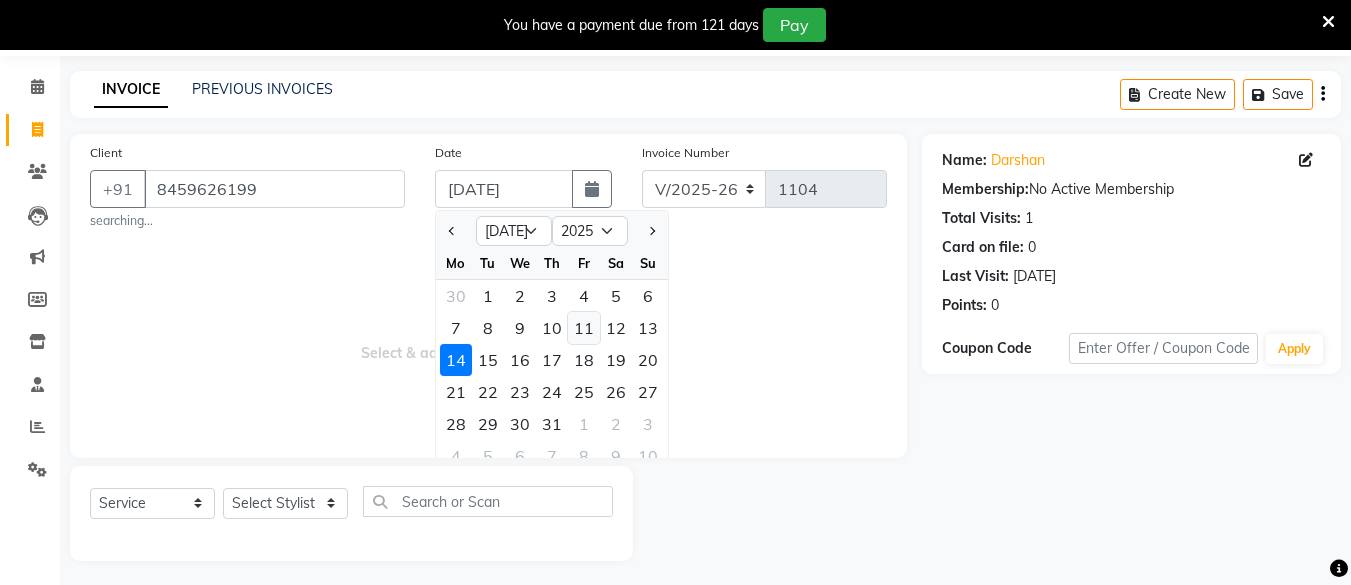 click on "11" 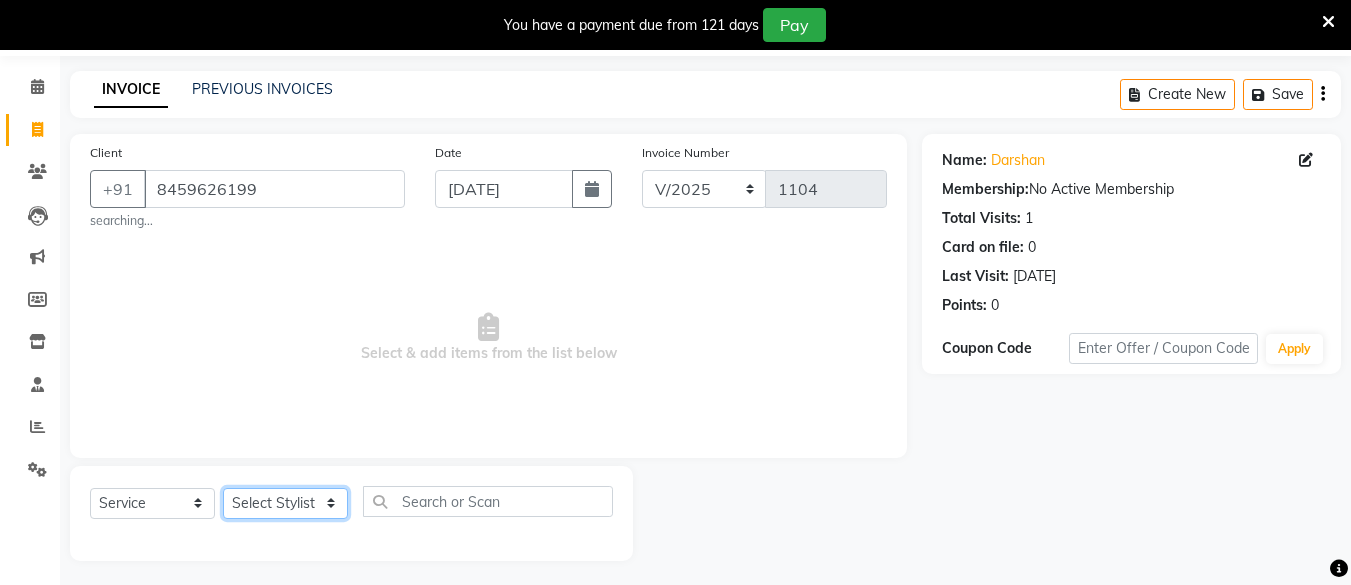 click on "Select Stylist [PERSON_NAME] Hair Affair [PERSON_NAME] [PERSON_NAME] [PERSON_NAME] sandhya [PERSON_NAME] [PERSON_NAME]" 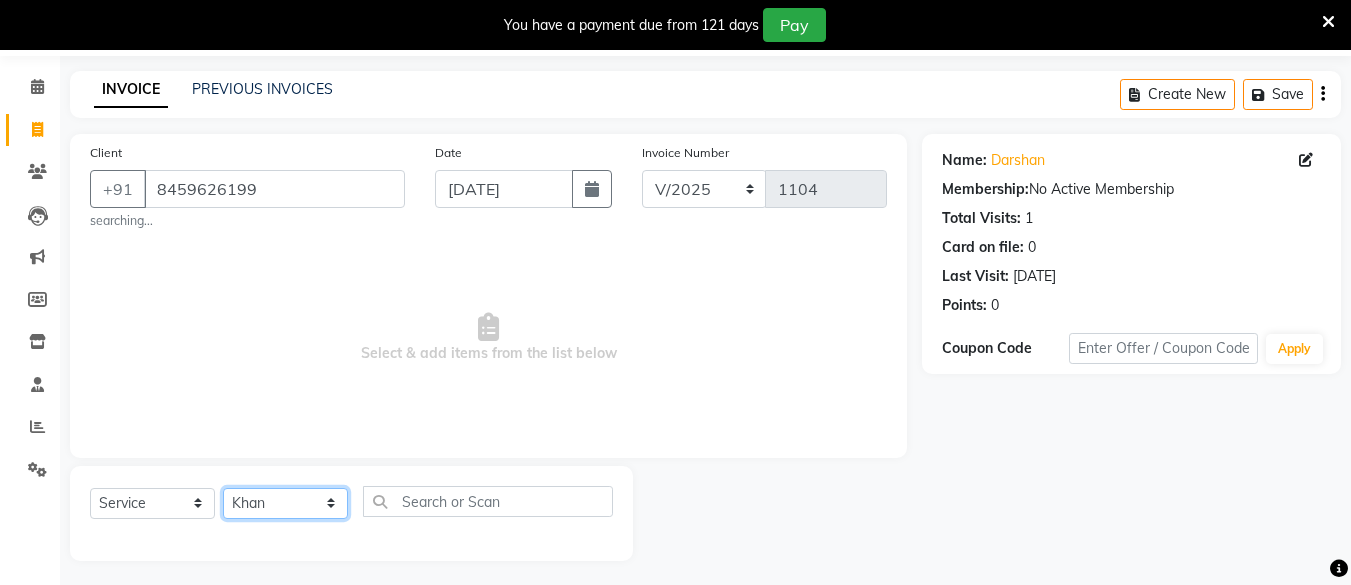 click on "Select Stylist [PERSON_NAME] Hair Affair [PERSON_NAME] [PERSON_NAME] [PERSON_NAME] sandhya [PERSON_NAME] [PERSON_NAME]" 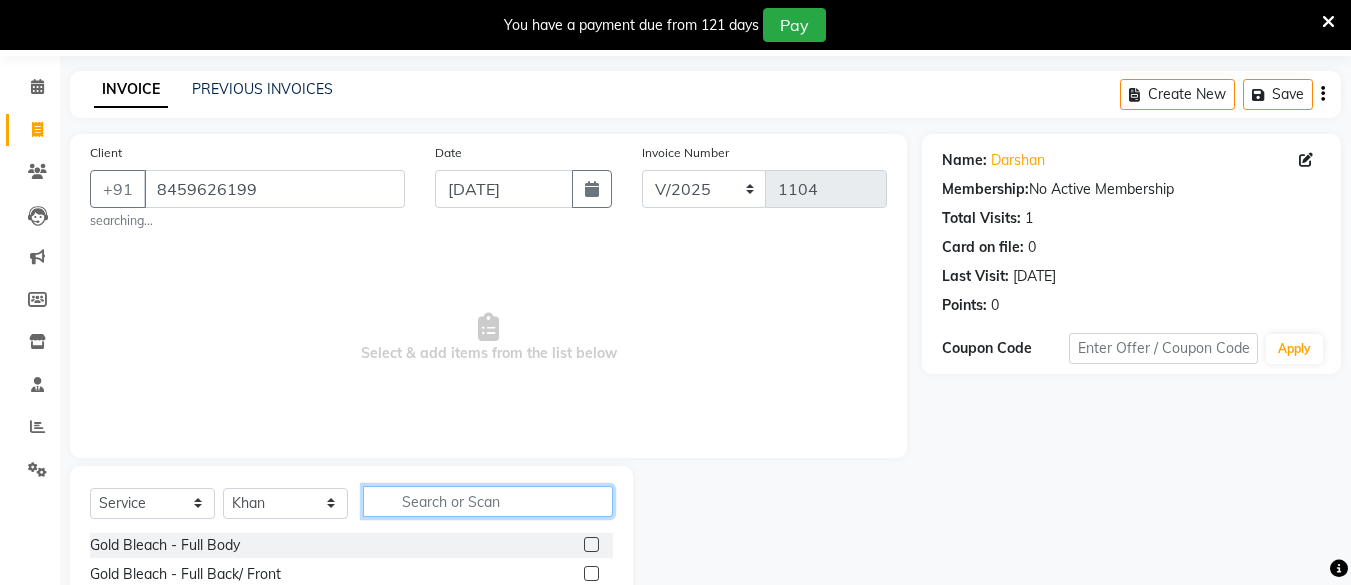 click 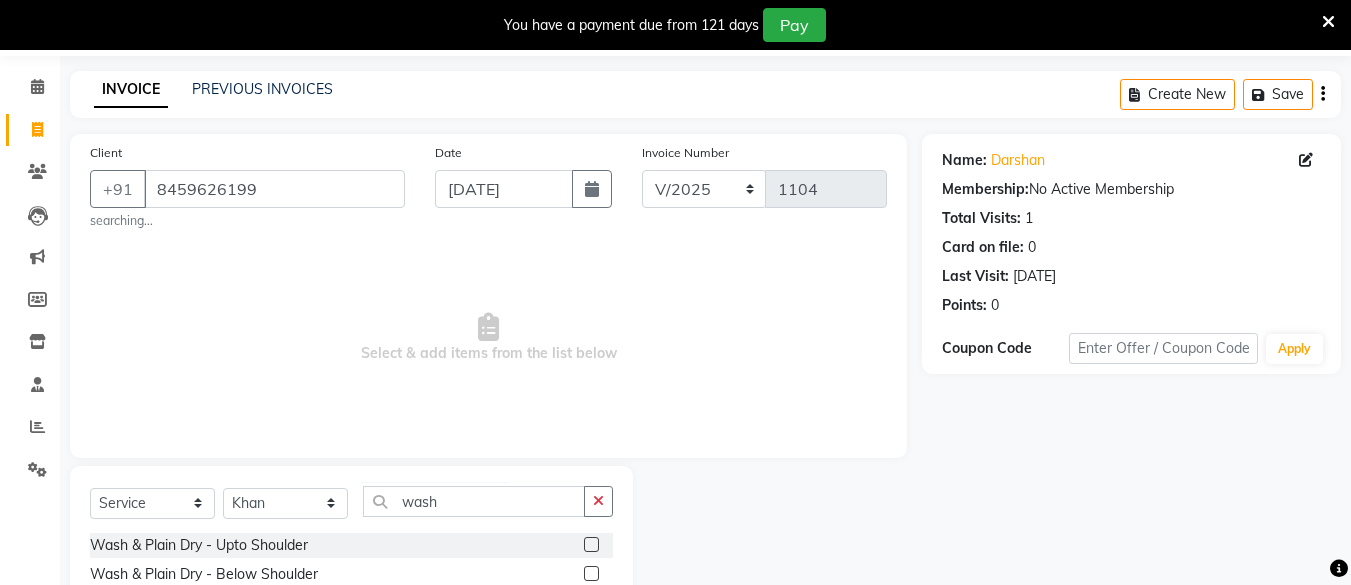 click 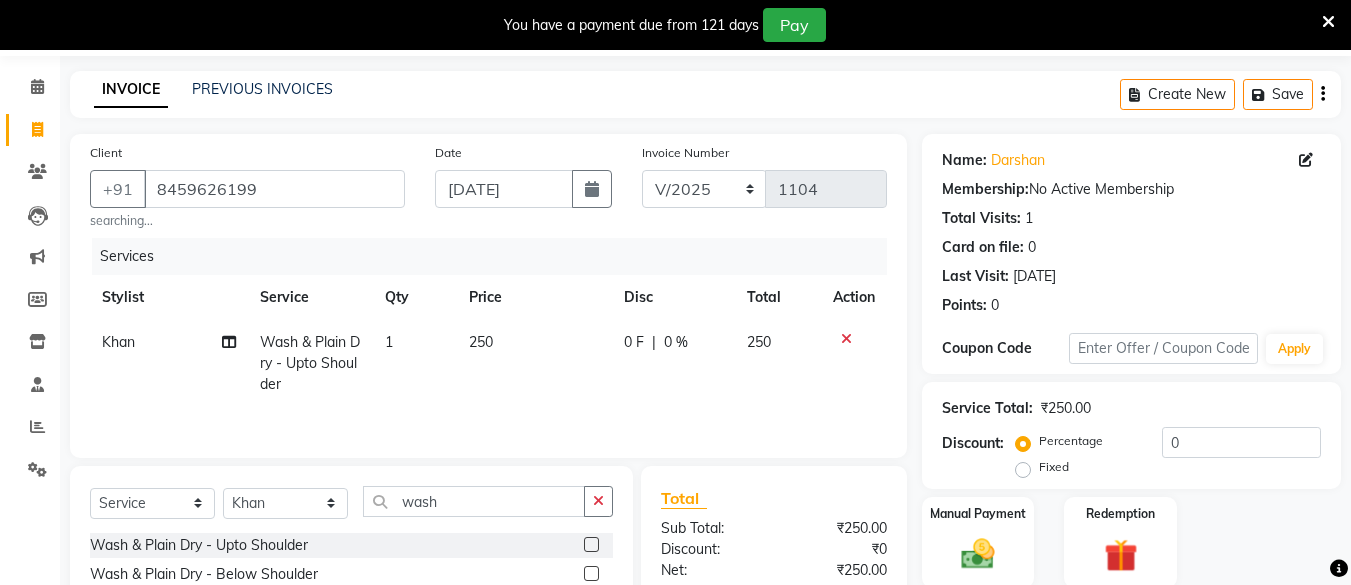 click on "250" 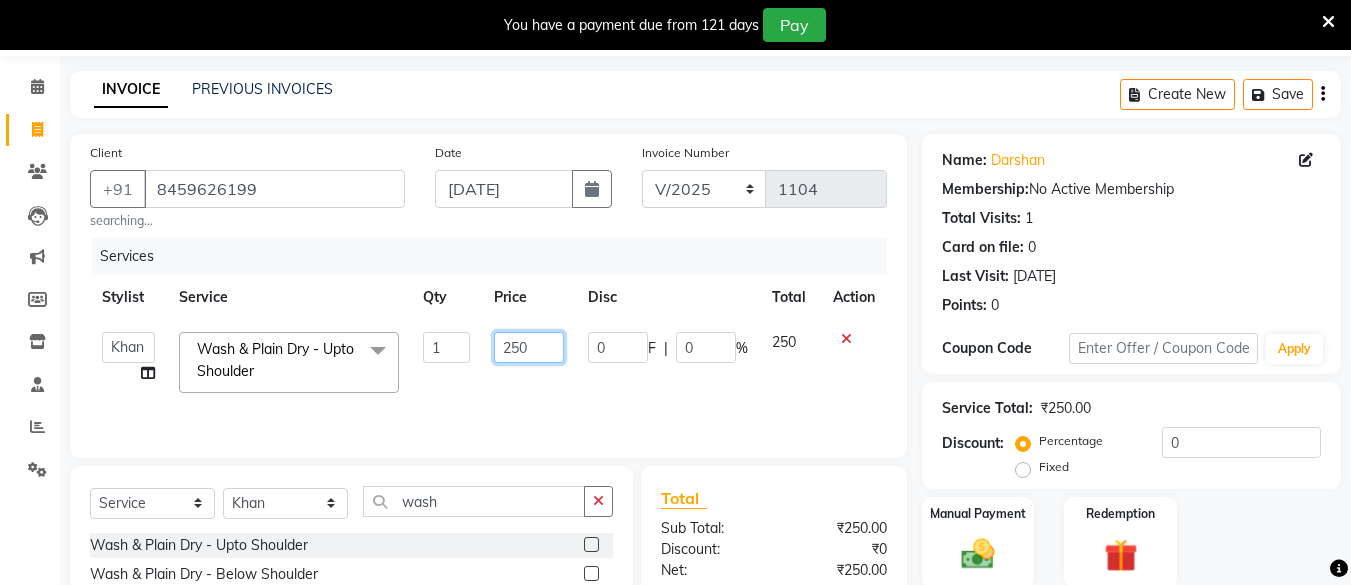 click on "250" 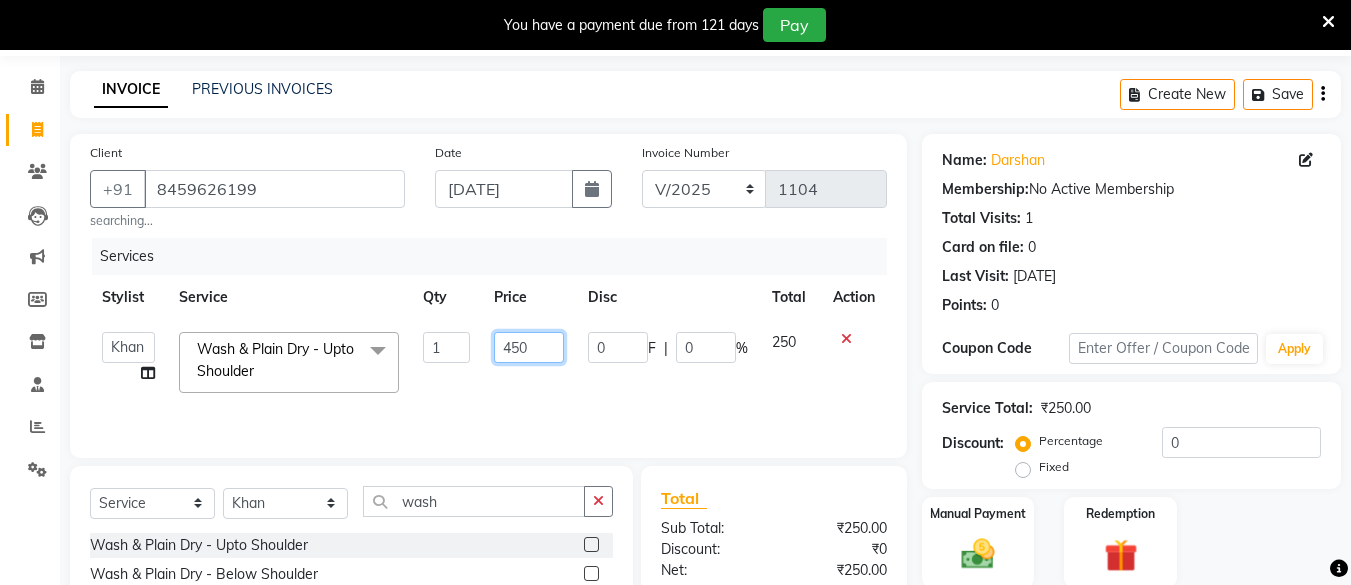 scroll, scrollTop: 272, scrollLeft: 0, axis: vertical 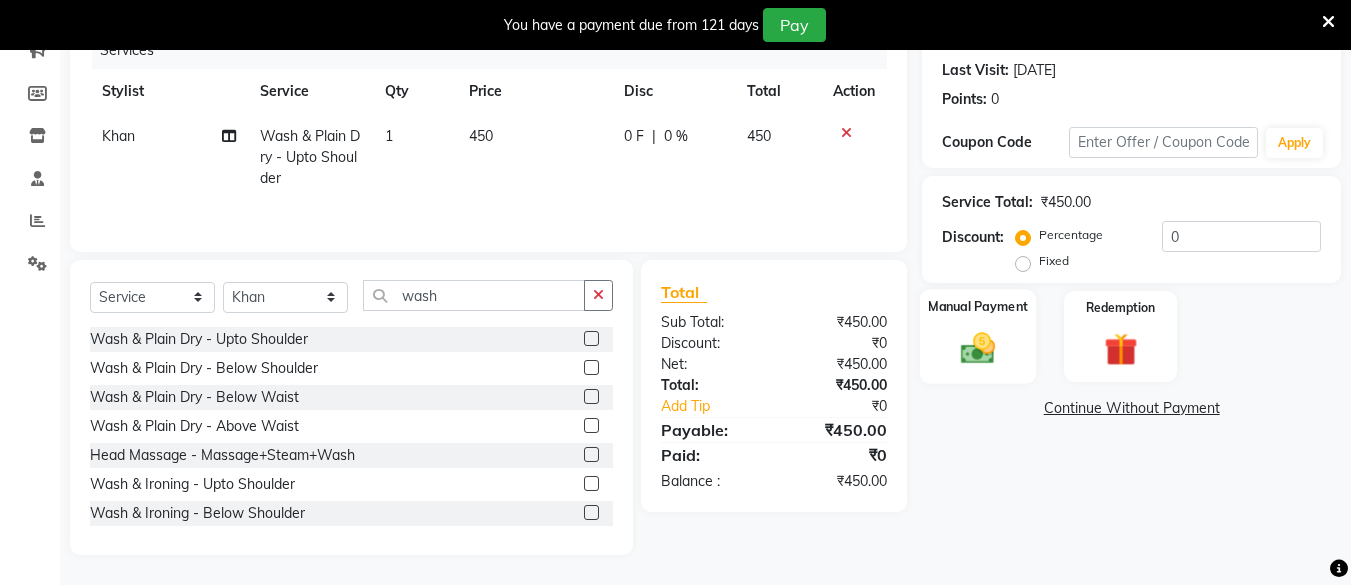 click 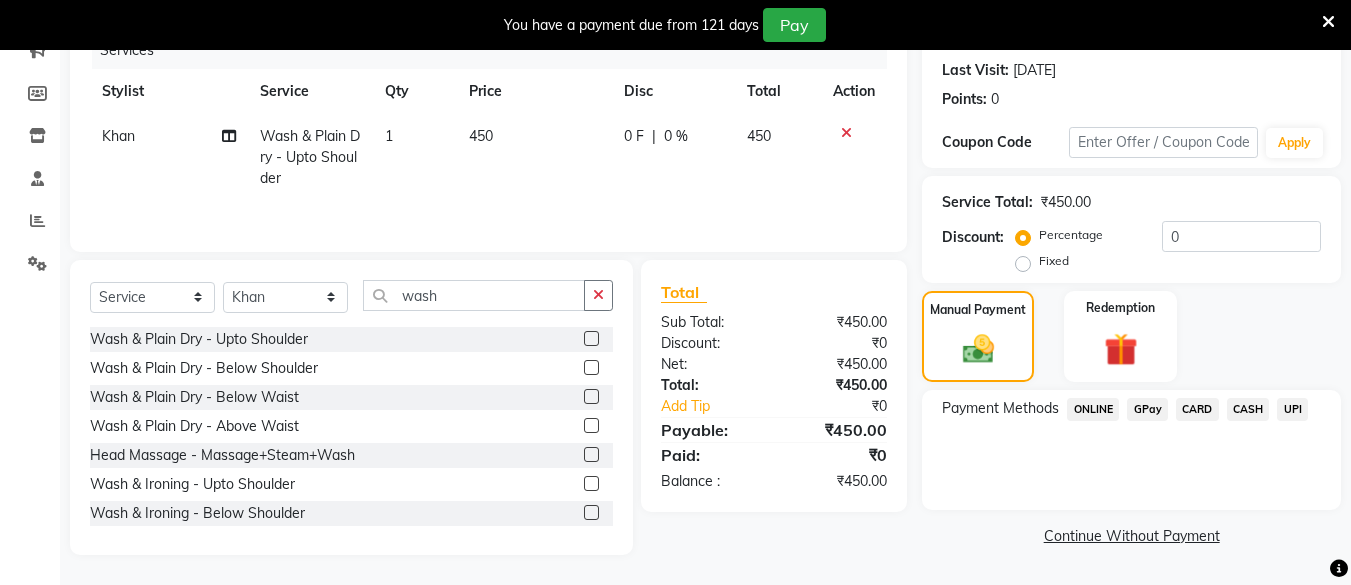 click on "UPI" 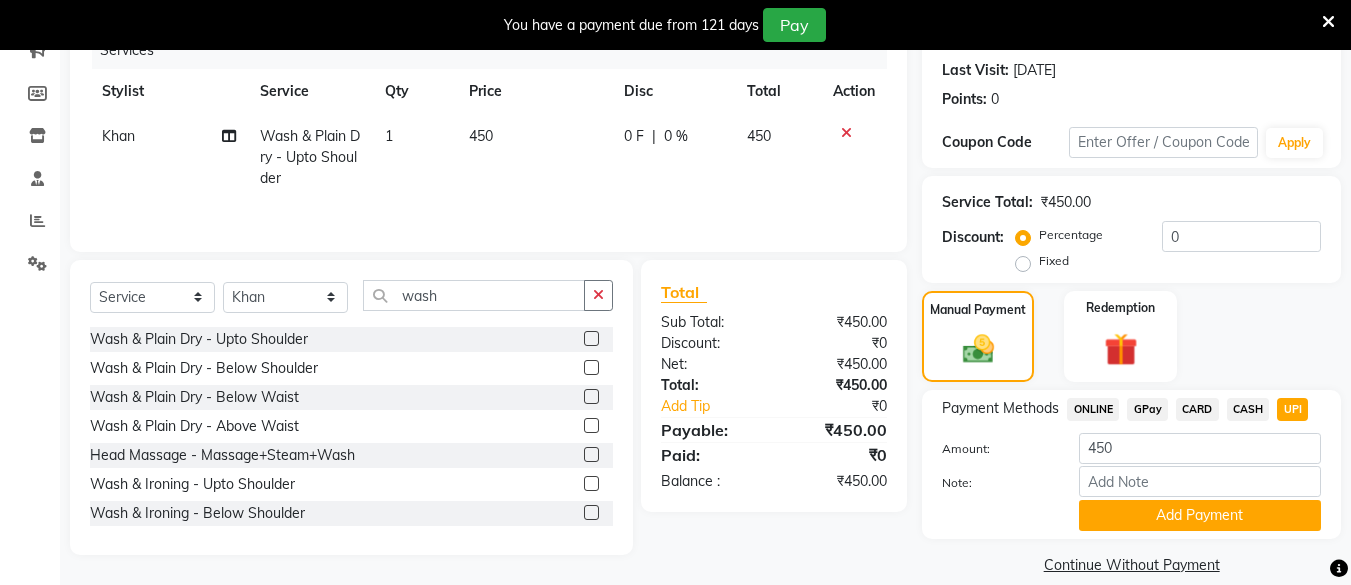 drag, startPoint x: 1229, startPoint y: 517, endPoint x: 1255, endPoint y: 498, distance: 32.202484 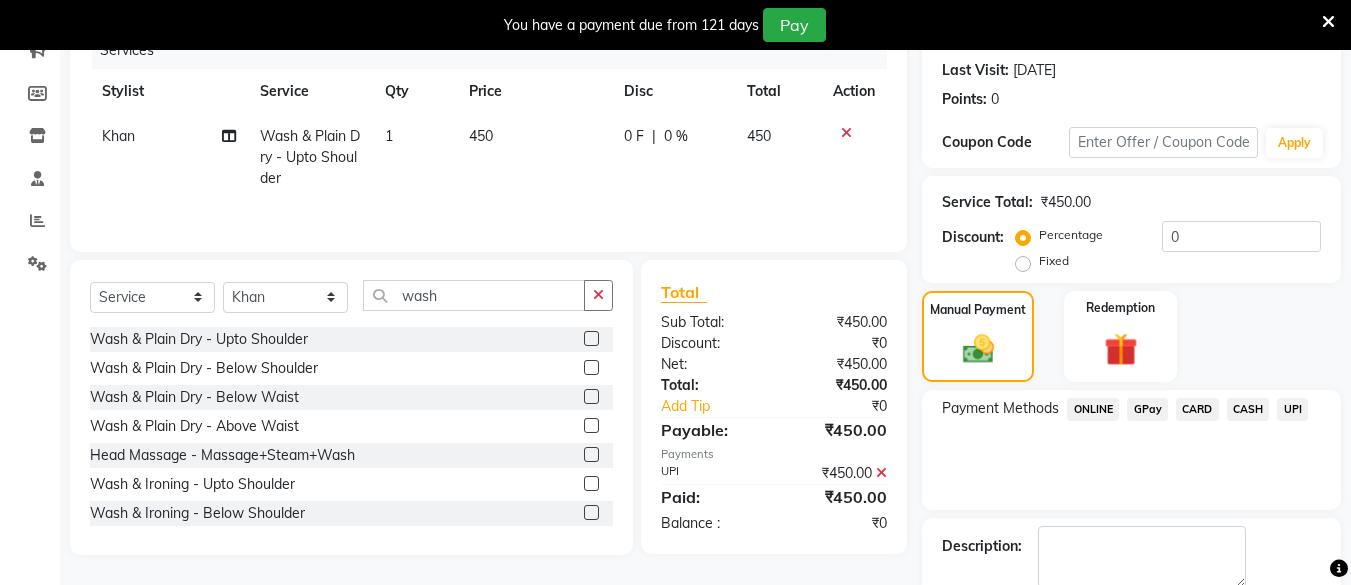 scroll, scrollTop: 381, scrollLeft: 0, axis: vertical 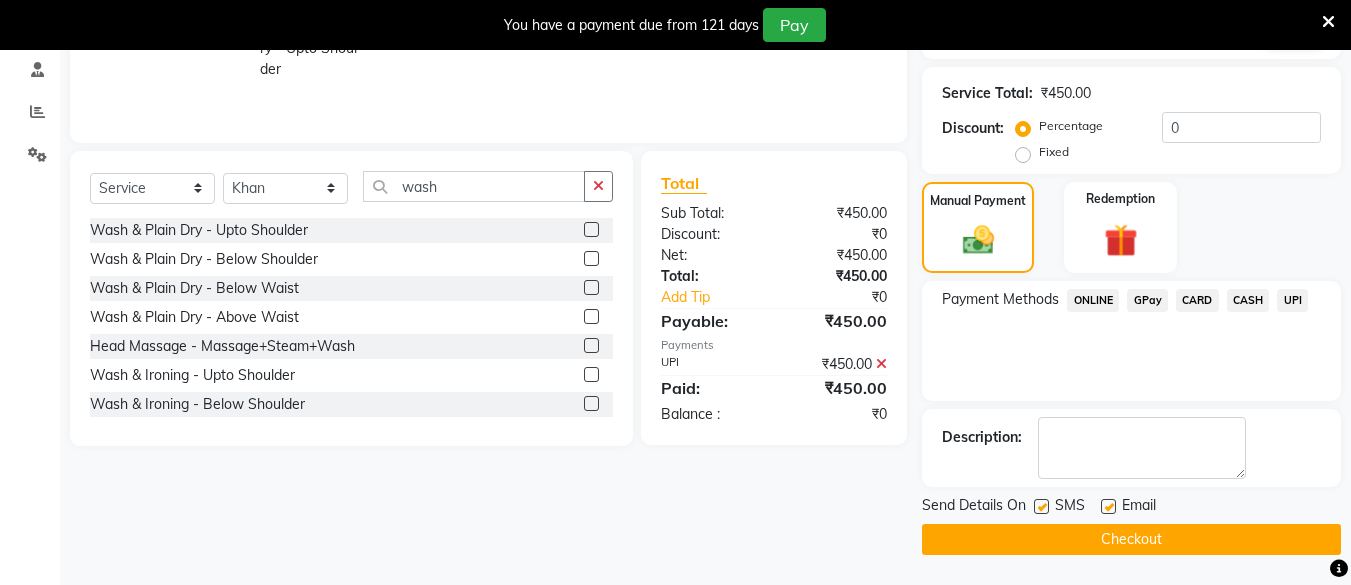 drag, startPoint x: 1235, startPoint y: 530, endPoint x: 1365, endPoint y: 513, distance: 131.10683 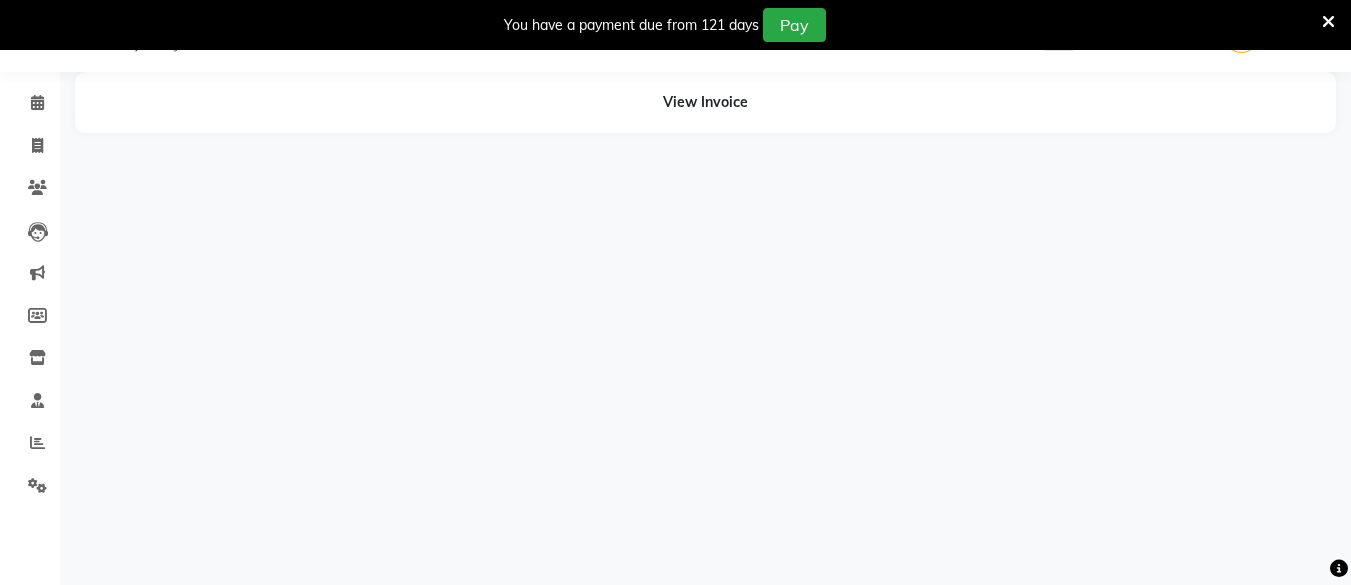 scroll, scrollTop: 0, scrollLeft: 0, axis: both 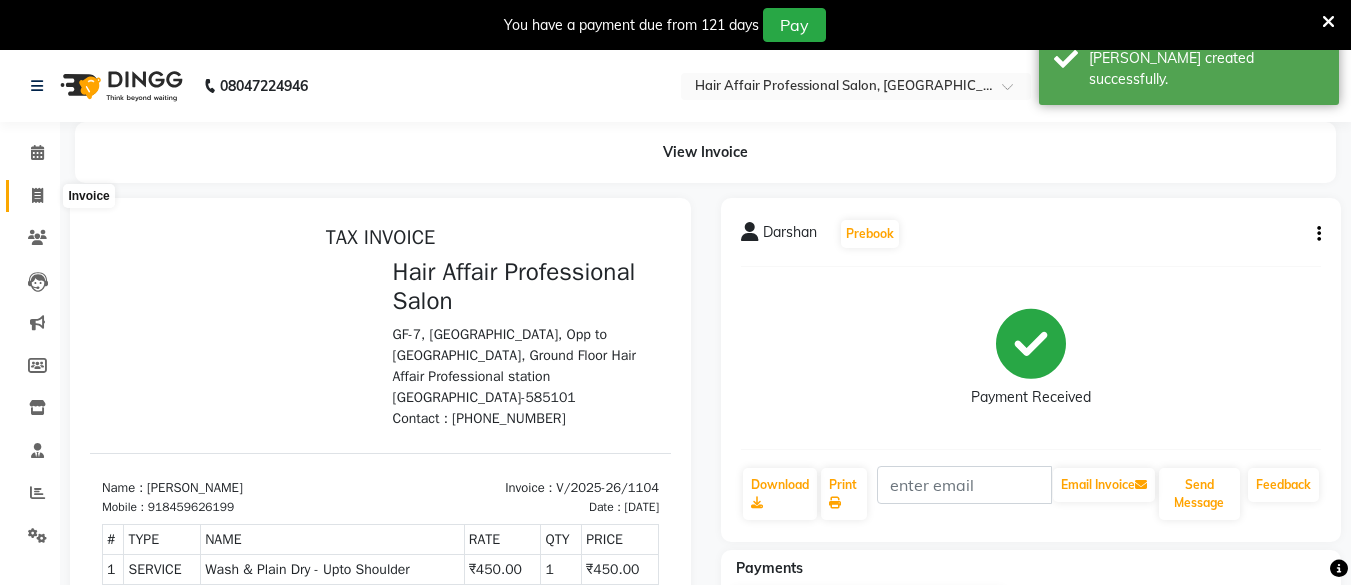 click 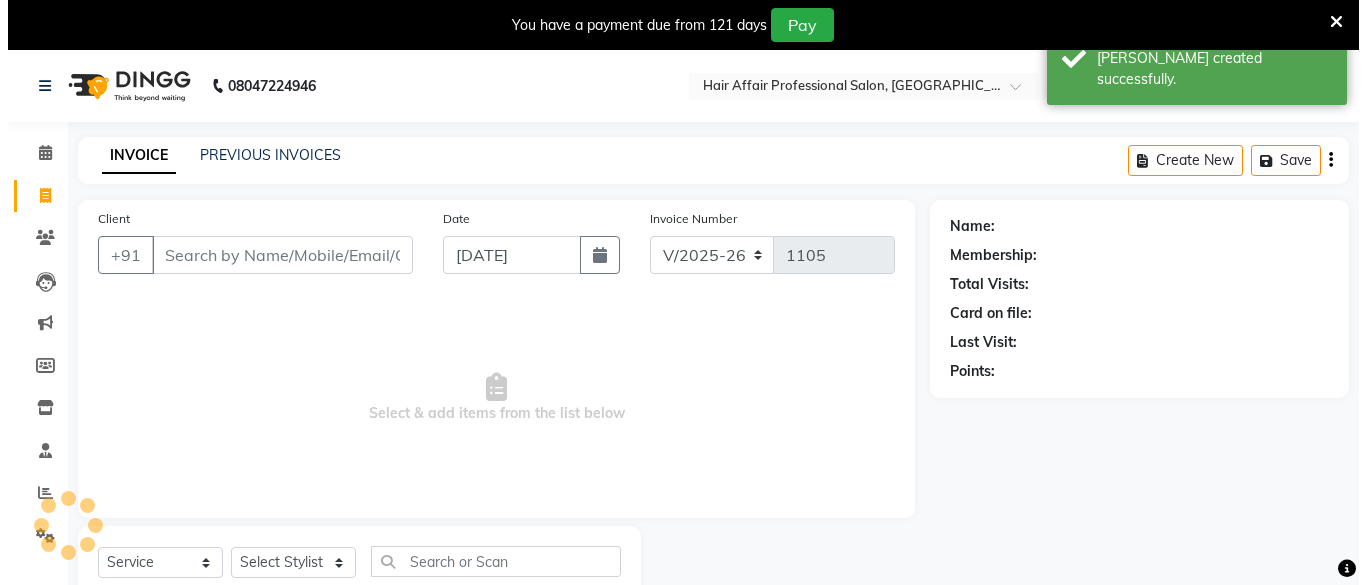 scroll, scrollTop: 66, scrollLeft: 0, axis: vertical 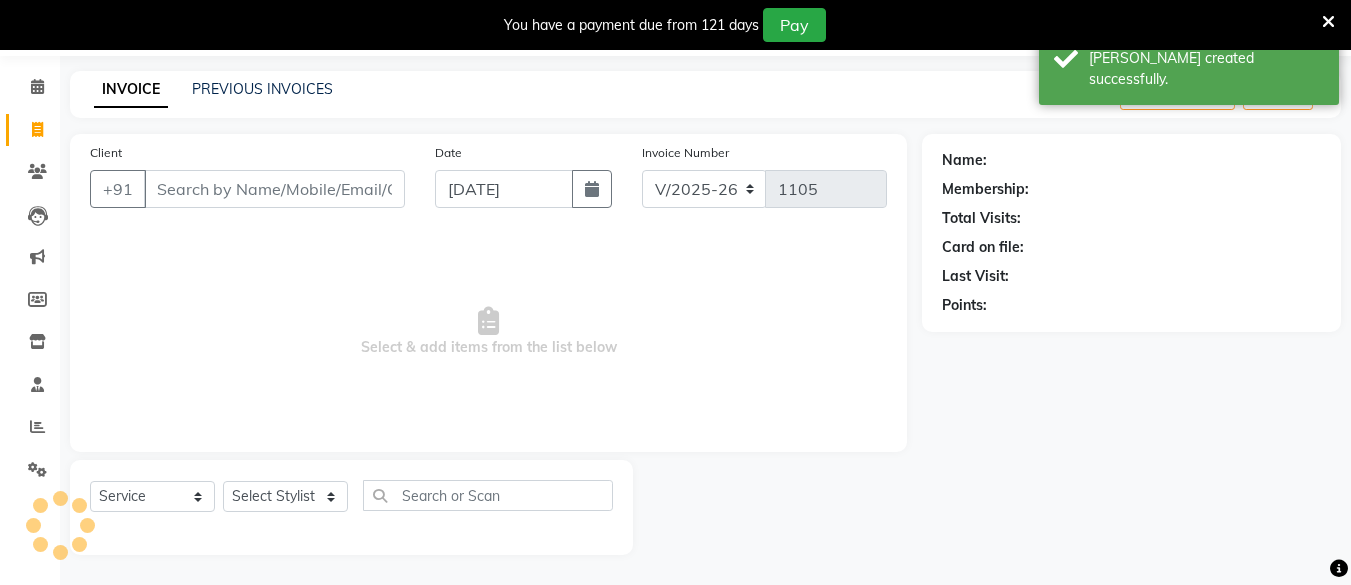 click on "Client +91" 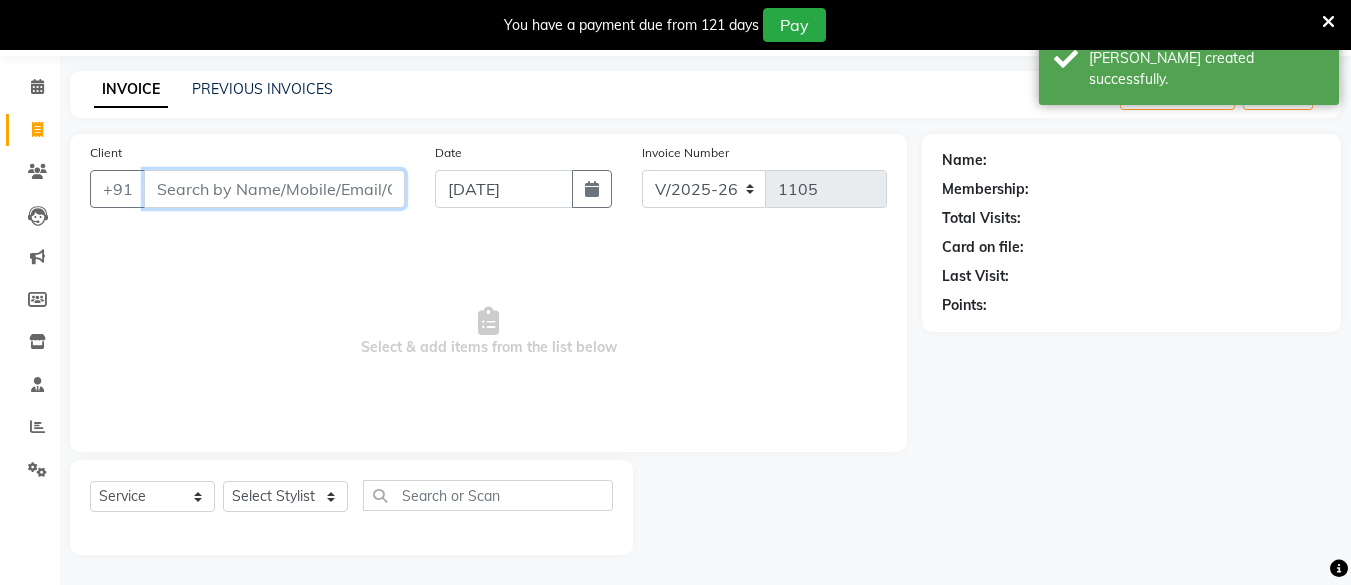 click on "Client" at bounding box center (274, 189) 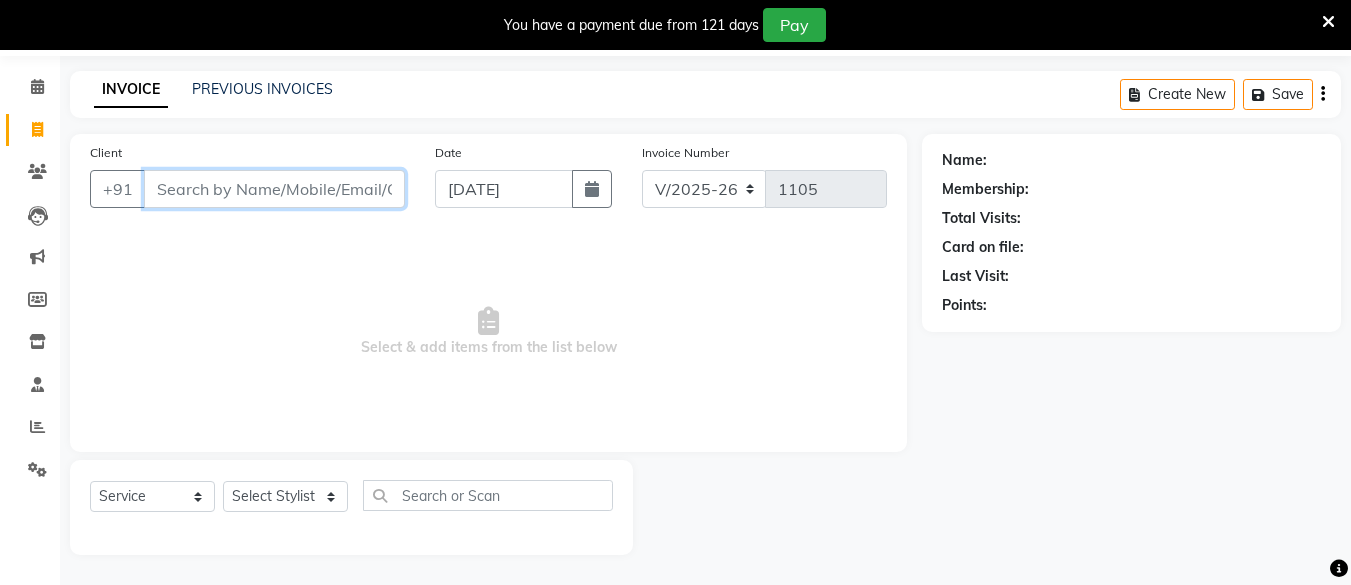 click on "Client" at bounding box center (274, 189) 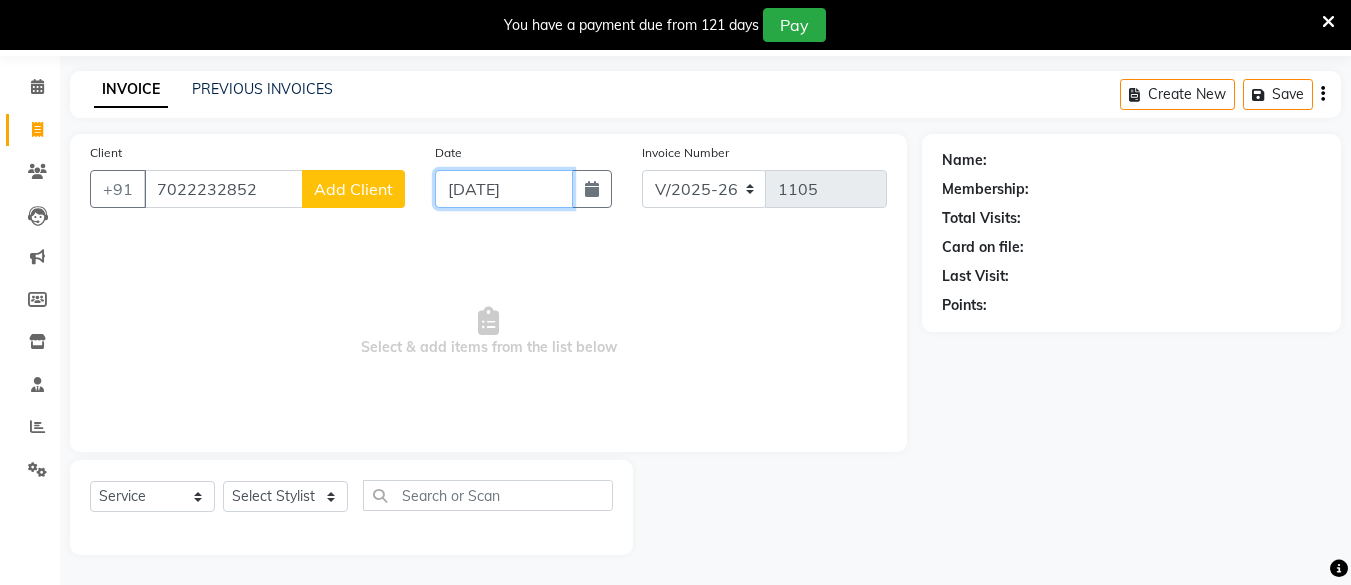 click on "[DATE]" 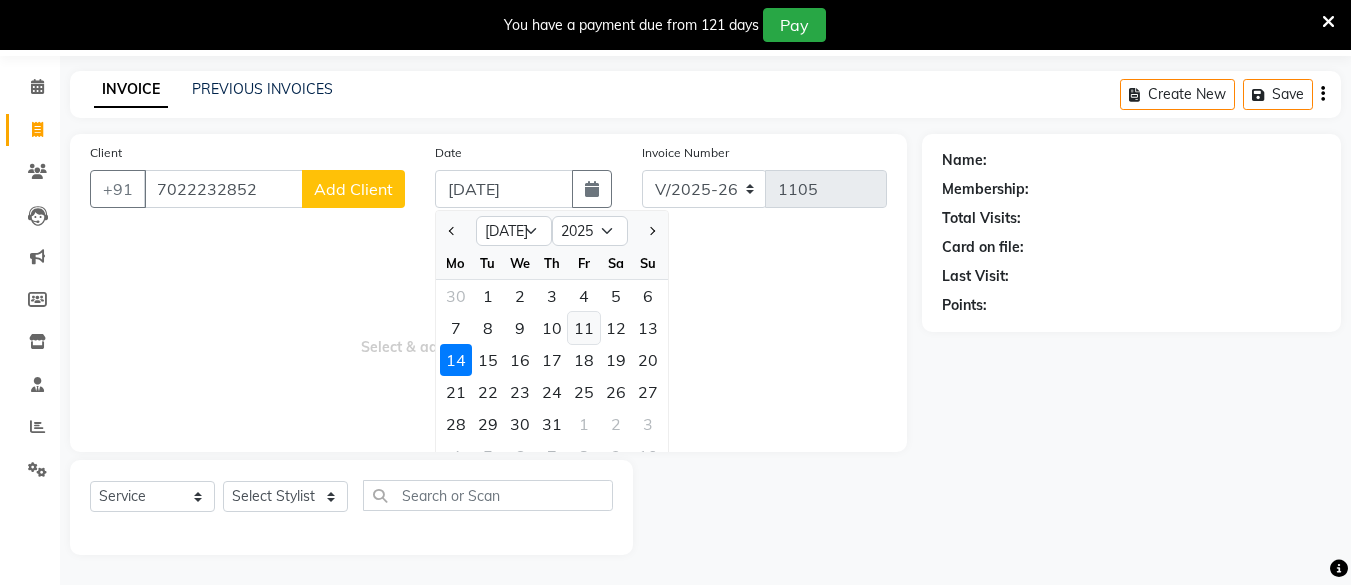 click on "11" 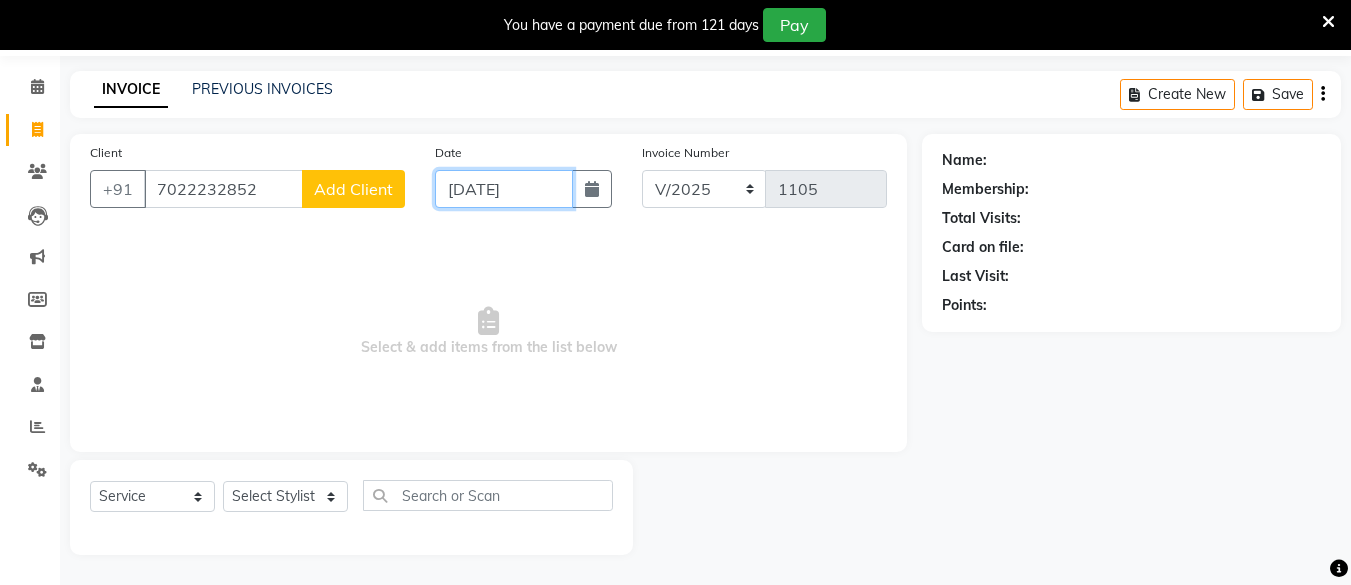 click on "[DATE]" 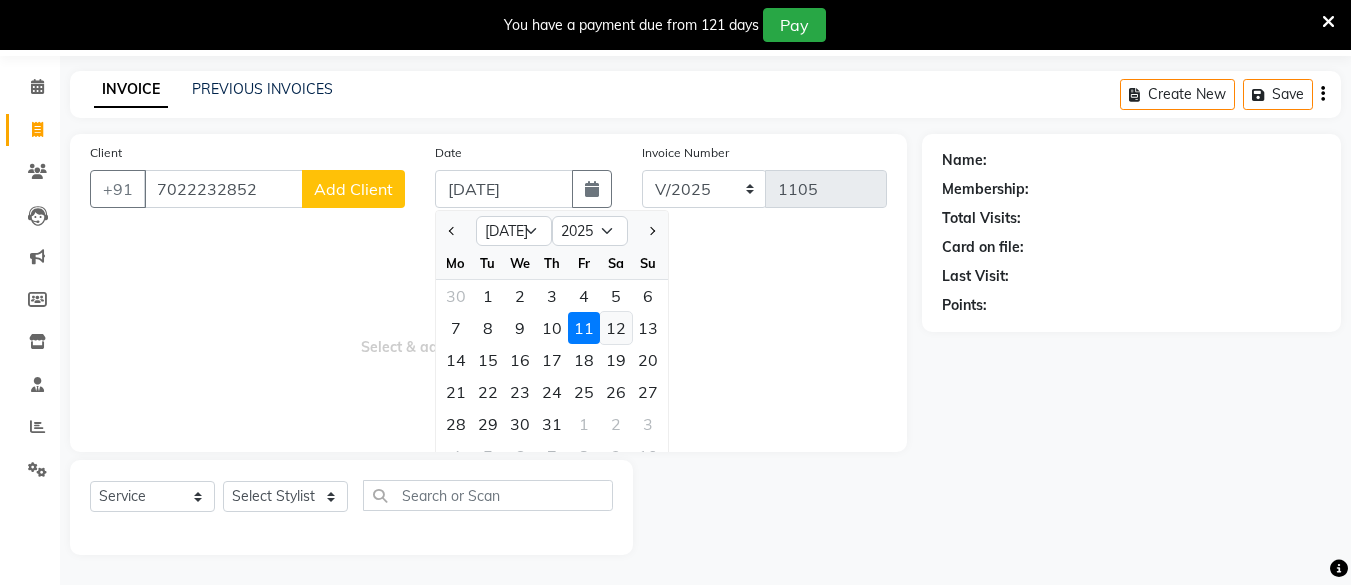 click on "12" 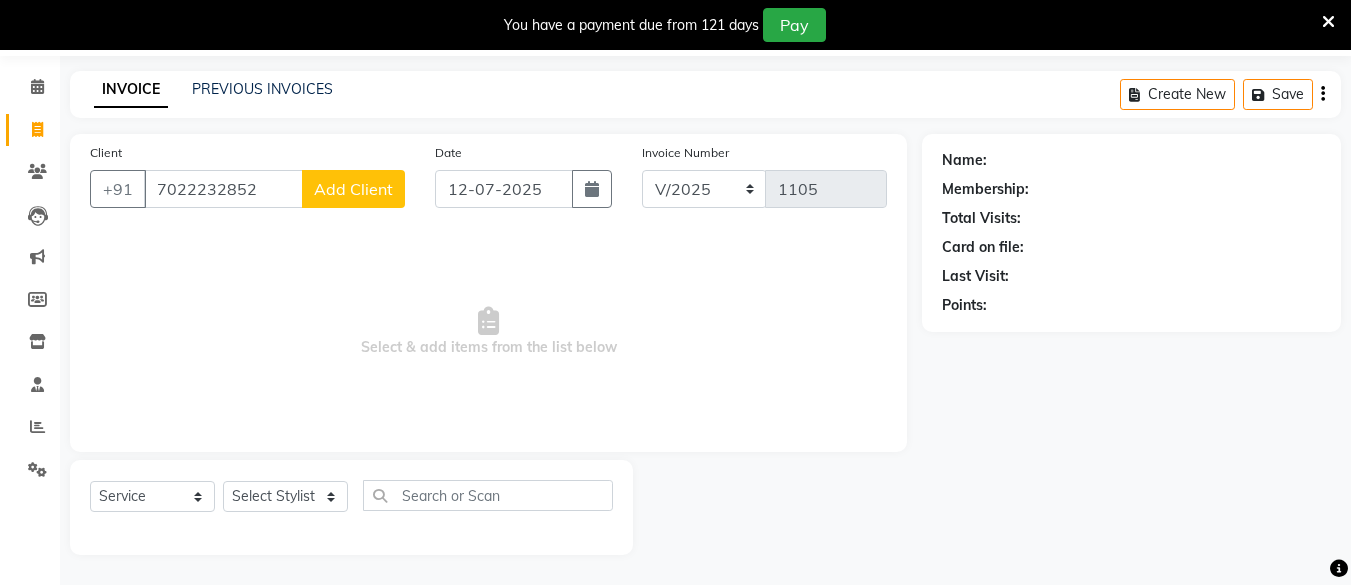 click on "Add Client" 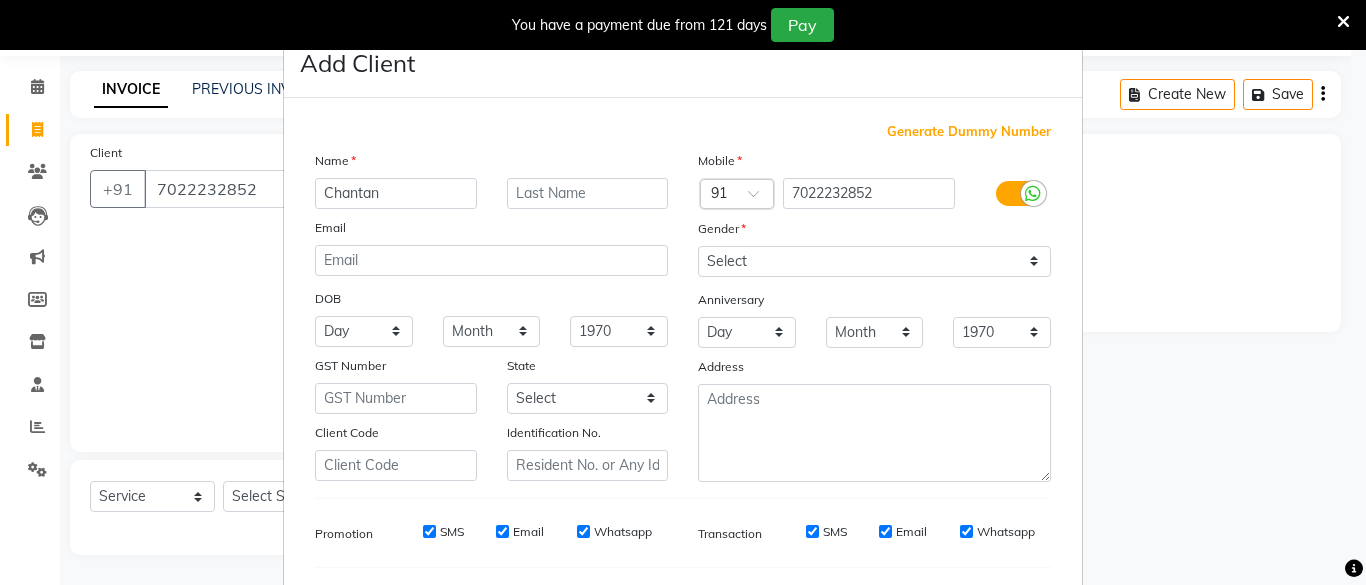 click on "Chantan" at bounding box center [396, 193] 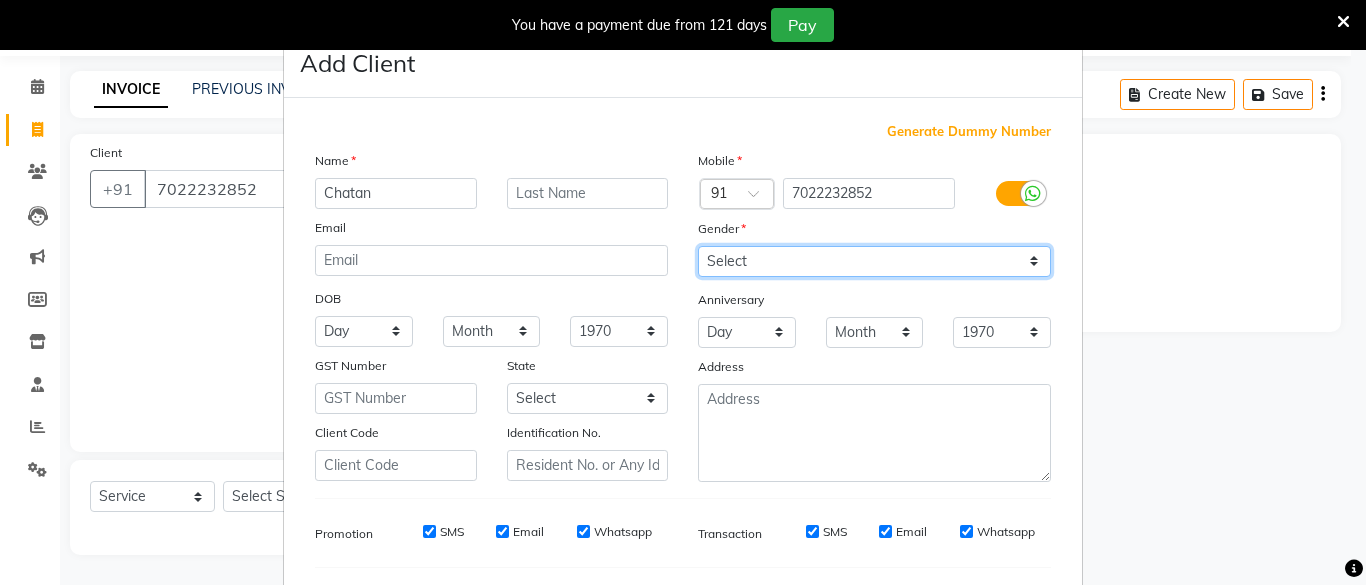 click on "Select [DEMOGRAPHIC_DATA] [DEMOGRAPHIC_DATA] Other Prefer Not To Say" at bounding box center (874, 261) 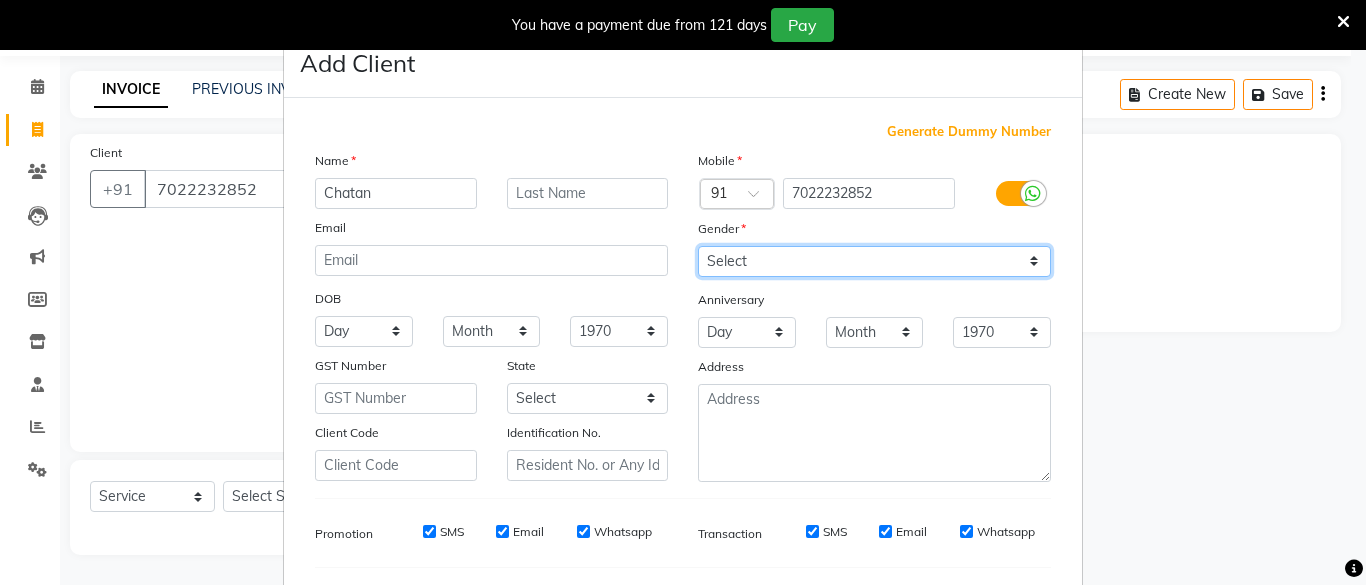 click on "Select [DEMOGRAPHIC_DATA] [DEMOGRAPHIC_DATA] Other Prefer Not To Say" at bounding box center [874, 261] 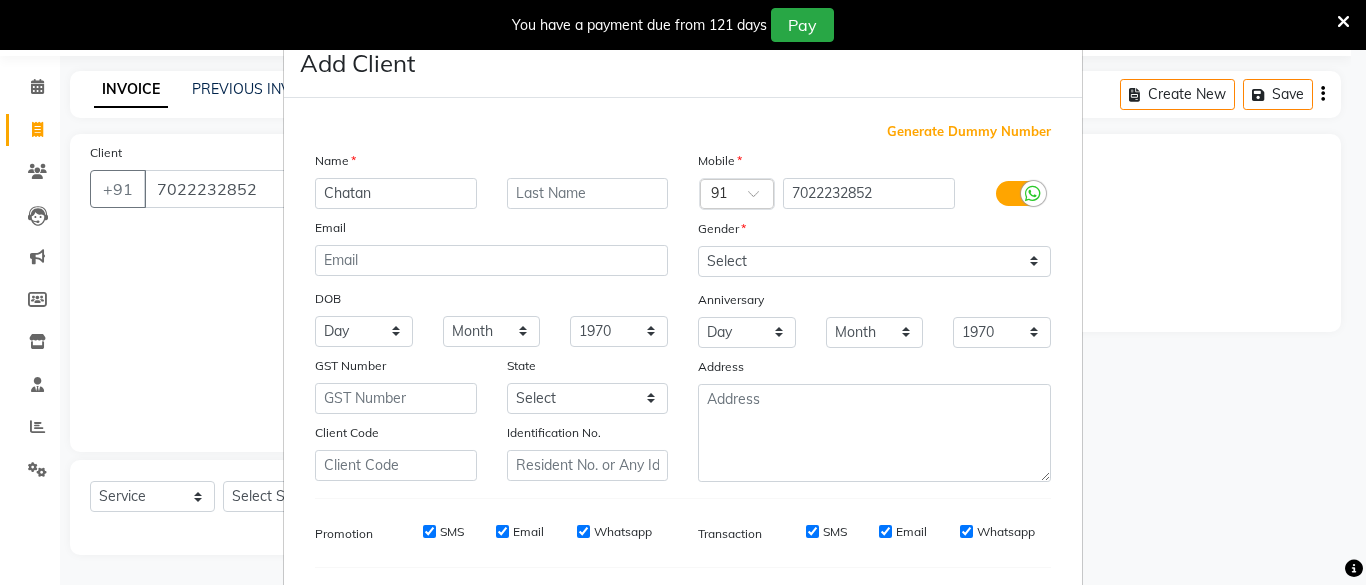 scroll, scrollTop: 264, scrollLeft: 0, axis: vertical 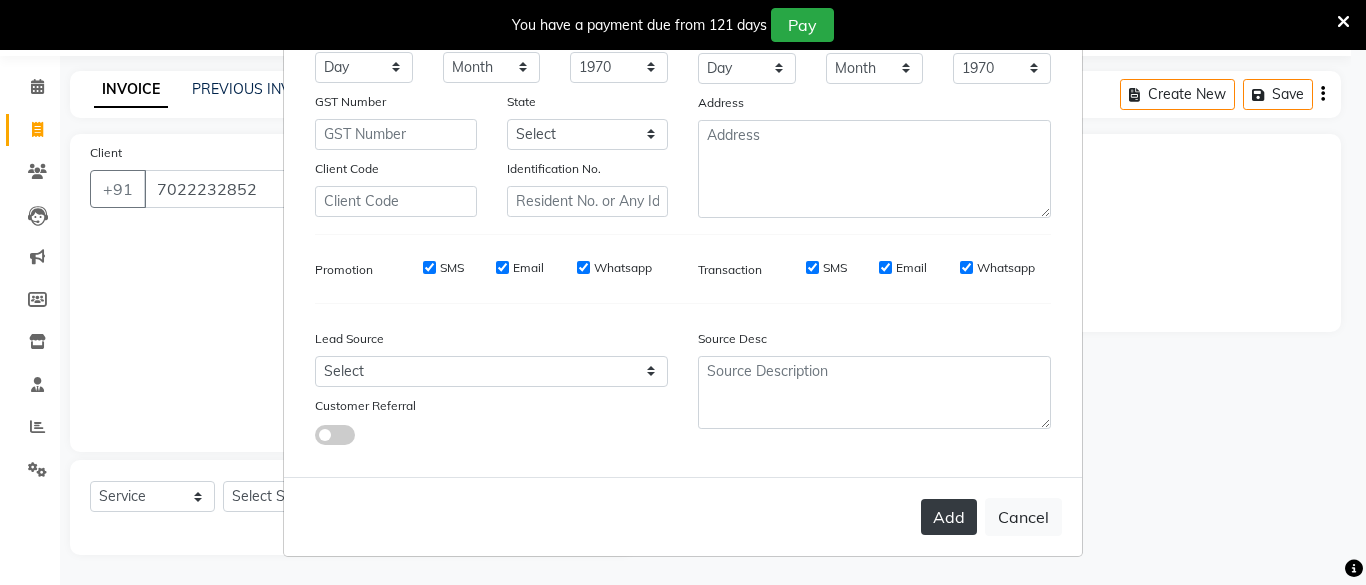 click on "Add" at bounding box center [949, 517] 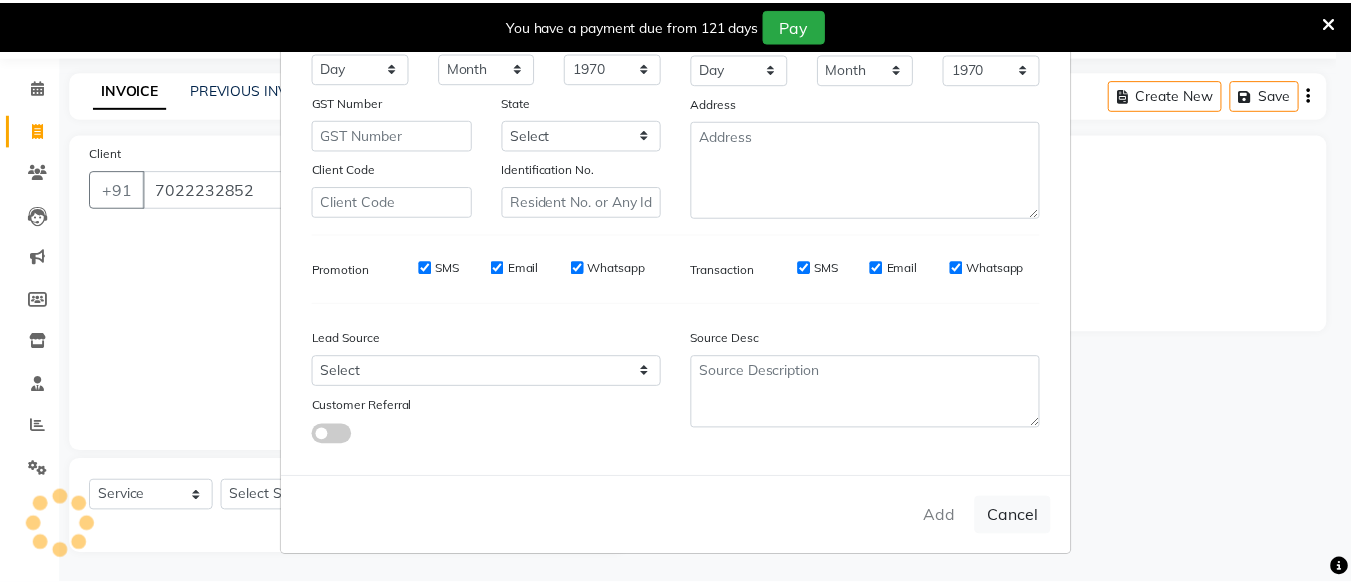 scroll, scrollTop: 32, scrollLeft: 0, axis: vertical 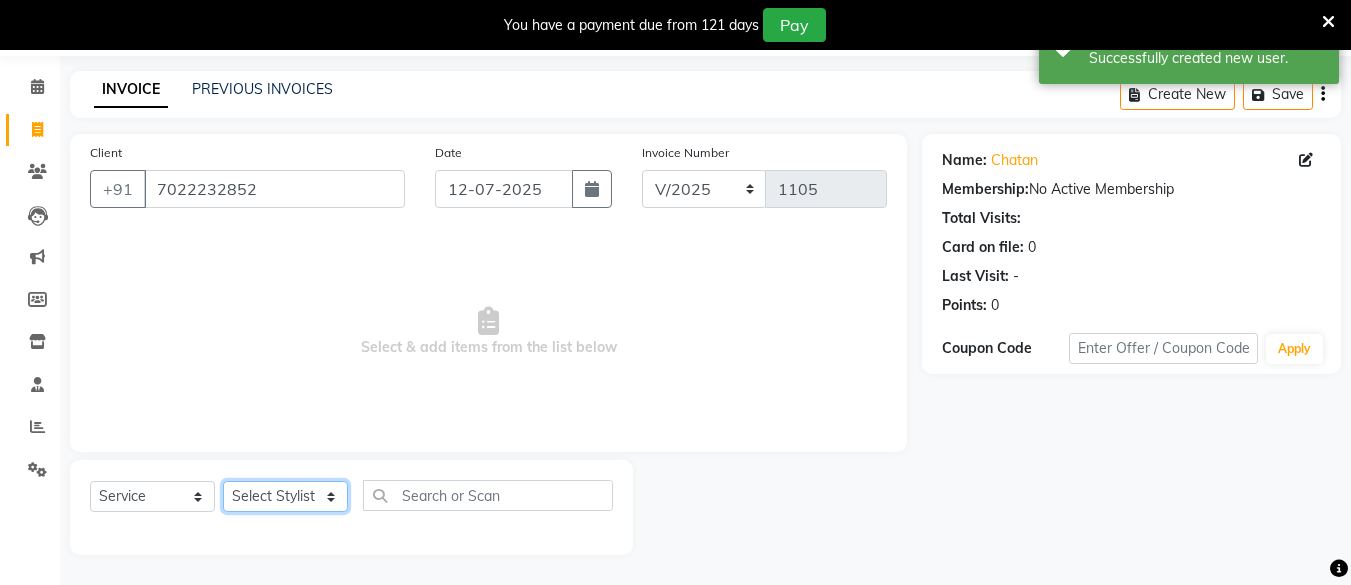 click on "Select Stylist [PERSON_NAME] Hair Affair [PERSON_NAME] [PERSON_NAME] [PERSON_NAME] sandhya [PERSON_NAME] [PERSON_NAME]" 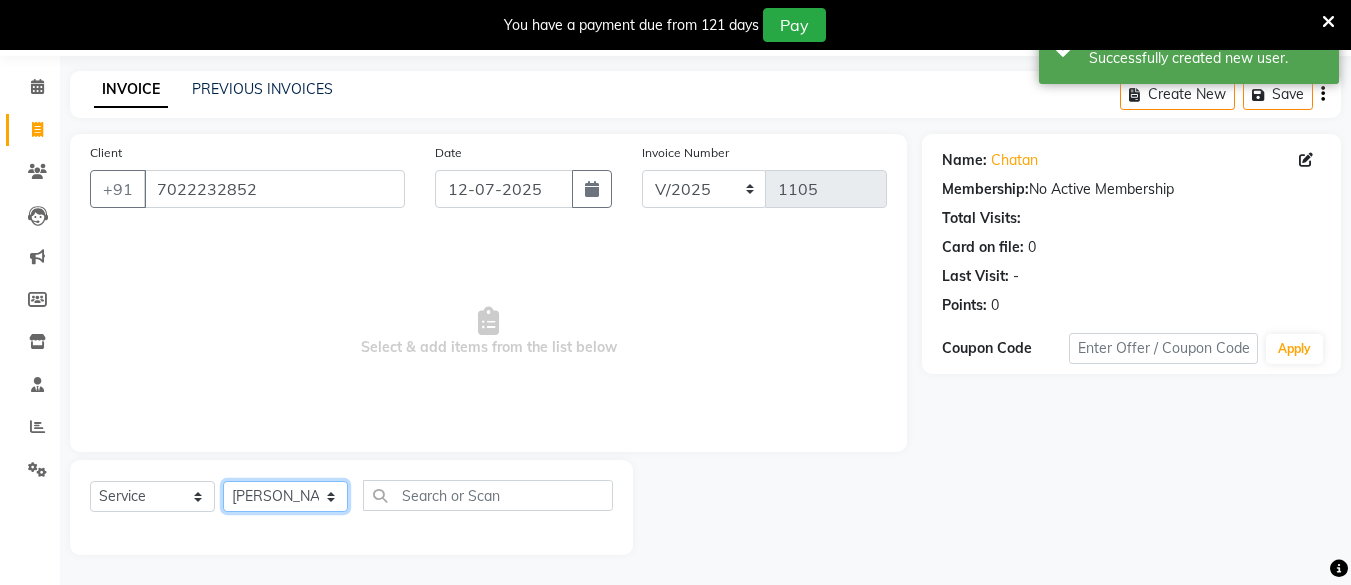 click on "Select Stylist [PERSON_NAME] Hair Affair [PERSON_NAME] [PERSON_NAME] [PERSON_NAME] sandhya [PERSON_NAME] [PERSON_NAME]" 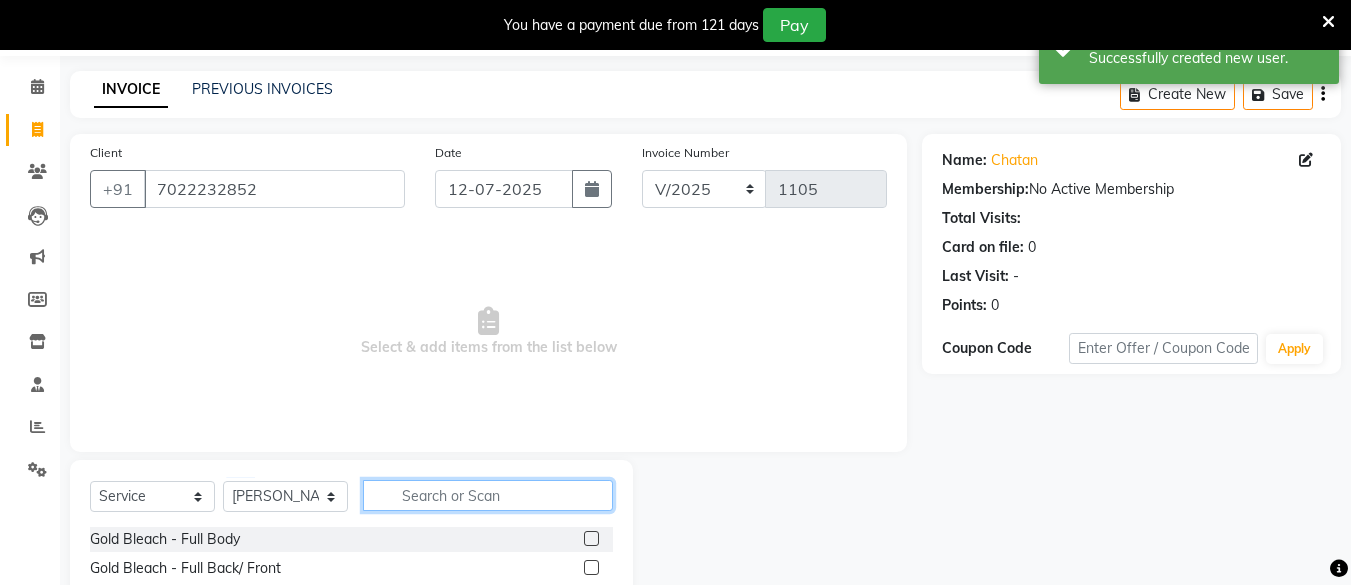 click 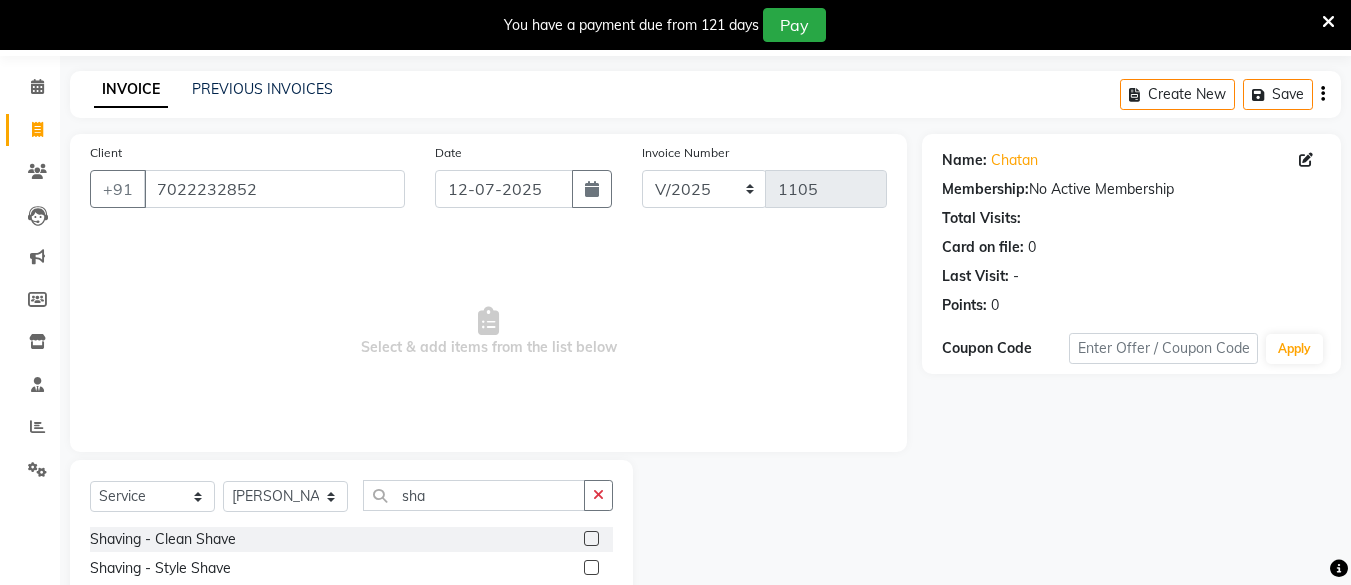 click 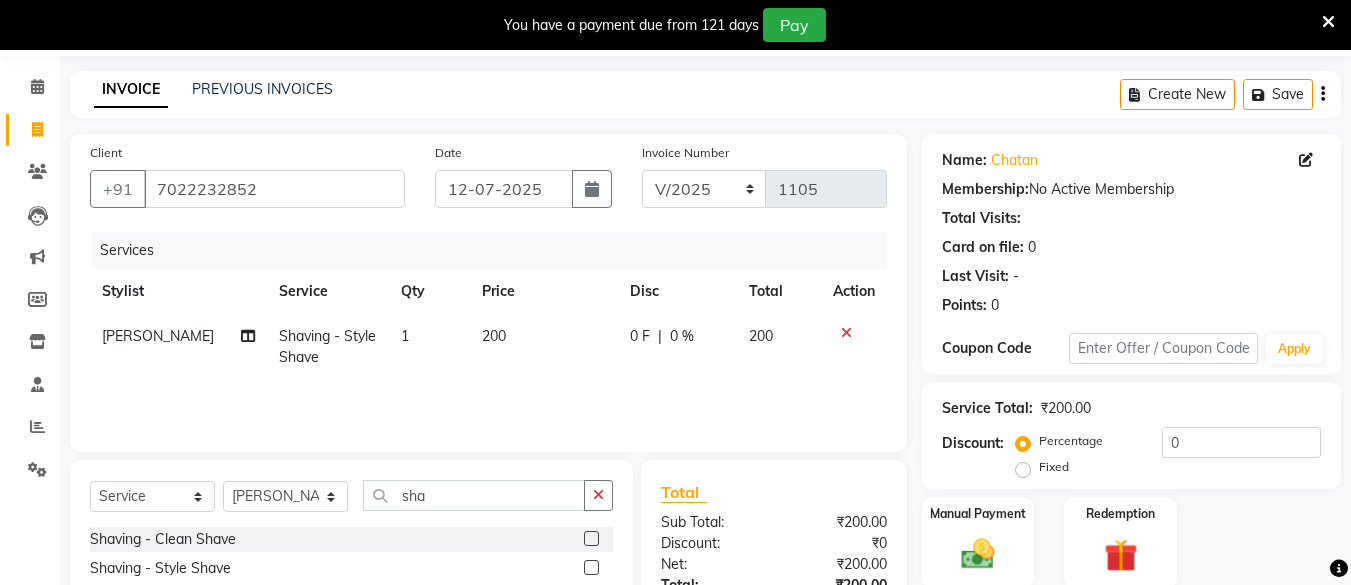 scroll, scrollTop: 223, scrollLeft: 0, axis: vertical 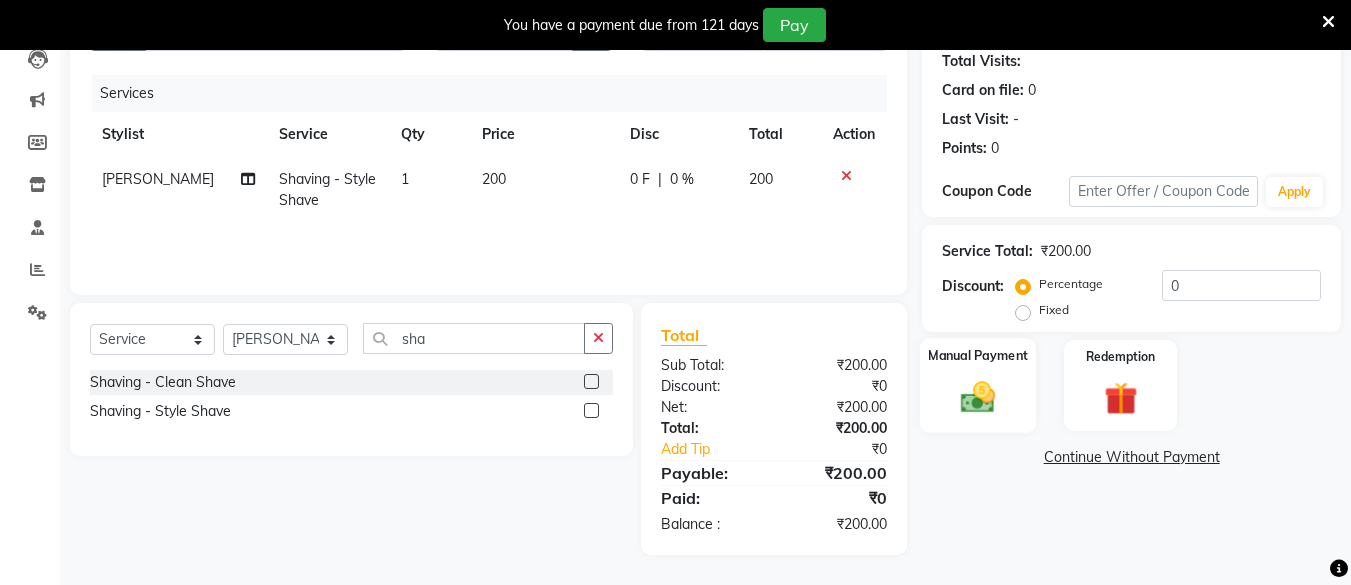 click 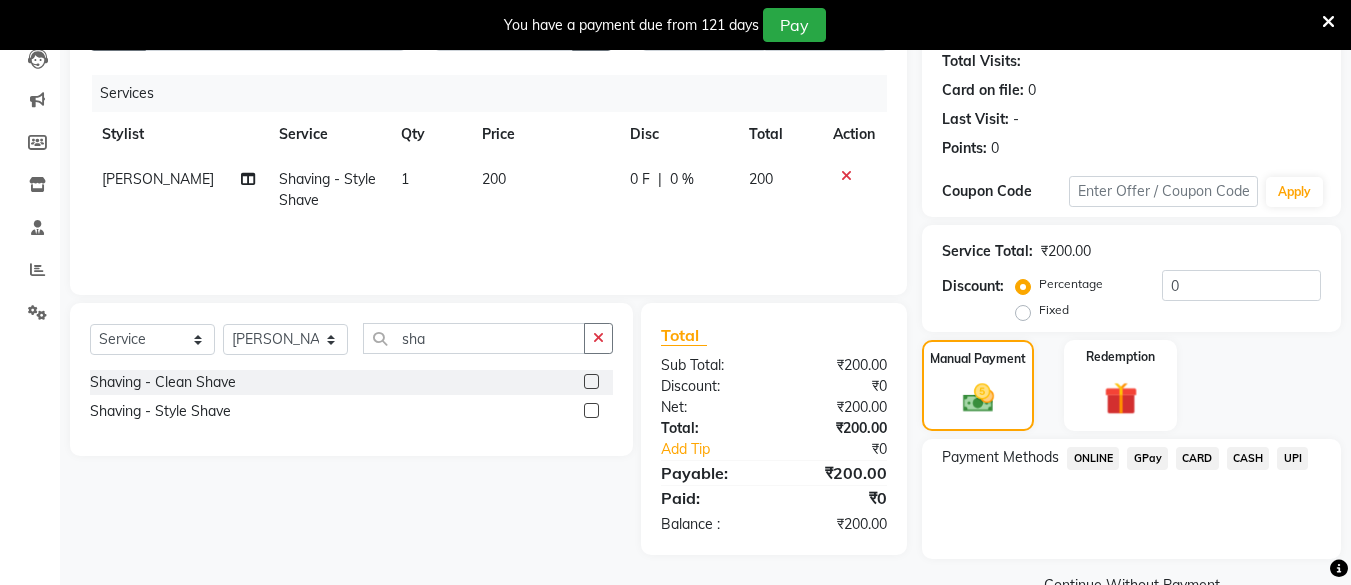 scroll, scrollTop: 268, scrollLeft: 0, axis: vertical 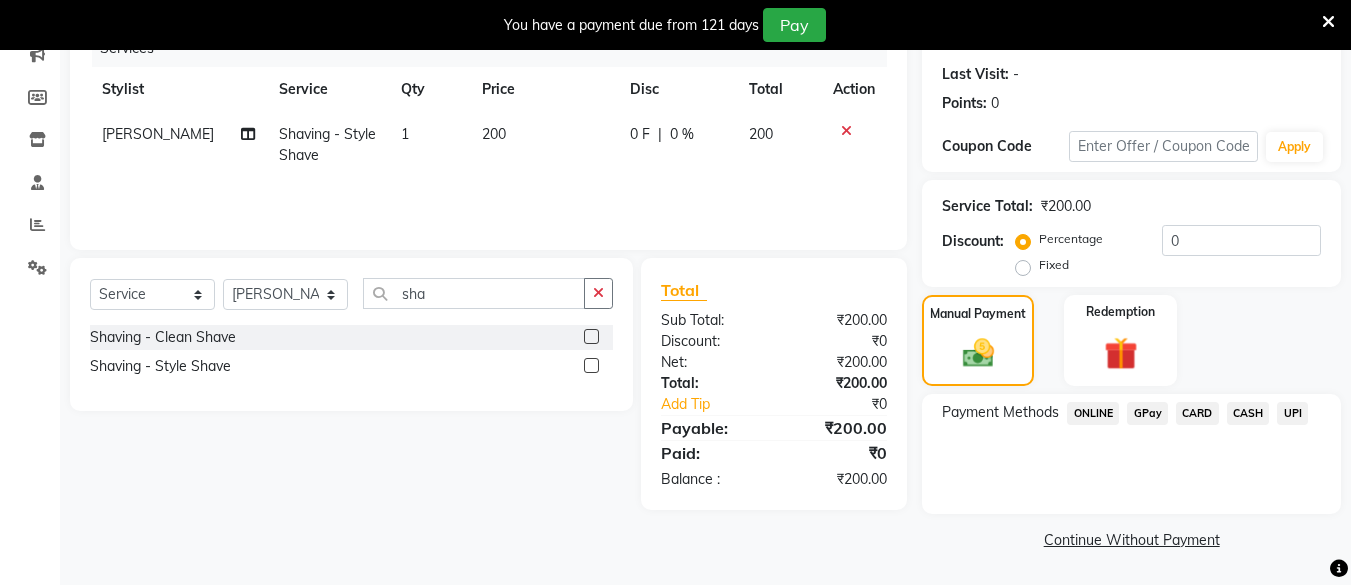 click on "UPI" 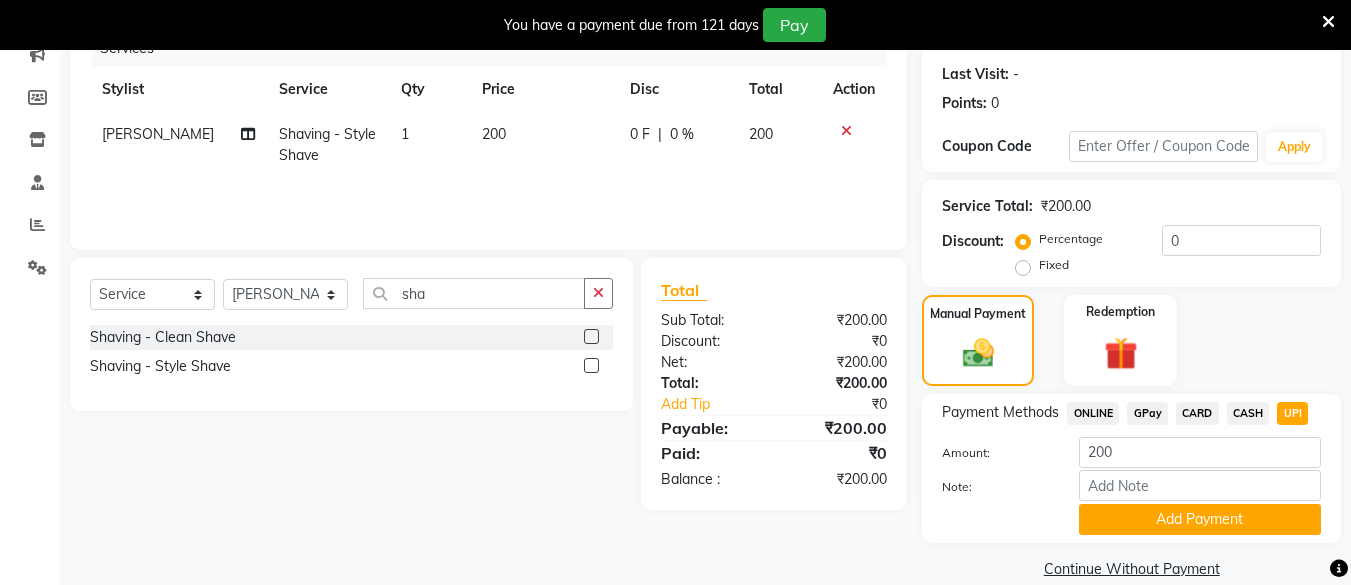 drag, startPoint x: 1265, startPoint y: 525, endPoint x: 1339, endPoint y: 460, distance: 98.49365 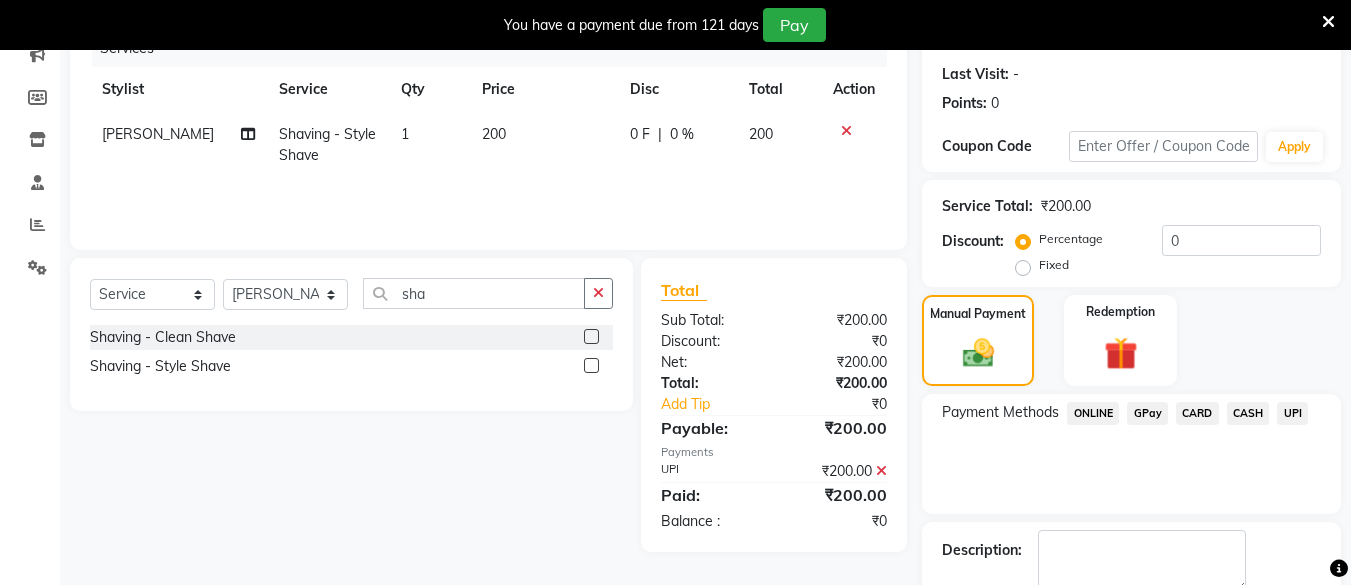 scroll, scrollTop: 381, scrollLeft: 0, axis: vertical 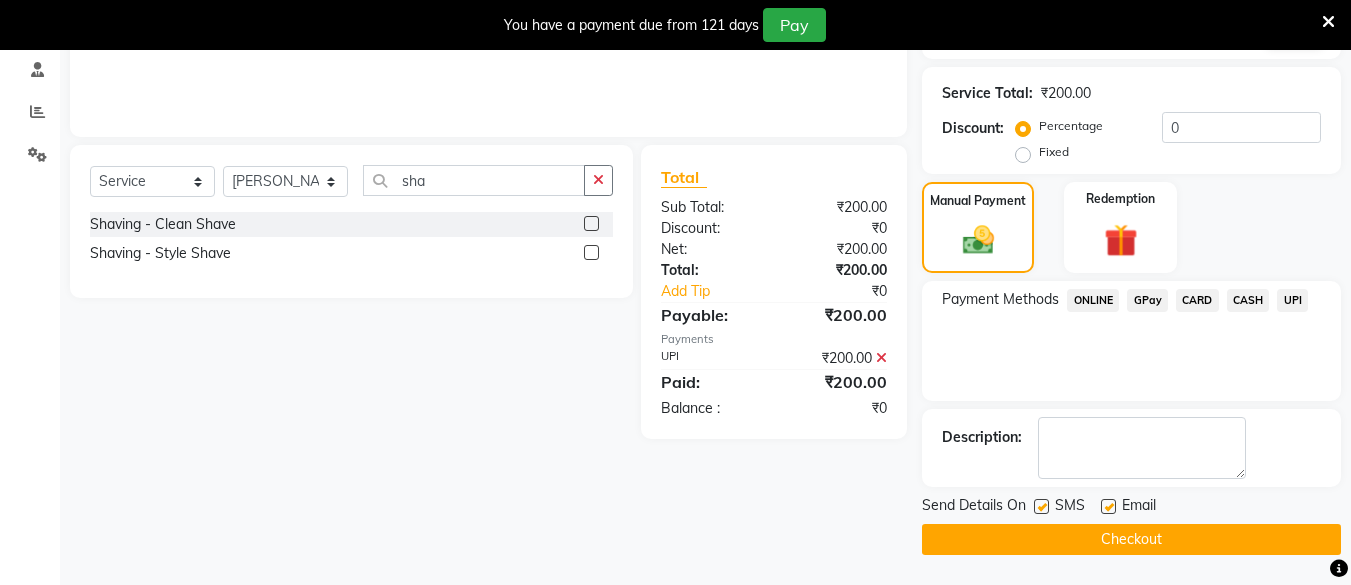 click on "Checkout" 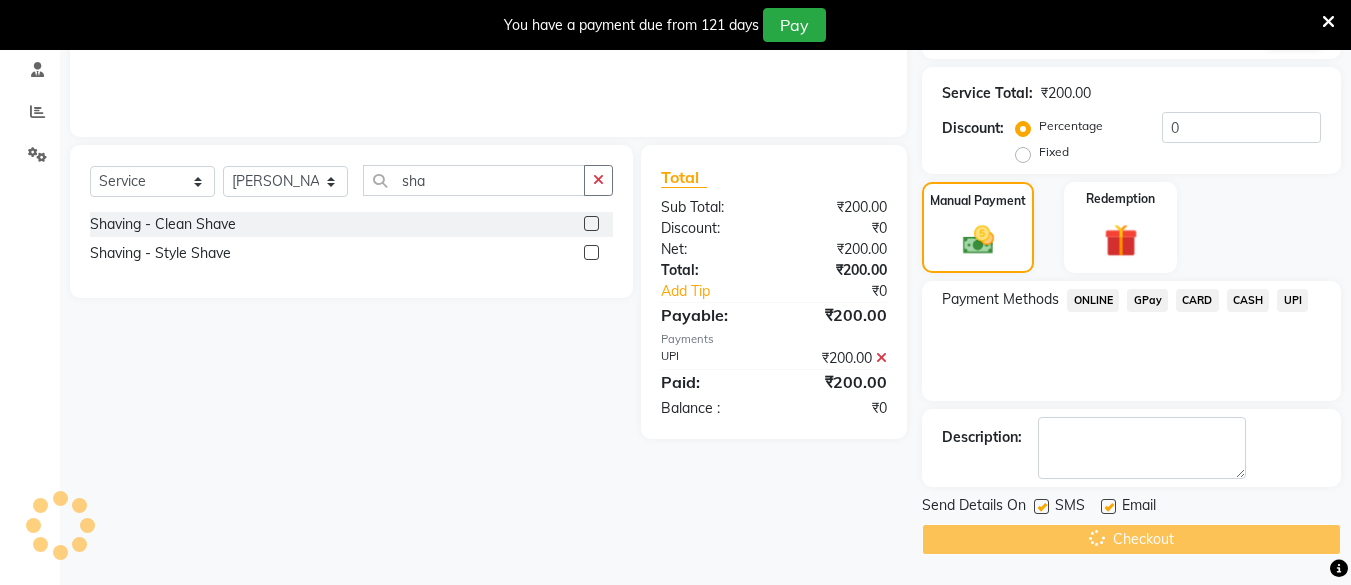 scroll, scrollTop: 365, scrollLeft: 0, axis: vertical 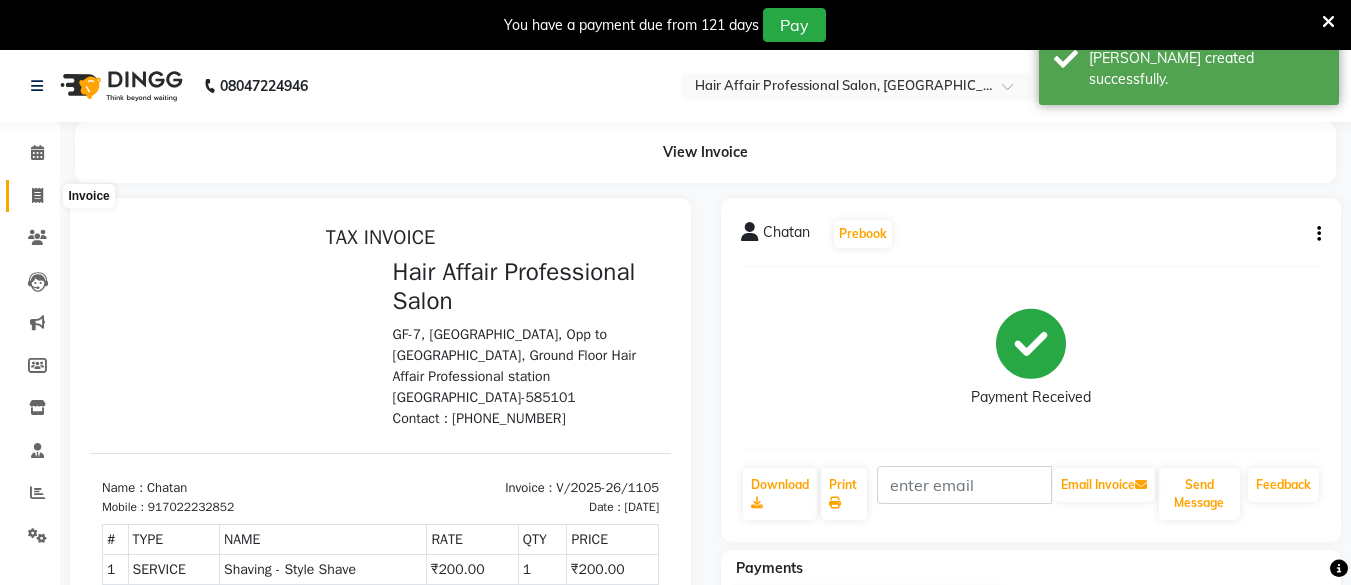 click 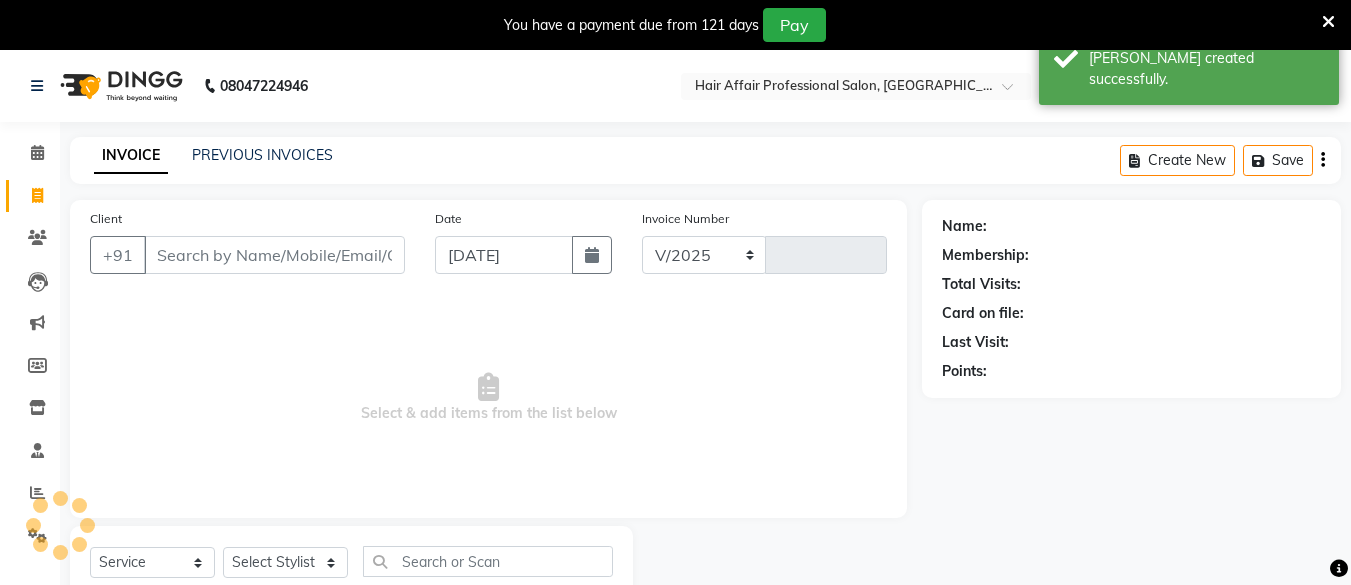 scroll, scrollTop: 66, scrollLeft: 0, axis: vertical 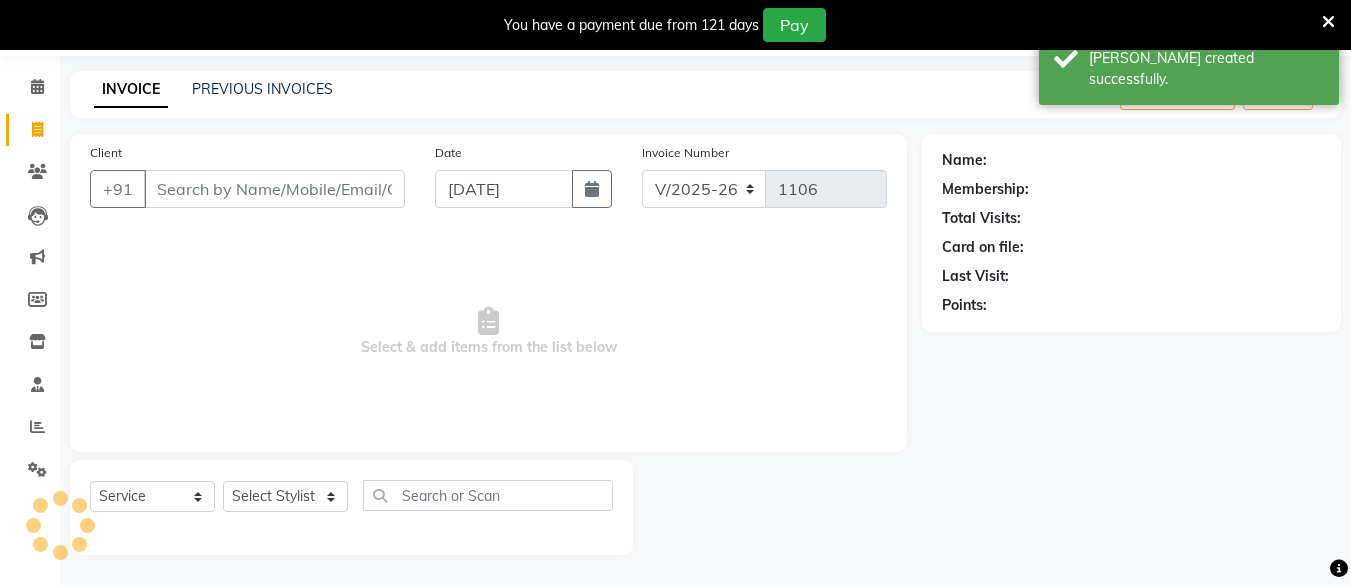 drag, startPoint x: 188, startPoint y: 186, endPoint x: 72, endPoint y: 317, distance: 174.97714 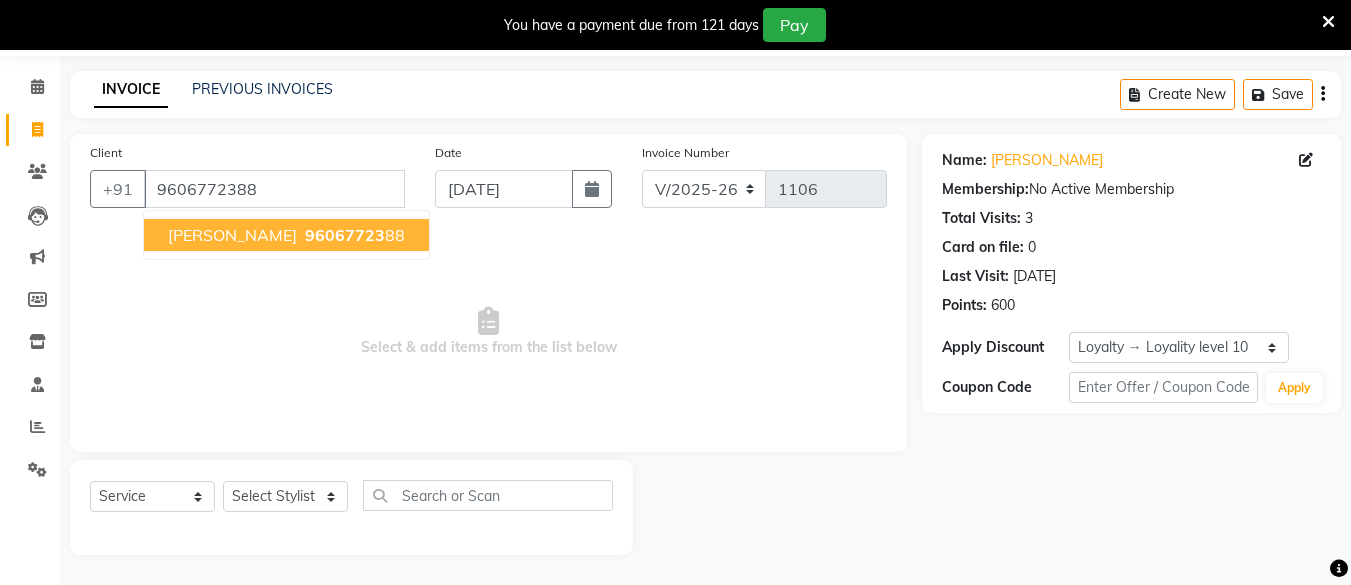 click on "96067723" at bounding box center (345, 235) 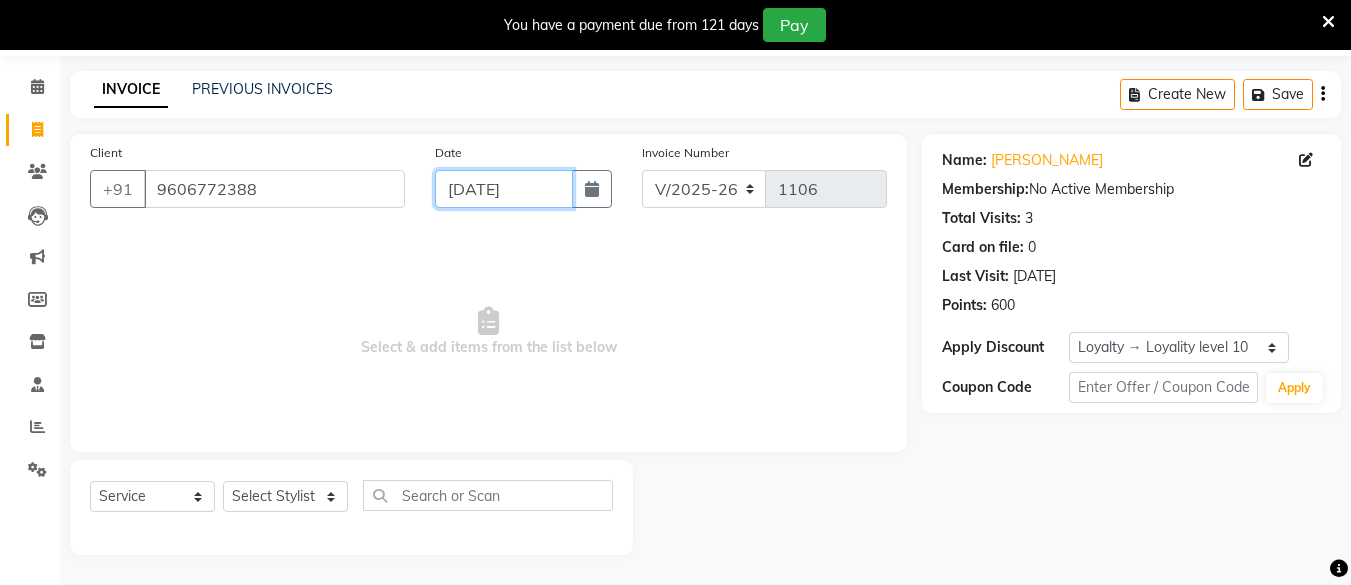 click on "[DATE]" 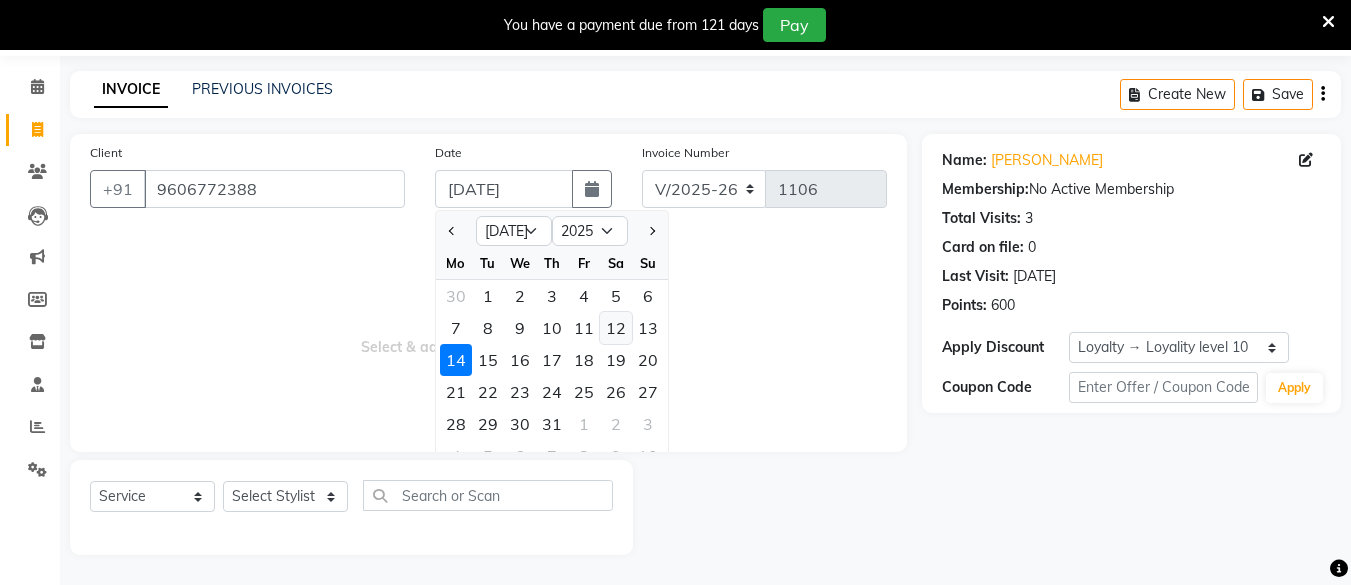 click on "12" 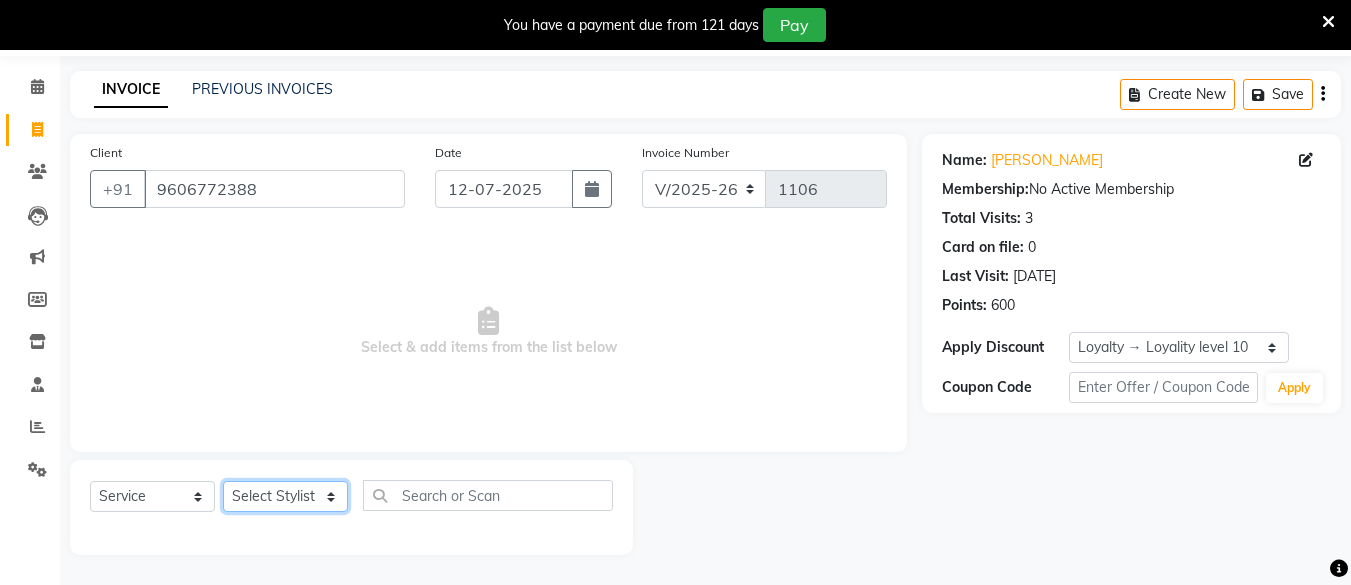 click on "Select Stylist [PERSON_NAME] Hair Affair [PERSON_NAME] [PERSON_NAME] [PERSON_NAME] sandhya [PERSON_NAME] [PERSON_NAME]" 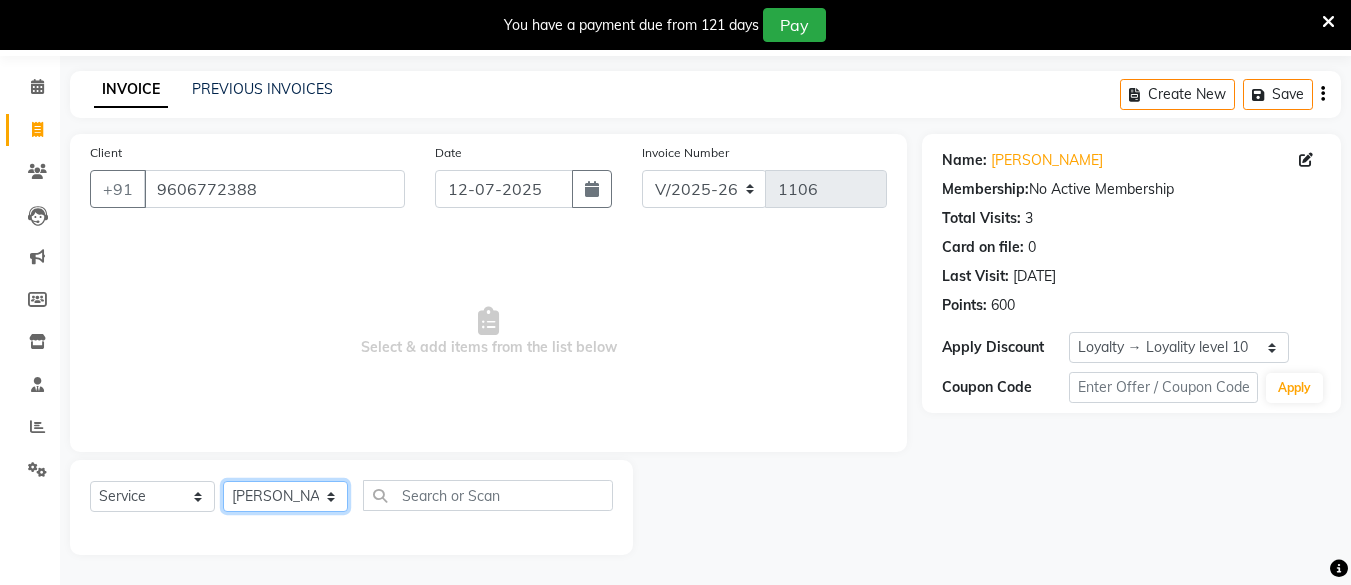 click on "Select Stylist [PERSON_NAME] Hair Affair [PERSON_NAME] [PERSON_NAME] [PERSON_NAME] sandhya [PERSON_NAME] [PERSON_NAME]" 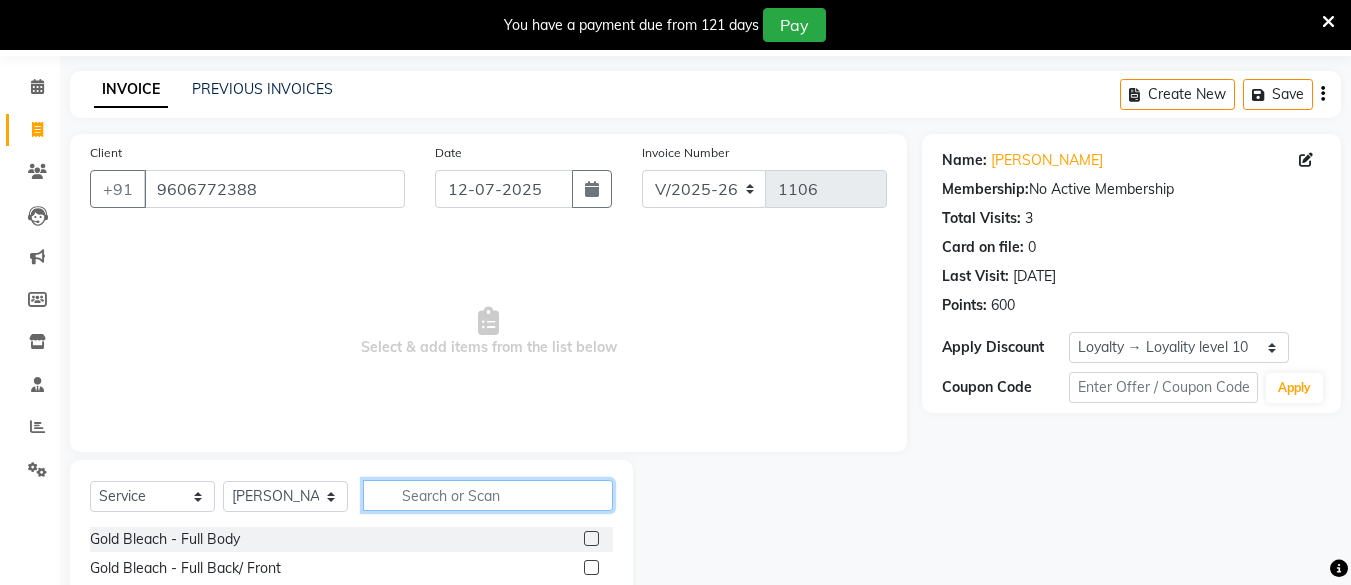click 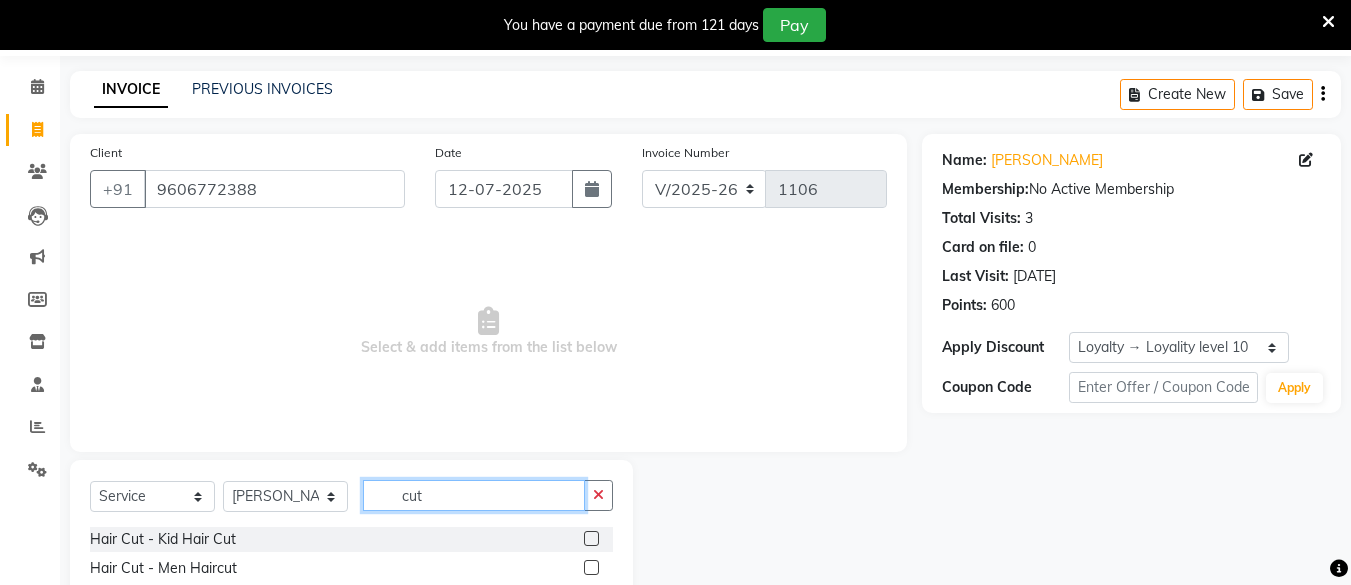 scroll, scrollTop: 153, scrollLeft: 0, axis: vertical 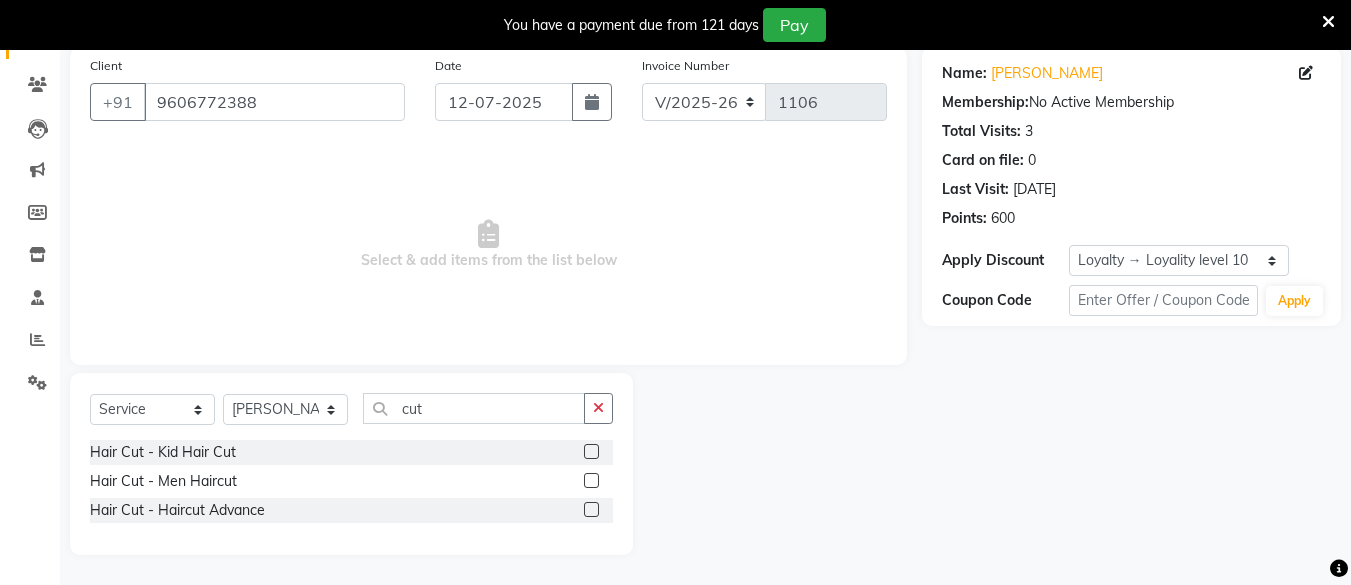 click 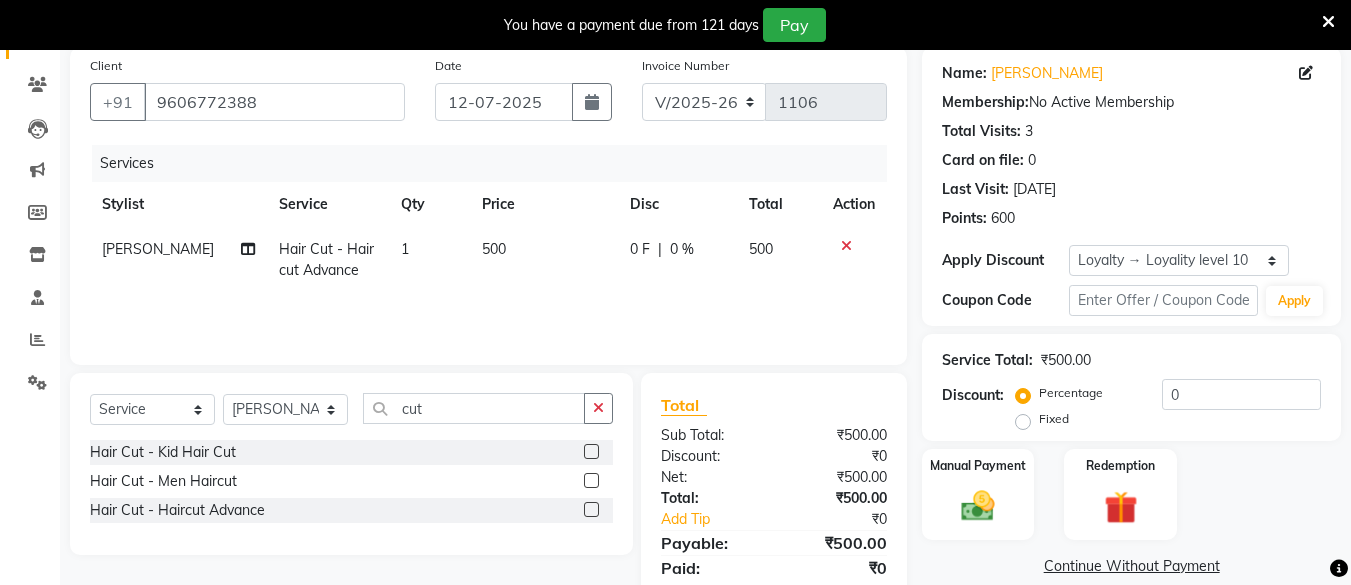 click on "500" 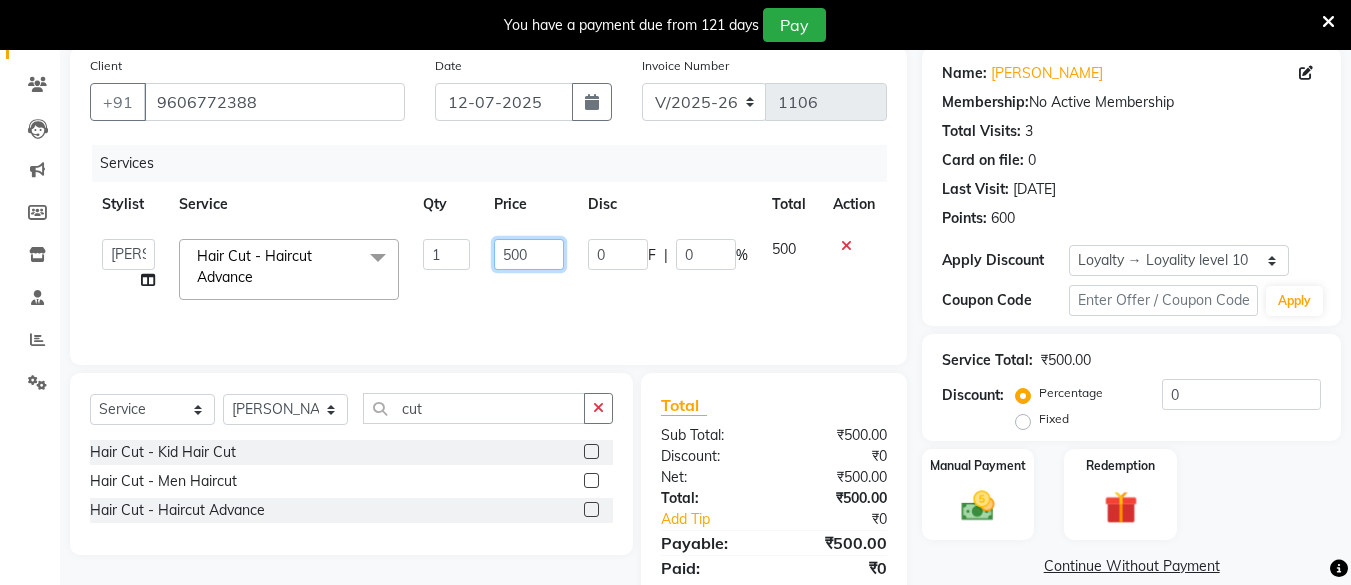click on "500" 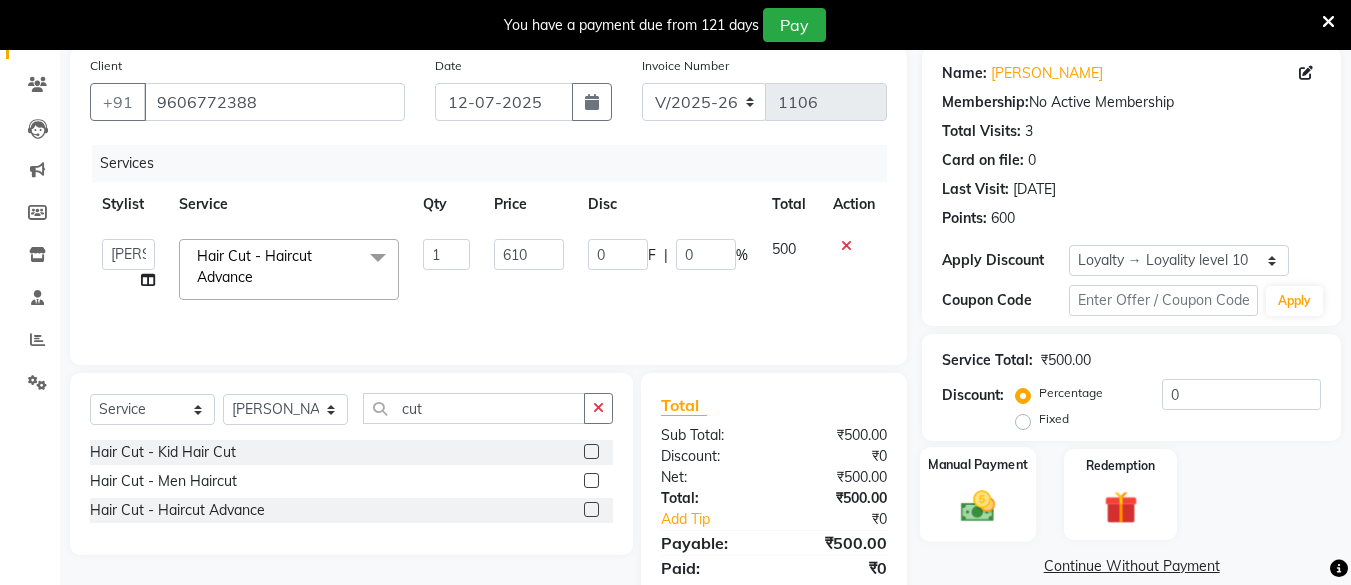 click 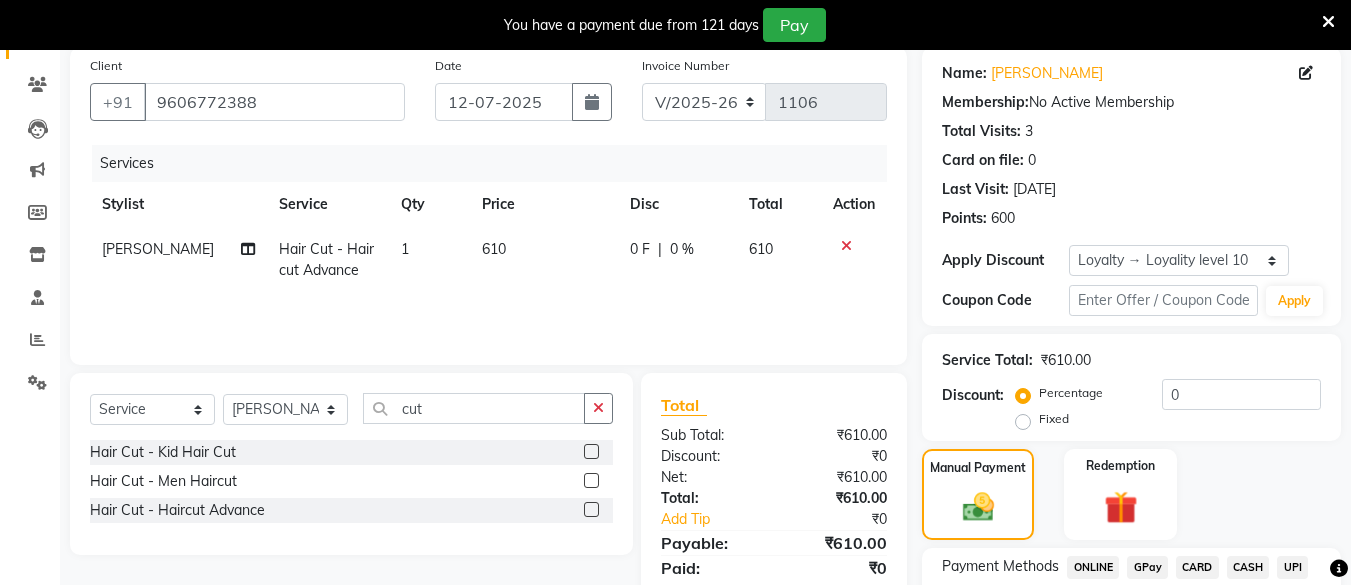 scroll, scrollTop: 307, scrollLeft: 0, axis: vertical 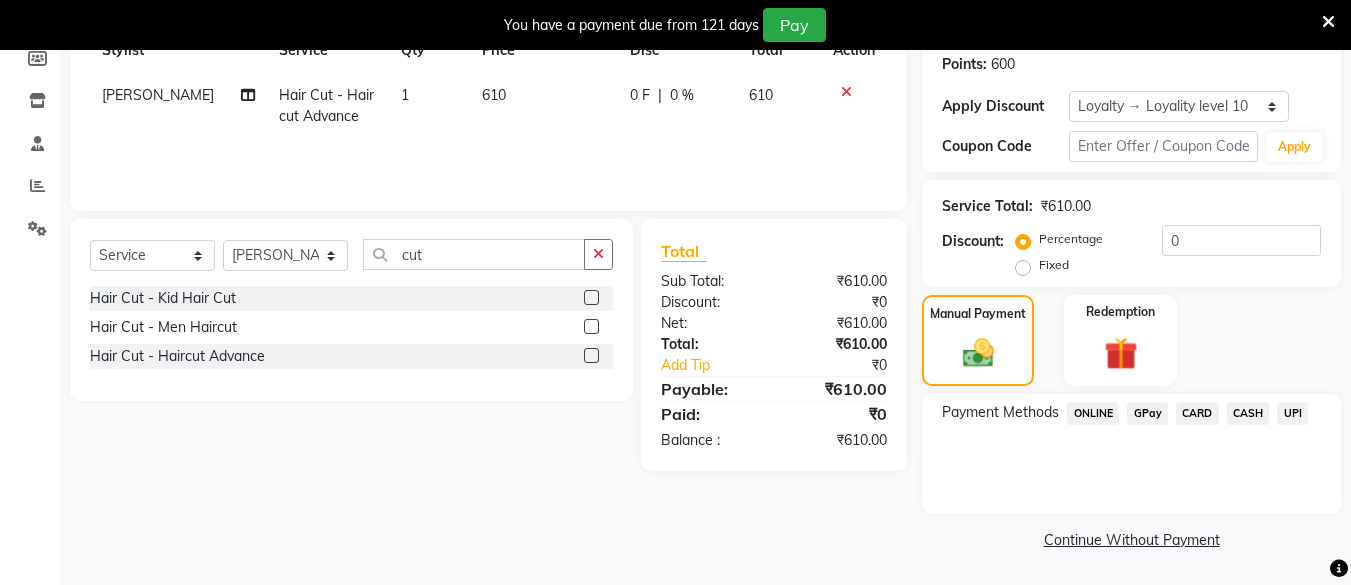 click on "UPI" 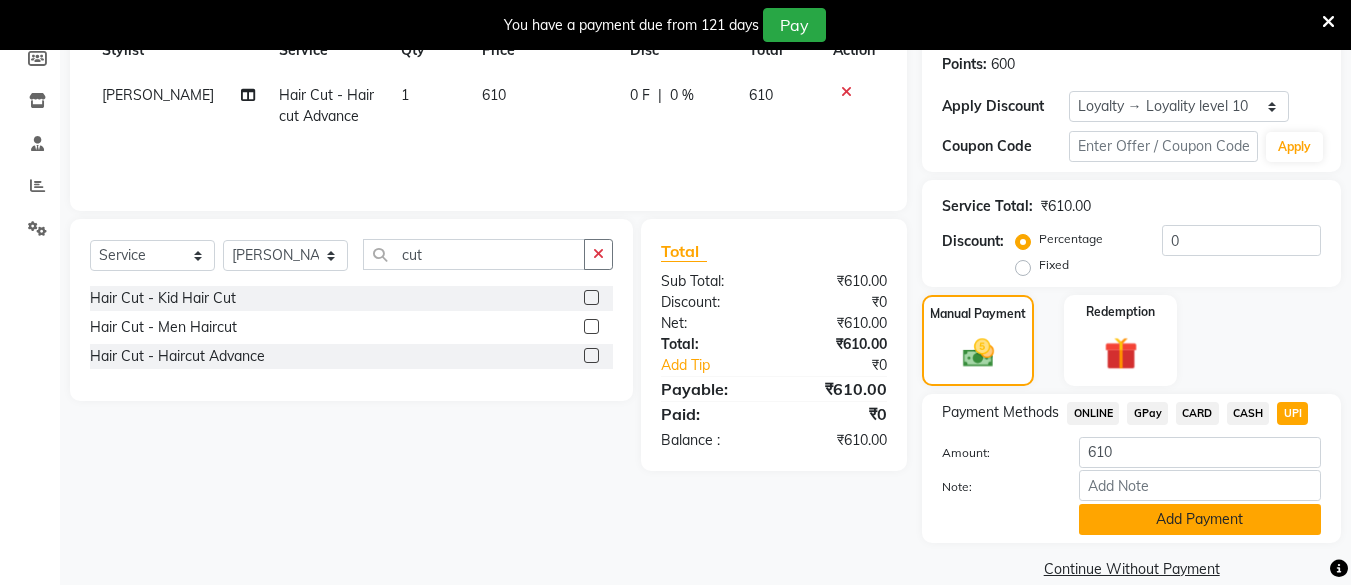 click on "Add Payment" 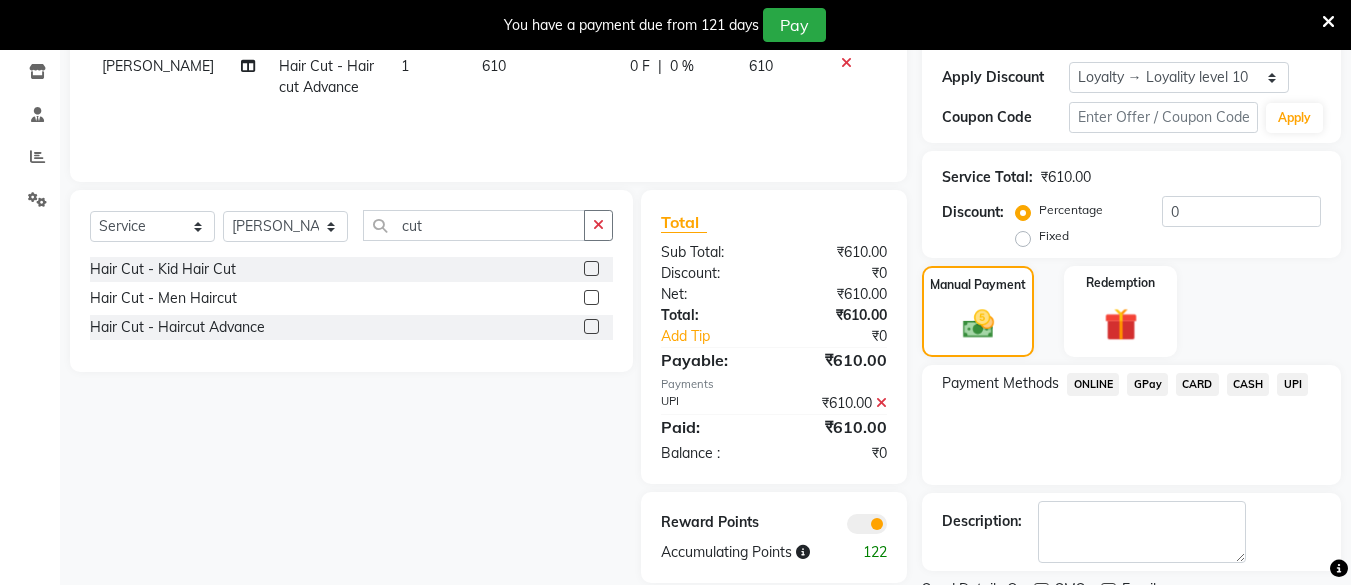 scroll, scrollTop: 420, scrollLeft: 0, axis: vertical 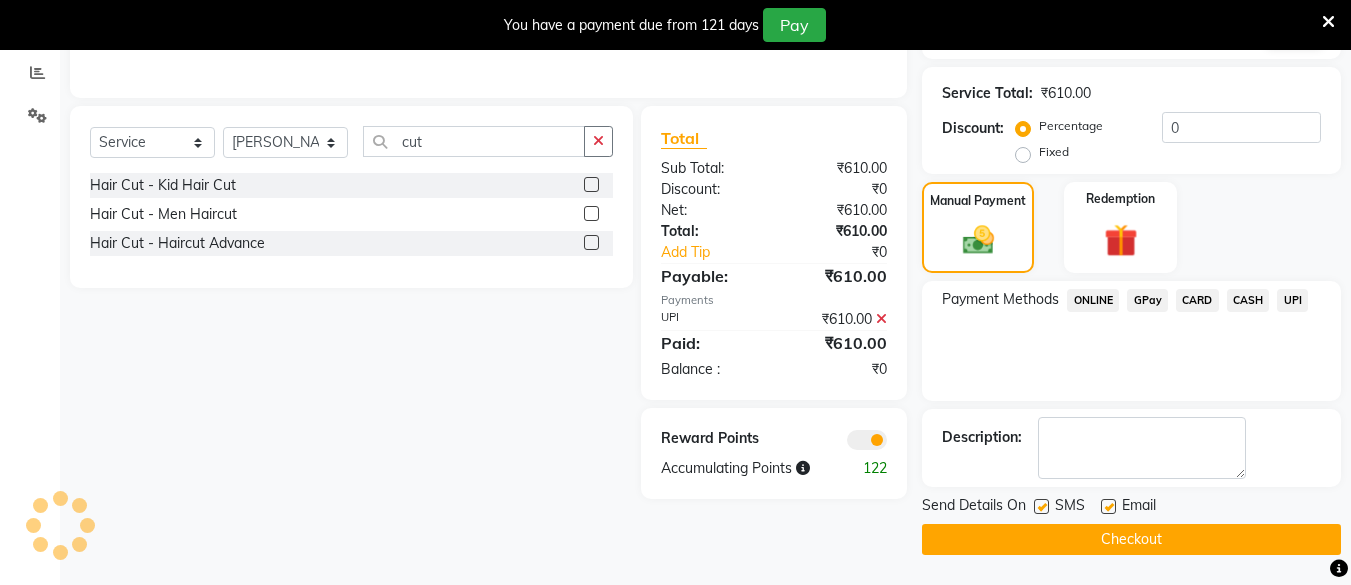 click on "Checkout" 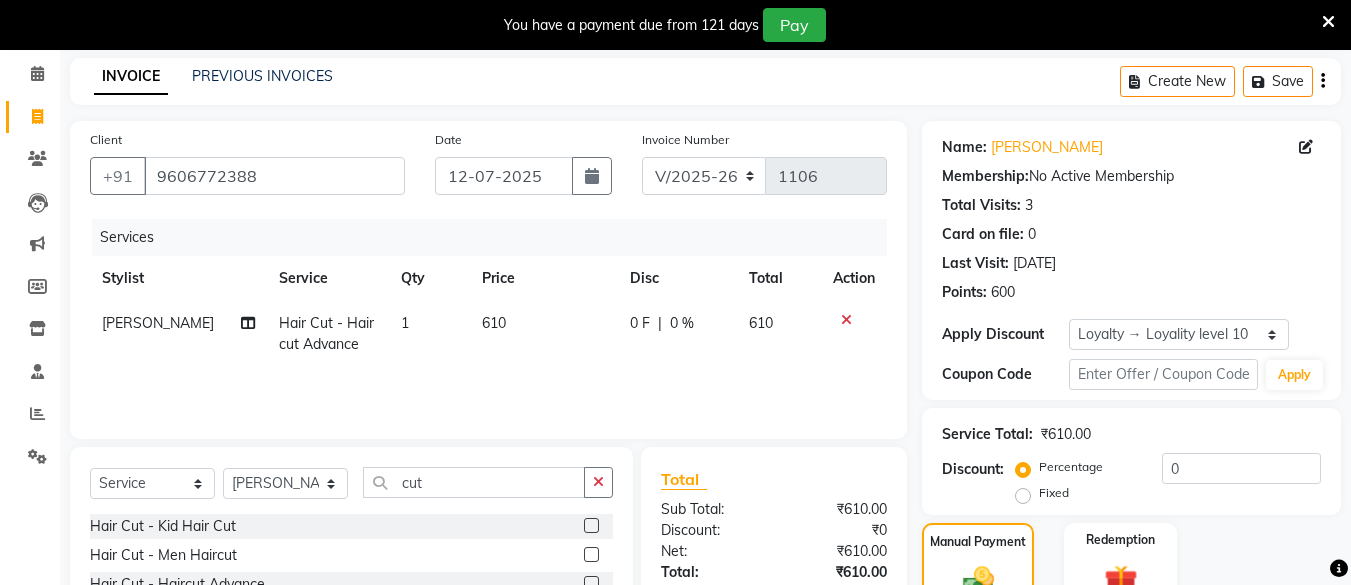 scroll, scrollTop: 0, scrollLeft: 0, axis: both 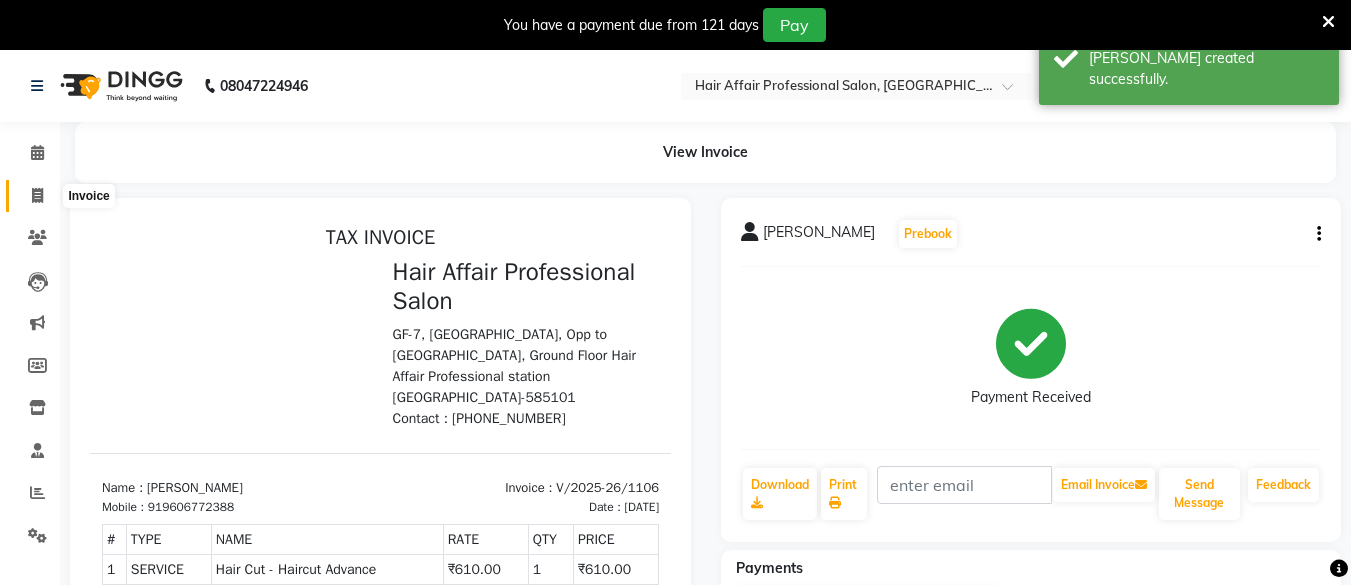 click 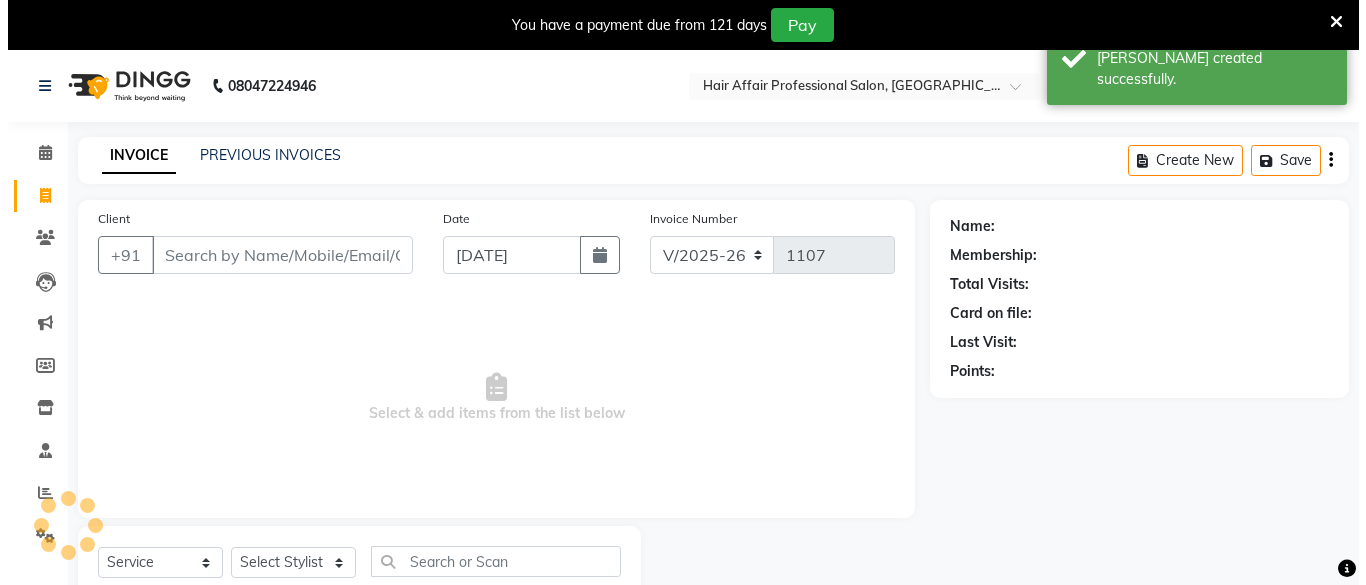 scroll, scrollTop: 66, scrollLeft: 0, axis: vertical 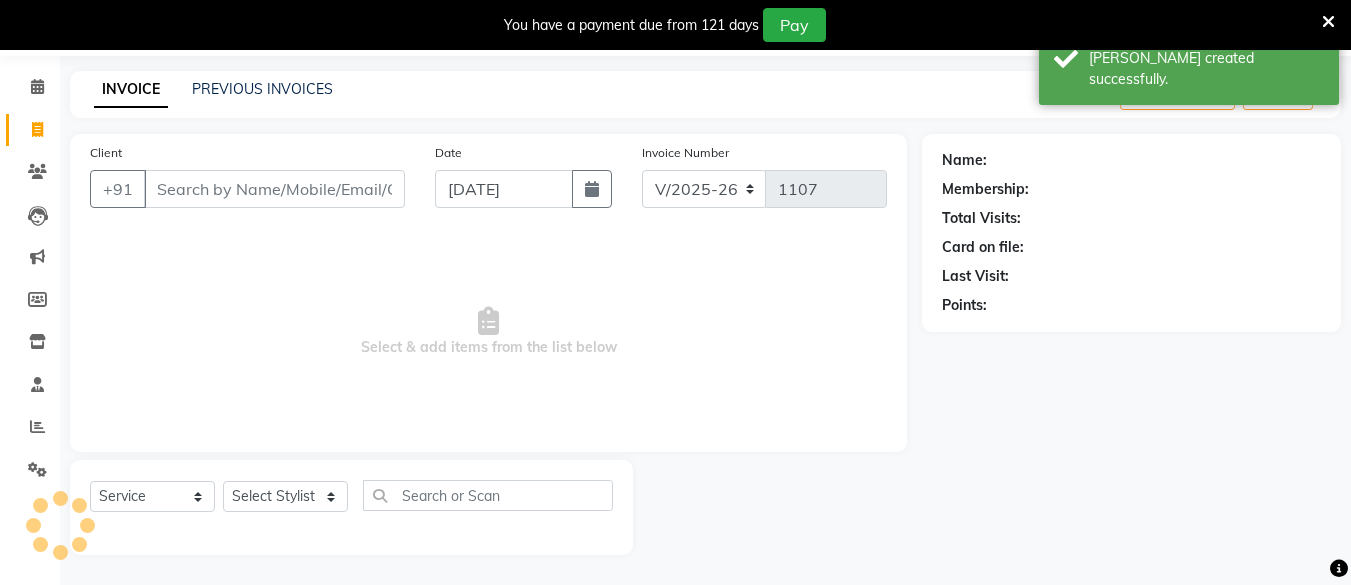 click on "Client" at bounding box center [274, 189] 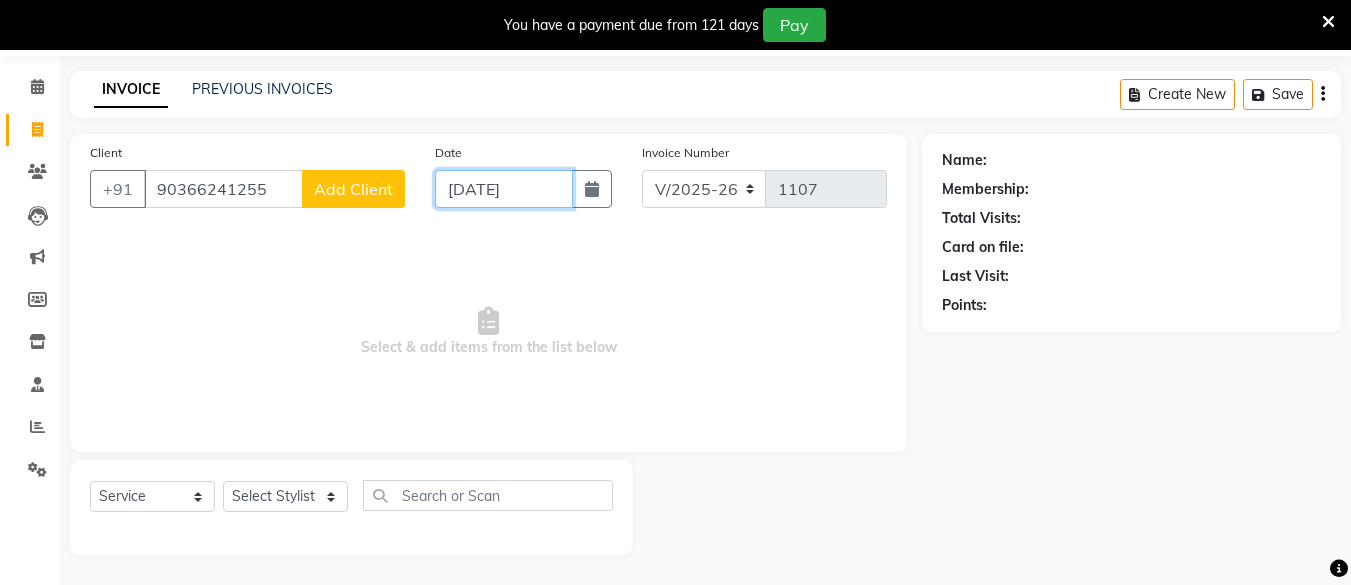 click on "[DATE]" 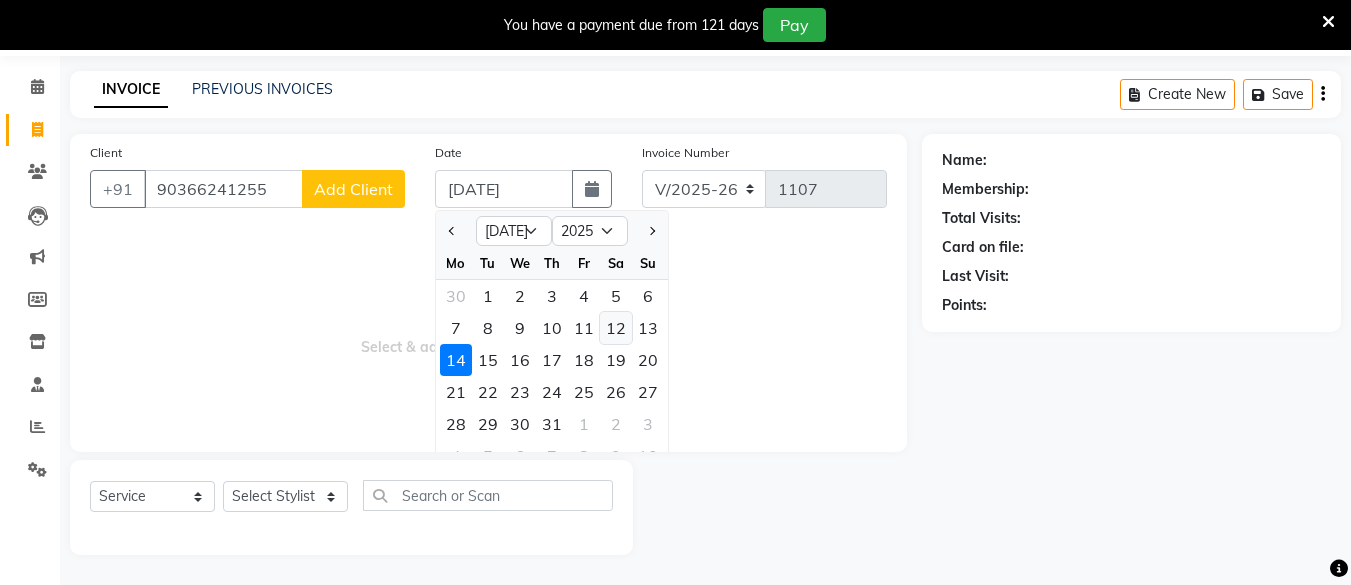 click on "12" 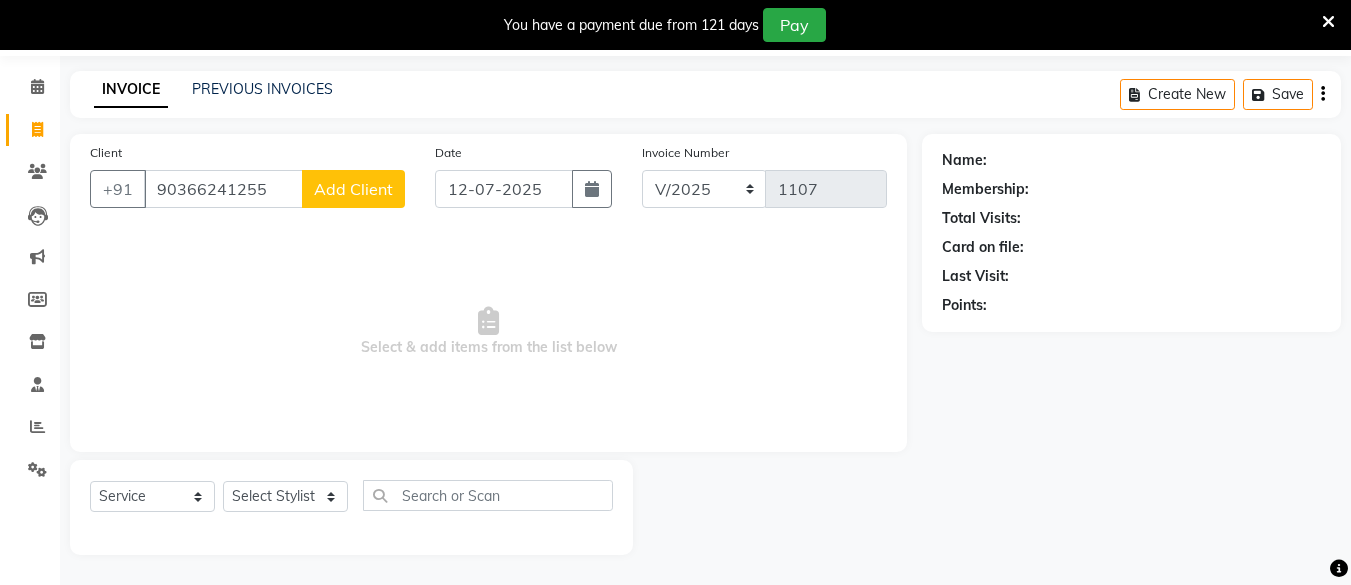 click on "Add Client" 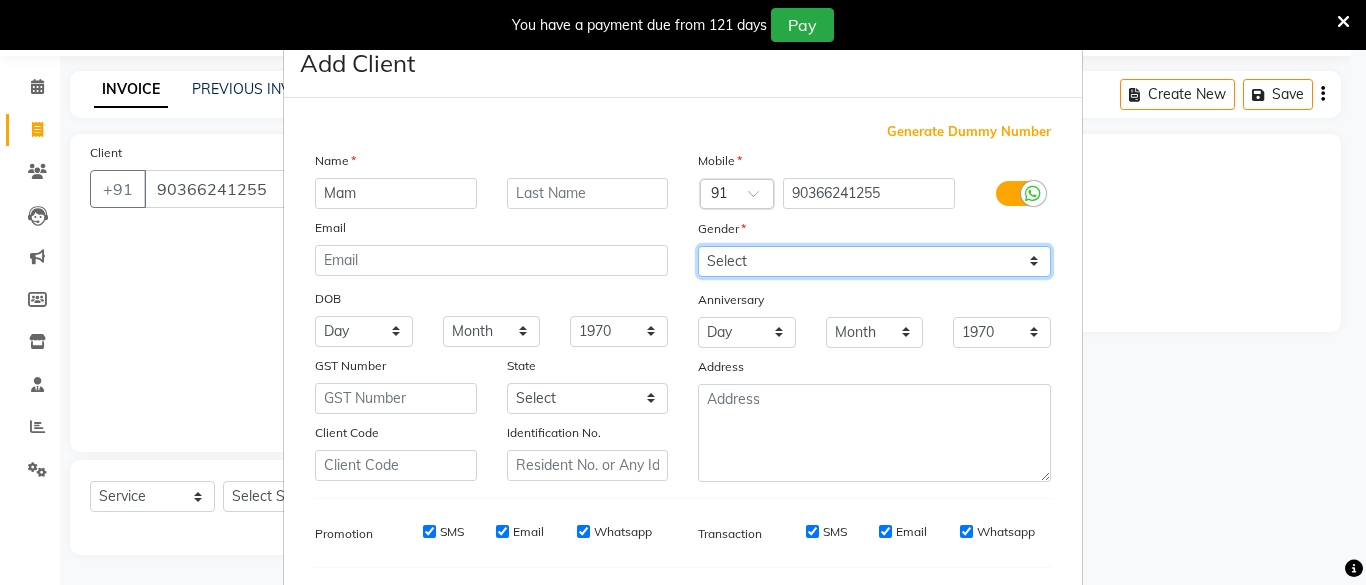 click on "Select [DEMOGRAPHIC_DATA] [DEMOGRAPHIC_DATA] Other Prefer Not To Say" at bounding box center (874, 261) 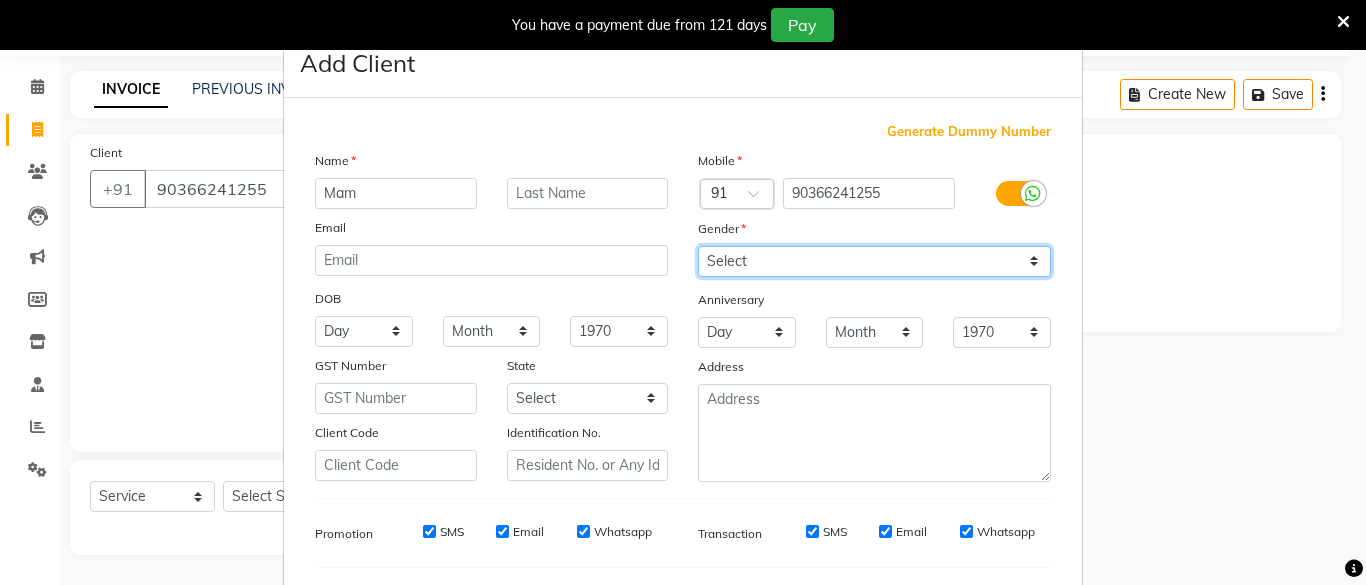 click on "Select [DEMOGRAPHIC_DATA] [DEMOGRAPHIC_DATA] Other Prefer Not To Say" at bounding box center [874, 261] 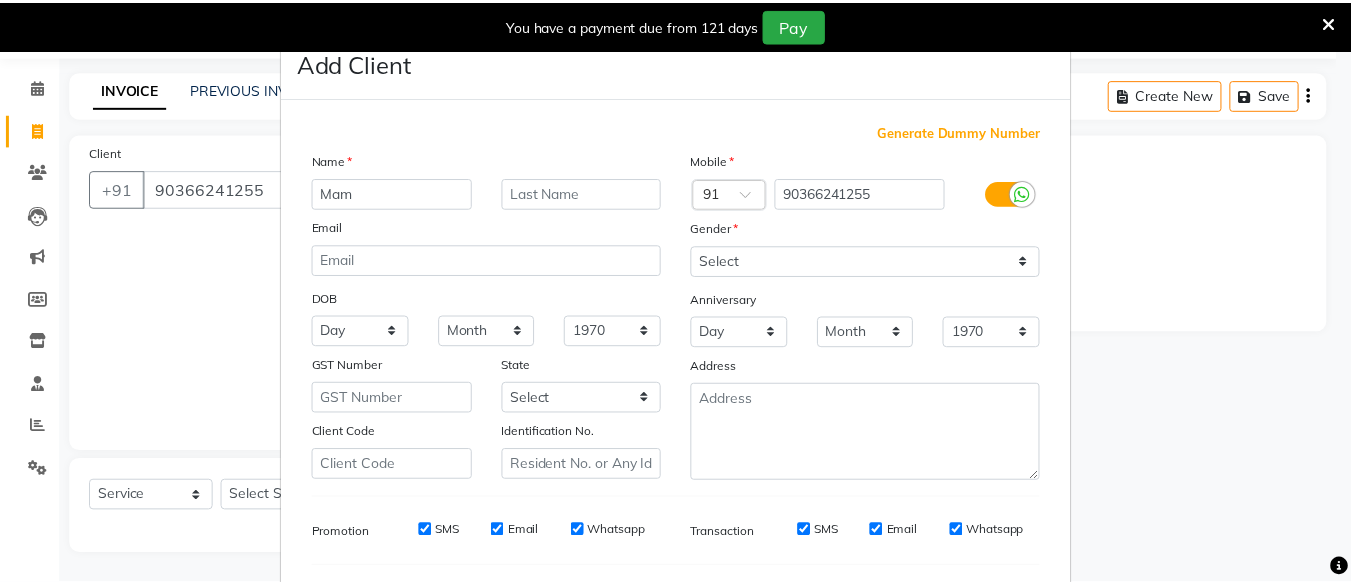 scroll, scrollTop: 264, scrollLeft: 0, axis: vertical 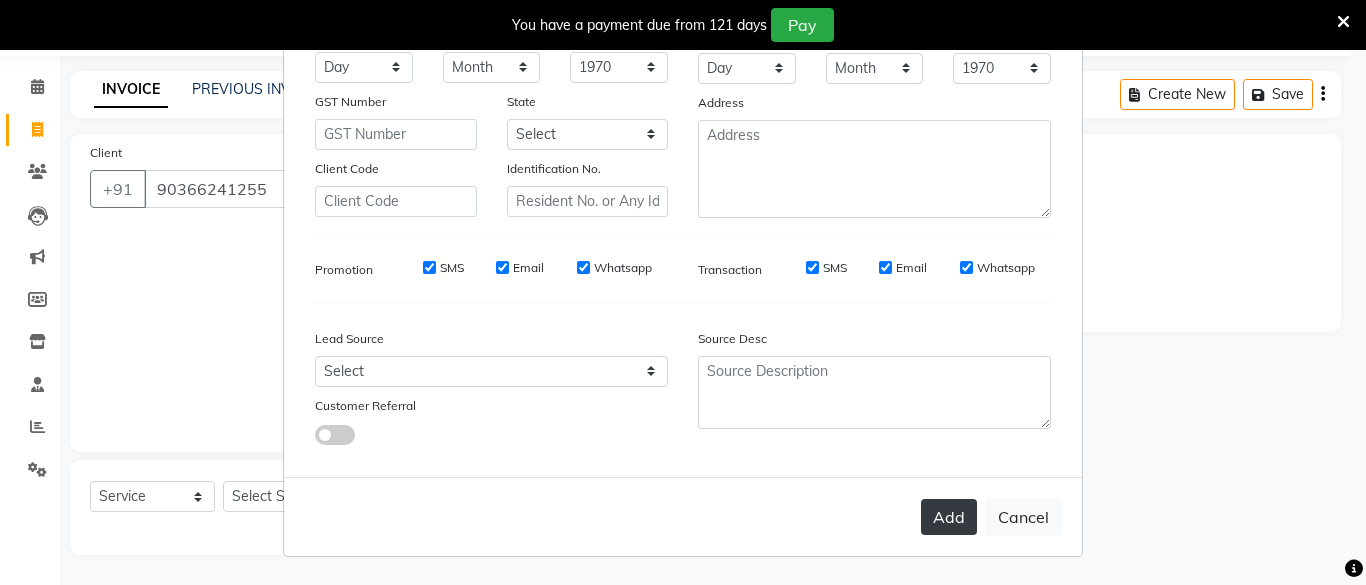 click on "Add" at bounding box center [949, 517] 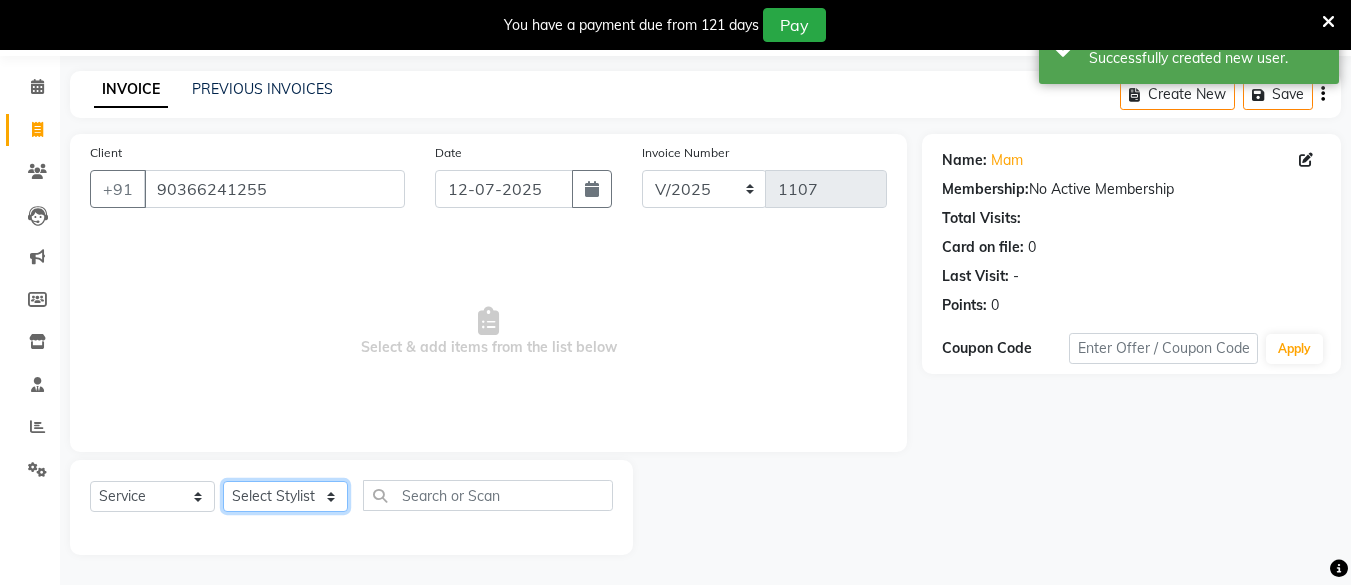 click on "Select Stylist [PERSON_NAME] Hair Affair [PERSON_NAME] [PERSON_NAME] [PERSON_NAME] sandhya [PERSON_NAME] [PERSON_NAME]" 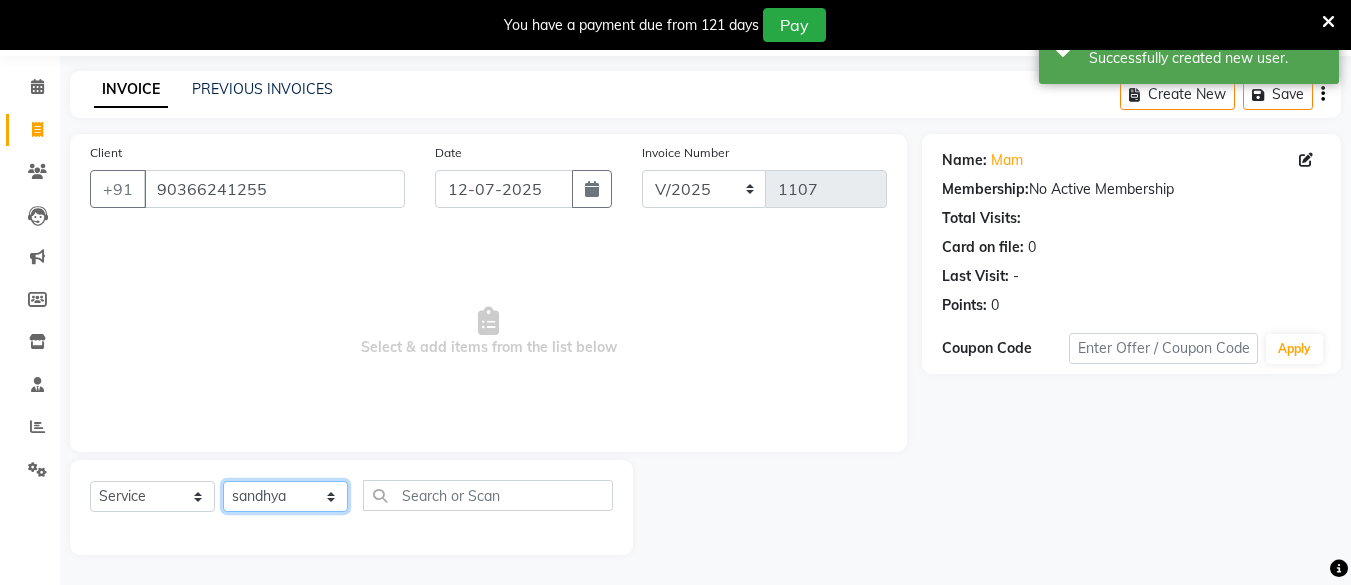 click on "Select Stylist [PERSON_NAME] Hair Affair [PERSON_NAME] [PERSON_NAME] [PERSON_NAME] sandhya [PERSON_NAME] [PERSON_NAME]" 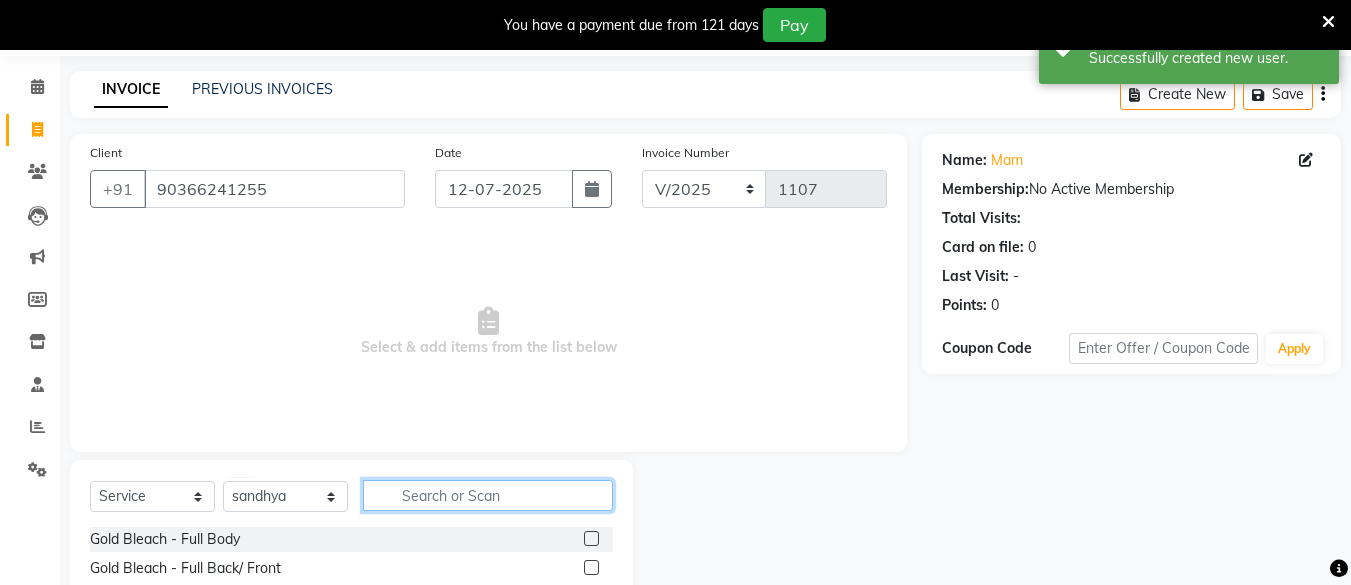 click 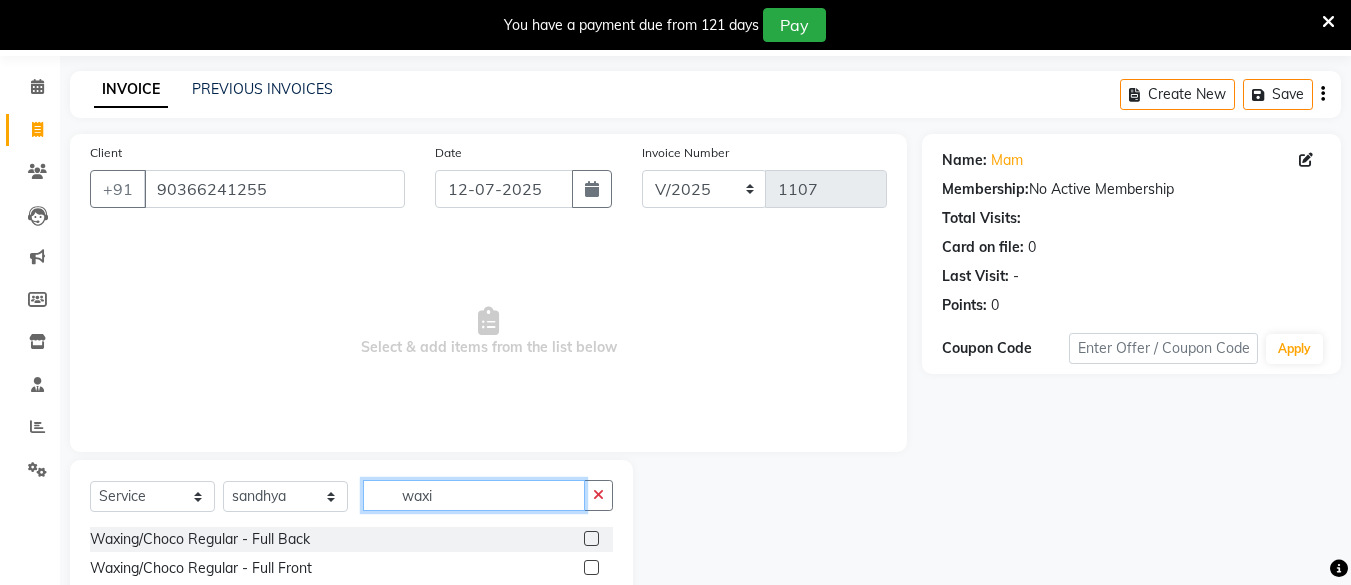 scroll, scrollTop: 266, scrollLeft: 0, axis: vertical 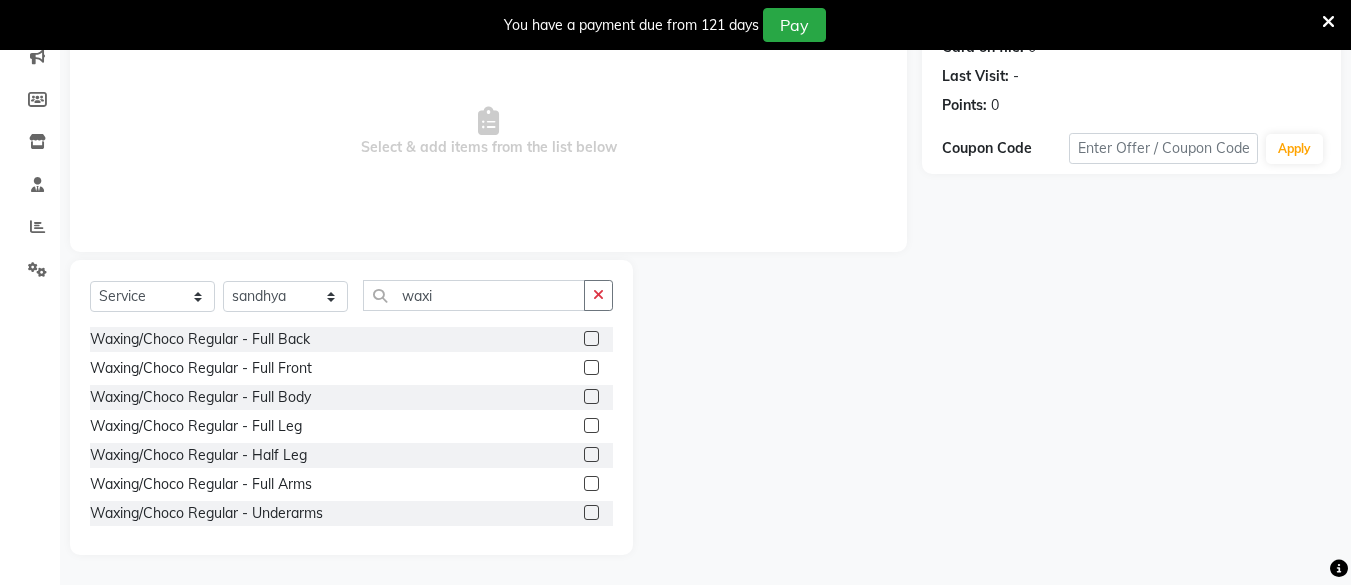 click 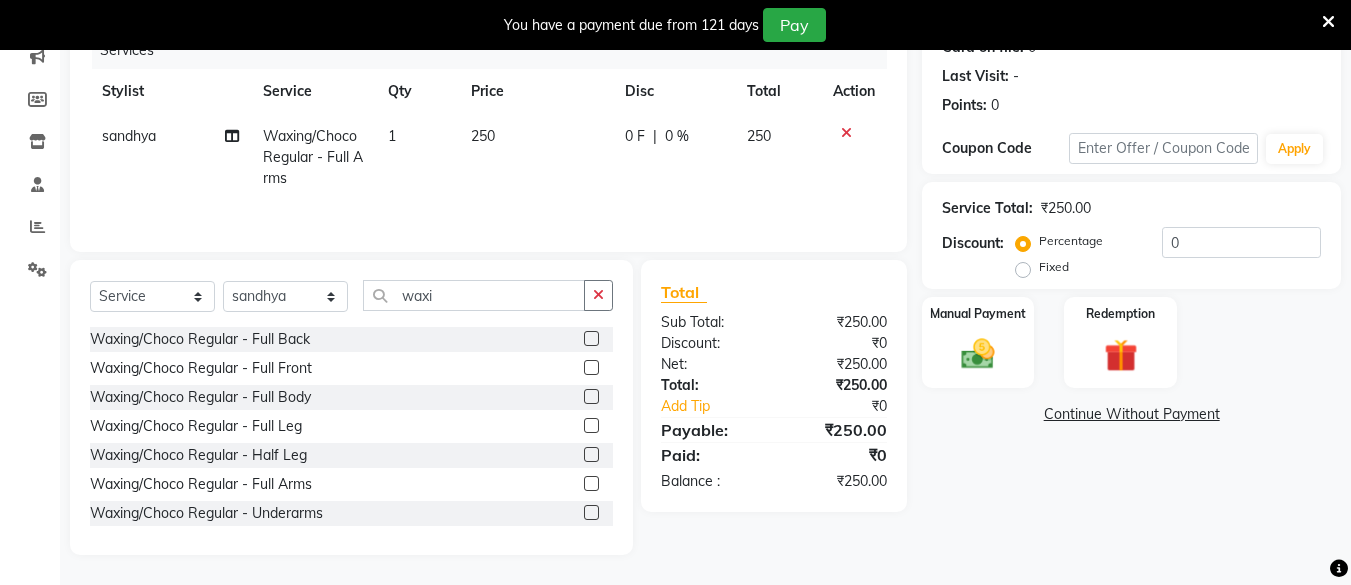 click on "250" 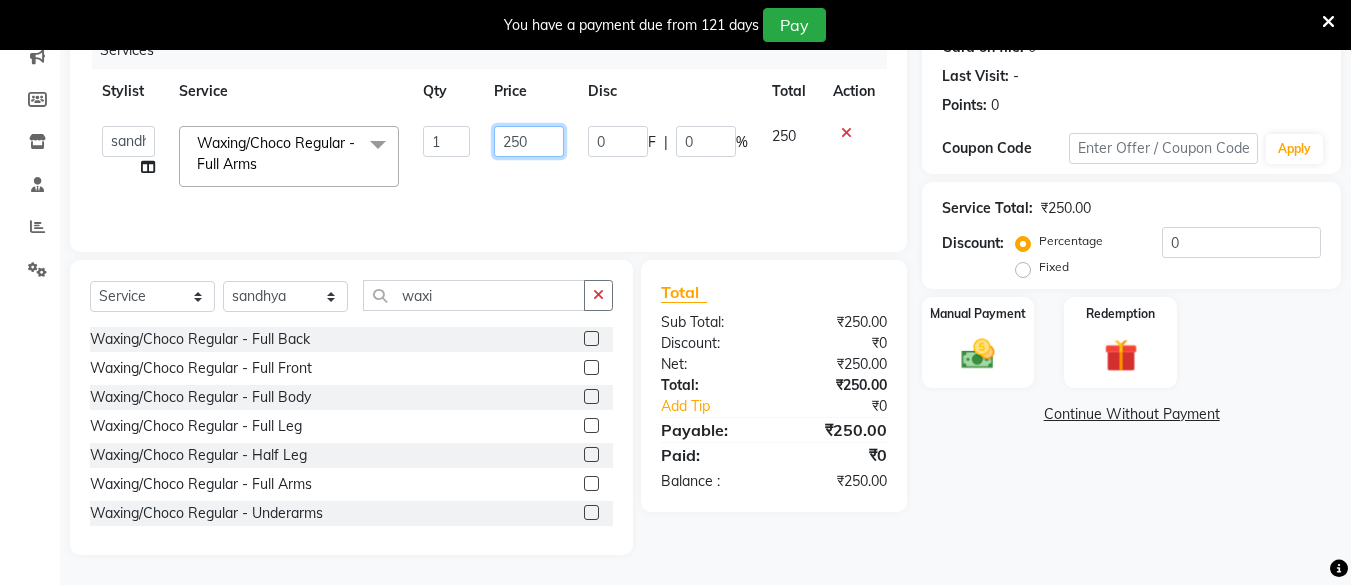 click on "250" 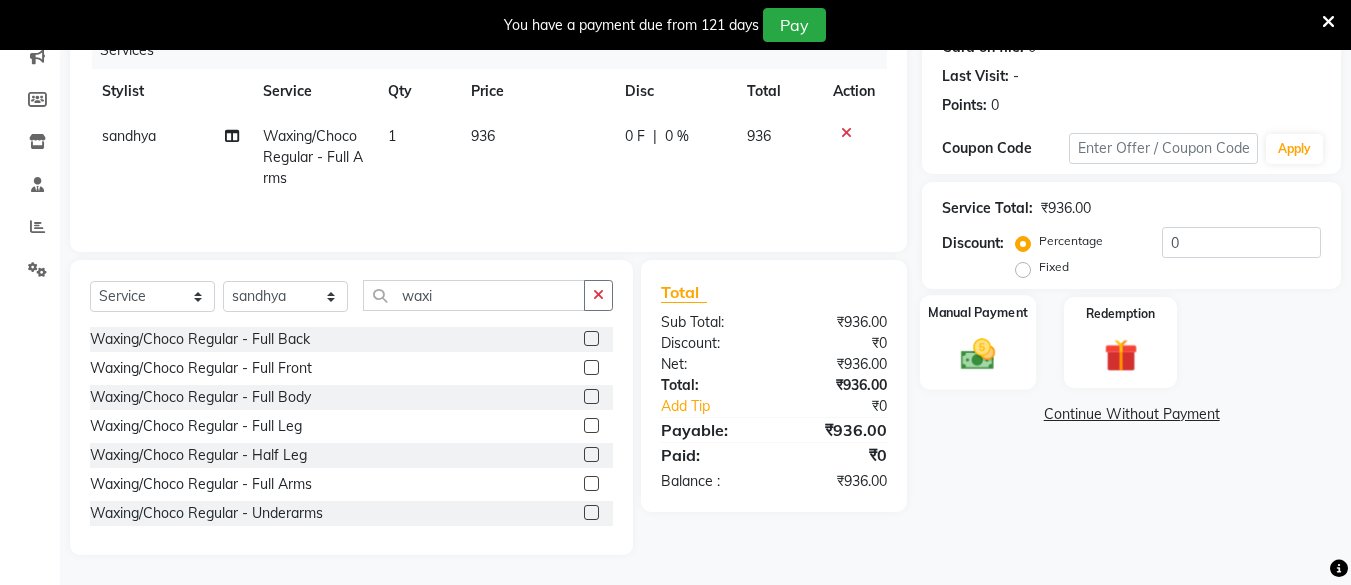 click on "Manual Payment" 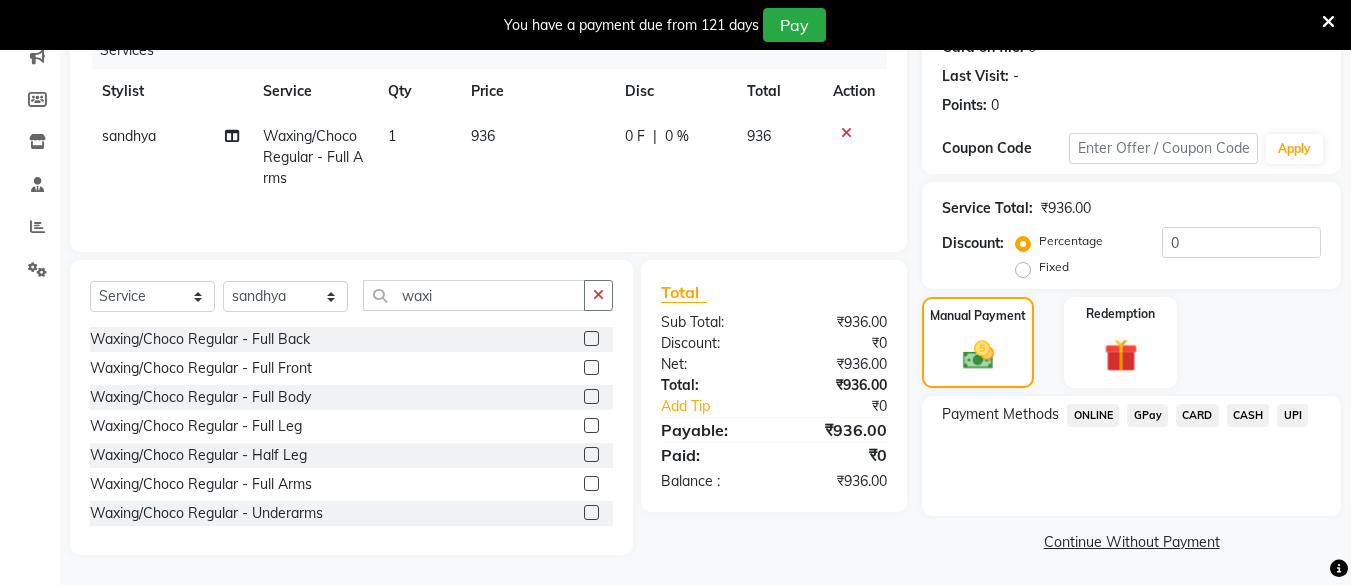 click on "UPI" 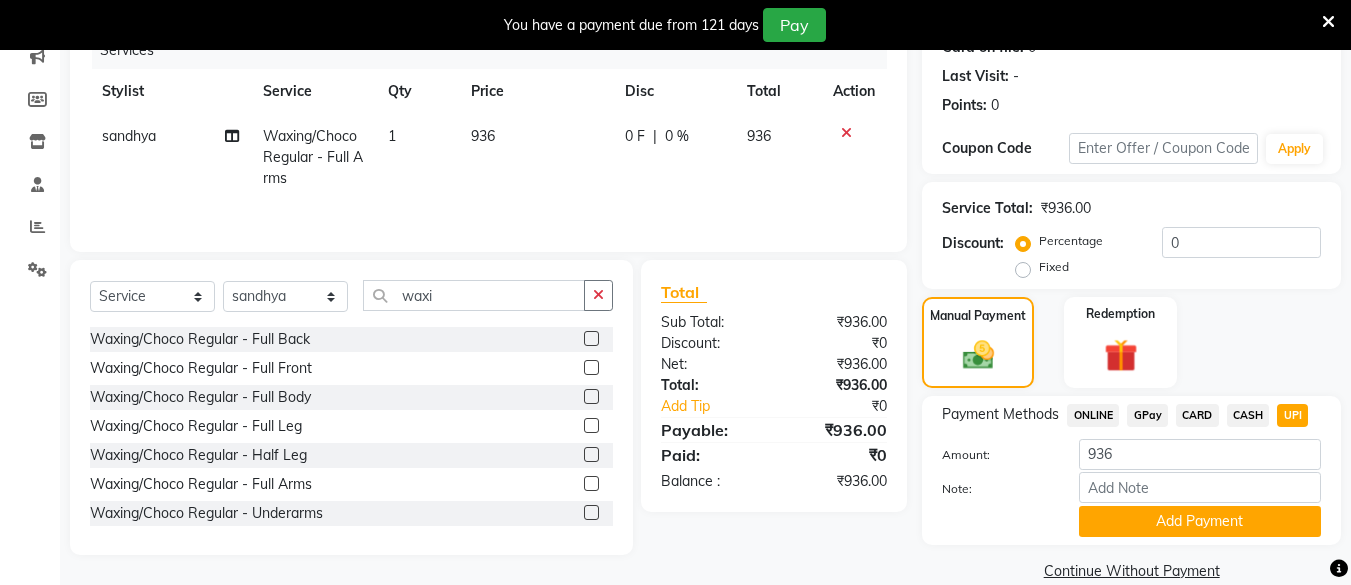 click on "Payment Methods  ONLINE   GPay   CARD   CASH   UPI  Amount: 936 Note: Add Payment" 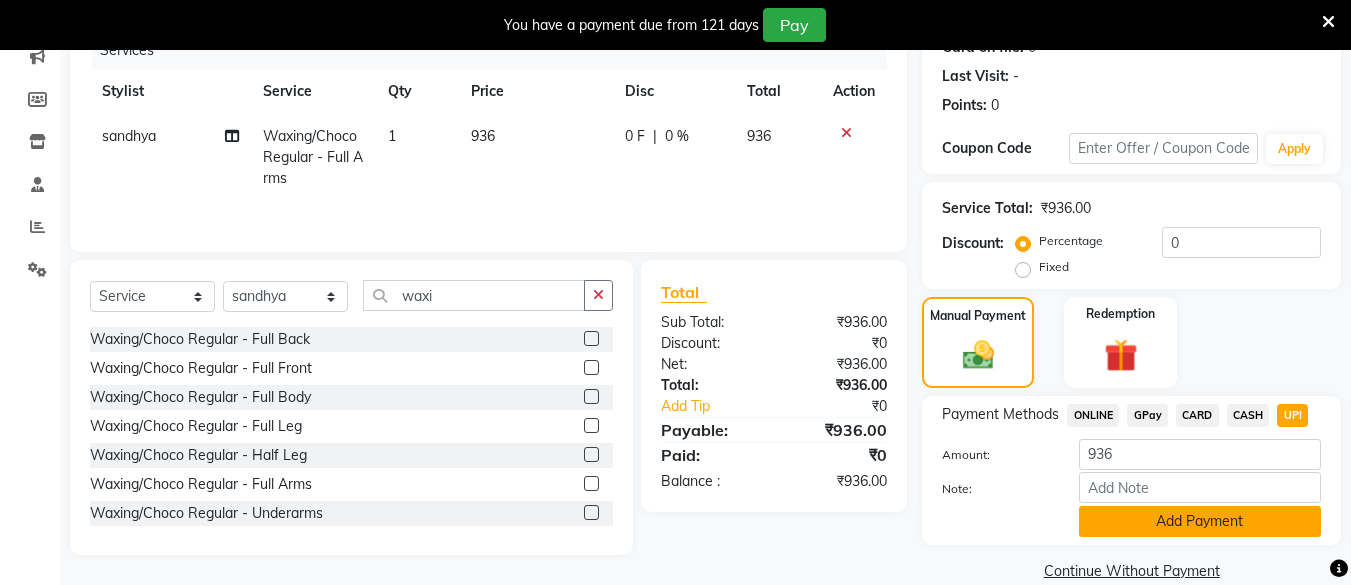 click on "Add Payment" 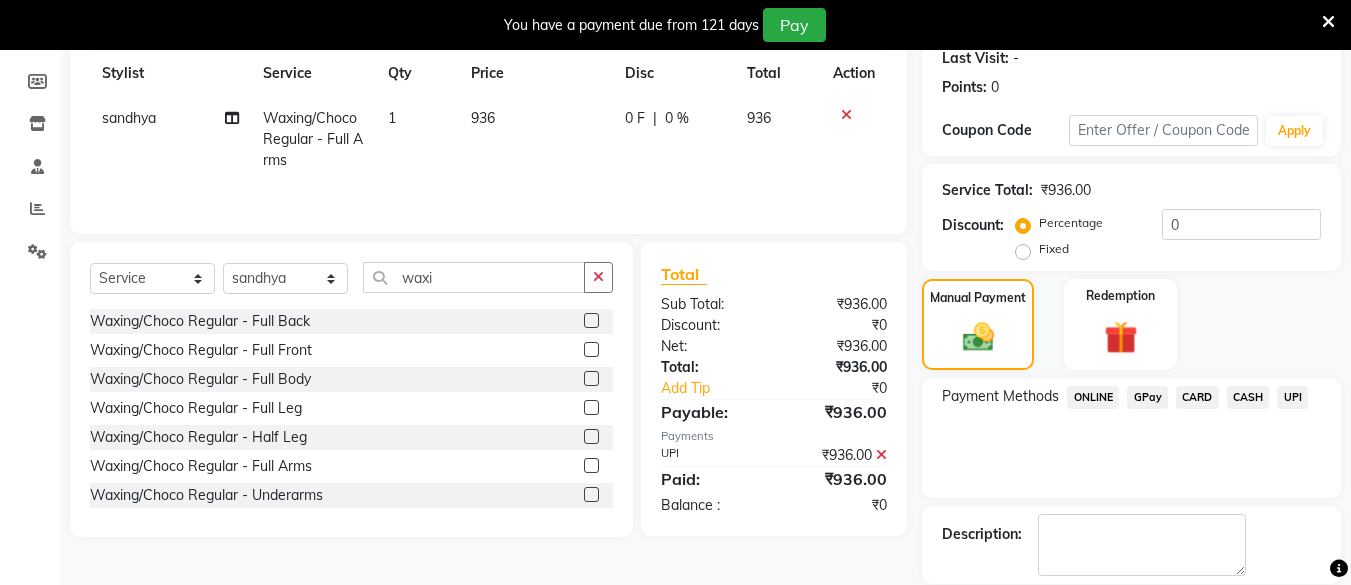 scroll, scrollTop: 381, scrollLeft: 0, axis: vertical 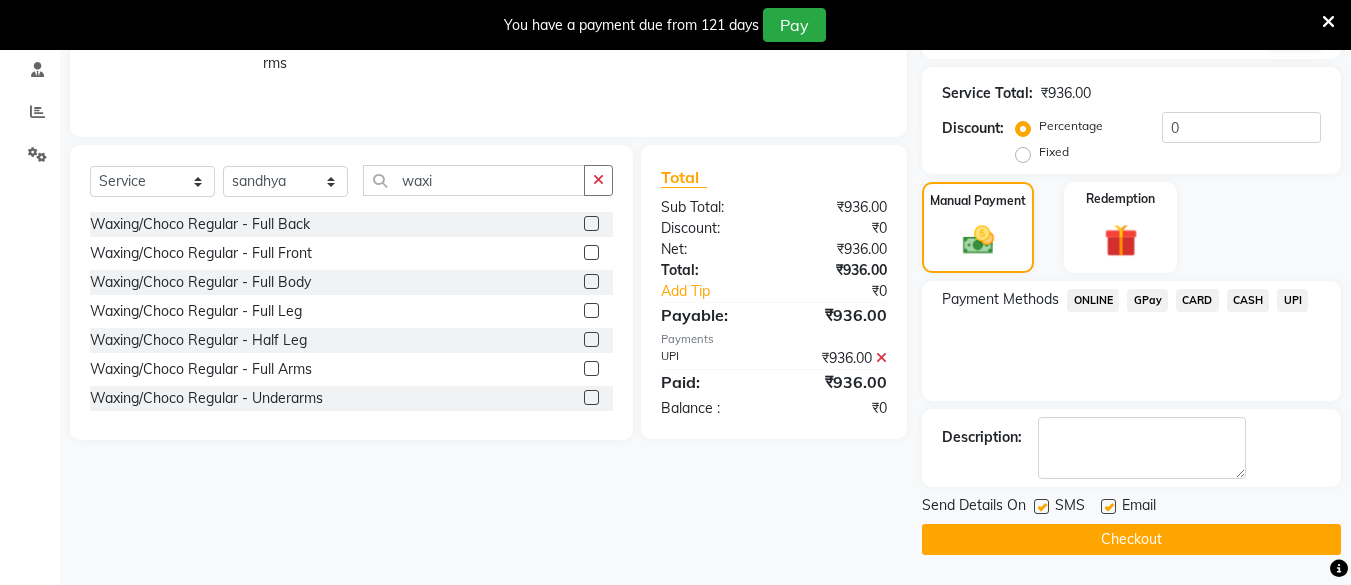 click on "Checkout" 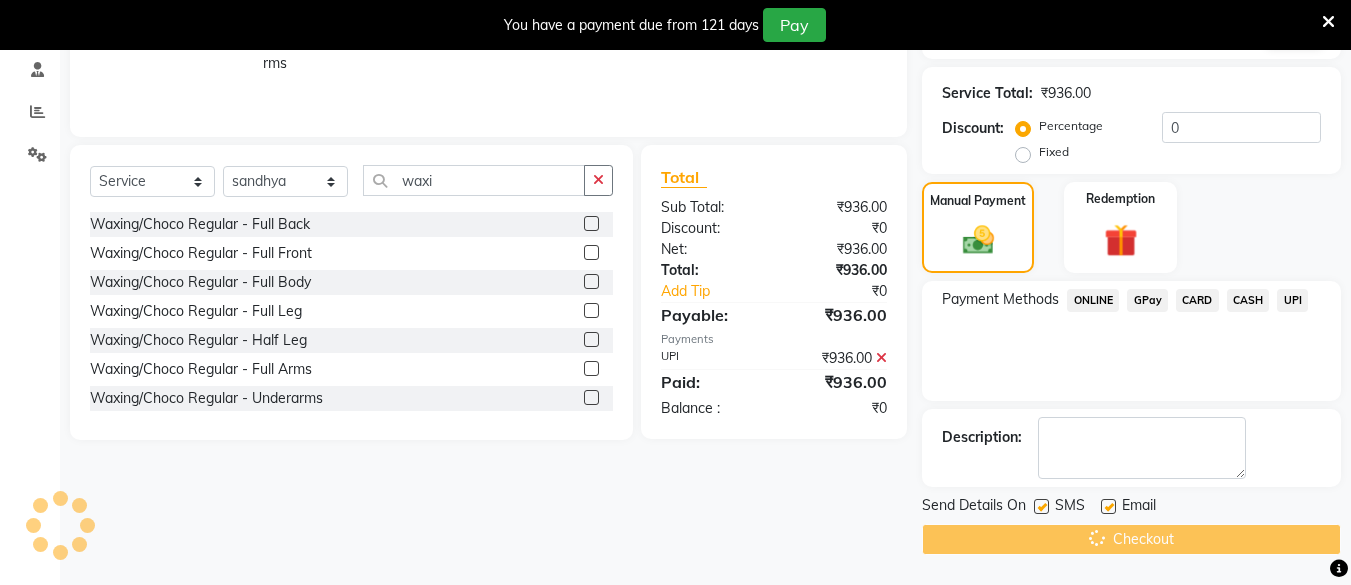 scroll, scrollTop: 314, scrollLeft: 0, axis: vertical 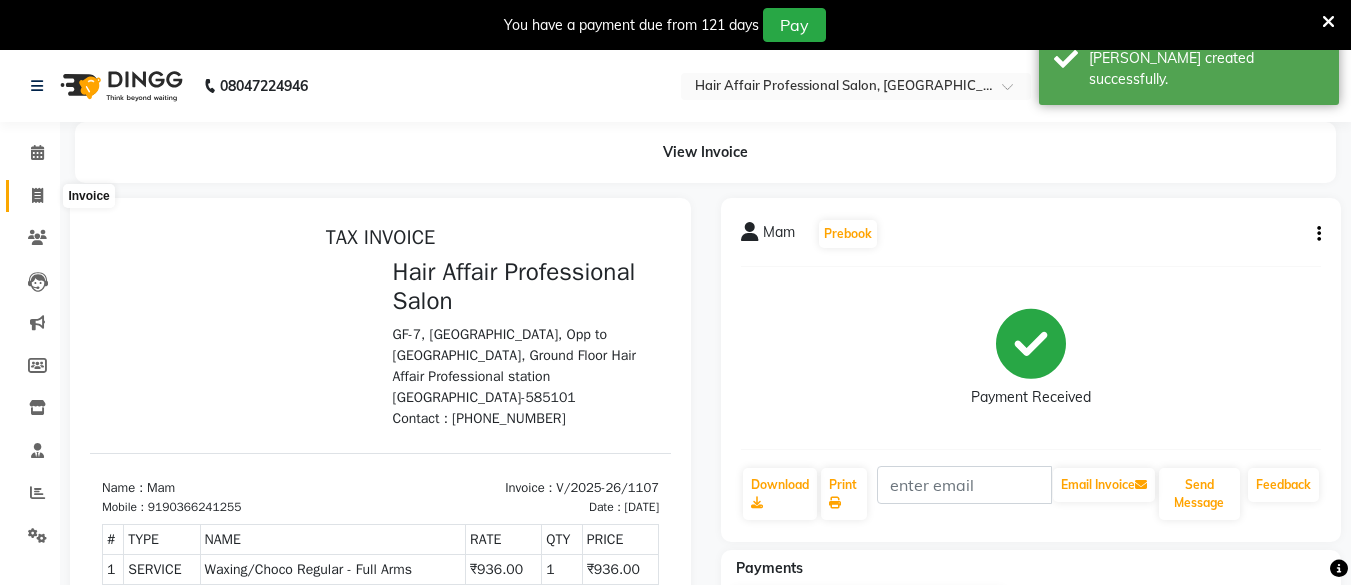click 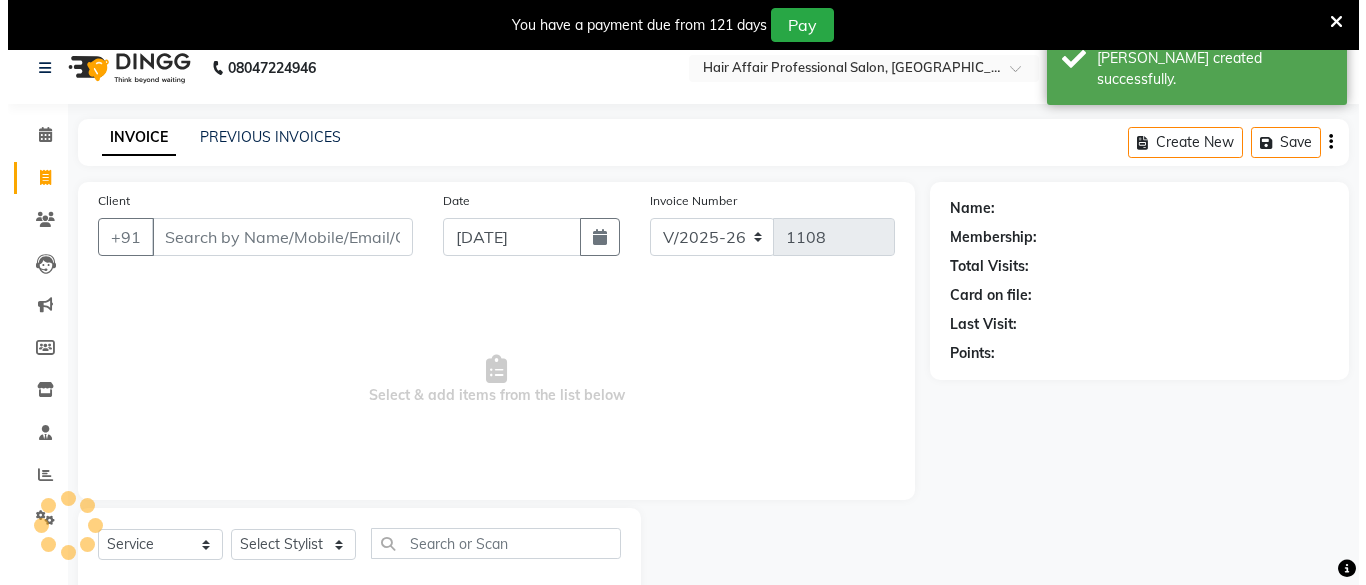 scroll, scrollTop: 66, scrollLeft: 0, axis: vertical 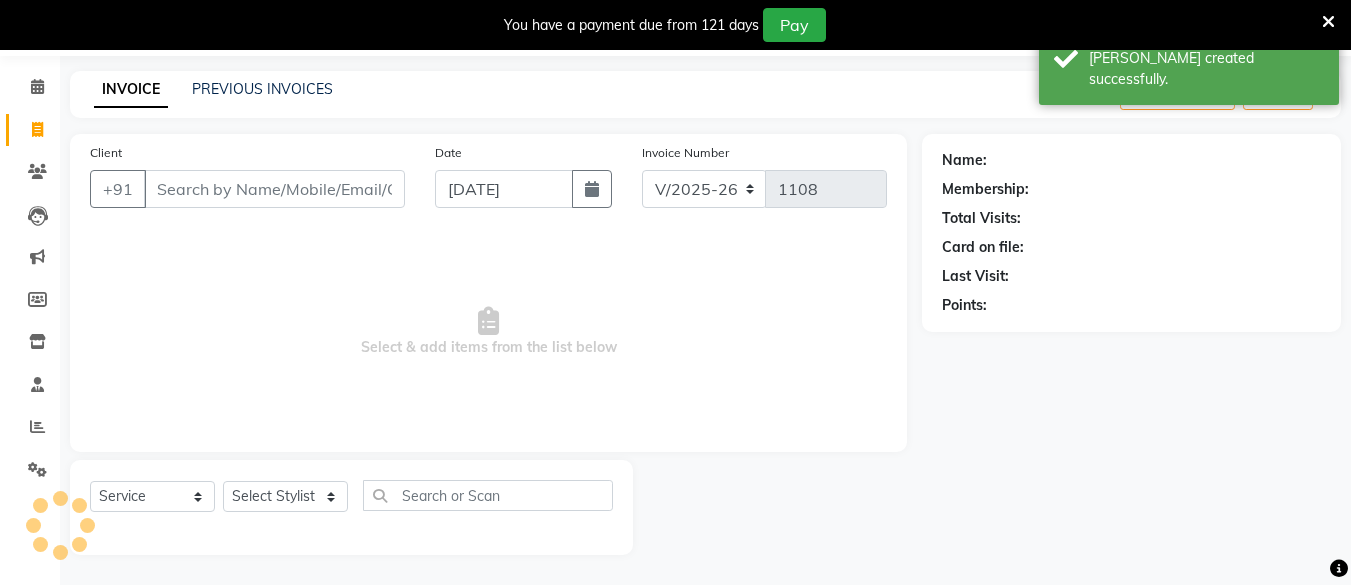 click on "Client" at bounding box center (274, 189) 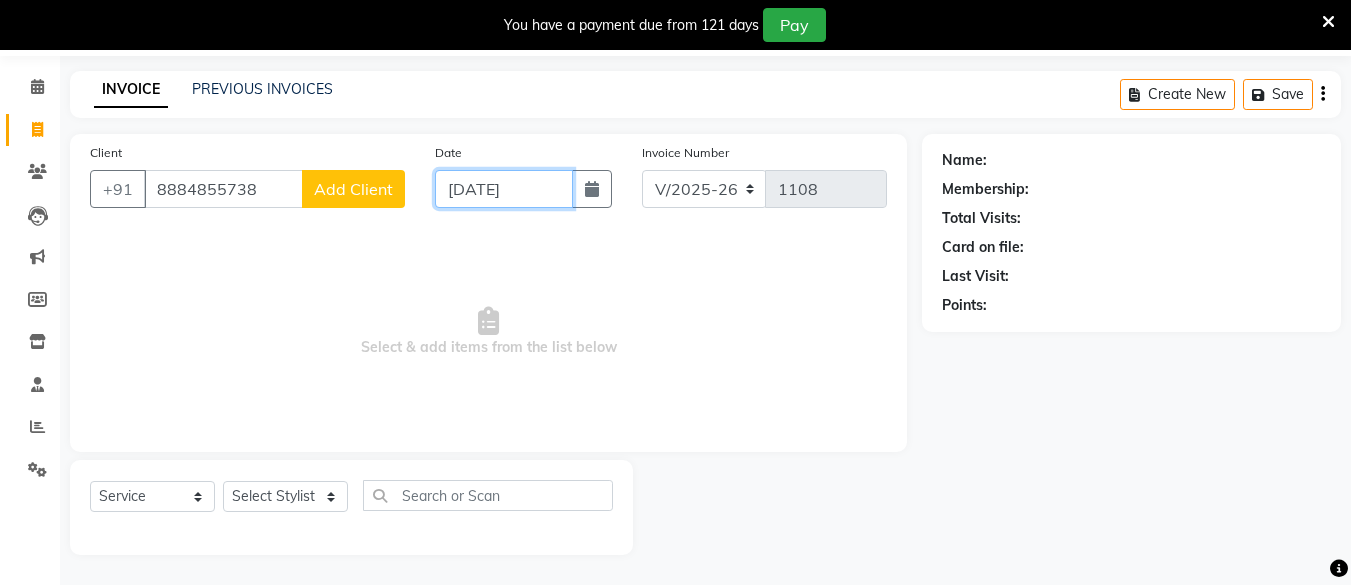 click on "[DATE]" 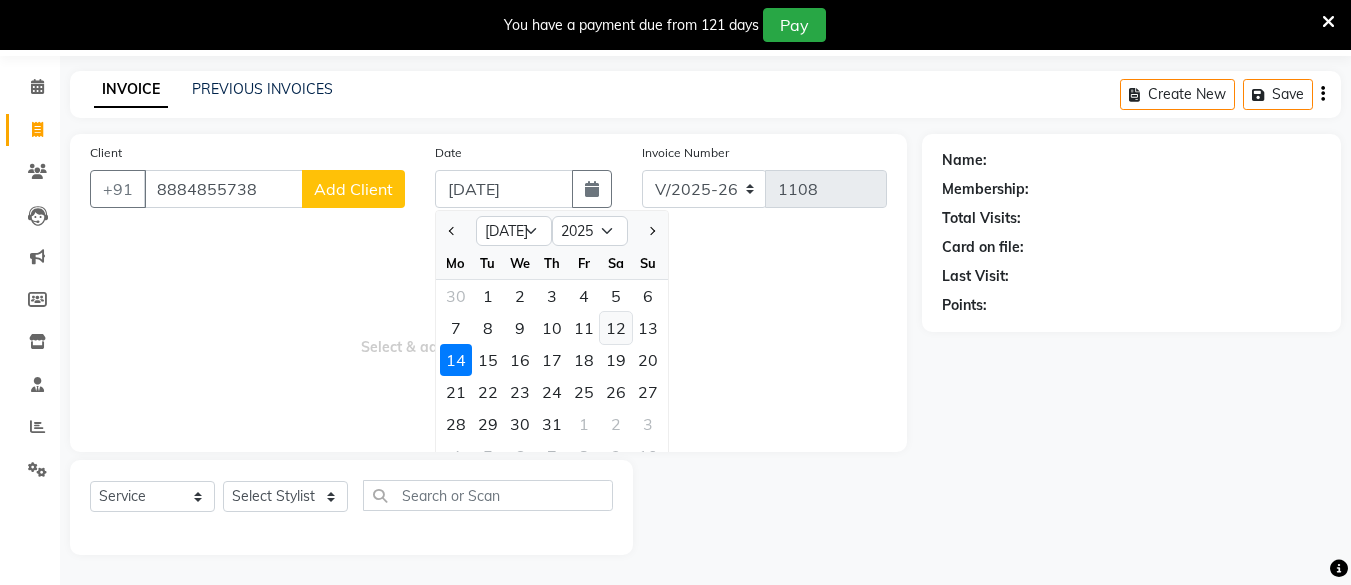 click on "12" 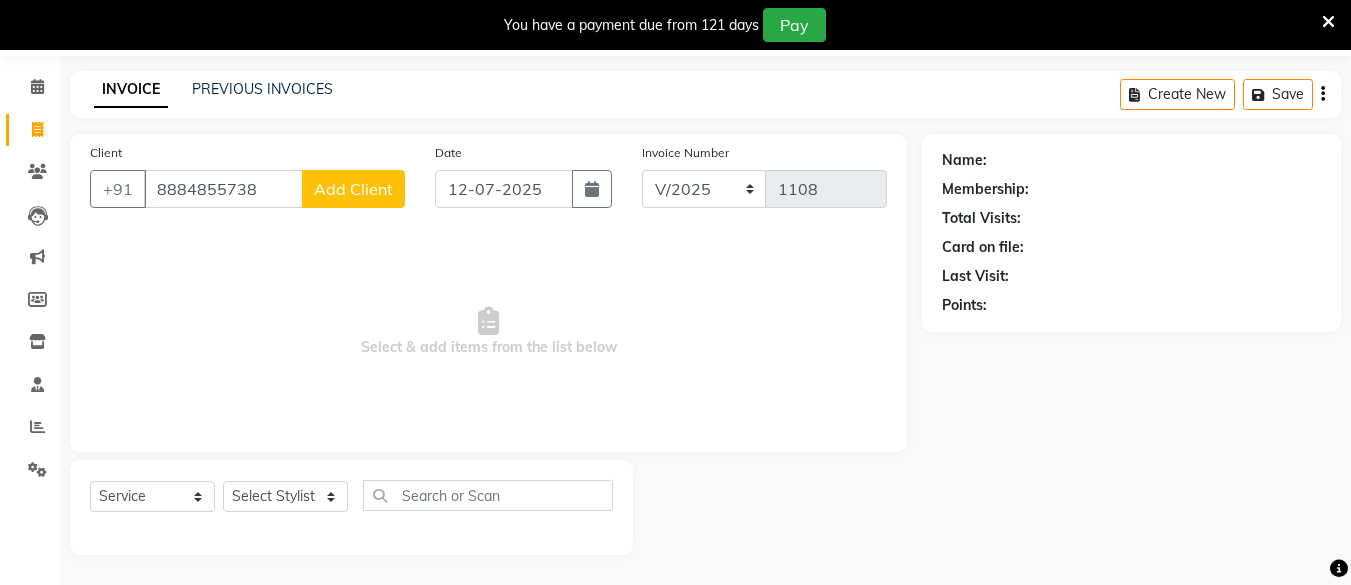 click on "Add Client" 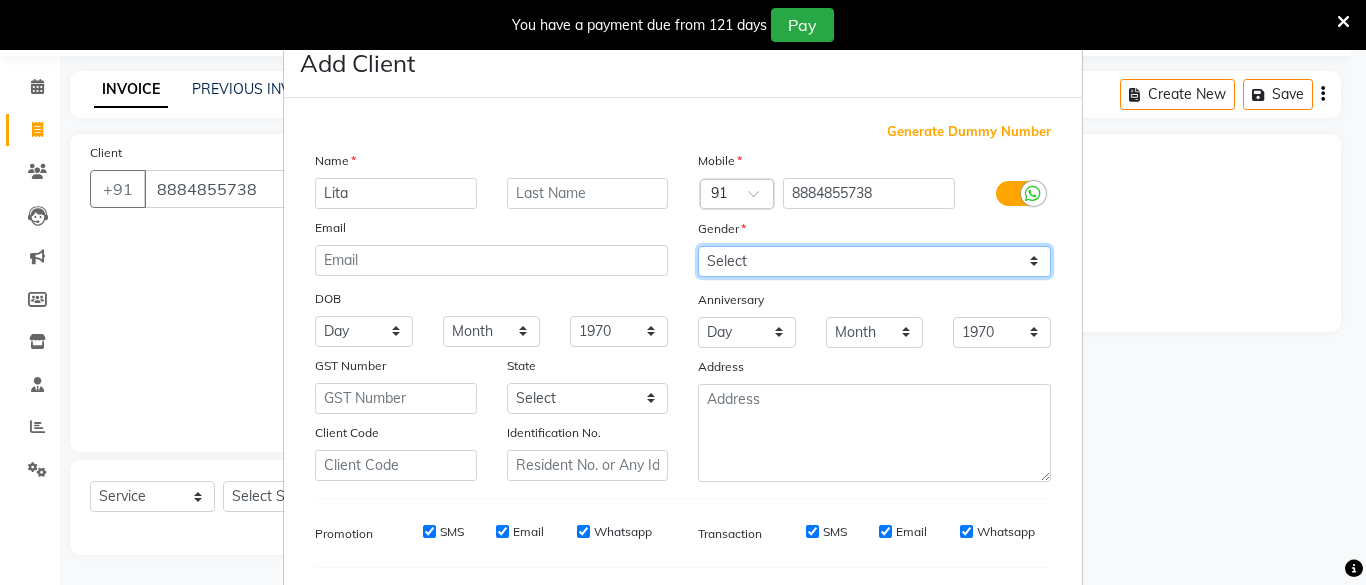 click on "Select [DEMOGRAPHIC_DATA] [DEMOGRAPHIC_DATA] Other Prefer Not To Say" at bounding box center (874, 261) 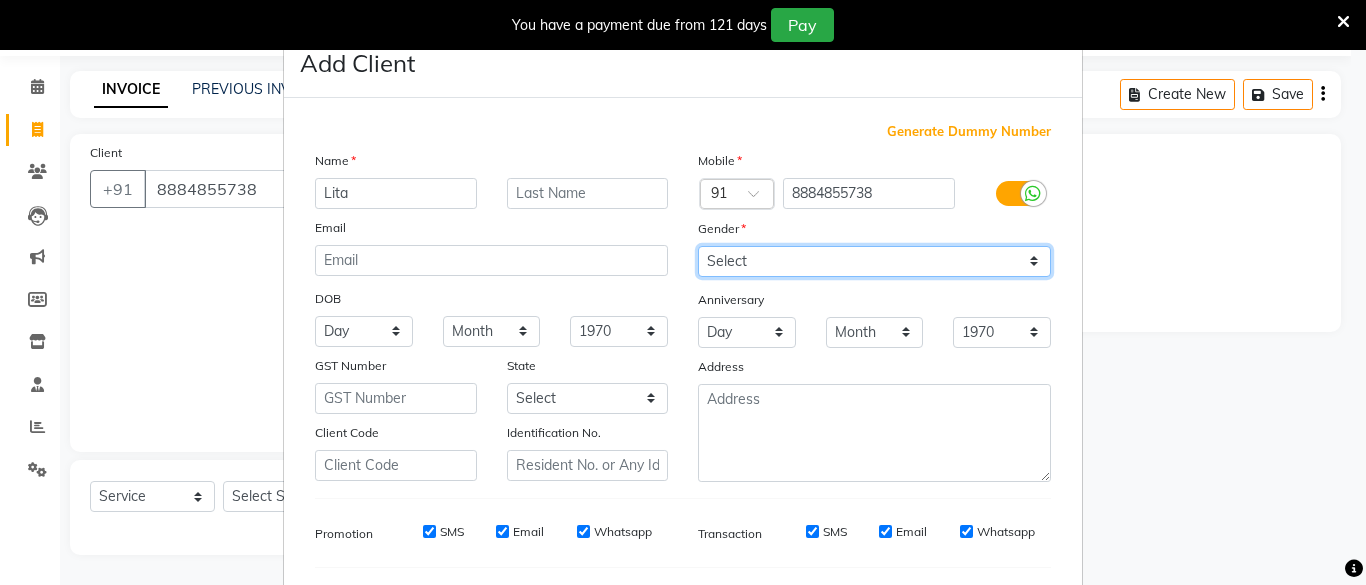 click on "Select [DEMOGRAPHIC_DATA] [DEMOGRAPHIC_DATA] Other Prefer Not To Say" at bounding box center [874, 261] 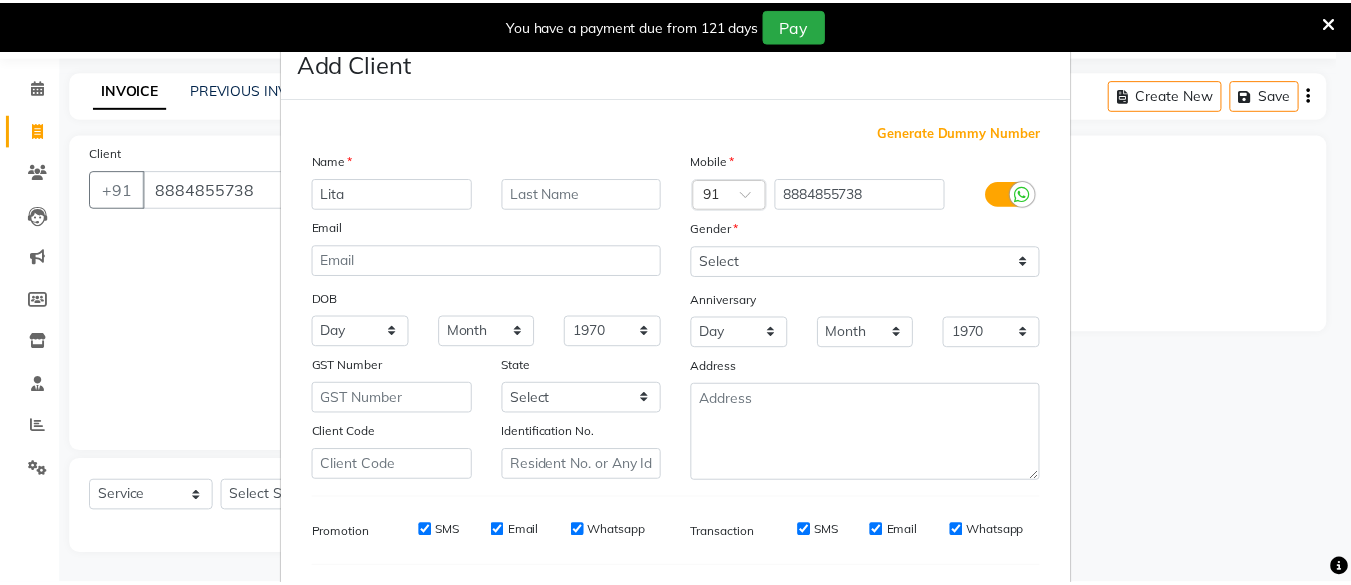 scroll, scrollTop: 264, scrollLeft: 0, axis: vertical 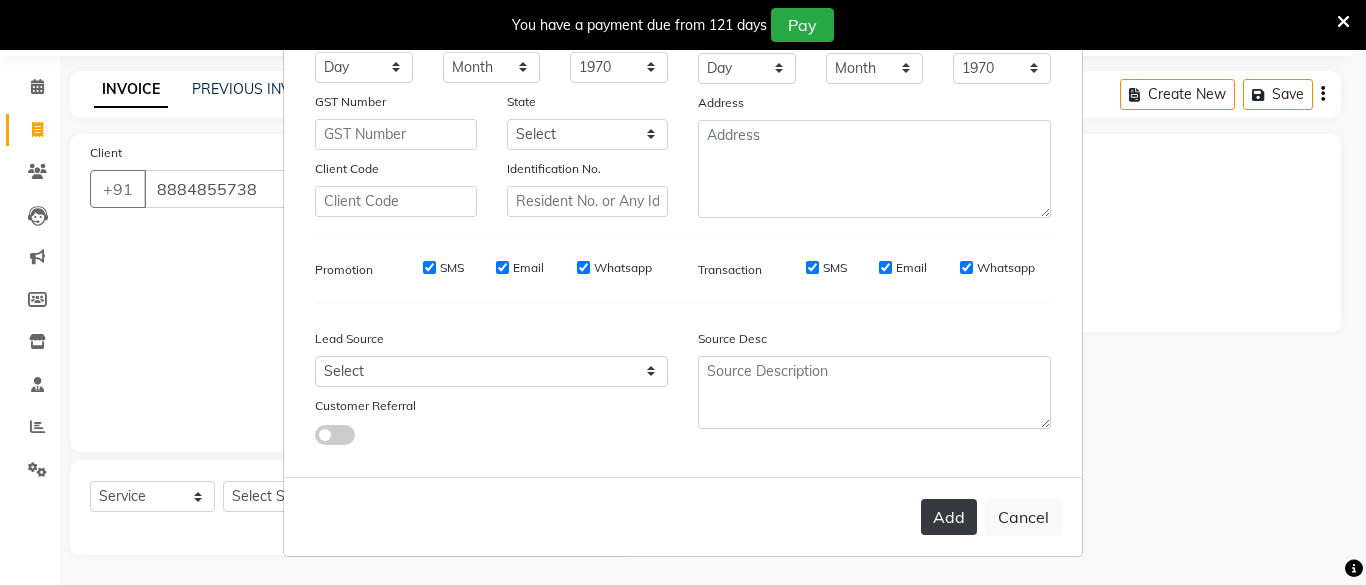 click on "Add" at bounding box center [949, 517] 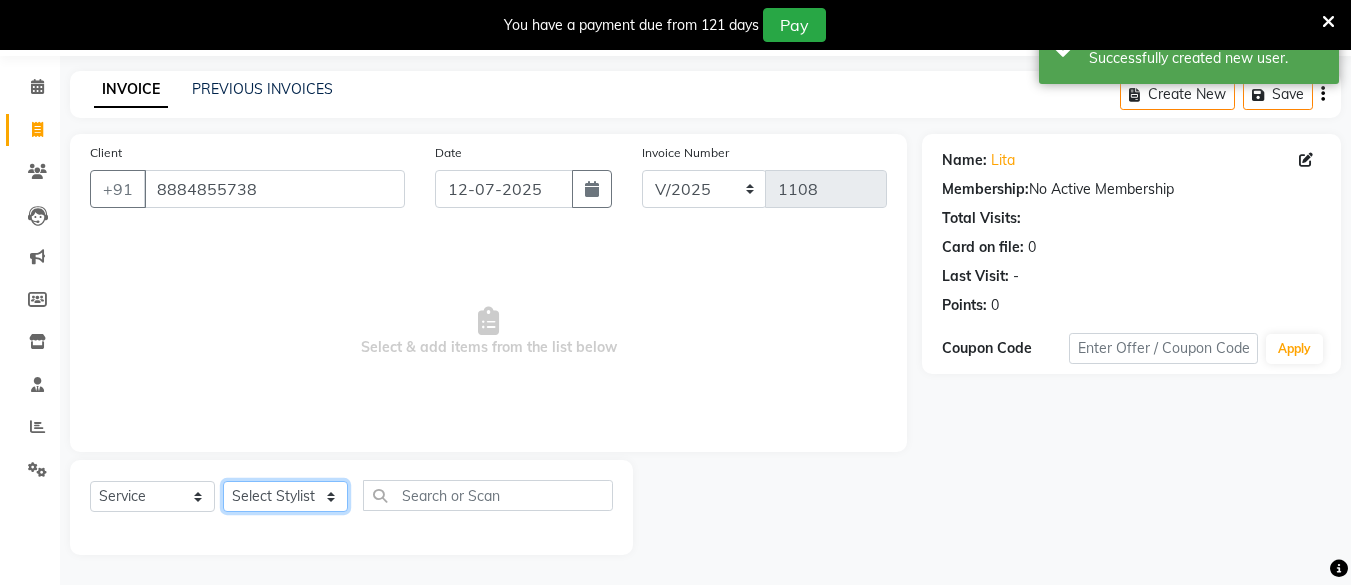 click on "Select Stylist [PERSON_NAME] Hair Affair [PERSON_NAME] [PERSON_NAME] [PERSON_NAME] sandhya [PERSON_NAME] [PERSON_NAME]" 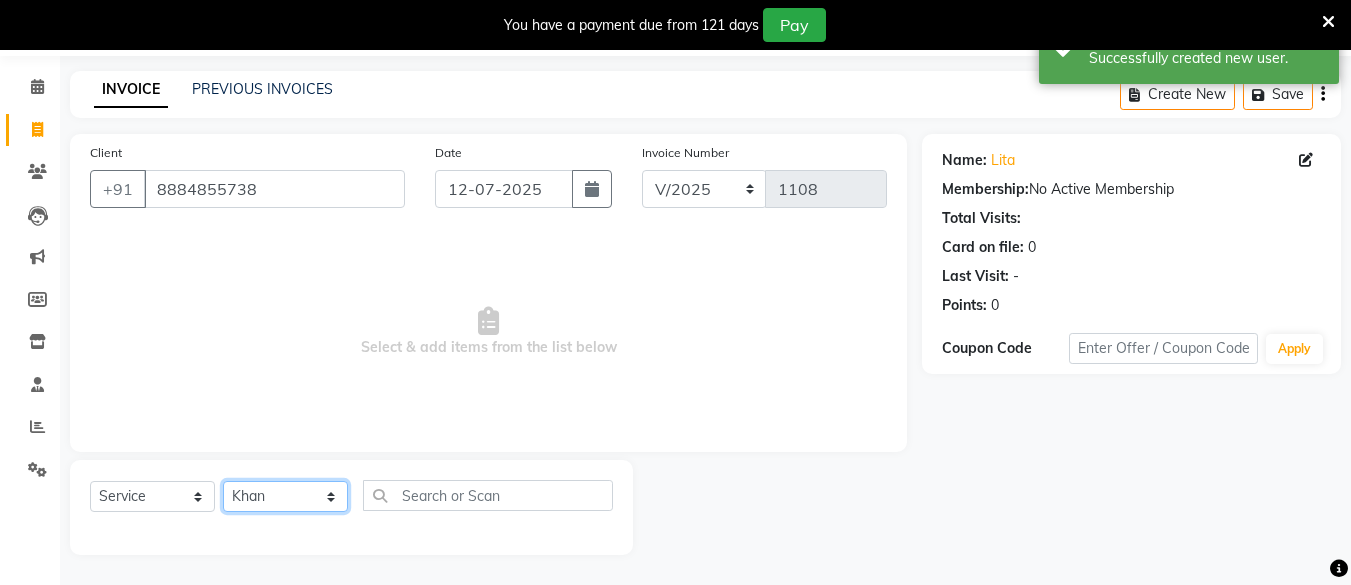 click on "Select Stylist [PERSON_NAME] Hair Affair [PERSON_NAME] [PERSON_NAME] [PERSON_NAME] sandhya [PERSON_NAME] [PERSON_NAME]" 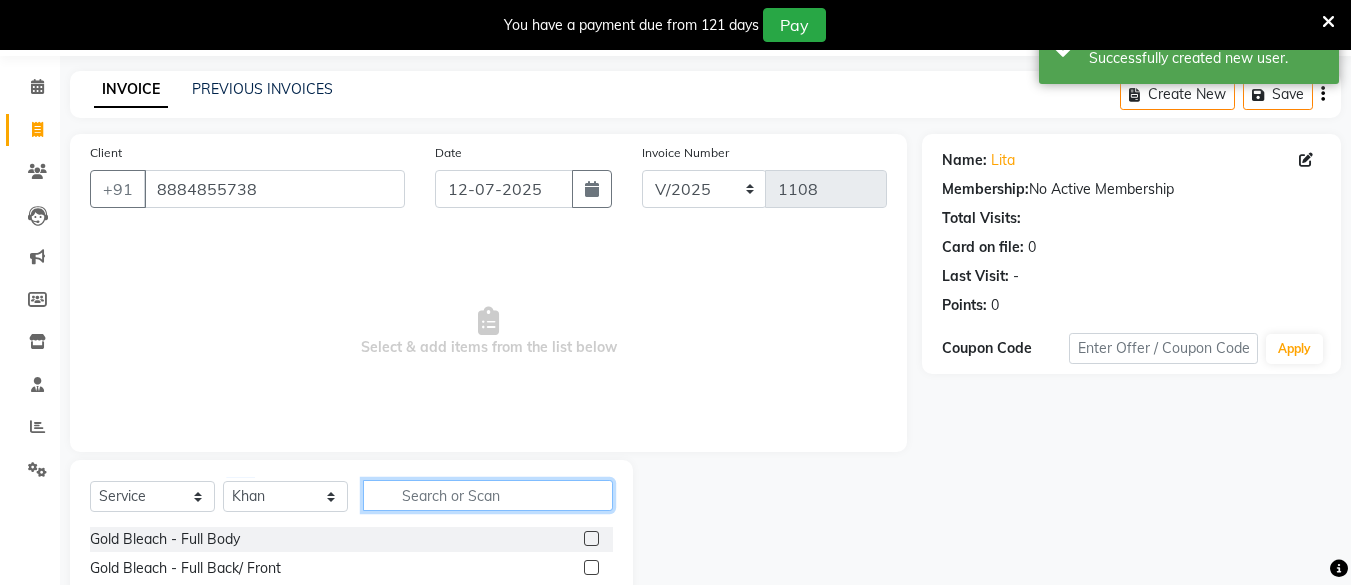 click 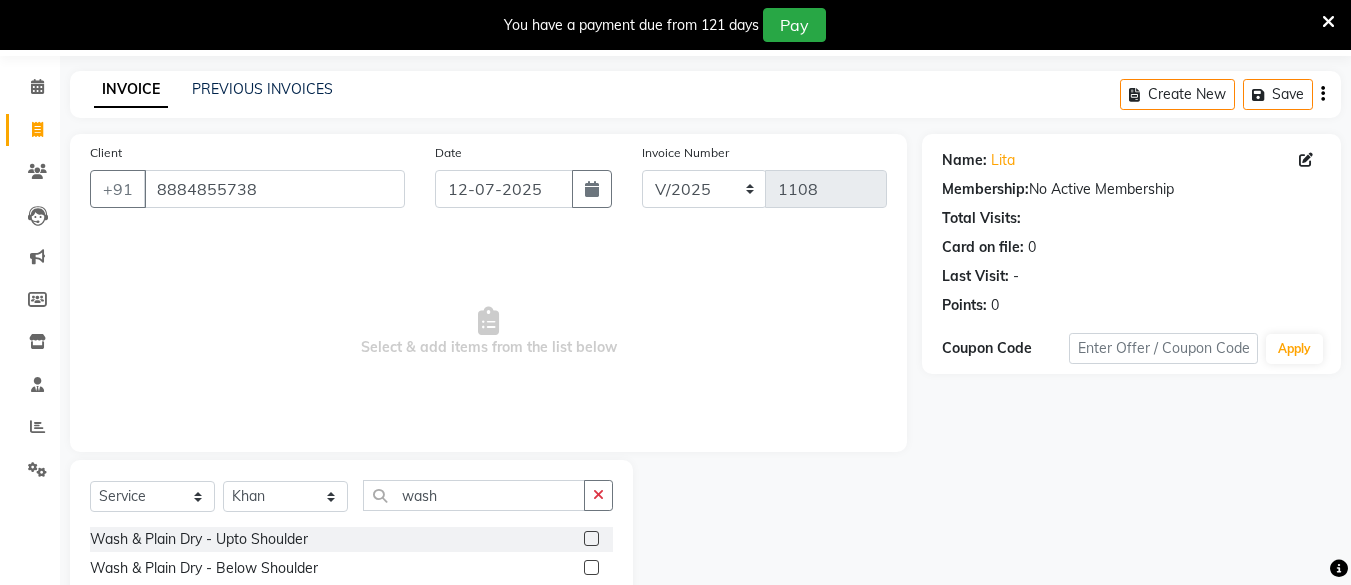 click 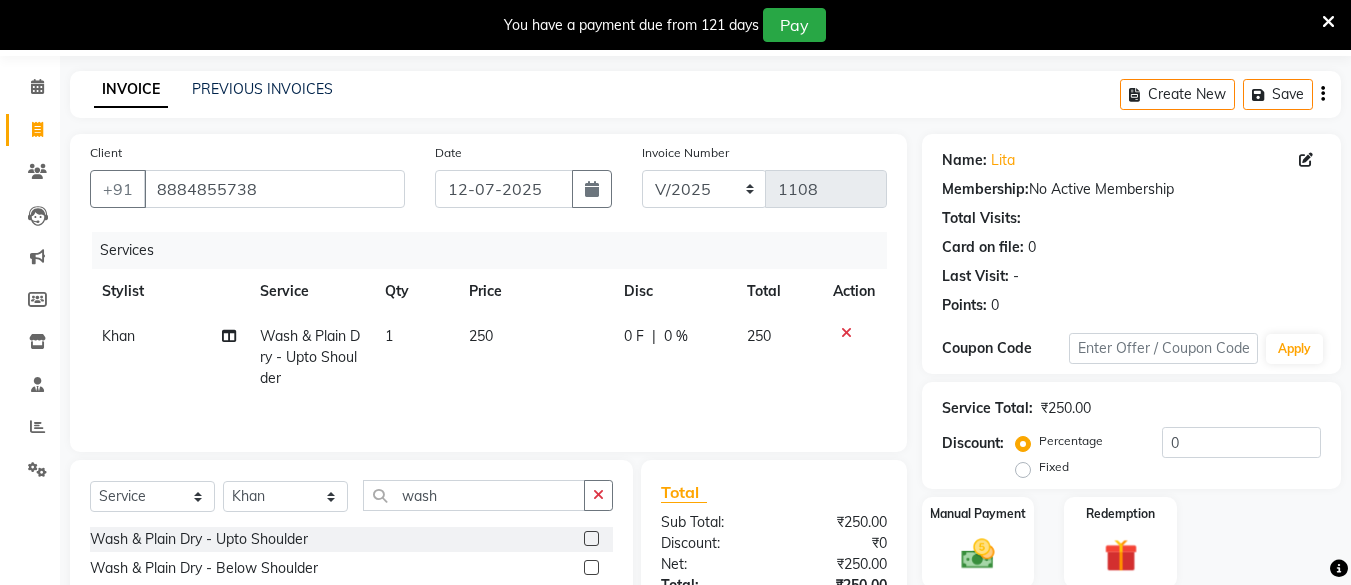 click on "250" 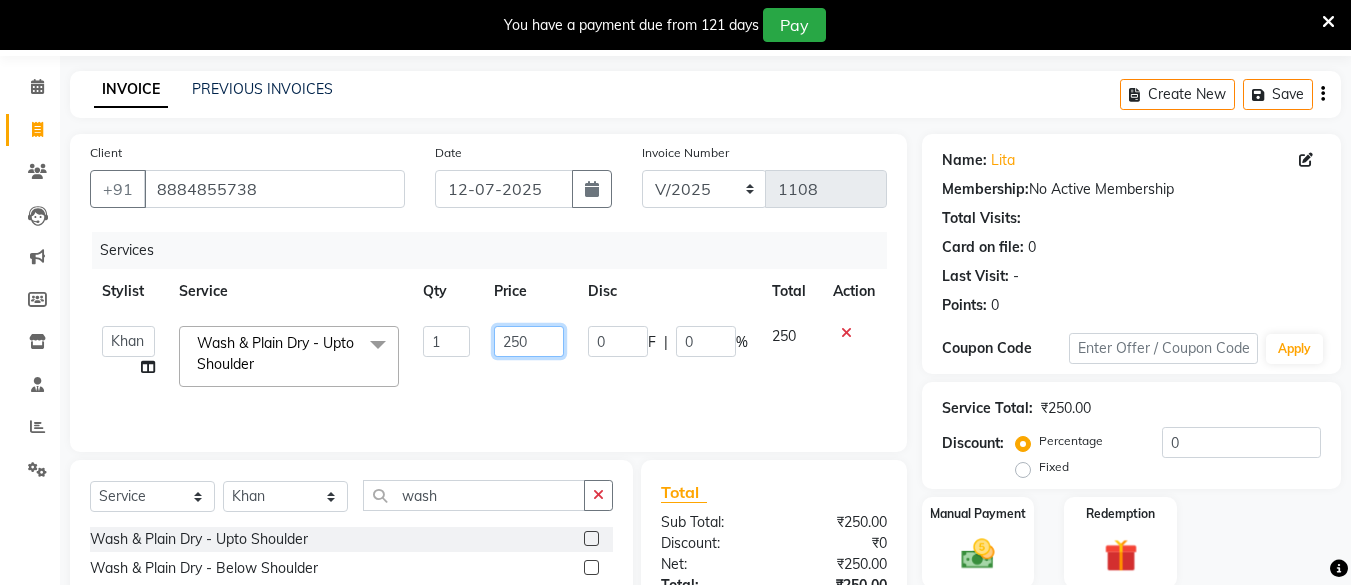 click on "250" 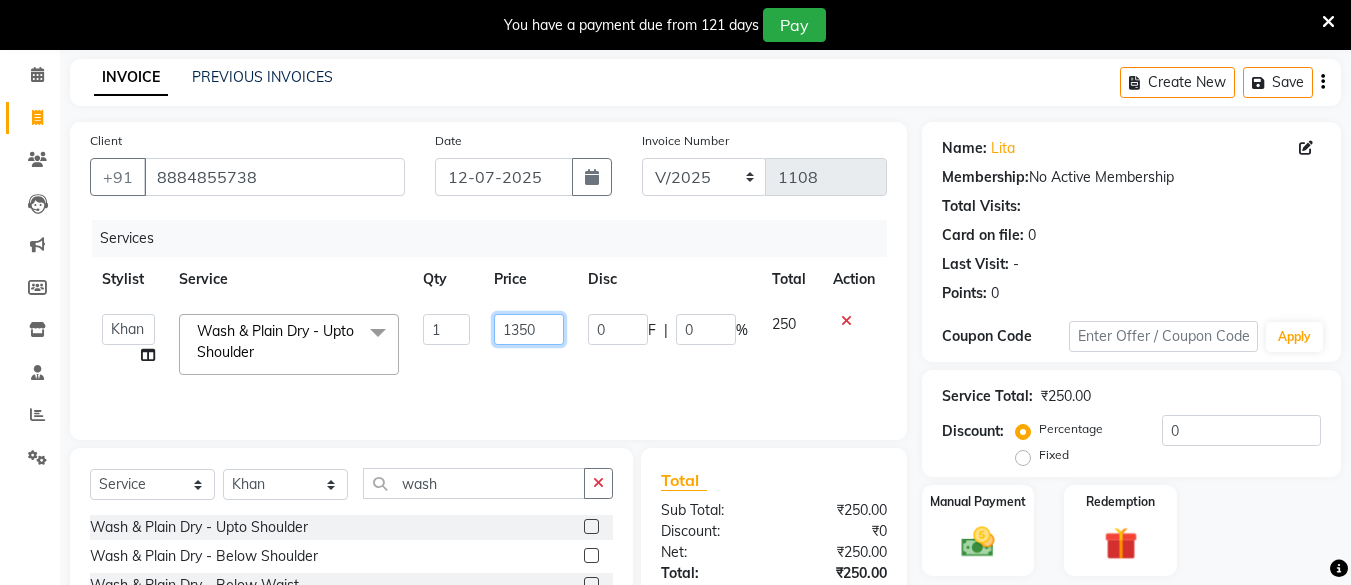 scroll, scrollTop: 266, scrollLeft: 0, axis: vertical 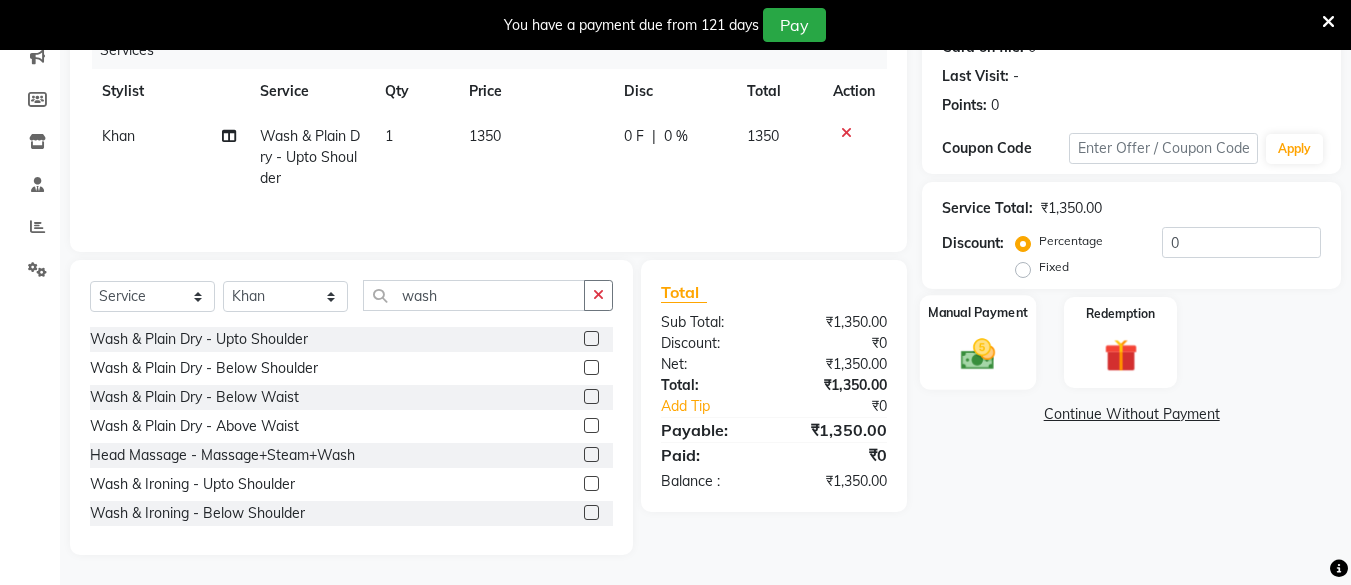 click on "Manual Payment" 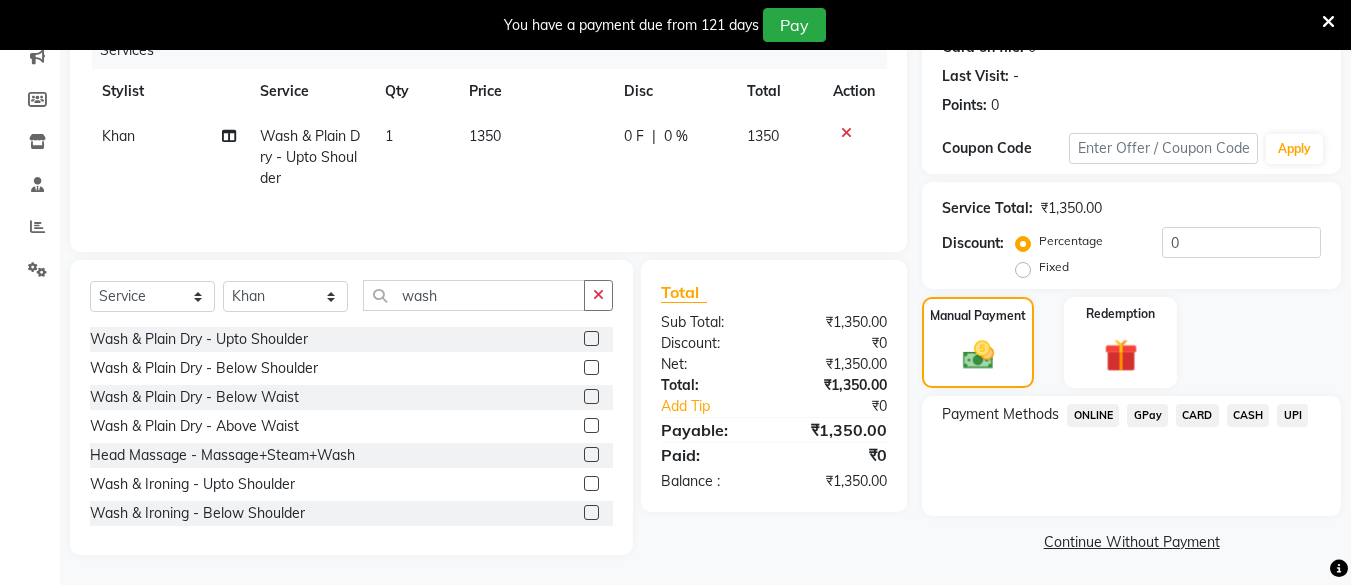 click on "CASH" 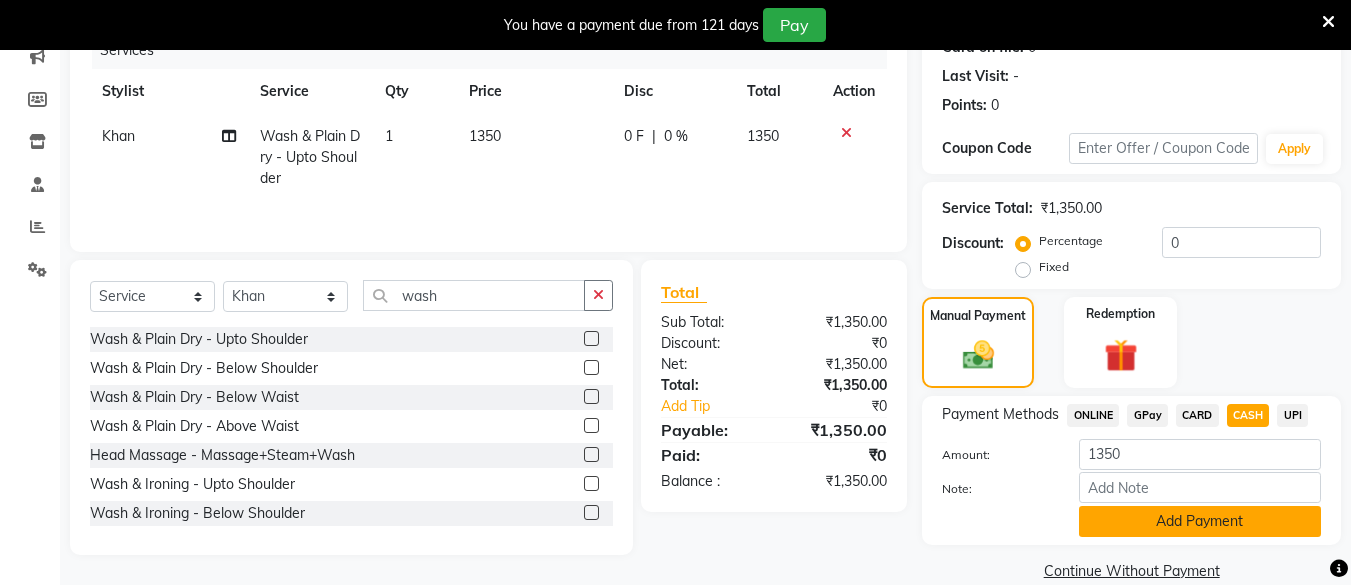 click on "Add Payment" 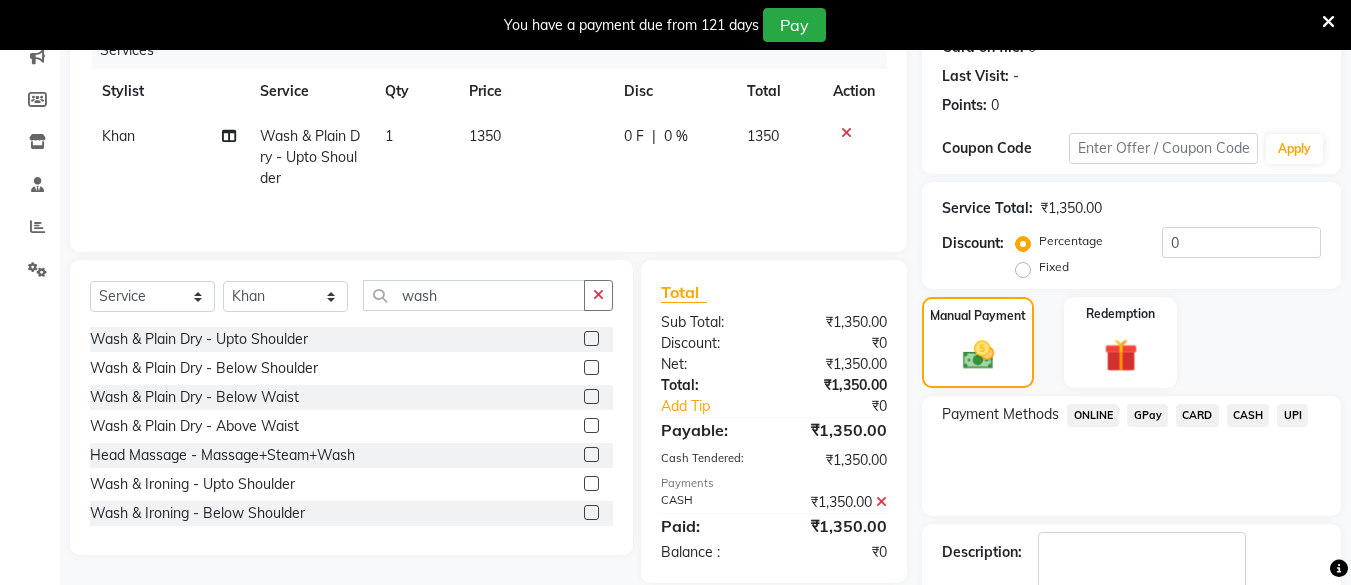 scroll, scrollTop: 381, scrollLeft: 0, axis: vertical 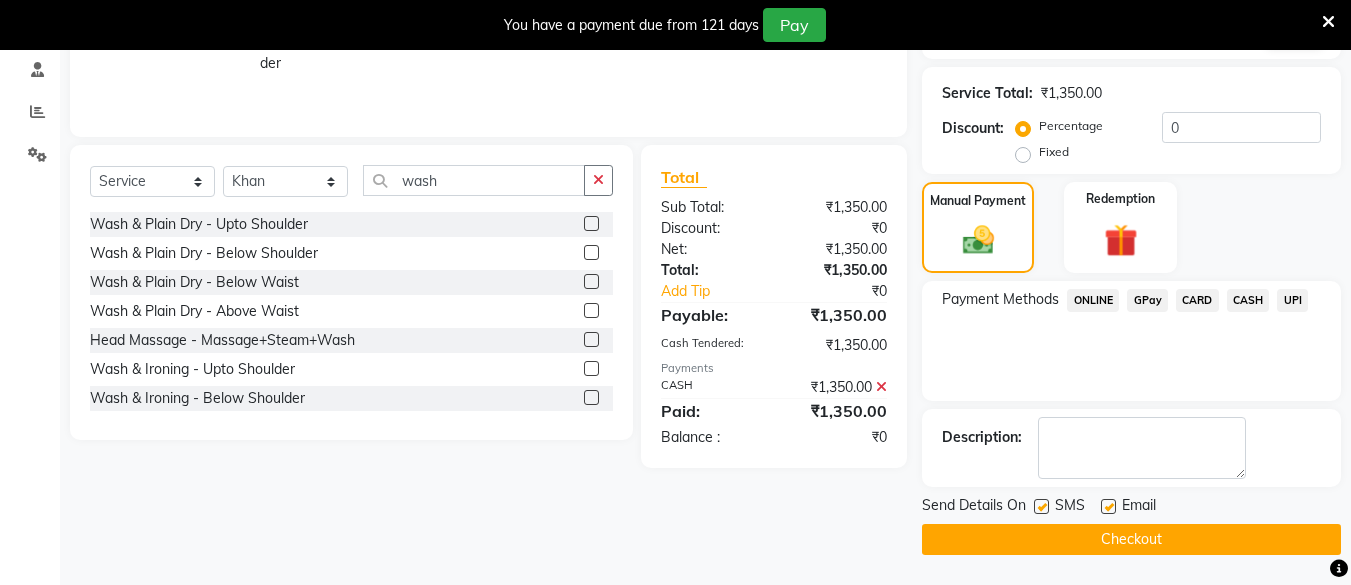click on "Checkout" 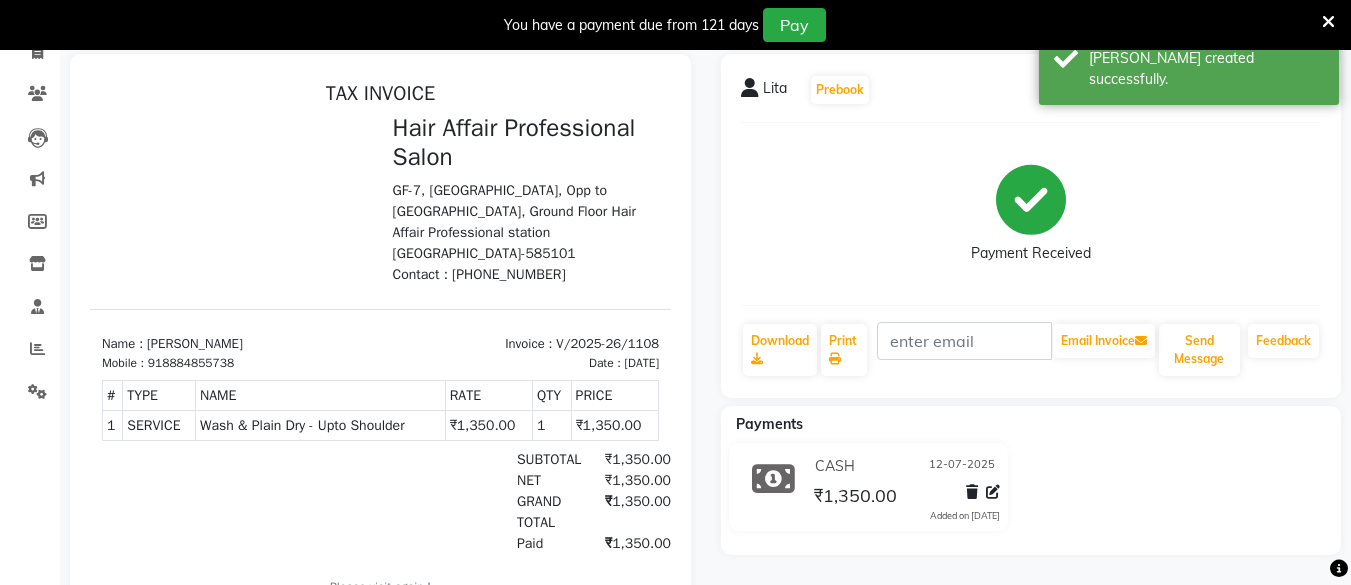 scroll, scrollTop: 244, scrollLeft: 0, axis: vertical 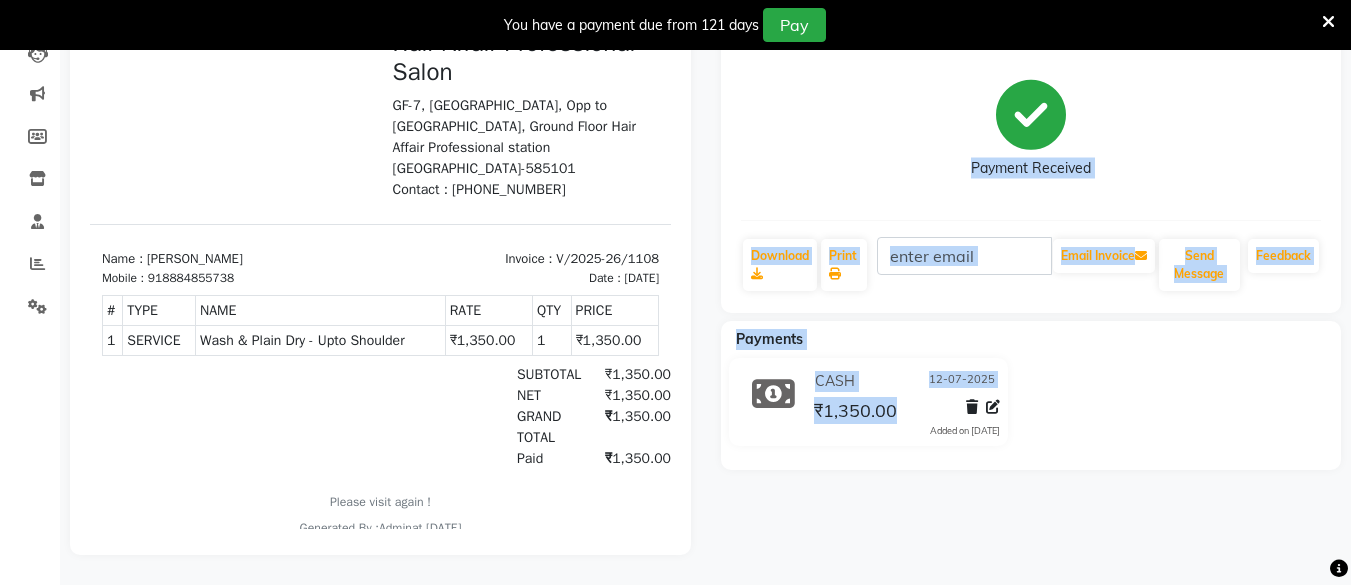drag, startPoint x: 1291, startPoint y: 389, endPoint x: 1293, endPoint y: 209, distance: 180.01111 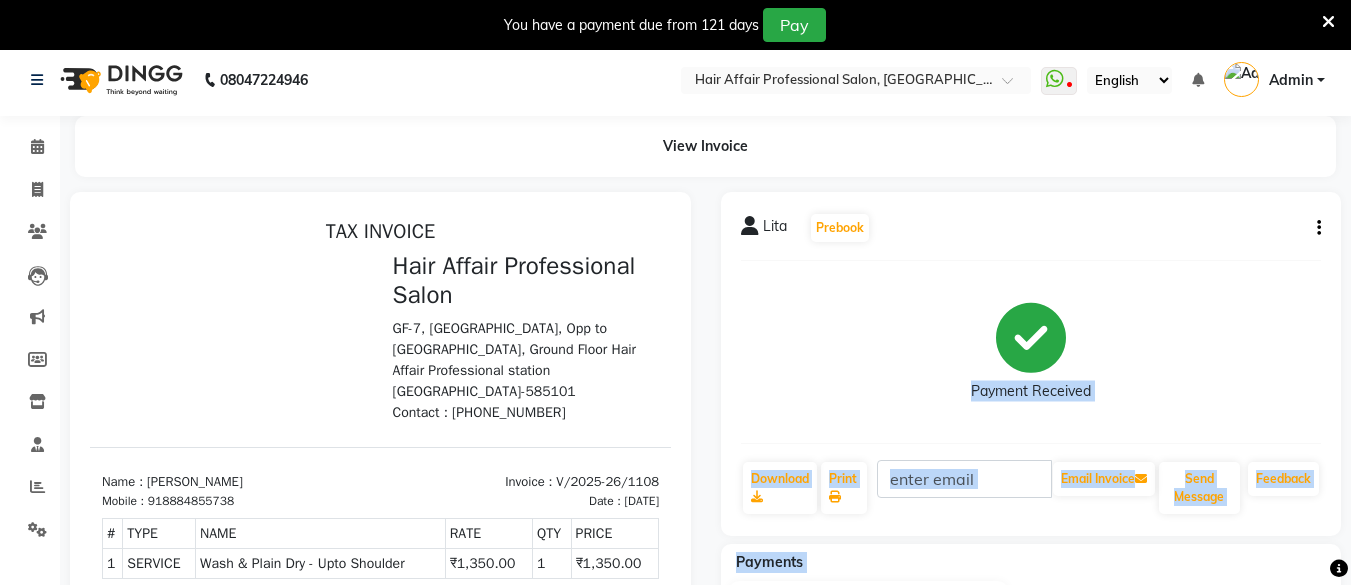 scroll, scrollTop: 0, scrollLeft: 0, axis: both 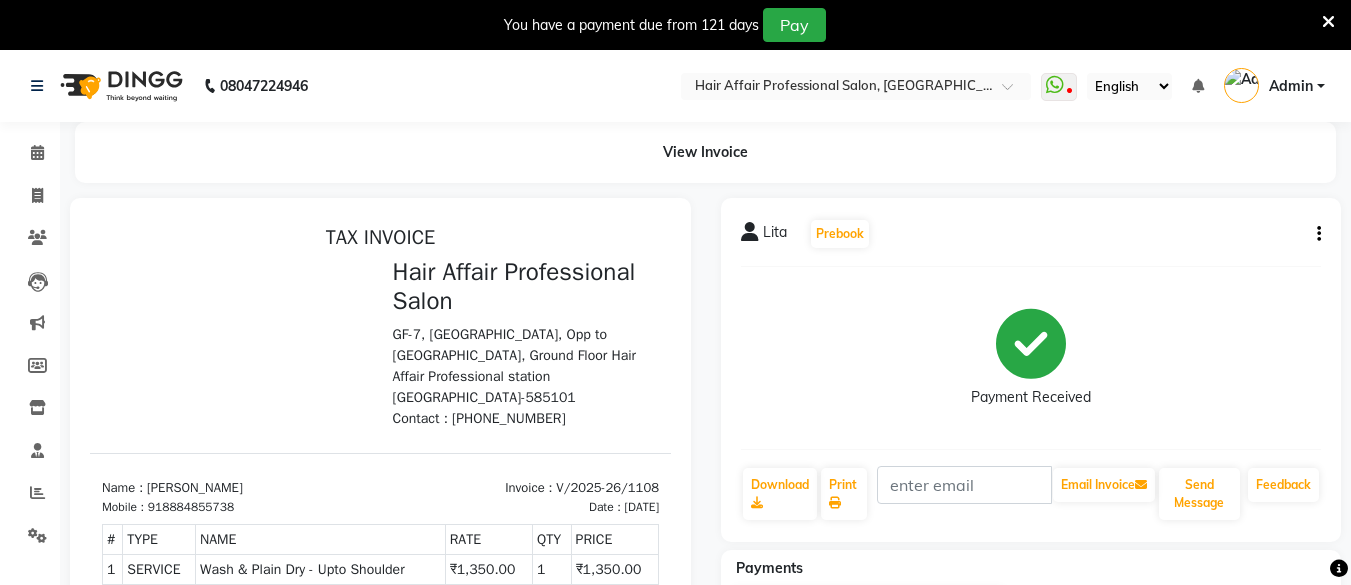 click on "Lita   Prebook   Payment Received  Download  Print   Email Invoice   Send Message Feedback" 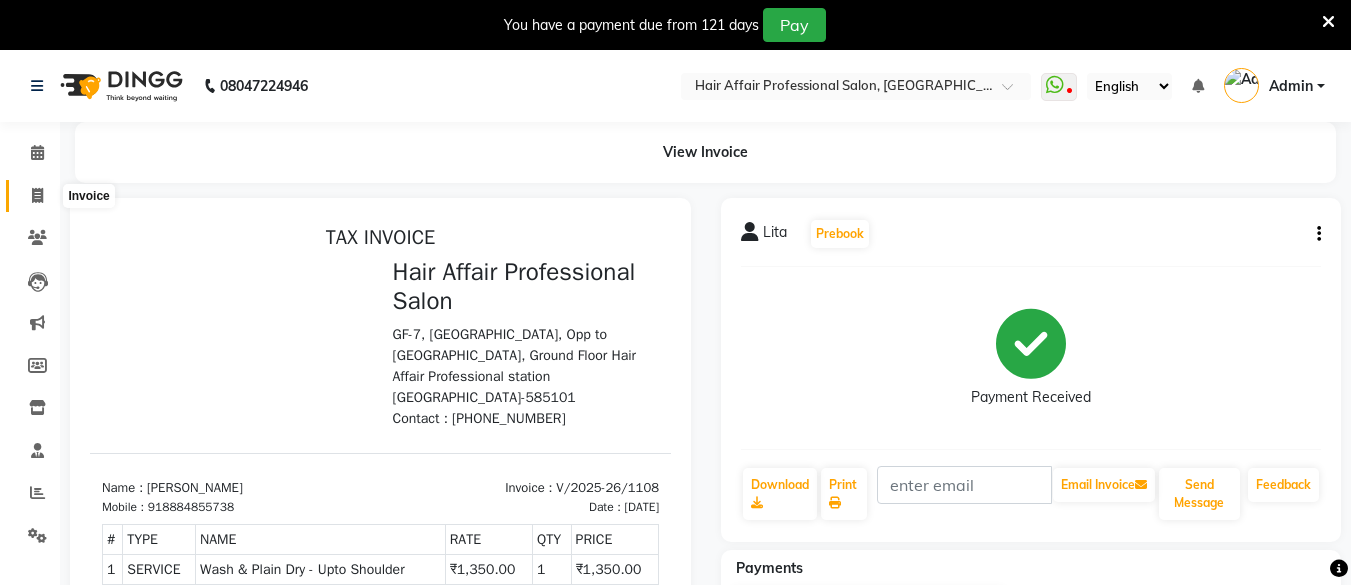 click 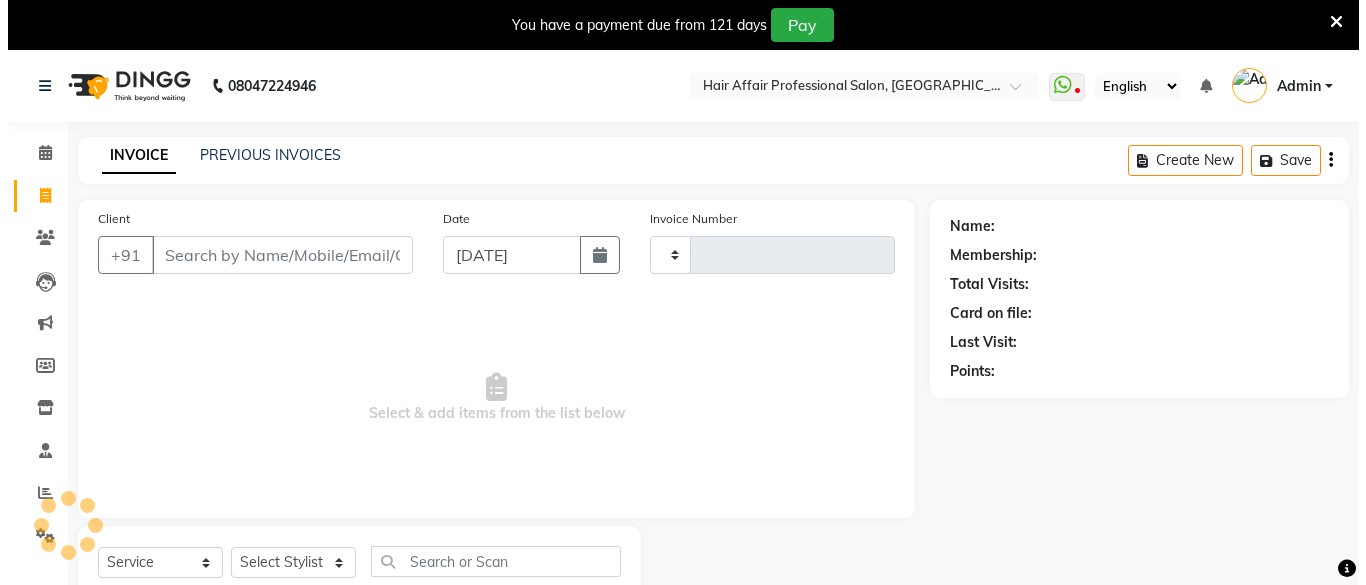 scroll, scrollTop: 66, scrollLeft: 0, axis: vertical 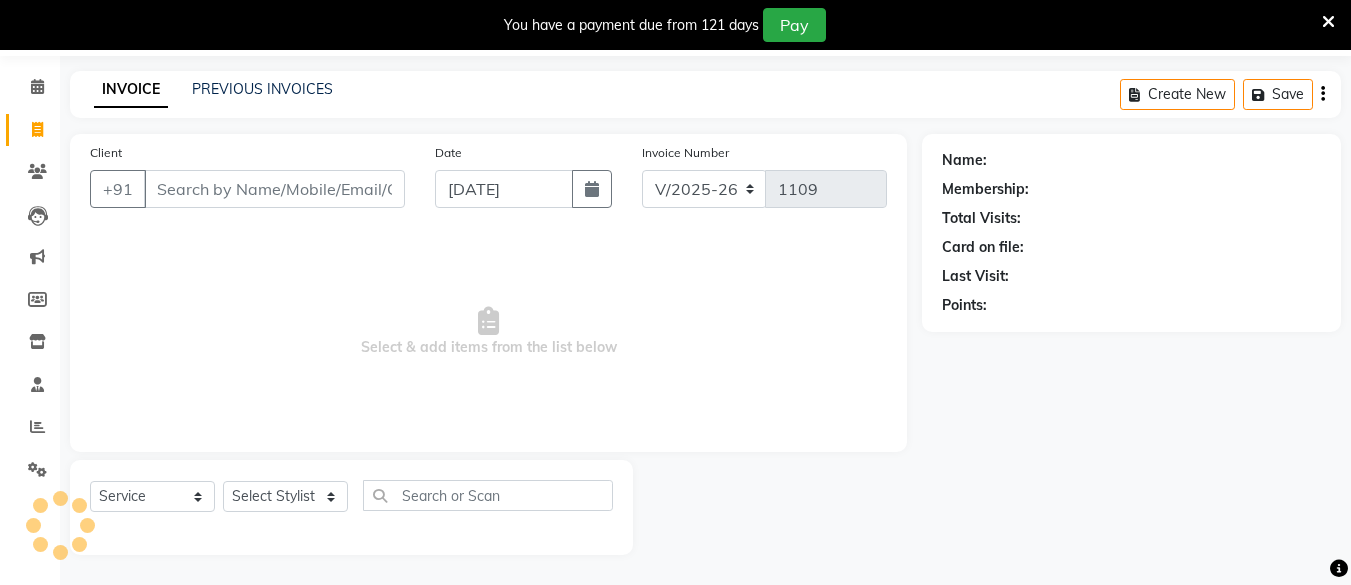 click on "Client" at bounding box center [274, 189] 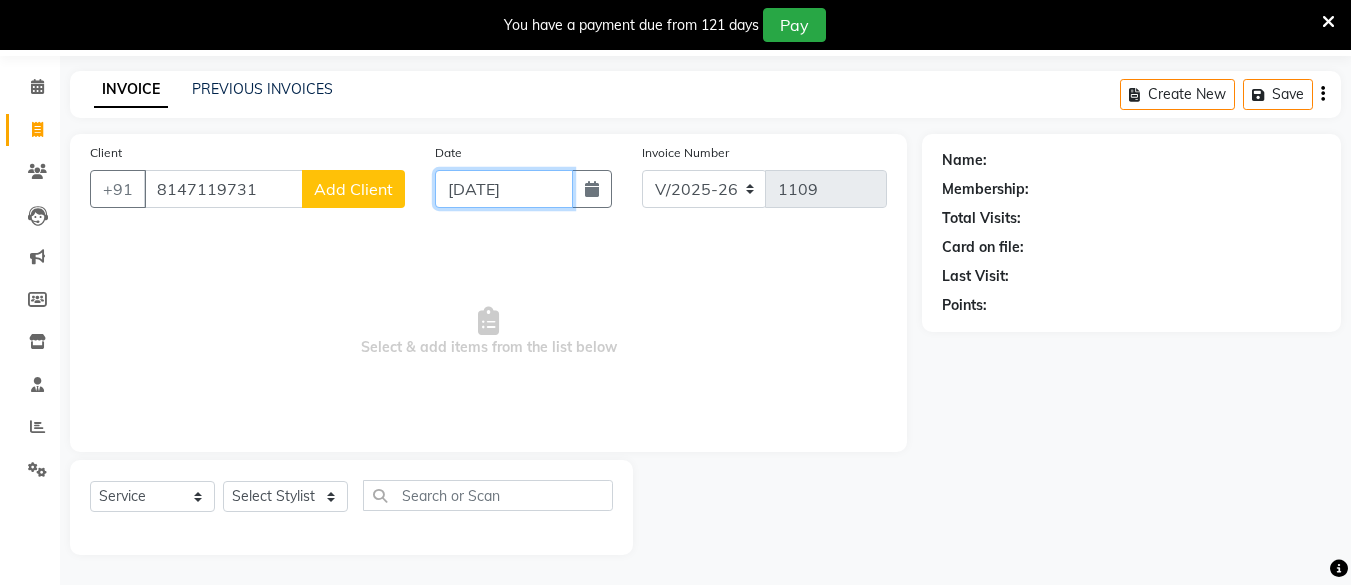 click on "[DATE]" 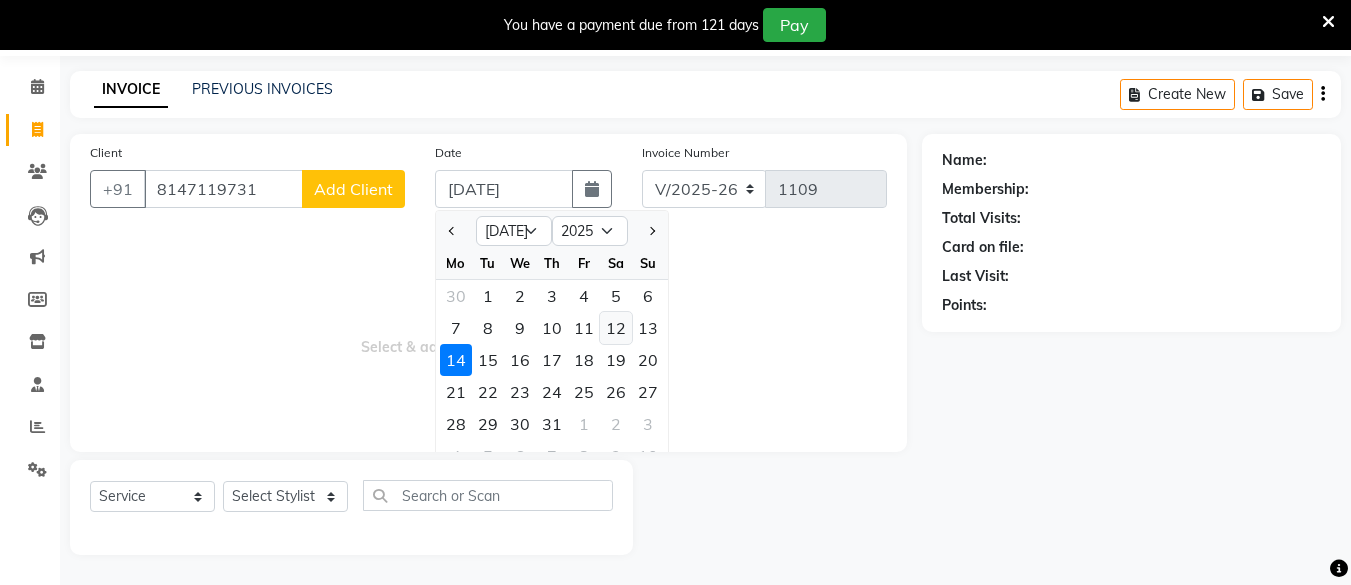 click on "12" 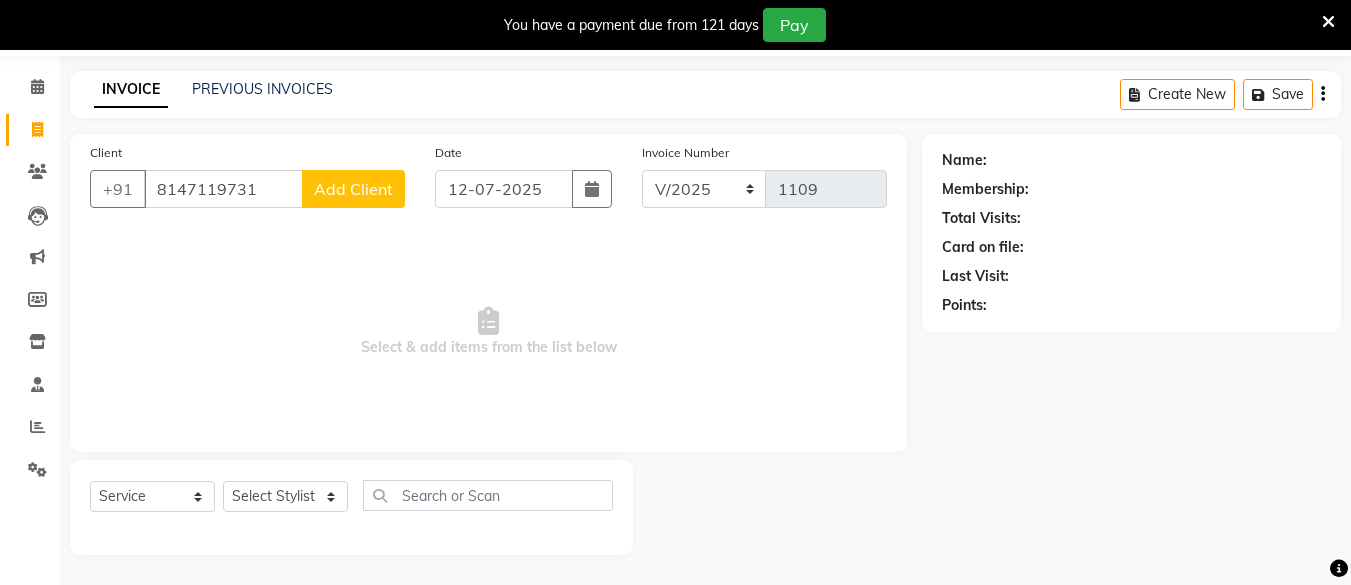 click on "Add Client" 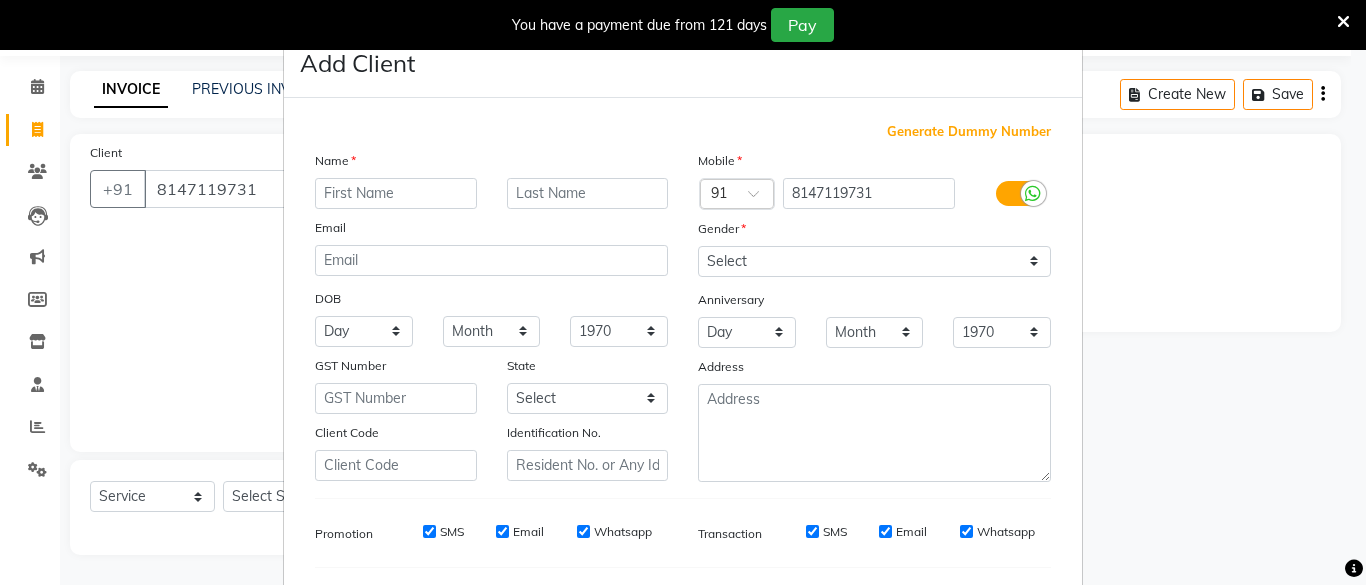 click at bounding box center [396, 193] 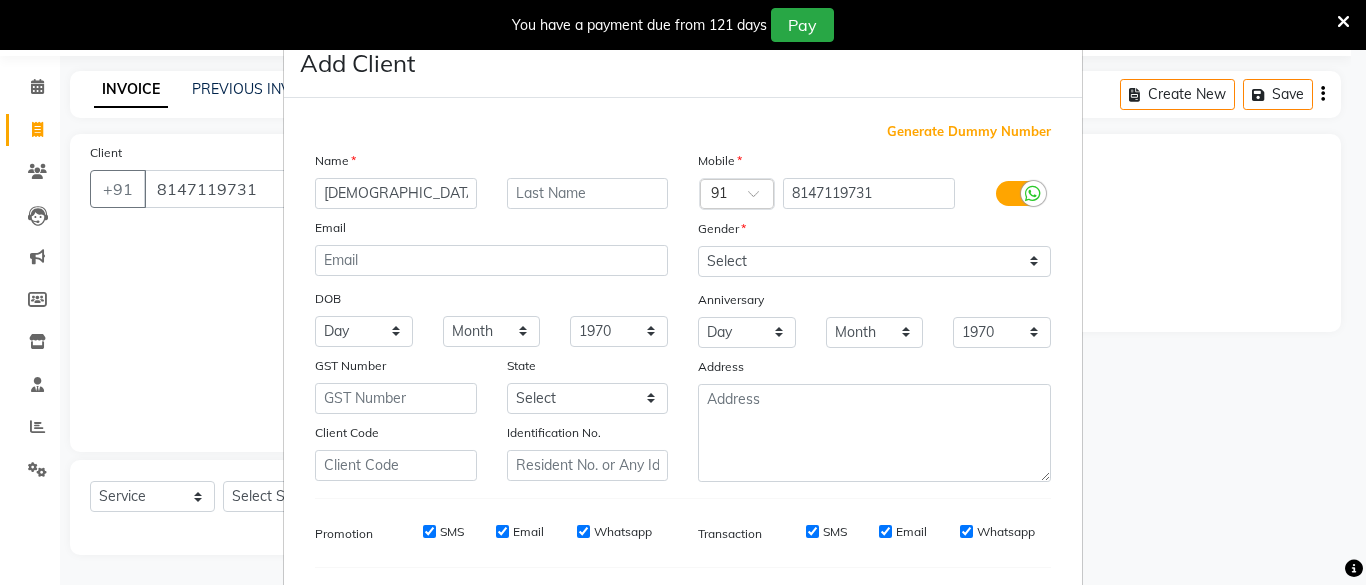 click on "[DEMOGRAPHIC_DATA]" at bounding box center [396, 193] 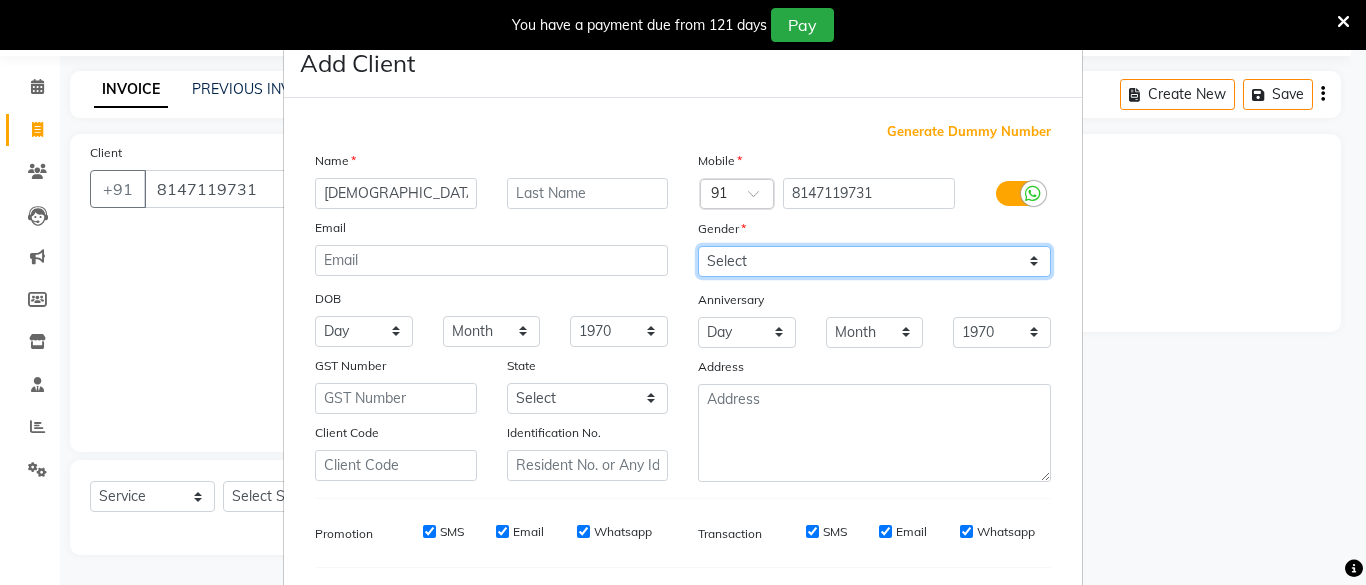click on "Select [DEMOGRAPHIC_DATA] [DEMOGRAPHIC_DATA] Other Prefer Not To Say" at bounding box center (874, 261) 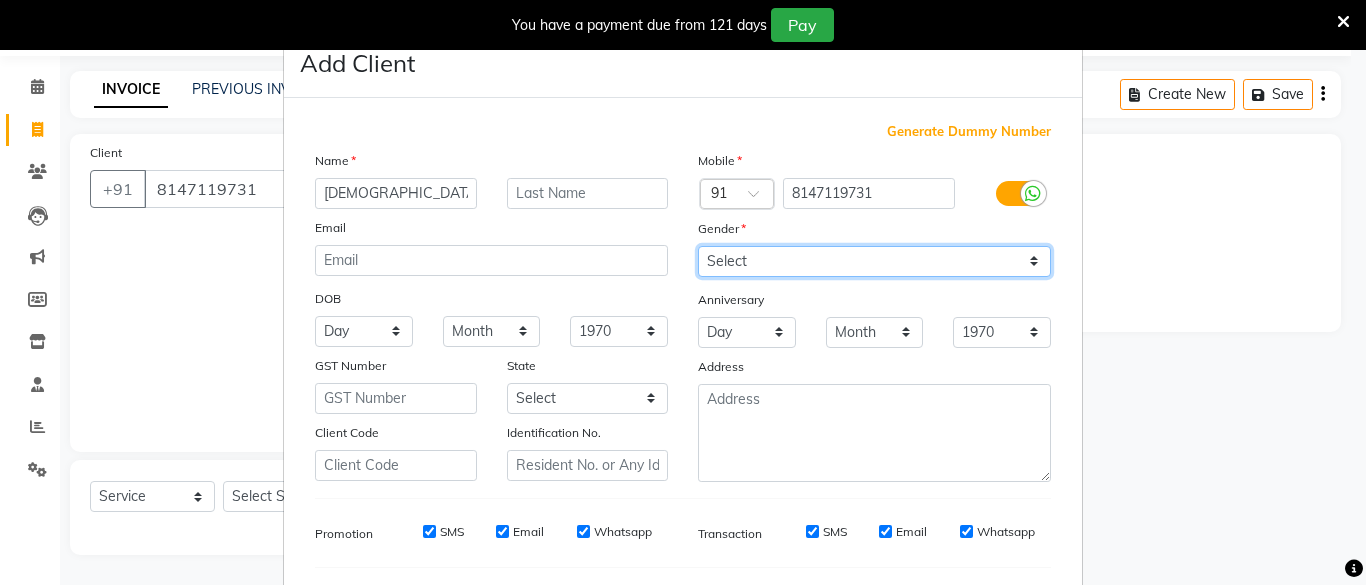 click on "Select [DEMOGRAPHIC_DATA] [DEMOGRAPHIC_DATA] Other Prefer Not To Say" at bounding box center [874, 261] 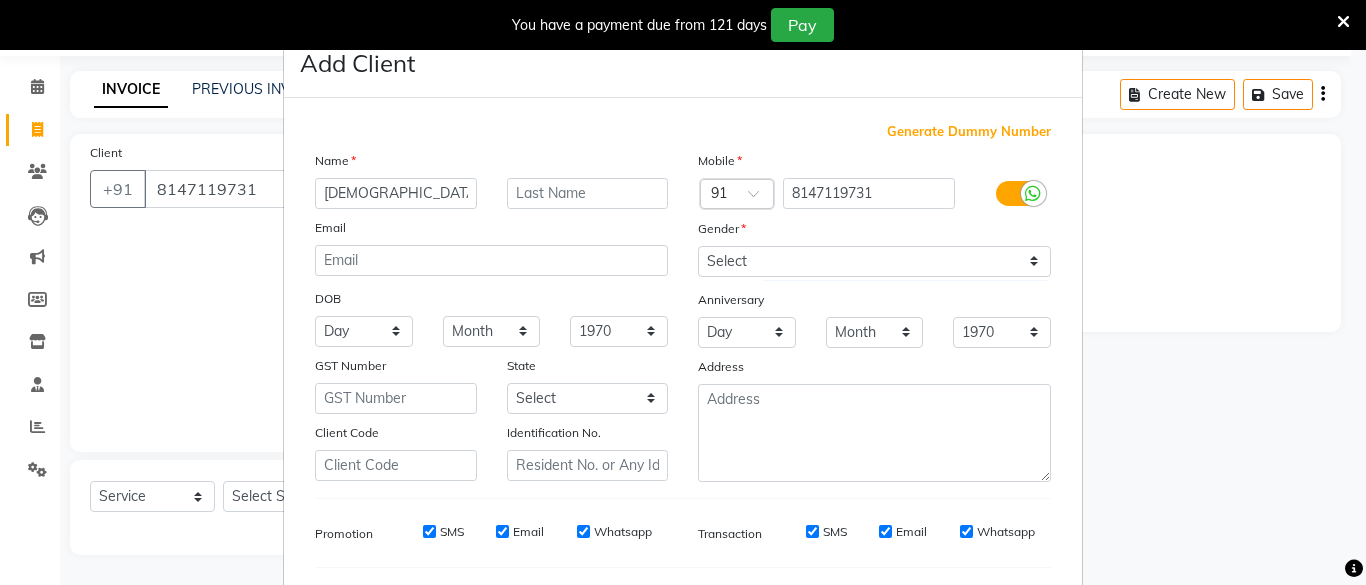 drag, startPoint x: 1239, startPoint y: 339, endPoint x: 1338, endPoint y: 507, distance: 195 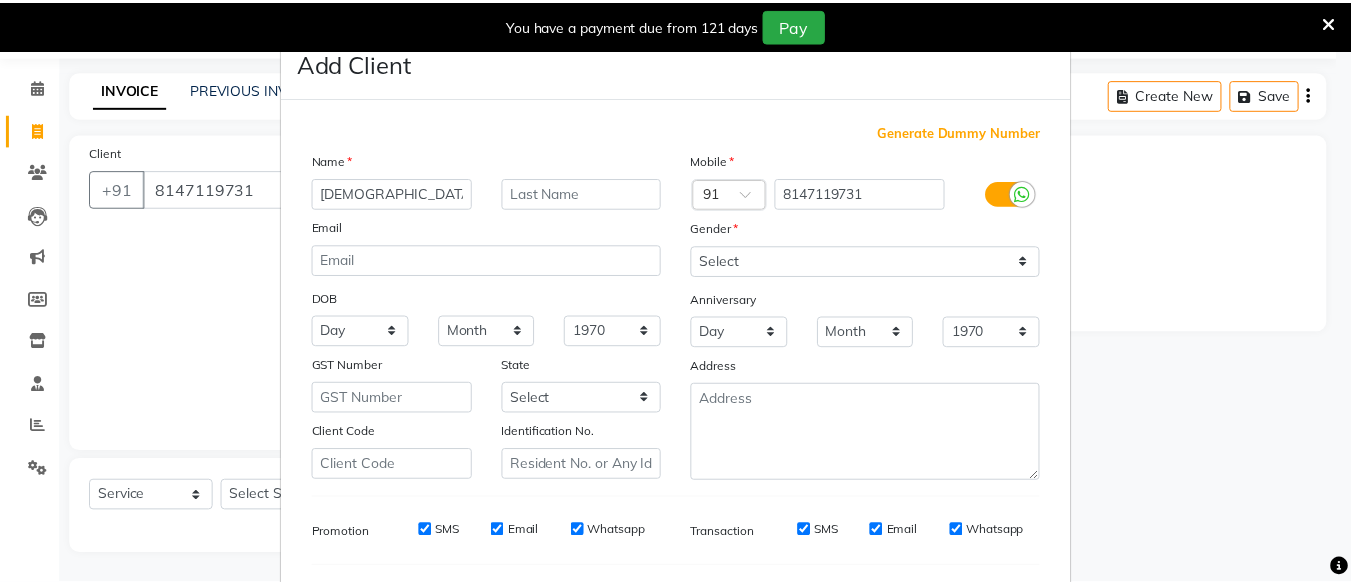 scroll, scrollTop: 264, scrollLeft: 0, axis: vertical 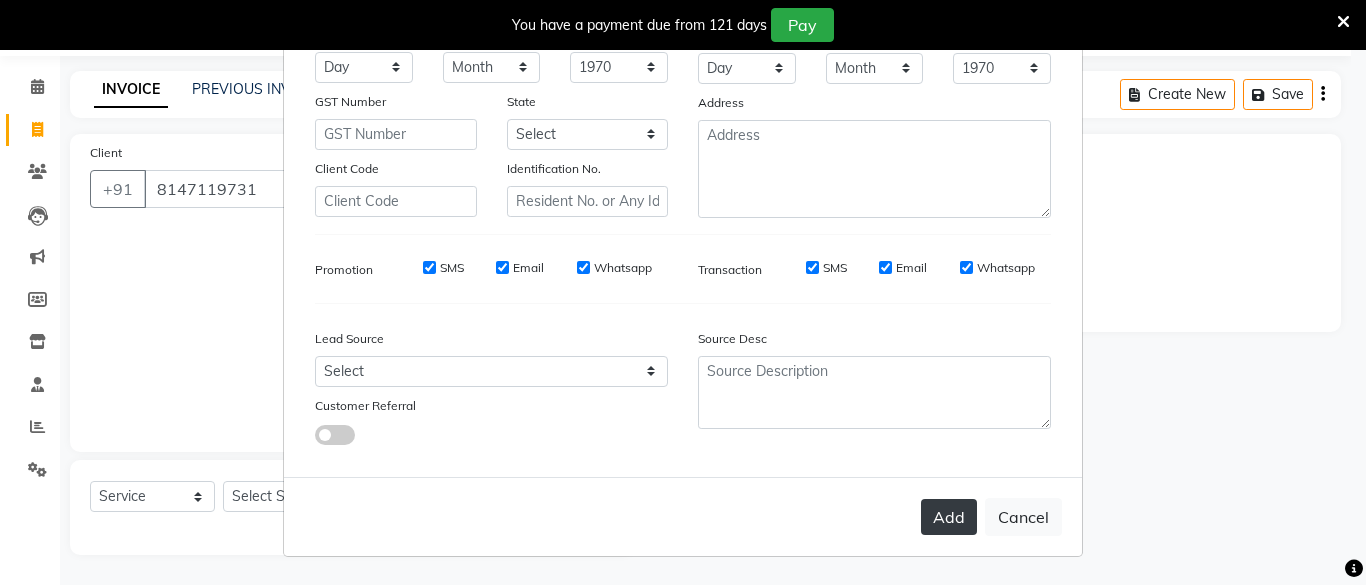 click on "Add" at bounding box center (949, 517) 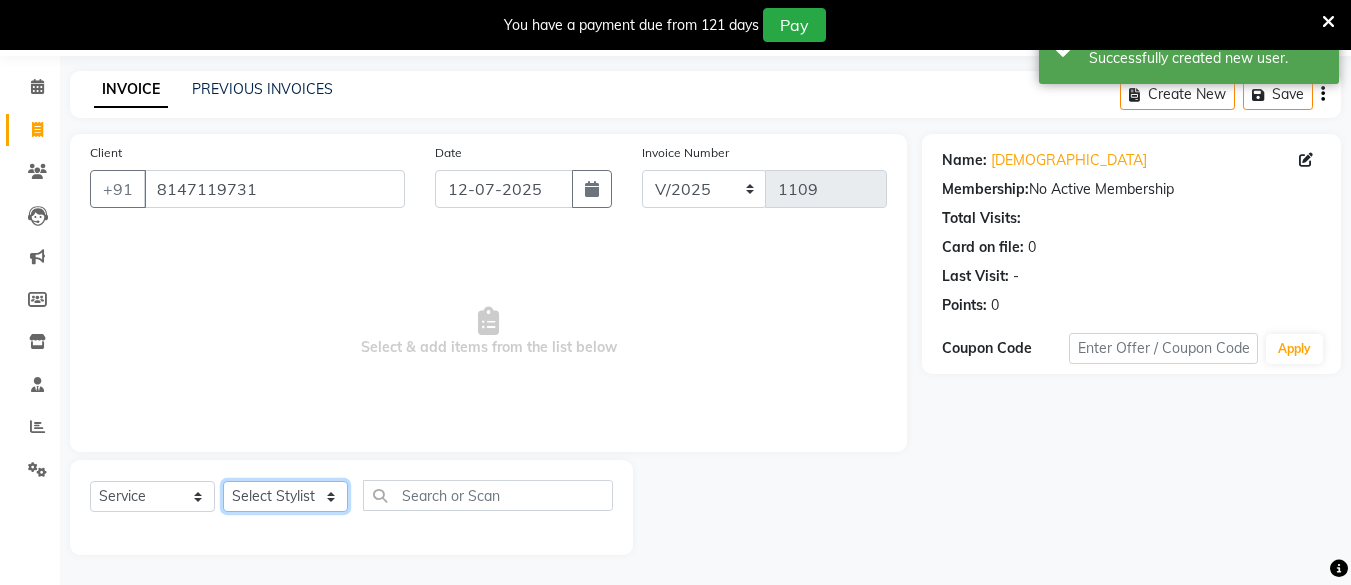 click on "Select Stylist [PERSON_NAME] Hair Affair [PERSON_NAME] [PERSON_NAME] [PERSON_NAME] sandhya [PERSON_NAME] [PERSON_NAME]" 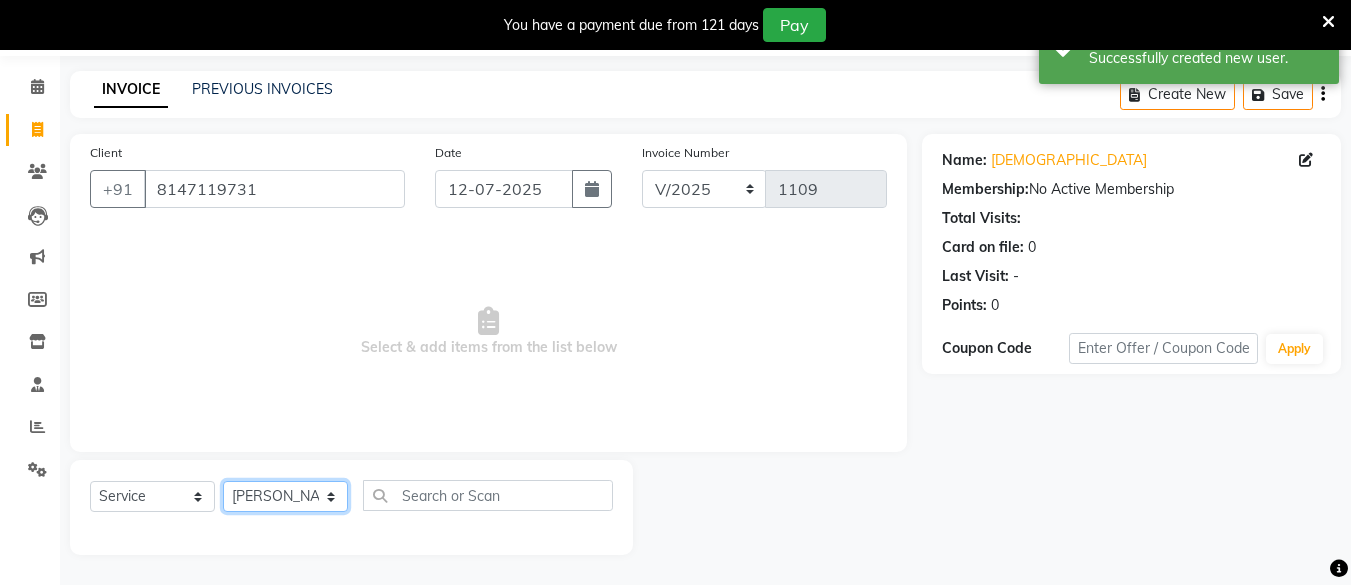 click on "Select Stylist [PERSON_NAME] Hair Affair [PERSON_NAME] [PERSON_NAME] [PERSON_NAME] sandhya [PERSON_NAME] [PERSON_NAME]" 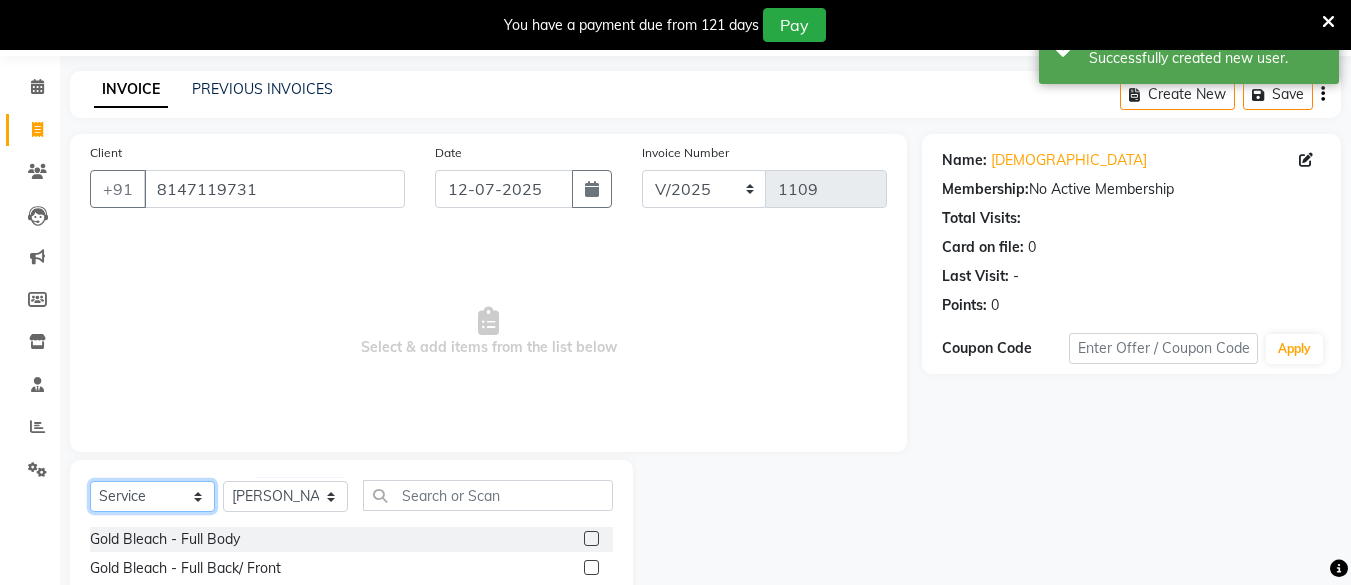 click on "Select  Service  Product  Membership  Package Voucher Prepaid Gift Card" 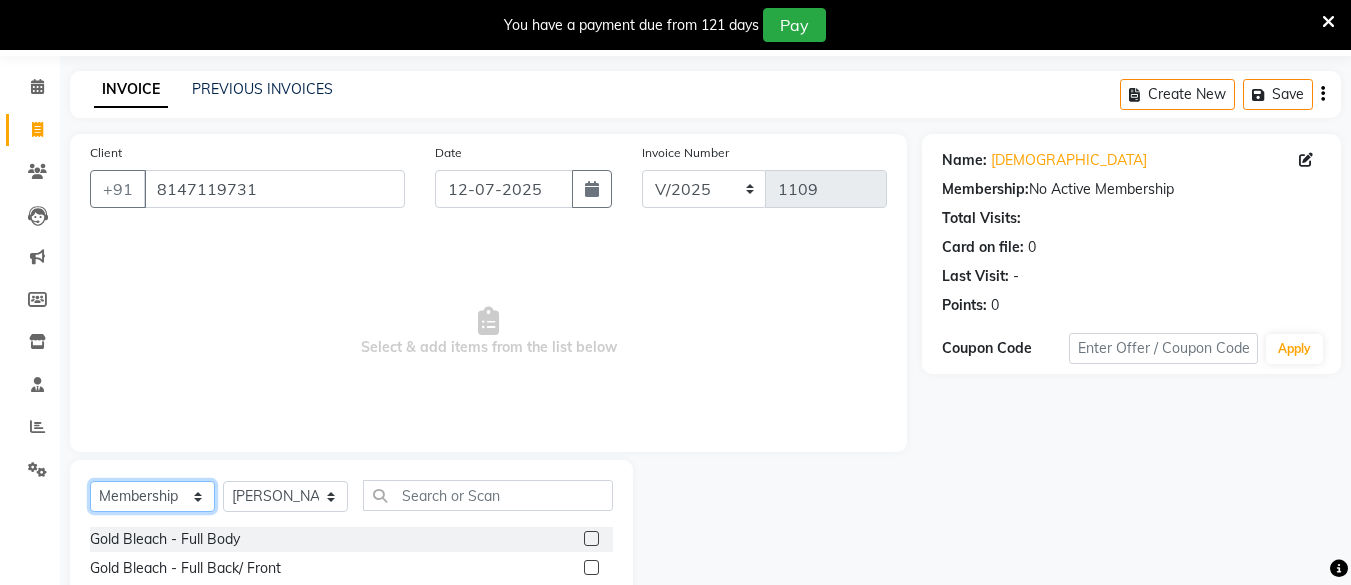 click on "Select  Service  Product  Membership  Package Voucher Prepaid Gift Card" 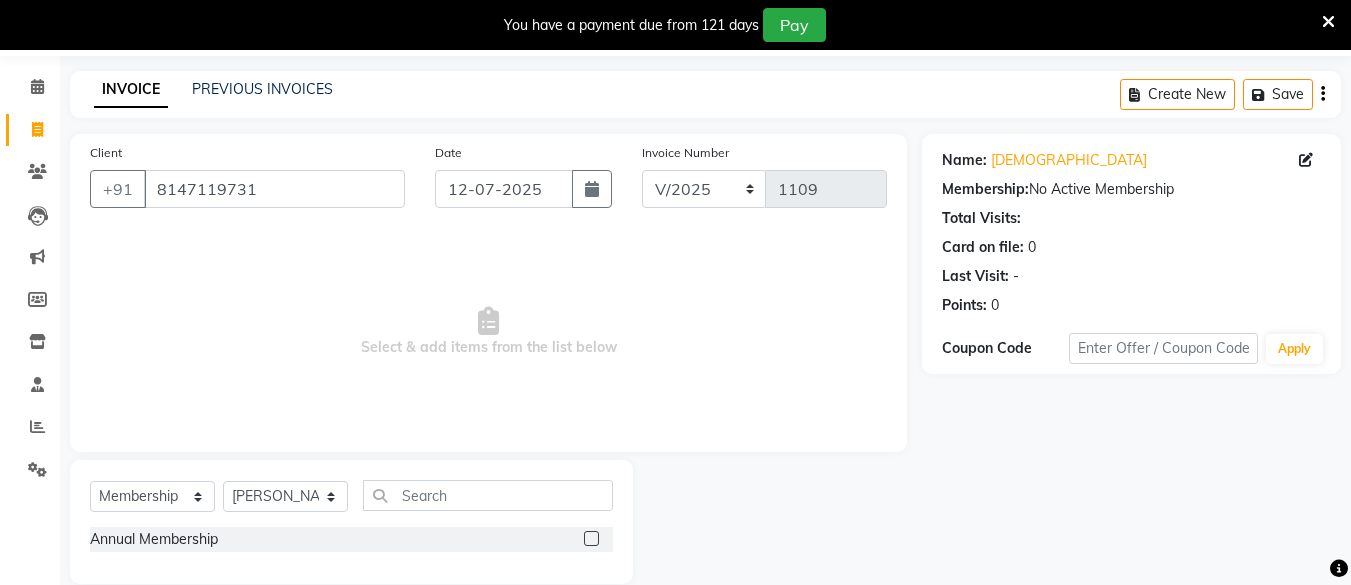 click 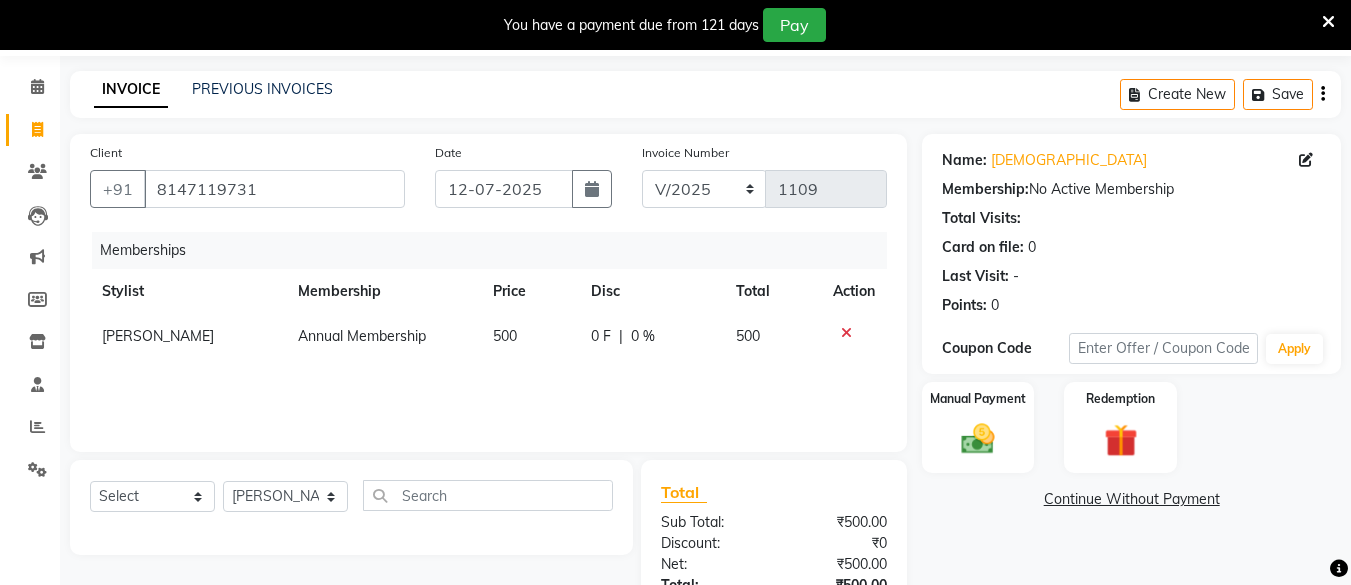 scroll, scrollTop: 202, scrollLeft: 0, axis: vertical 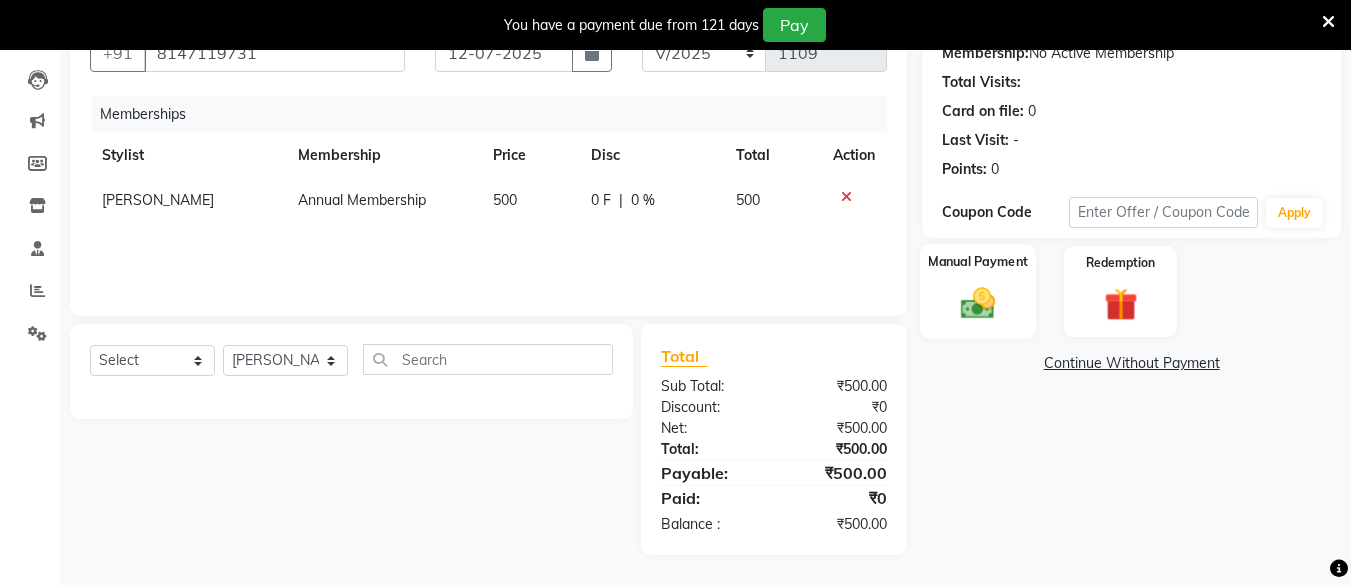 click 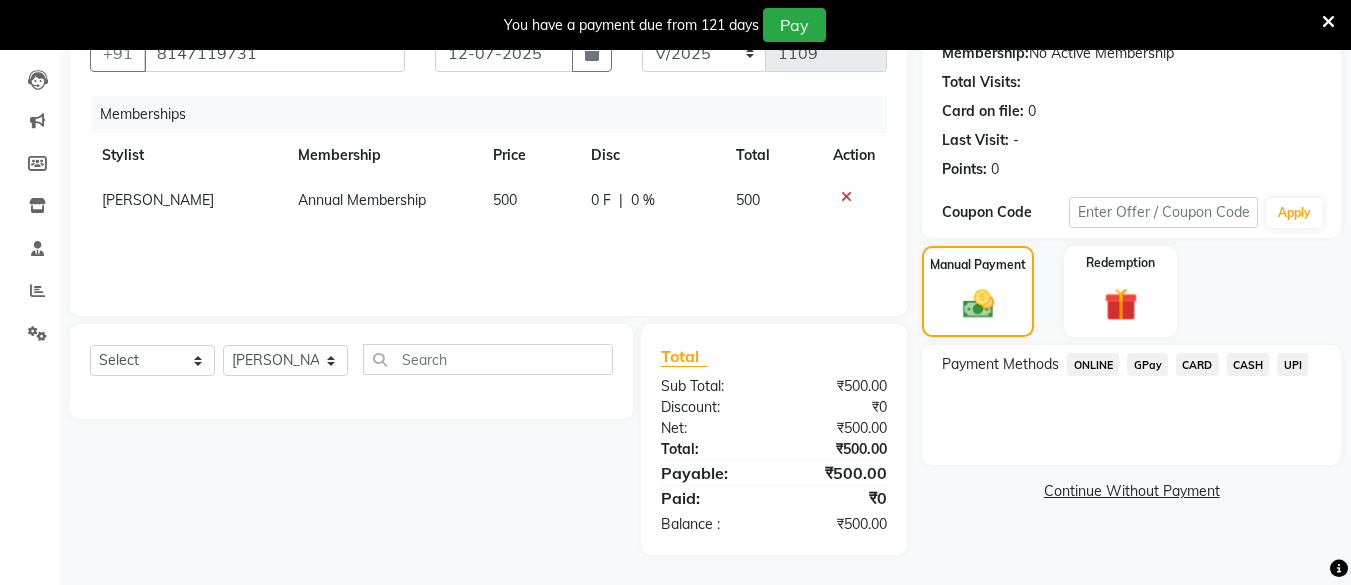 click on "CASH" 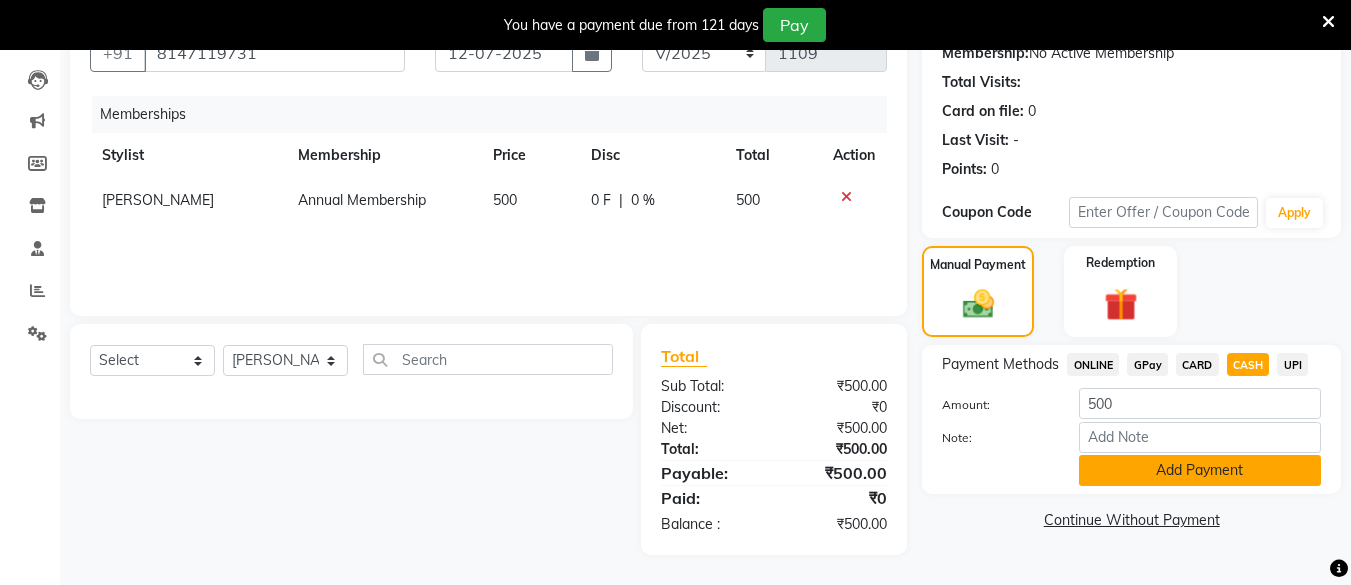 click on "Add Payment" 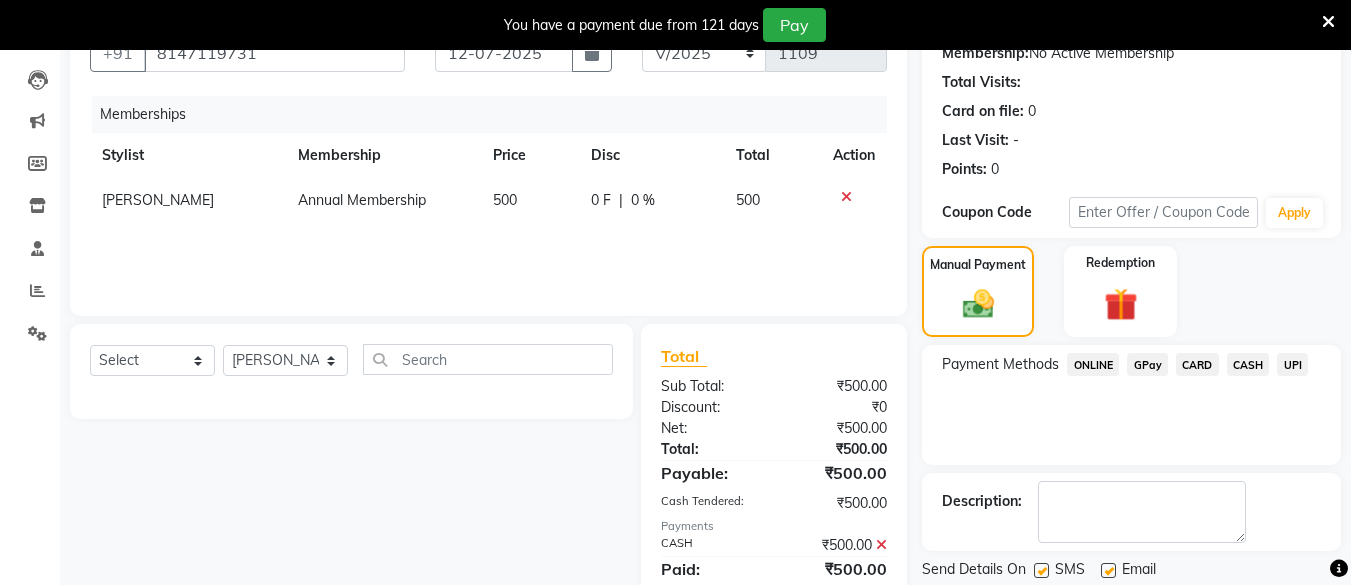 scroll, scrollTop: 273, scrollLeft: 0, axis: vertical 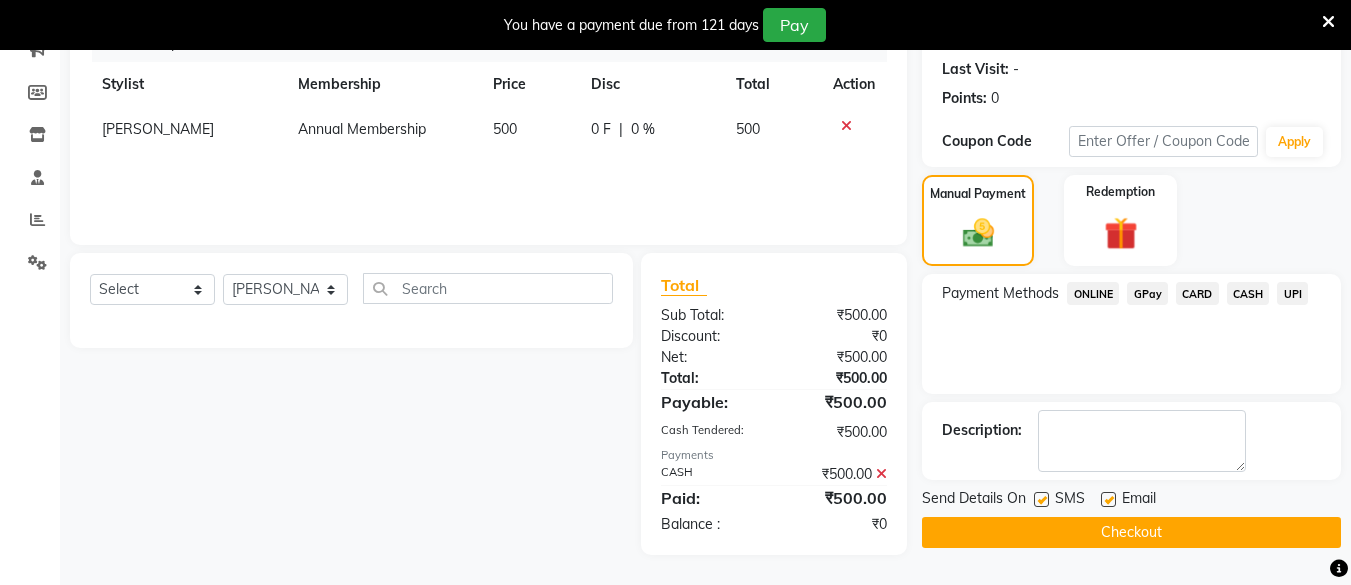 drag, startPoint x: 1274, startPoint y: 513, endPoint x: 1273, endPoint y: 523, distance: 10.049875 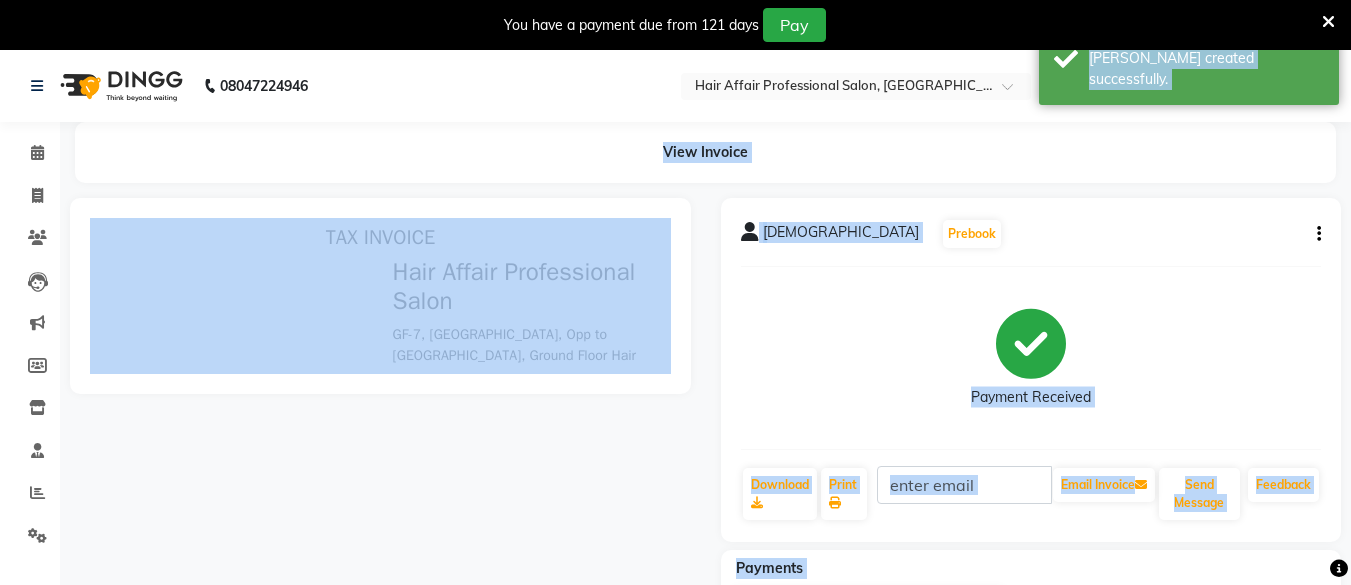 scroll, scrollTop: 0, scrollLeft: 0, axis: both 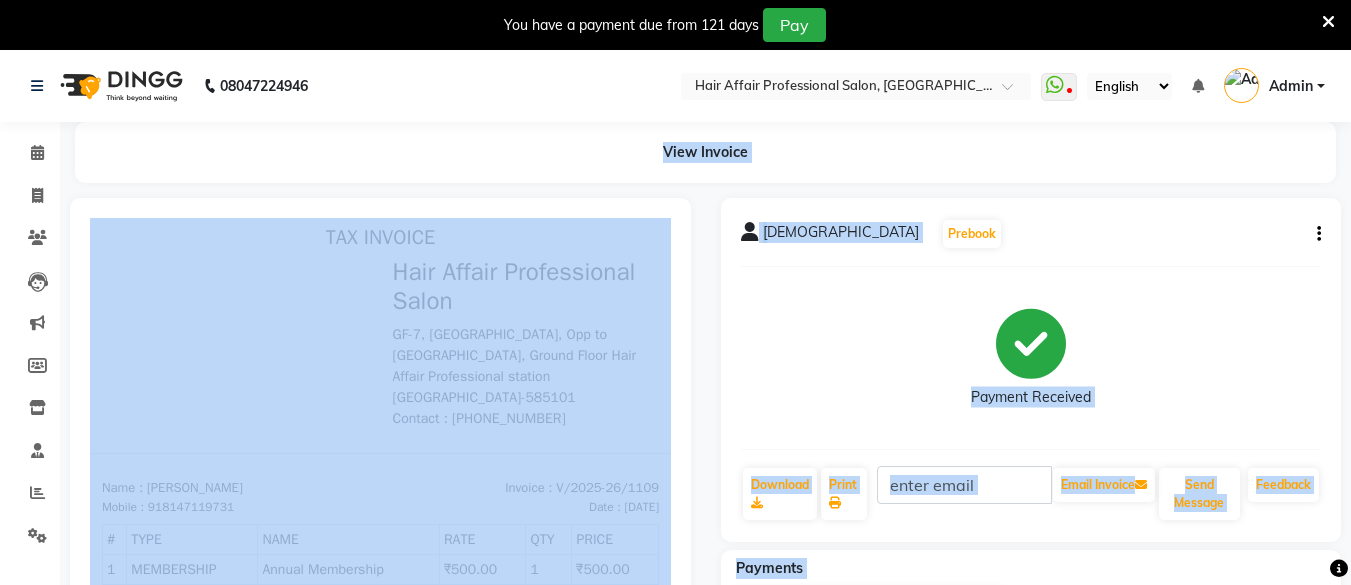 click on "View Invoice" 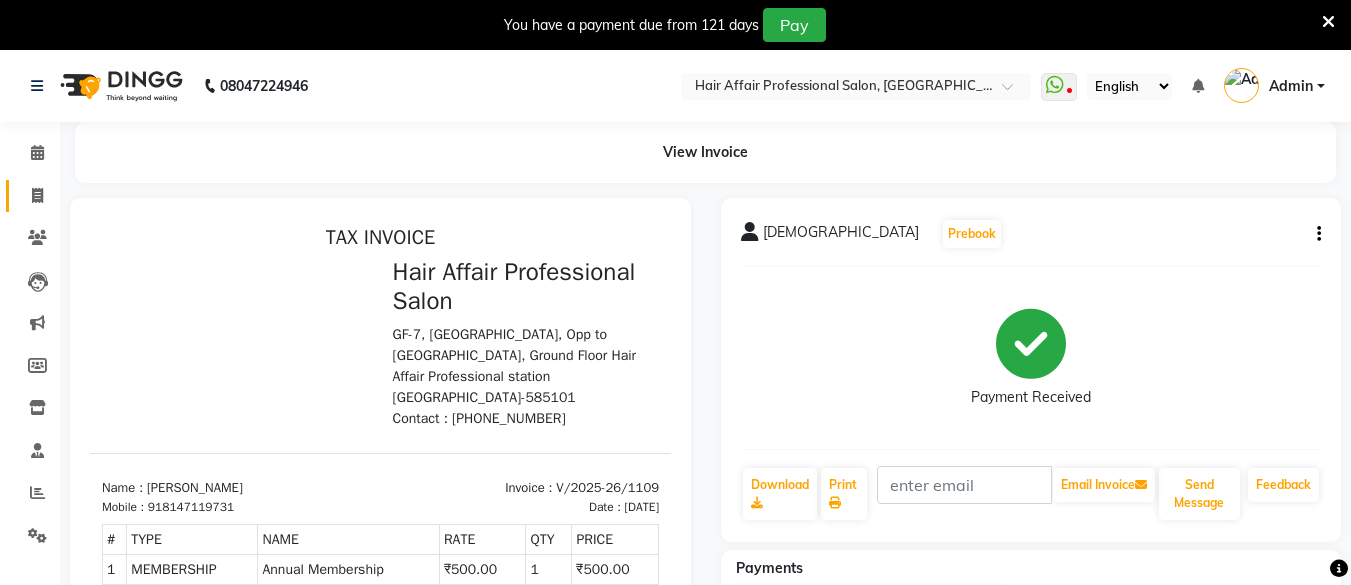 click on "Invoice" 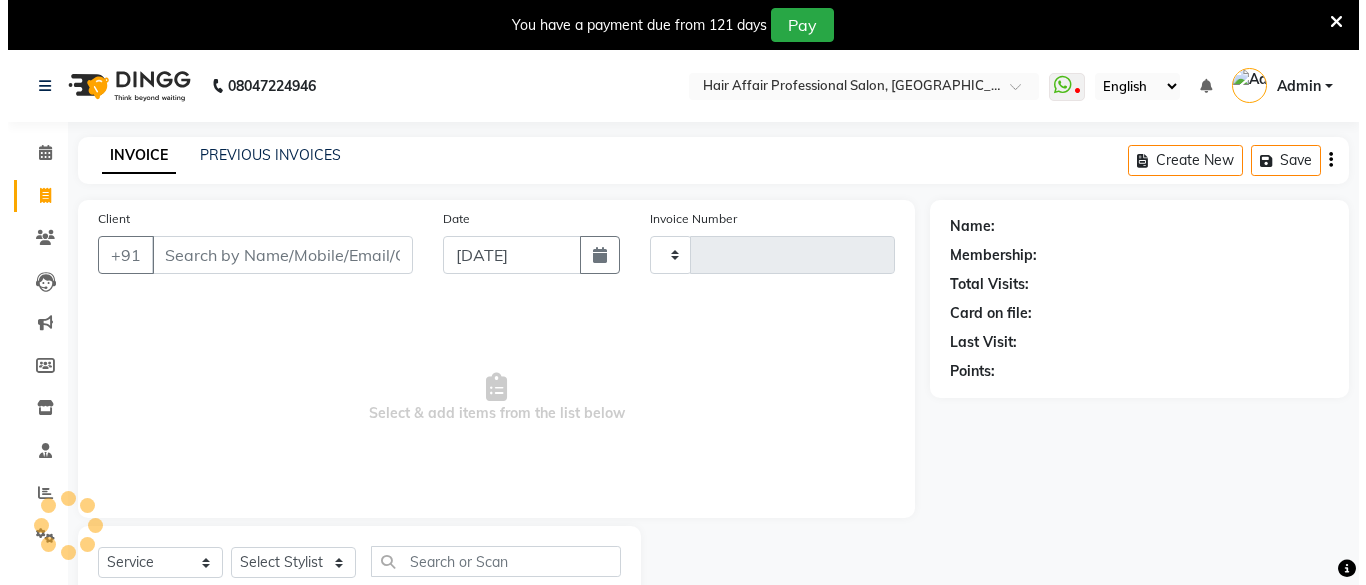 scroll, scrollTop: 66, scrollLeft: 0, axis: vertical 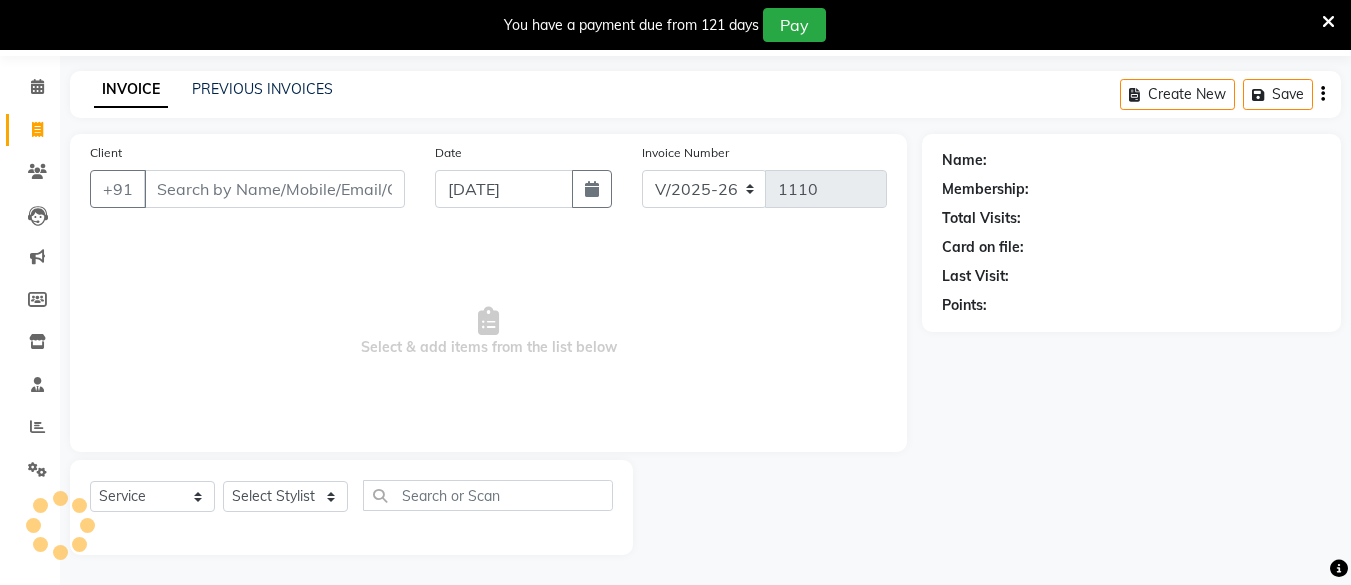 click on "Client" at bounding box center (274, 189) 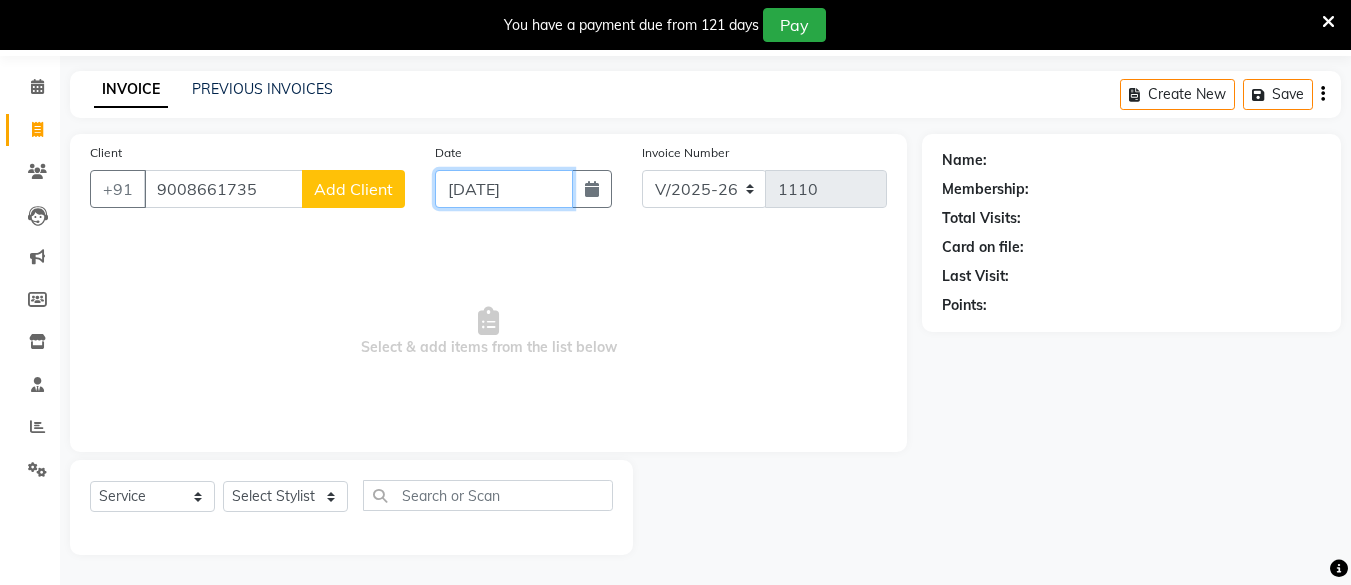 click on "[DATE]" 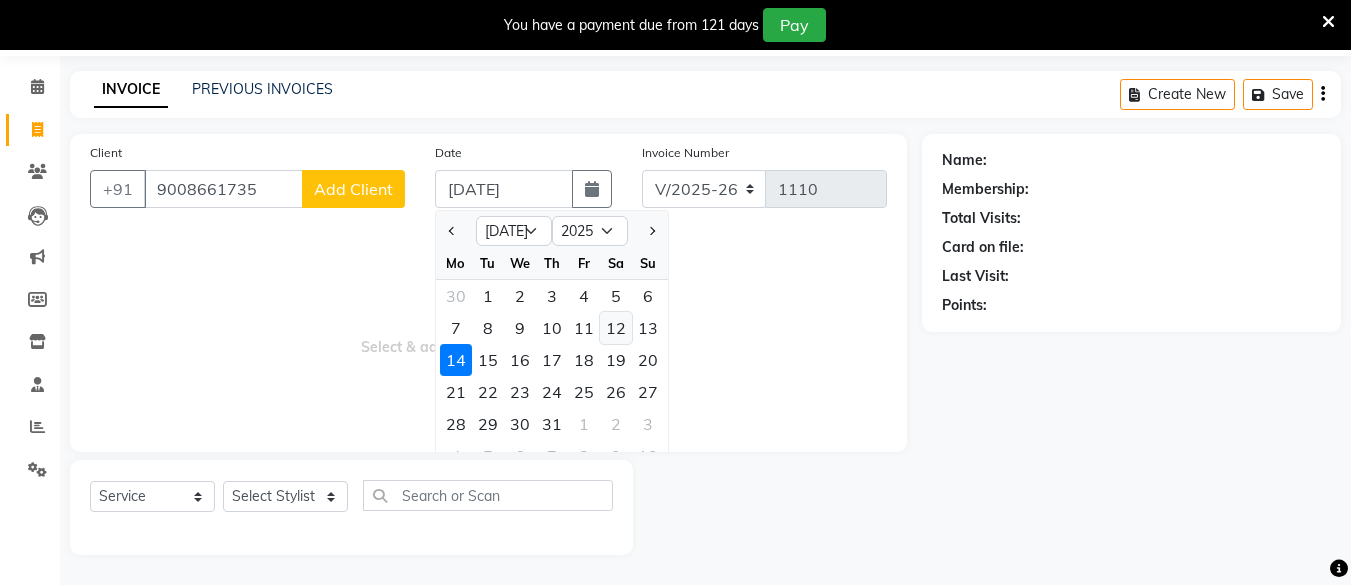 click on "12" 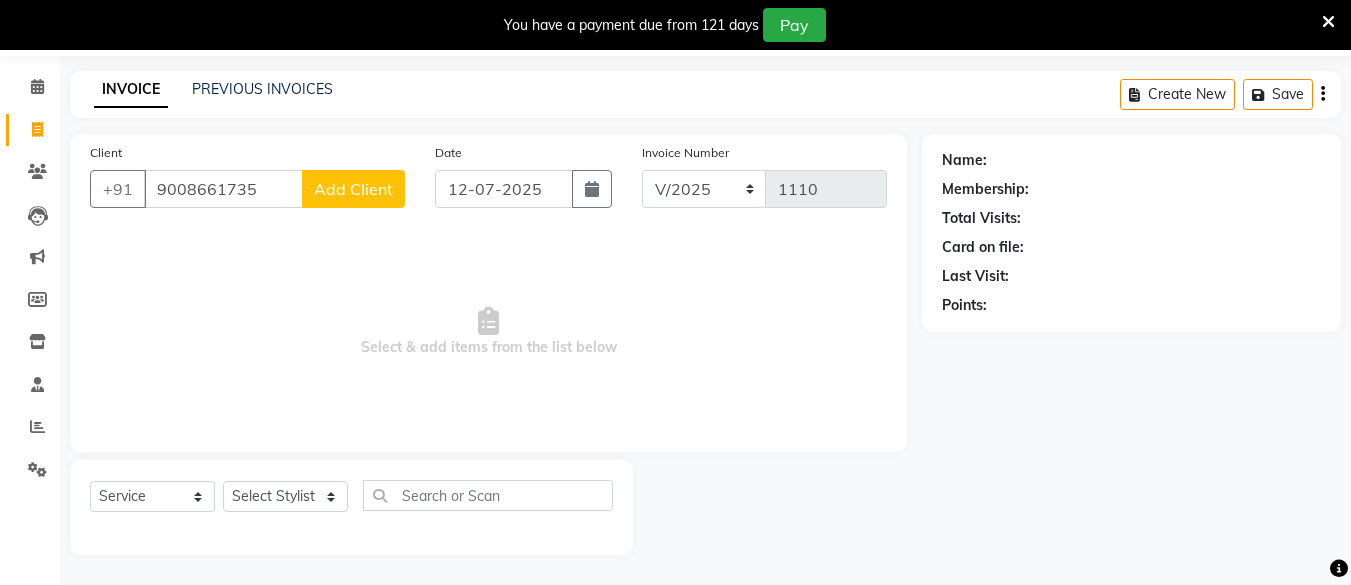 click on "Add Client" 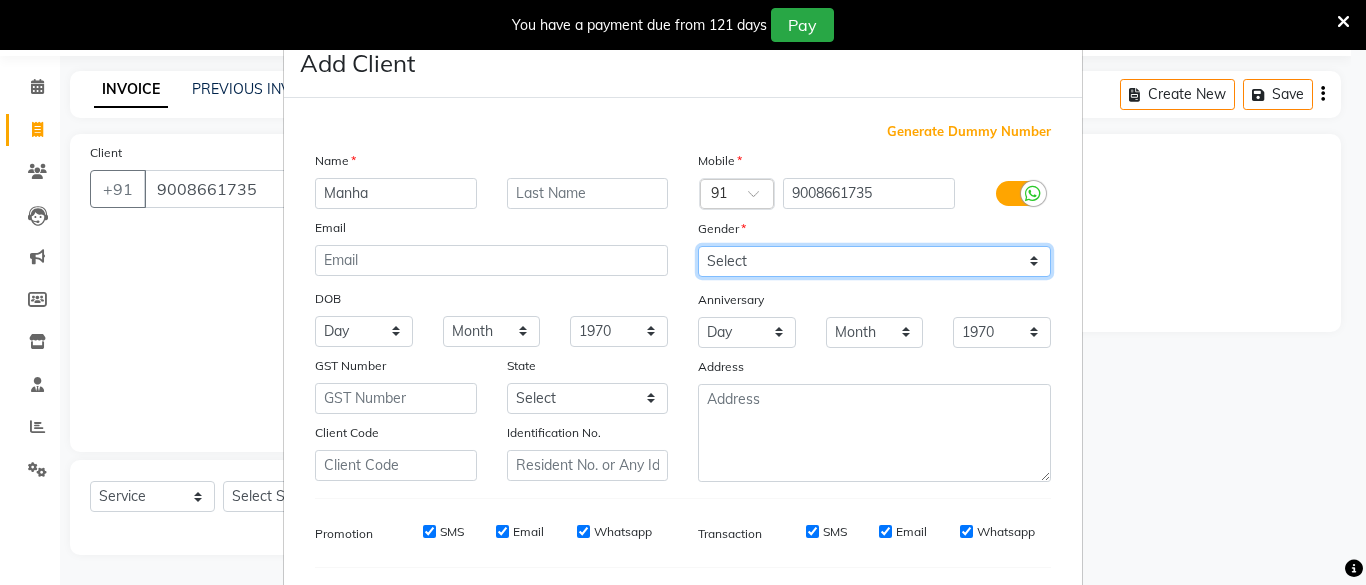 click on "Select [DEMOGRAPHIC_DATA] [DEMOGRAPHIC_DATA] Other Prefer Not To Say" at bounding box center (874, 261) 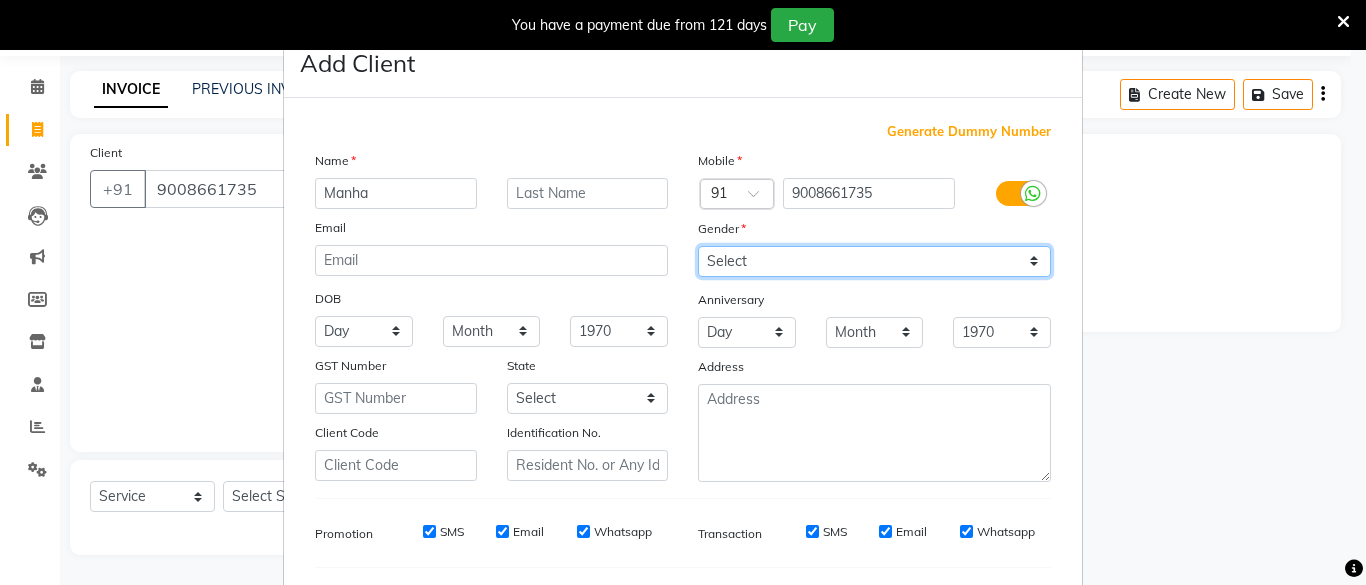 click on "Select [DEMOGRAPHIC_DATA] [DEMOGRAPHIC_DATA] Other Prefer Not To Say" at bounding box center (874, 261) 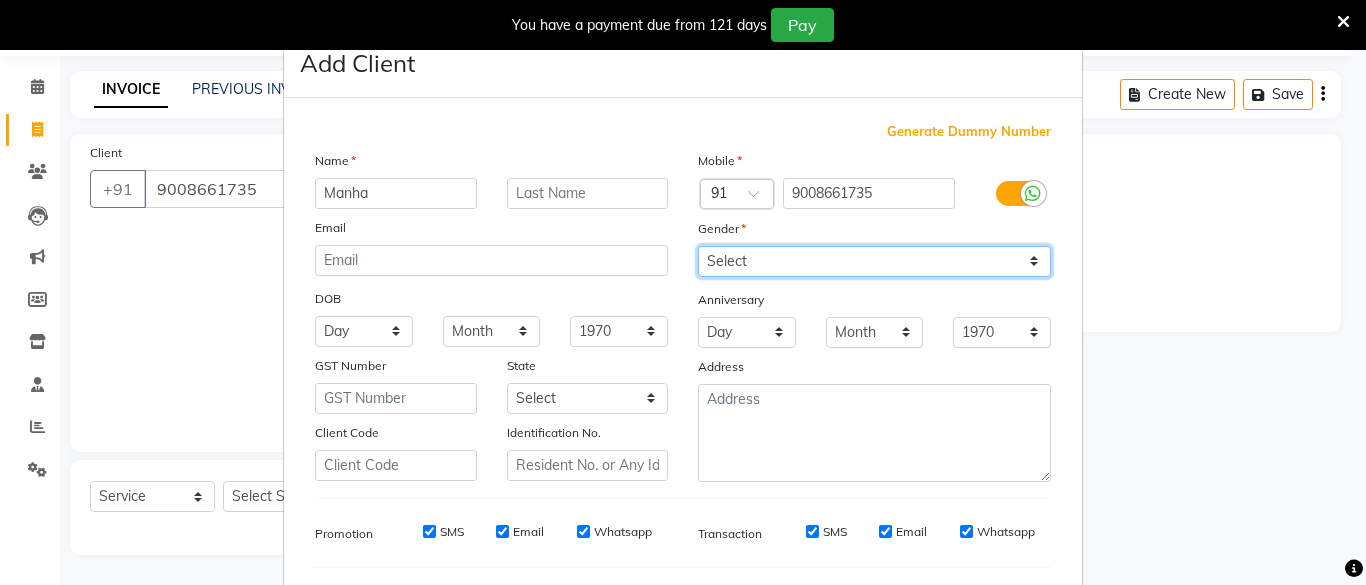 click on "Select [DEMOGRAPHIC_DATA] [DEMOGRAPHIC_DATA] Other Prefer Not To Say" at bounding box center [874, 261] 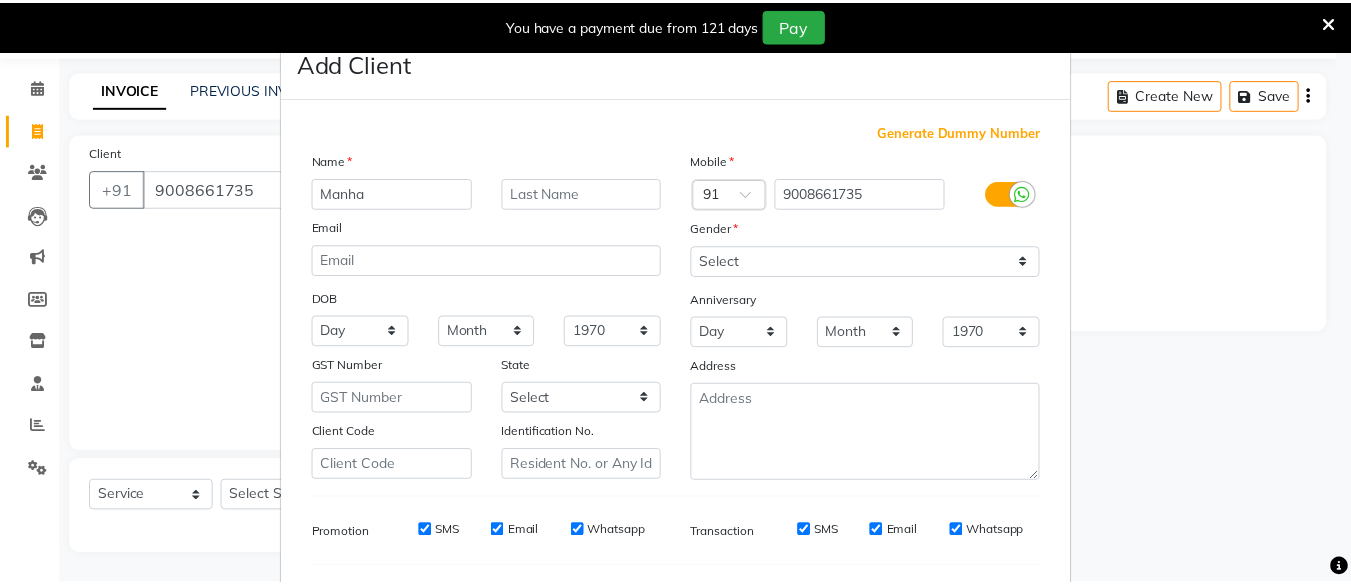 scroll, scrollTop: 264, scrollLeft: 0, axis: vertical 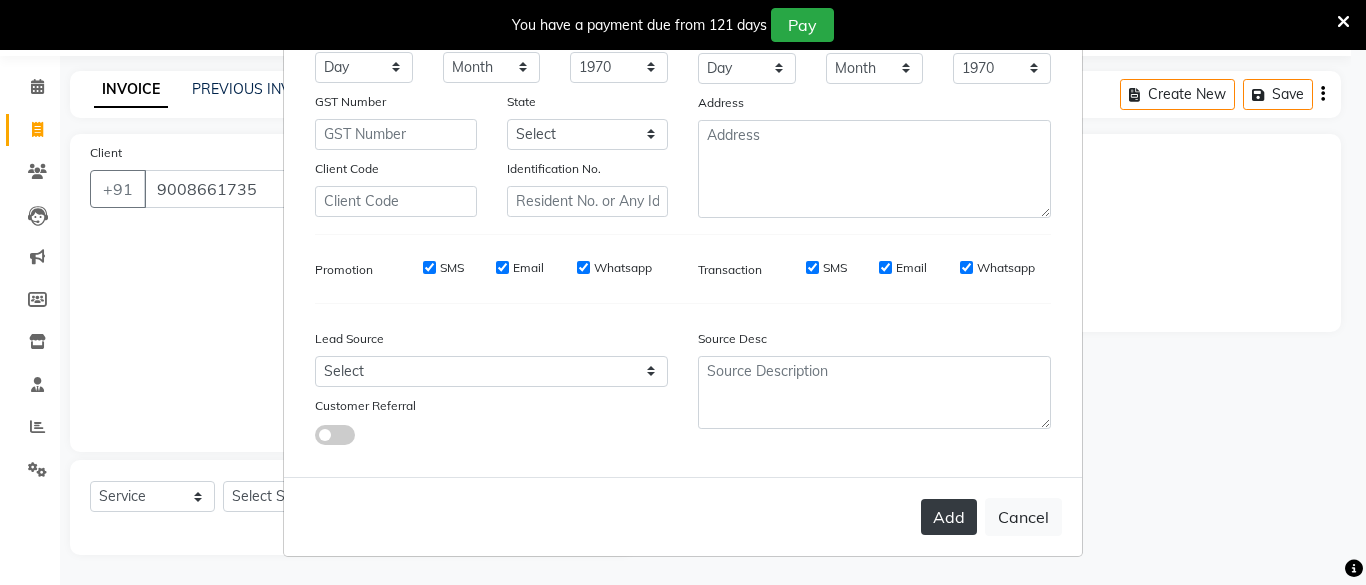 click on "Add" at bounding box center [949, 517] 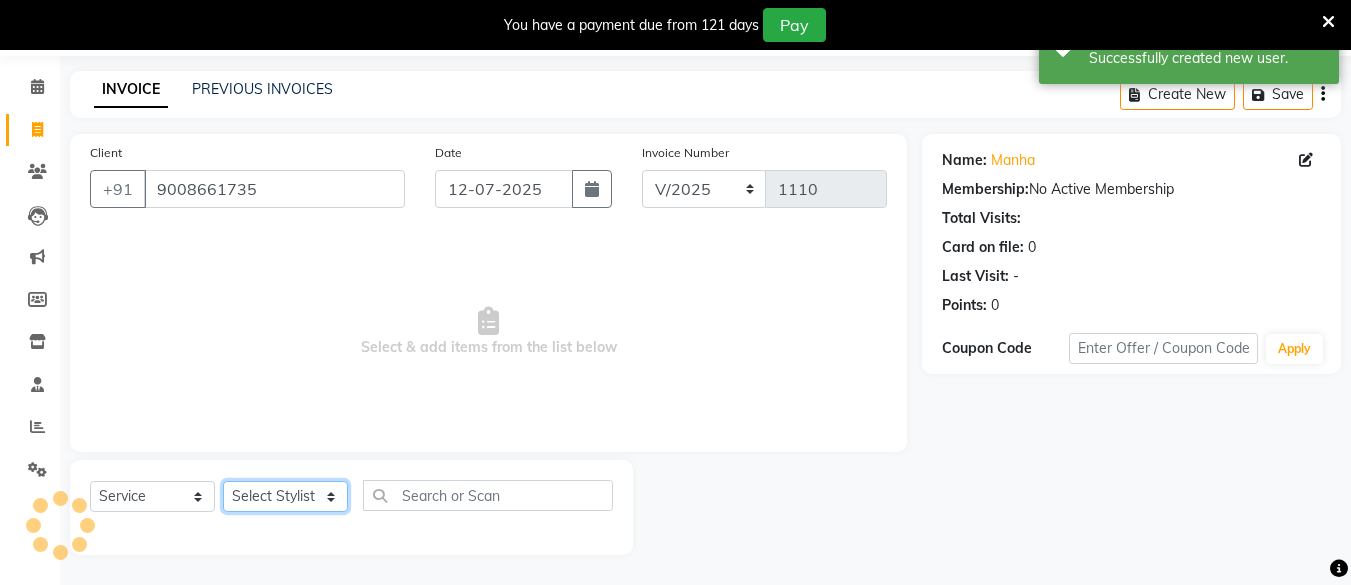 click on "Select Stylist [PERSON_NAME] Hair Affair [PERSON_NAME] [PERSON_NAME] [PERSON_NAME] sandhya [PERSON_NAME] [PERSON_NAME]" 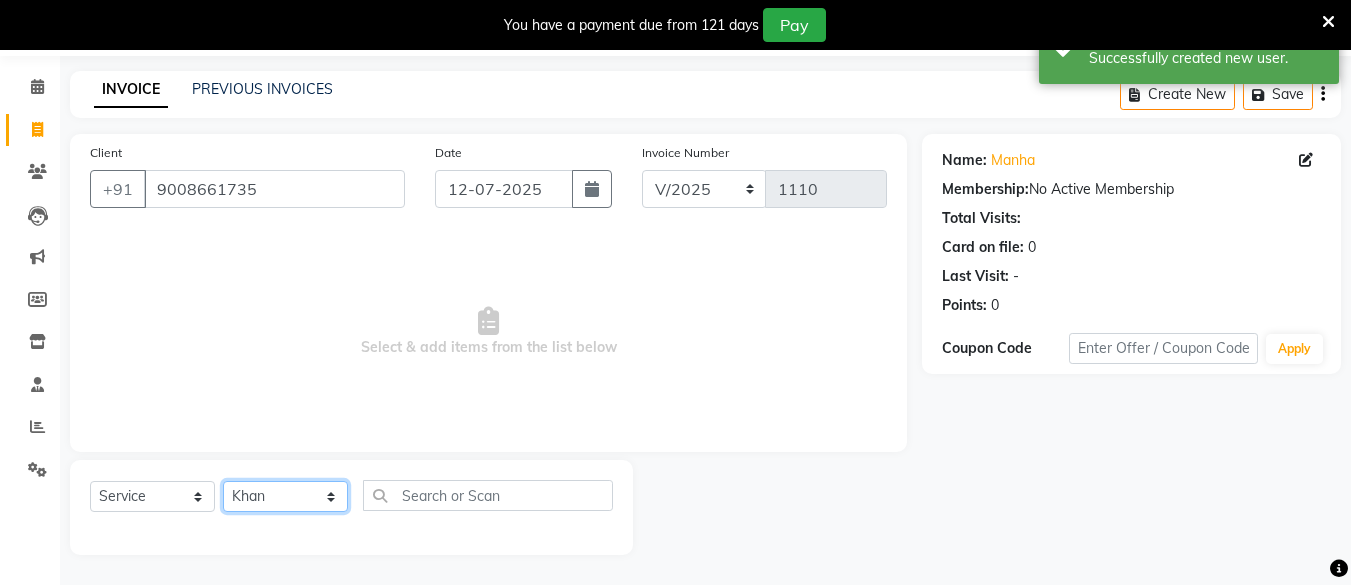 click on "Select Stylist [PERSON_NAME] Hair Affair [PERSON_NAME] [PERSON_NAME] [PERSON_NAME] sandhya [PERSON_NAME] [PERSON_NAME]" 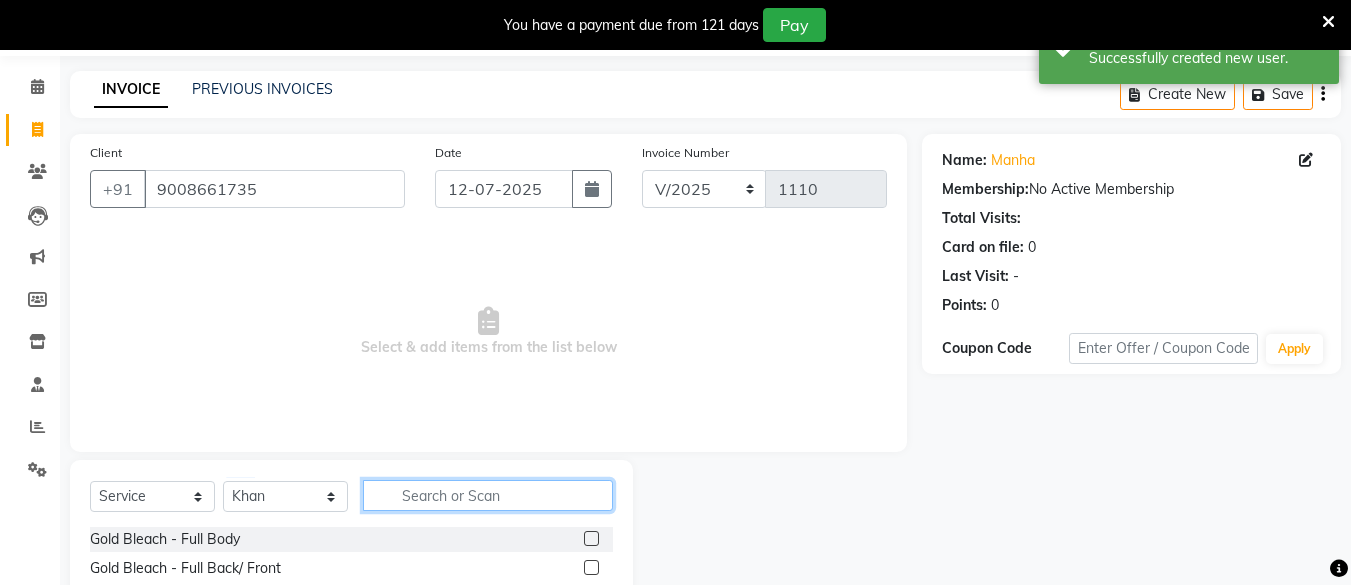 click 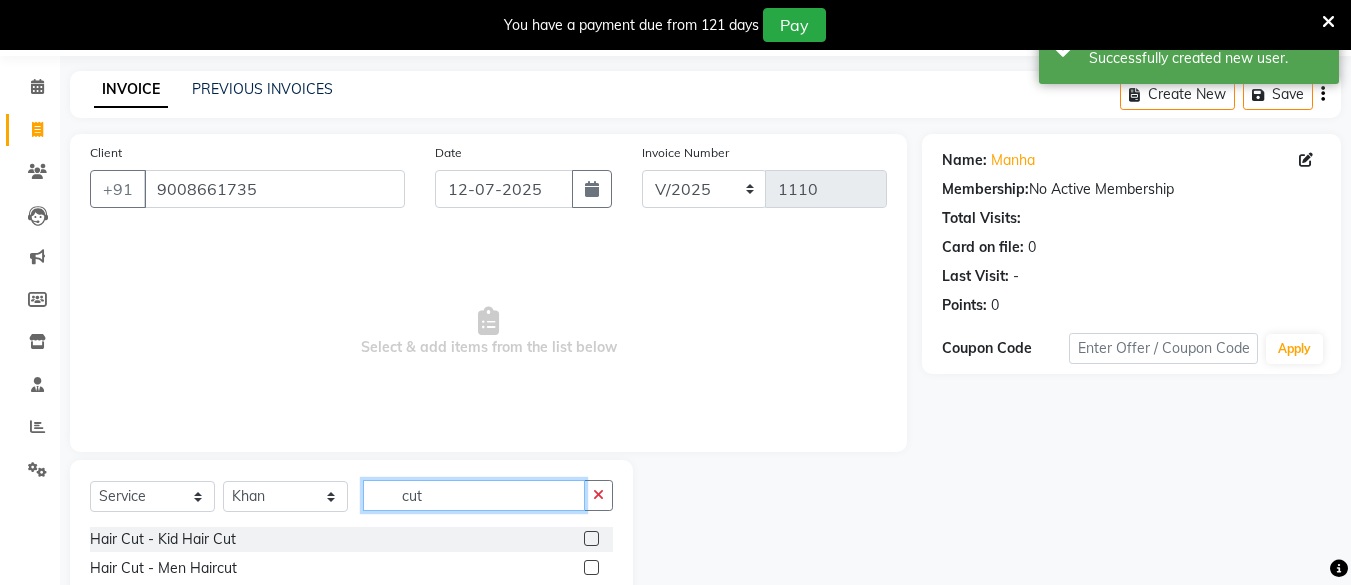 scroll, scrollTop: 153, scrollLeft: 0, axis: vertical 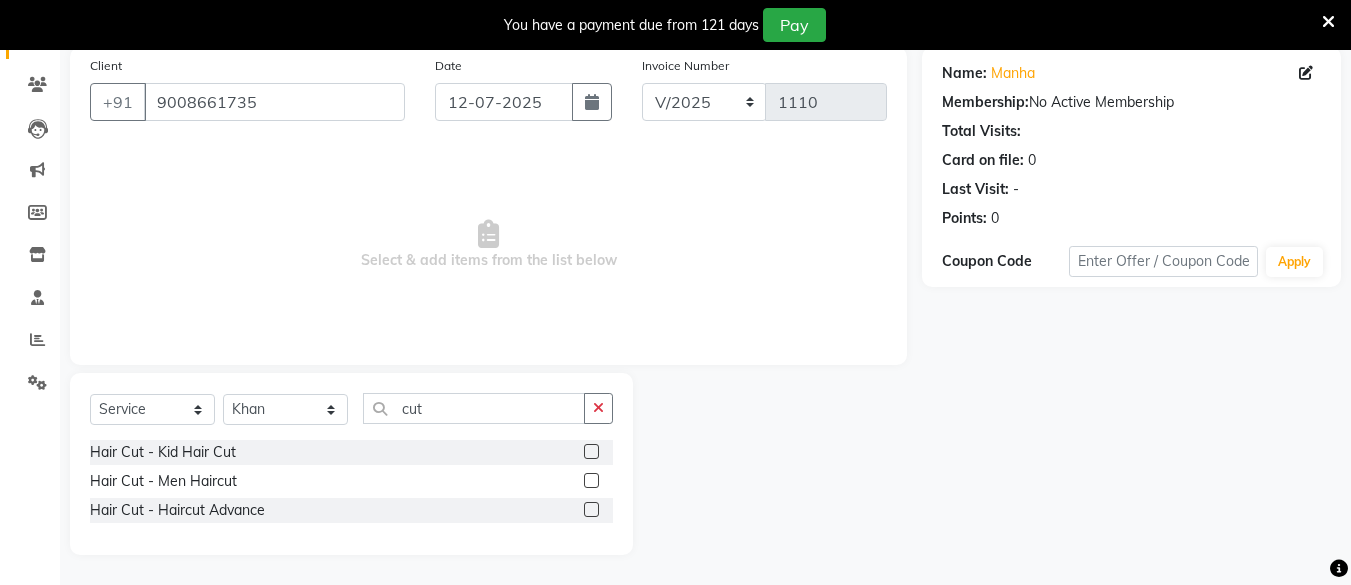 click 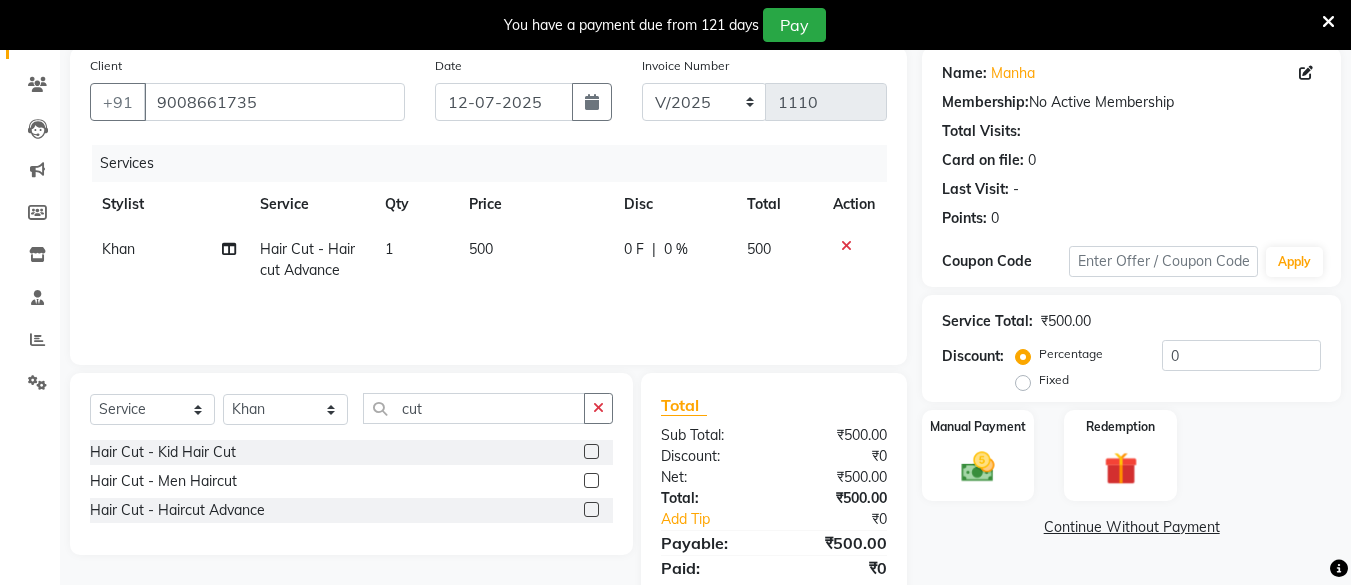 click on "500" 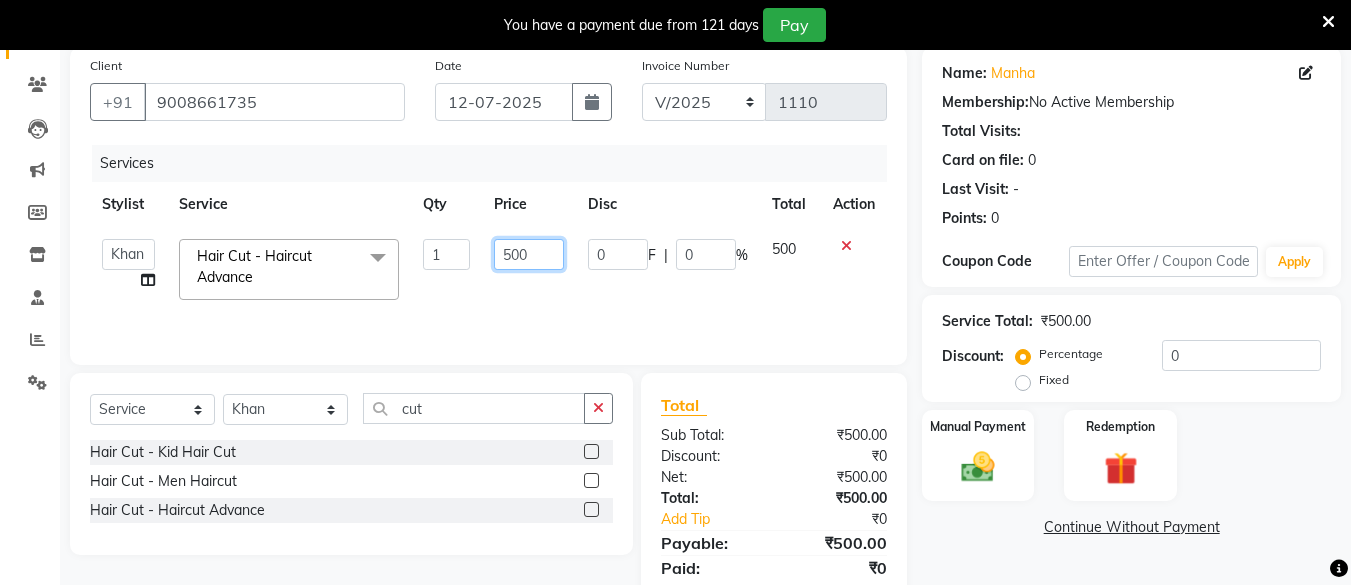 drag, startPoint x: 571, startPoint y: 242, endPoint x: 548, endPoint y: 251, distance: 24.698177 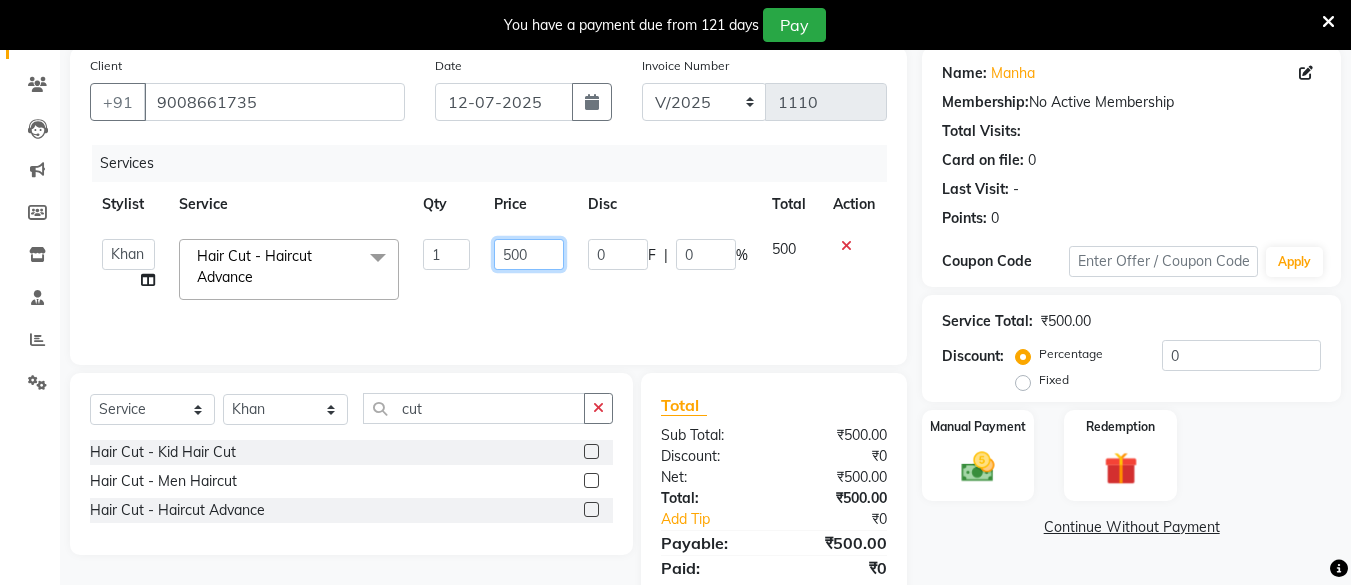 click on "500" 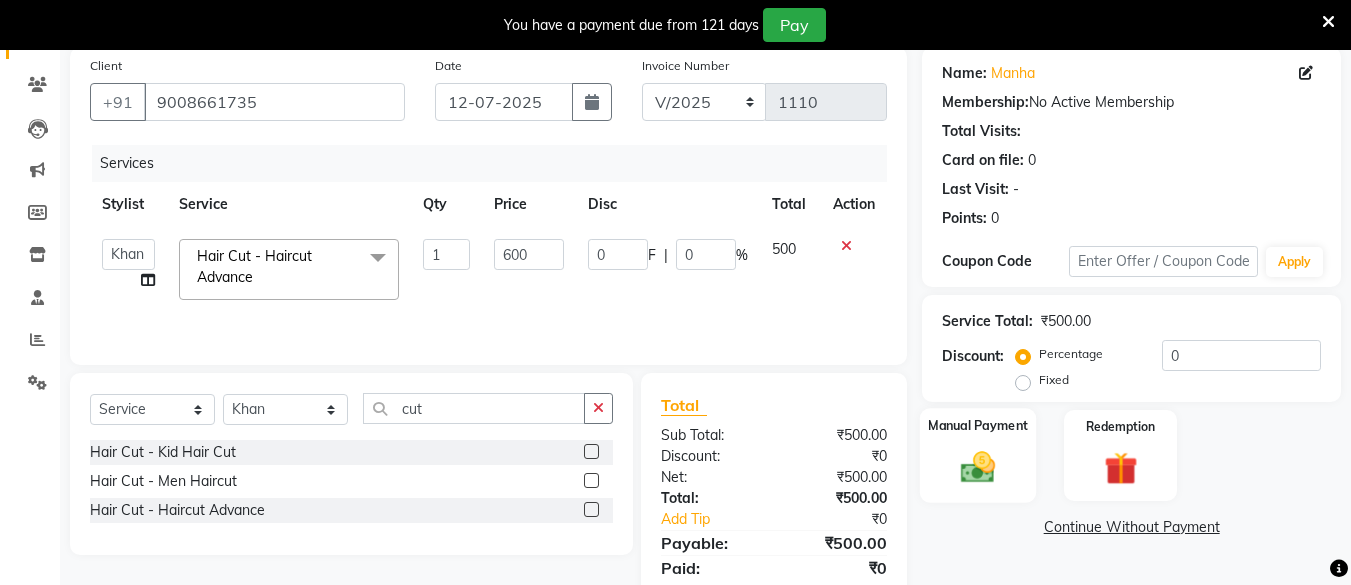 click 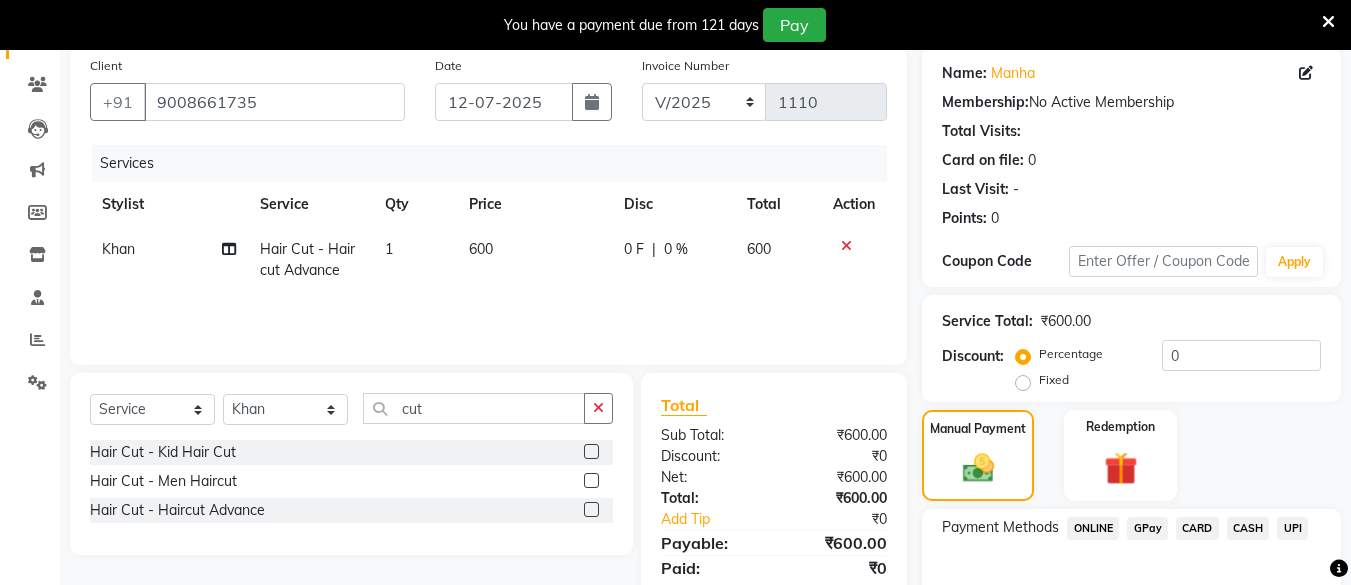 scroll, scrollTop: 268, scrollLeft: 0, axis: vertical 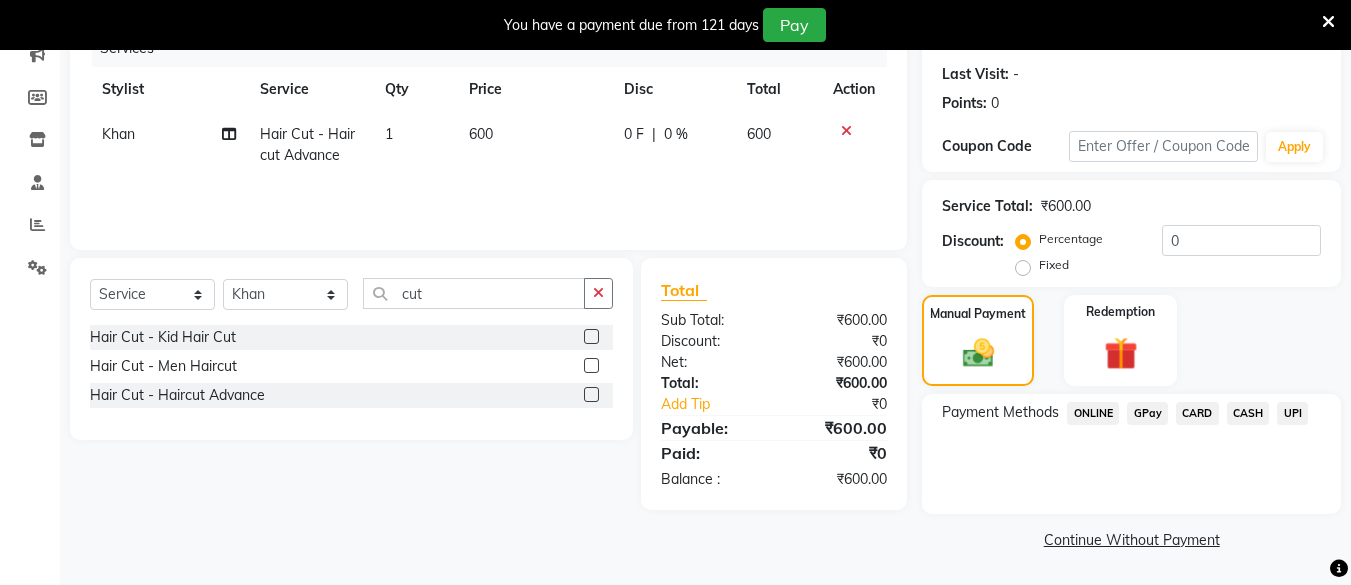 click on "UPI" 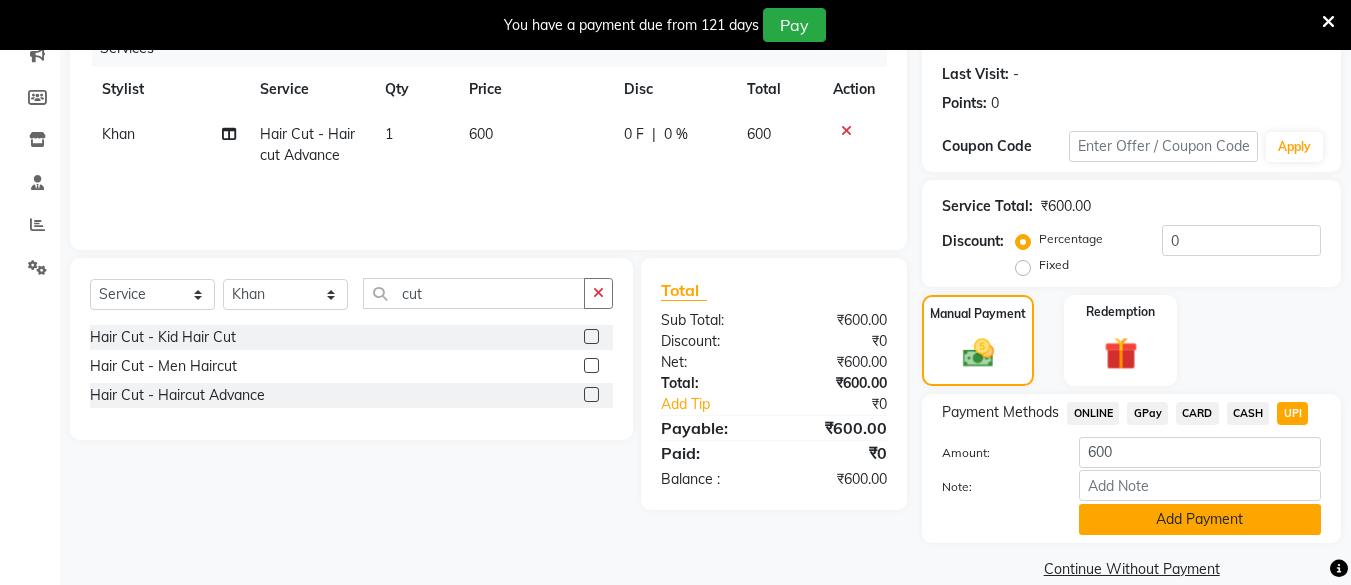 click on "Add Payment" 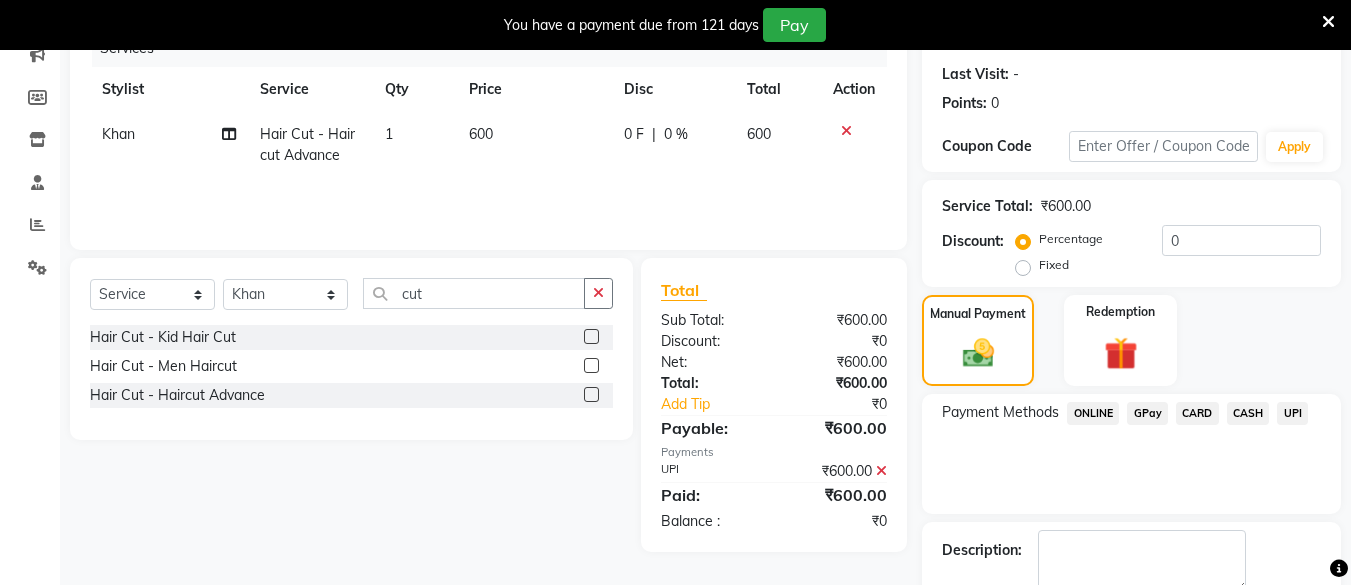 scroll, scrollTop: 381, scrollLeft: 0, axis: vertical 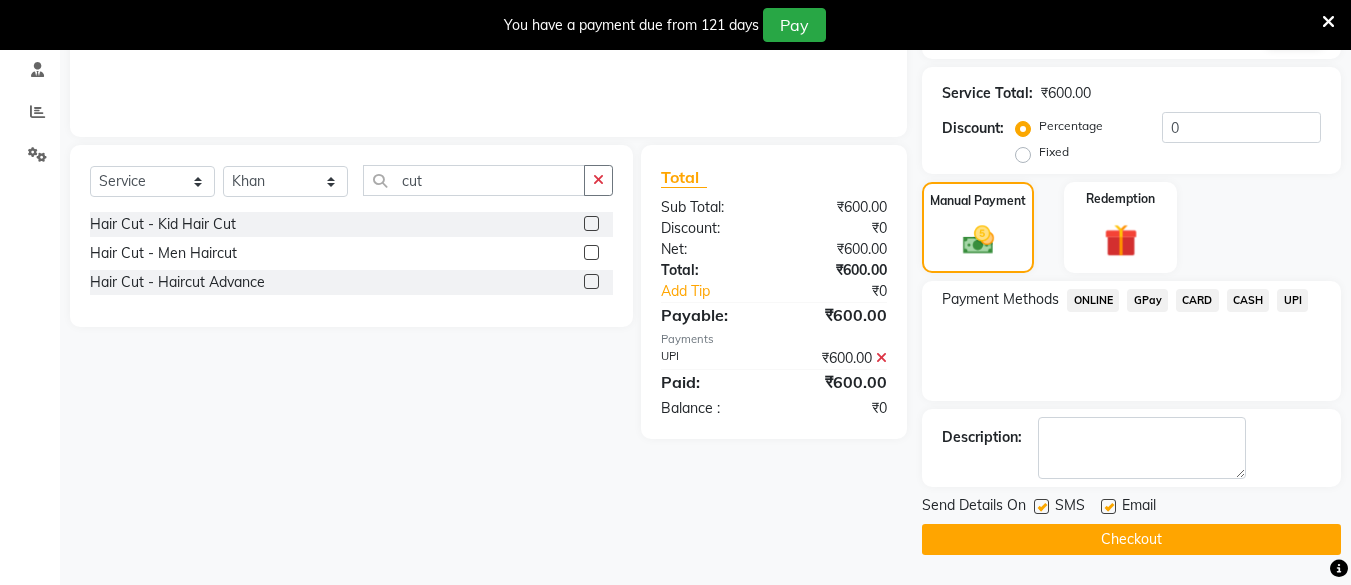 click on "Checkout" 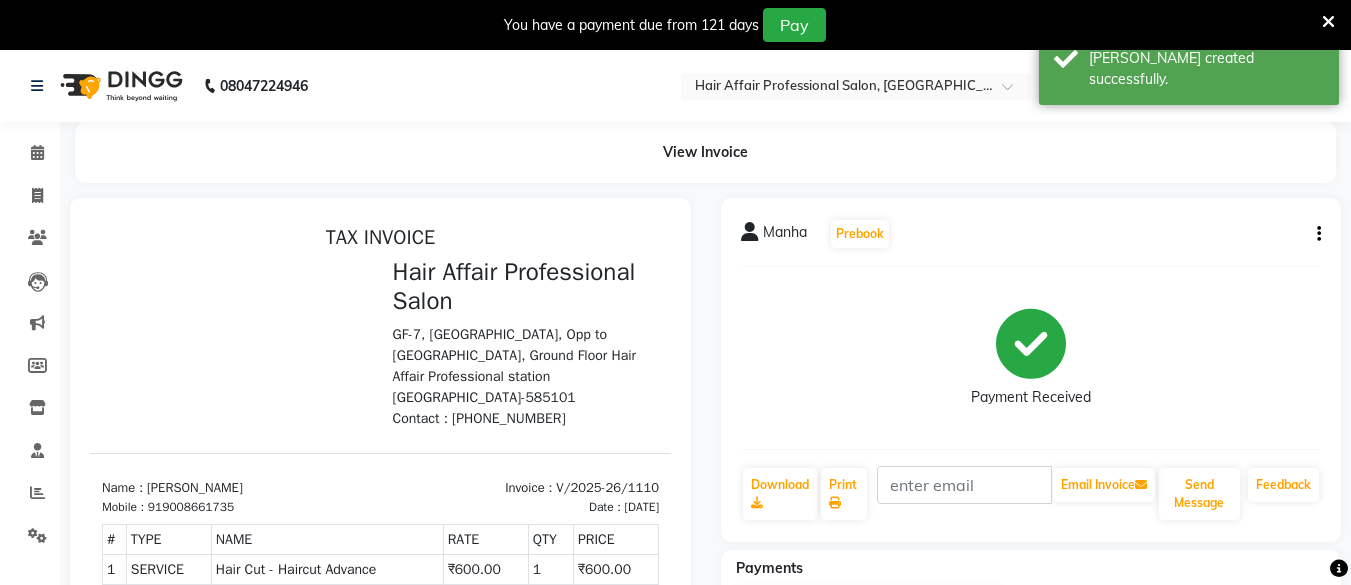 scroll, scrollTop: 0, scrollLeft: 0, axis: both 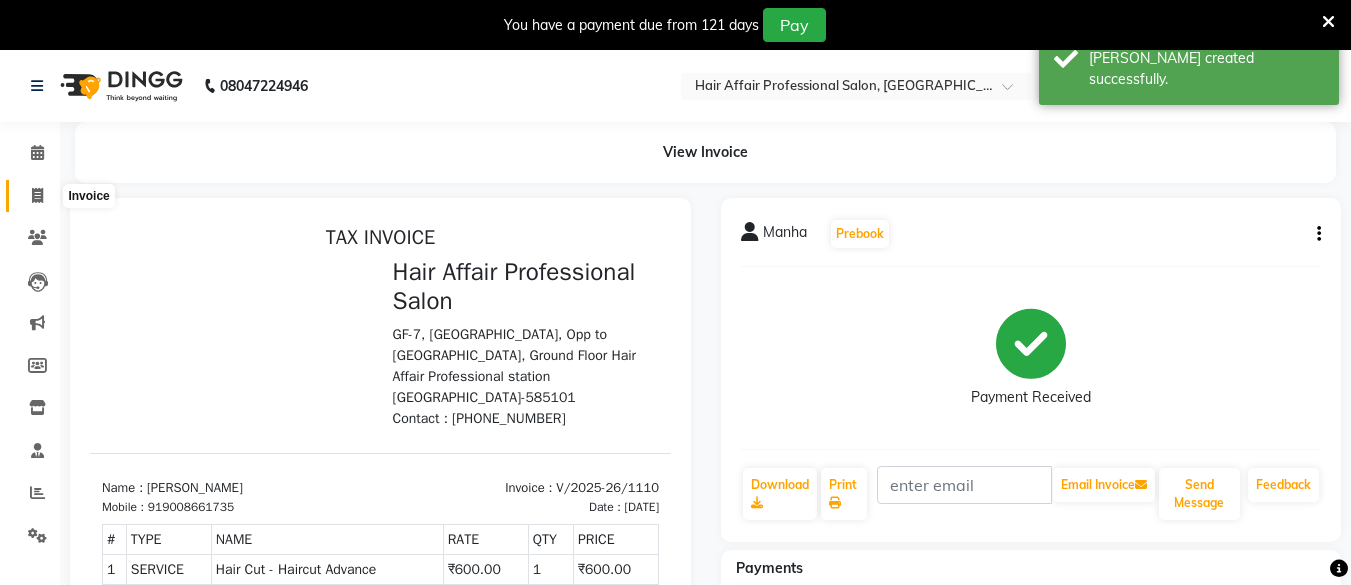 click 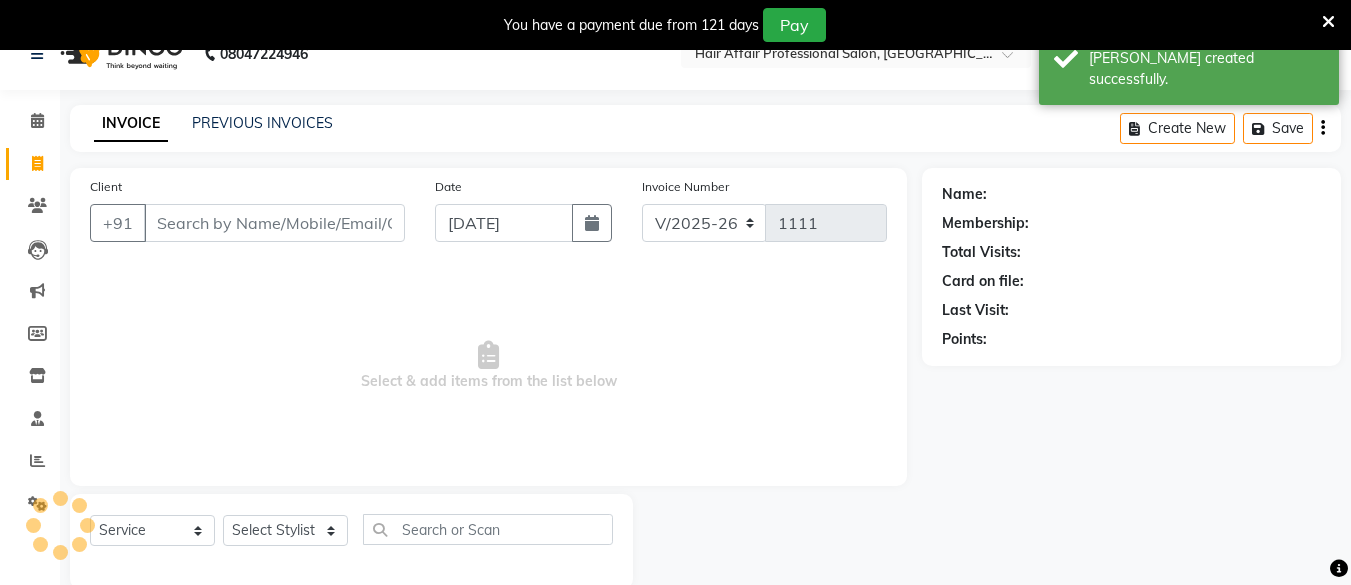 scroll, scrollTop: 66, scrollLeft: 0, axis: vertical 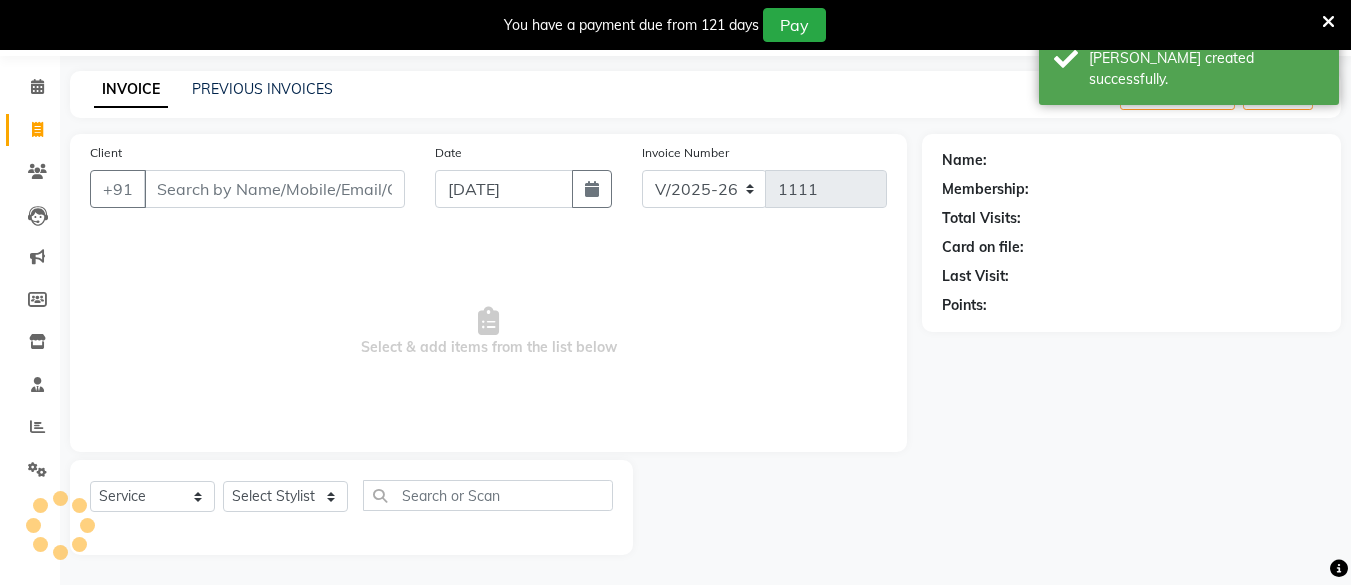 click on "Client" at bounding box center [274, 189] 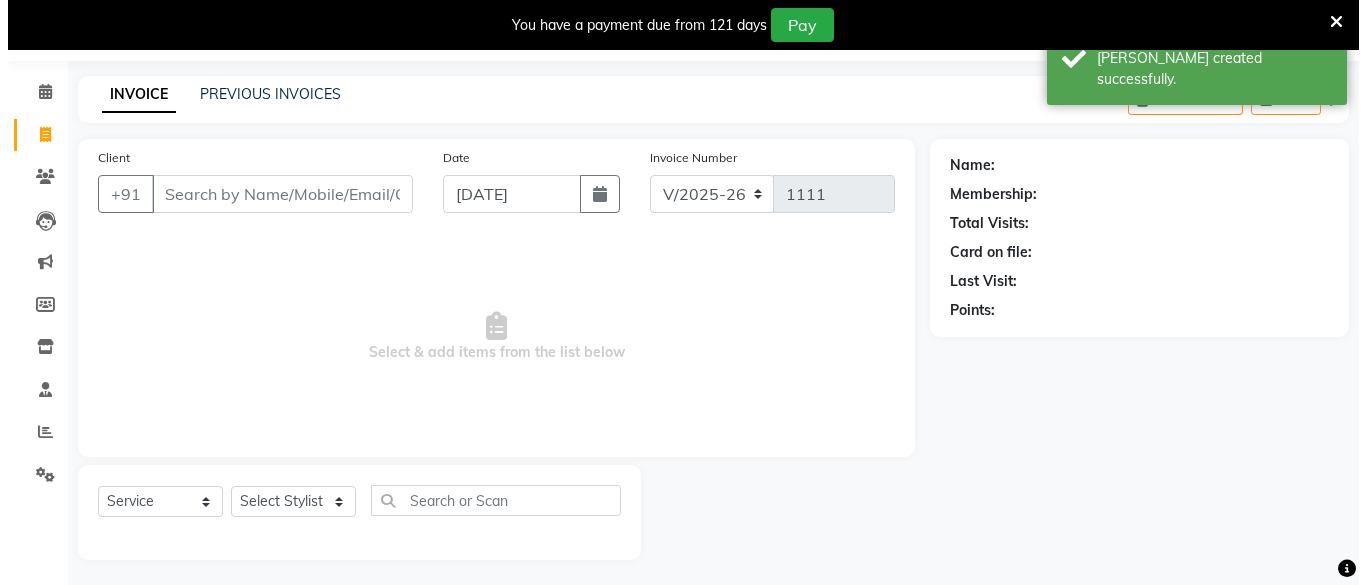 scroll, scrollTop: 66, scrollLeft: 0, axis: vertical 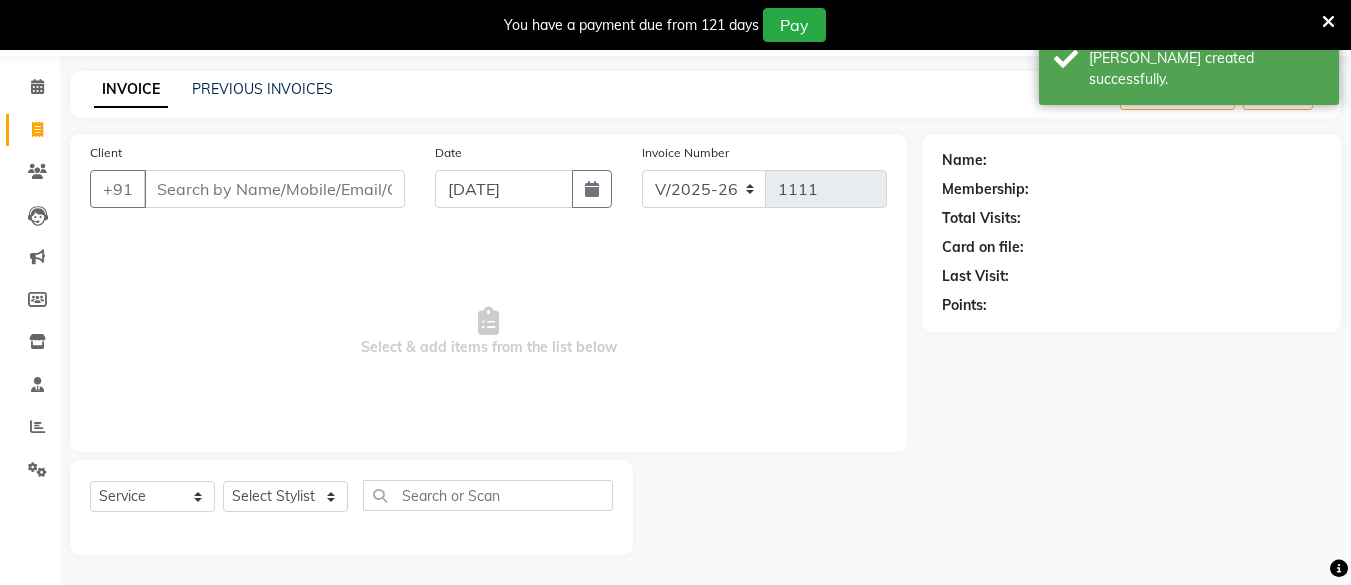 click on "Client" at bounding box center (274, 189) 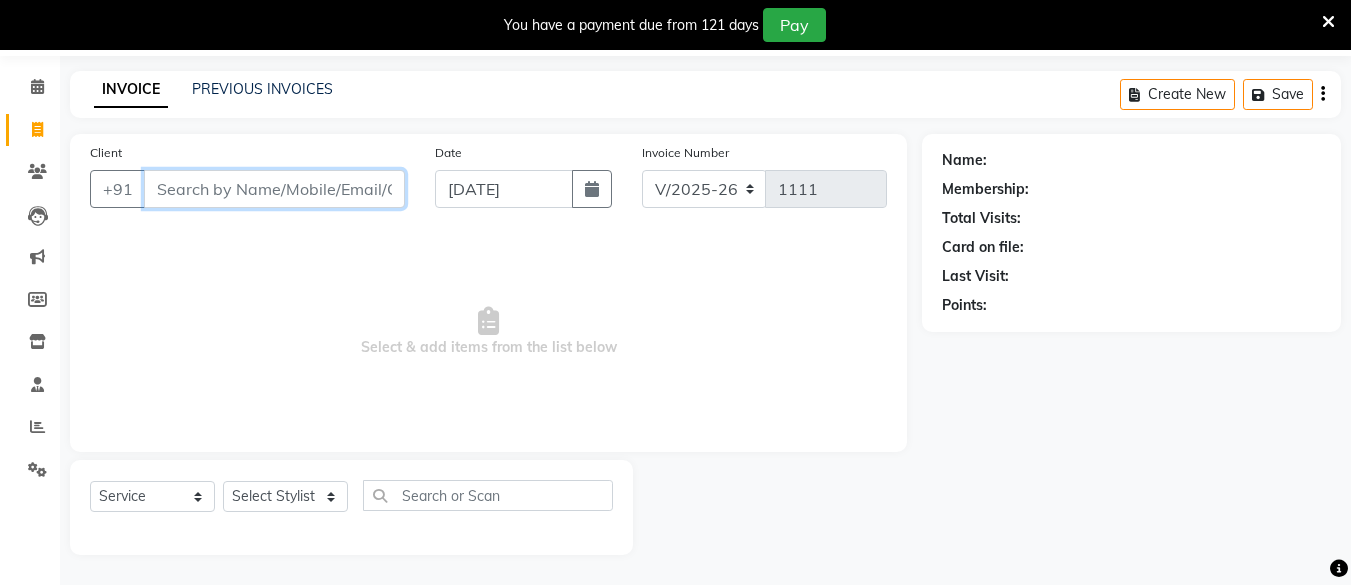 click on "Client" at bounding box center (274, 189) 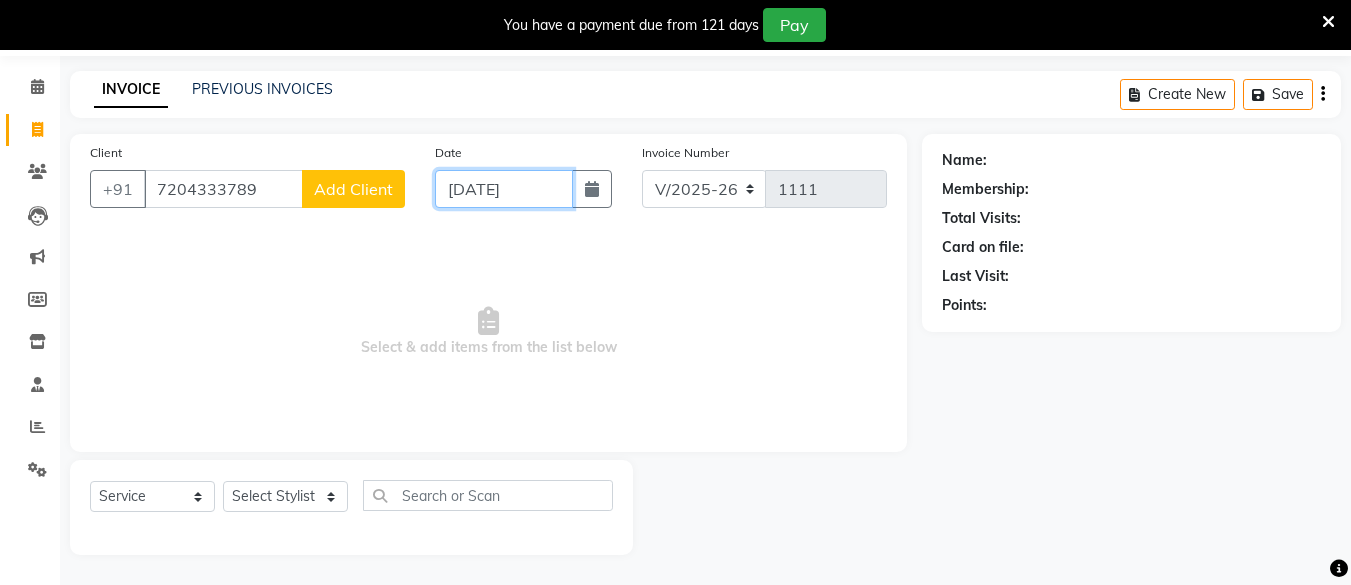 click on "[DATE]" 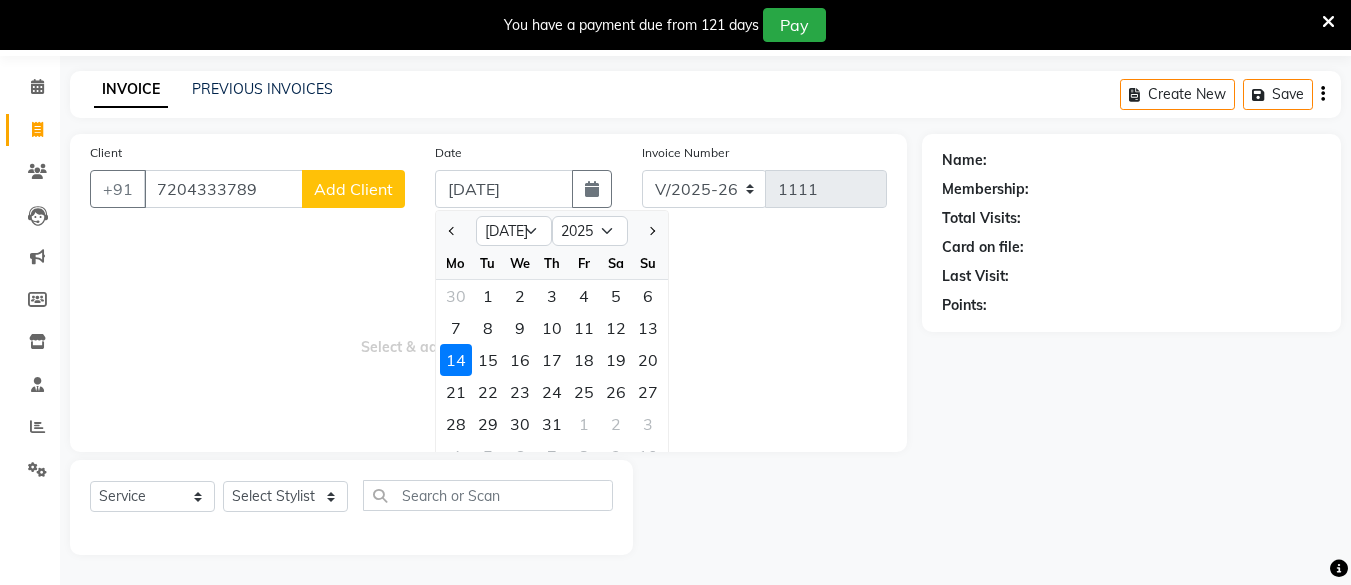 drag, startPoint x: 614, startPoint y: 331, endPoint x: 504, endPoint y: 197, distance: 173.36667 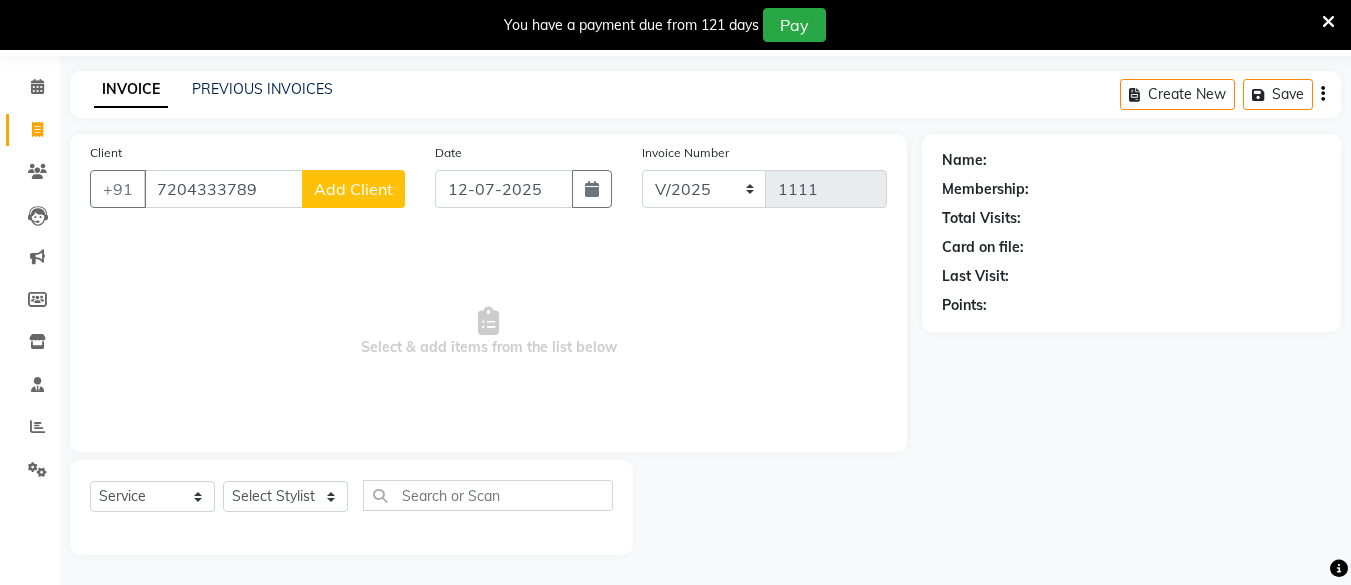 click on "Add Client" 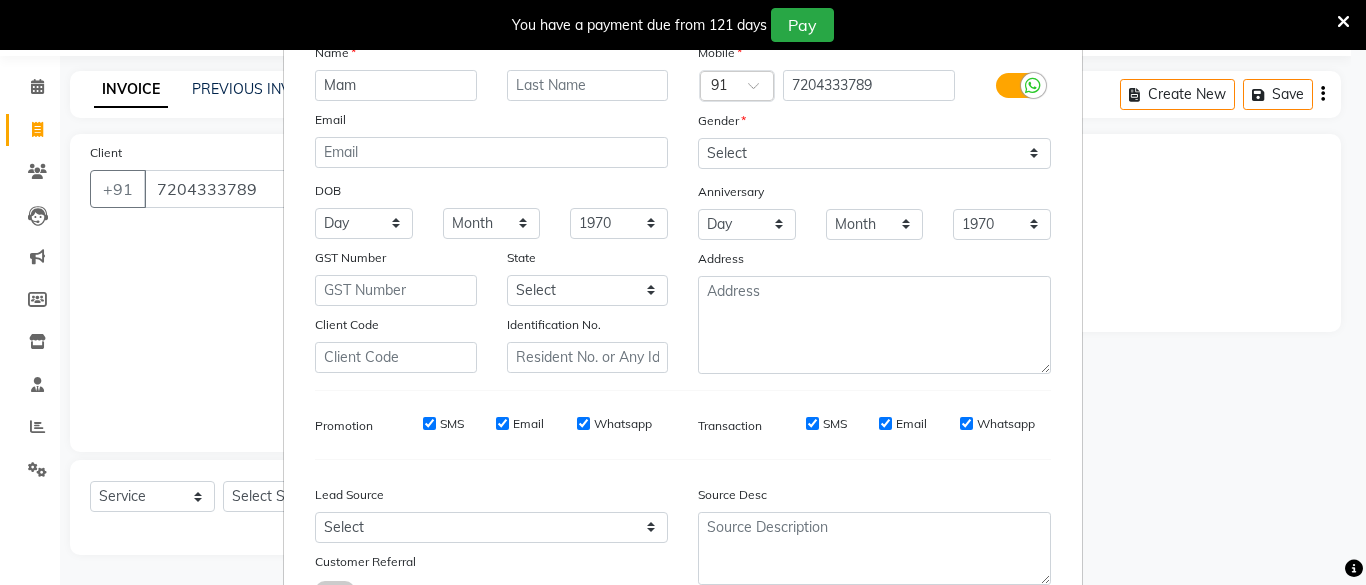 scroll, scrollTop: 0, scrollLeft: 0, axis: both 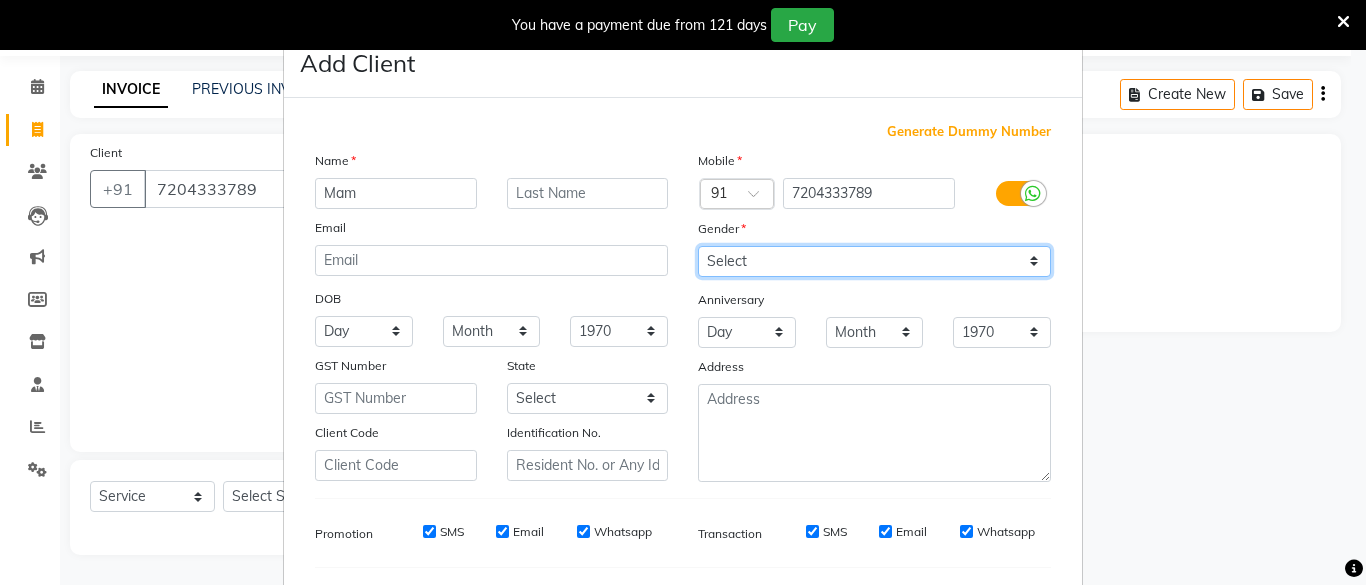 click on "Select [DEMOGRAPHIC_DATA] [DEMOGRAPHIC_DATA] Other Prefer Not To Say" at bounding box center [874, 261] 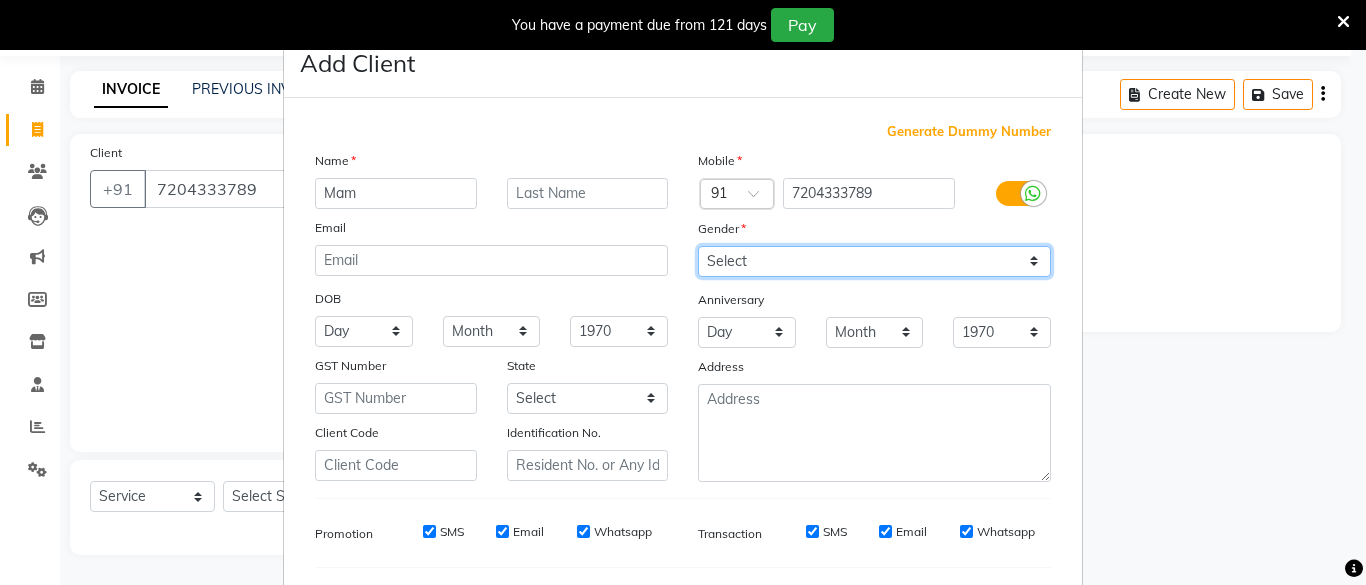 click on "Select [DEMOGRAPHIC_DATA] [DEMOGRAPHIC_DATA] Other Prefer Not To Say" at bounding box center (874, 261) 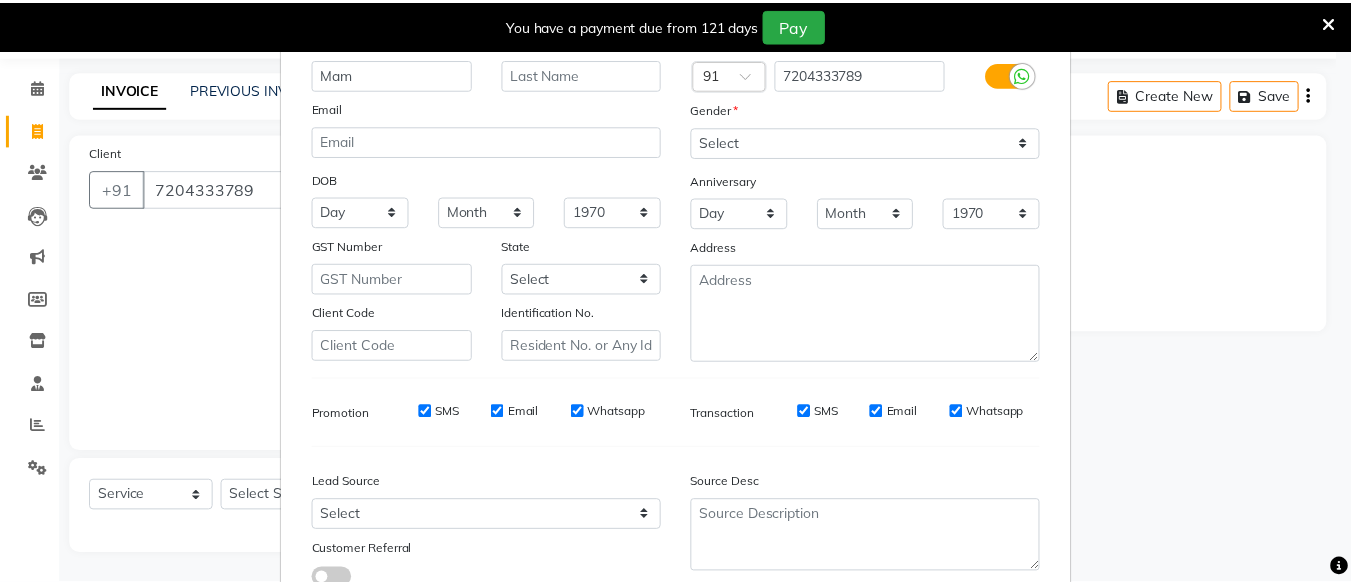 scroll, scrollTop: 264, scrollLeft: 0, axis: vertical 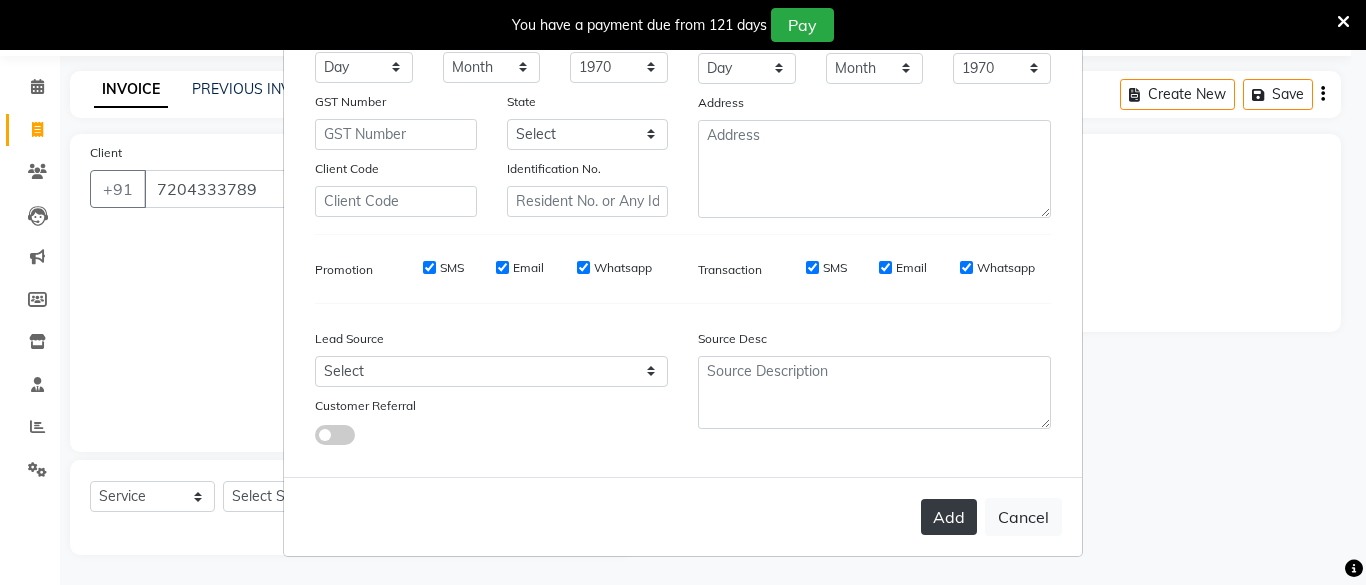 click on "Add" at bounding box center (949, 517) 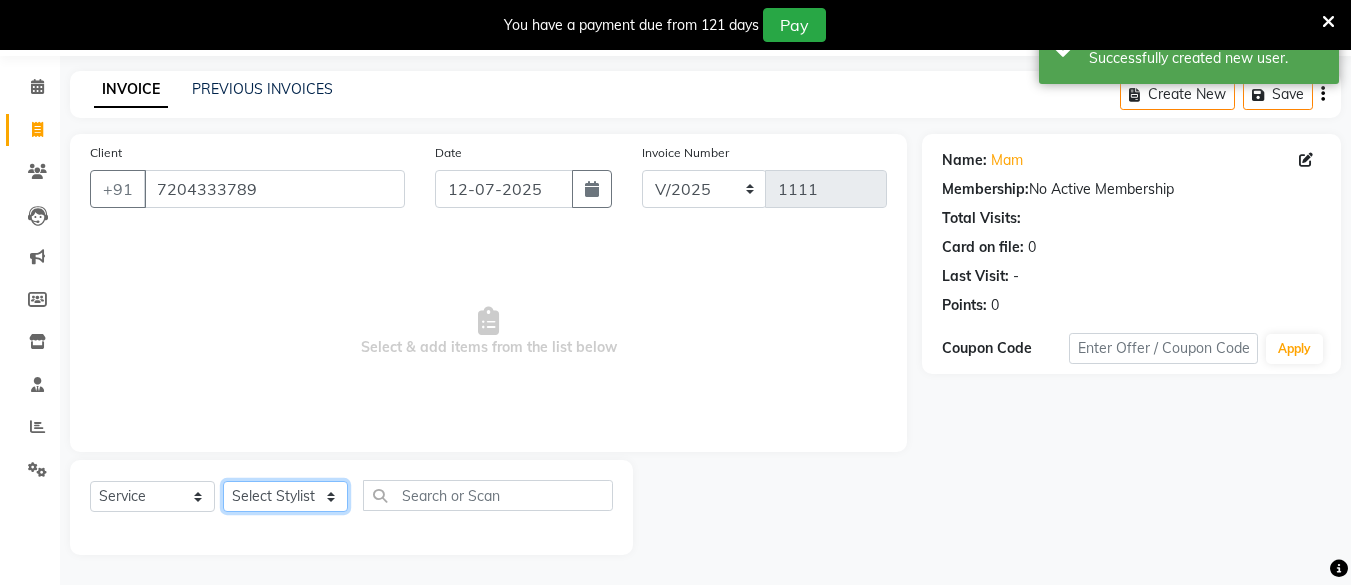 click on "Select Stylist [PERSON_NAME] Hair Affair [PERSON_NAME] [PERSON_NAME] [PERSON_NAME] sandhya [PERSON_NAME] [PERSON_NAME]" 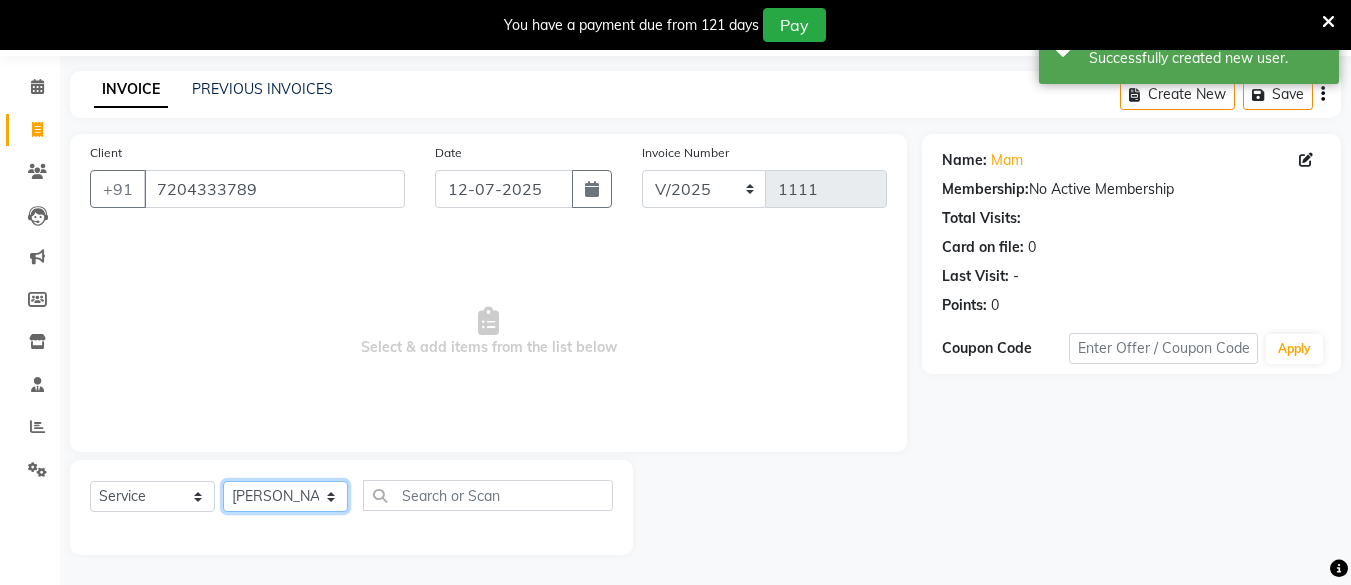 click on "Select Stylist [PERSON_NAME] Hair Affair [PERSON_NAME] [PERSON_NAME] [PERSON_NAME] sandhya [PERSON_NAME] [PERSON_NAME]" 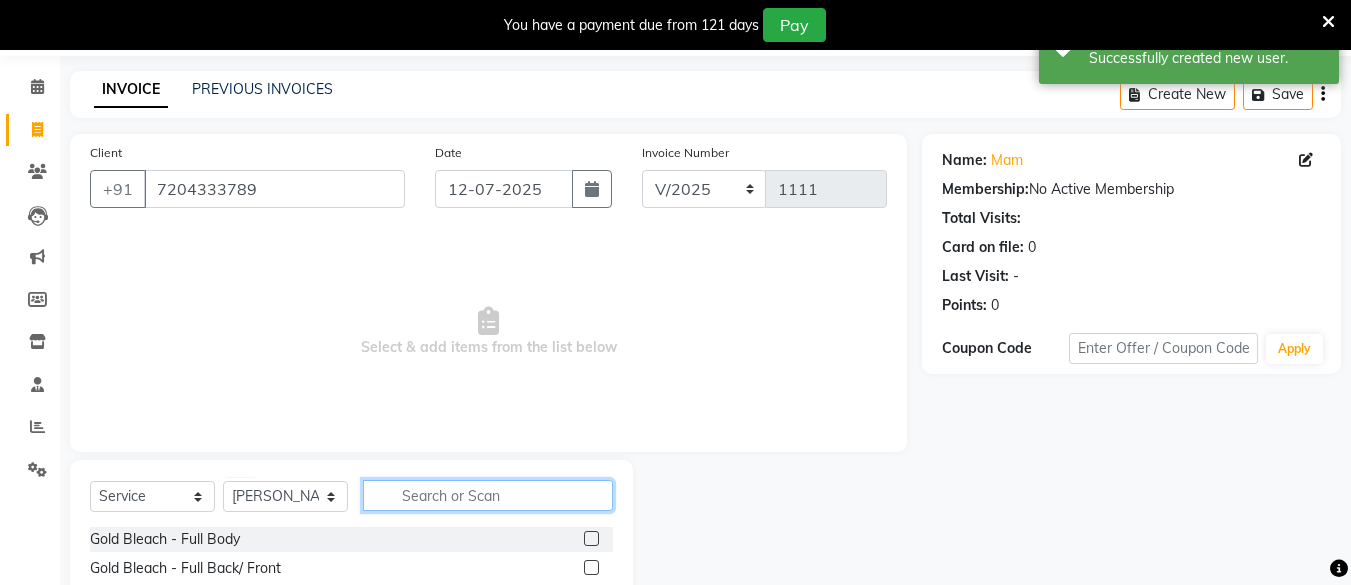 click 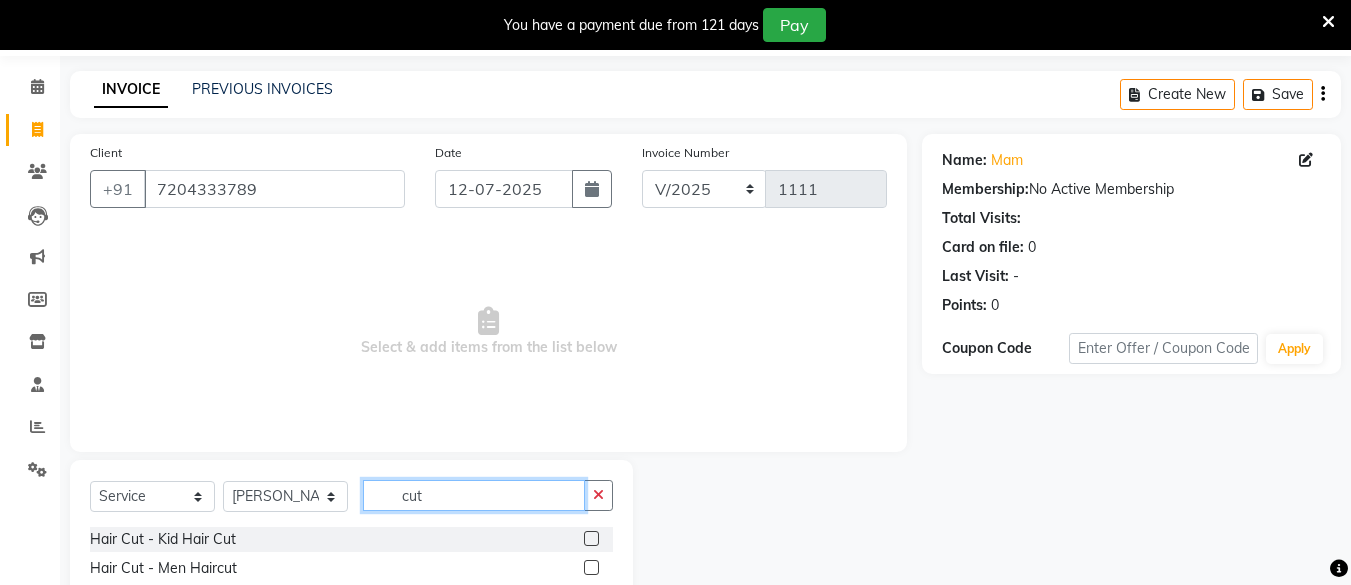 scroll, scrollTop: 153, scrollLeft: 0, axis: vertical 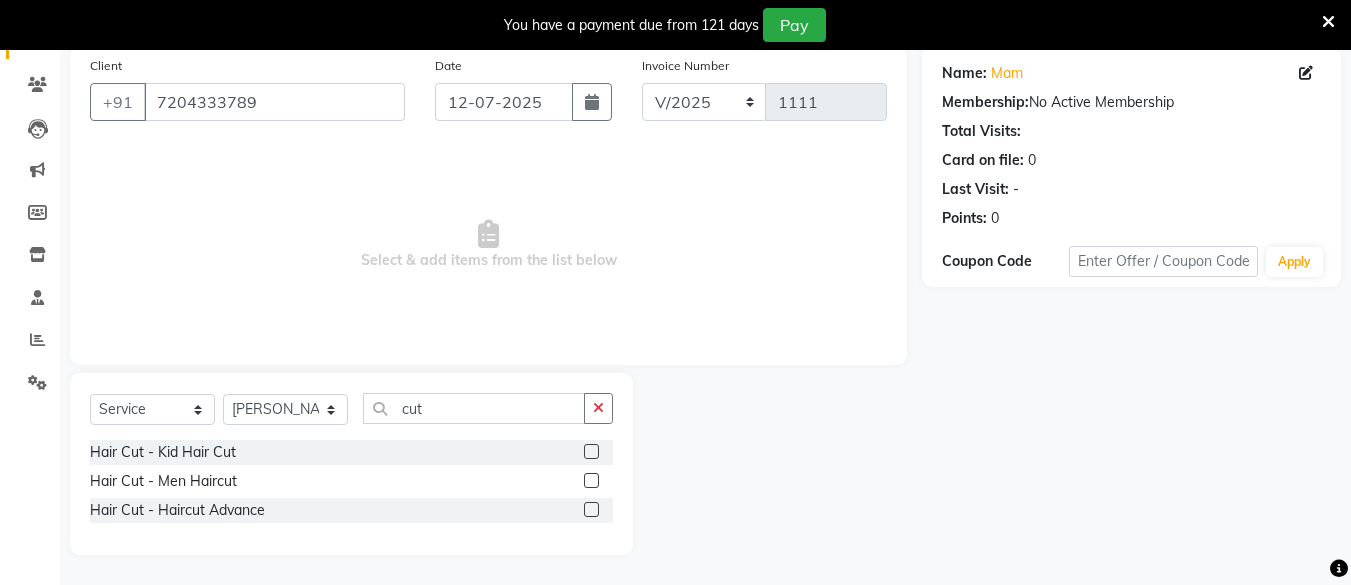 click 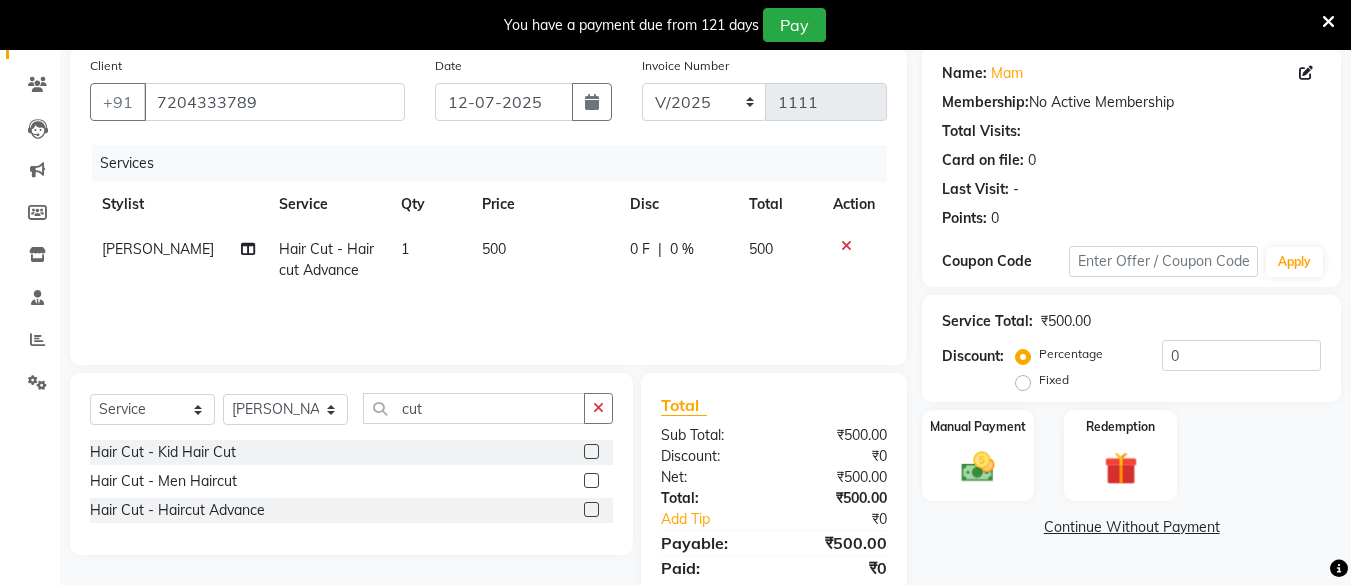 click on "500" 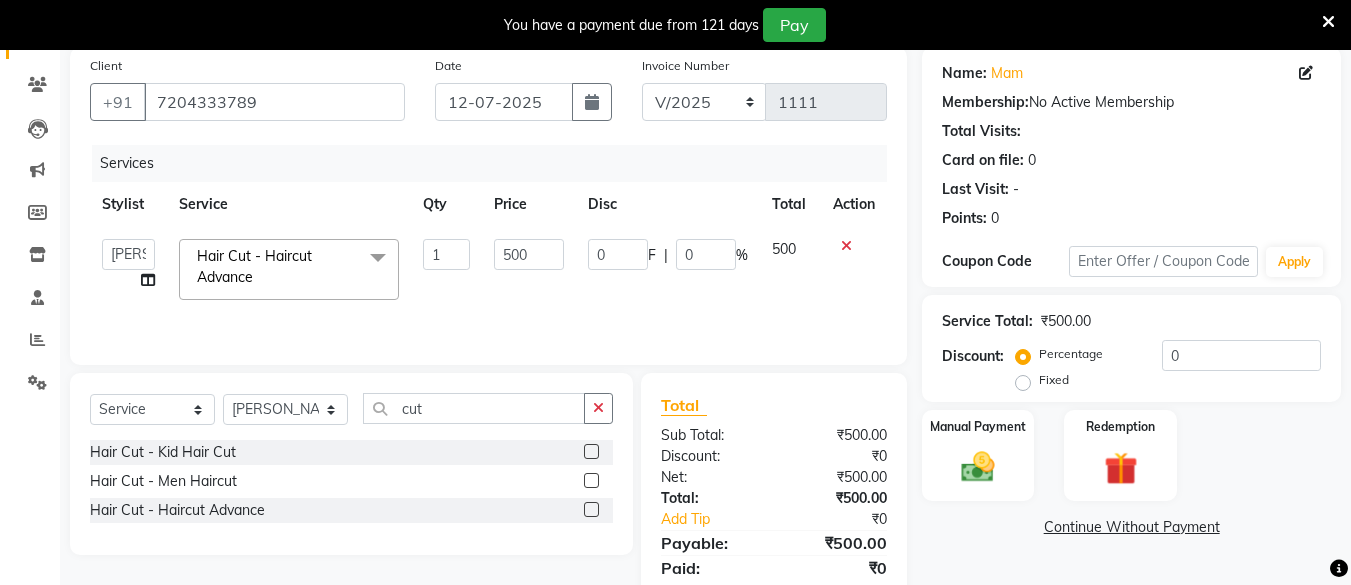 click on "500" 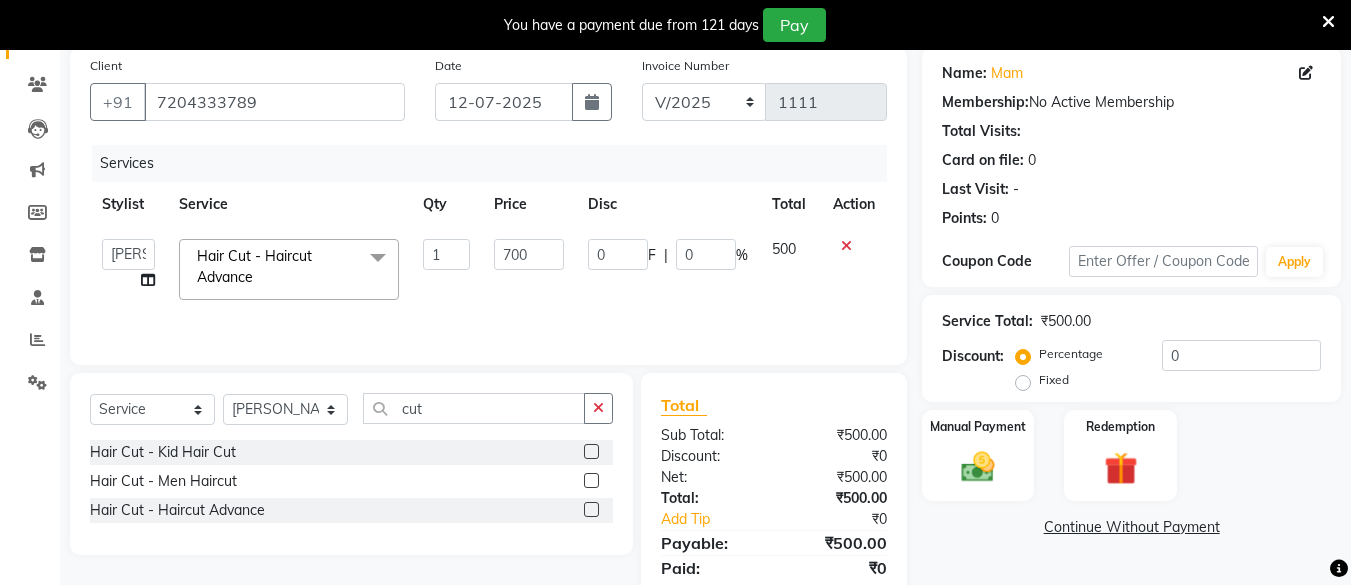 click on "Name: Mam  Membership:  No Active Membership  Total Visits:   Card on file:  0 Last Visit:   - Points:   0  Coupon Code Apply Service Total:  ₹500.00  Discount:  Percentage   Fixed  0 Manual Payment Redemption  Continue Without Payment" 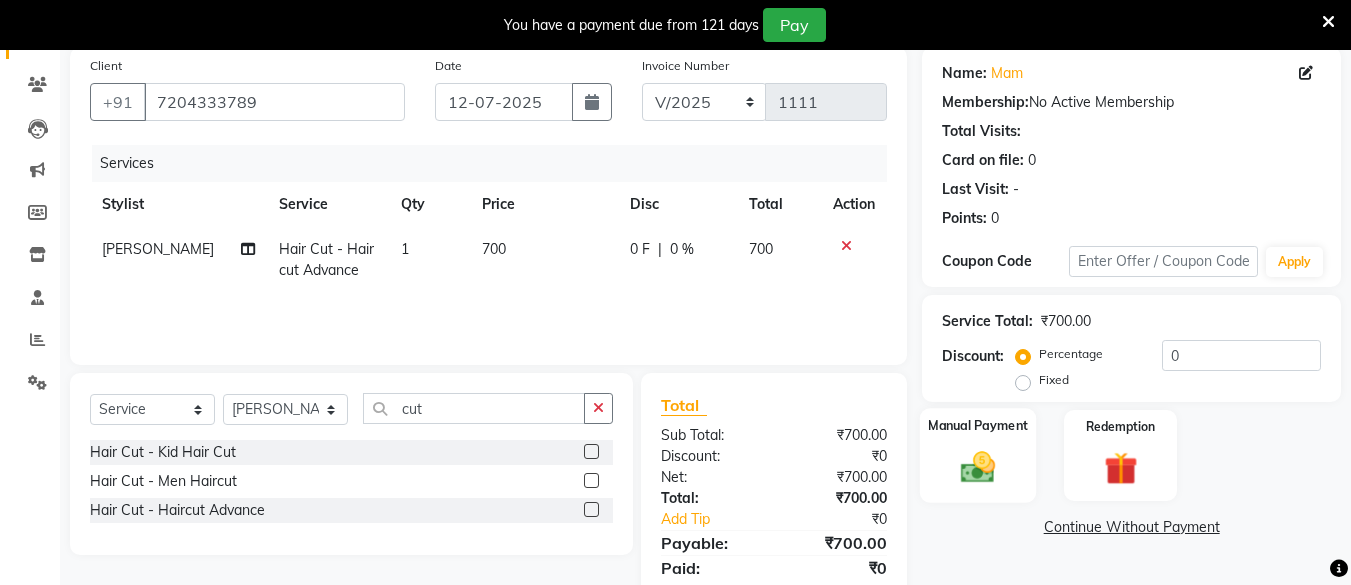 click 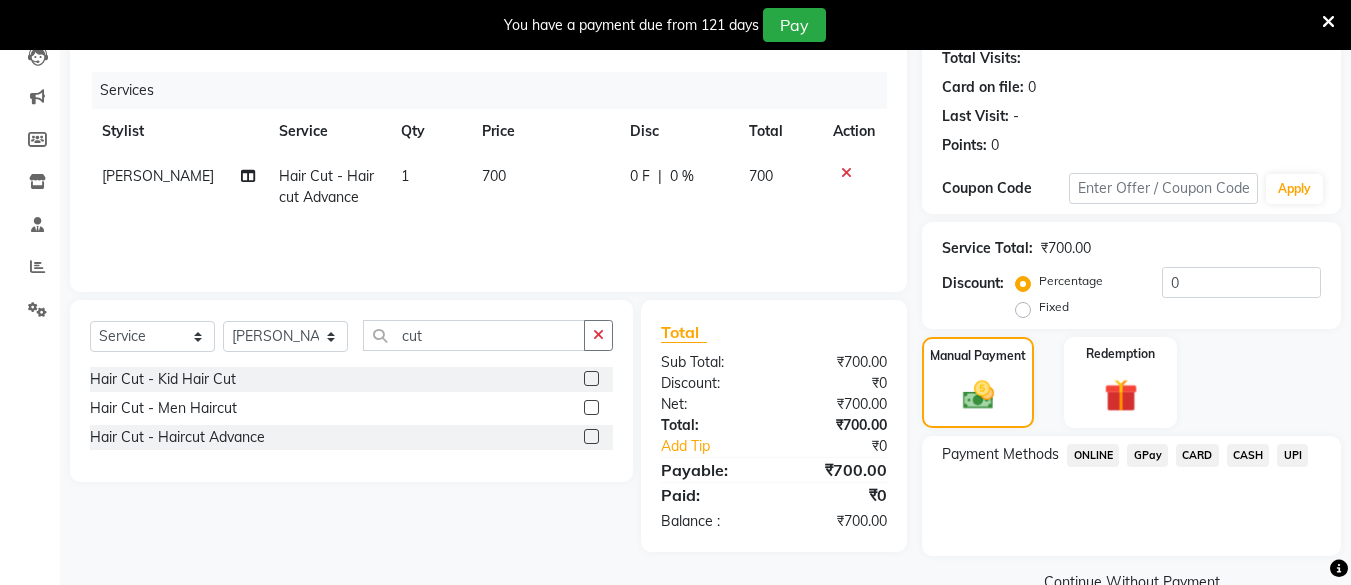 scroll, scrollTop: 268, scrollLeft: 0, axis: vertical 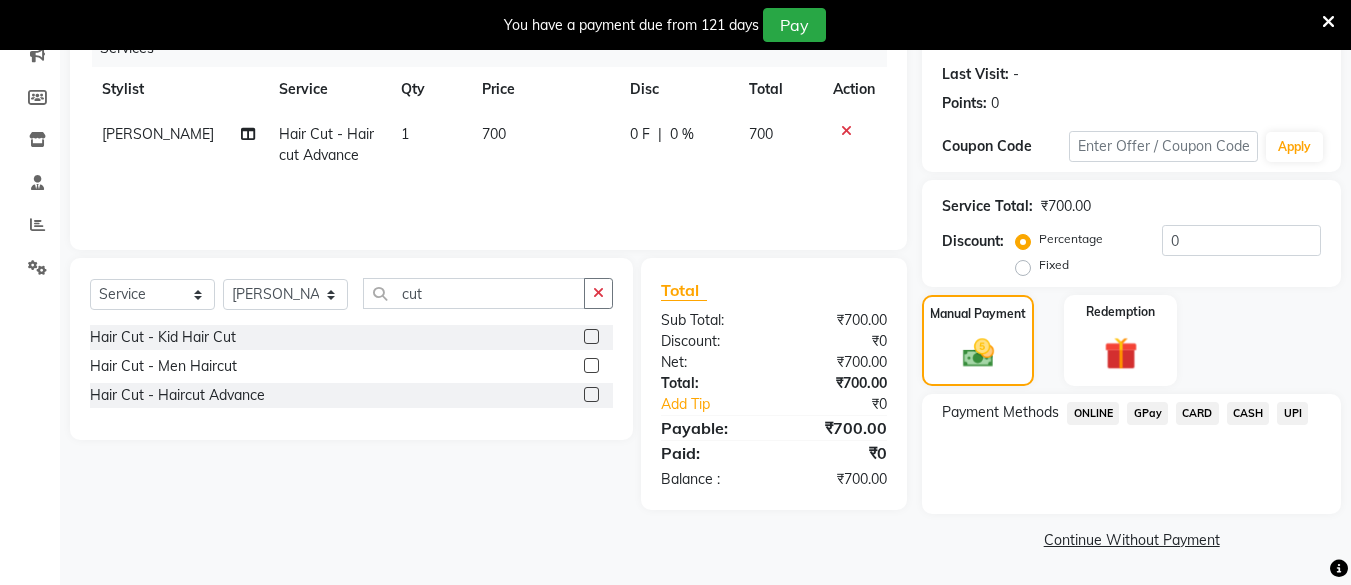 click on "UPI" 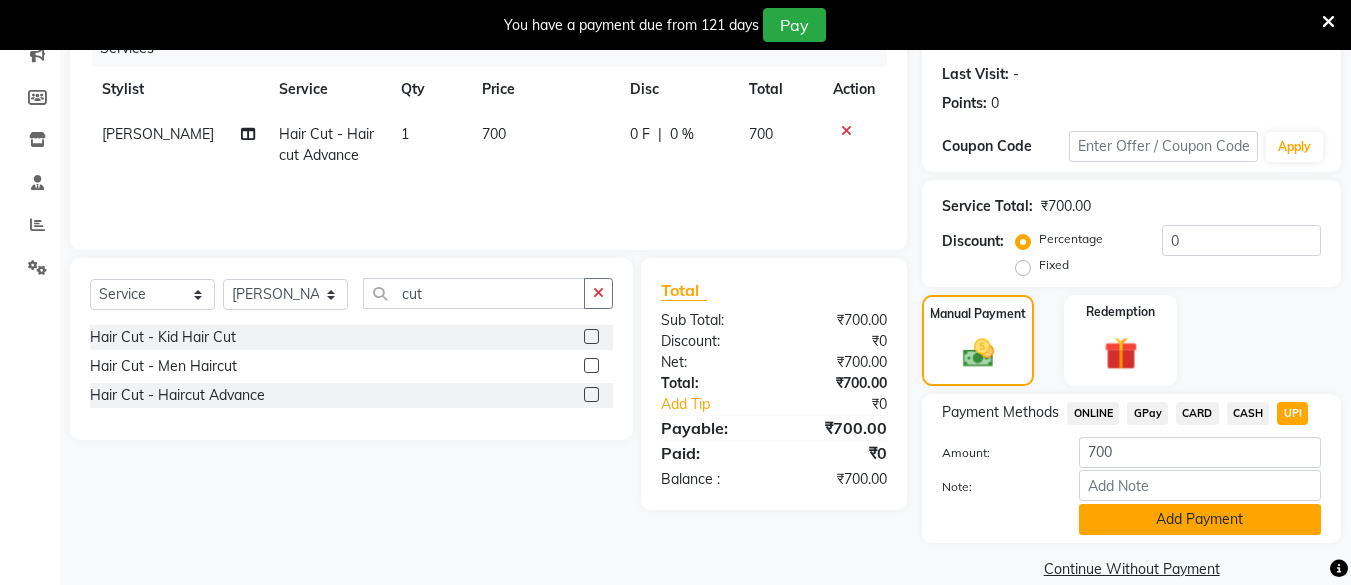 click on "Add Payment" 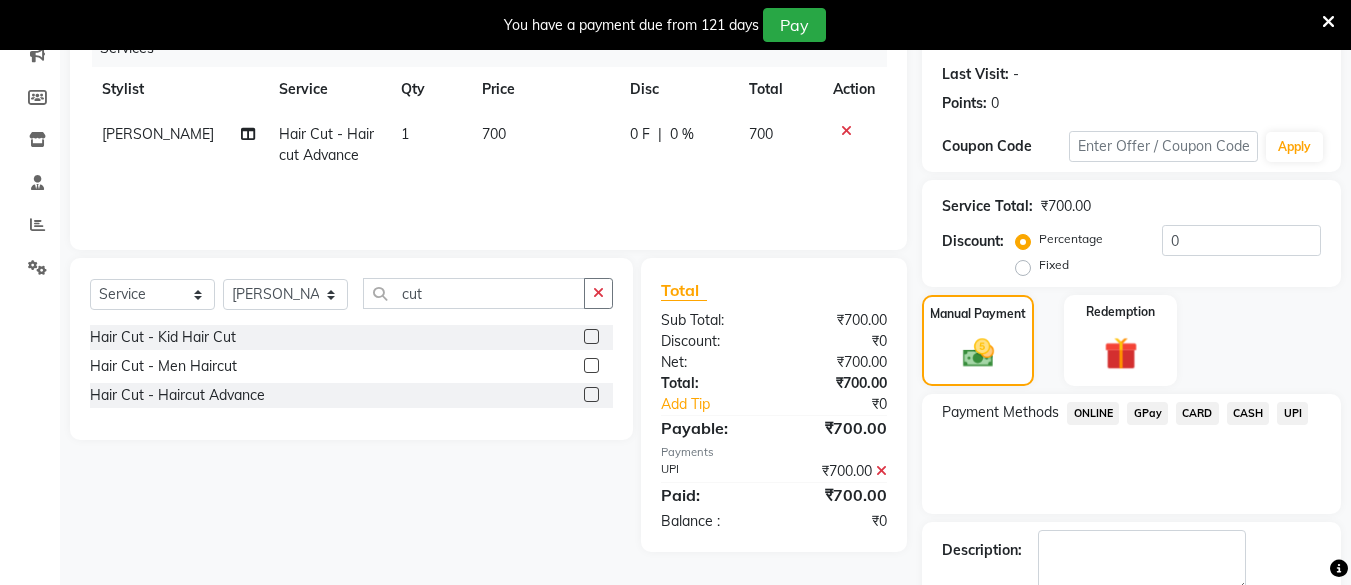scroll, scrollTop: 381, scrollLeft: 0, axis: vertical 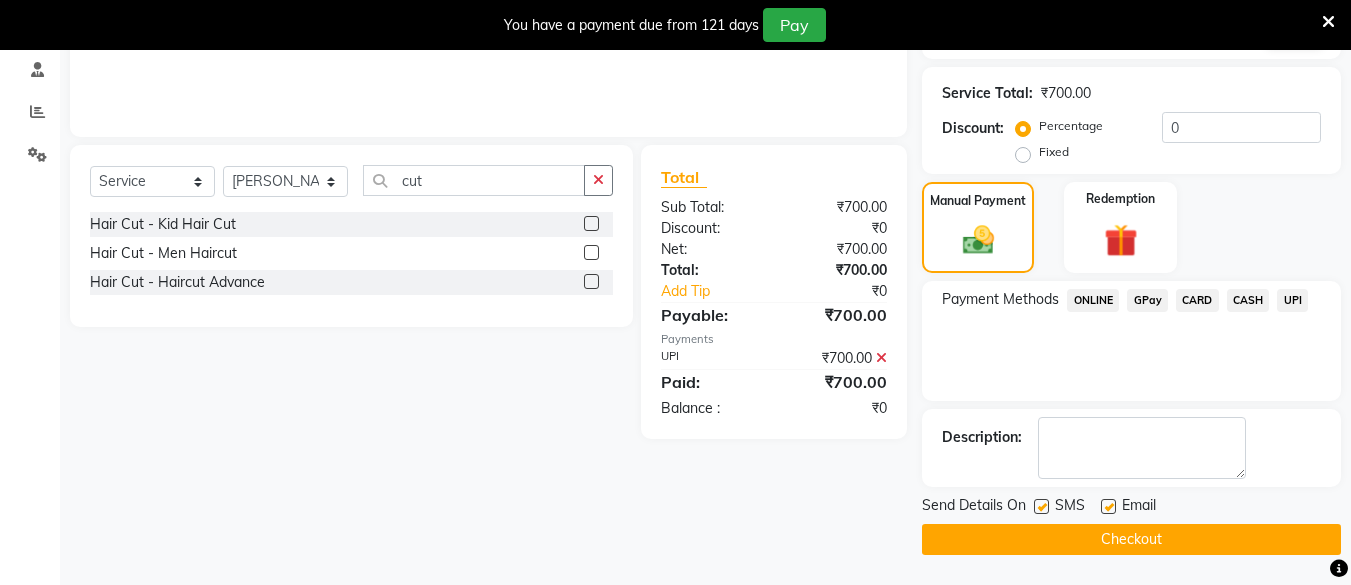 click on "INVOICE PREVIOUS INVOICES Create New   Save  Client [PHONE_NUMBER] Date [DATE] Invoice Number V/2025 V/[PHONE_NUMBER] Services Stylist Service Qty Price Disc Total Action Ali Hair Cut - Haircut Advance 1 700 0 F | 0 % 700 Select  Service  Product  Membership  Package Voucher Prepaid Gift Card  Select Stylist [PERSON_NAME] Hair Affair [PERSON_NAME] [PERSON_NAME] [PERSON_NAME] sandhya [PERSON_NAME] [PERSON_NAME] cut Hair Cut - Kid Hair Cut  Hair Cut - Men Haircut  Hair Cut - Haircut Advance  Total Sub Total: ₹700.00 Discount: ₹0 Net: ₹700.00 Total: ₹700.00 Add Tip ₹0 Payable: ₹700.00 Payments UPI ₹700.00  Paid: ₹700.00 Balance   : ₹0 Name: Mam  Membership:  No Active Membership  Total Visits:   Card on file:  0 Last Visit:   - Points:   0  Coupon Code Apply Service Total:  ₹700.00  Discount:  Percentage   Fixed  0 Manual Payment Redemption Payment Methods  ONLINE   GPay   CARD   CASH   UPI  Description:                  Send Details On SMS Email  Checkout" 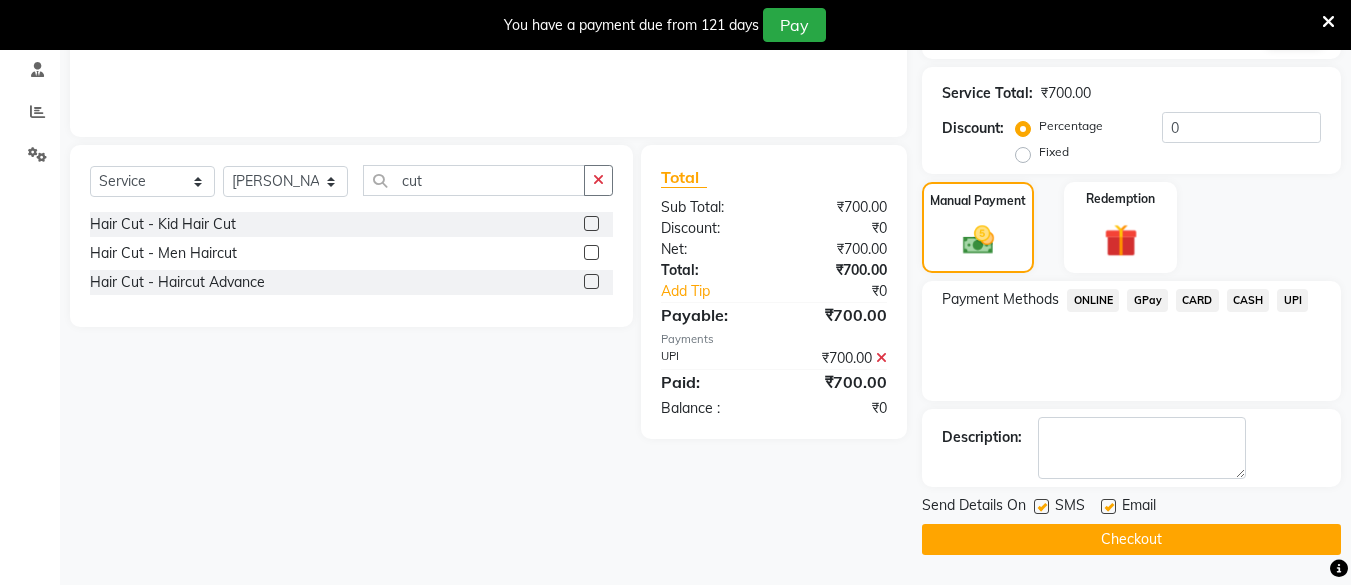 click on "Checkout" 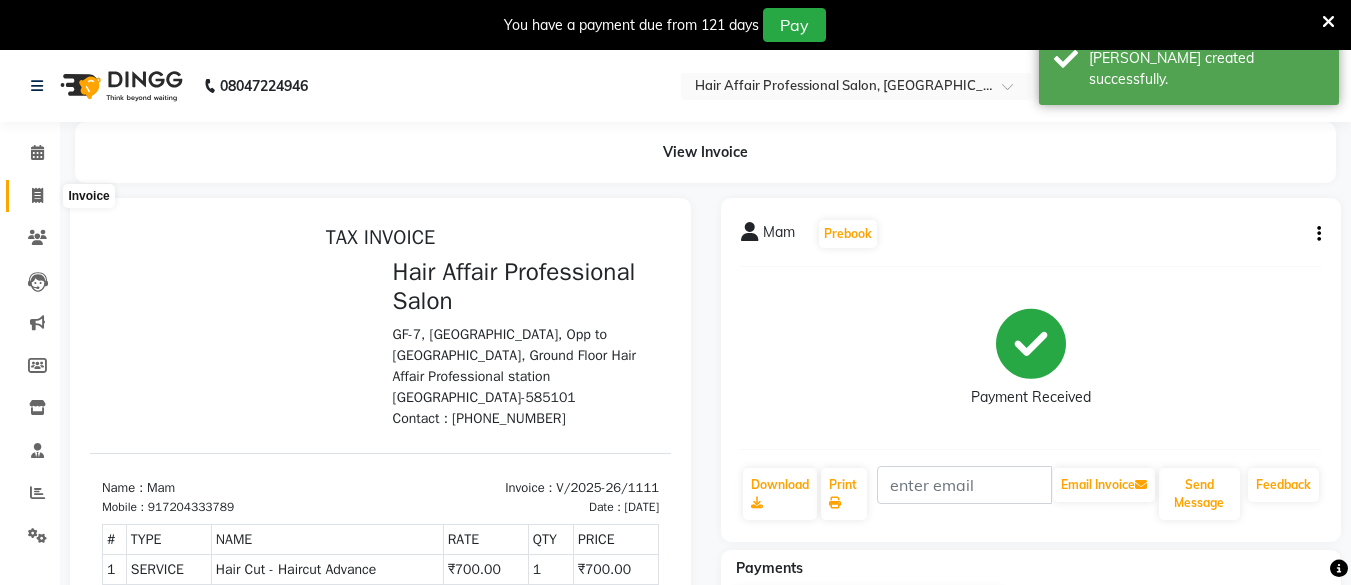 scroll, scrollTop: 0, scrollLeft: 0, axis: both 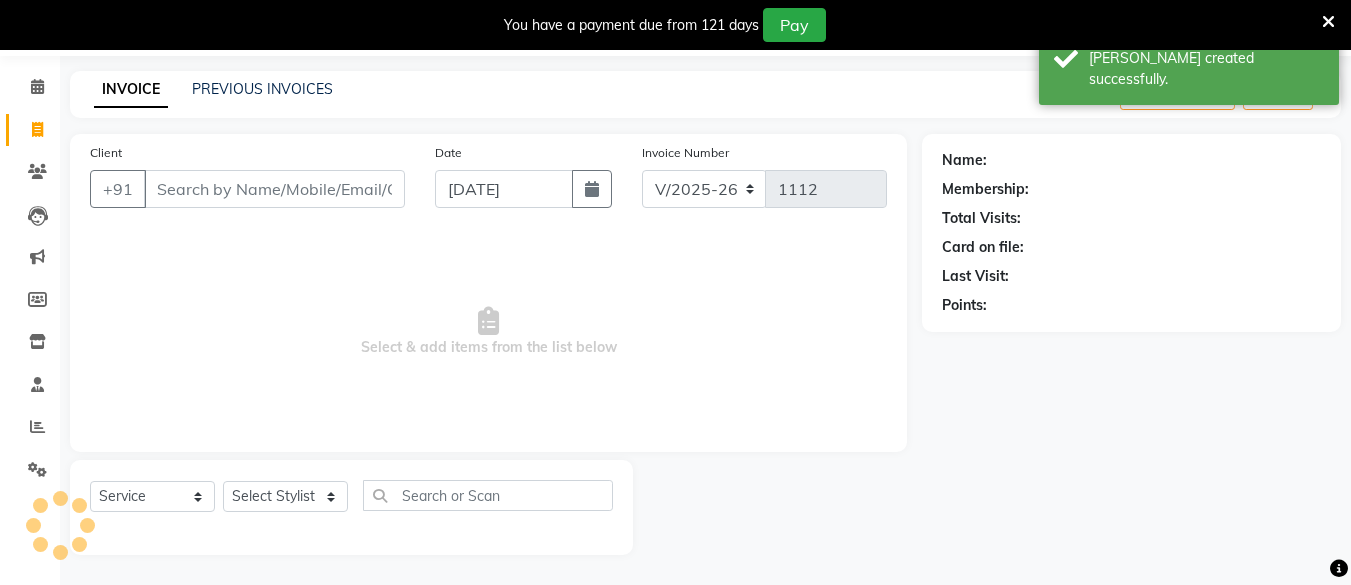 click on "Client" at bounding box center (274, 189) 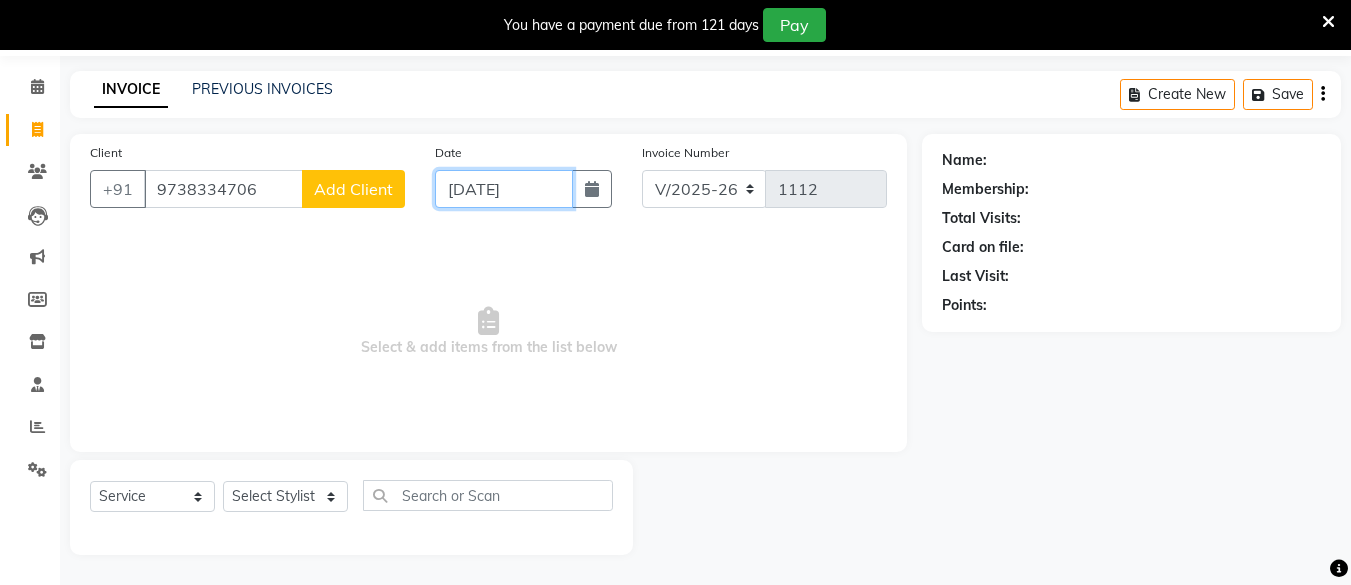 click on "[DATE]" 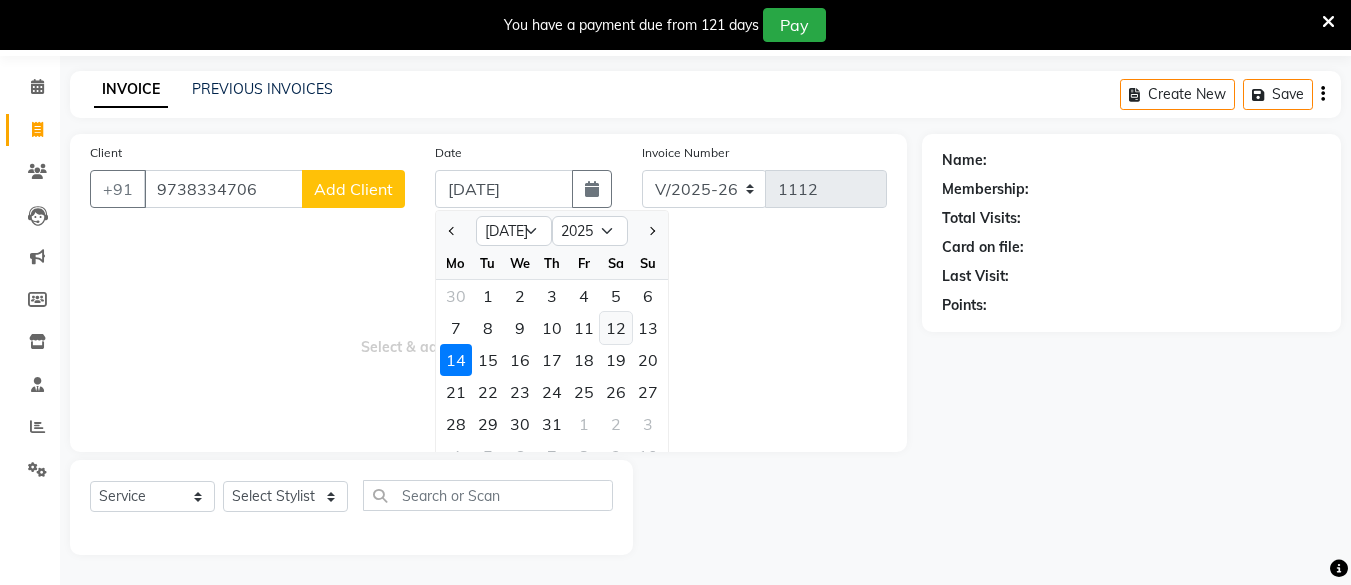click on "12" 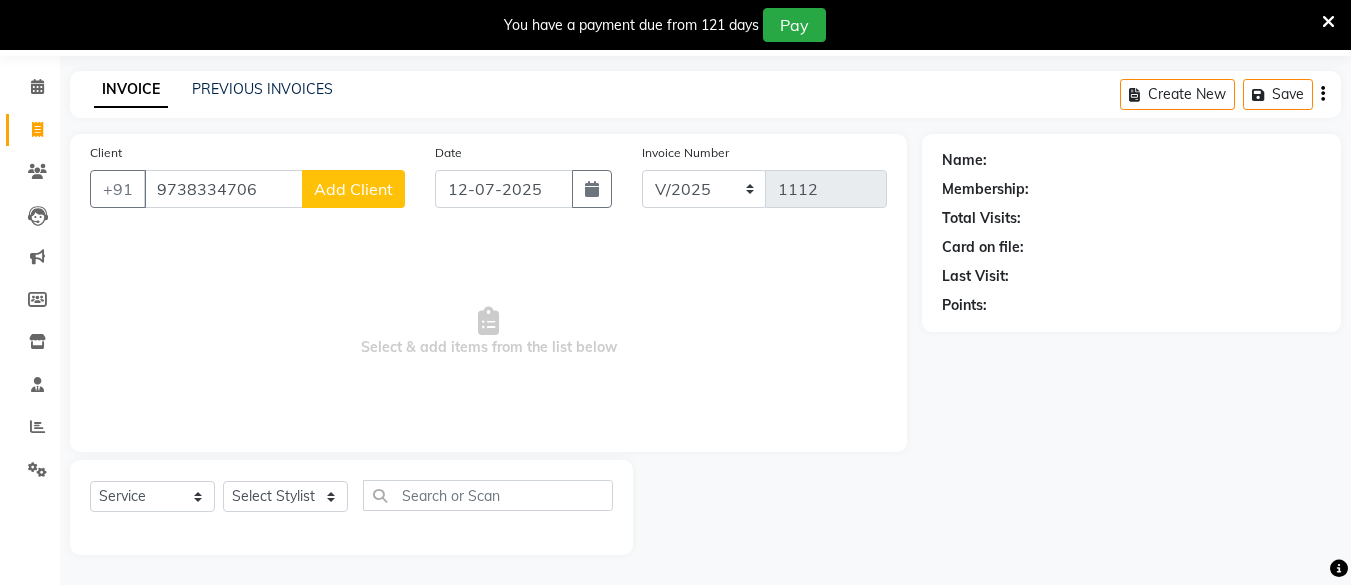 click on "Add Client" 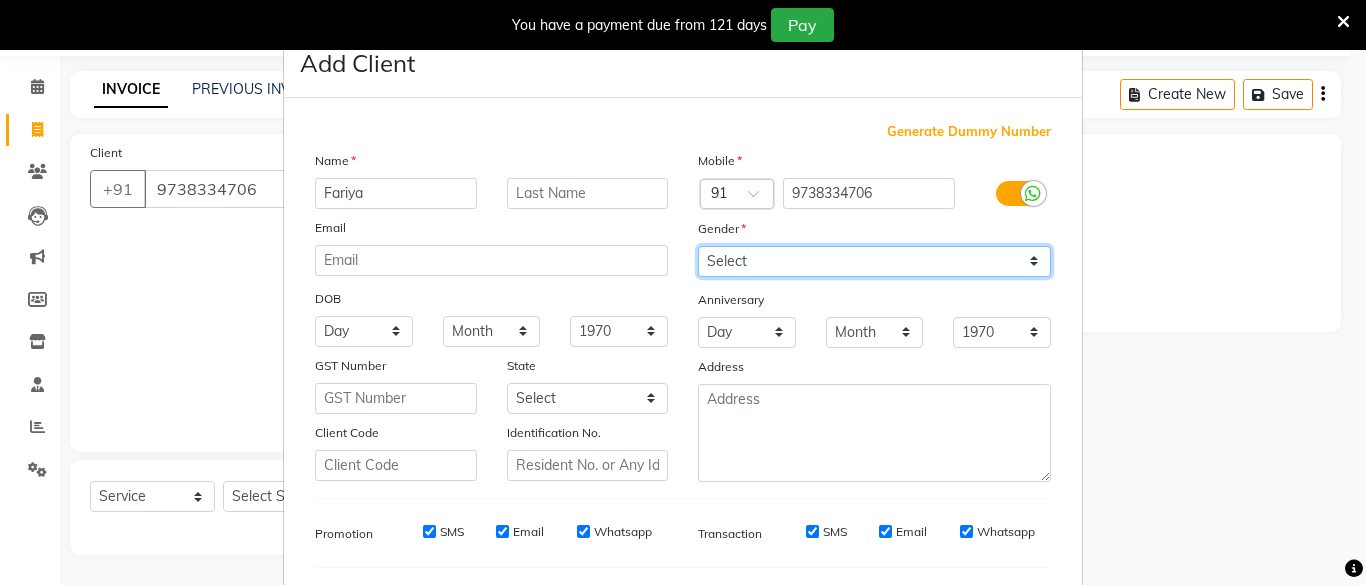 click on "Select [DEMOGRAPHIC_DATA] [DEMOGRAPHIC_DATA] Other Prefer Not To Say" at bounding box center (874, 261) 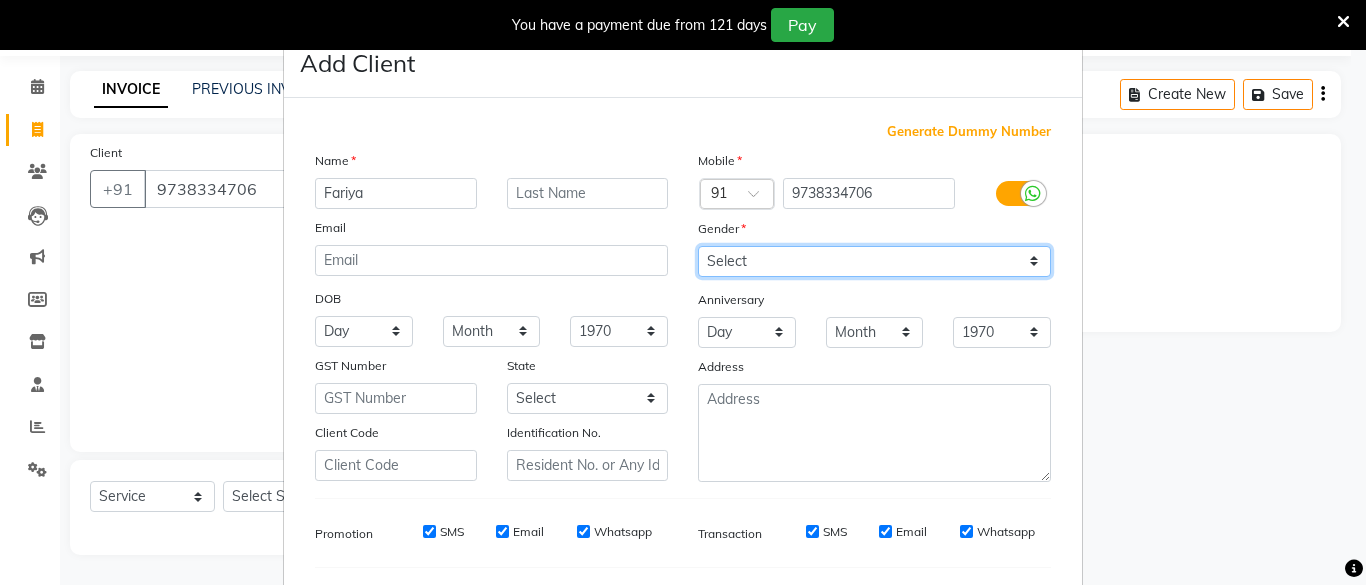 click on "Select [DEMOGRAPHIC_DATA] [DEMOGRAPHIC_DATA] Other Prefer Not To Say" at bounding box center [874, 261] 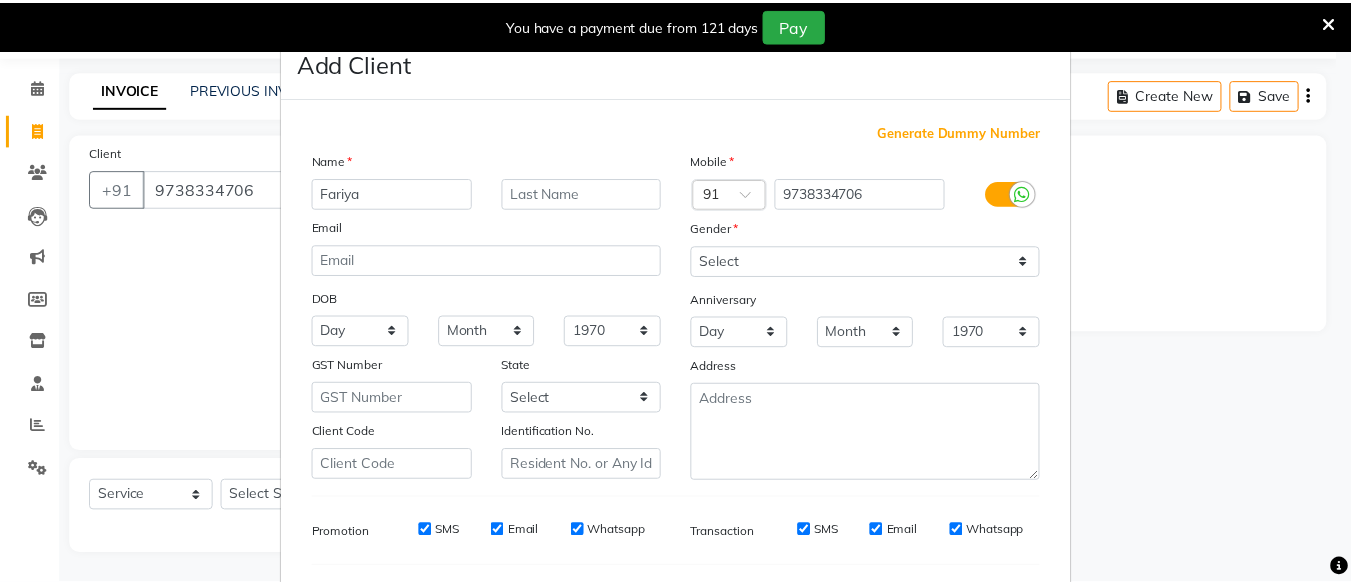 scroll, scrollTop: 264, scrollLeft: 0, axis: vertical 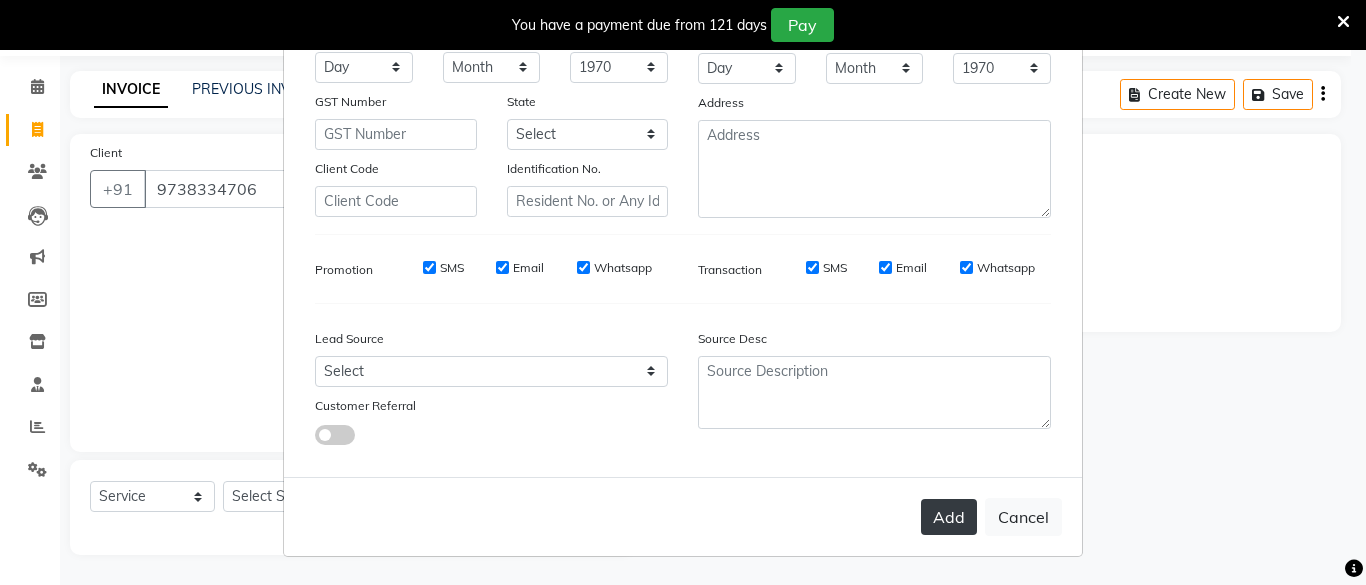 click on "Add" at bounding box center (949, 517) 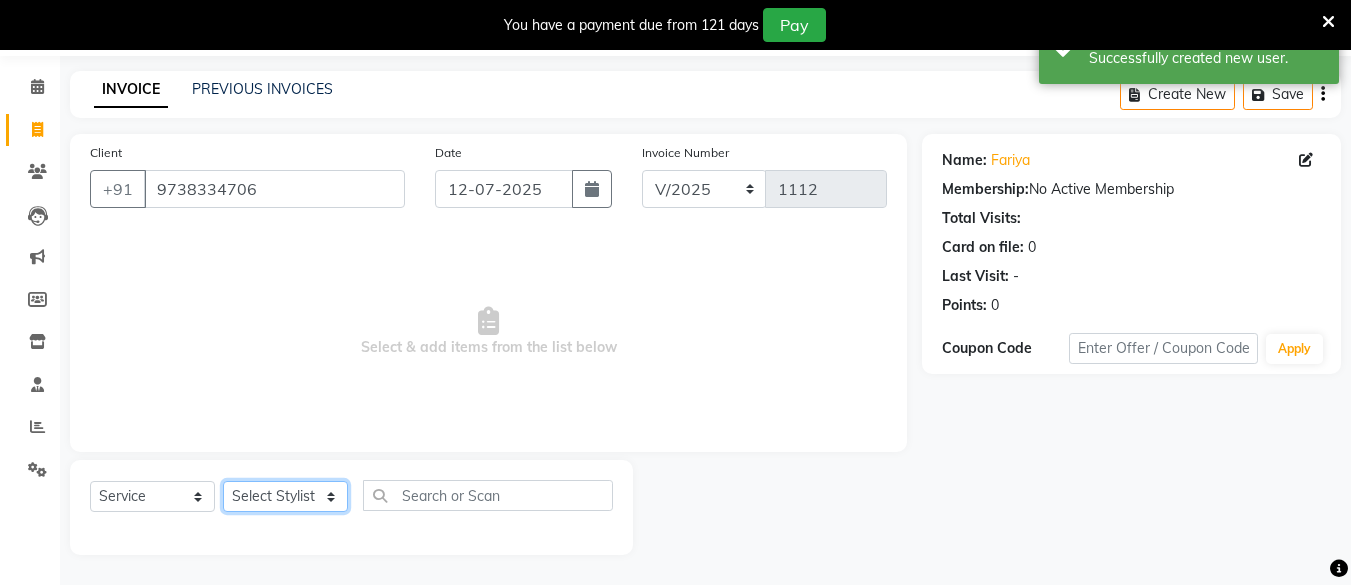 click on "Select Stylist [PERSON_NAME] Hair Affair [PERSON_NAME] [PERSON_NAME] [PERSON_NAME] sandhya [PERSON_NAME] [PERSON_NAME]" 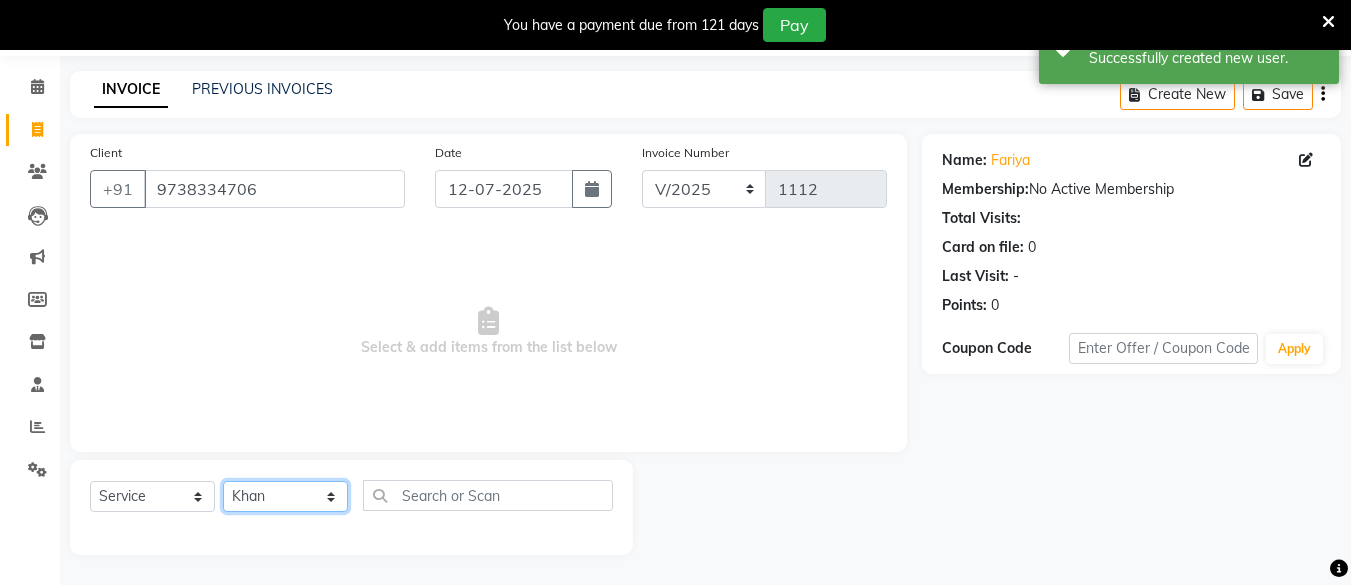 click on "Select Stylist [PERSON_NAME] Hair Affair [PERSON_NAME] [PERSON_NAME] [PERSON_NAME] sandhya [PERSON_NAME] [PERSON_NAME]" 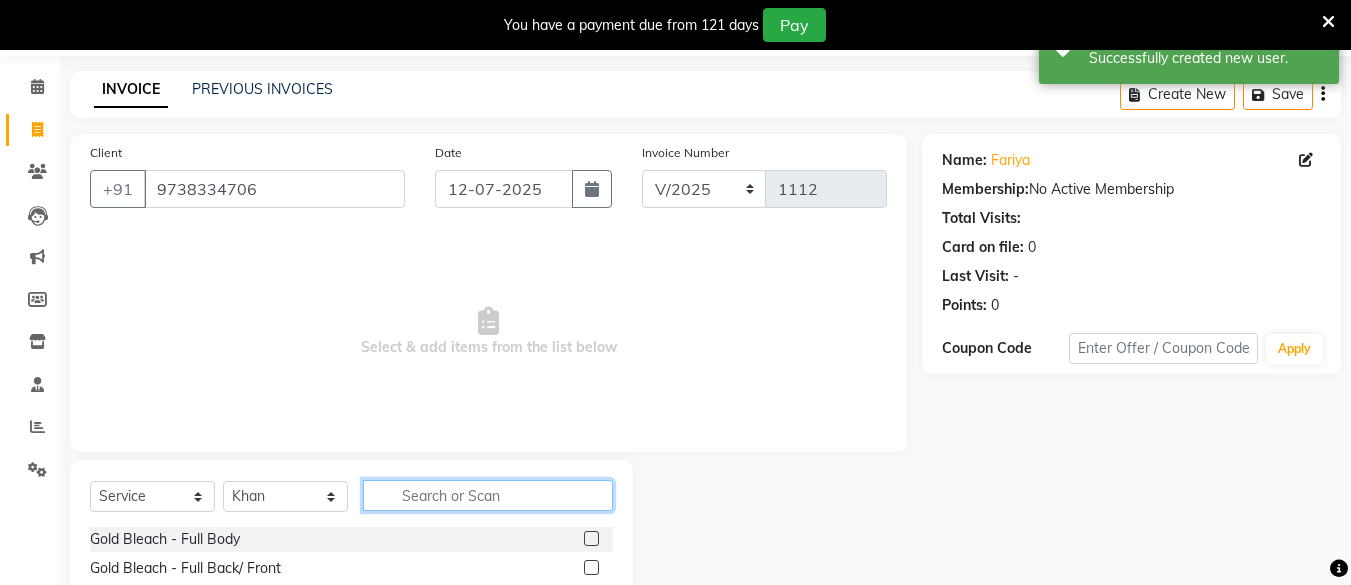 click 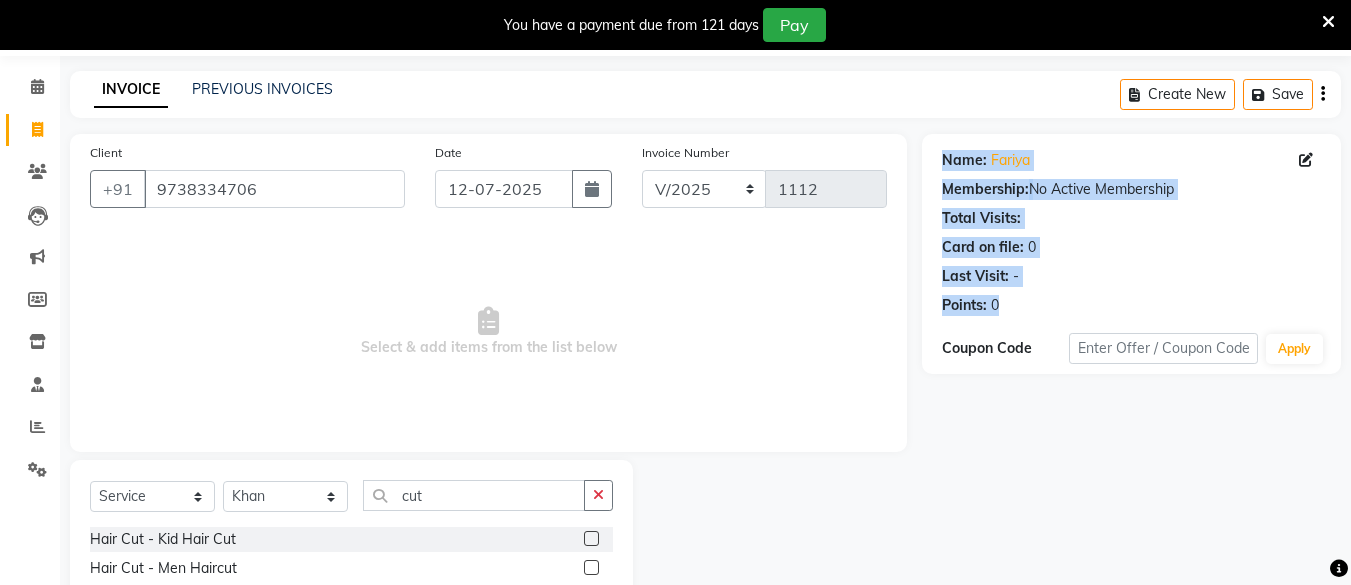 scroll, scrollTop: 153, scrollLeft: 0, axis: vertical 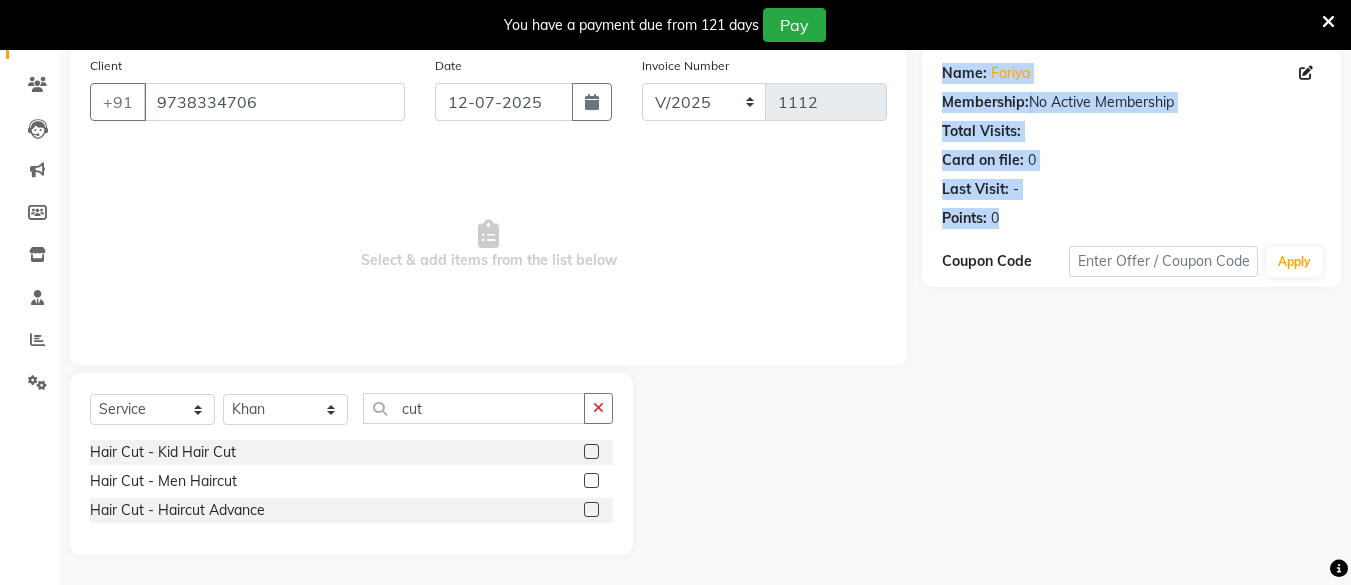 drag, startPoint x: 758, startPoint y: 575, endPoint x: 1023, endPoint y: 646, distance: 274.3465 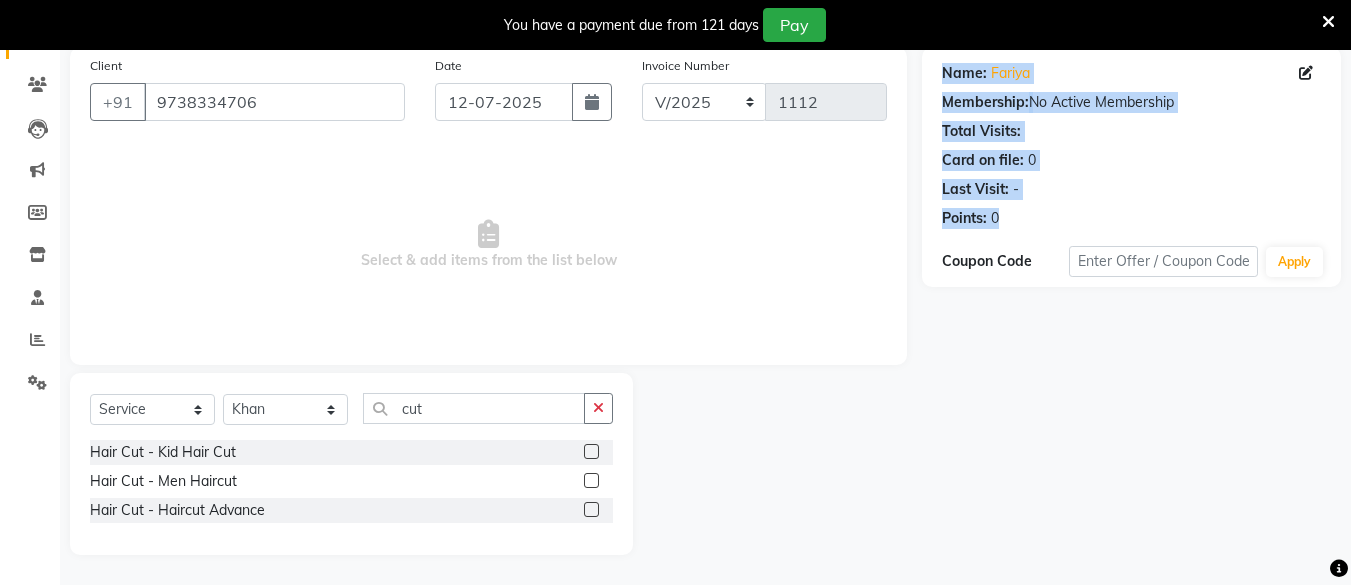 click on "INVOICE PREVIOUS INVOICES Create New   Save  Client [PHONE_NUMBER] Date [DATE] Invoice Number V/2025 V/[PHONE_NUMBER]  Select & add items from the list below  Select  Service  Product  Membership  Package Voucher Prepaid Gift Card  Select Stylist [PERSON_NAME] Hair Affair [PERSON_NAME] [PERSON_NAME] [PERSON_NAME] sandhya [PERSON_NAME] [PERSON_NAME] cut Hair Cut - Kid Hair Cut  Hair Cut - Men Haircut  Hair Cut - Haircut Advance  Name: [PERSON_NAME]  Membership:  No Active Membership  Total Visits:   Card on file:  0 Last Visit:   - Points:   0  Coupon Code Apply" 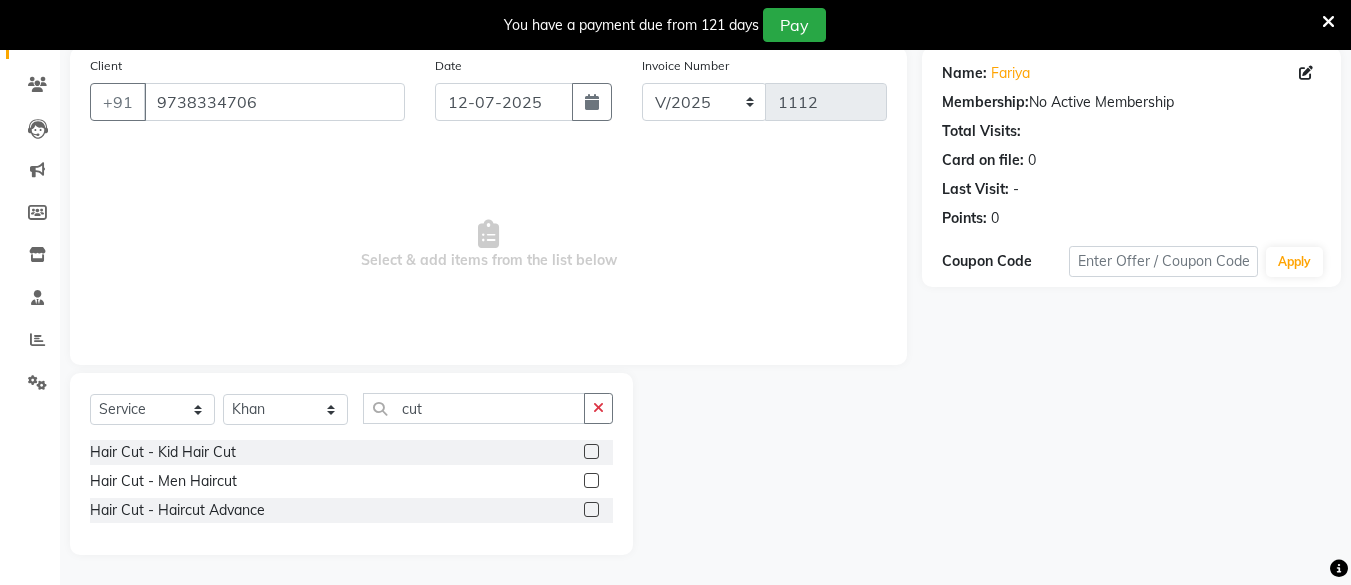click 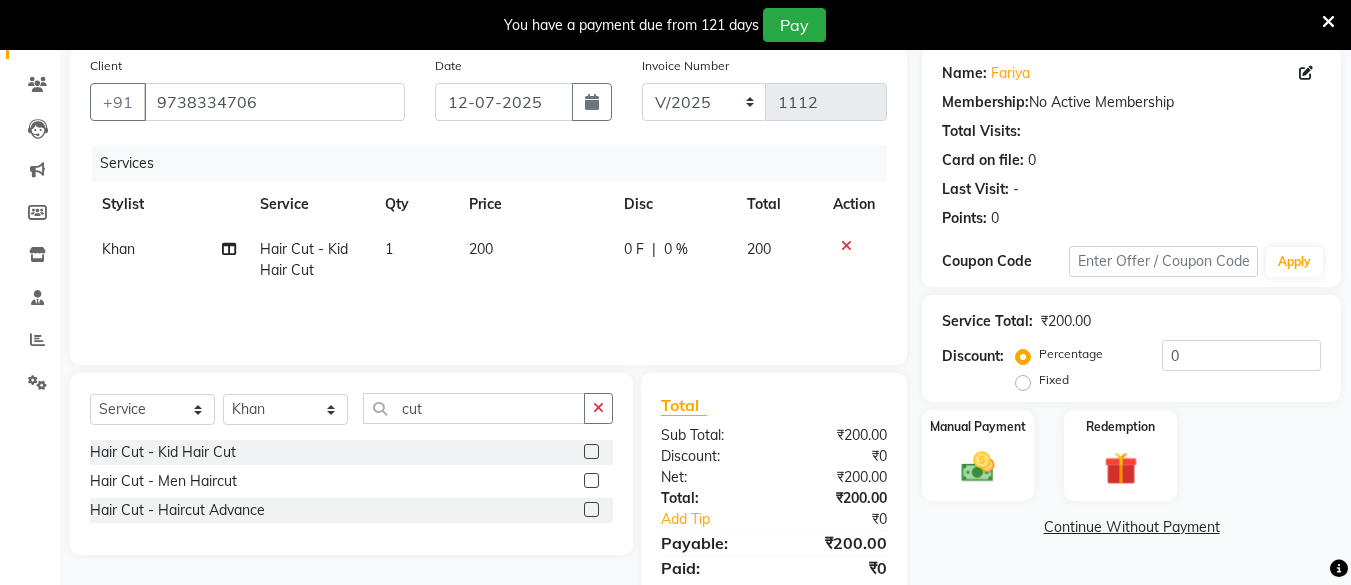 drag, startPoint x: 506, startPoint y: 214, endPoint x: 531, endPoint y: 248, distance: 42.201897 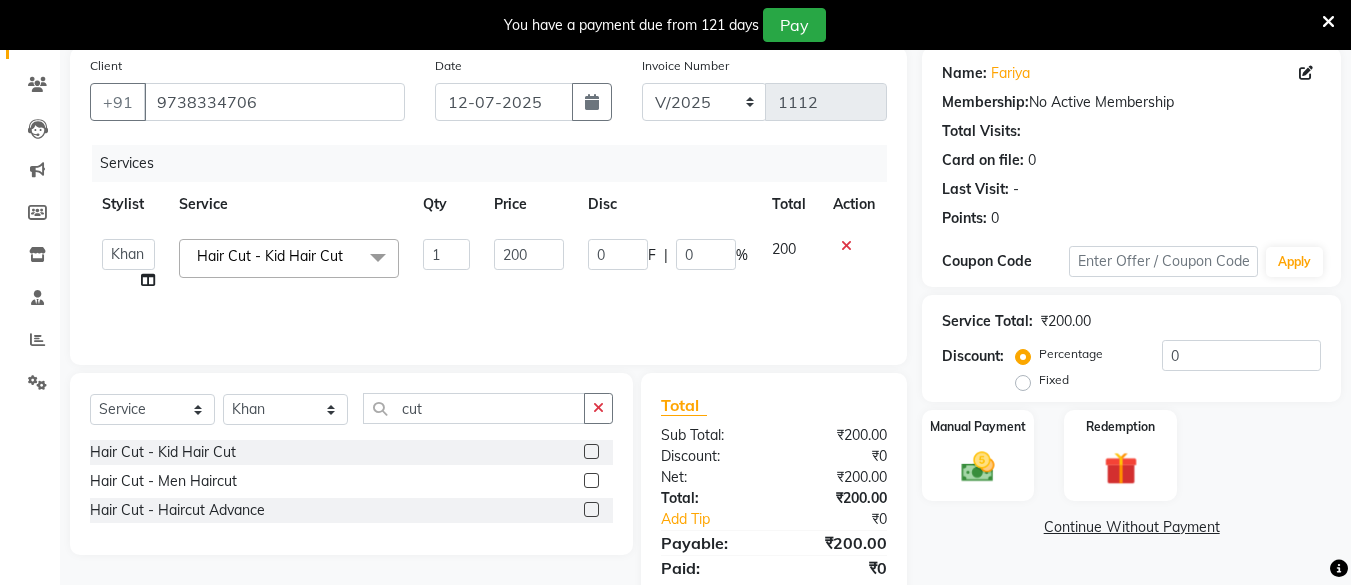 click on "200" 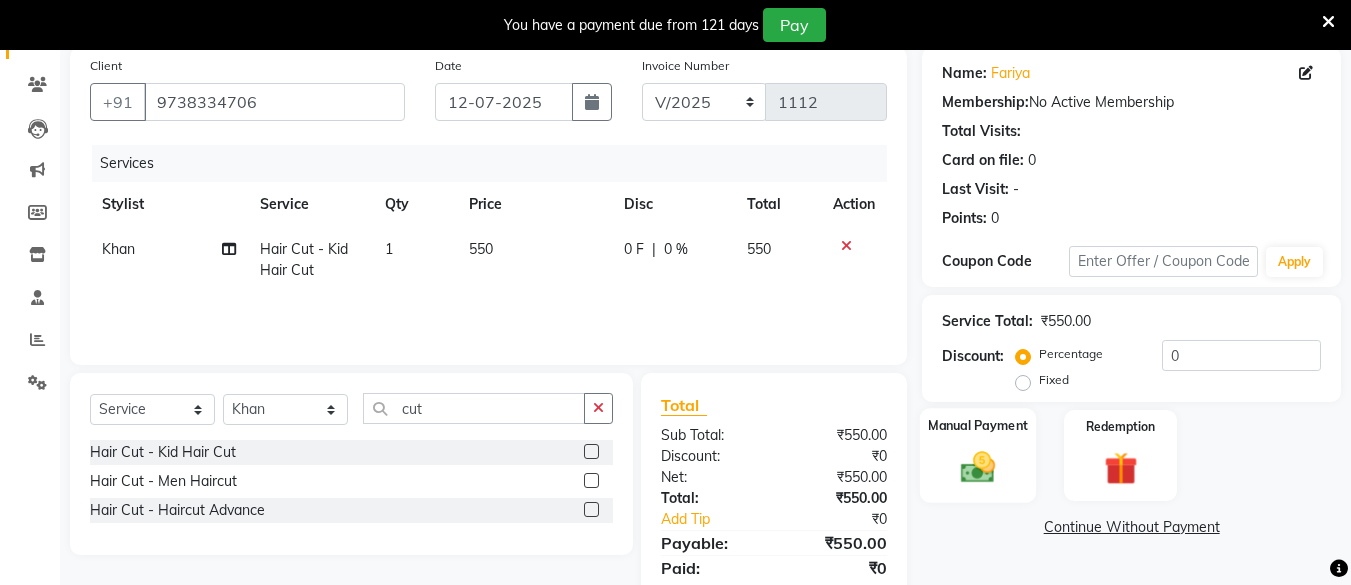 click on "Manual Payment" 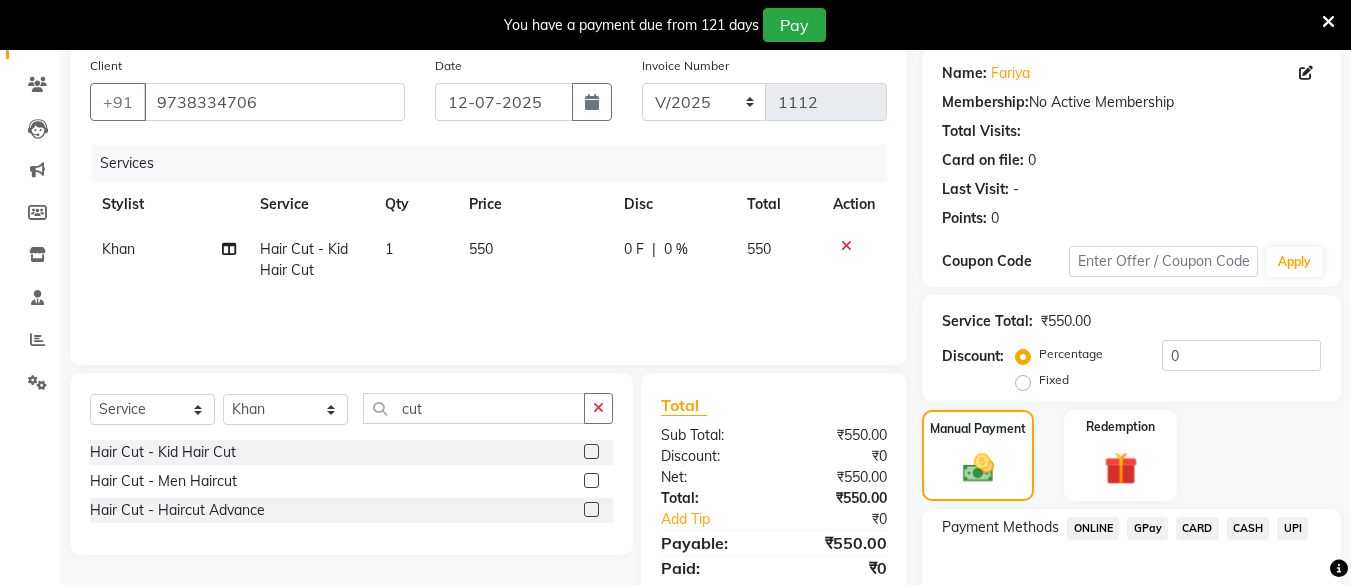 scroll, scrollTop: 268, scrollLeft: 0, axis: vertical 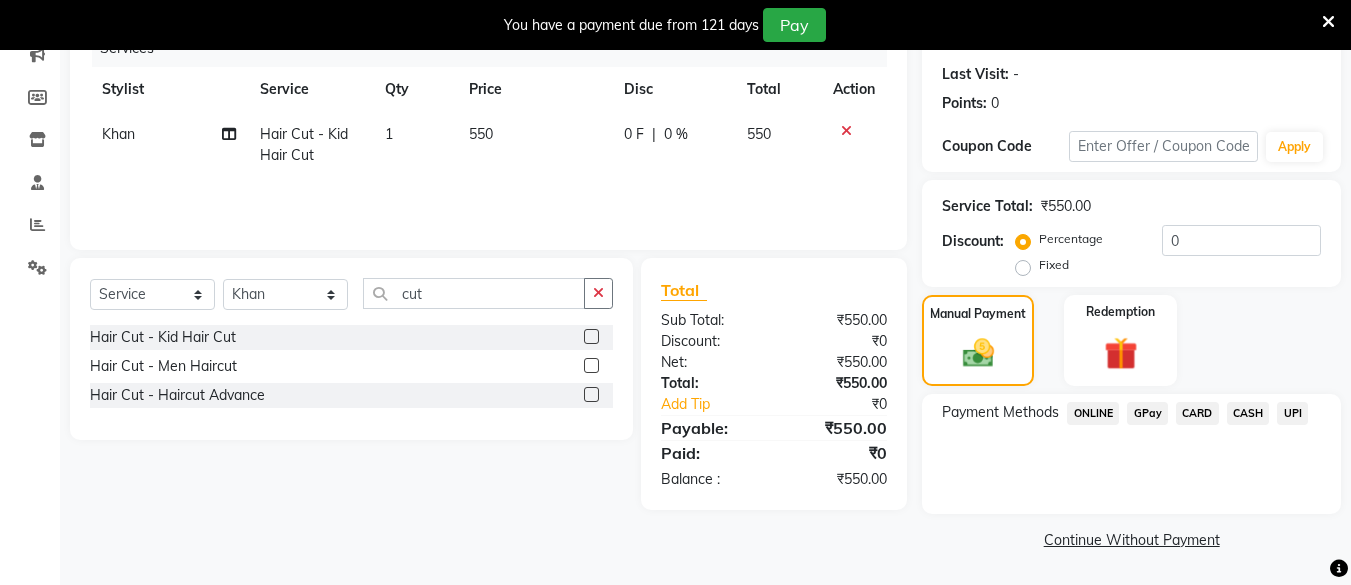 click on "CASH" 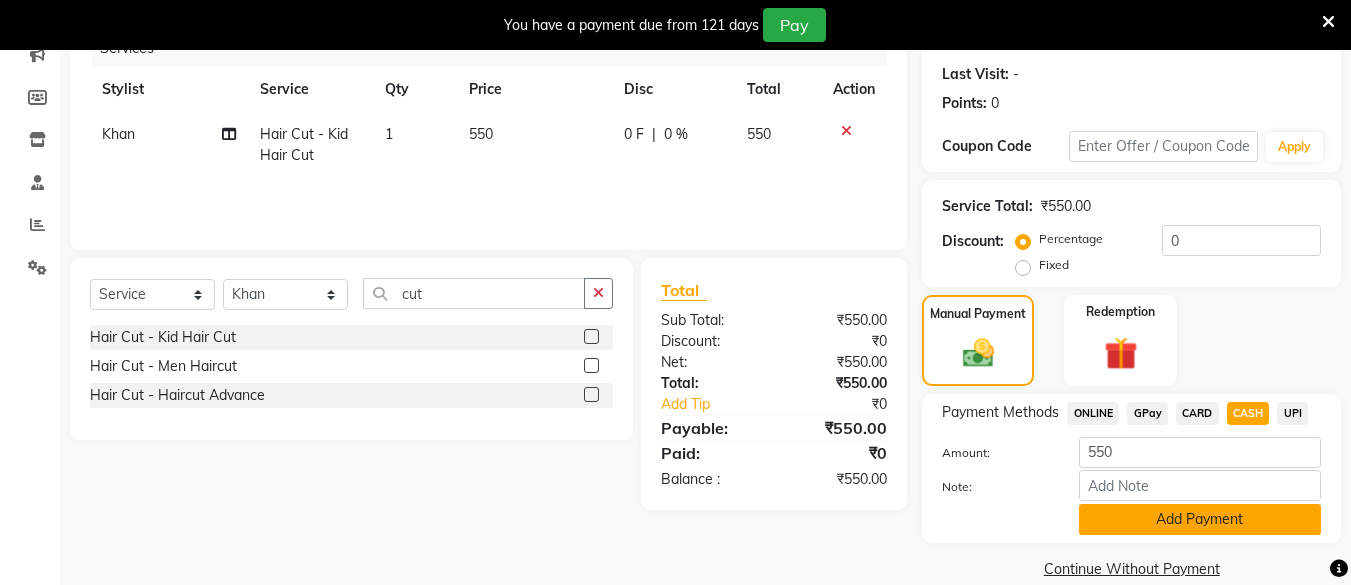 click on "Add Payment" 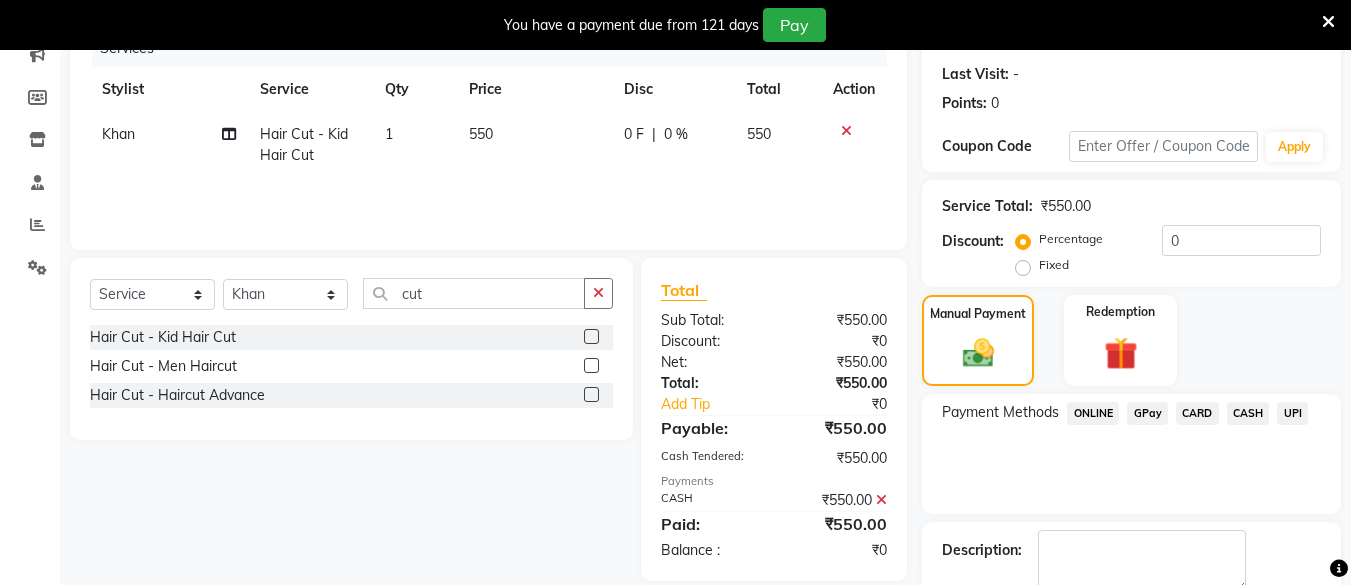 scroll, scrollTop: 381, scrollLeft: 0, axis: vertical 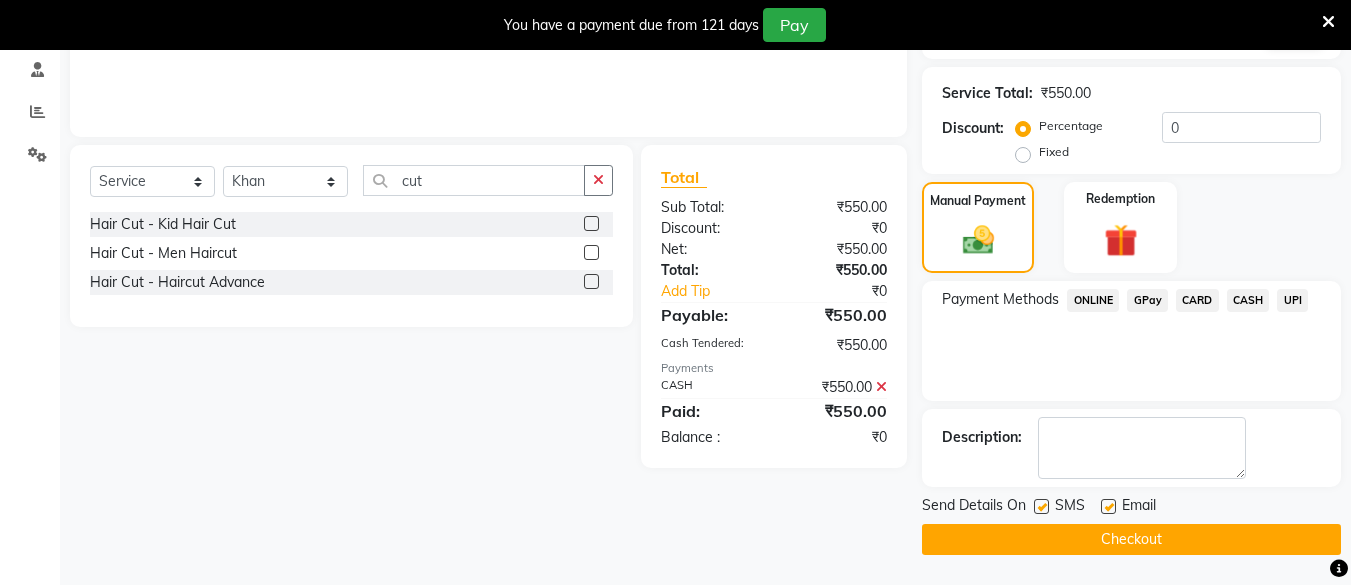 drag, startPoint x: 1210, startPoint y: 543, endPoint x: 1365, endPoint y: 360, distance: 239.82077 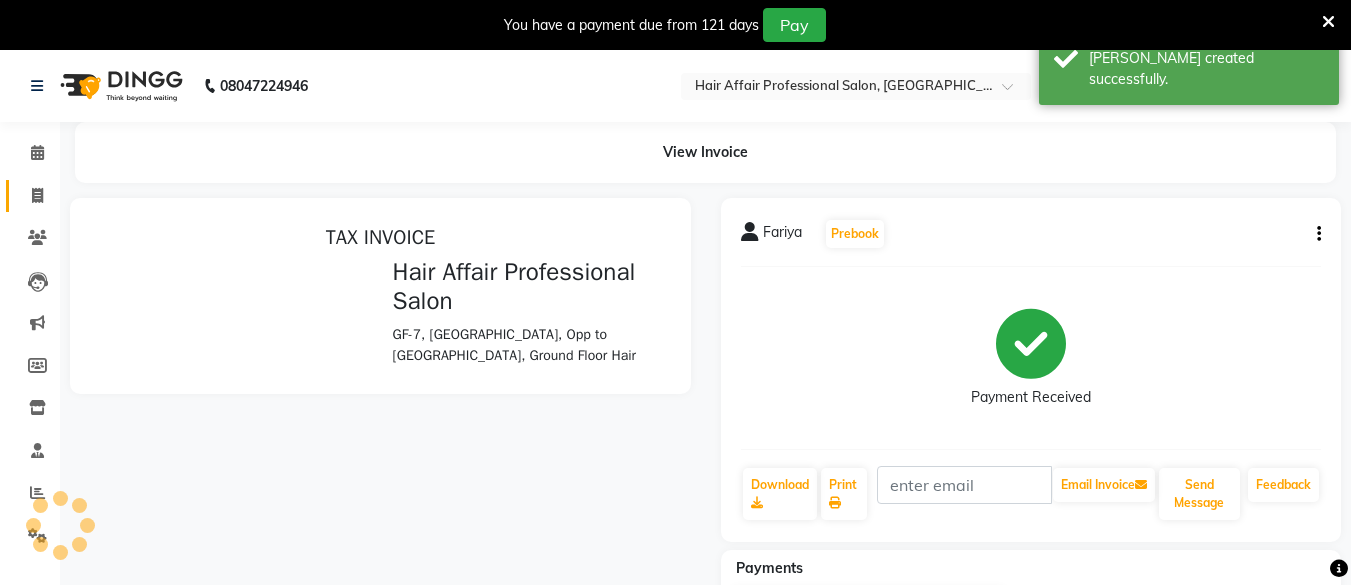 scroll, scrollTop: 0, scrollLeft: 0, axis: both 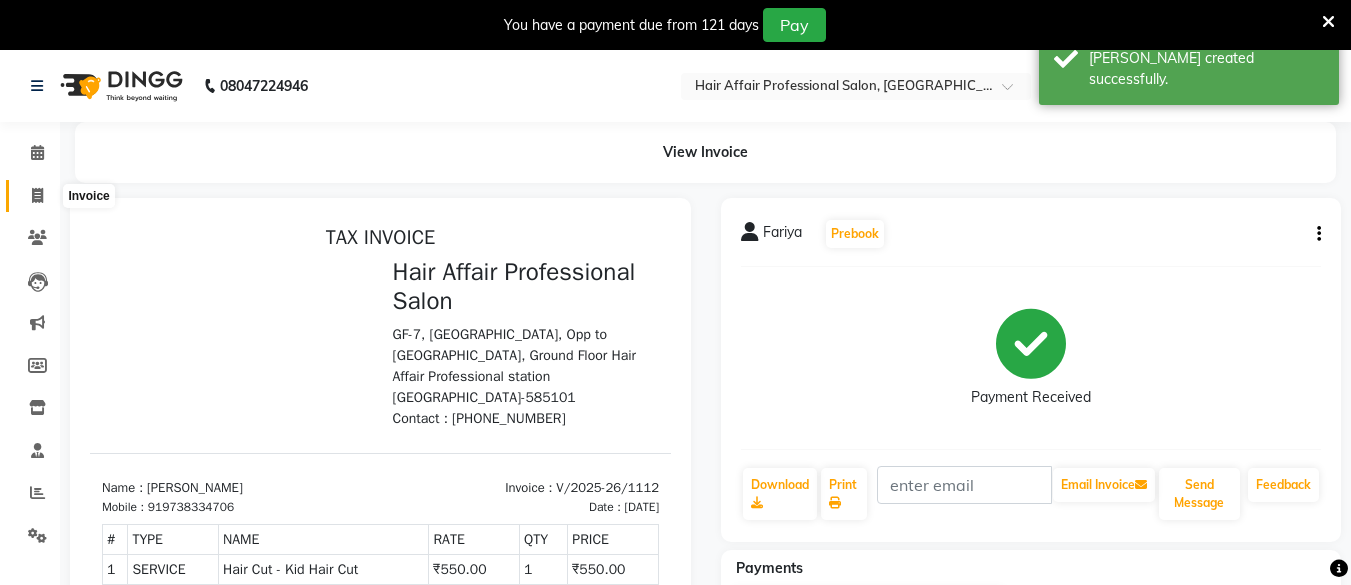 click 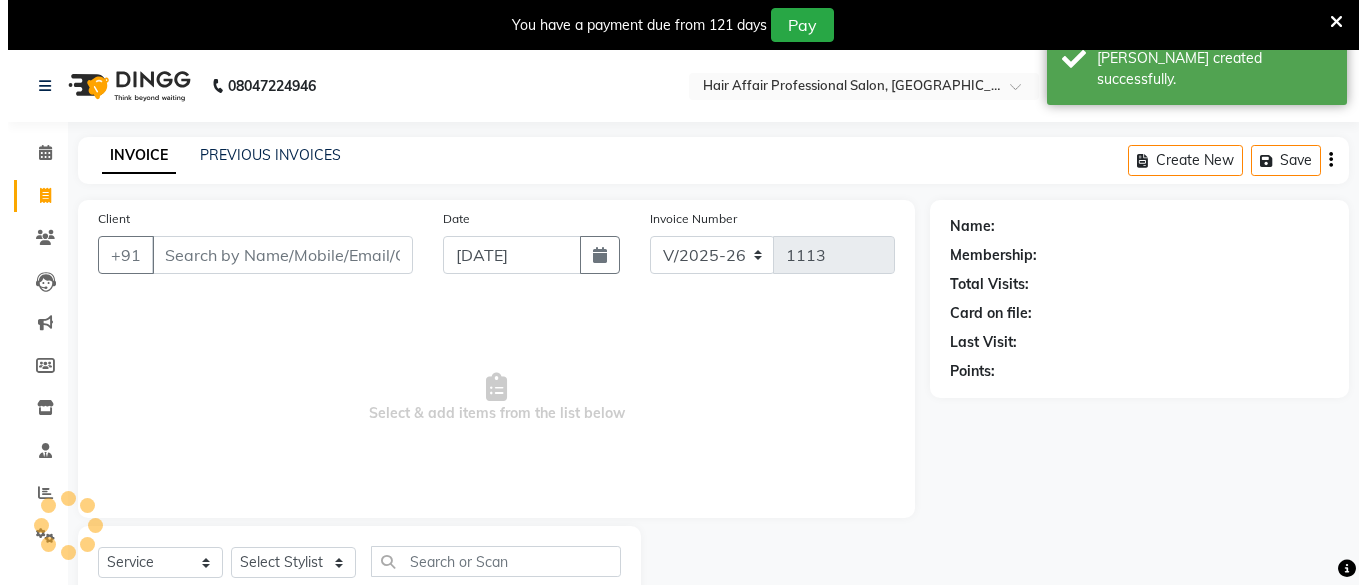 scroll, scrollTop: 66, scrollLeft: 0, axis: vertical 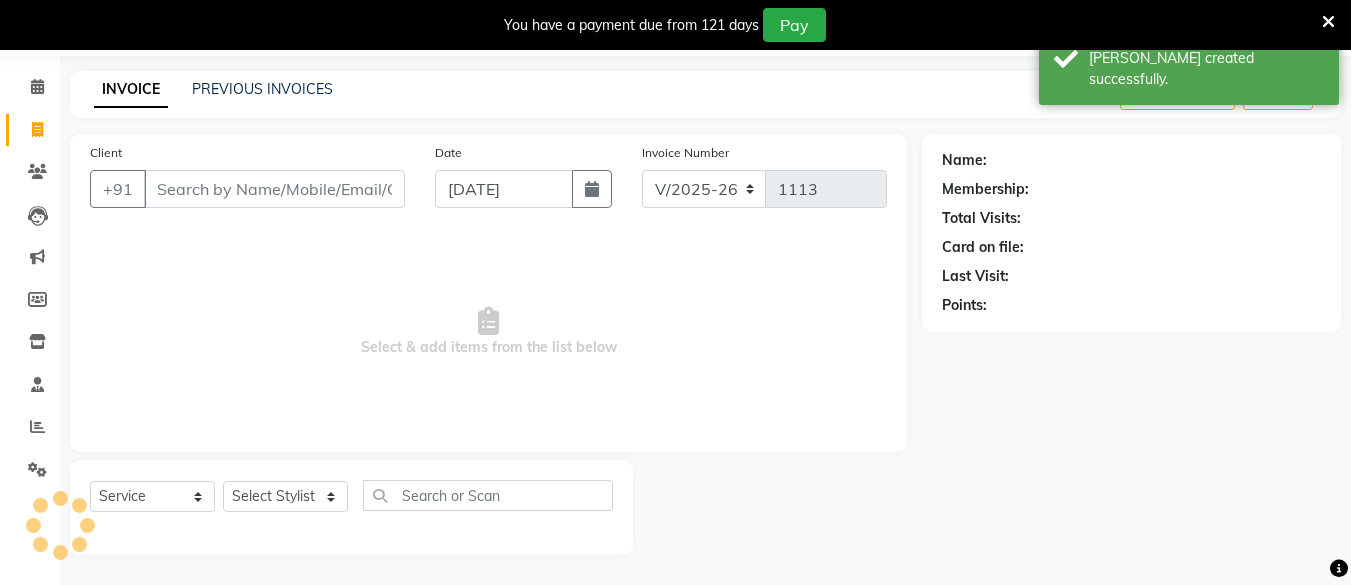 click on "Client" at bounding box center [274, 189] 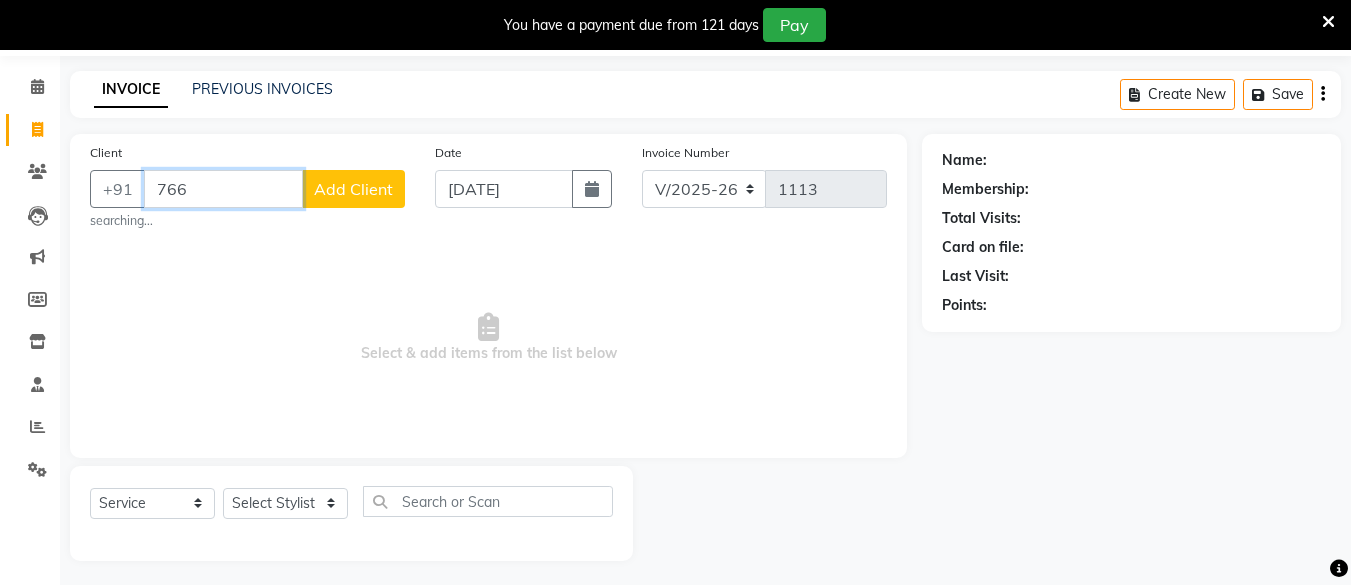 click on "766" at bounding box center [223, 189] 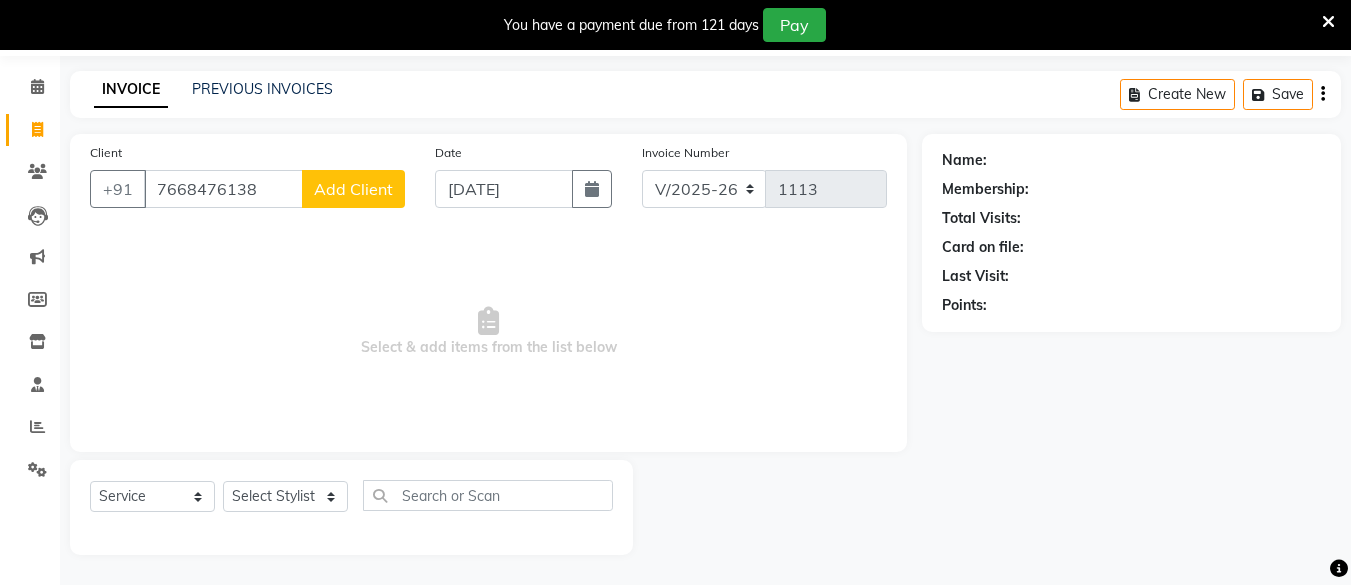 click on "Date [DATE]" 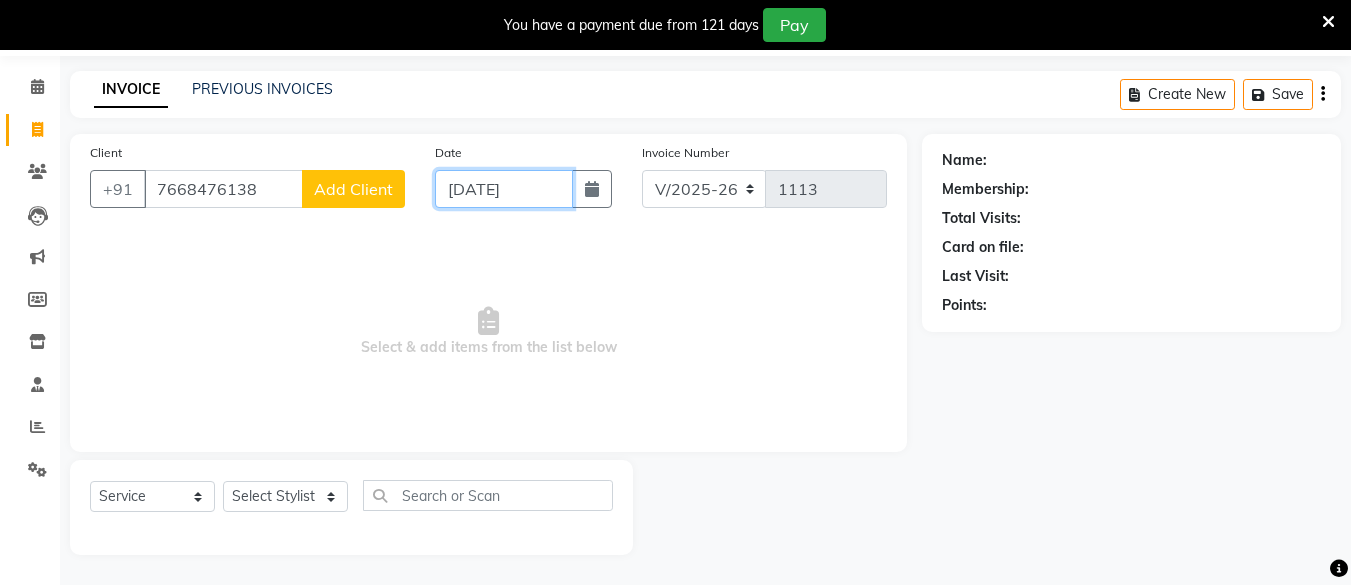 click on "[DATE]" 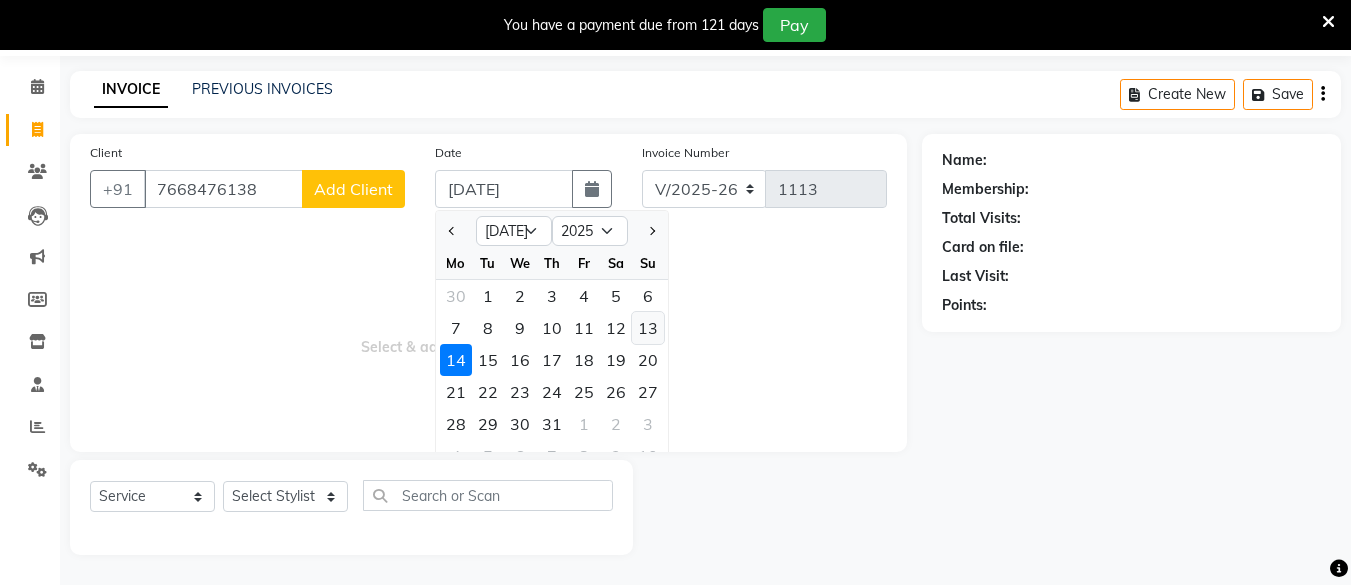 click on "13" 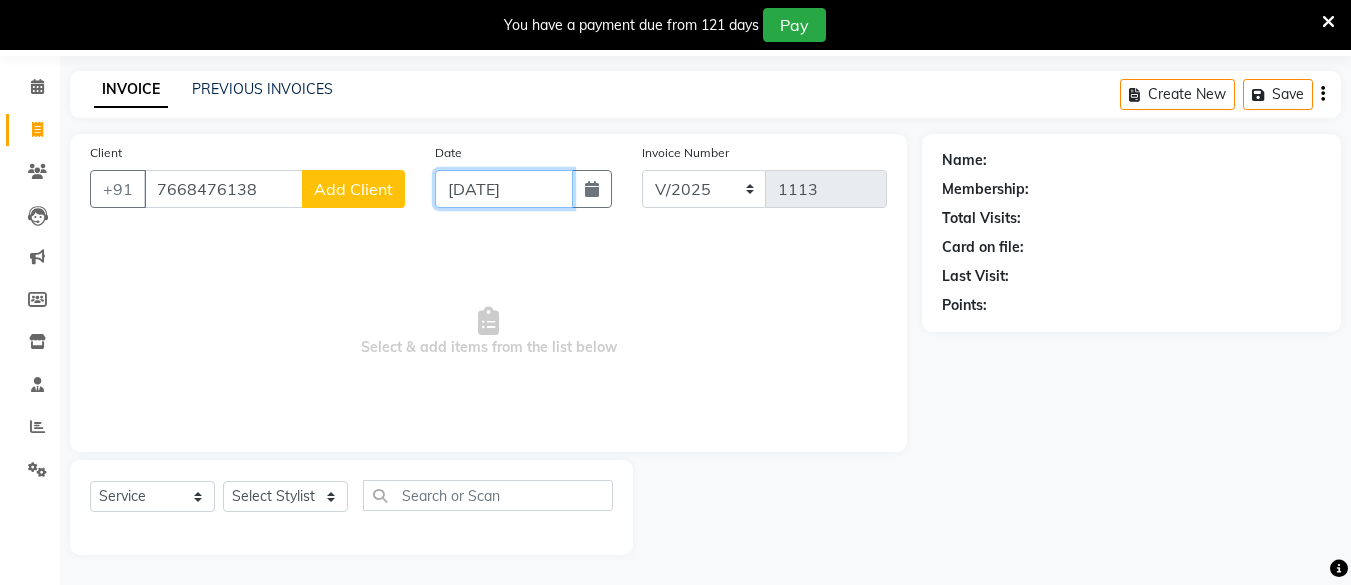 click on "[DATE]" 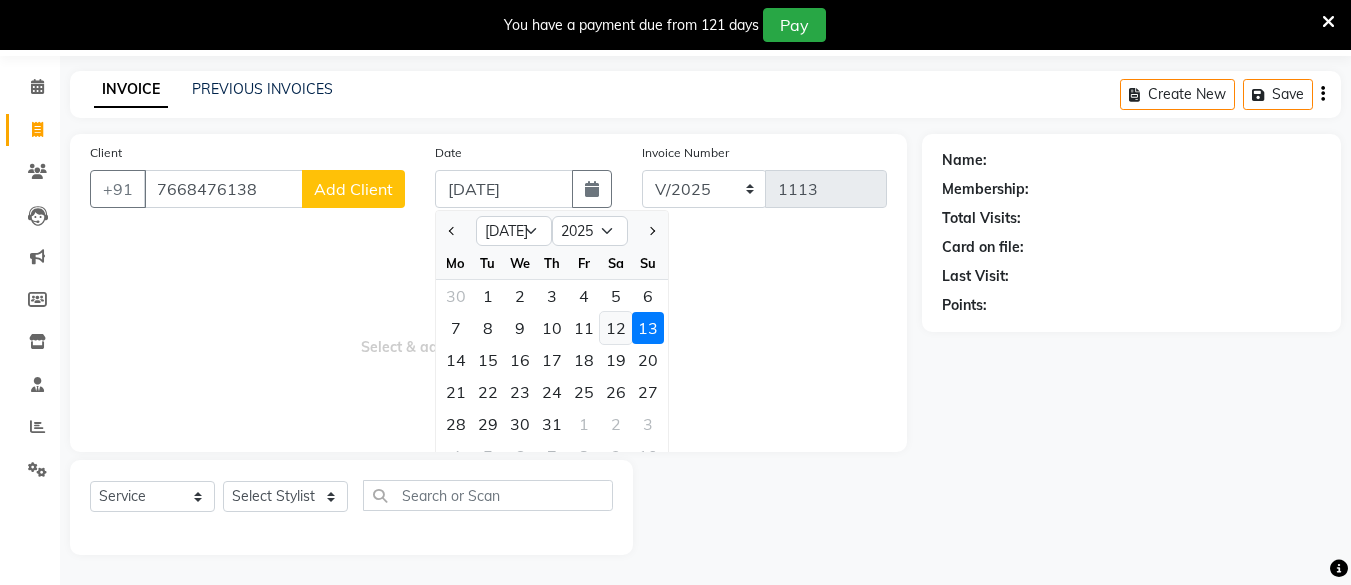 click on "12" 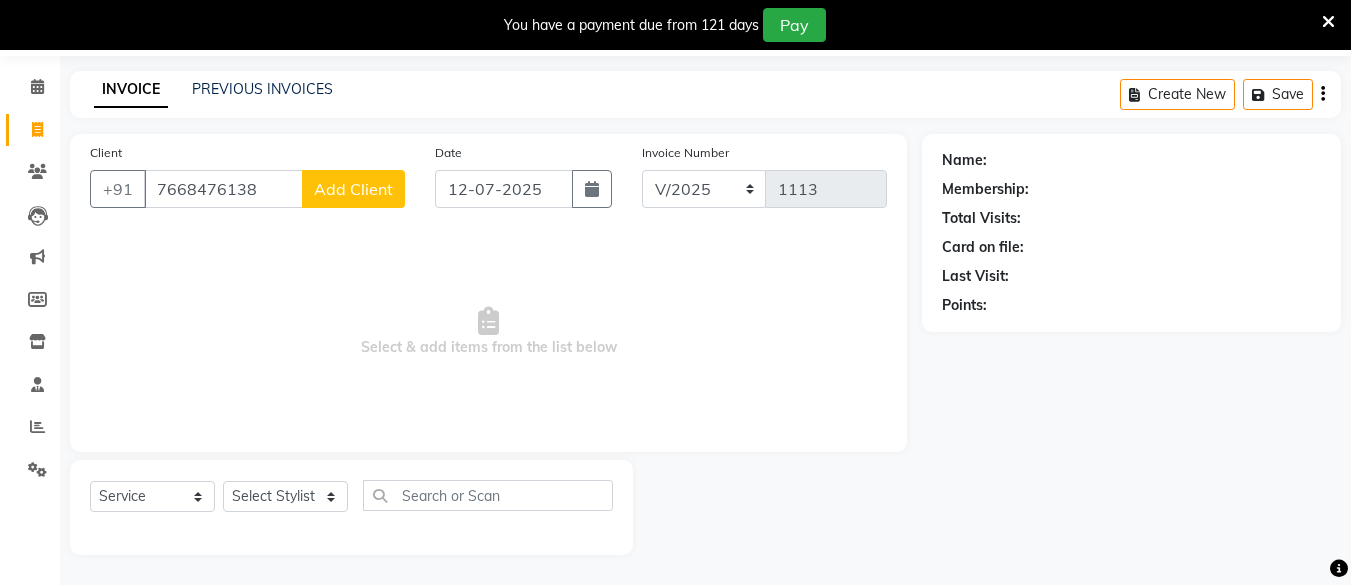 click on "Add Client" 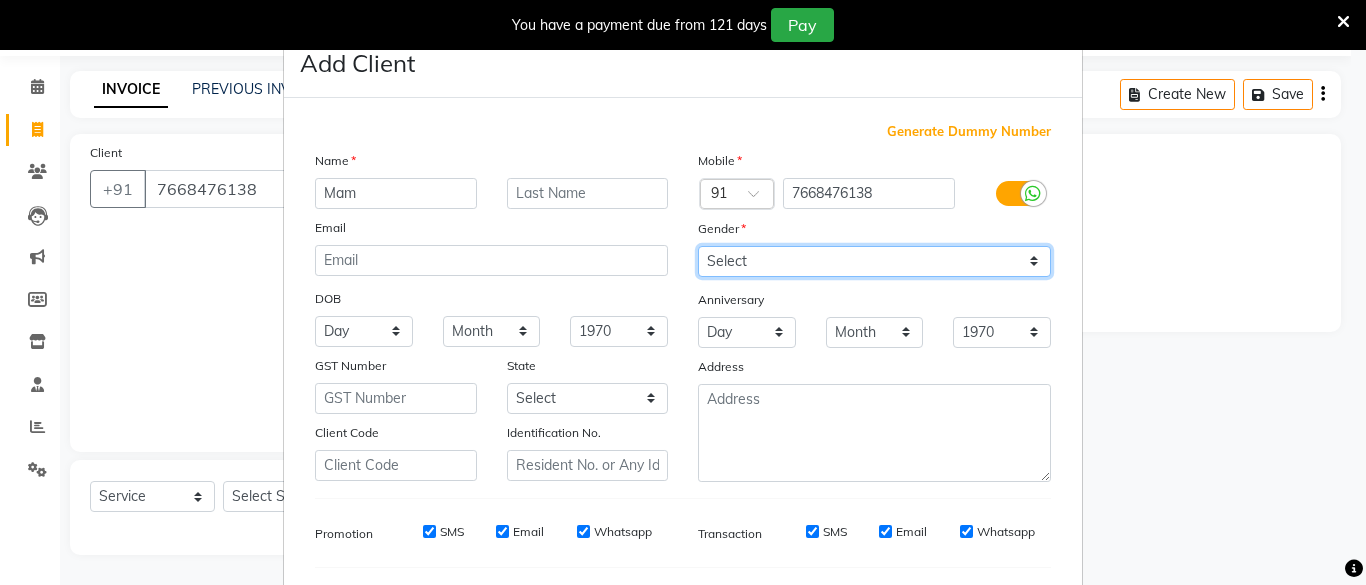 click on "Select [DEMOGRAPHIC_DATA] [DEMOGRAPHIC_DATA] Other Prefer Not To Say" at bounding box center (874, 261) 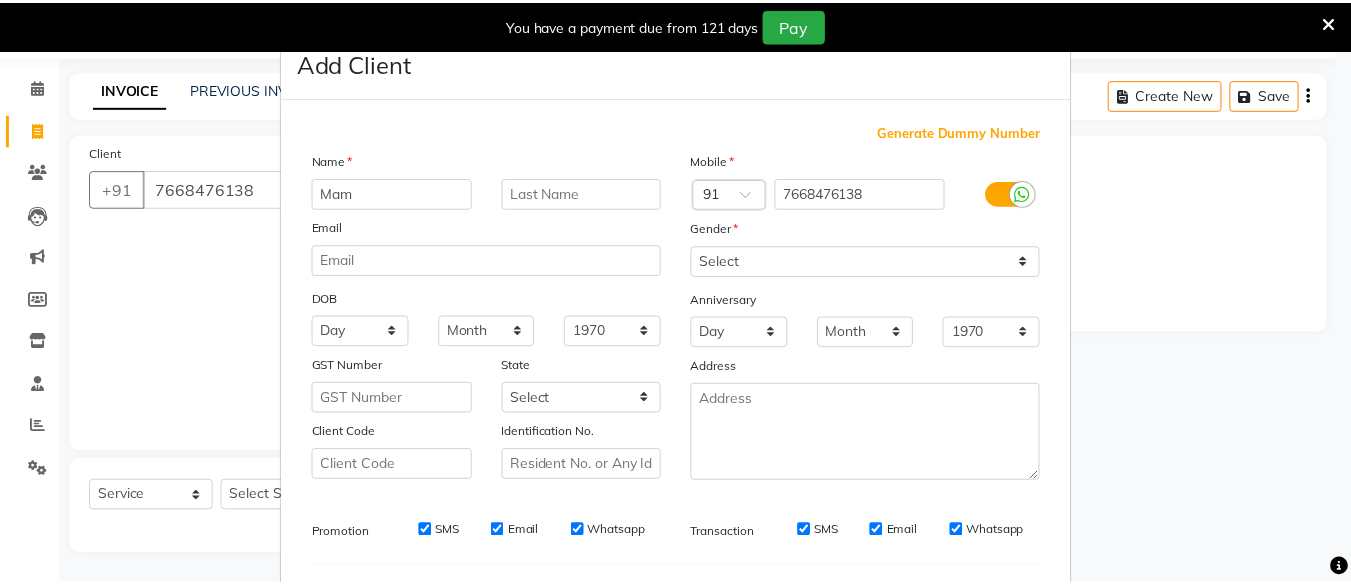scroll, scrollTop: 264, scrollLeft: 0, axis: vertical 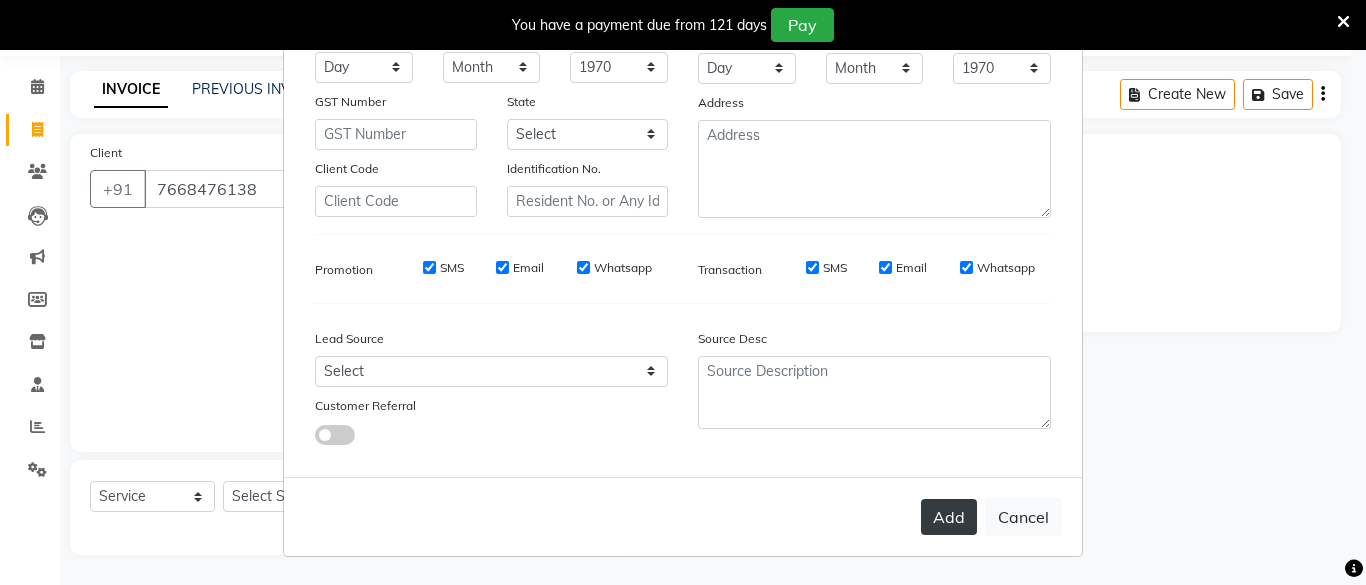 click on "Add" at bounding box center (949, 517) 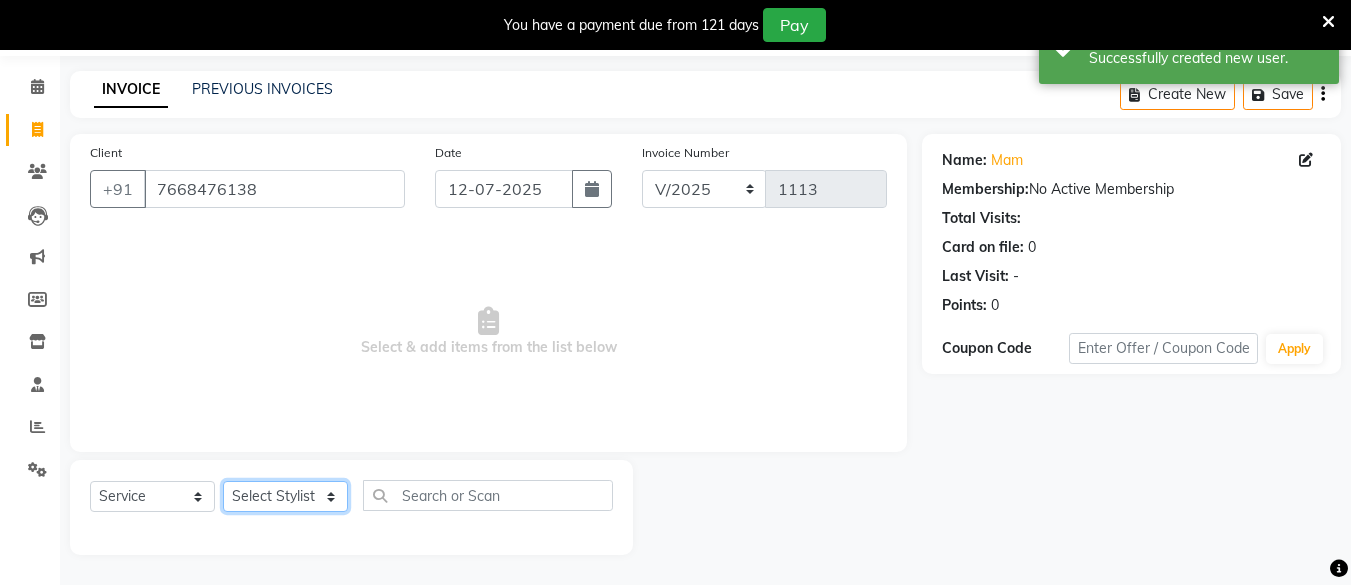 click on "Select Stylist [PERSON_NAME] Hair Affair [PERSON_NAME] [PERSON_NAME] [PERSON_NAME] sandhya [PERSON_NAME] [PERSON_NAME]" 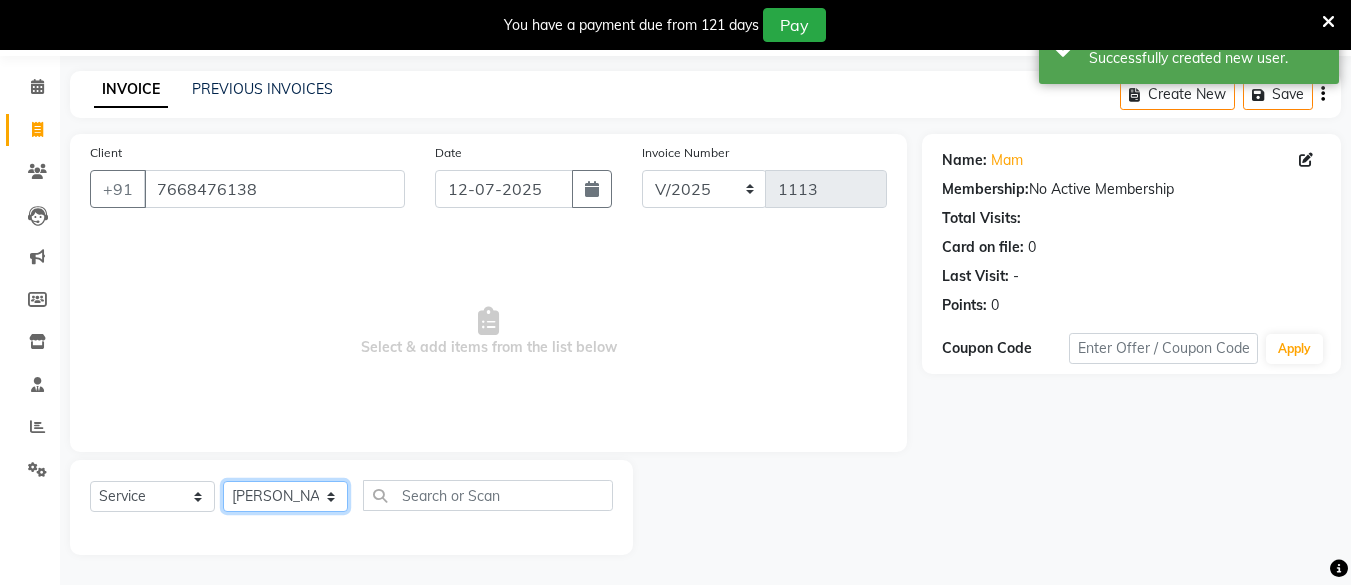 click on "Select Stylist [PERSON_NAME] Hair Affair [PERSON_NAME] [PERSON_NAME] [PERSON_NAME] sandhya [PERSON_NAME] [PERSON_NAME]" 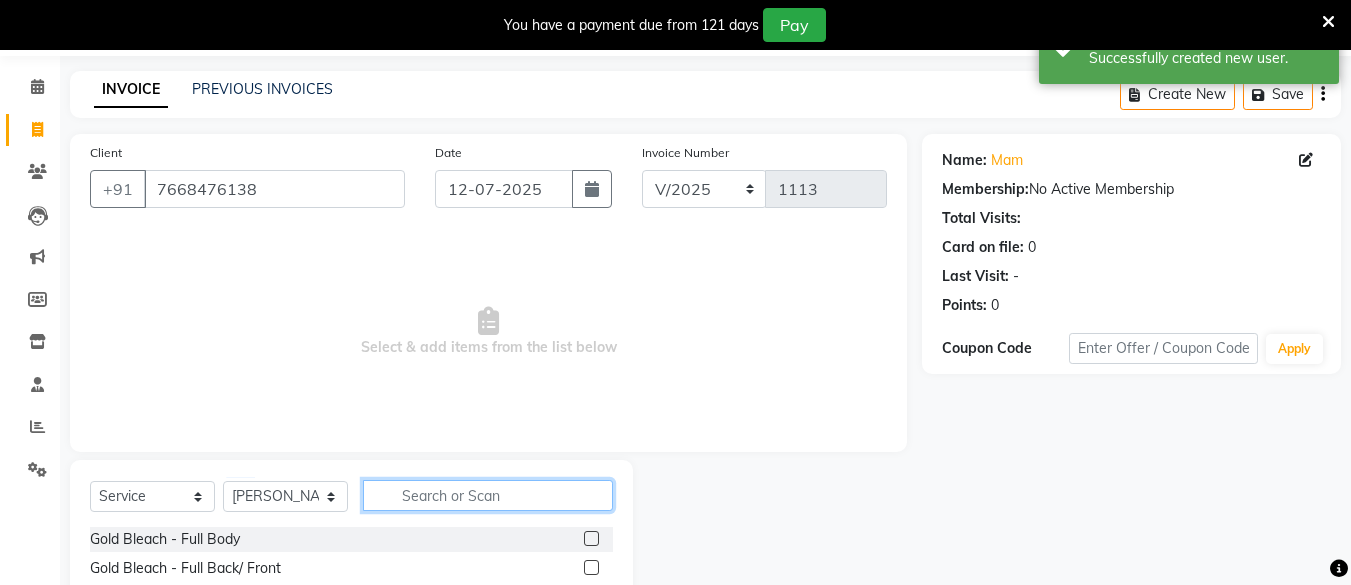 click 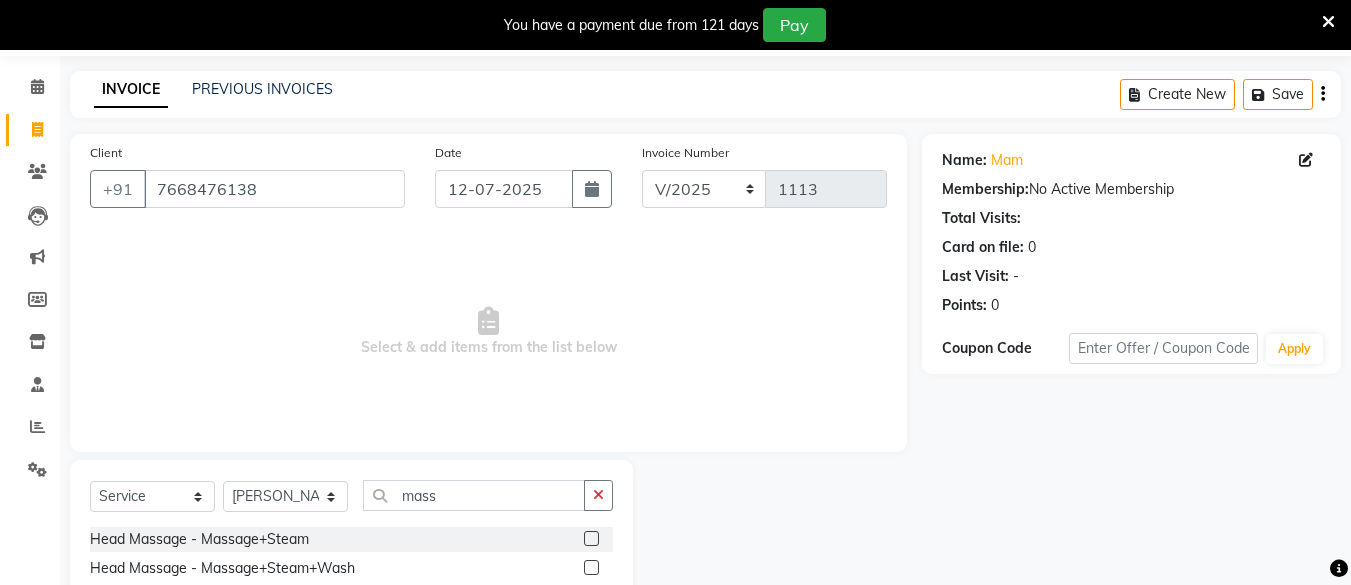 click 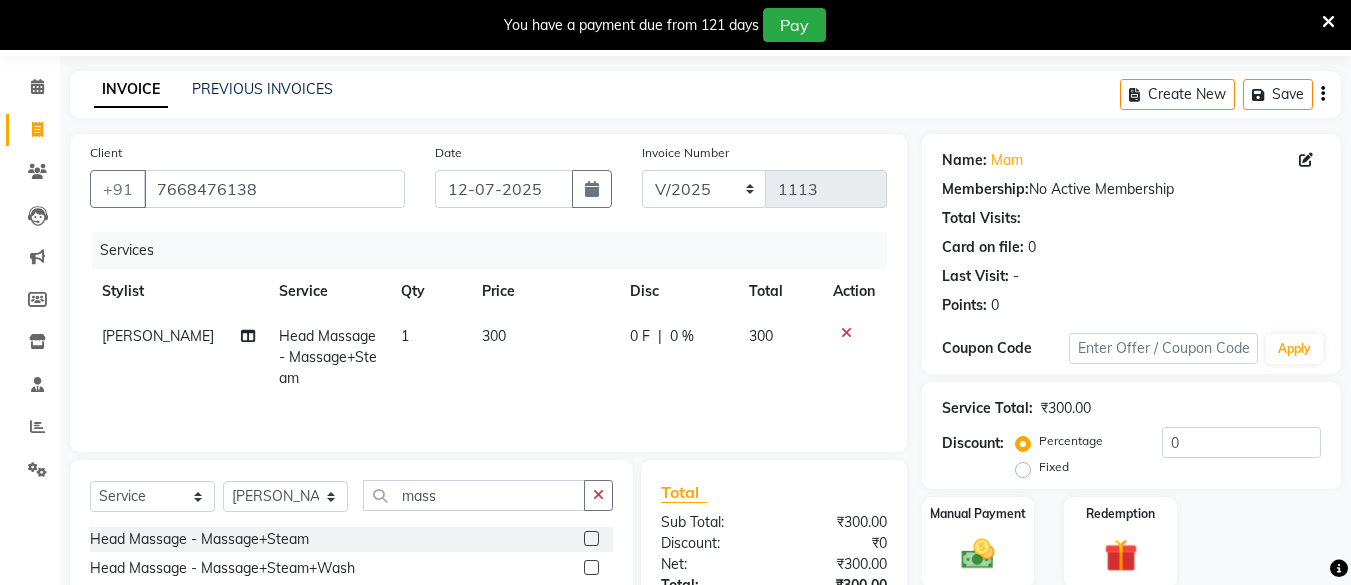 click on "300" 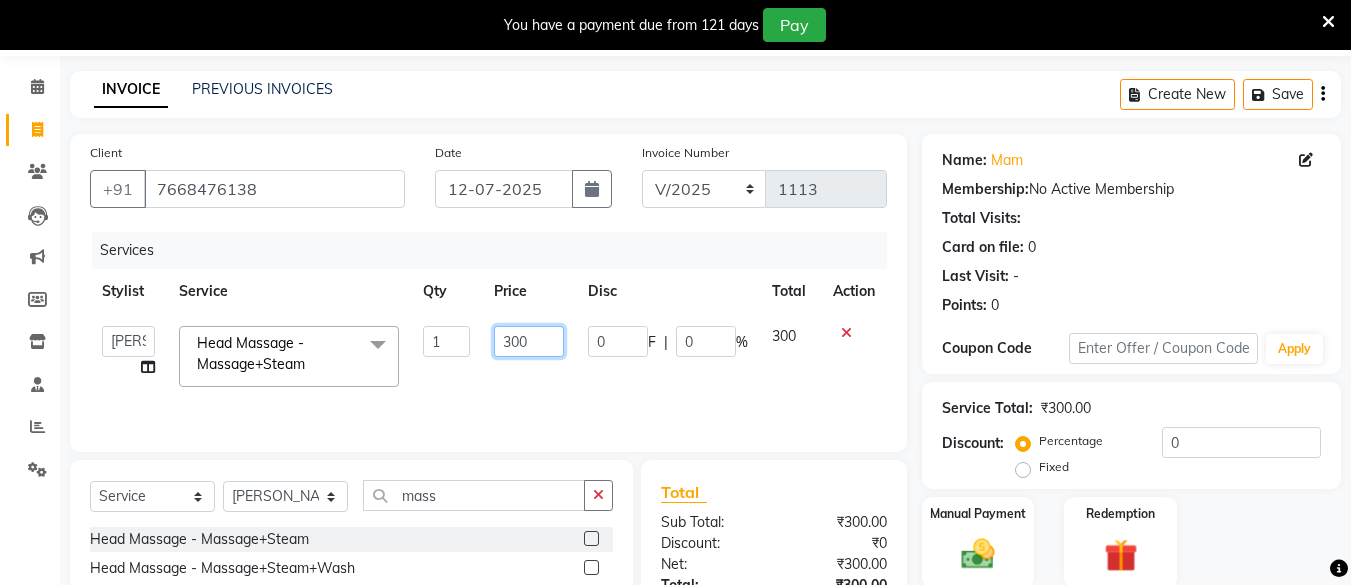 click on "300" 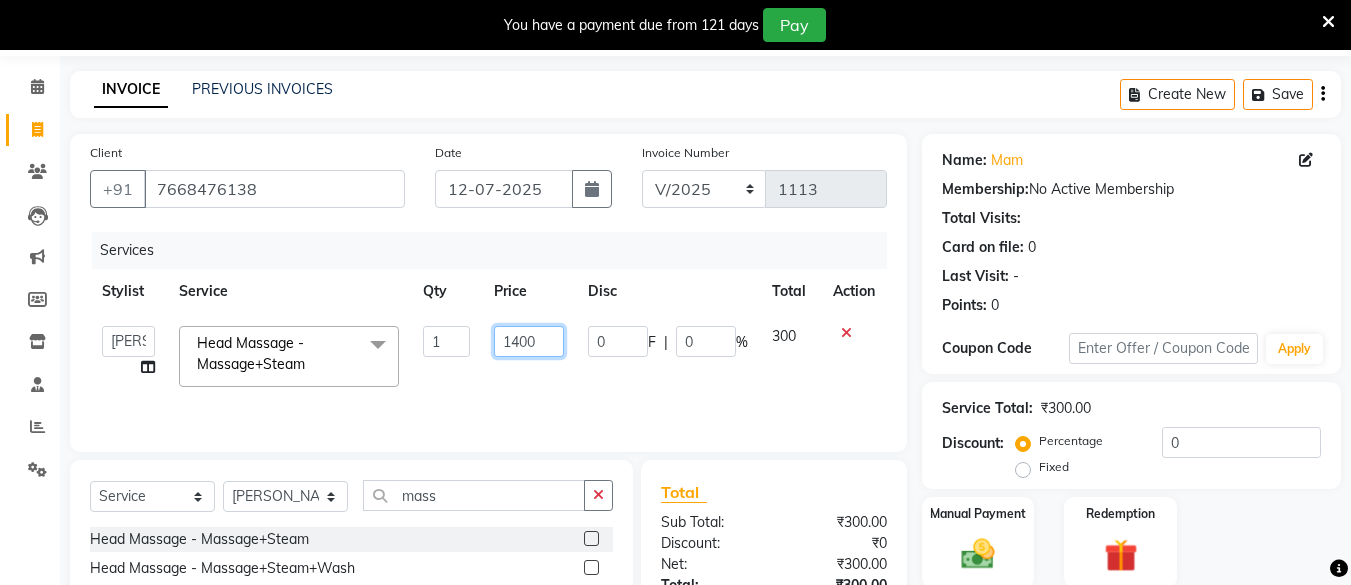 scroll, scrollTop: 240, scrollLeft: 0, axis: vertical 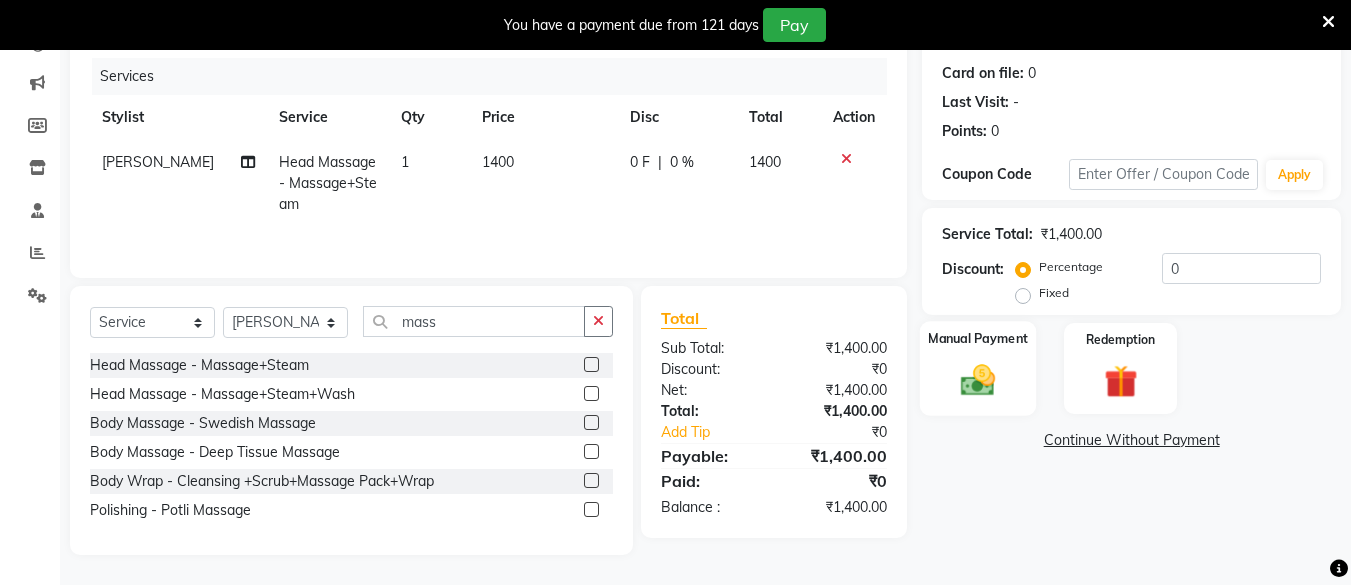 click 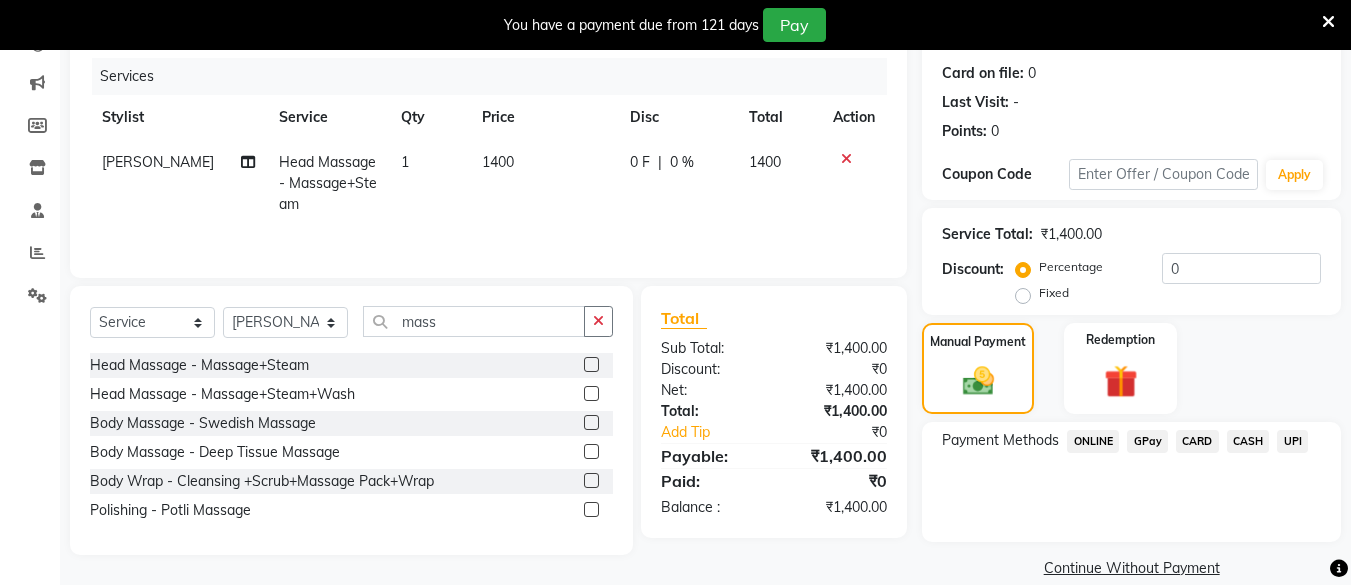 scroll, scrollTop: 268, scrollLeft: 0, axis: vertical 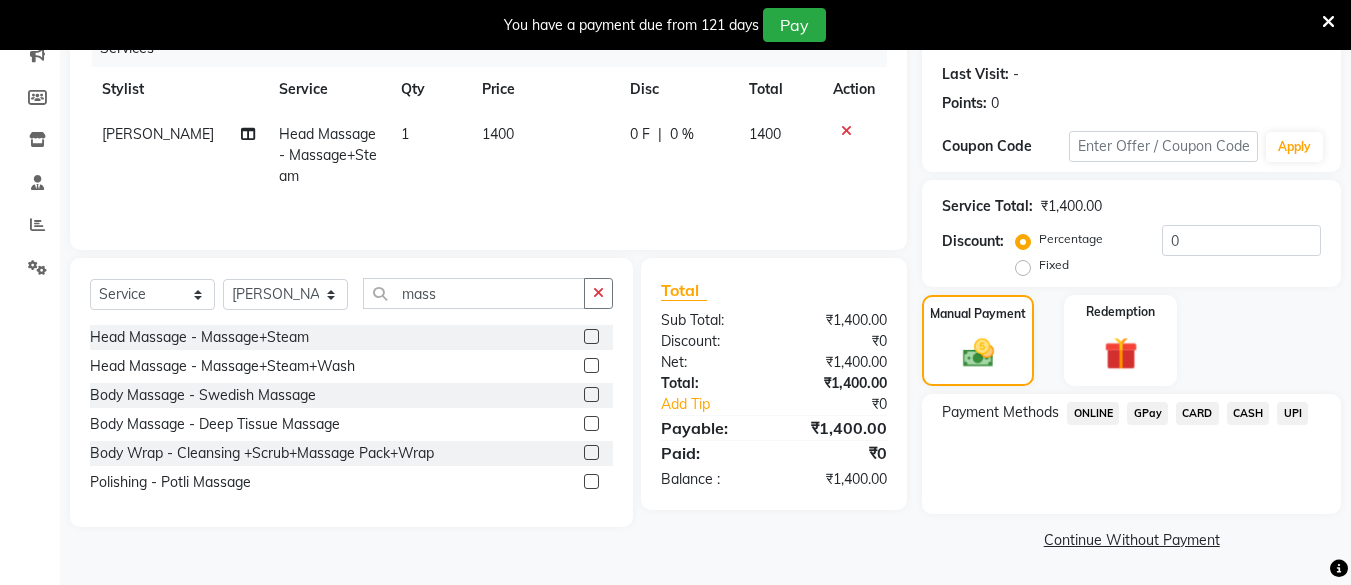 click on "UPI" 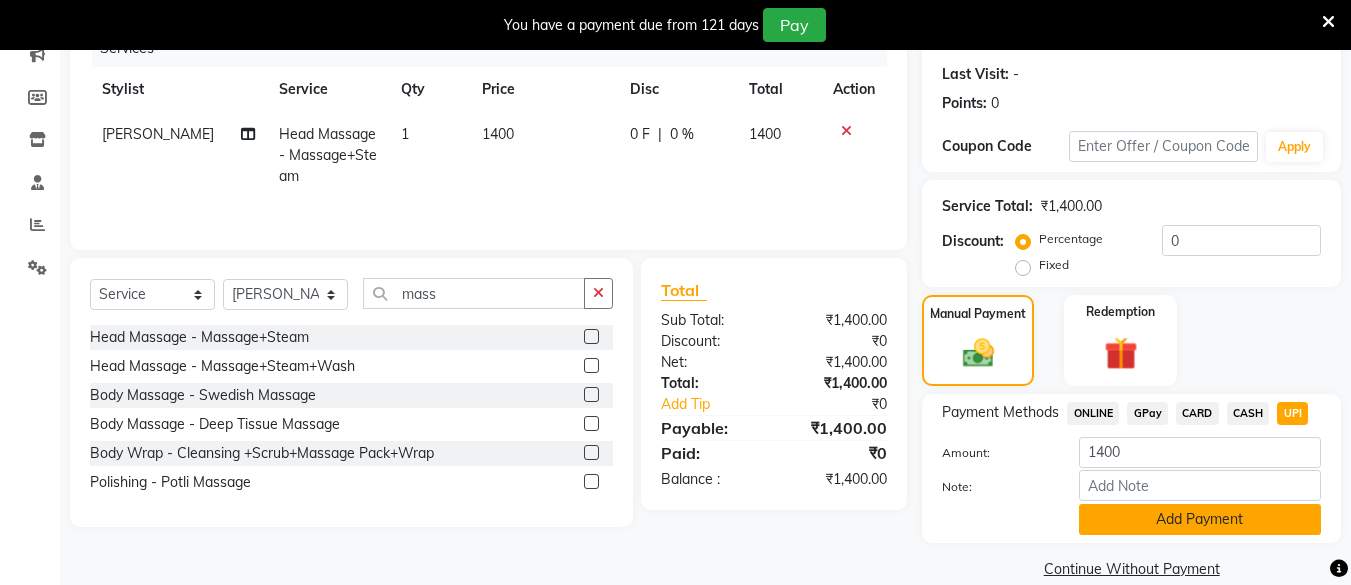 click on "Add Payment" 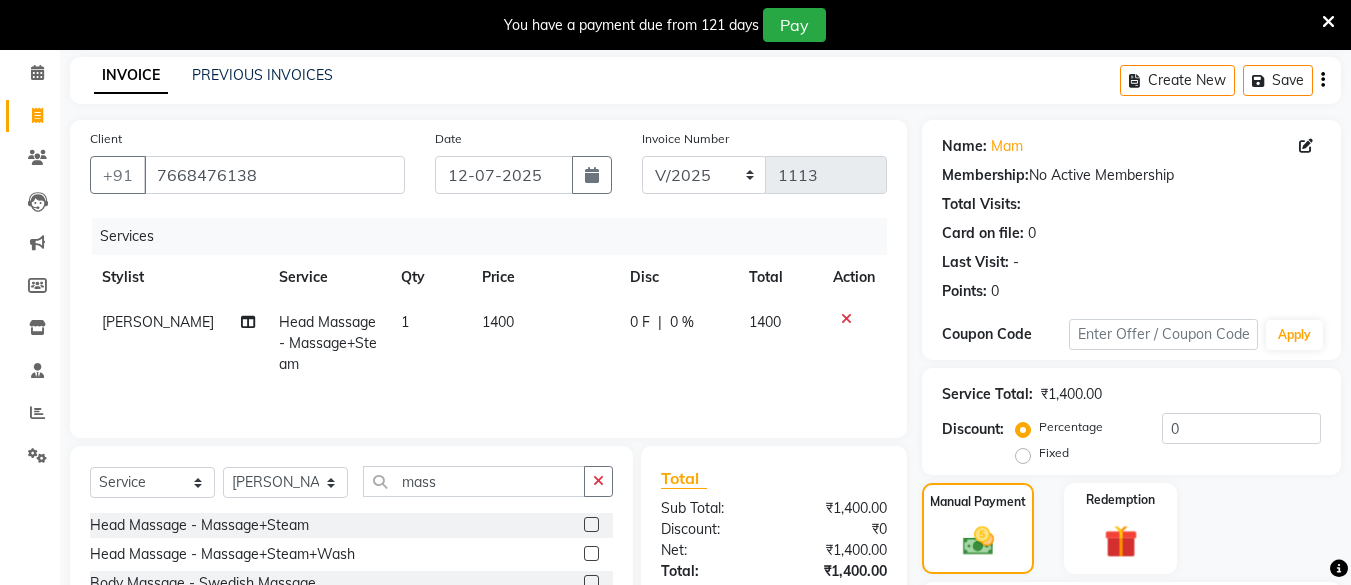 scroll, scrollTop: 0, scrollLeft: 0, axis: both 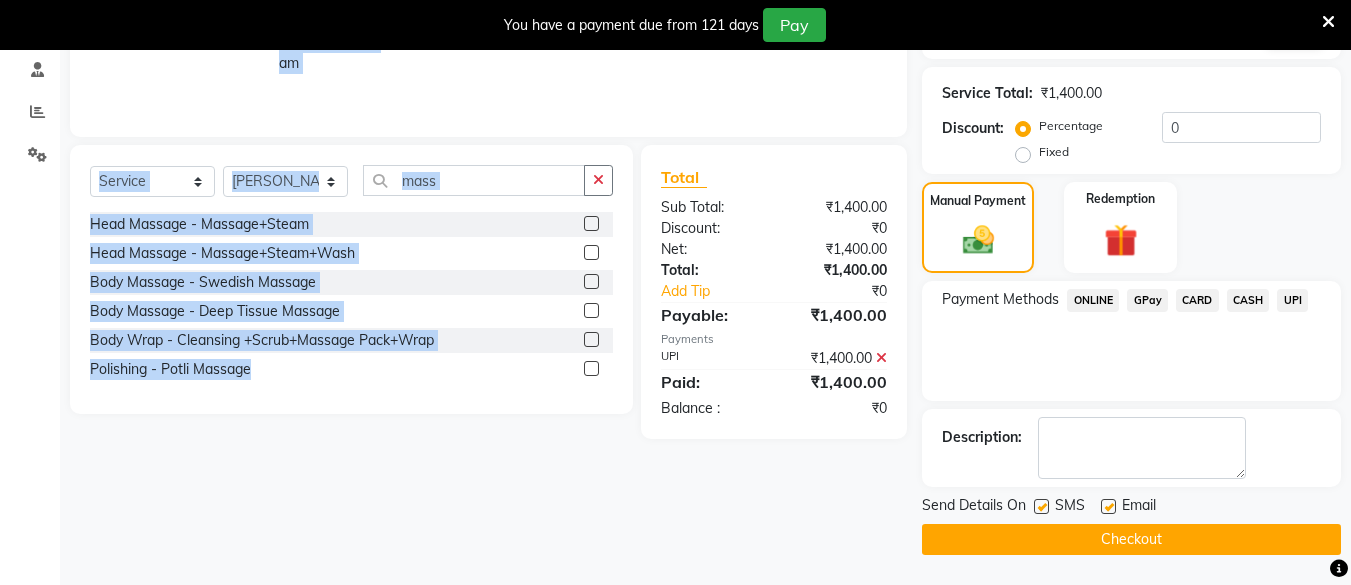 drag, startPoint x: 116, startPoint y: 480, endPoint x: 253, endPoint y: 646, distance: 215.23244 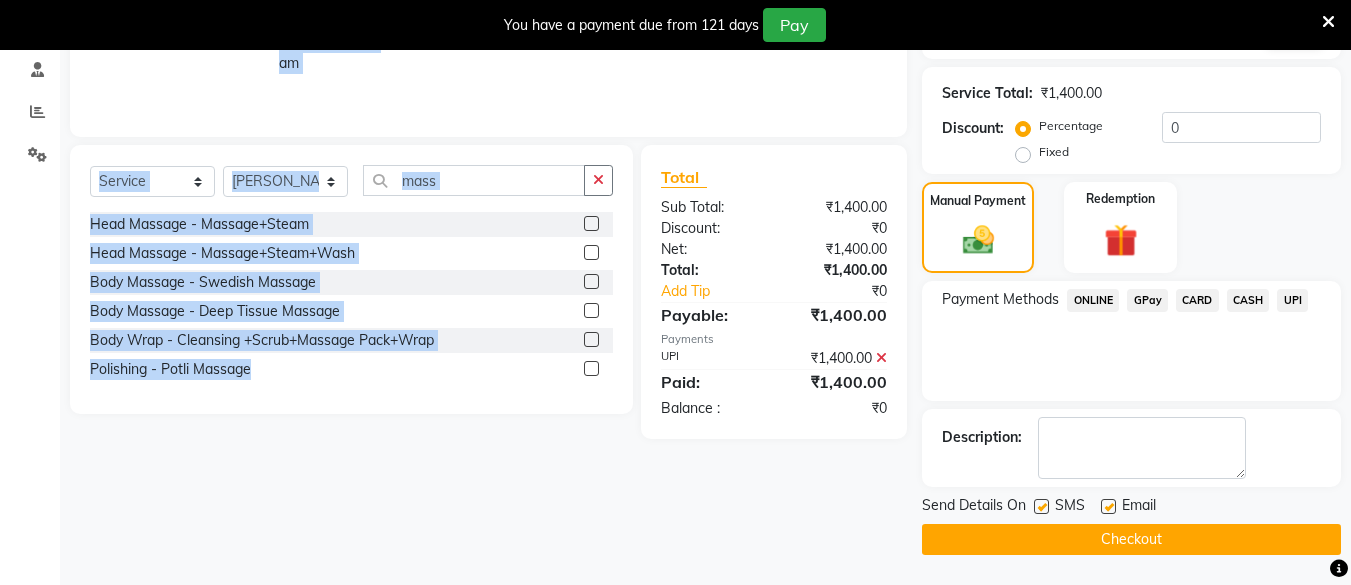 drag, startPoint x: 1108, startPoint y: 531, endPoint x: 1365, endPoint y: 324, distance: 329.99698 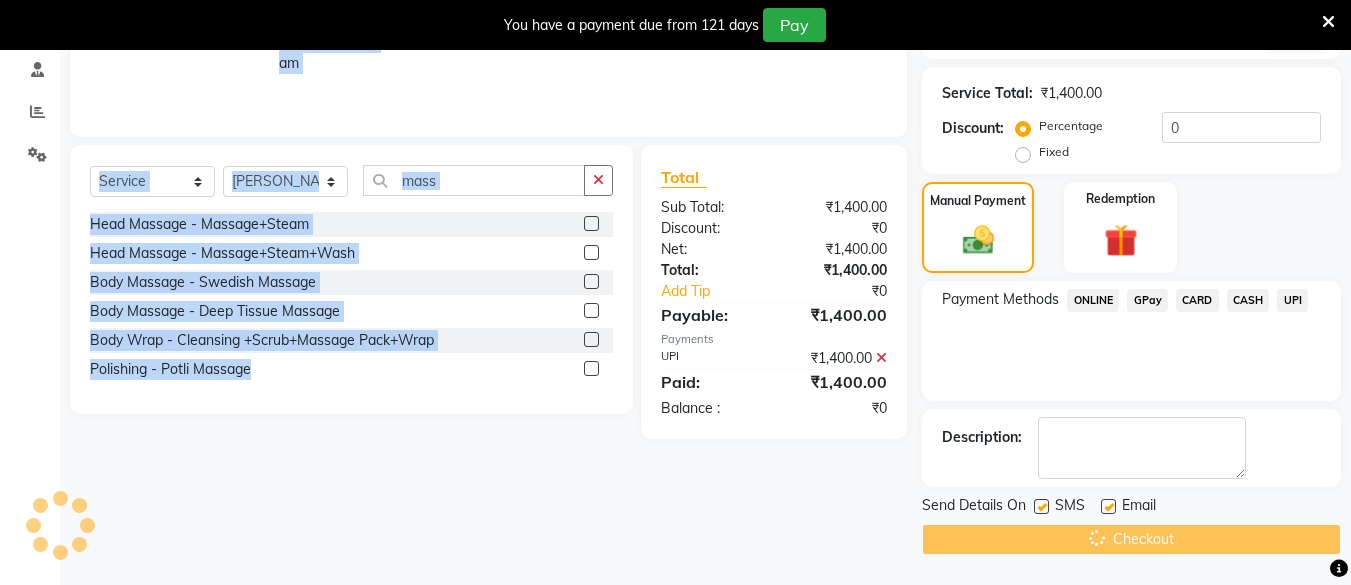 scroll, scrollTop: 77, scrollLeft: 0, axis: vertical 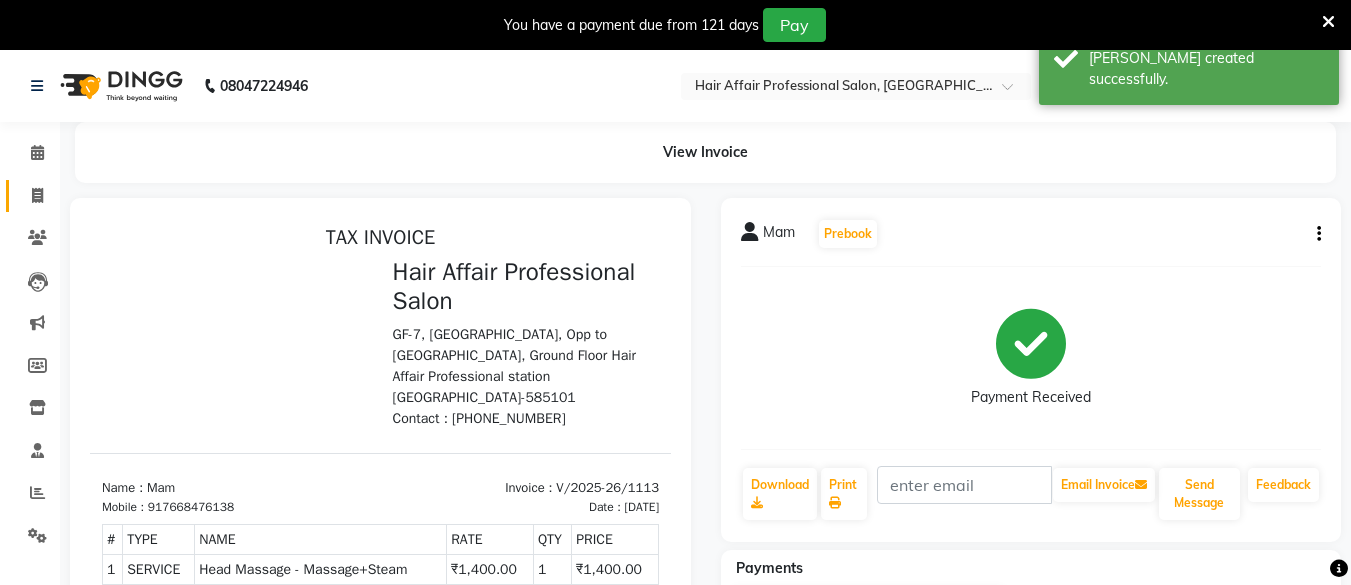 drag, startPoint x: 41, startPoint y: 179, endPoint x: 54, endPoint y: 201, distance: 25.553865 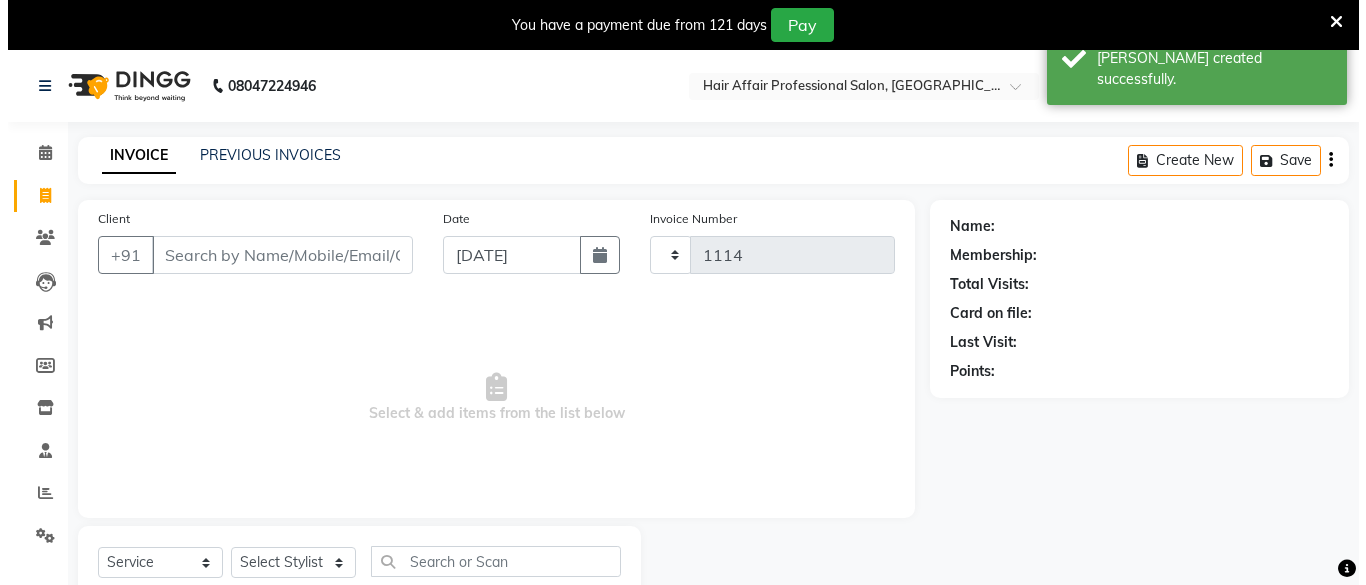 scroll, scrollTop: 66, scrollLeft: 0, axis: vertical 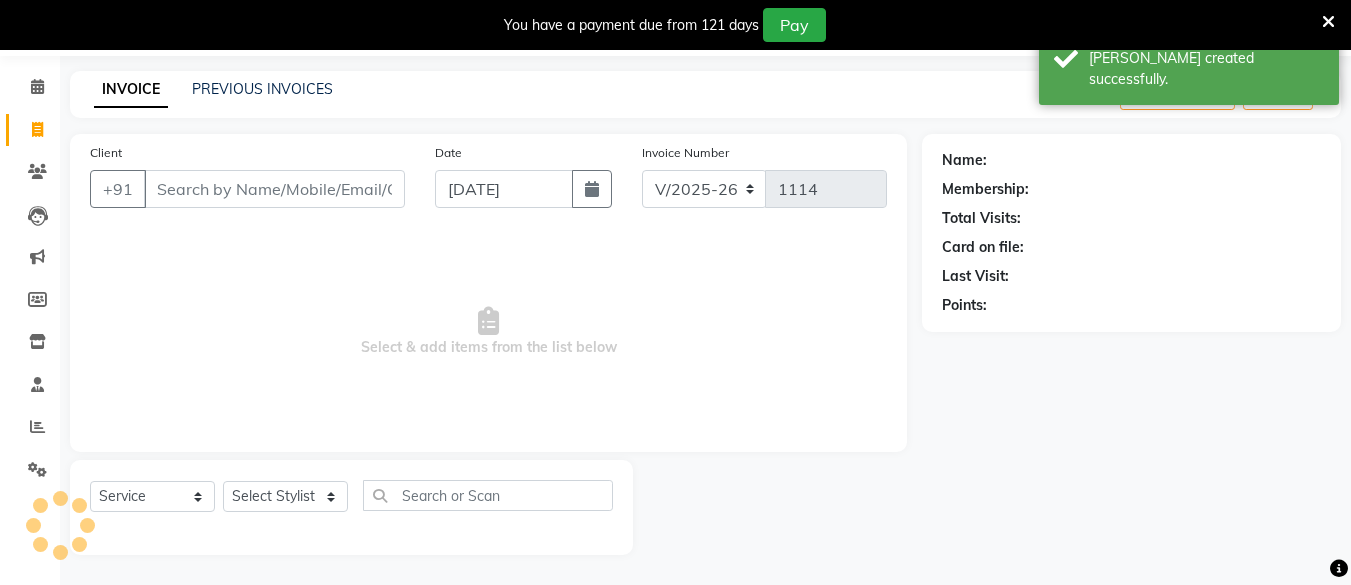 click on "Client" at bounding box center [274, 189] 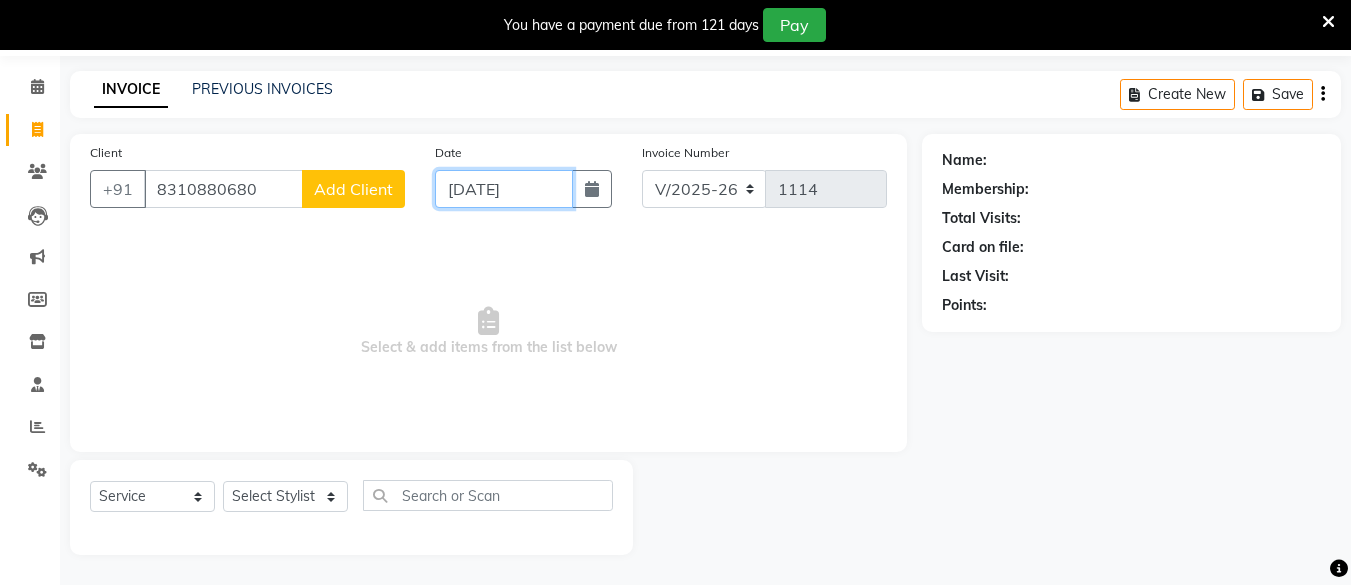 click on "[DATE]" 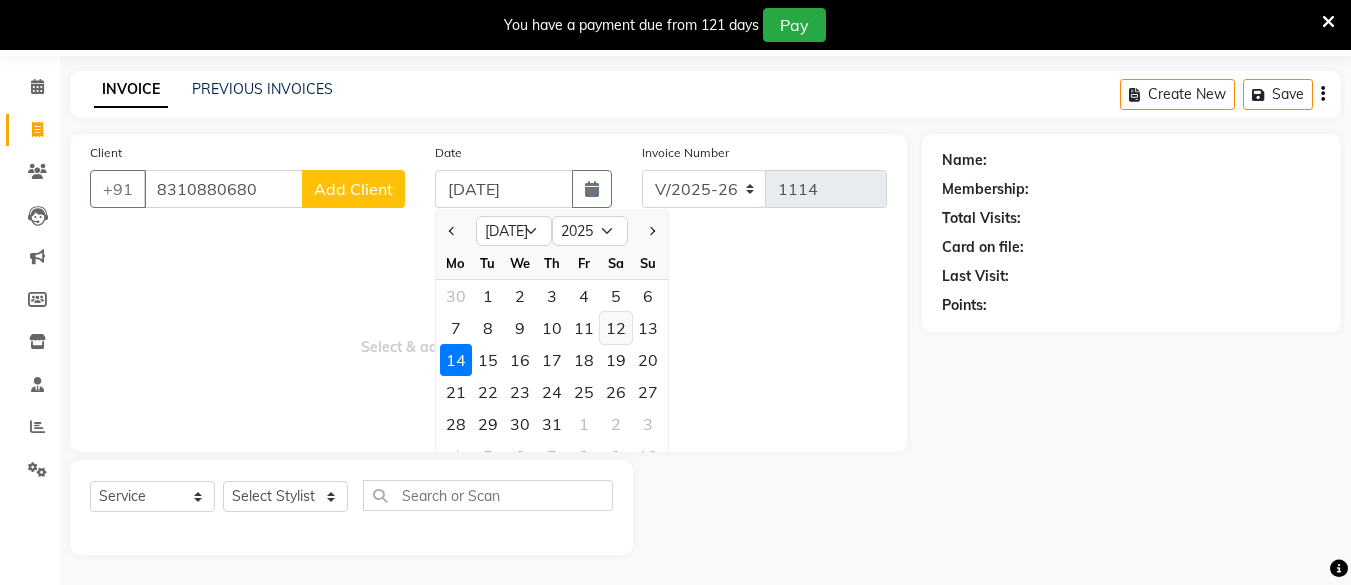 click on "12" 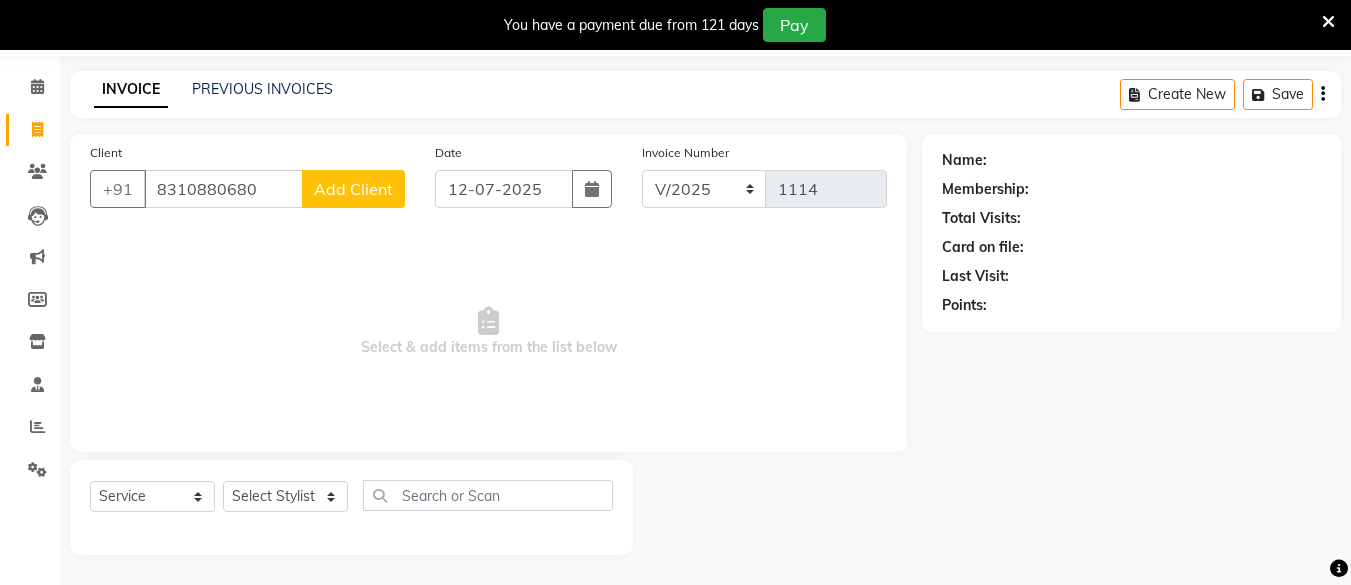 click on "Client [PHONE_NUMBER] Add Client" 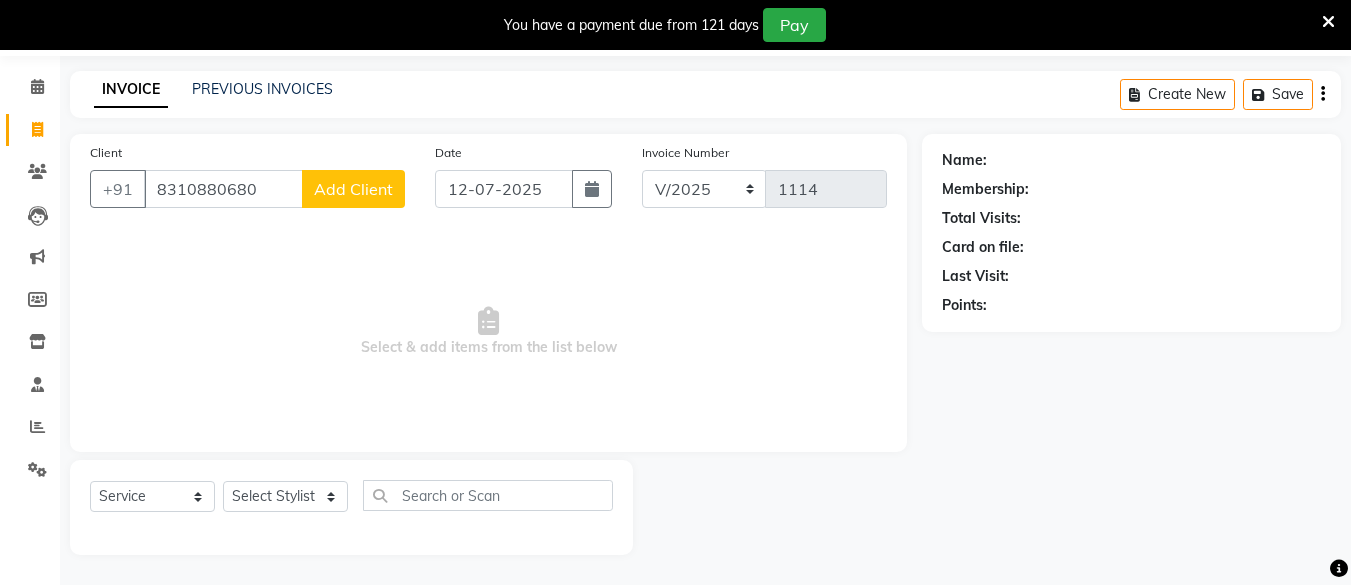click on "Add Client" 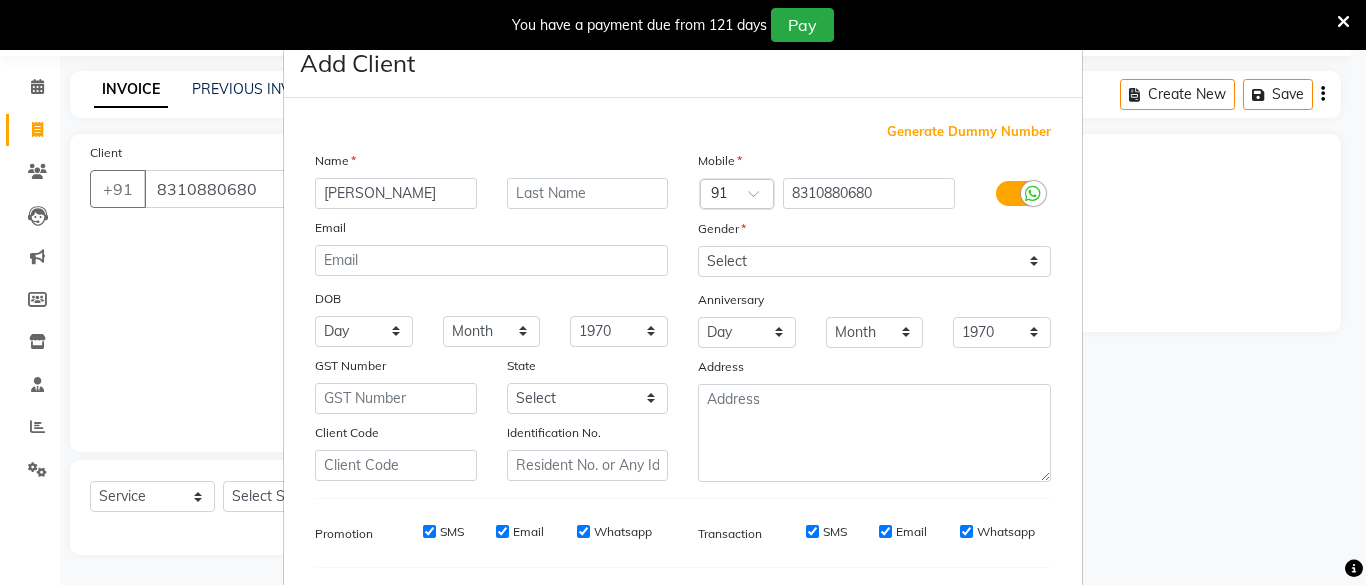 click on "Gender" at bounding box center (874, 232) 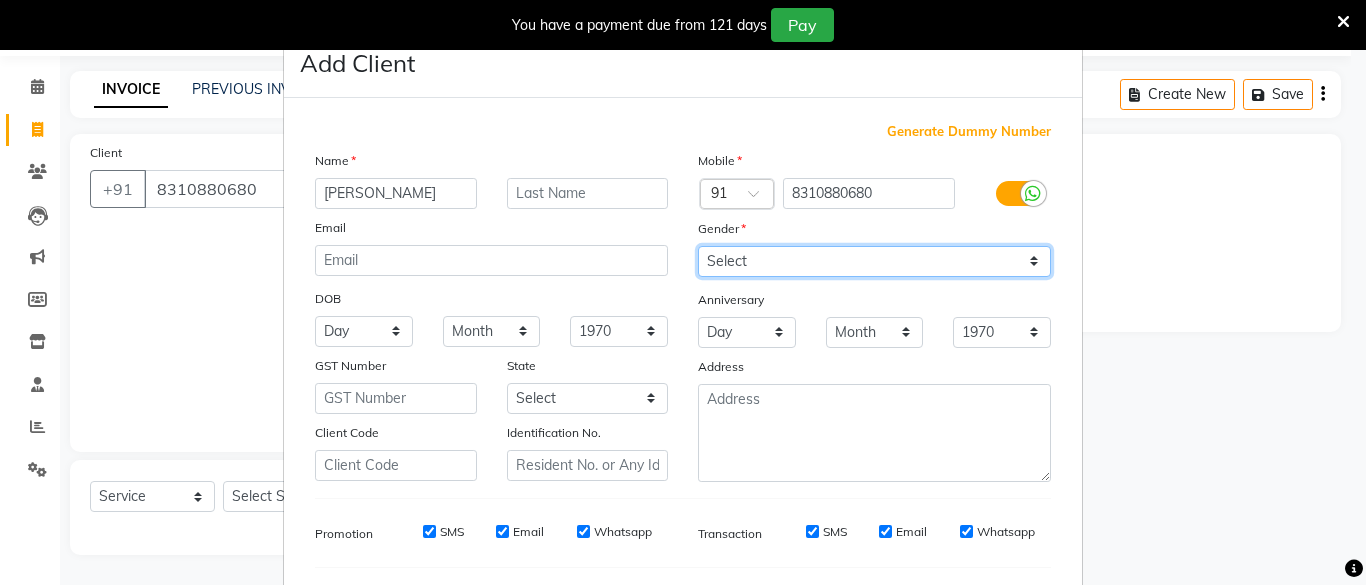 click on "Select [DEMOGRAPHIC_DATA] [DEMOGRAPHIC_DATA] Other Prefer Not To Say" at bounding box center [874, 261] 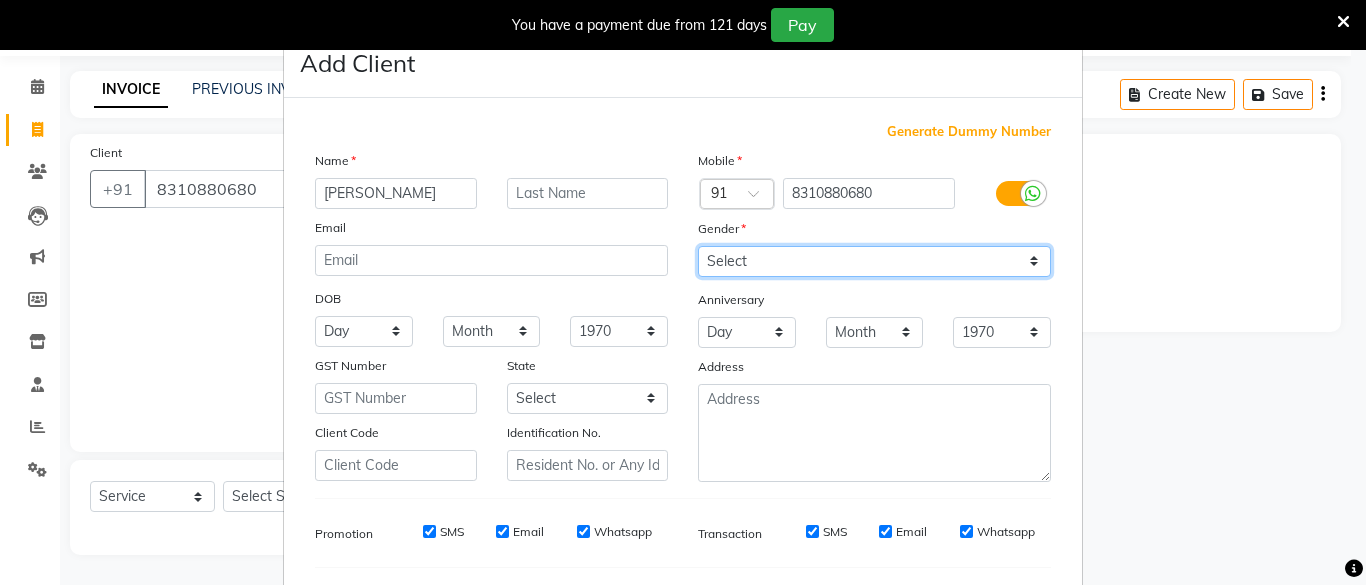 click on "Select [DEMOGRAPHIC_DATA] [DEMOGRAPHIC_DATA] Other Prefer Not To Say" at bounding box center (874, 261) 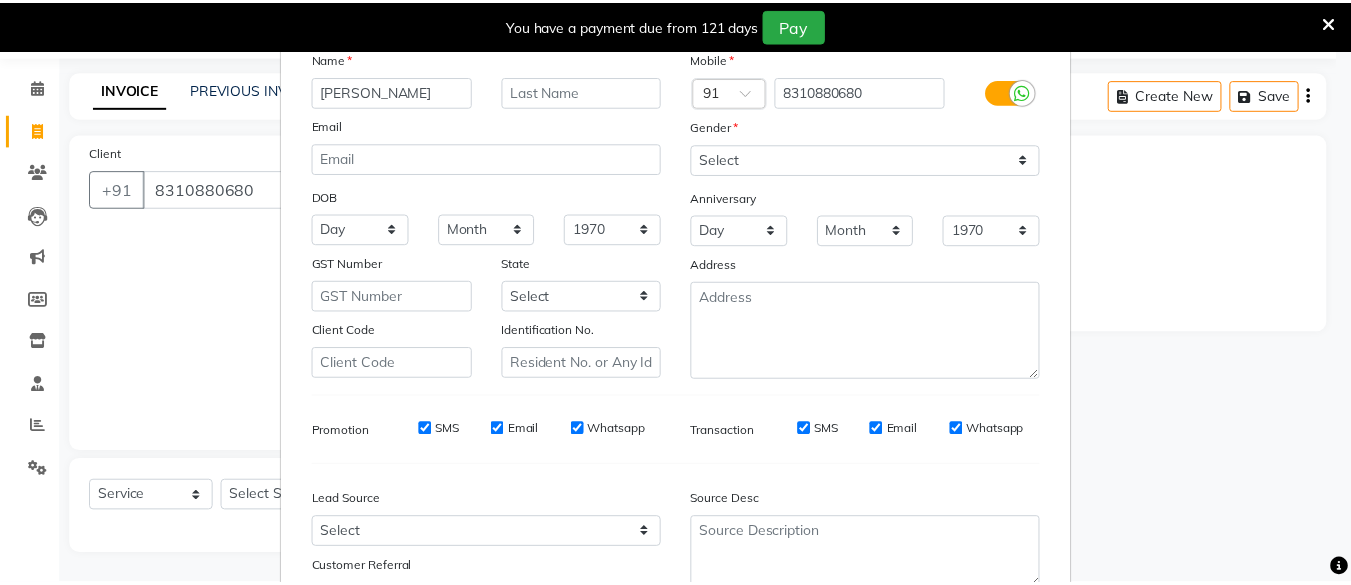 scroll, scrollTop: 264, scrollLeft: 0, axis: vertical 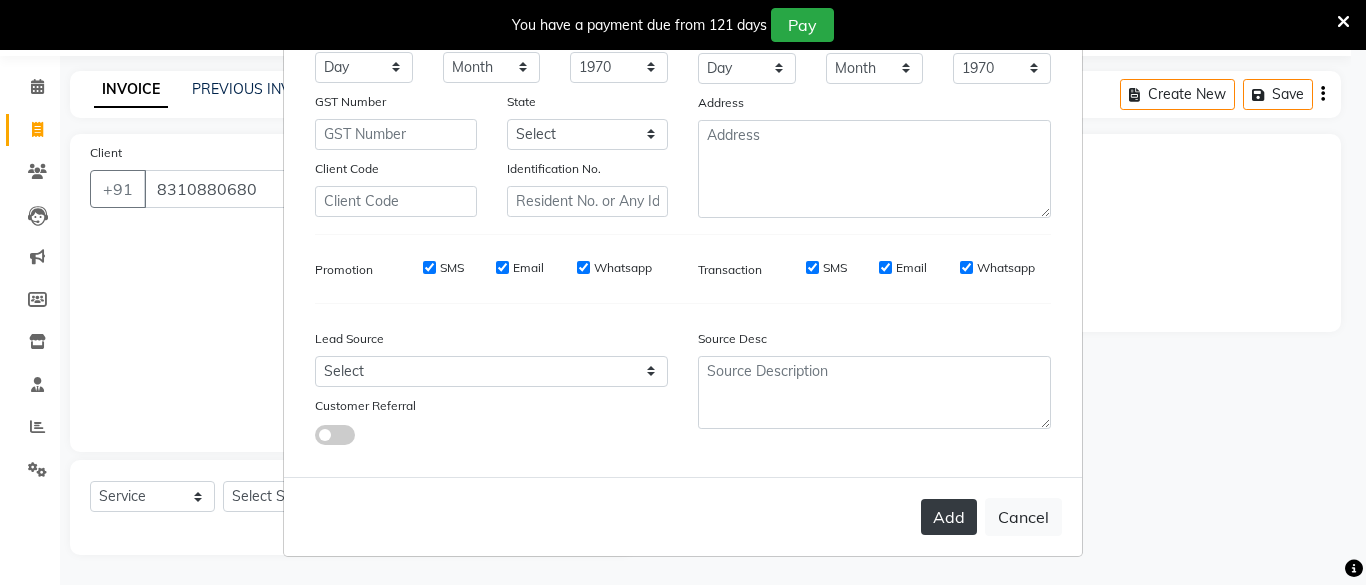 click on "Add" at bounding box center (949, 517) 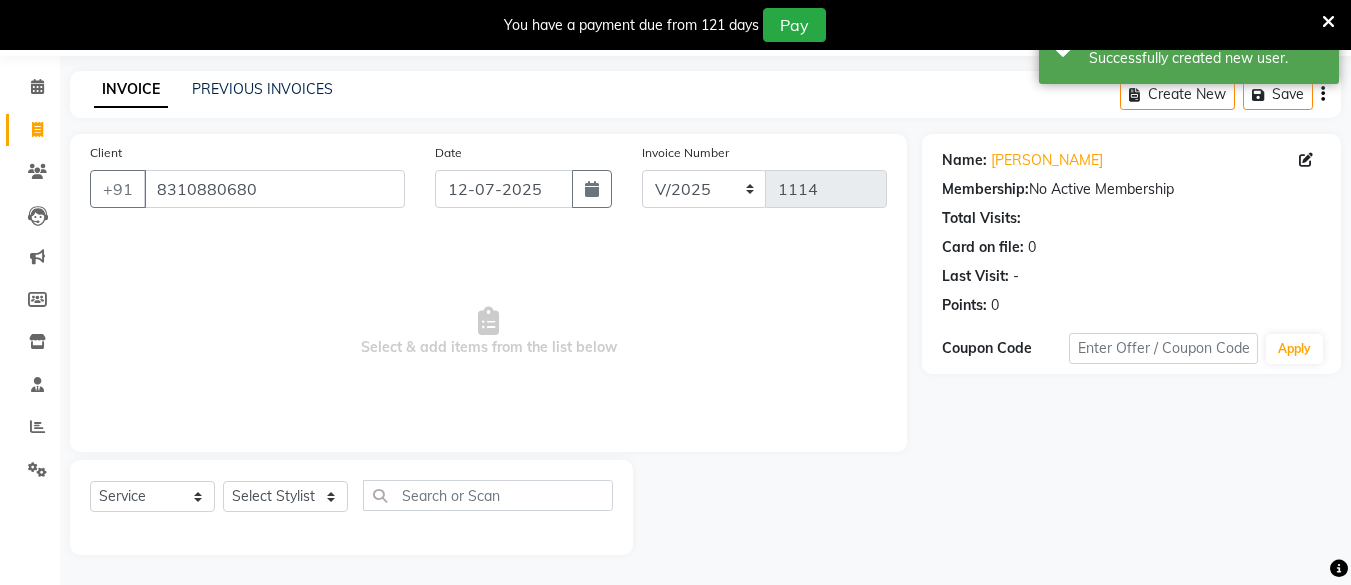 drag, startPoint x: 280, startPoint y: 471, endPoint x: 289, endPoint y: 508, distance: 38.078865 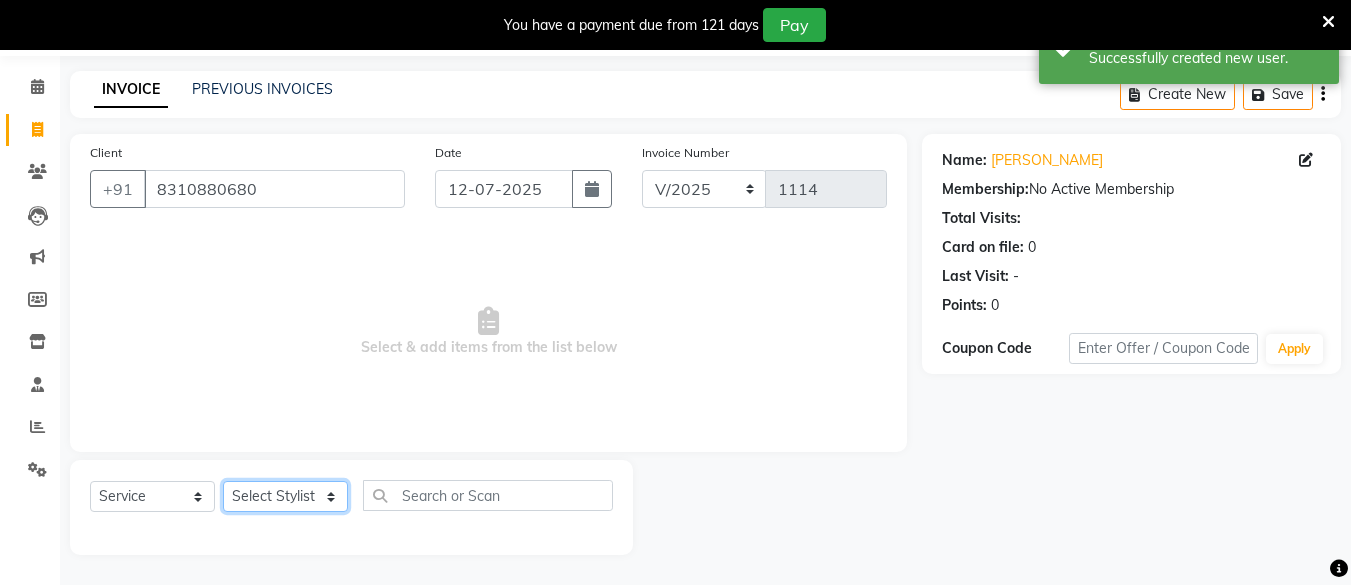 click on "Select Stylist [PERSON_NAME] Hair Affair [PERSON_NAME] [PERSON_NAME] [PERSON_NAME] sandhya [PERSON_NAME] [PERSON_NAME]" 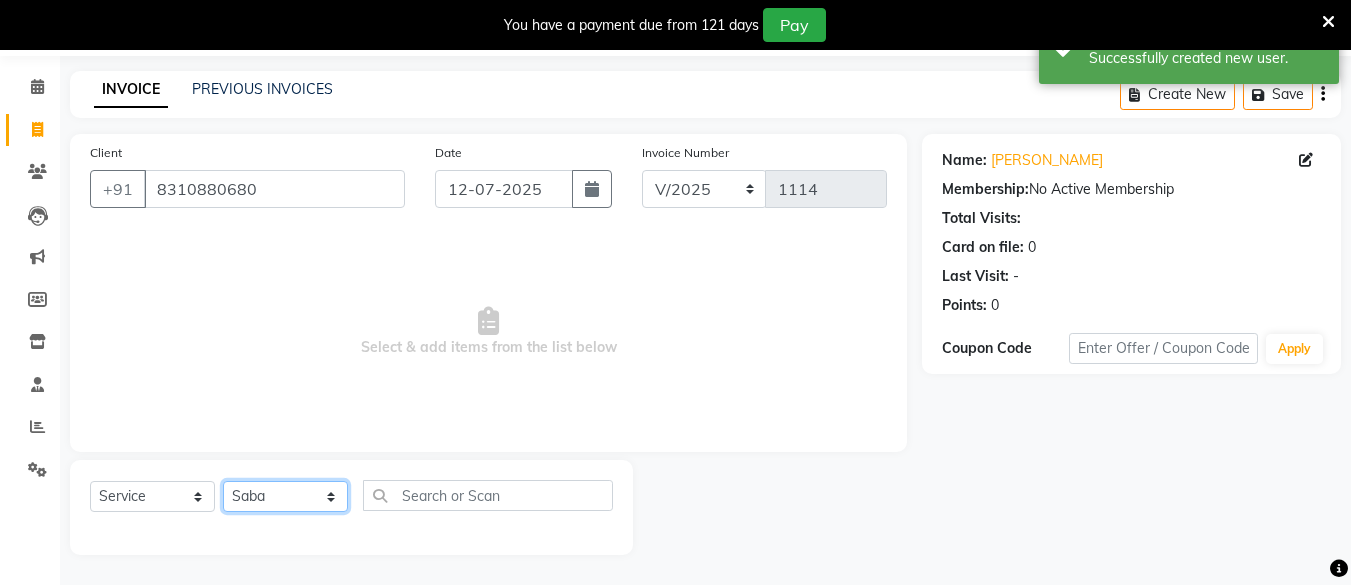 click on "Select Stylist [PERSON_NAME] Hair Affair [PERSON_NAME] [PERSON_NAME] [PERSON_NAME] sandhya [PERSON_NAME] [PERSON_NAME]" 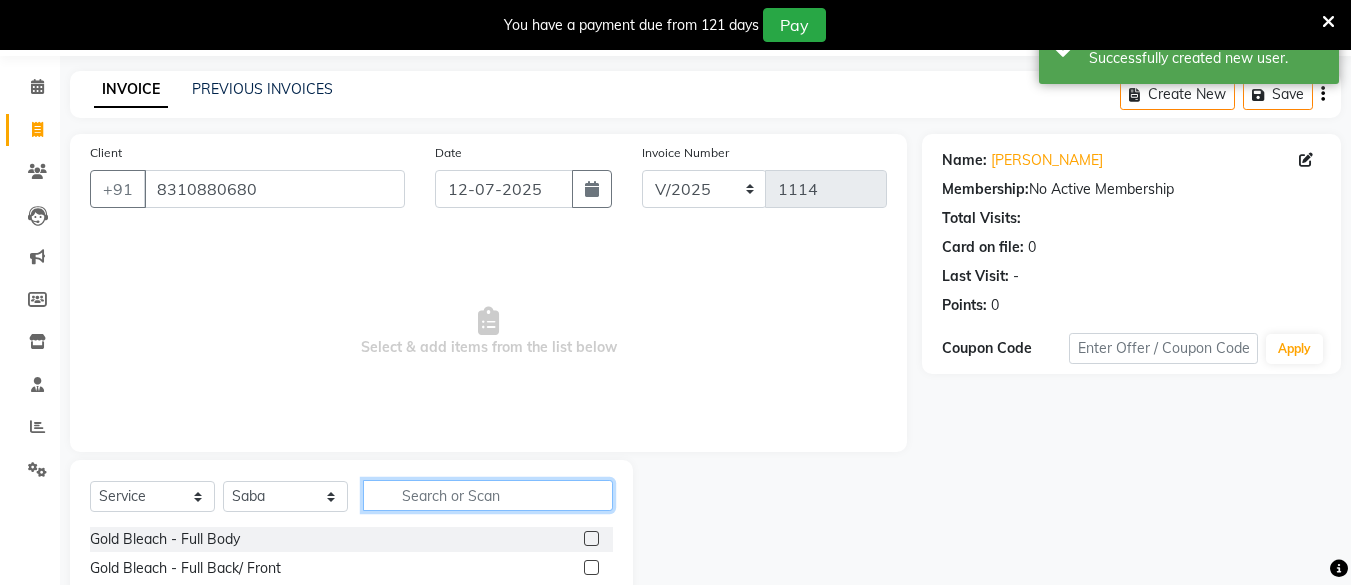 click 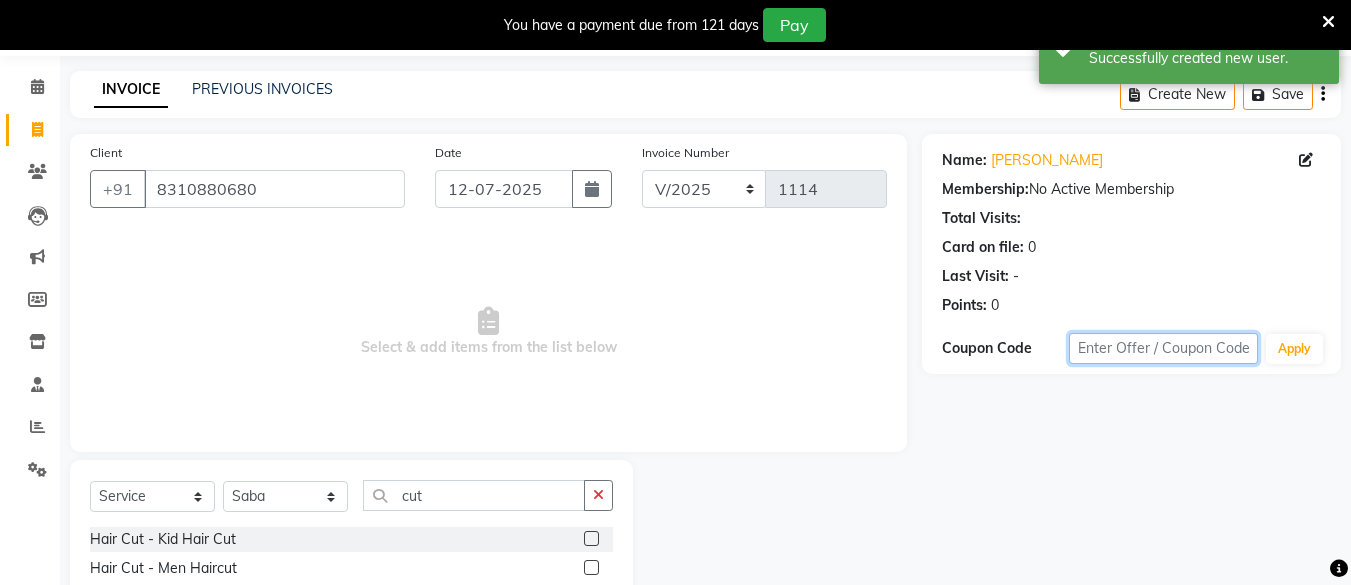 drag, startPoint x: 1365, startPoint y: 610, endPoint x: 1365, endPoint y: 646, distance: 36 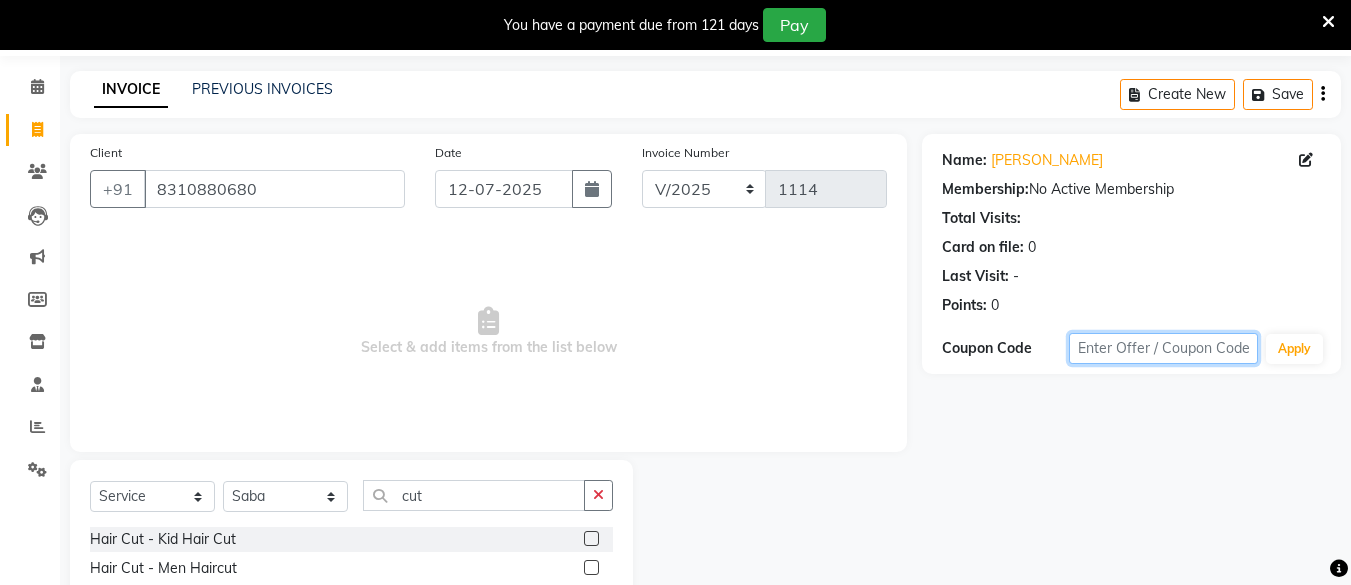 scroll, scrollTop: 153, scrollLeft: 0, axis: vertical 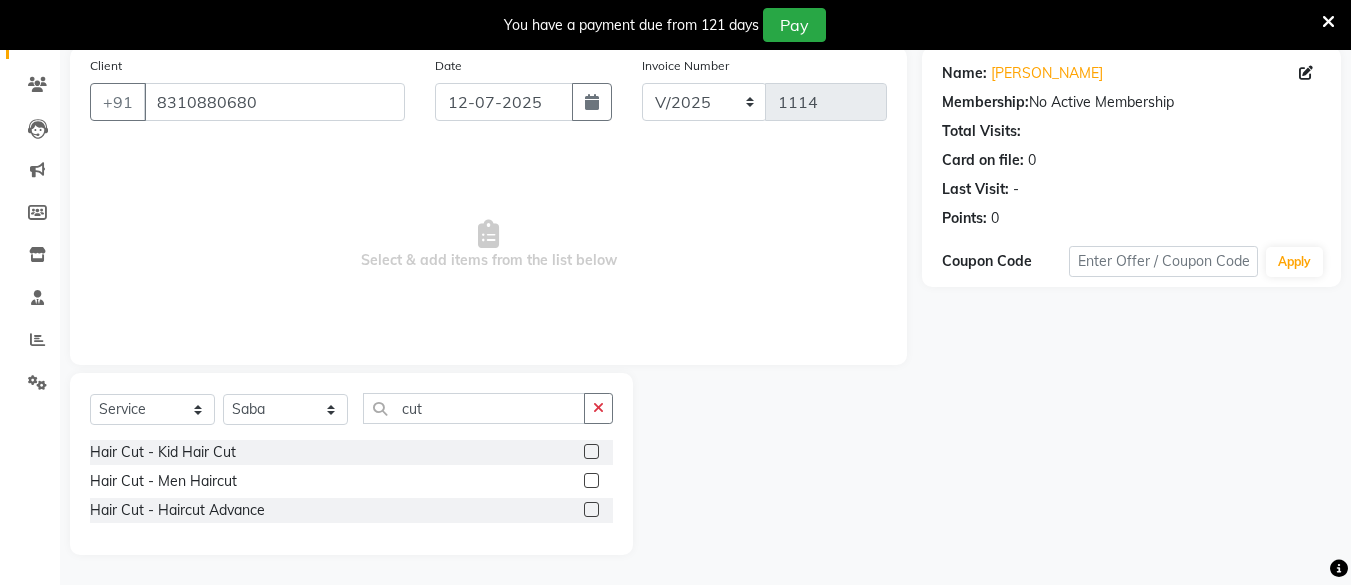 click 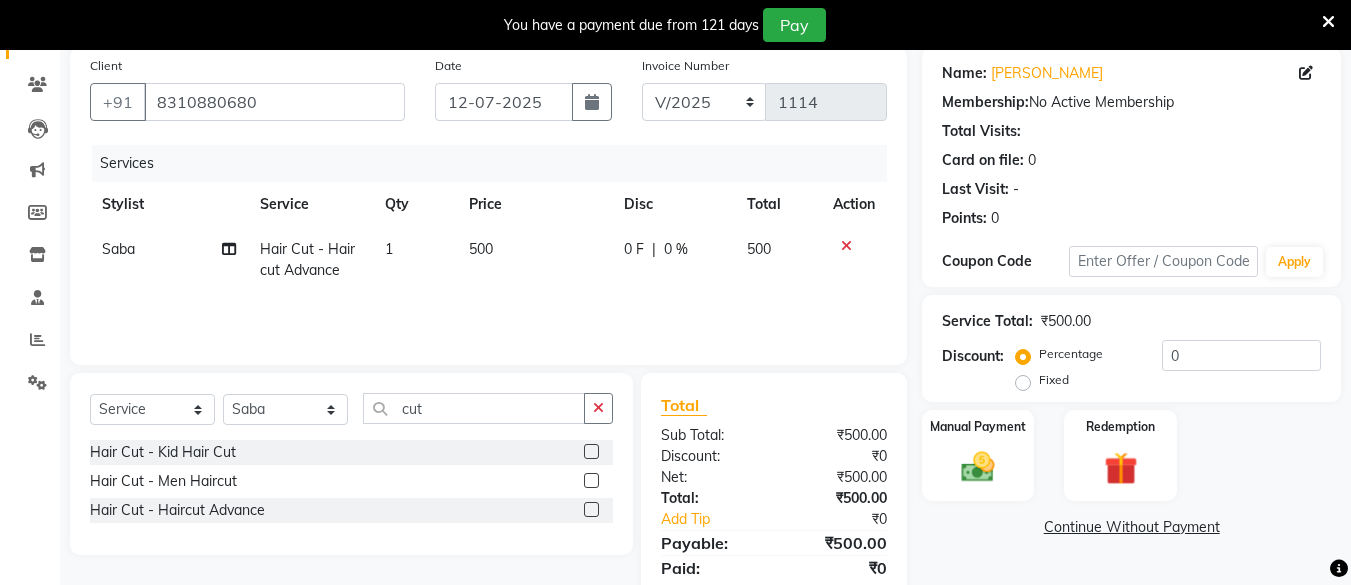 drag, startPoint x: 531, startPoint y: 293, endPoint x: 534, endPoint y: 264, distance: 29.15476 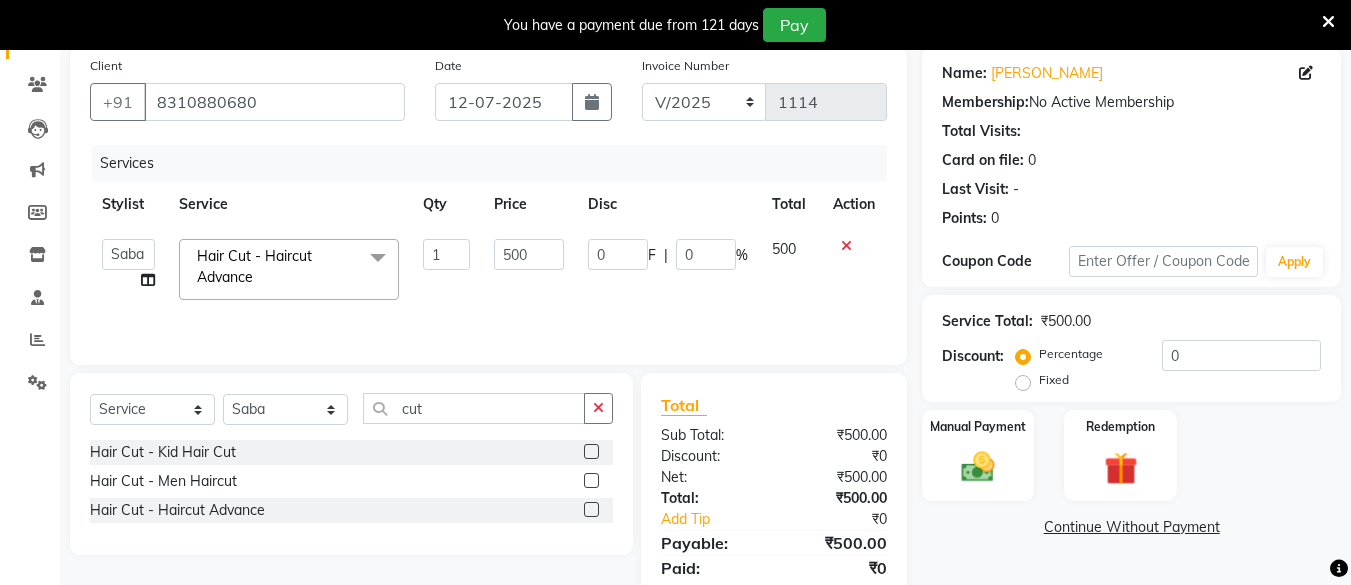 click on "500" 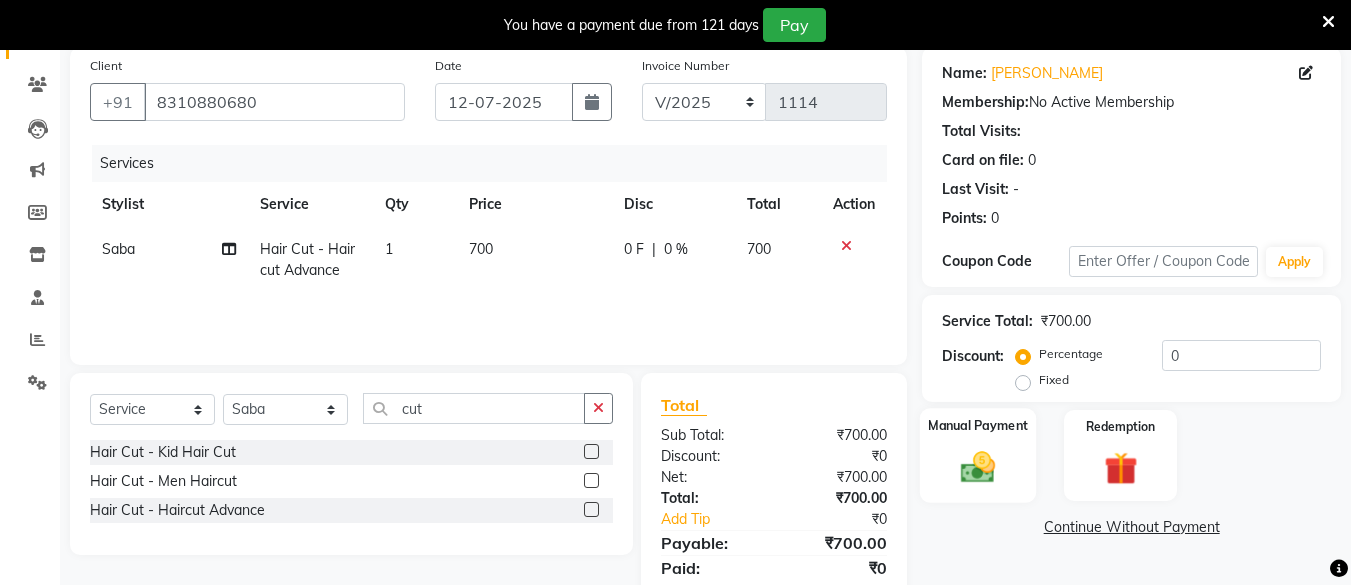 click on "Manual Payment" 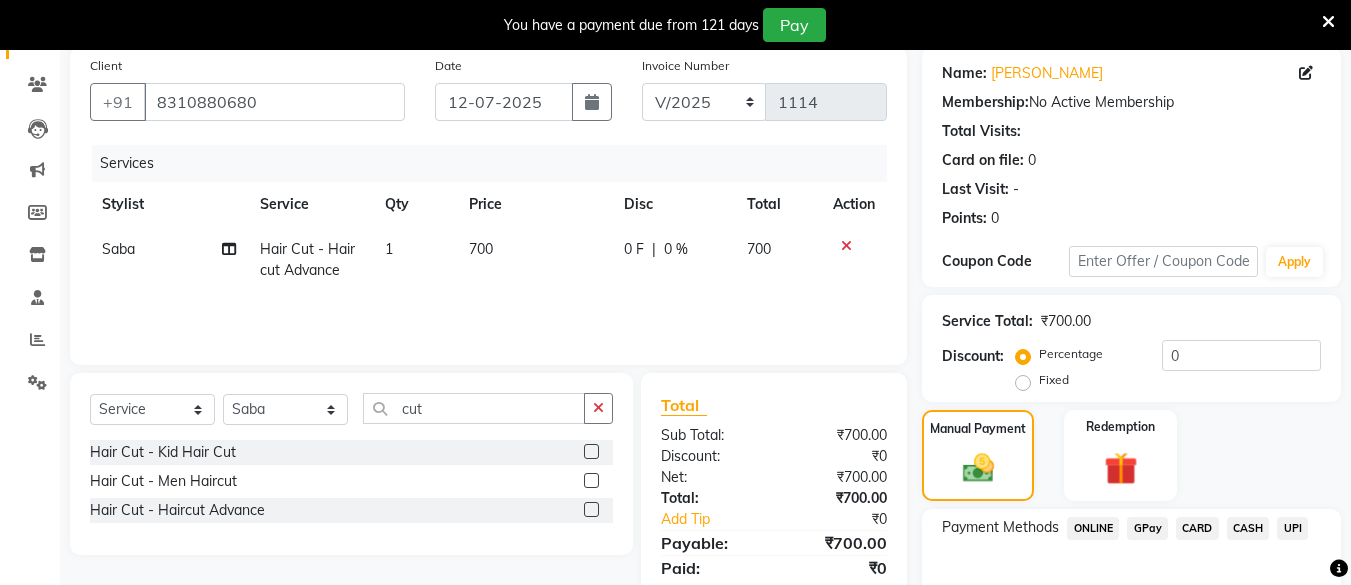 scroll, scrollTop: 268, scrollLeft: 0, axis: vertical 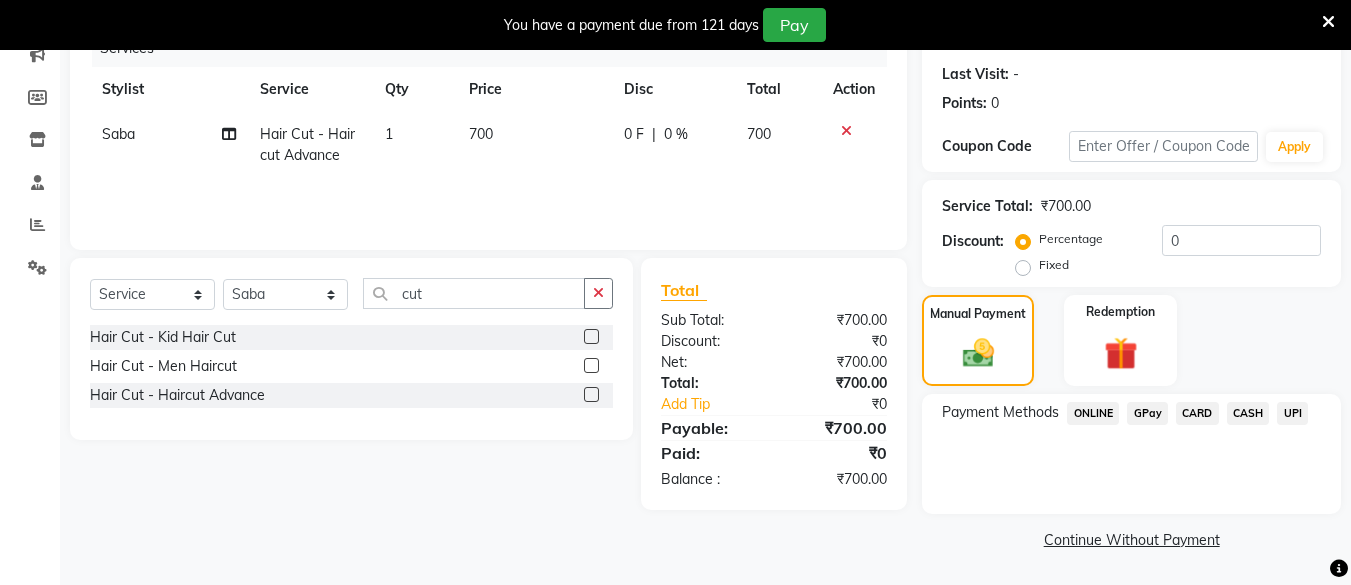 click on "CASH" 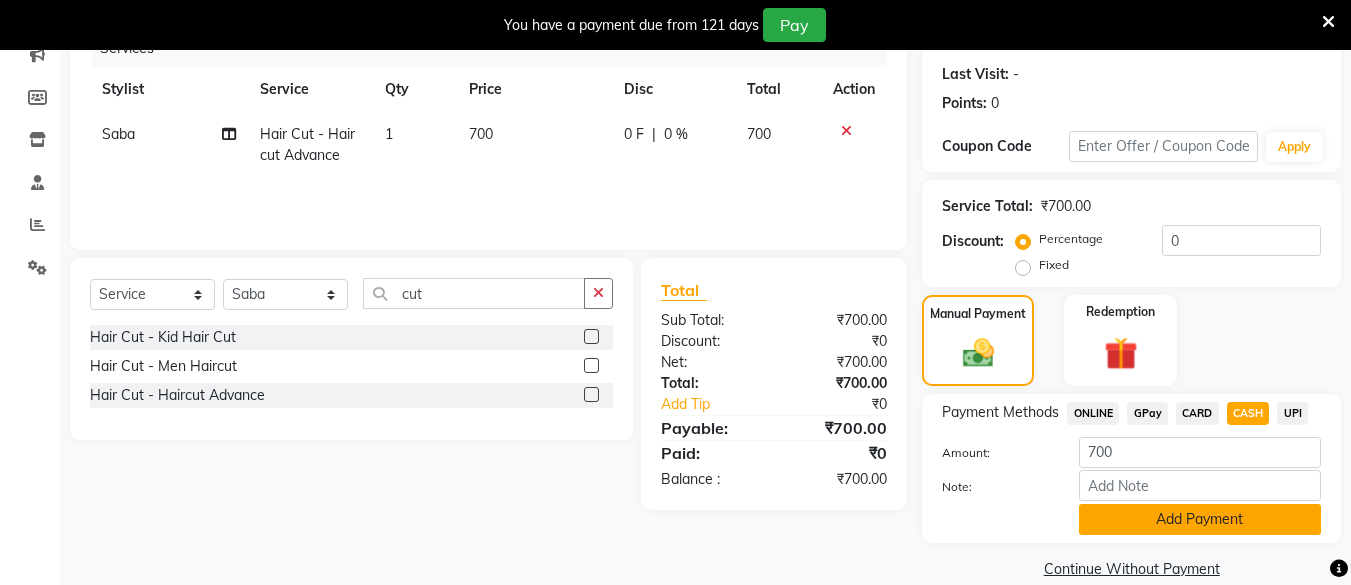 click on "Add Payment" 